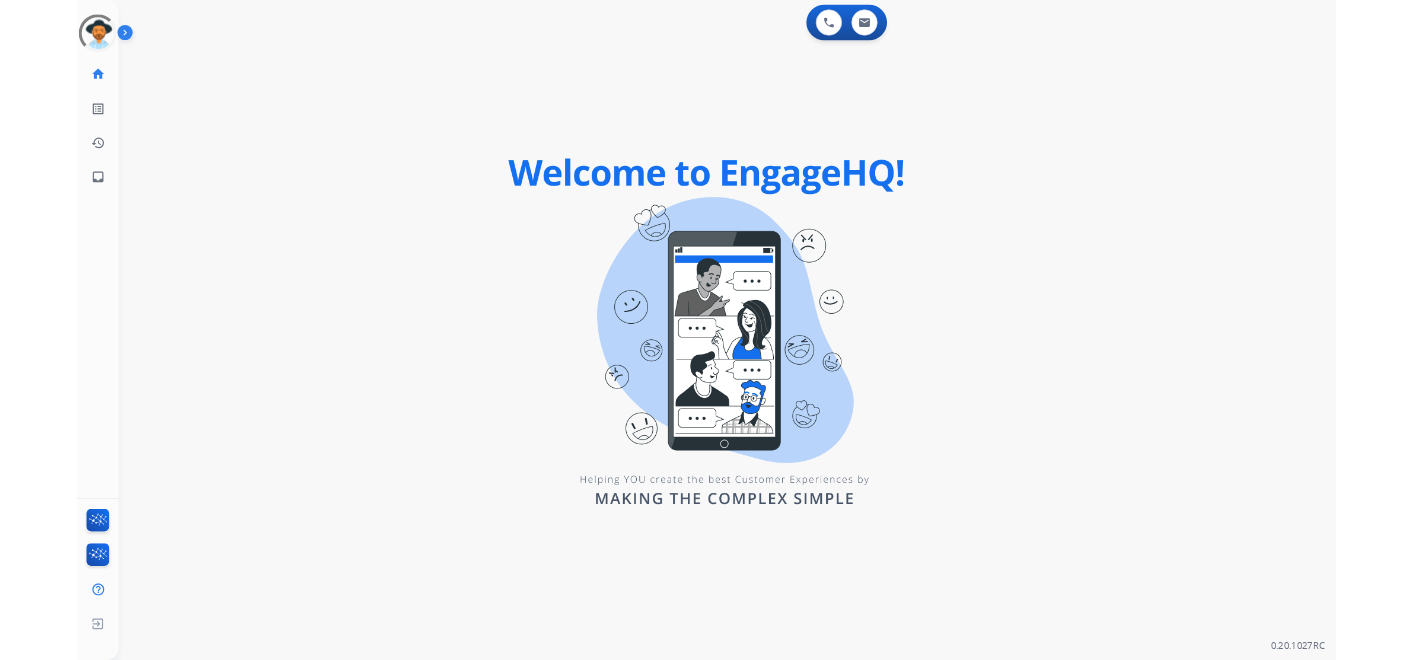 scroll, scrollTop: 0, scrollLeft: 0, axis: both 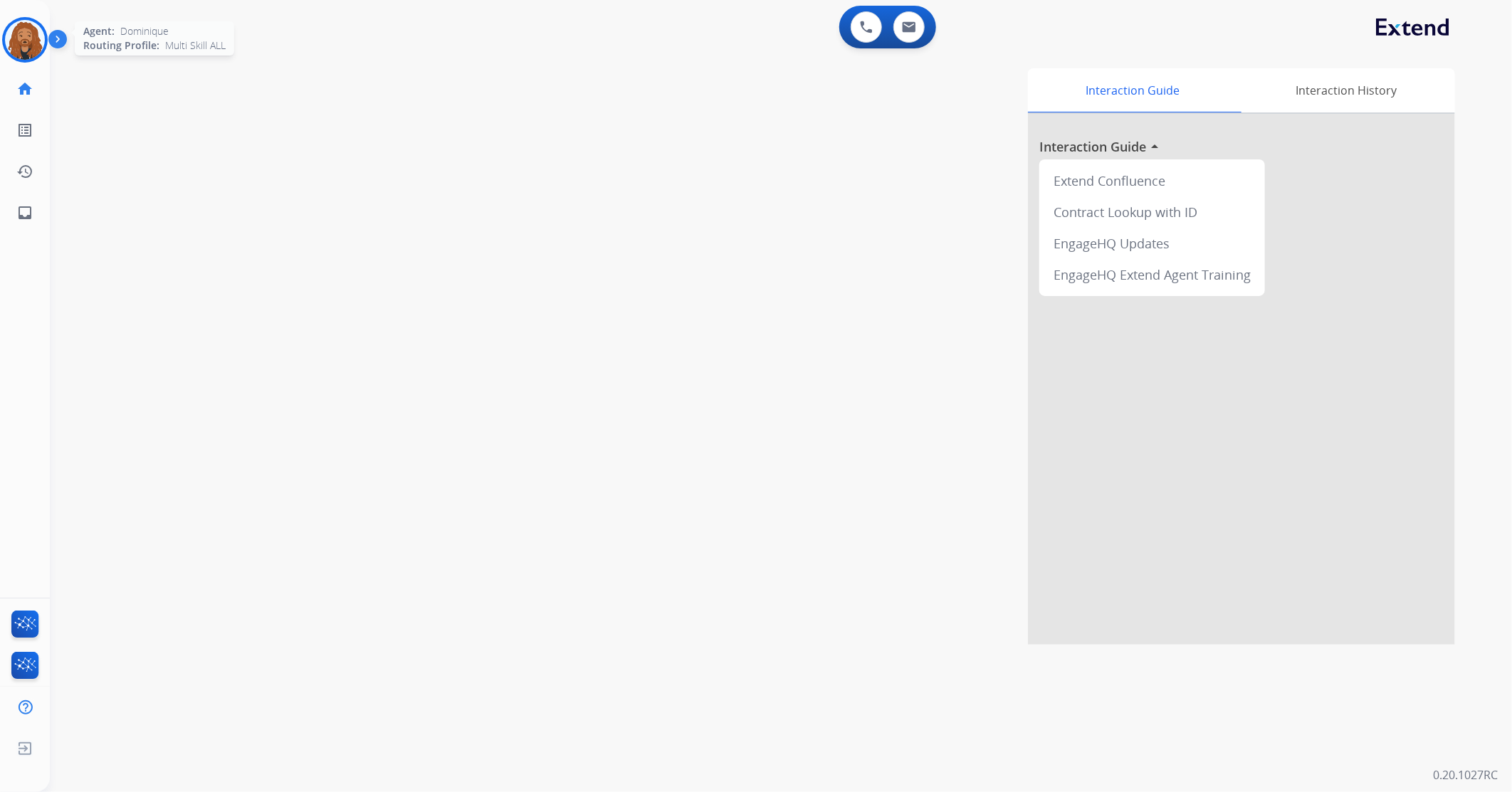click at bounding box center [25, 40] 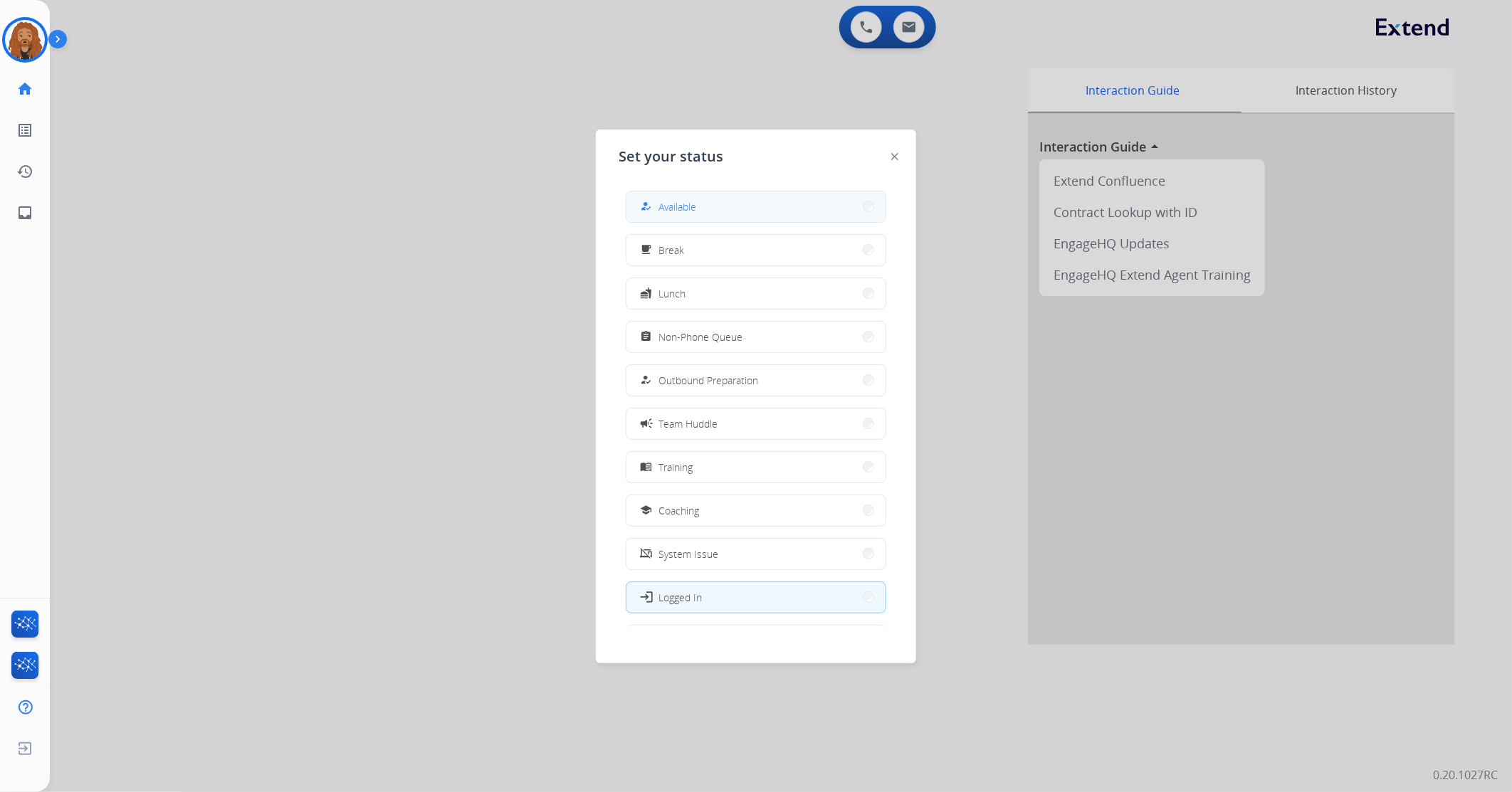 click on "how_to_reg Available" at bounding box center (756, 206) 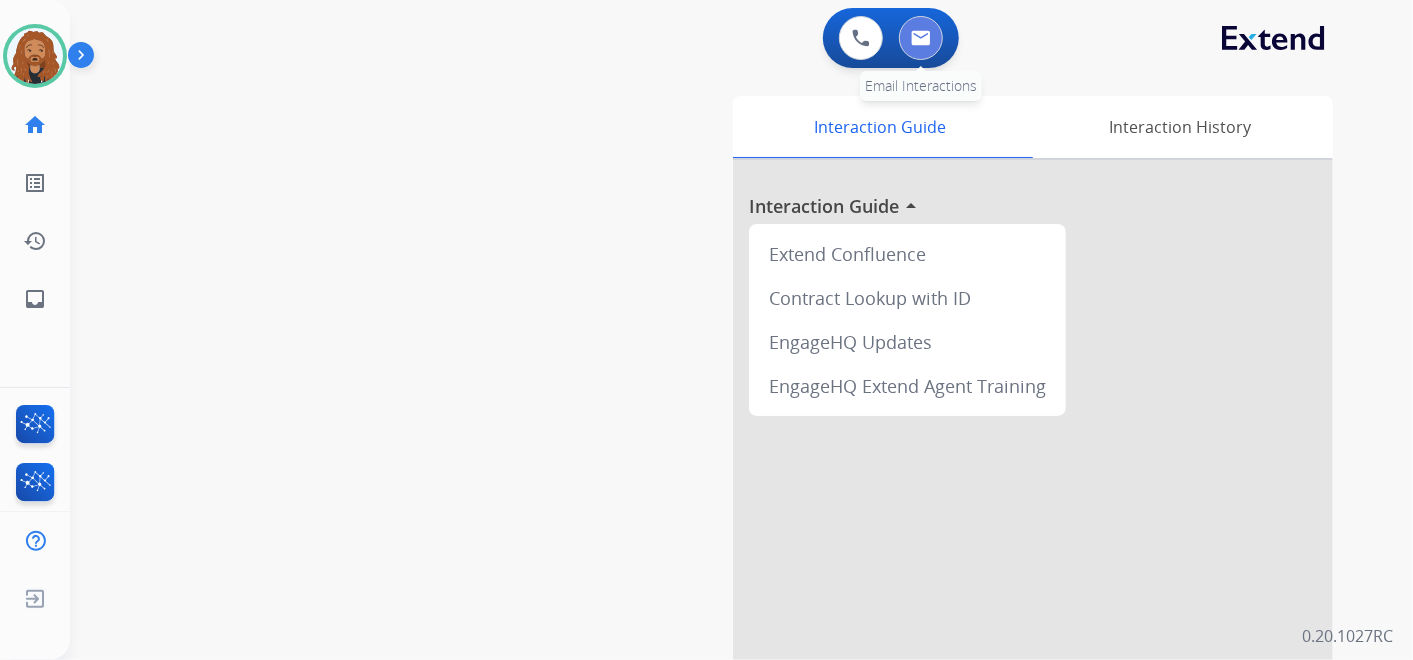 click at bounding box center (921, 38) 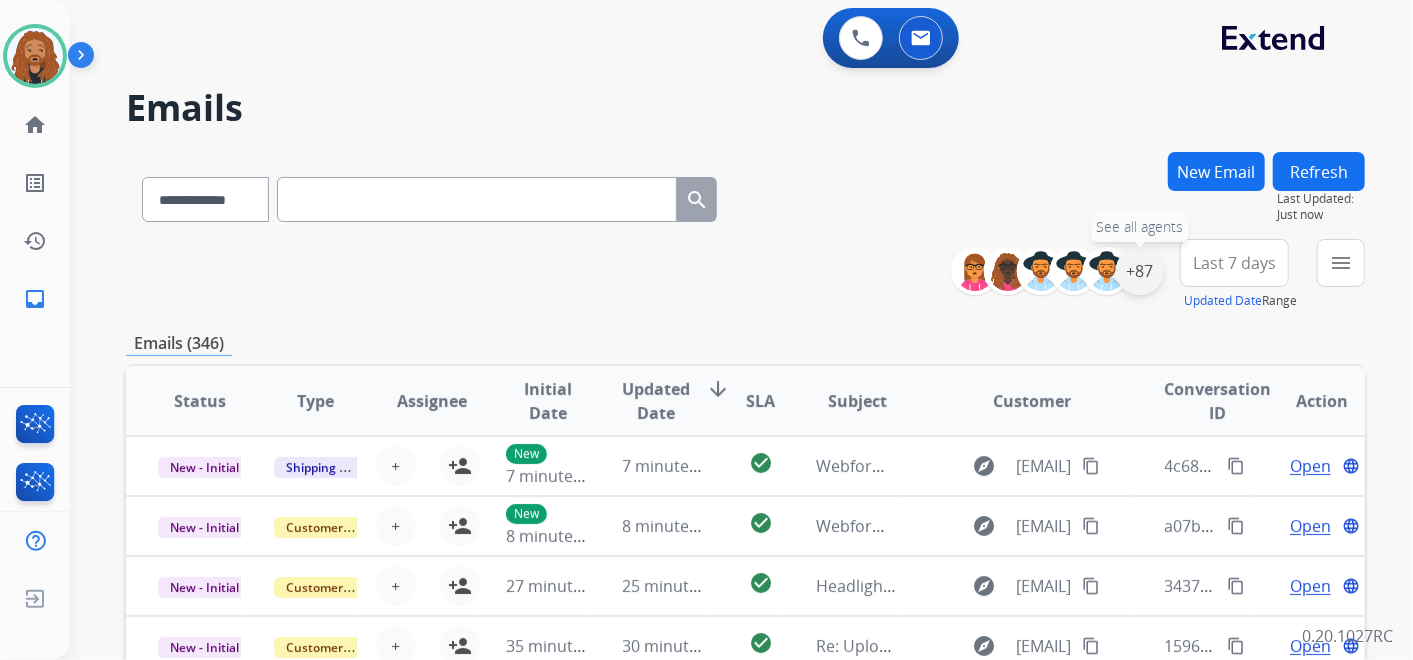 click on "+87" at bounding box center (1140, 271) 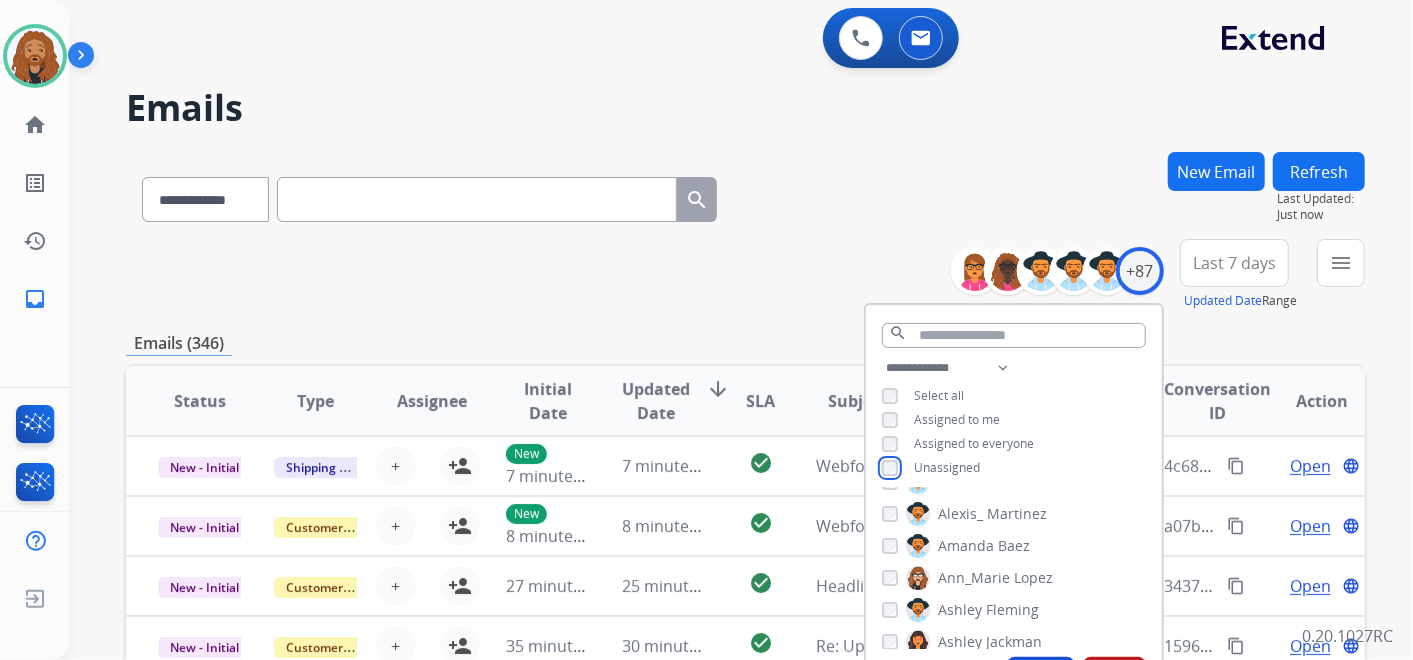 scroll, scrollTop: 222, scrollLeft: 0, axis: vertical 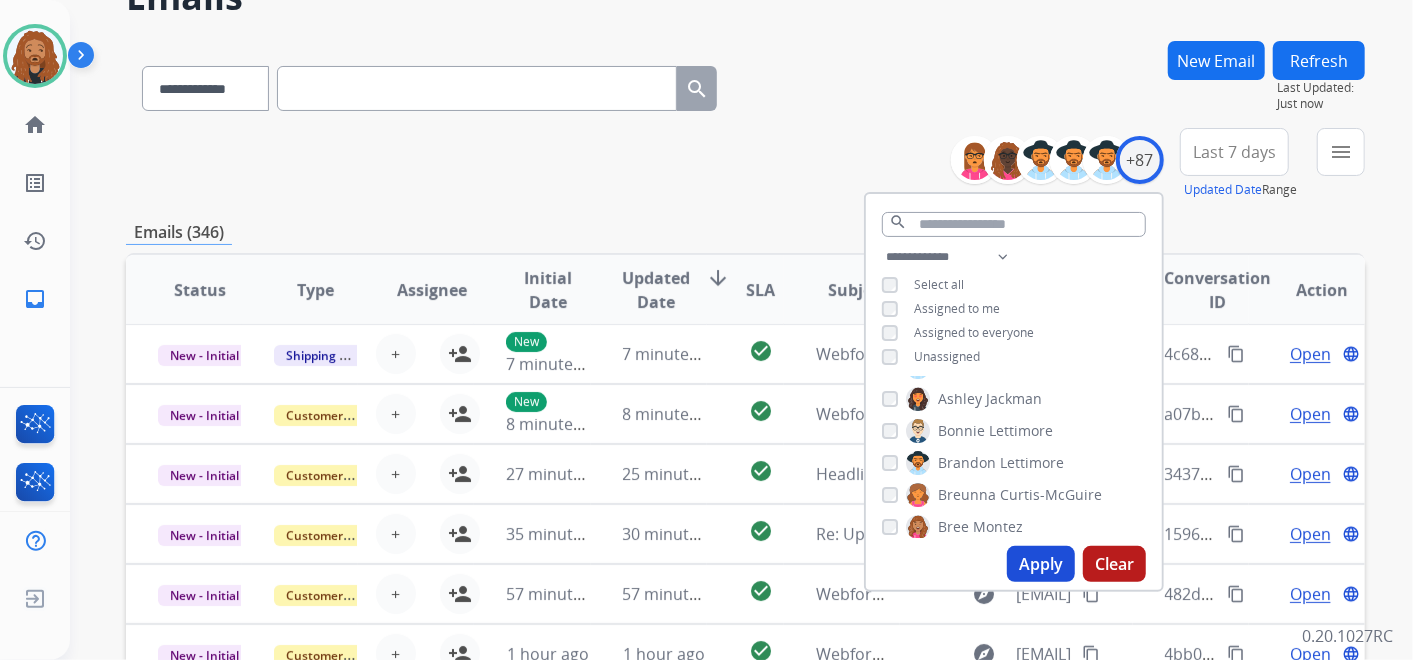 click on "Apply" at bounding box center [1041, 564] 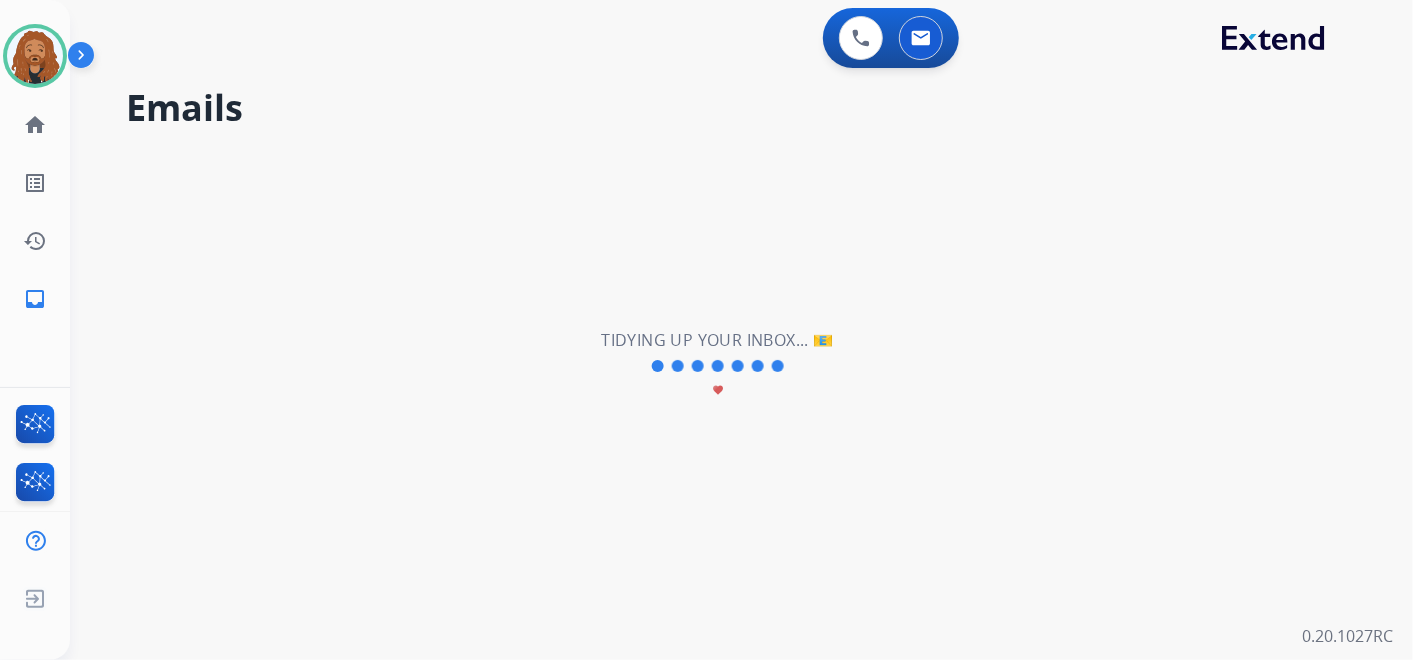 scroll, scrollTop: 0, scrollLeft: 0, axis: both 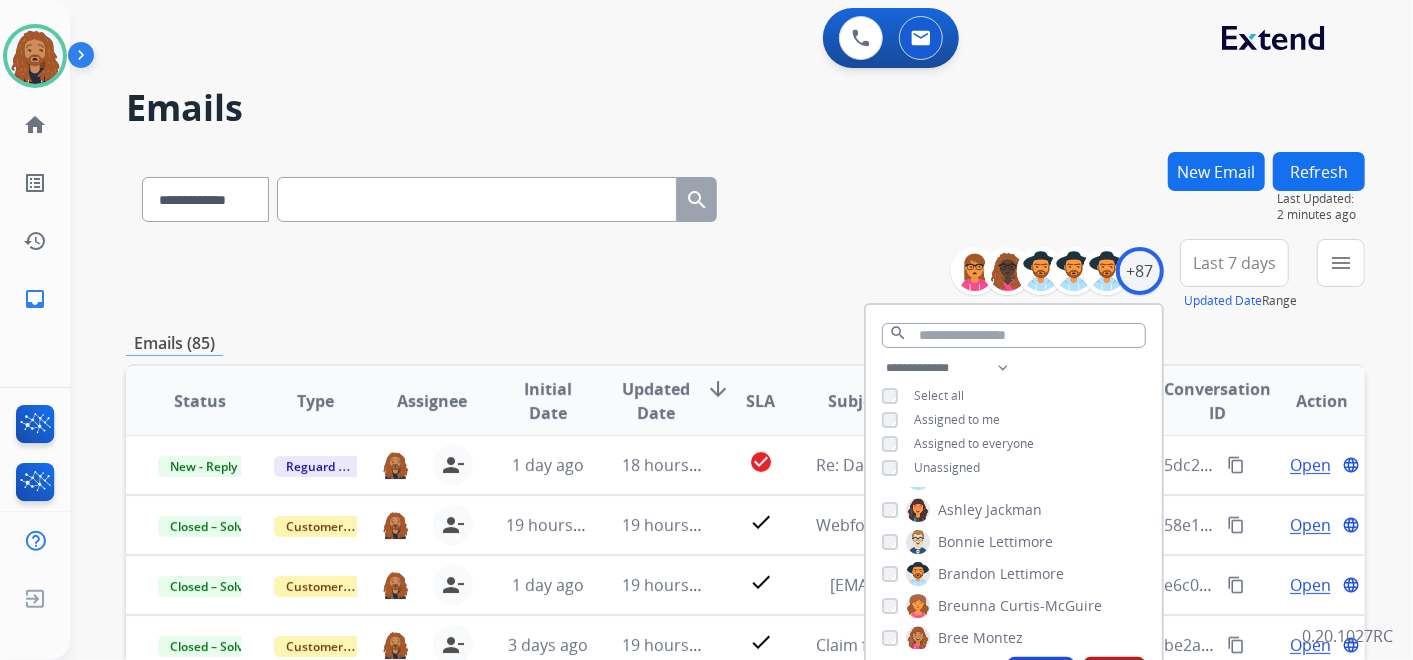 click on "Last 7 days" at bounding box center [1234, 263] 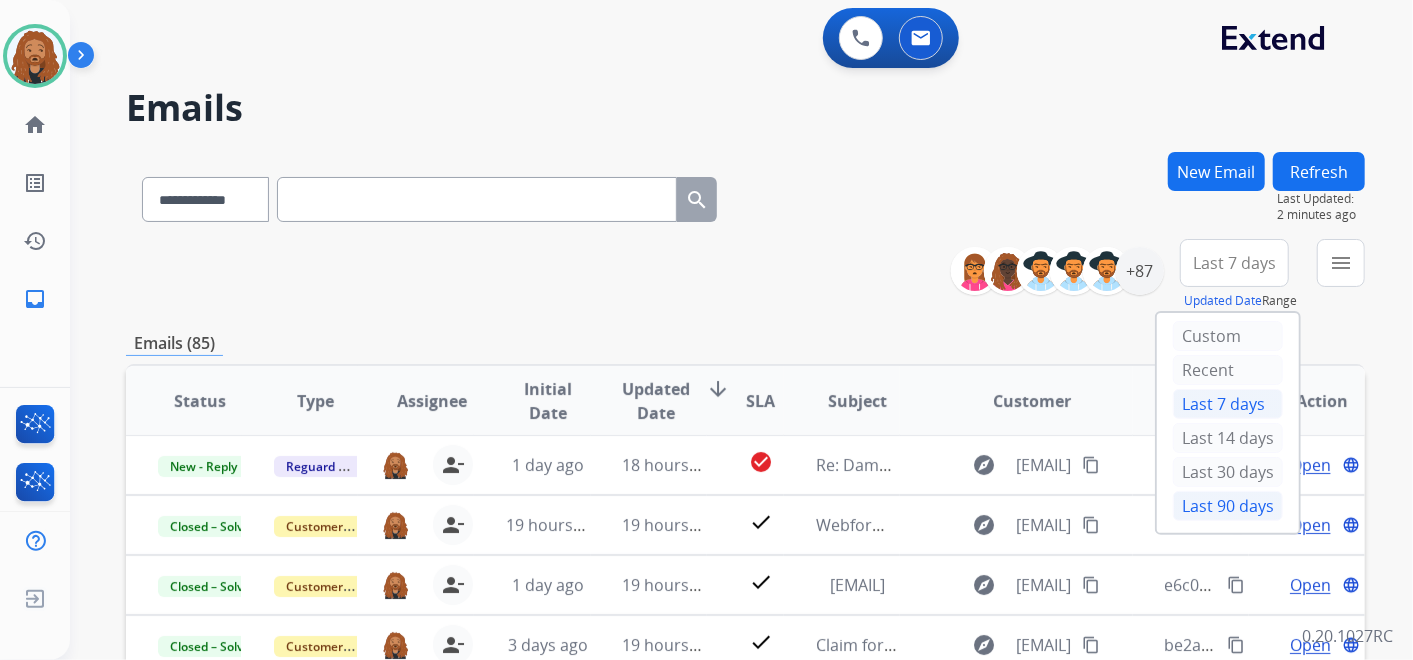 click on "Last 90 days" at bounding box center (1228, 506) 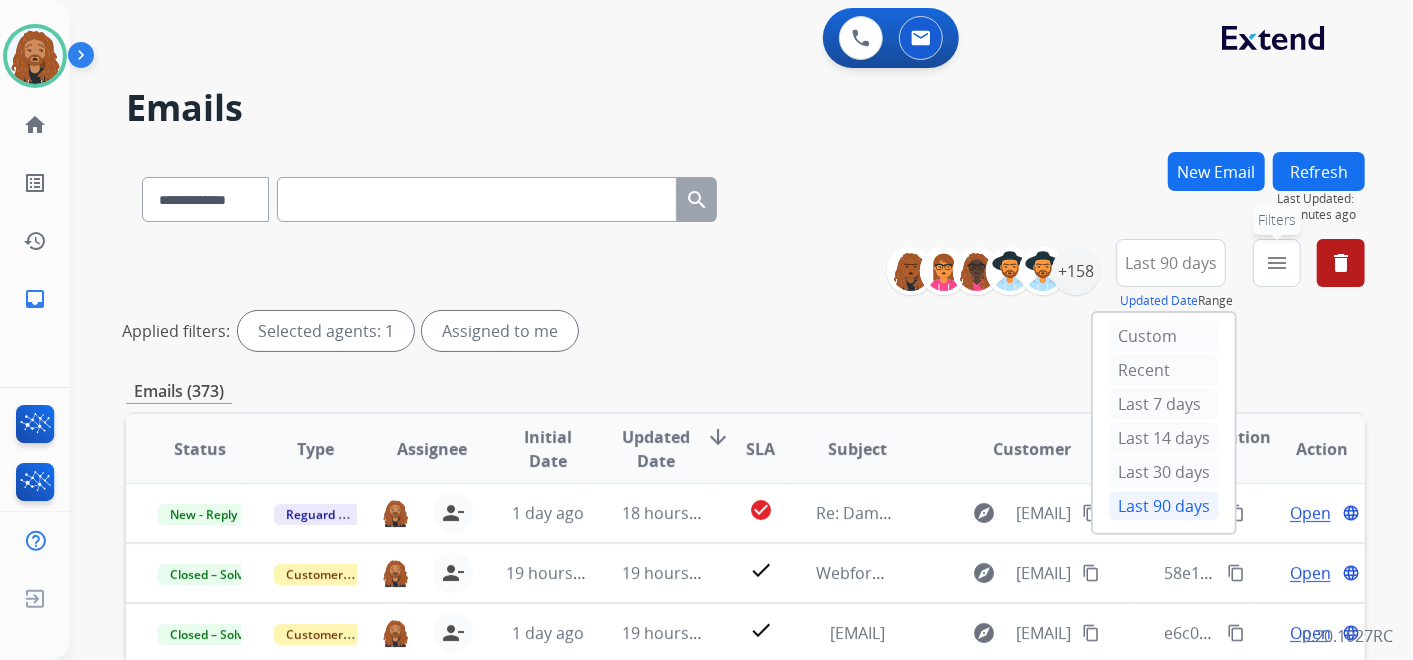click on "menu  Filters" at bounding box center [1277, 263] 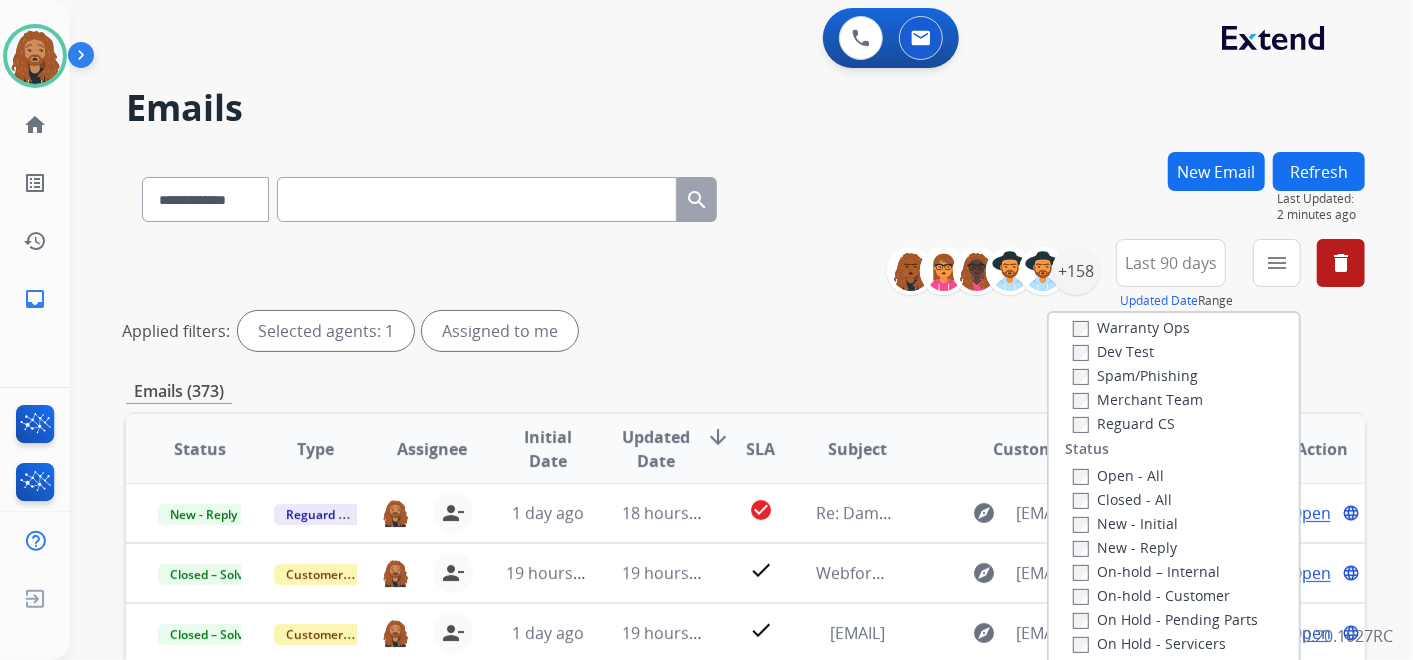 scroll, scrollTop: 222, scrollLeft: 0, axis: vertical 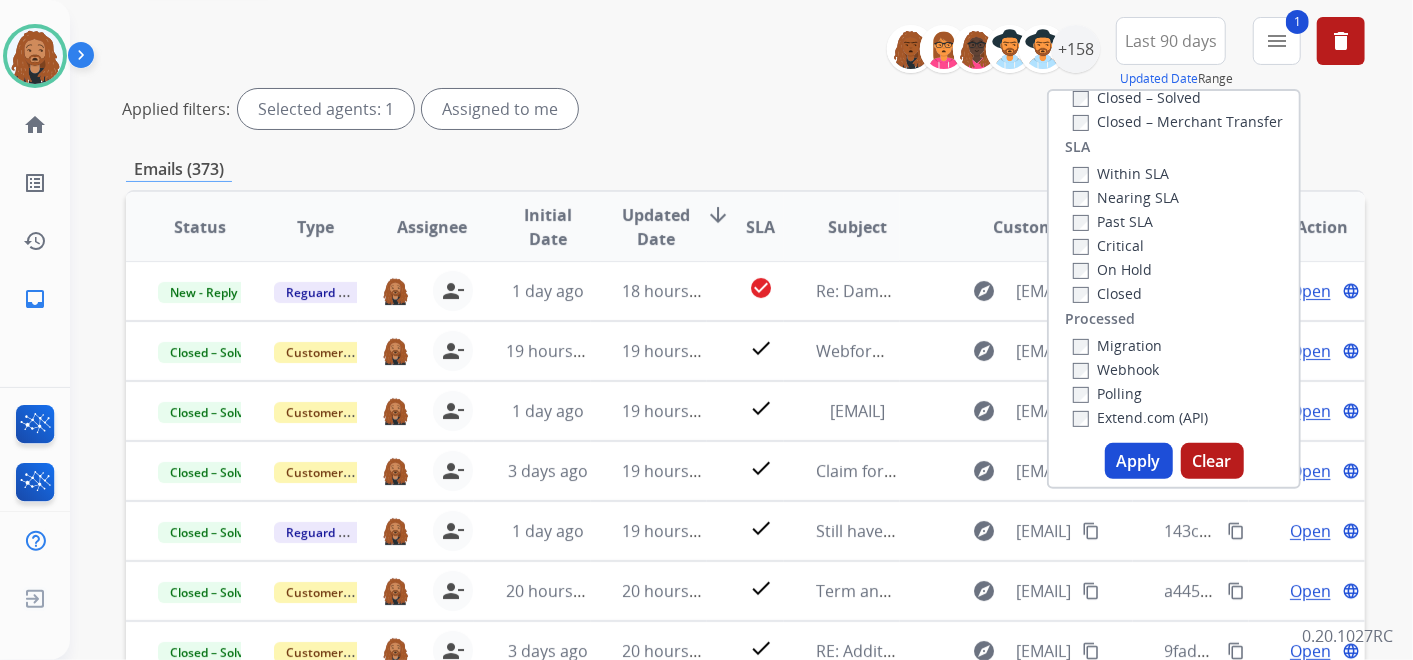 click on "Apply" at bounding box center (1139, 461) 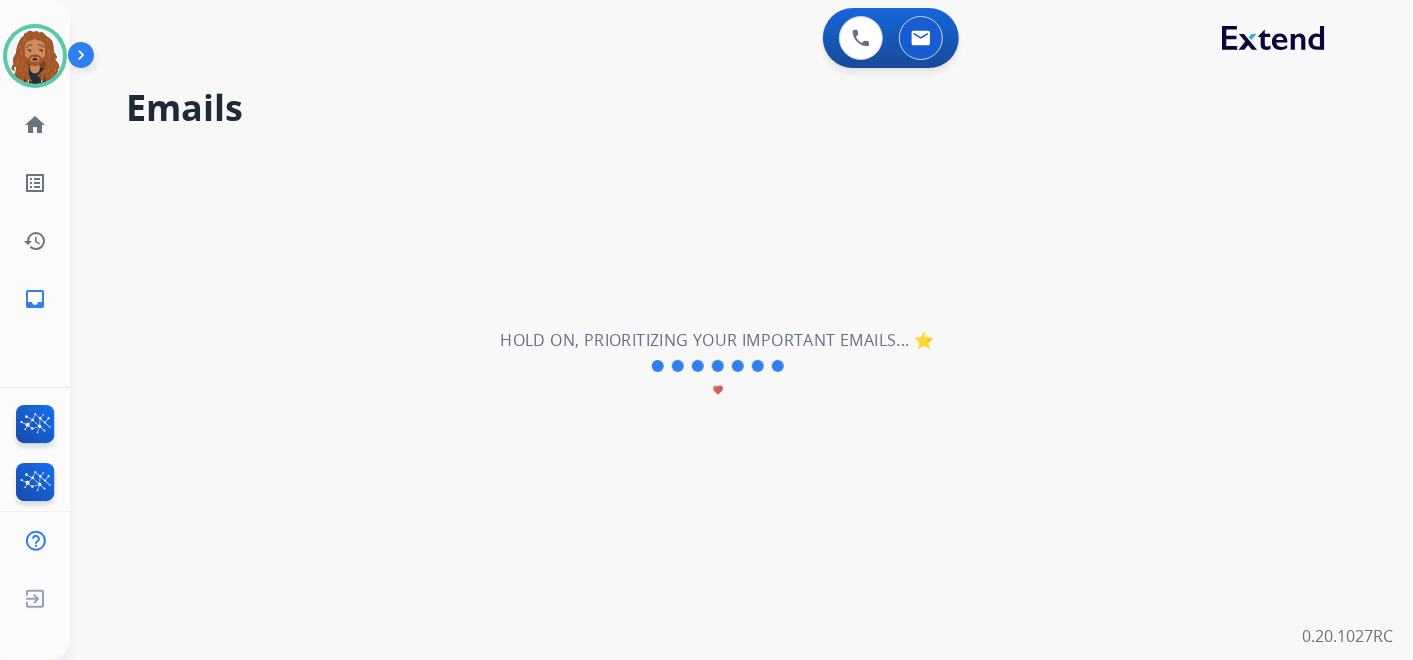 scroll, scrollTop: 0, scrollLeft: 0, axis: both 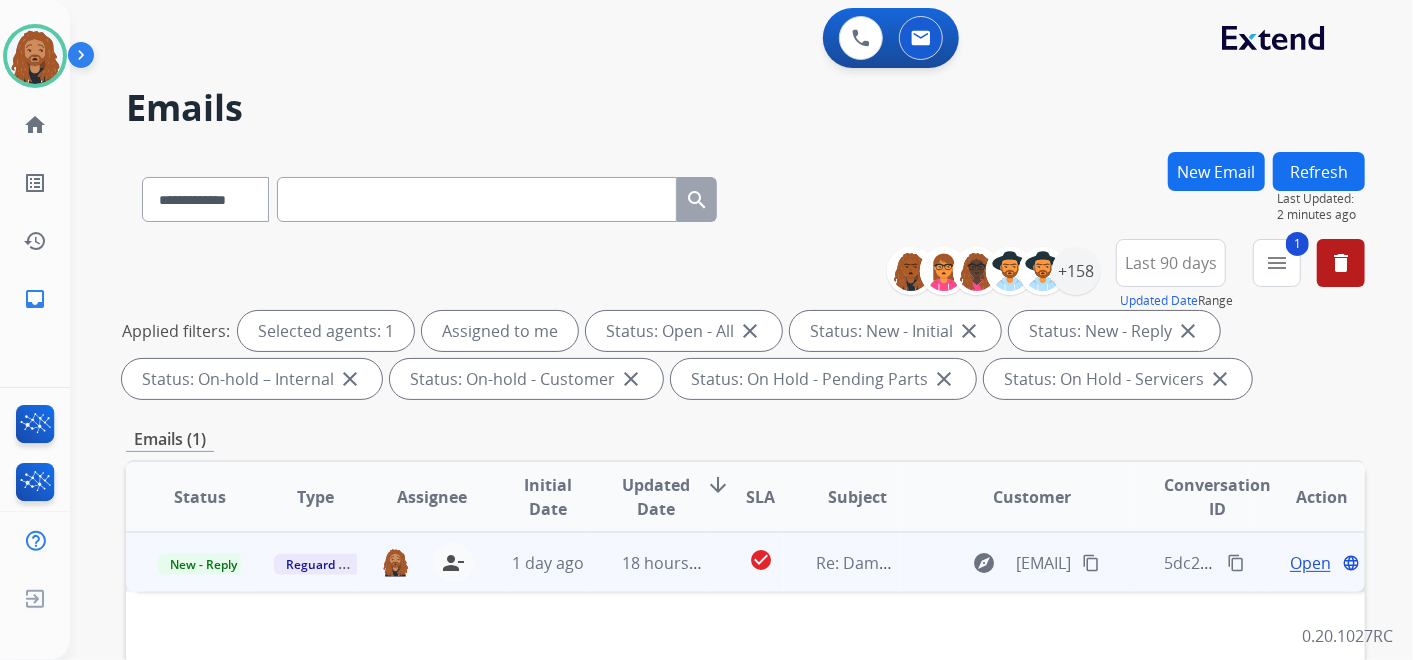 click on "Open" at bounding box center (1310, 563) 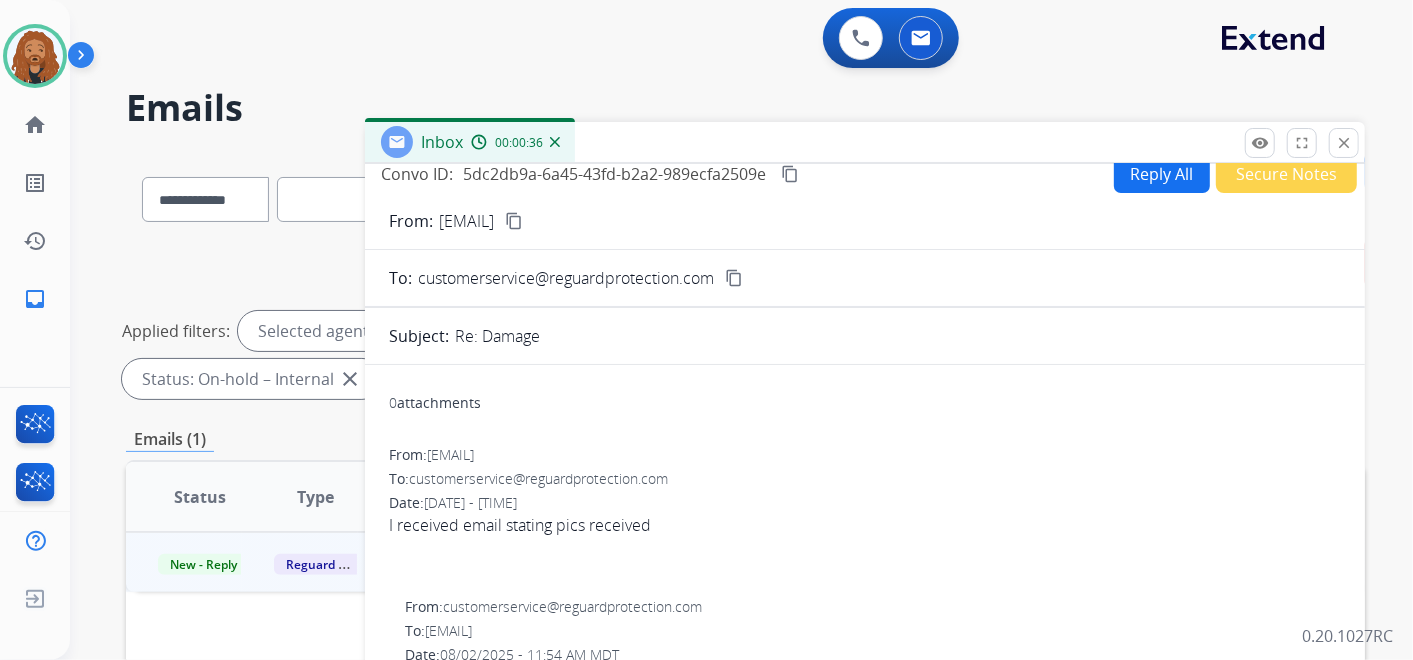 scroll, scrollTop: 0, scrollLeft: 0, axis: both 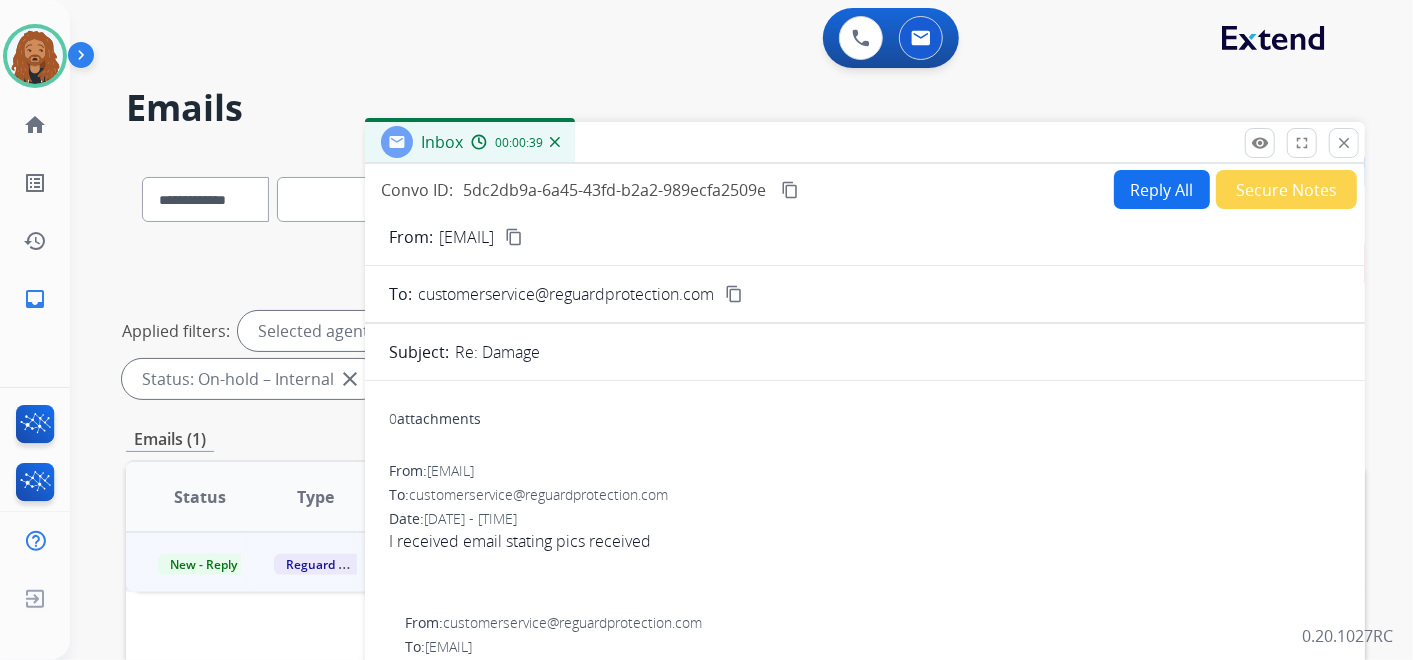 click on "From: [EMAIL] content_copy To:  [EMAIL]  content_copy Subject:  Re: Damage  0  attachments  From:  [EMAIL]   To:  [EMAIL]  Date:  [DATE] - [TIME] I received email stating pics received
From:  [EMAIL]   To:  [EMAIL]  Date:  [DATE] - [TIME] Hello, We did not receive any photos attached to this email. We have however received the previous photos sent in the previous emails. Not sure if those were the photos that you meant or there were additional photos that should’ve been attached to this email.  Thanks for being an Extend customer. Extend Customer Support [EMAIL] | www.extend.com If you have any questions or need further assistance, reply to this email or give us a call at [PHONE] Monday-Friday 9:00AM - 8:00PM EST or Saturdays and Sundays 9:00AM - 2:00PM EST.  From:  [EMAIL]   To:   Date:" at bounding box center [865, 789] 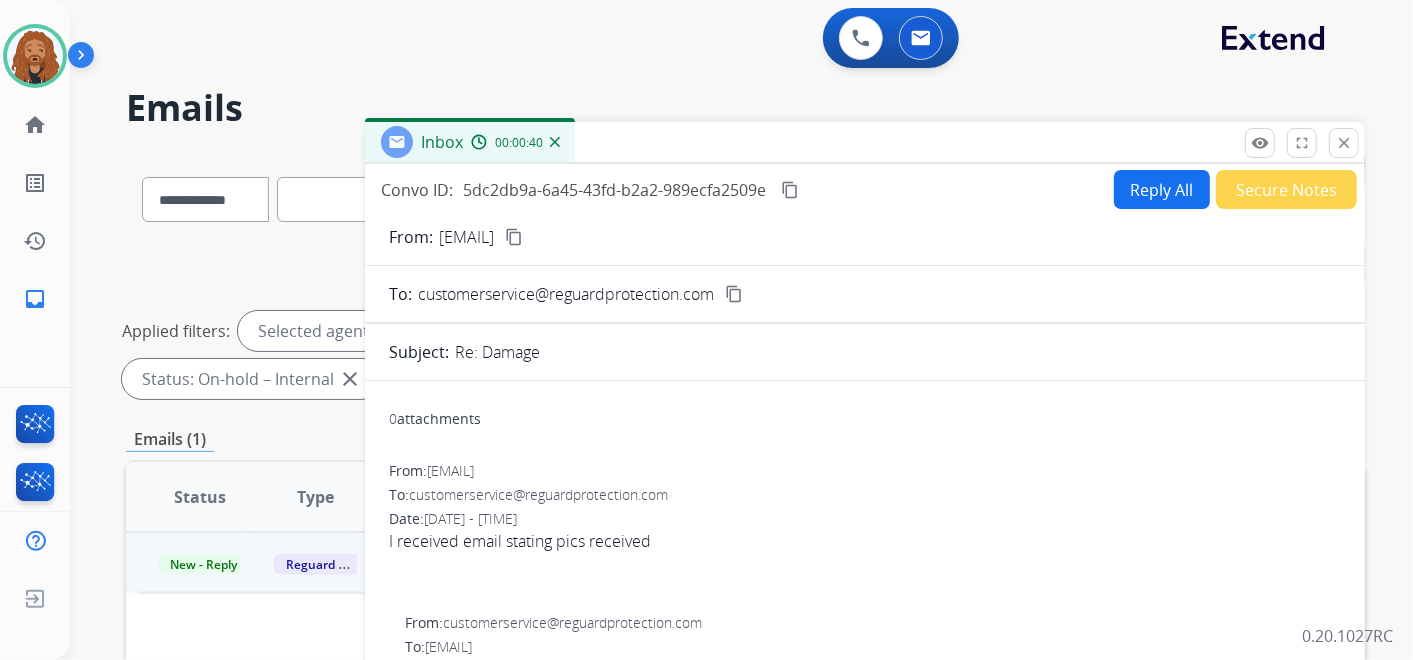 click on "Reply All" at bounding box center (1162, 189) 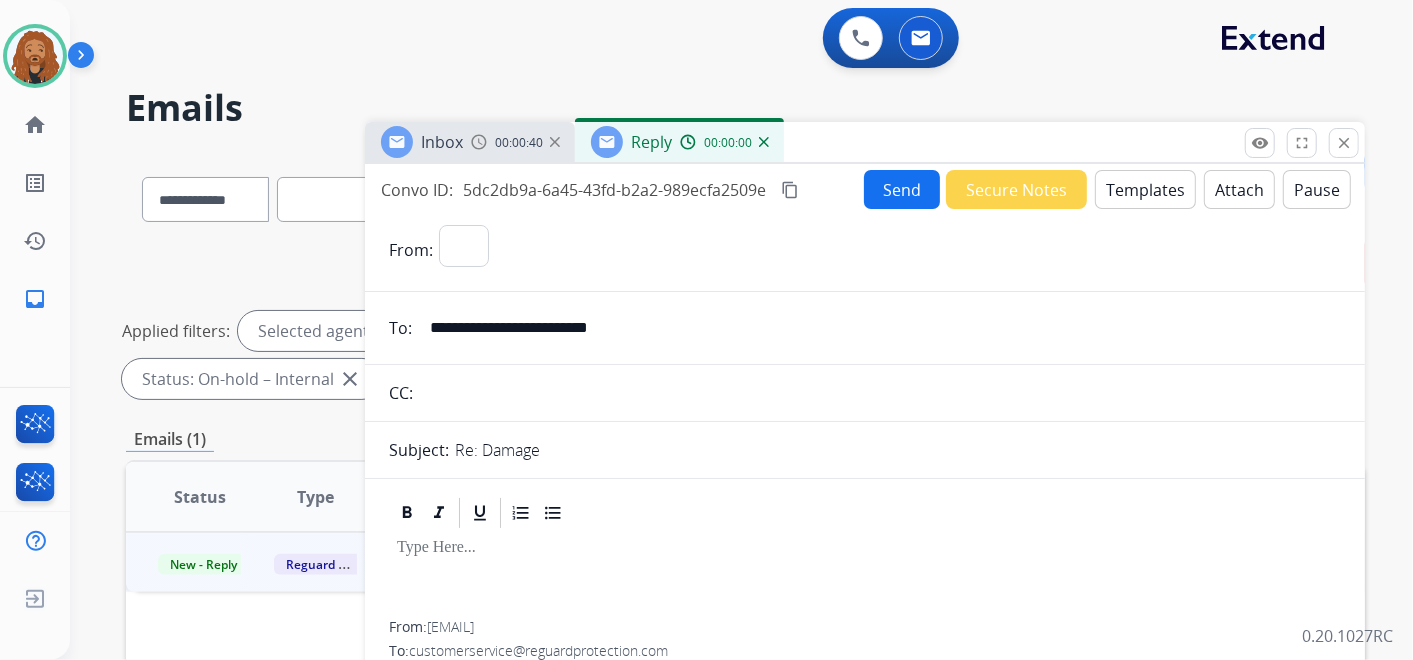 select on "**********" 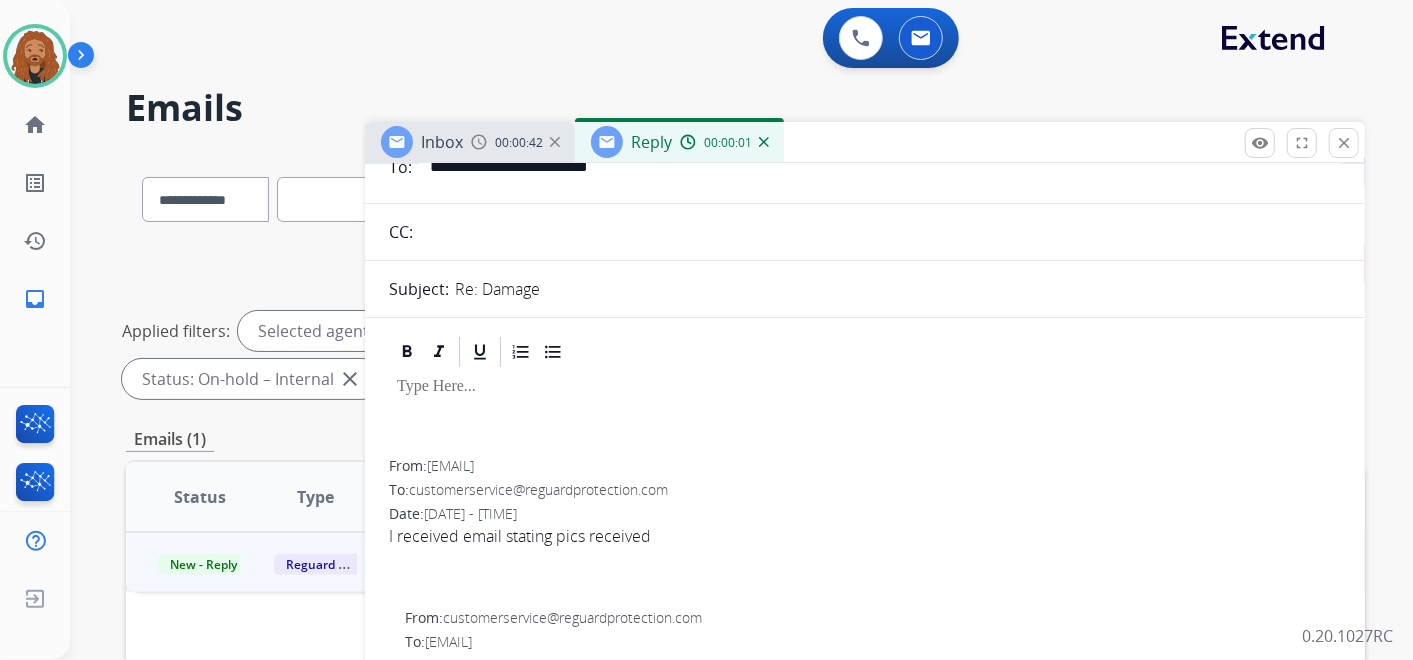 scroll, scrollTop: 0, scrollLeft: 0, axis: both 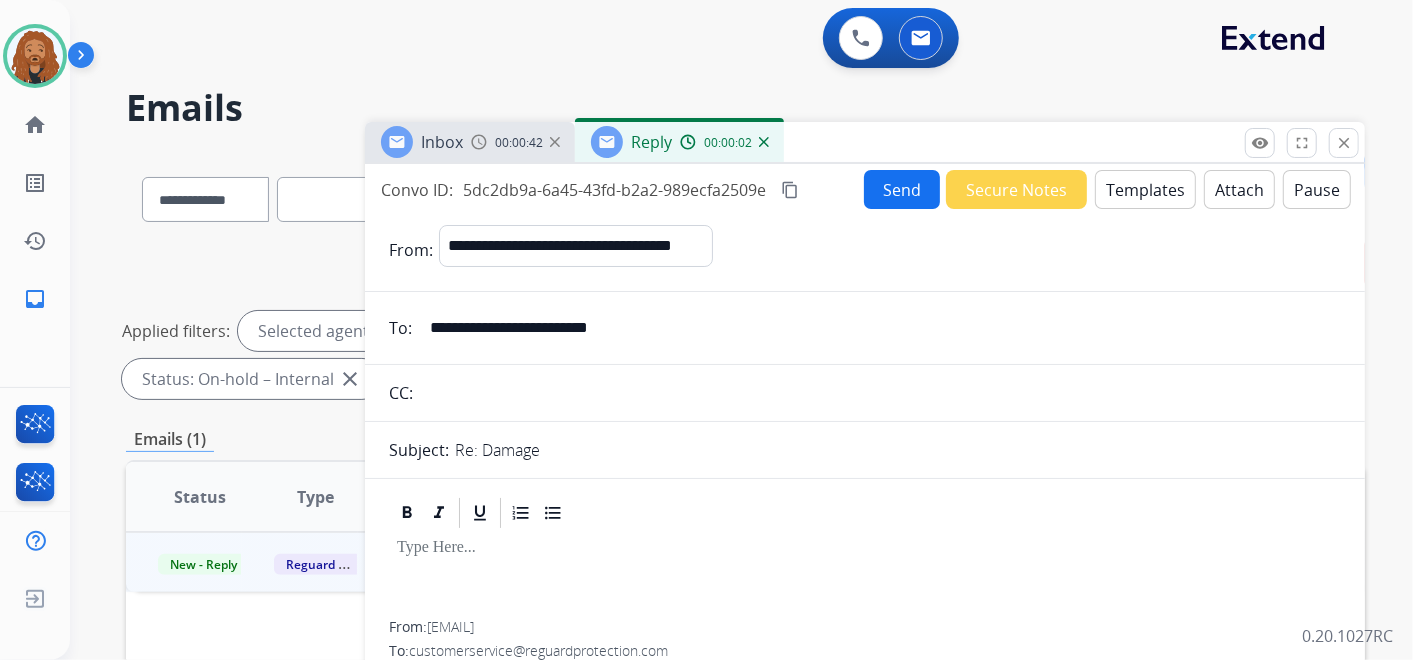 click on "Templates" at bounding box center [1145, 189] 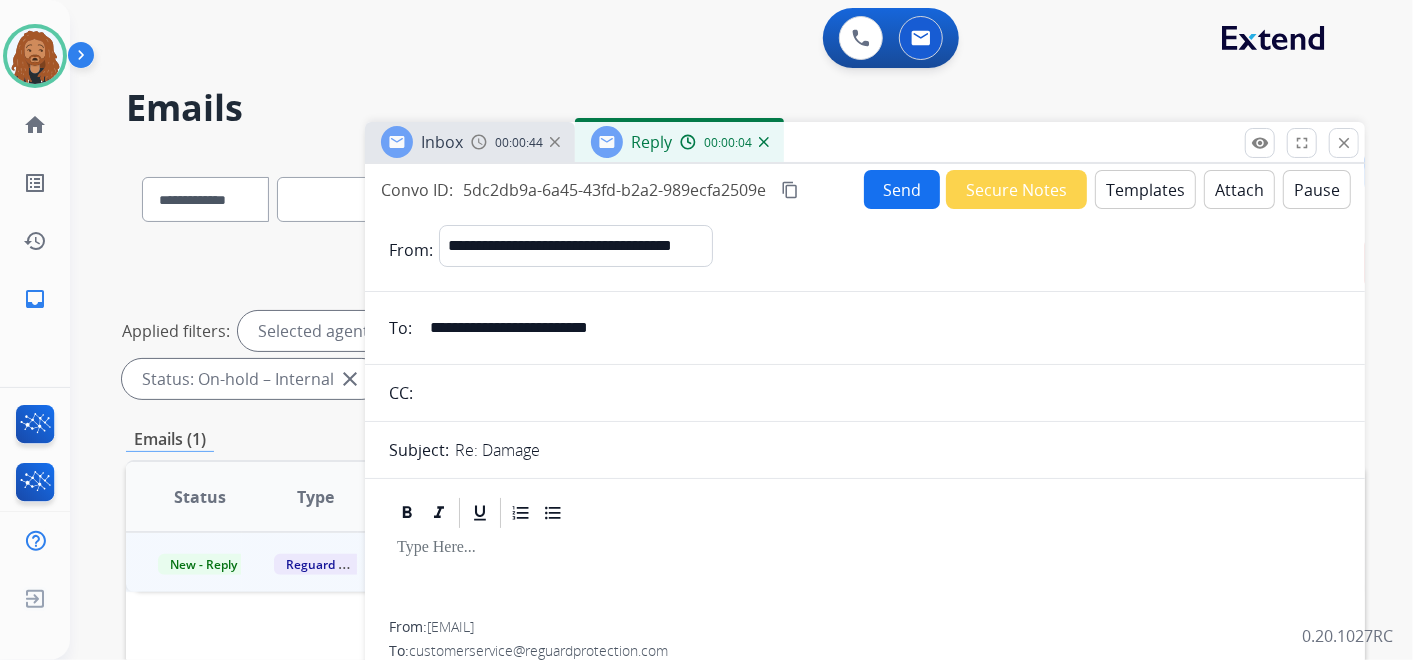 click on "Templates" at bounding box center (1145, 189) 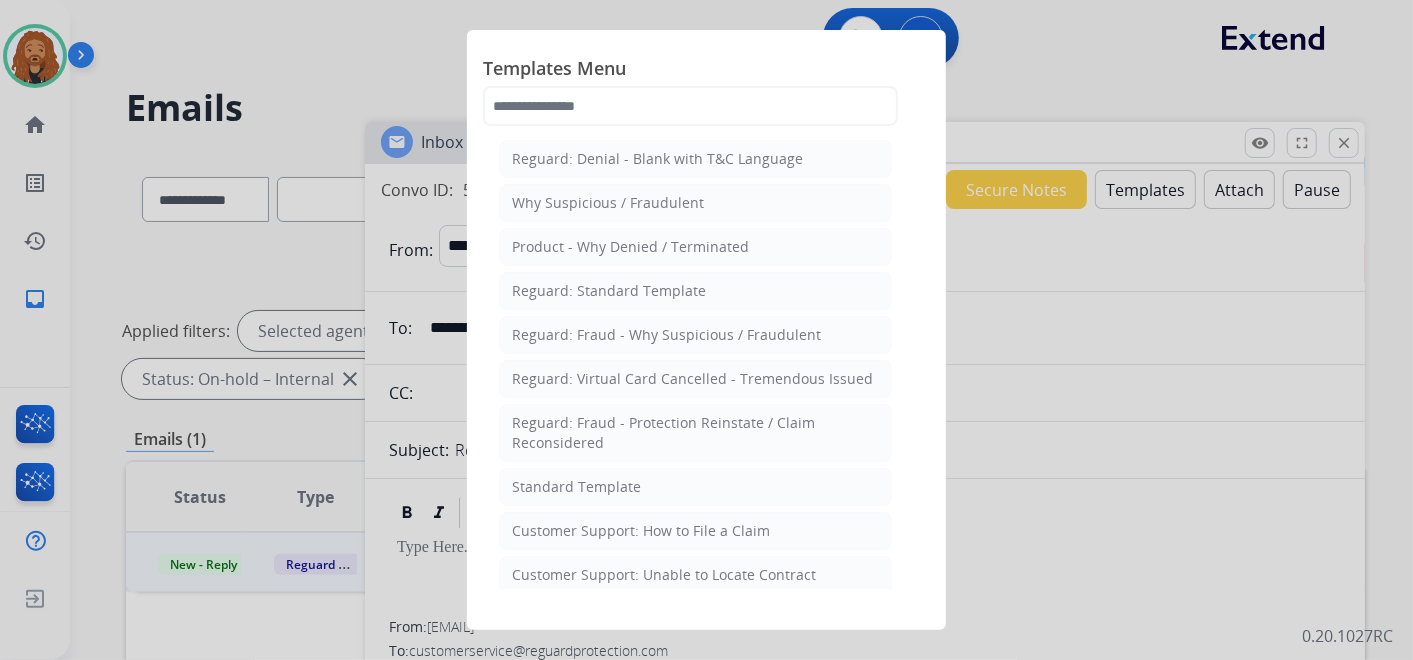 click on "Standard Template" 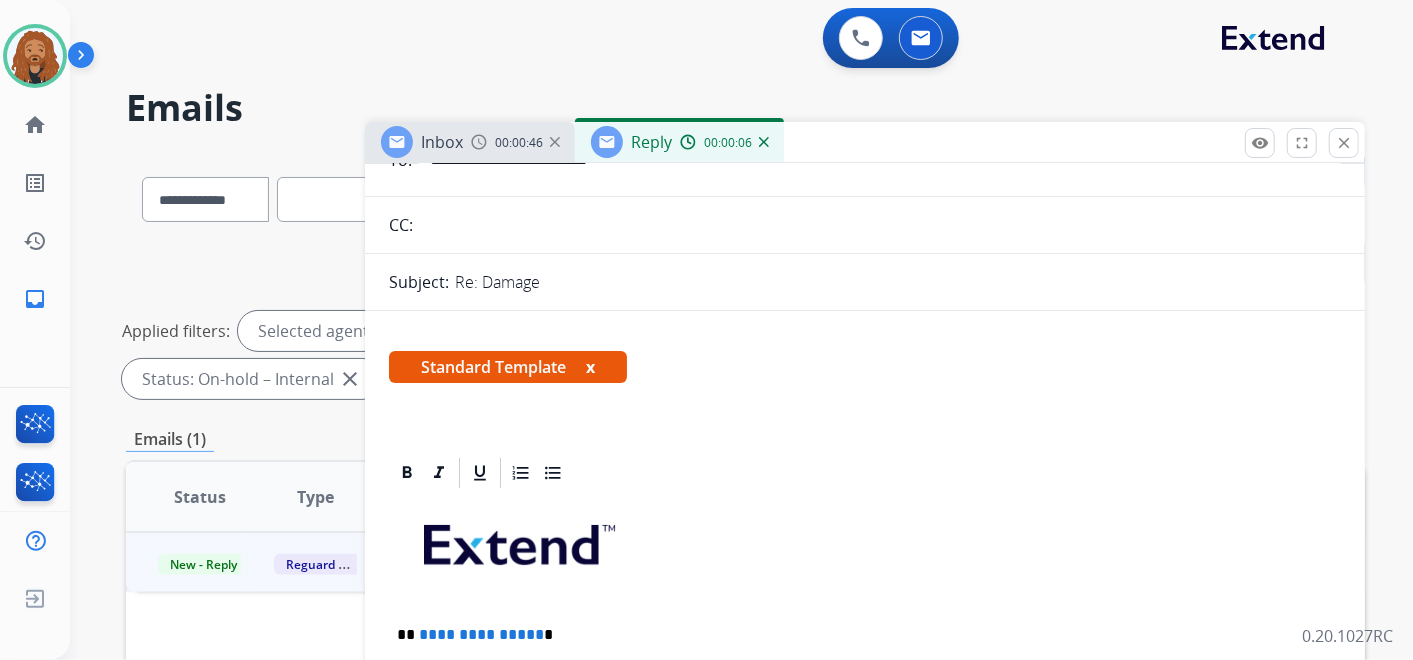 scroll, scrollTop: 333, scrollLeft: 0, axis: vertical 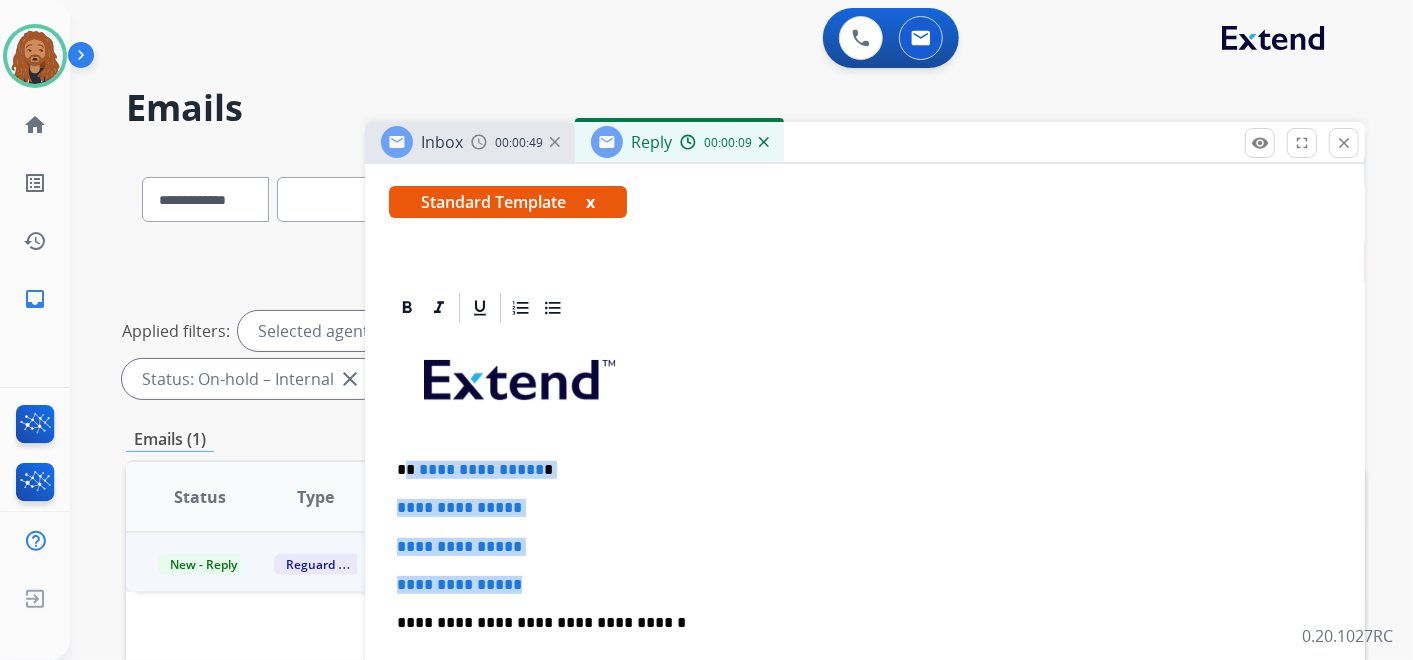 drag, startPoint x: 540, startPoint y: 583, endPoint x: 410, endPoint y: 454, distance: 183.14203 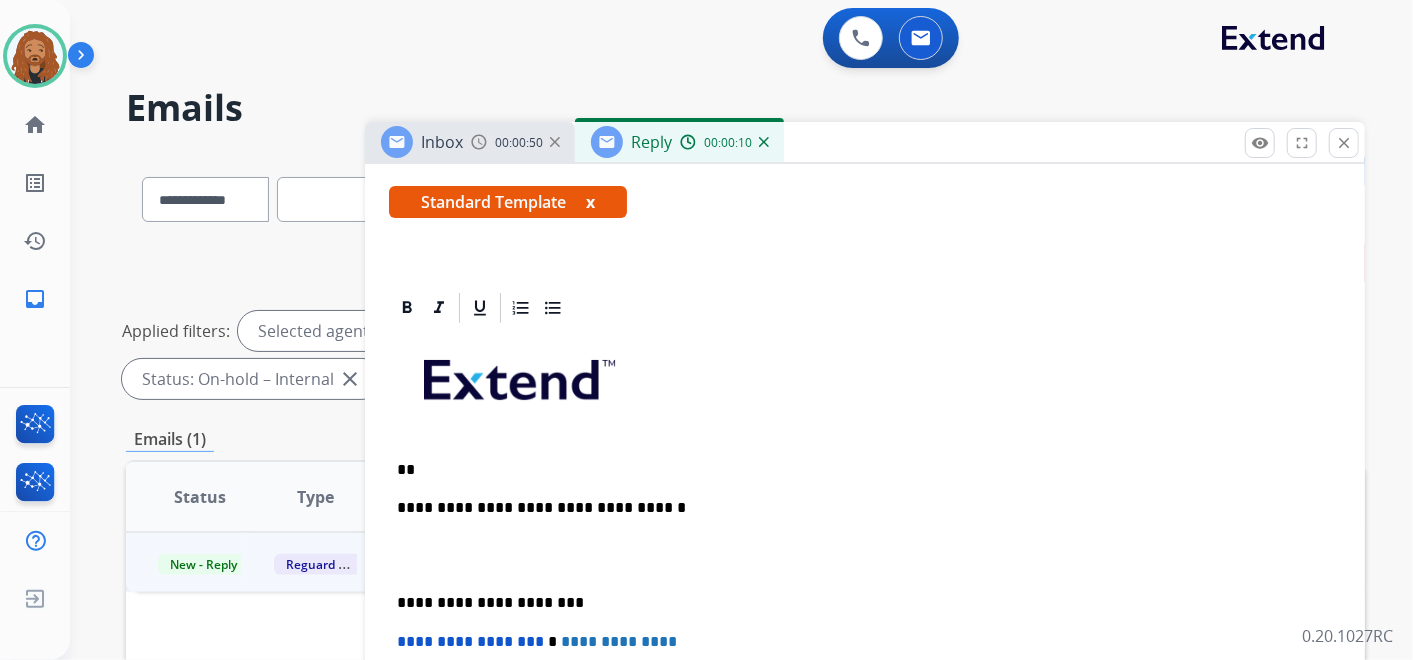 type 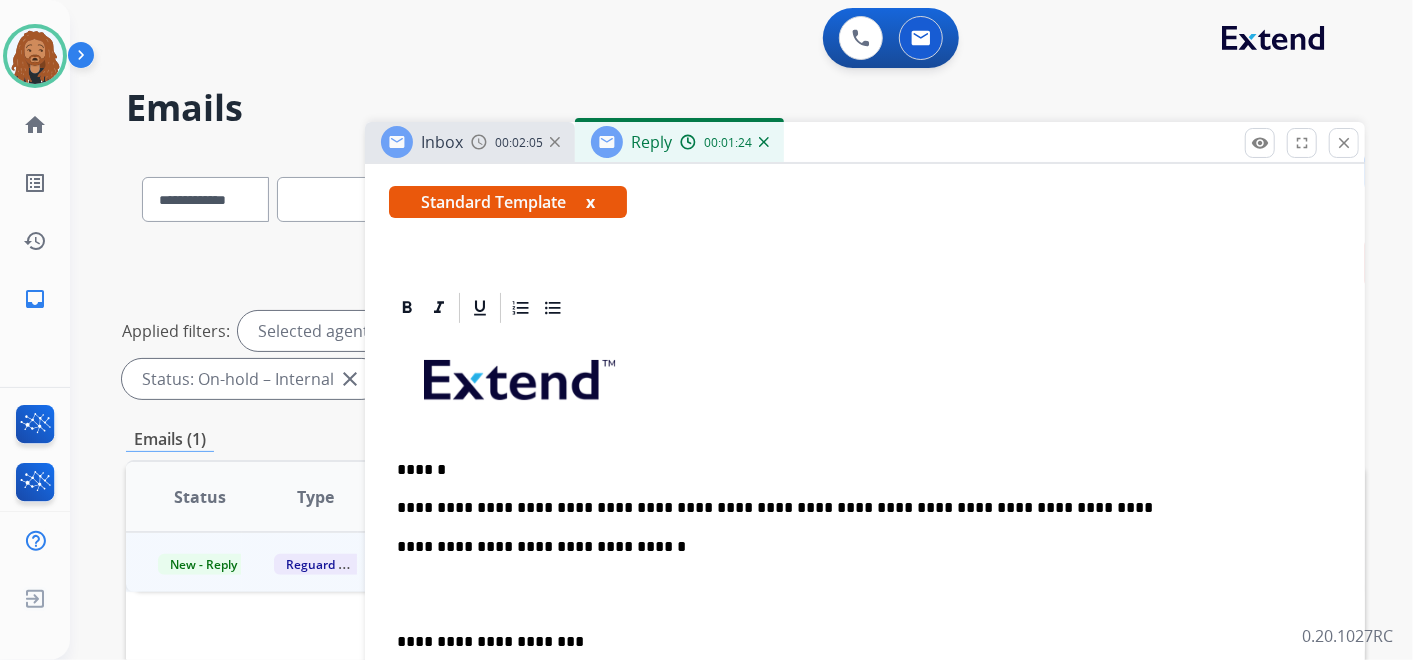 click at bounding box center (865, 594) 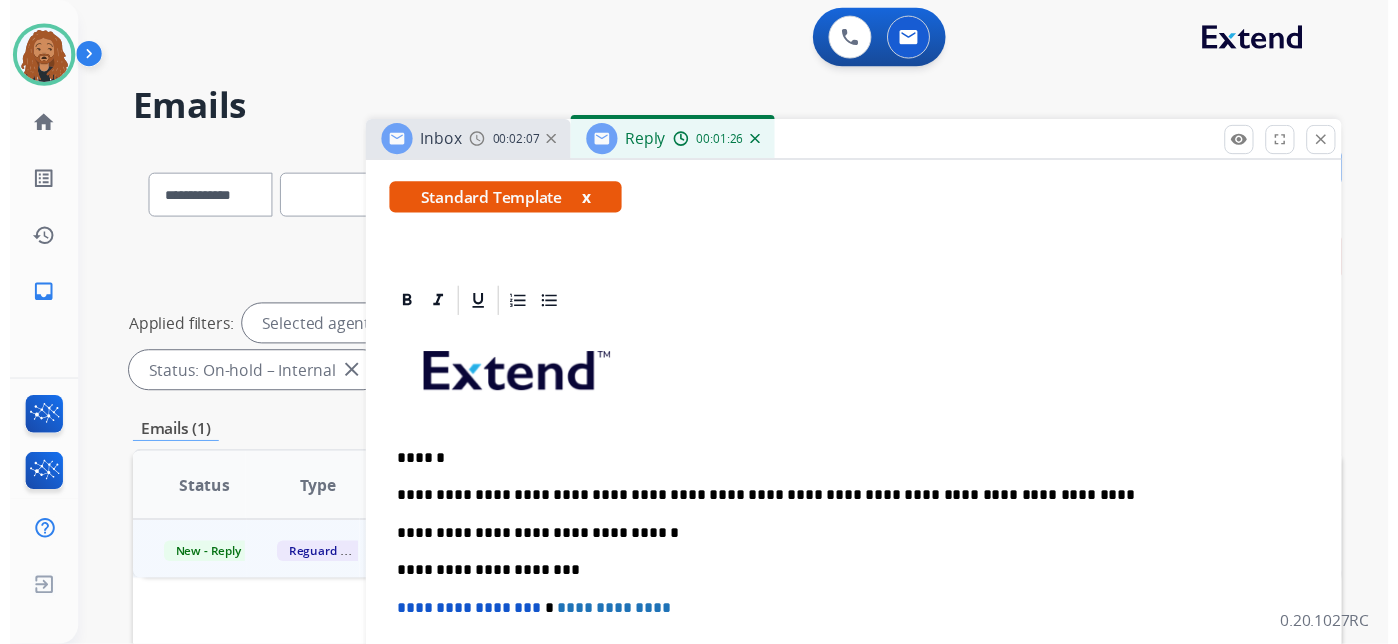 scroll, scrollTop: 0, scrollLeft: 0, axis: both 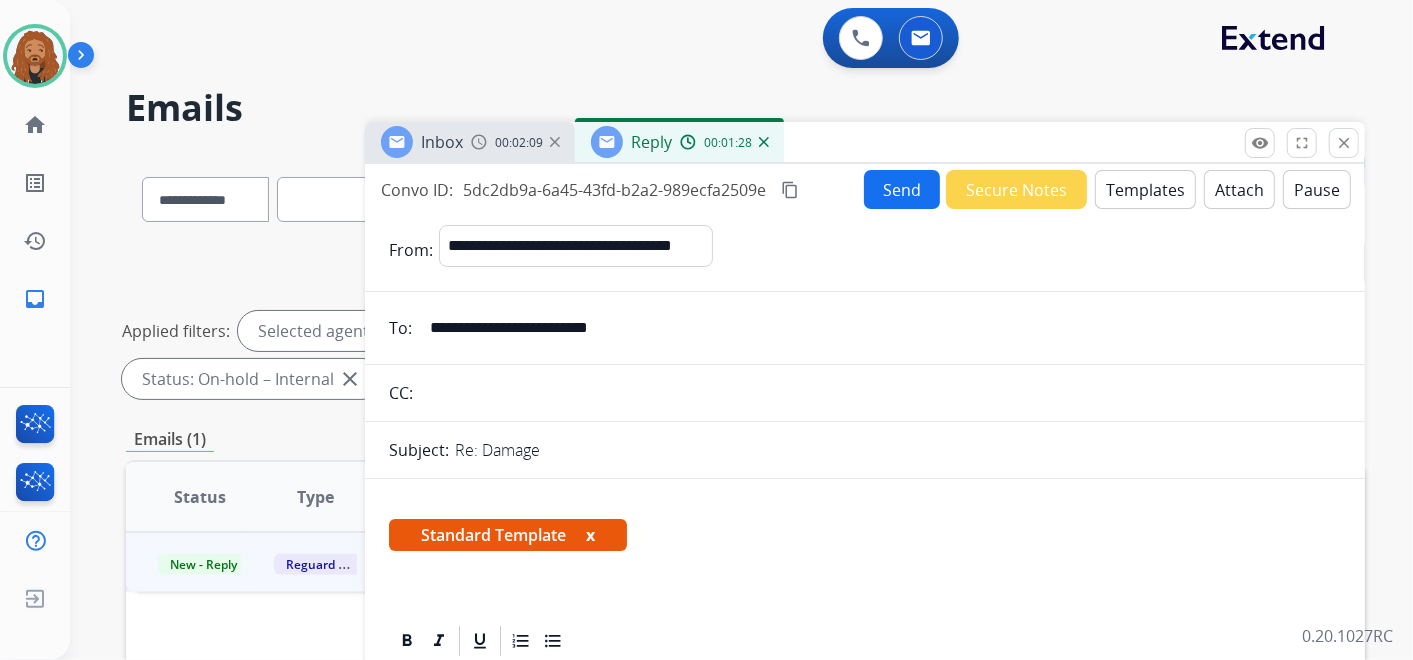click on "Send" at bounding box center (902, 189) 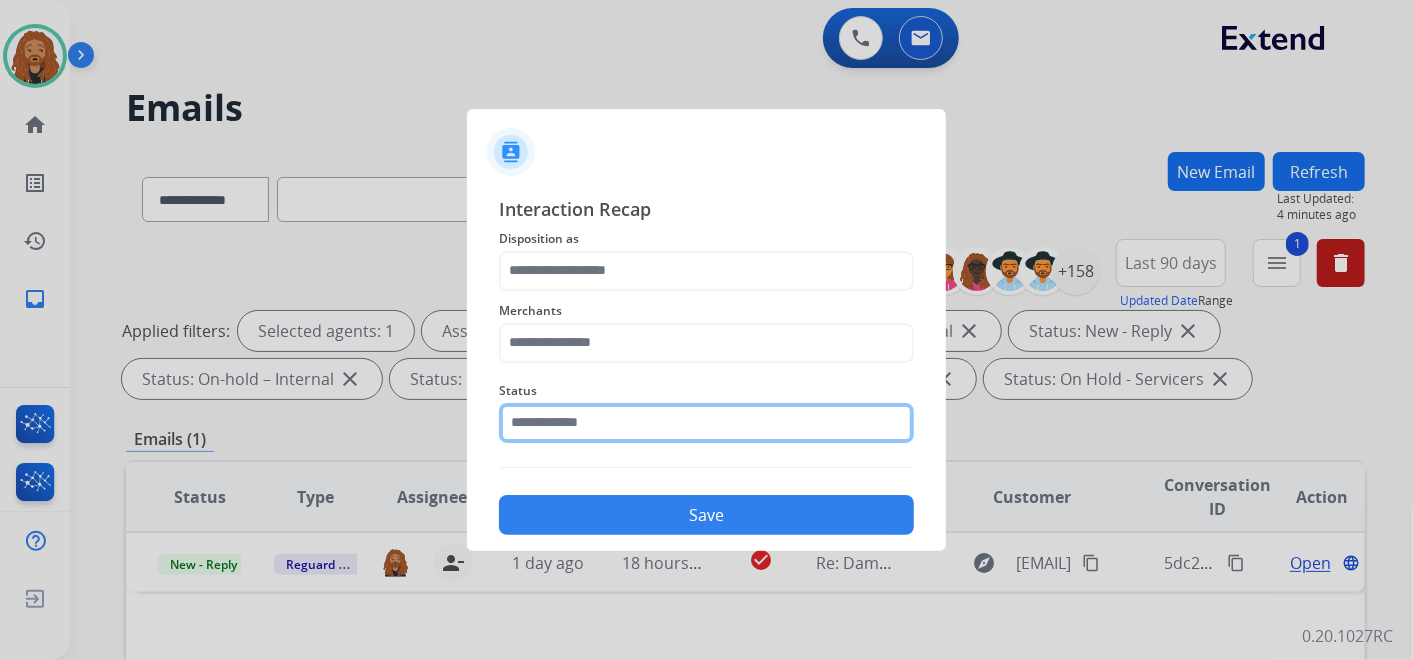 click 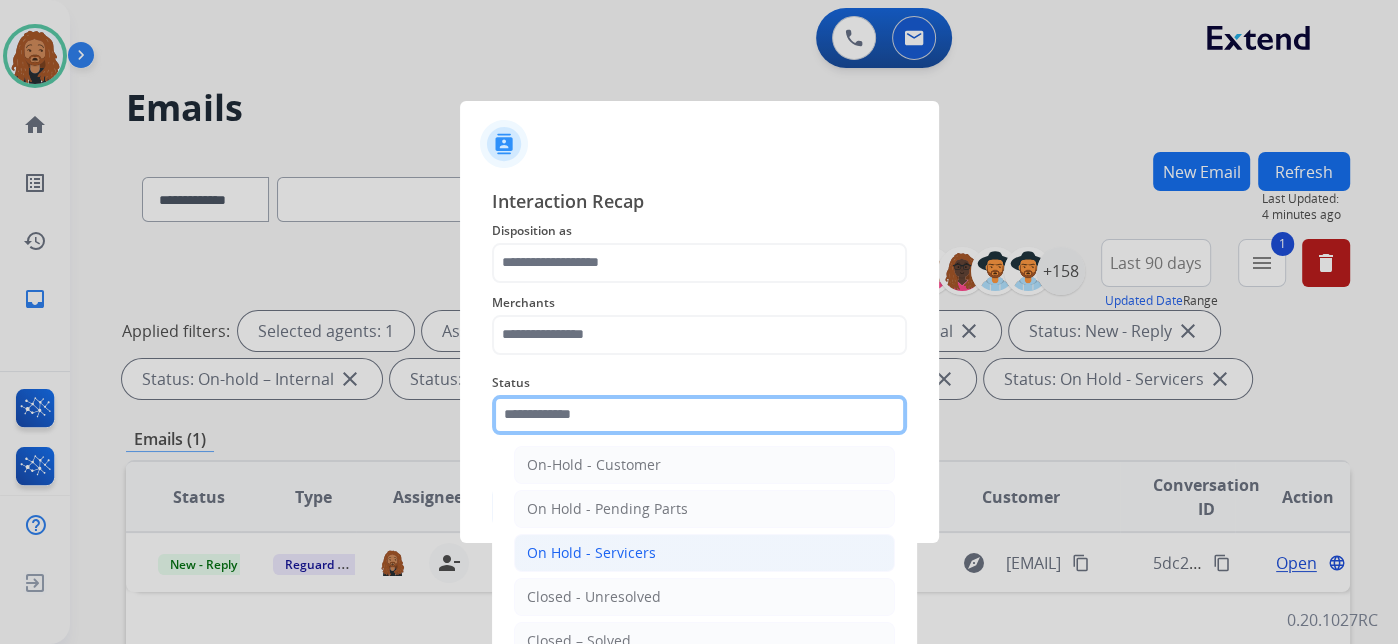 scroll, scrollTop: 114, scrollLeft: 0, axis: vertical 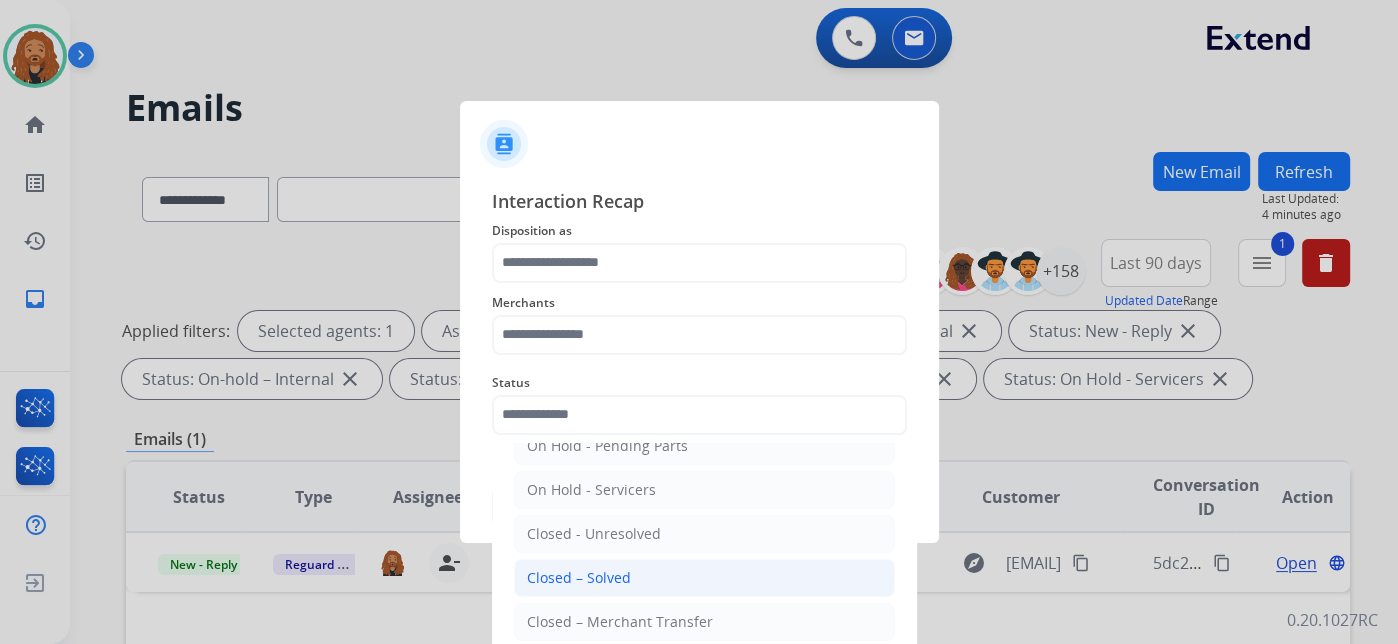 click on "Closed – Solved" 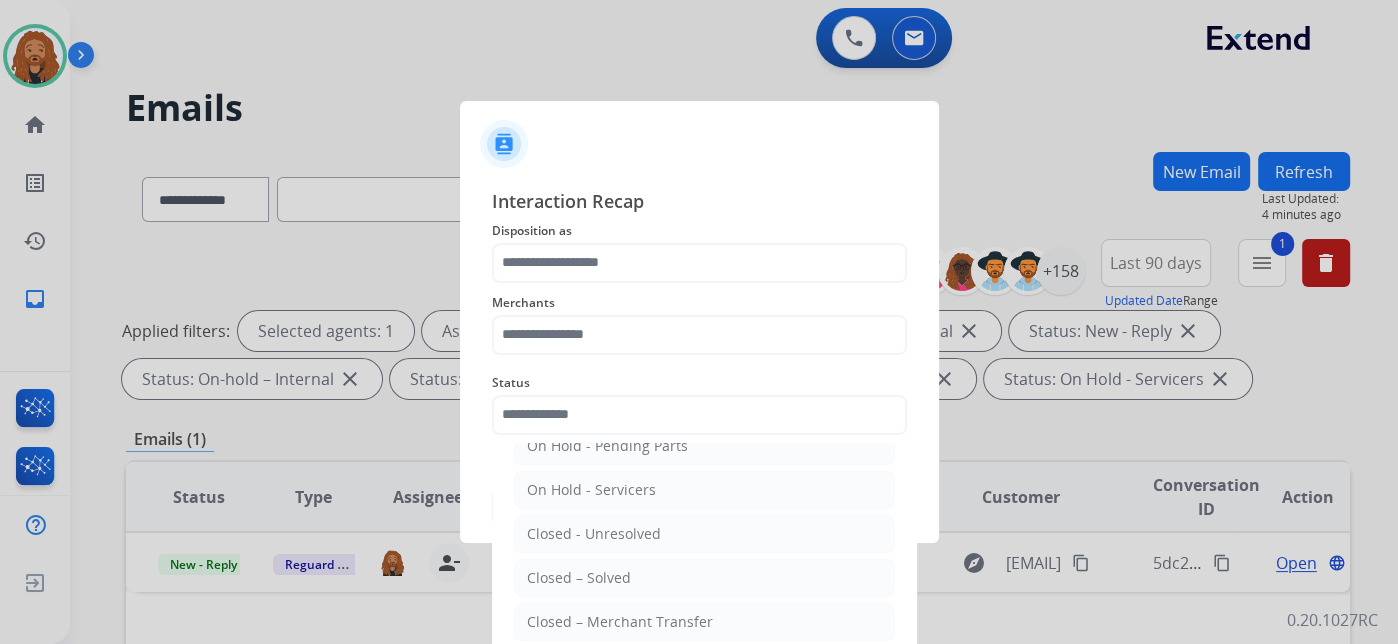type on "**********" 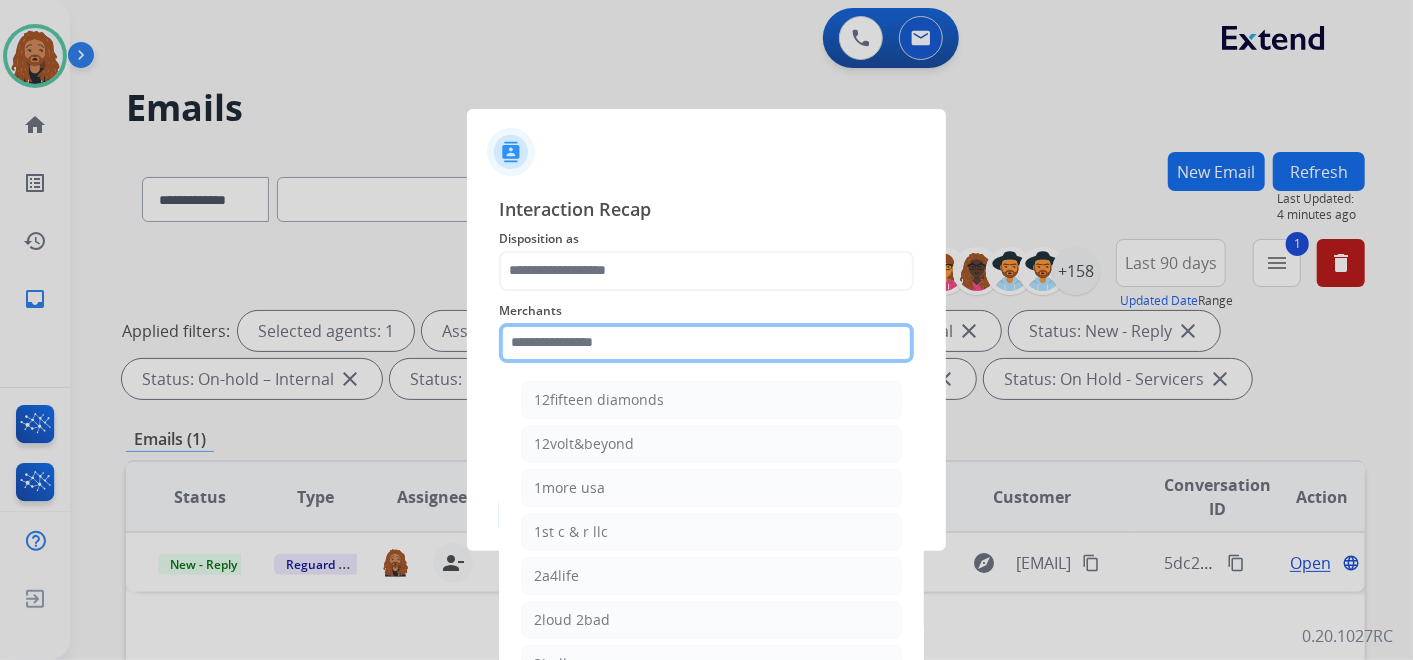 click on "Merchants    12fifteen diamonds   12volt&beyond   1more usa   1st c & r llc   2a4life   2loud 2bad   3balls   4 state trucks   4moms   Abstinence spirits   Accessorypartsstore   Action clutch   Active lifestyle store   Addaday   Adorama abs   Adorama business-to-business   Adrenaline offroad outfitters   Ads shocks   Advance auto parts   Aem electronics   Aerishealthinc   Ag solutions group, llc   Aim controllers   Air-relax   Airocide   Airslamit   Airsoft station   Airthereal   Alchemy fine home   Aleko products   Alice lane home   All around e-bikes   All electric motion   All things barbecue   Allen   Allied gaming north america, llc   Allied wheel components   Alta gracia motors   Alter   Ambient fires   American bass   American cornhole association   American medical sales and rentals   American technologies network   Ameridroid   Amethyst home   Amgair   Ams fireplace   Amscope   Andaaz jewelers   Anne klein   Anova   Anytime baseball supply   Anytime sports supply   Apec water systems   Apollo neuro" 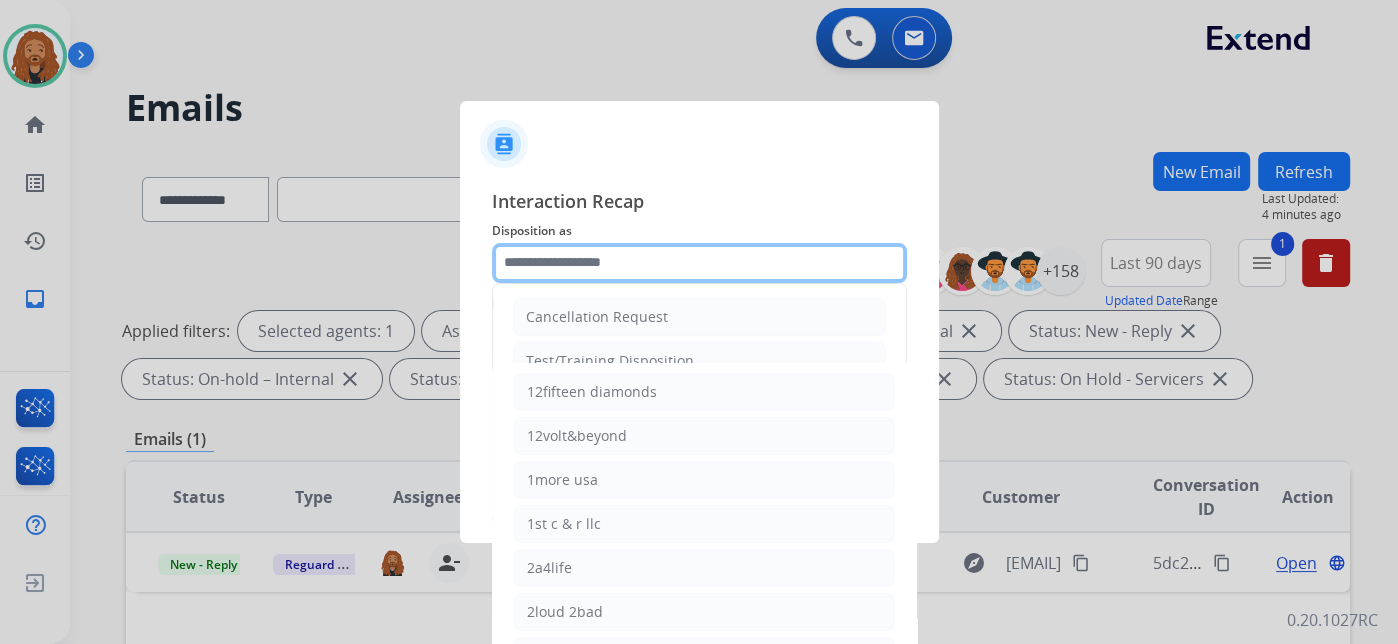 click 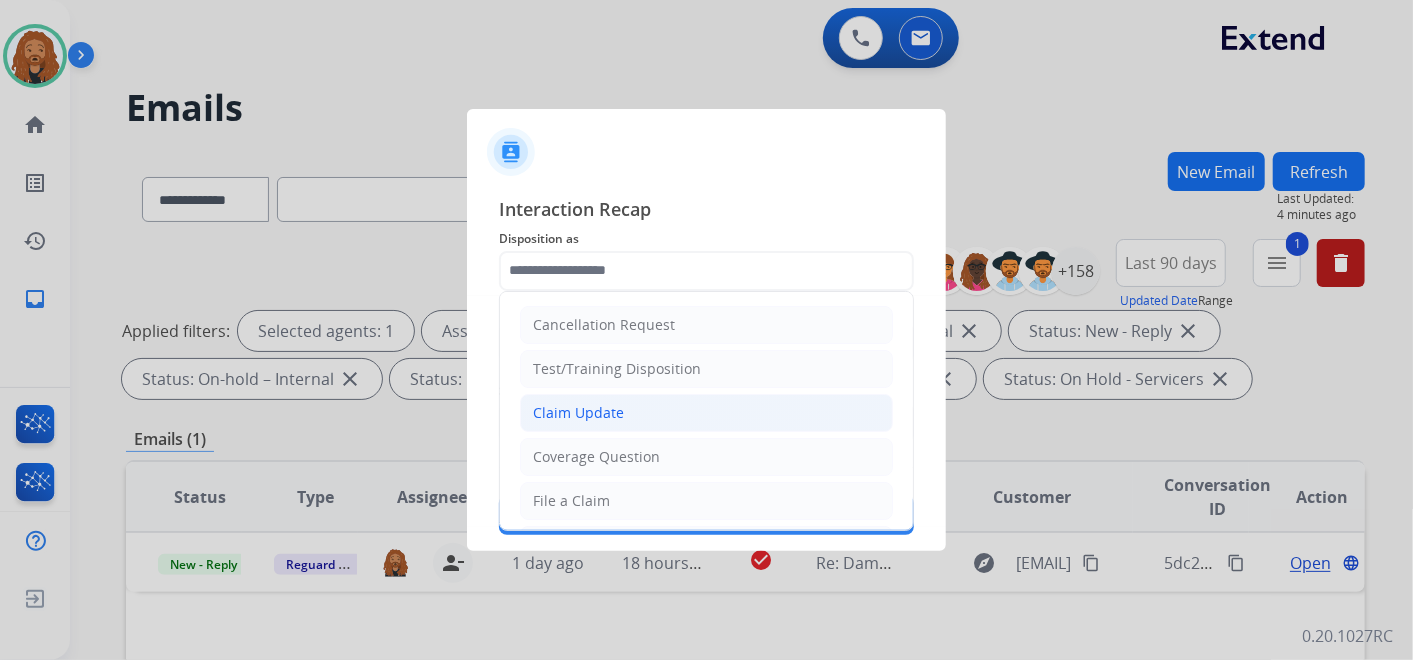 click on "Claim Update" 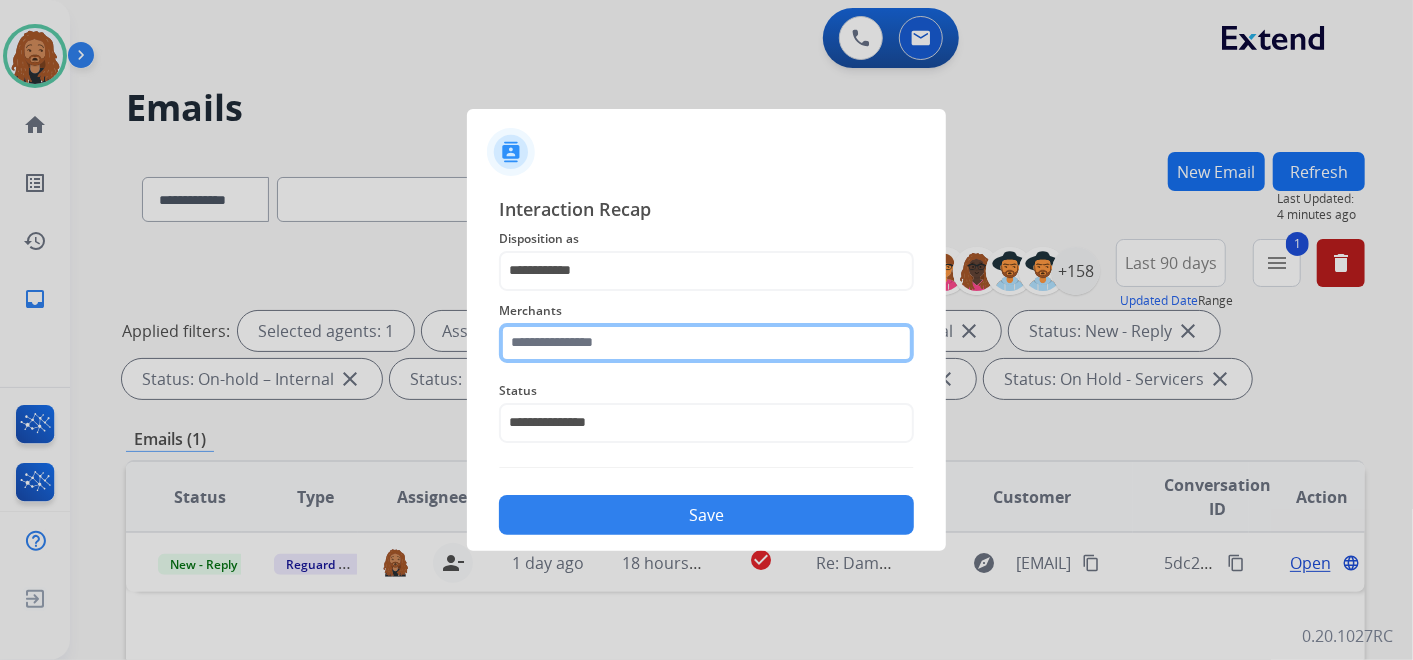 click 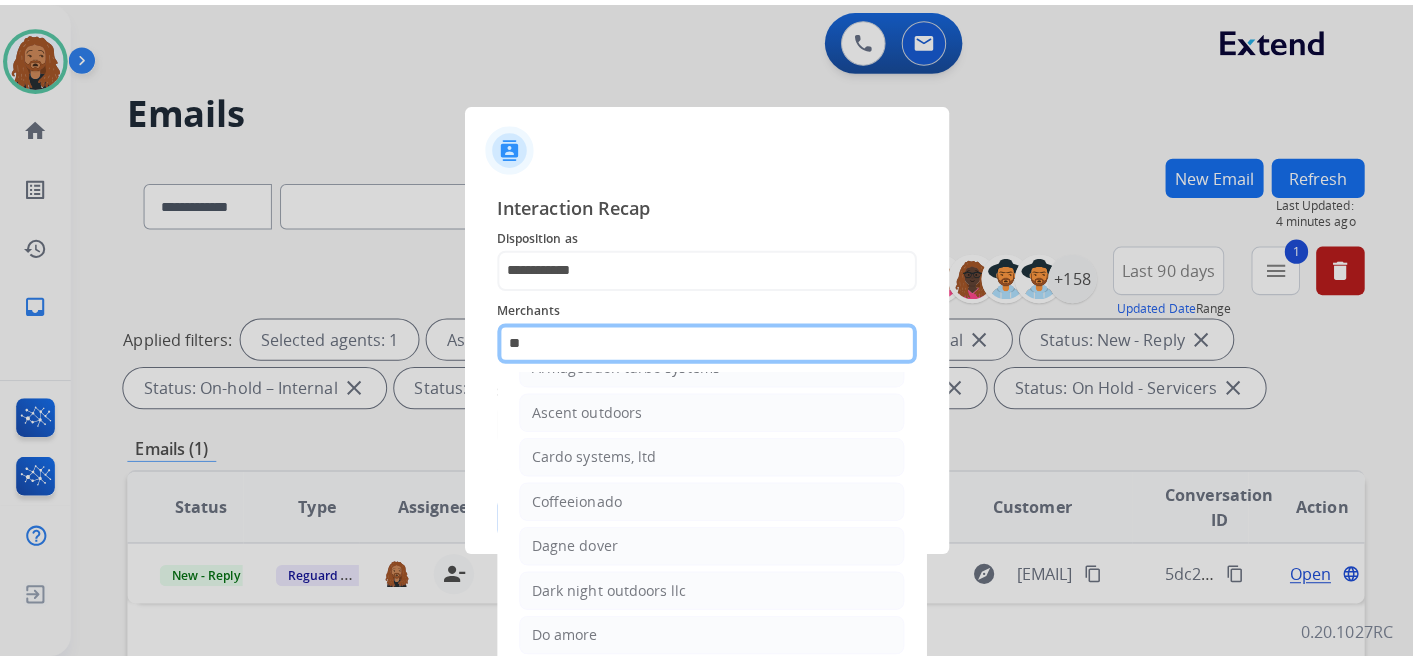 scroll, scrollTop: 0, scrollLeft: 0, axis: both 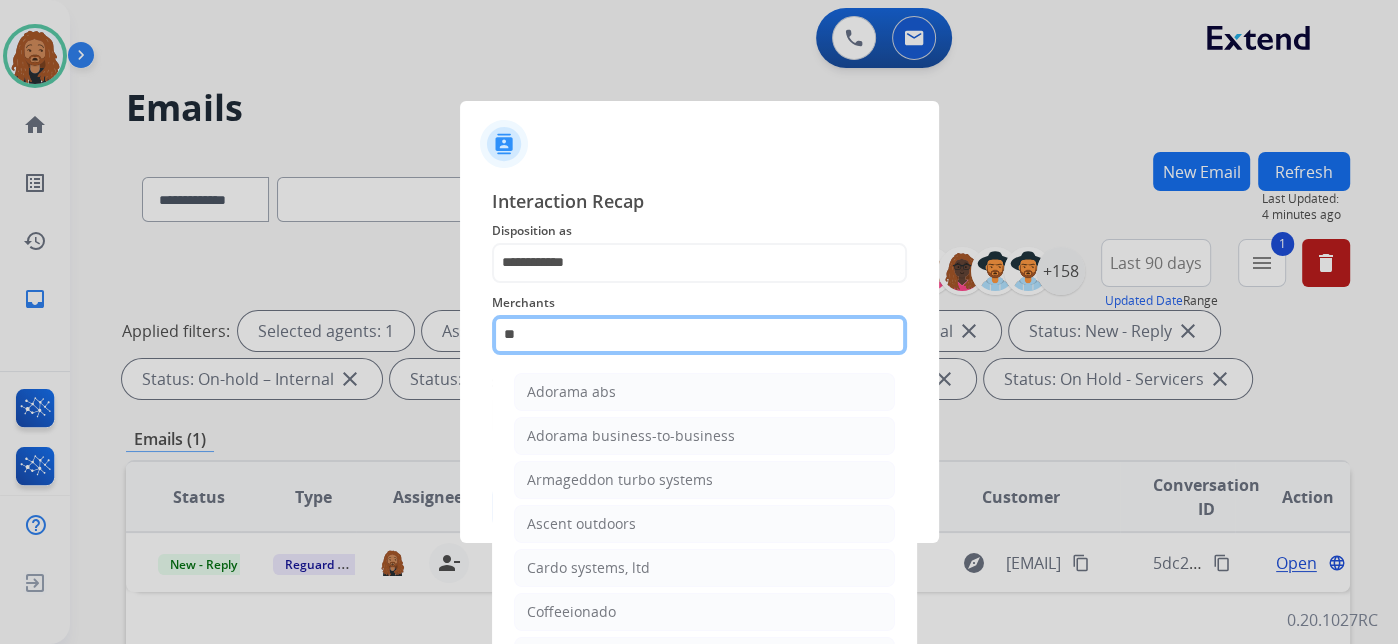 type on "*" 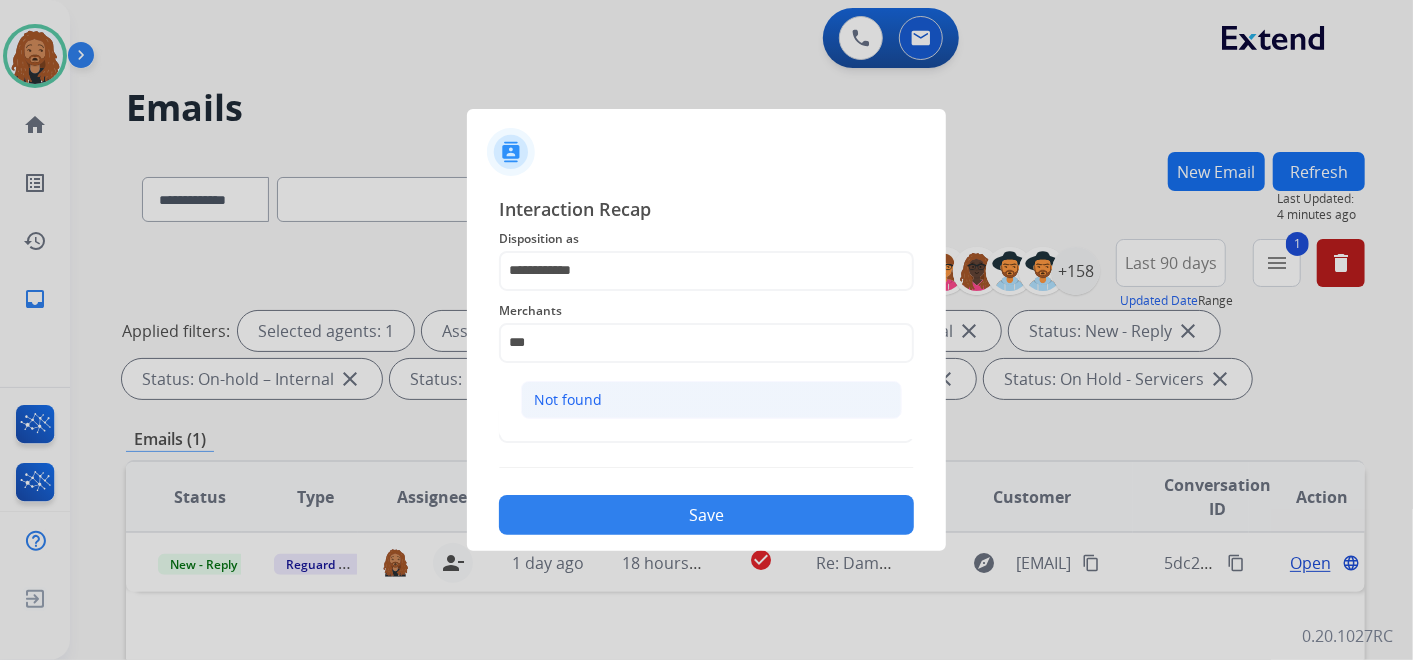 click on "Not found" 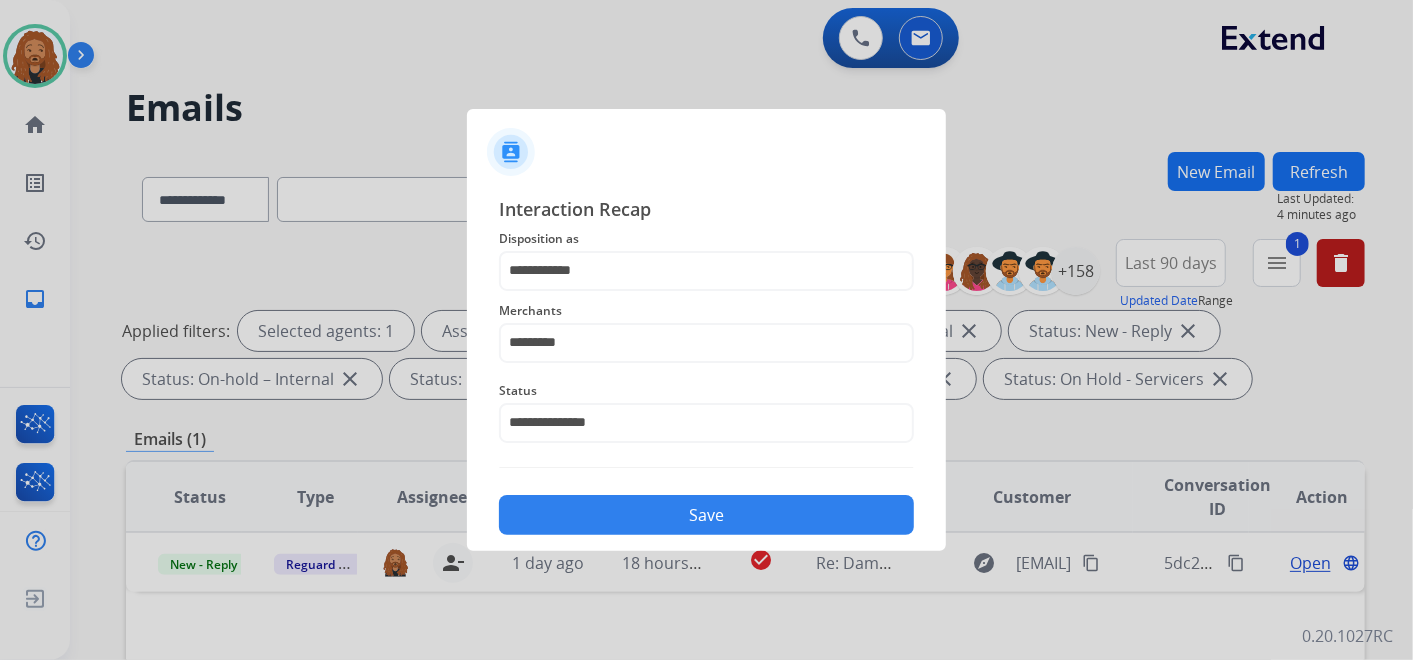 click on "Save" 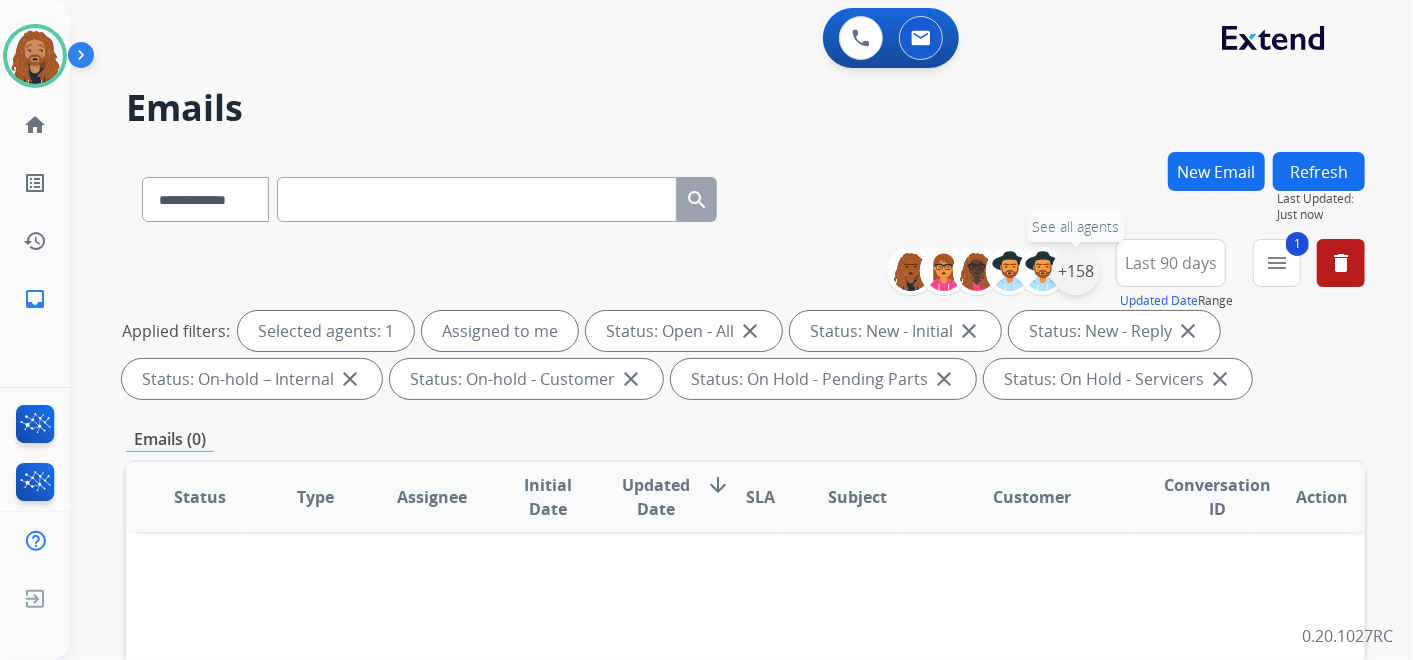 click on "+158" at bounding box center (1076, 271) 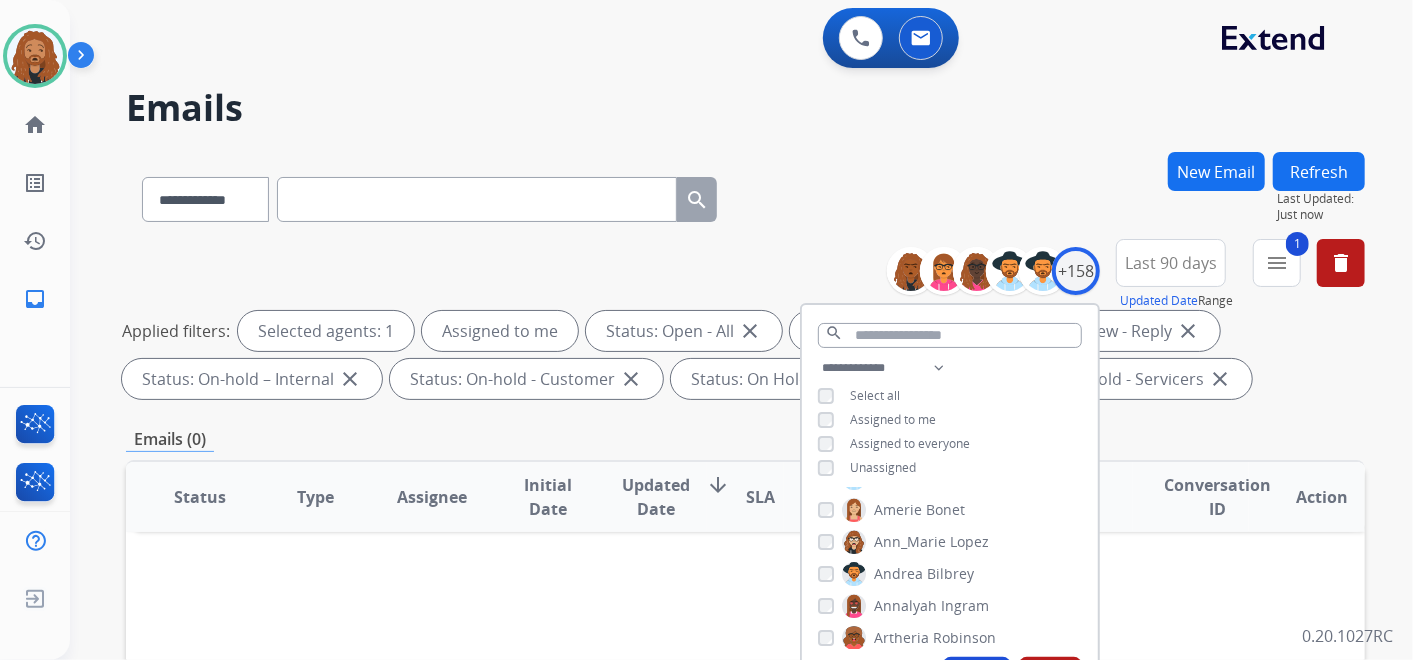 click on "Unassigned" at bounding box center [883, 467] 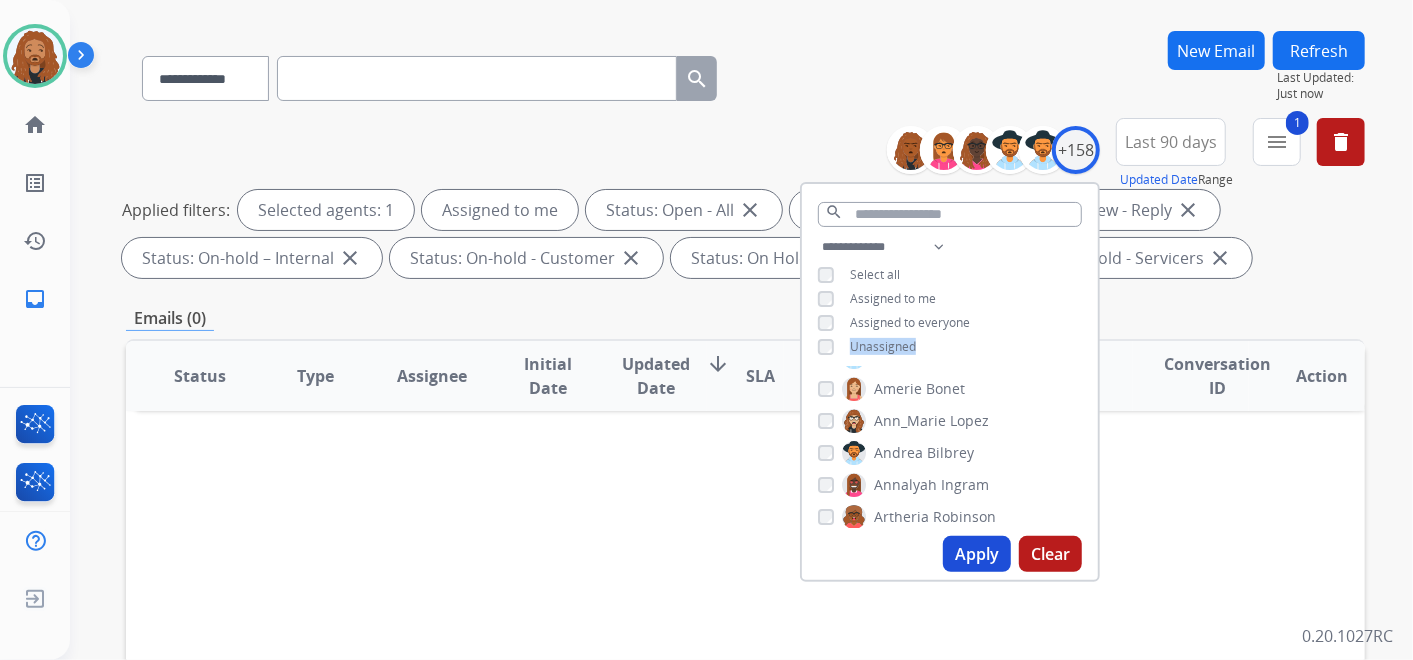 scroll, scrollTop: 333, scrollLeft: 0, axis: vertical 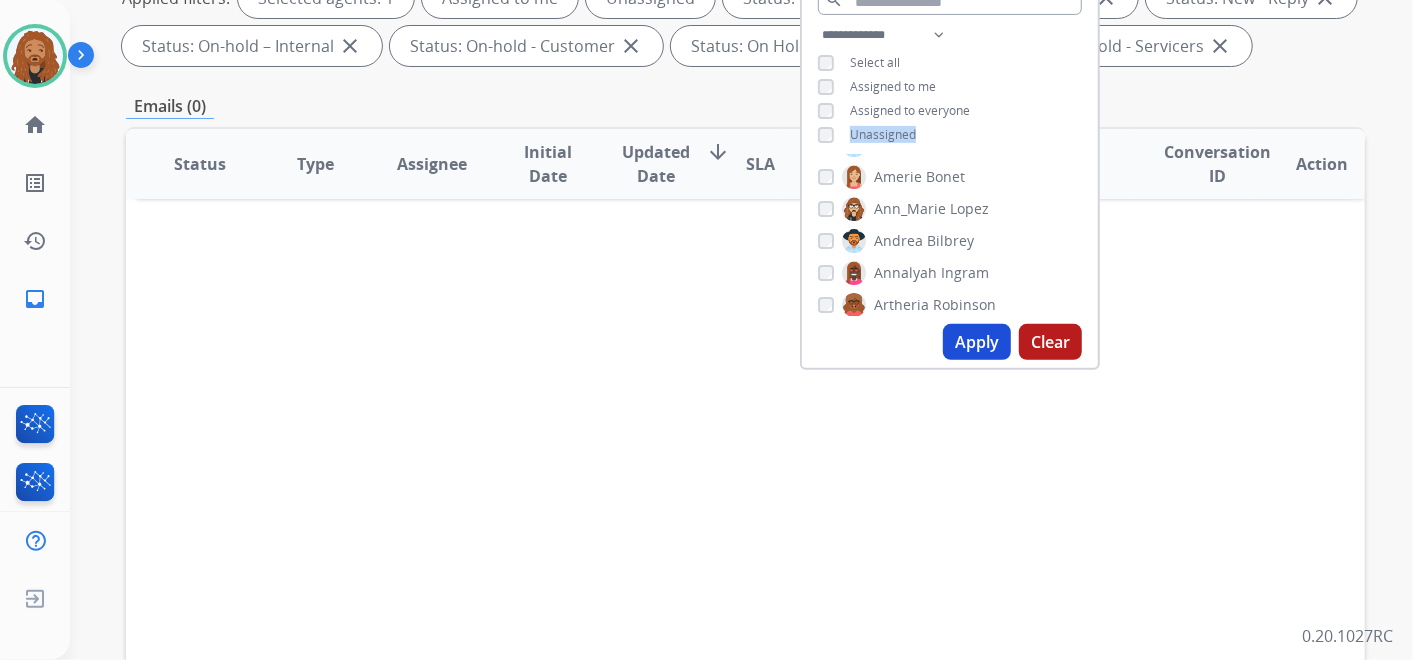 click on "Apply" at bounding box center (977, 342) 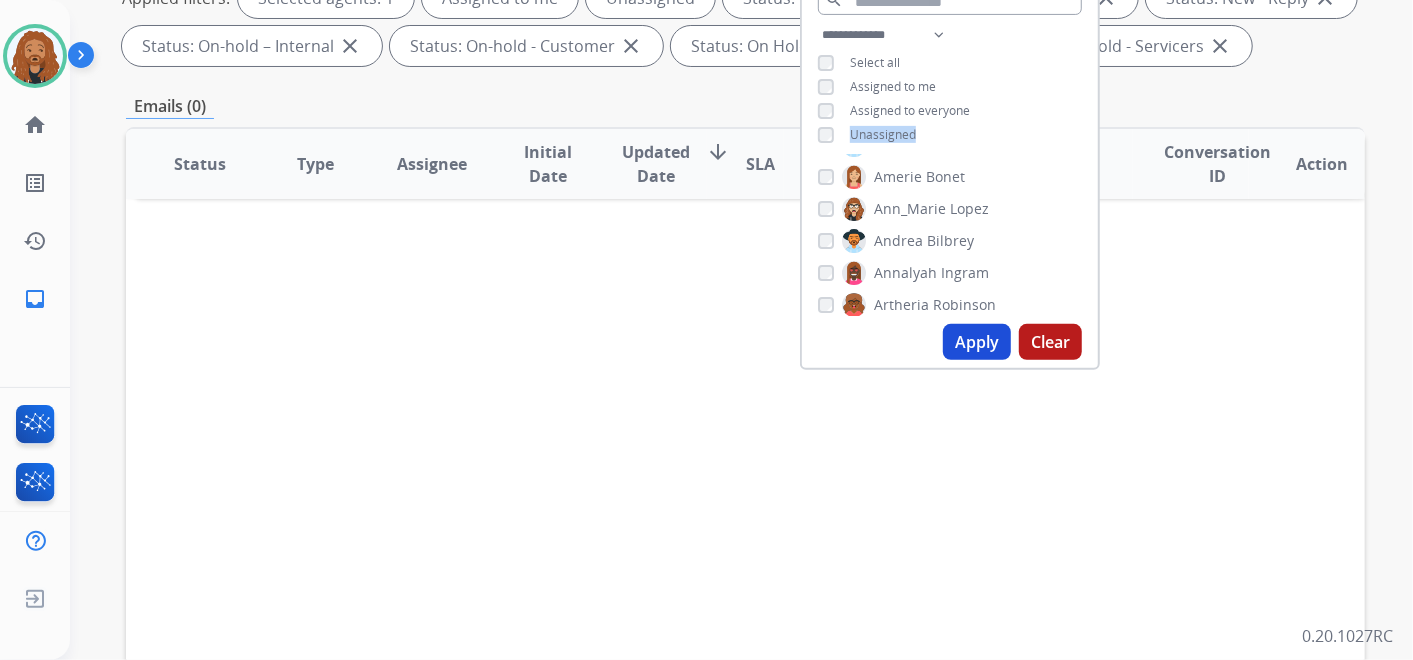 scroll, scrollTop: 0, scrollLeft: 0, axis: both 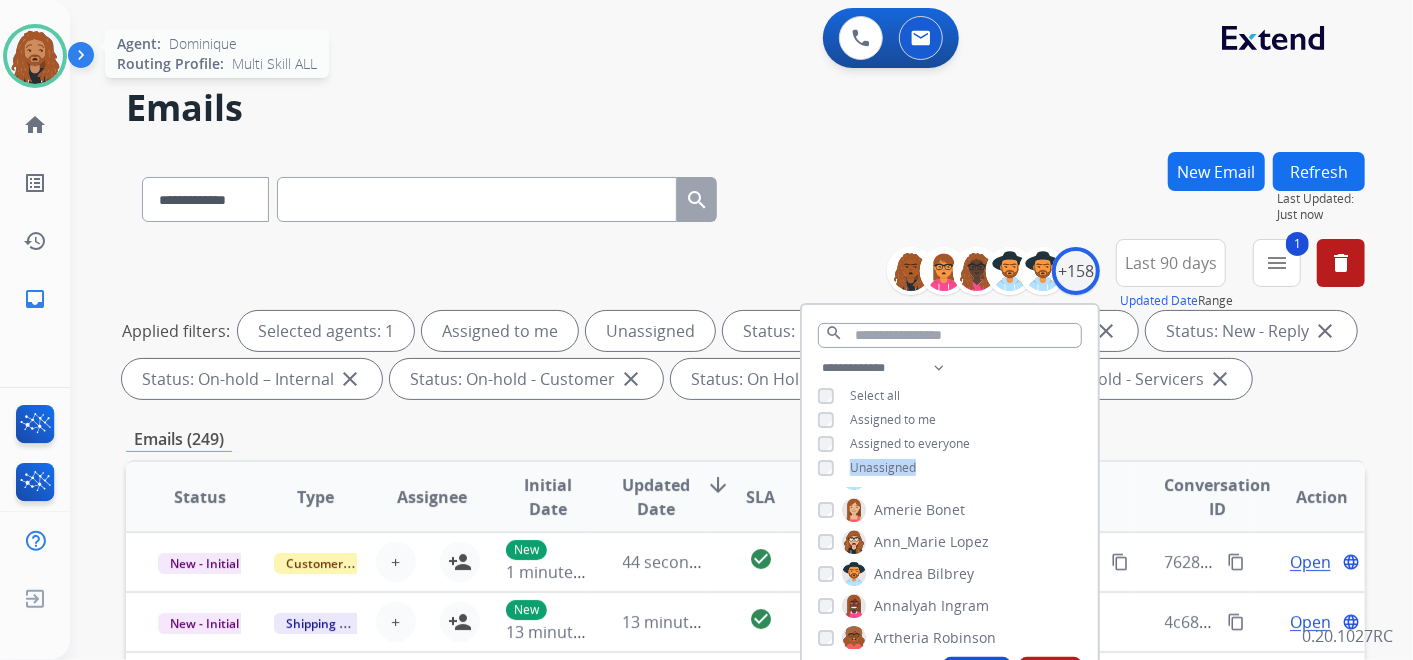 click at bounding box center (35, 56) 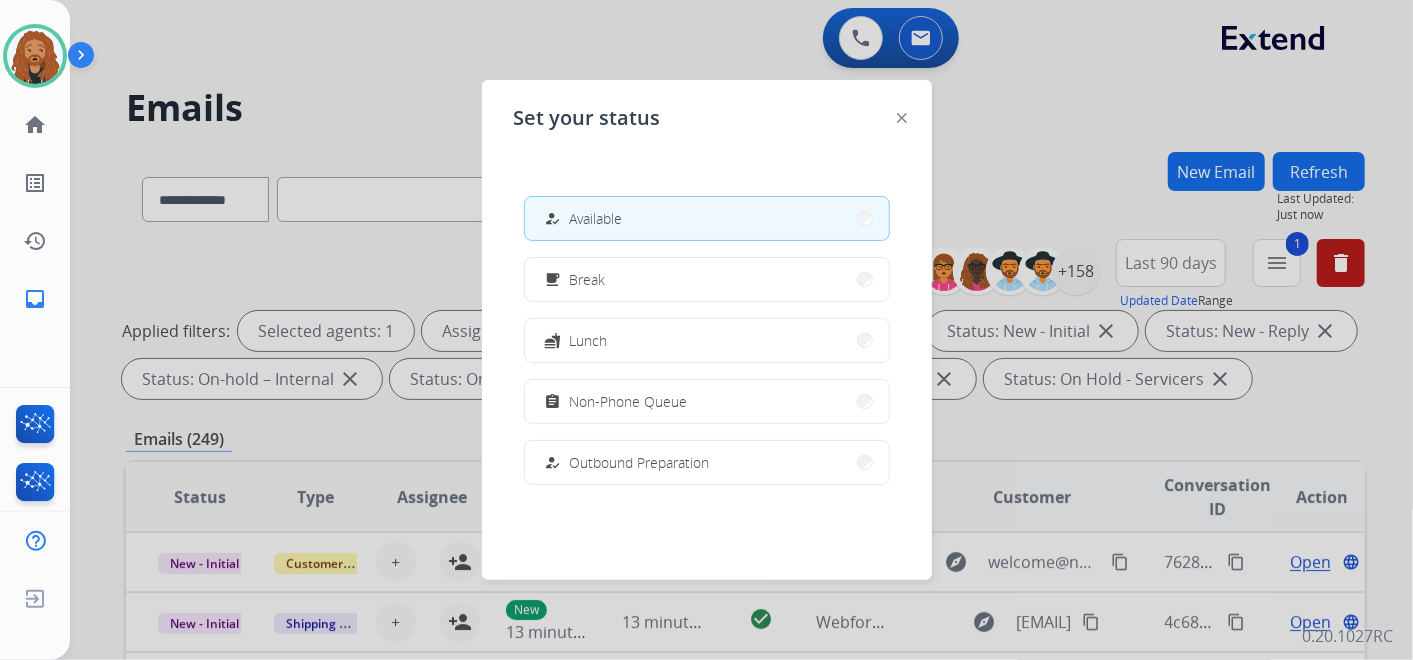 click at bounding box center (706, 330) 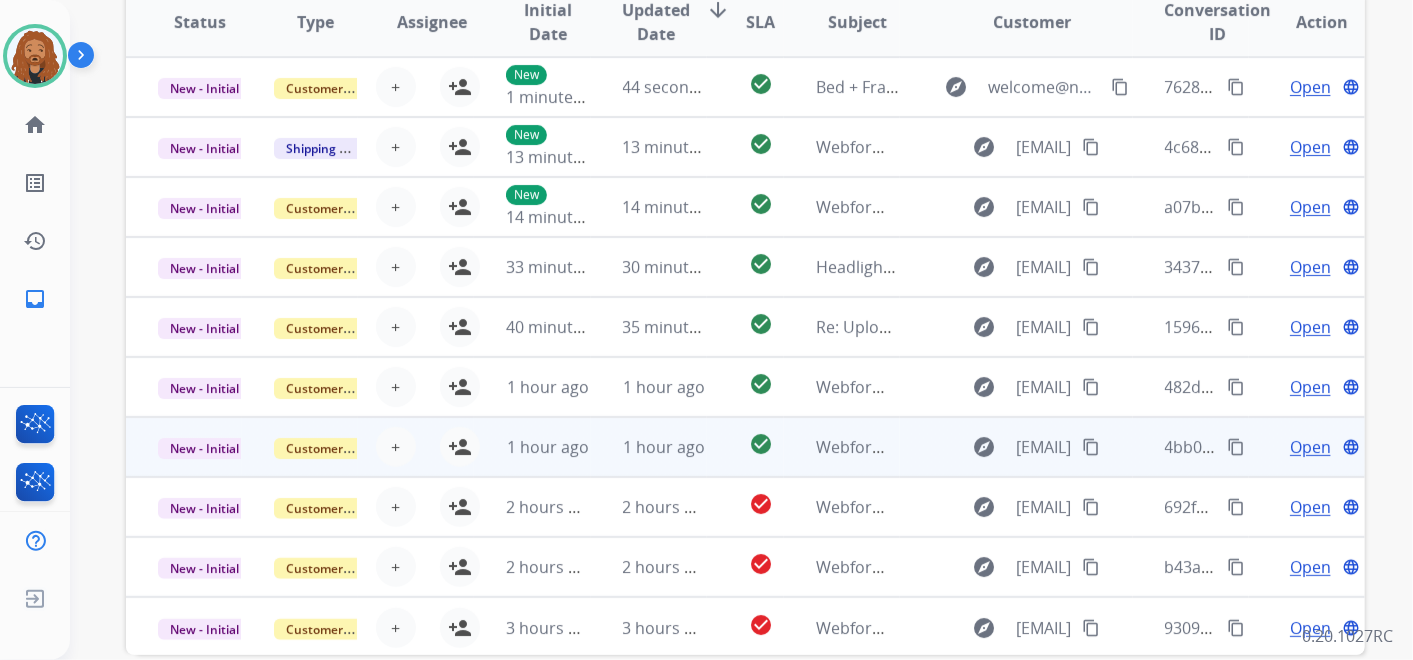 scroll, scrollTop: 573, scrollLeft: 0, axis: vertical 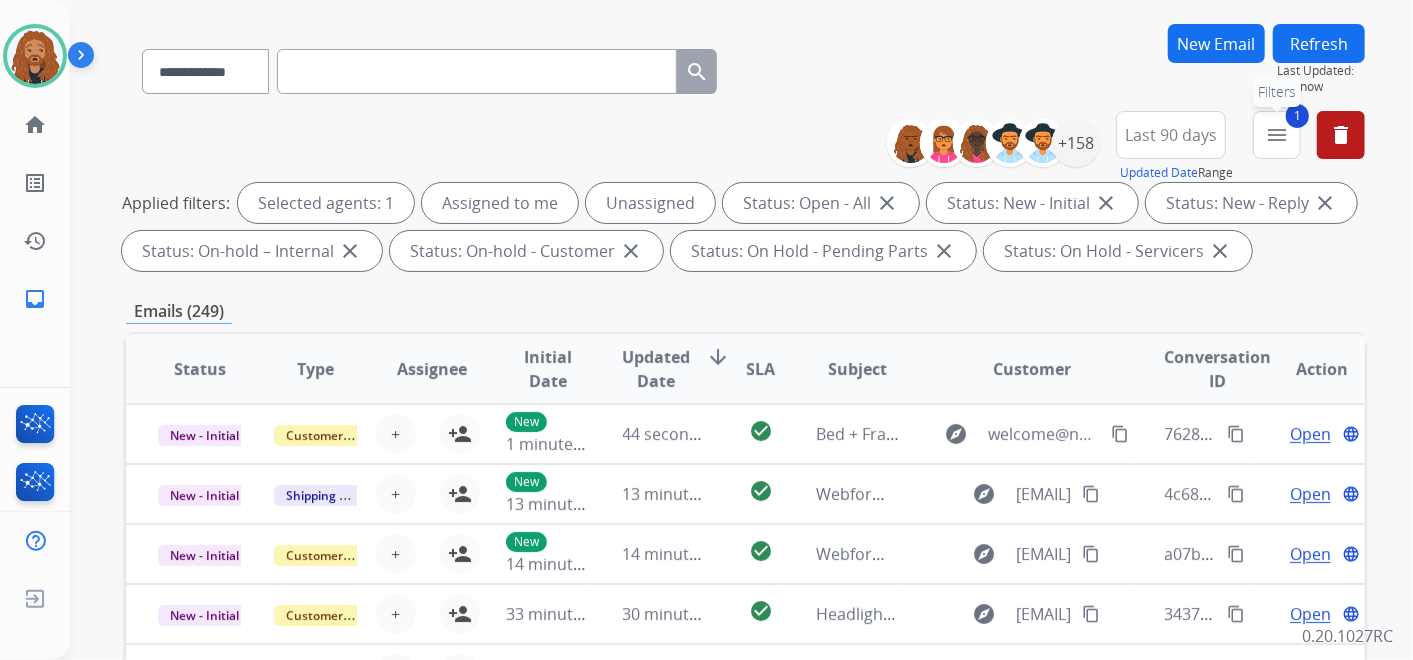 click on "menu" at bounding box center (1277, 135) 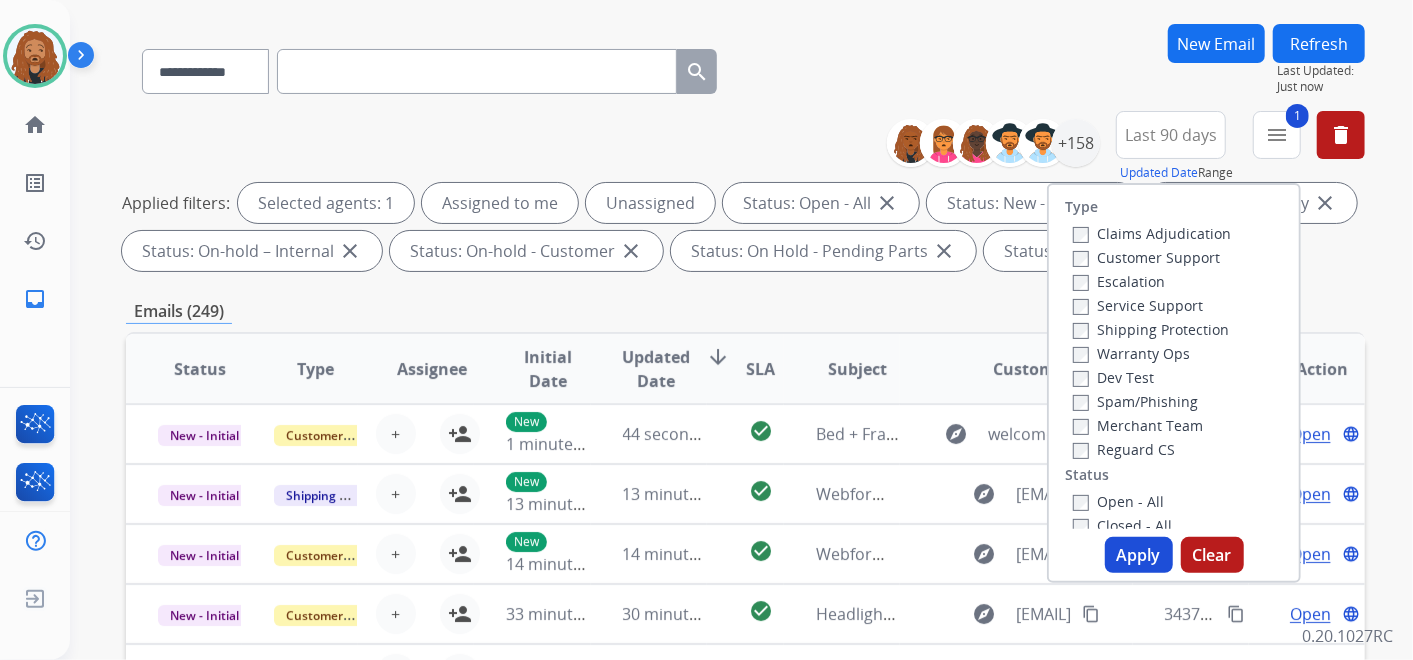 scroll, scrollTop: 0, scrollLeft: 0, axis: both 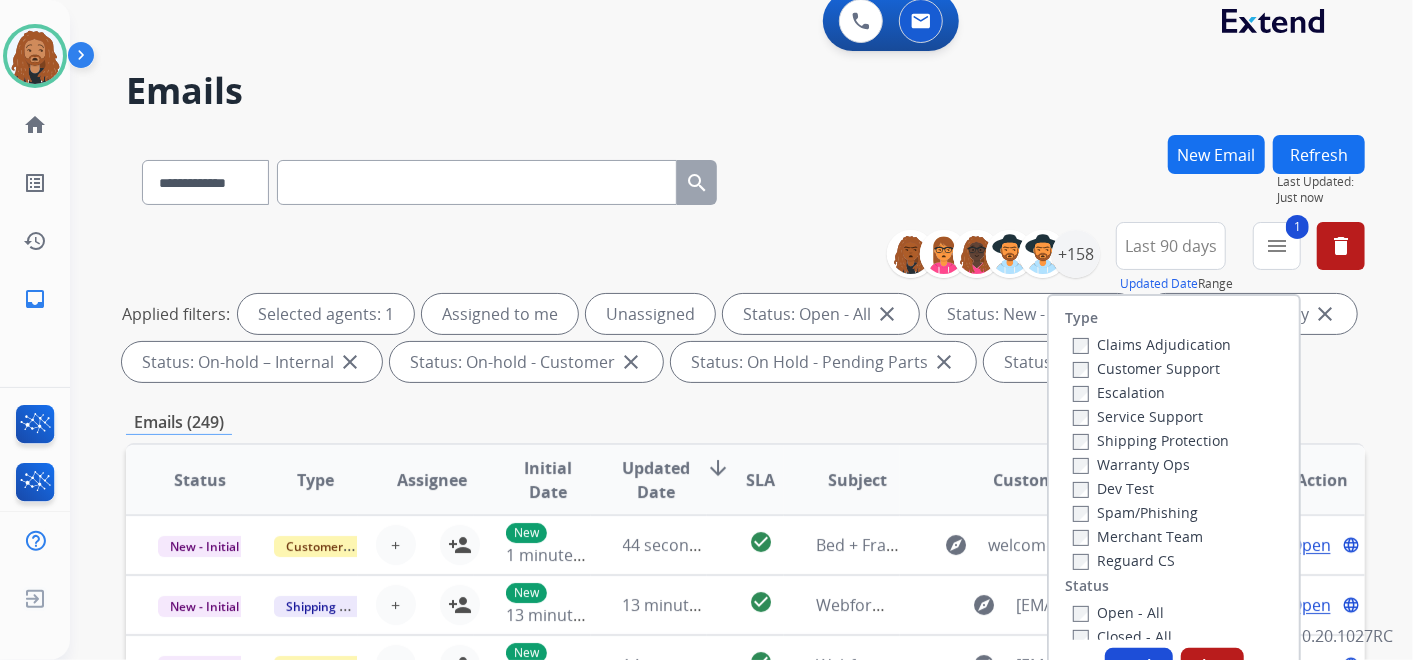 click on "Reguard CS" at bounding box center (1124, 560) 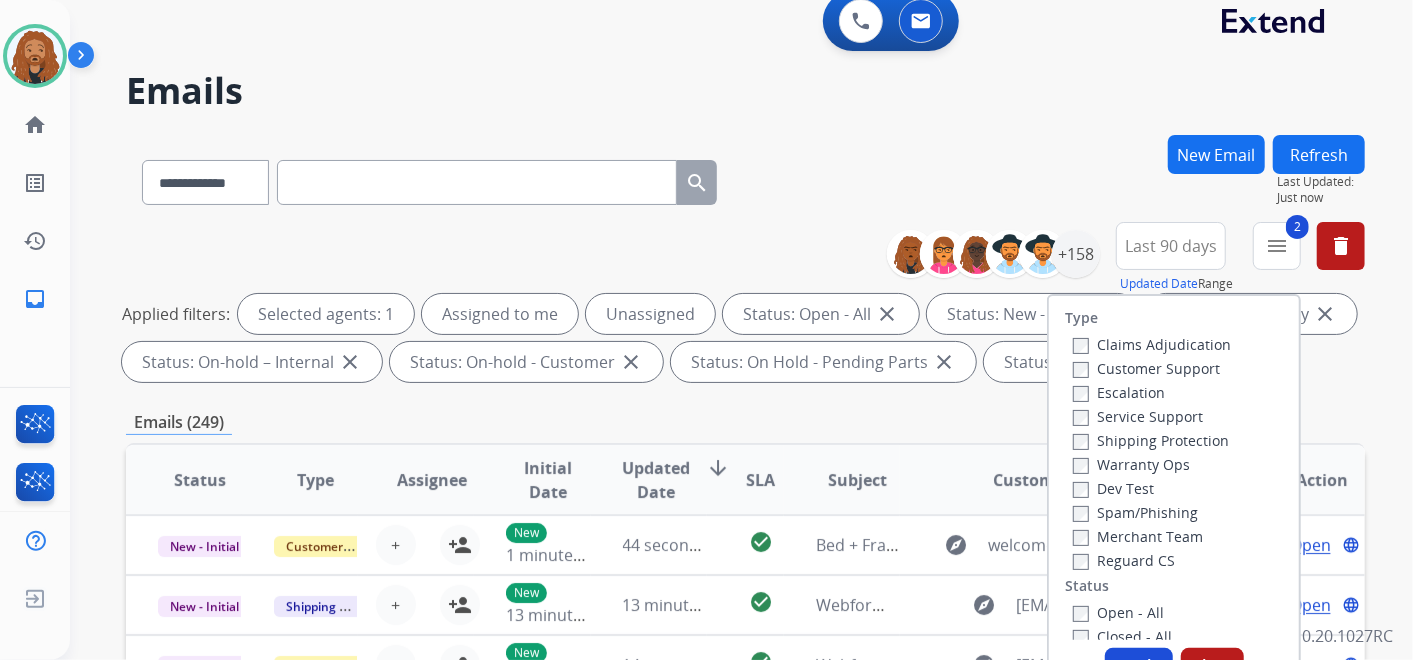 click on "Shipping Protection" at bounding box center [1151, 440] 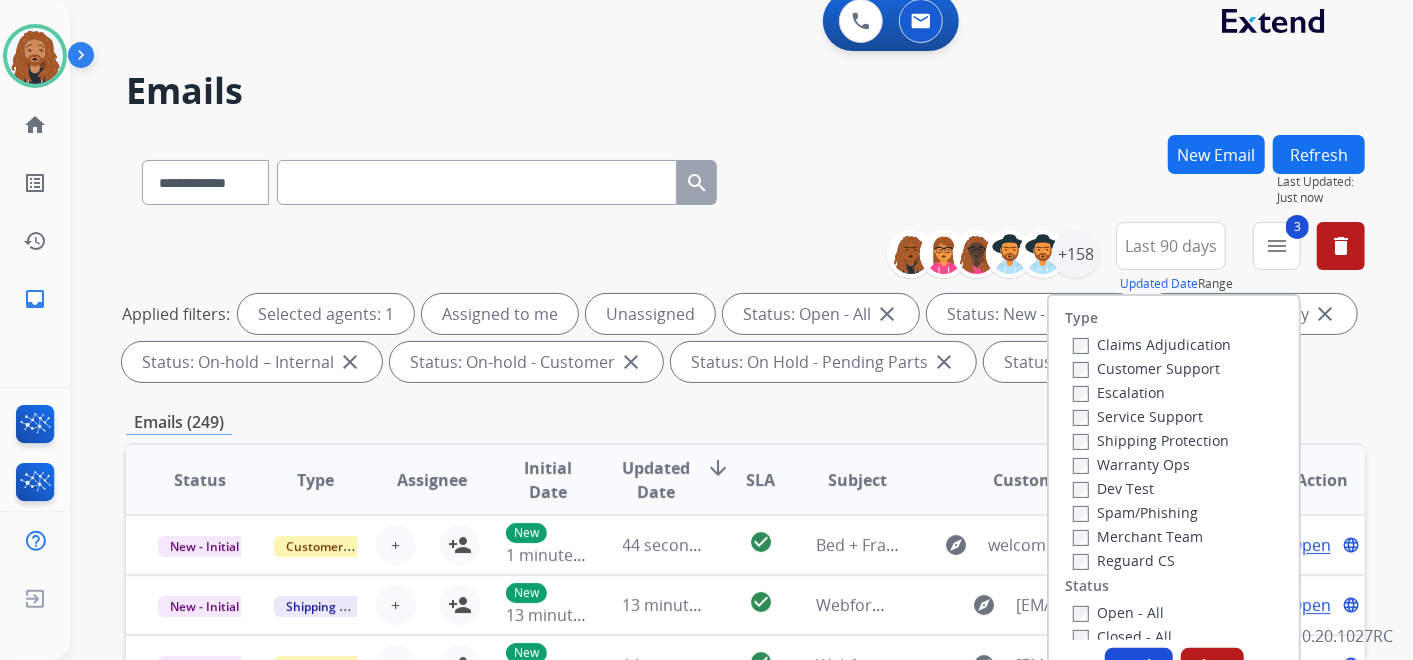click on "Customer Support" at bounding box center [1146, 368] 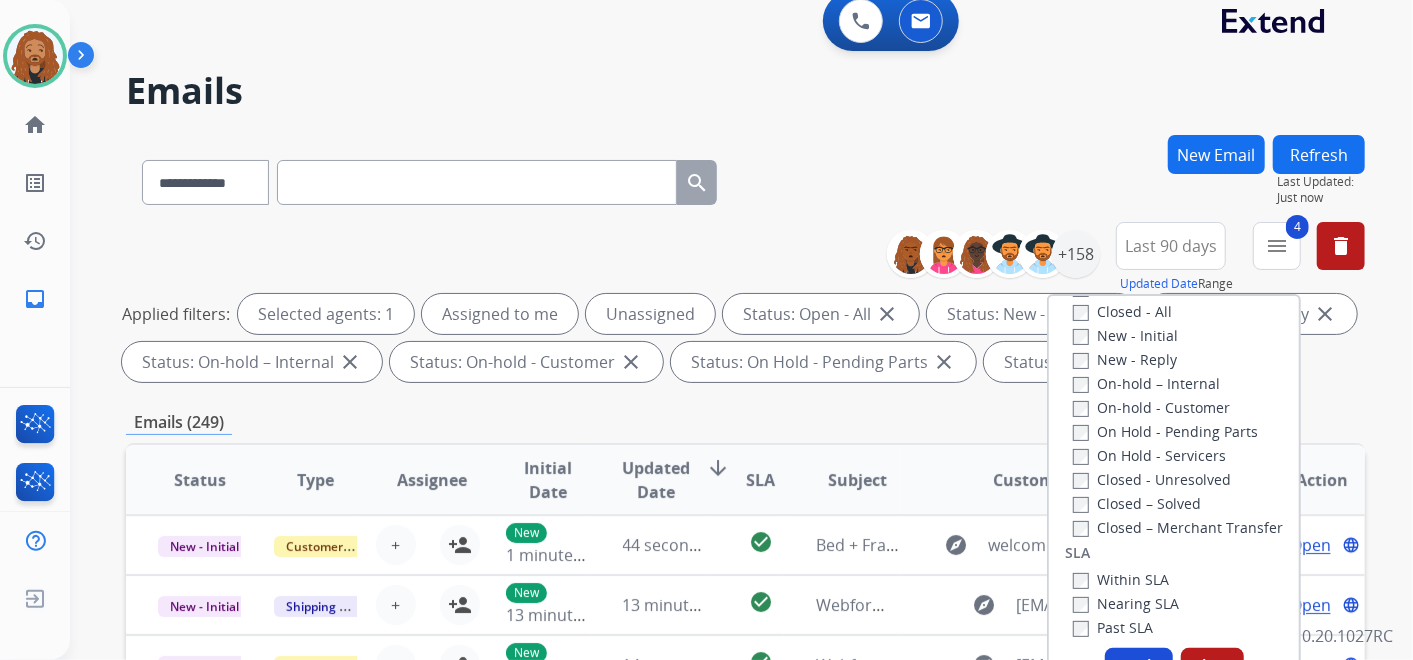 scroll, scrollTop: 526, scrollLeft: 0, axis: vertical 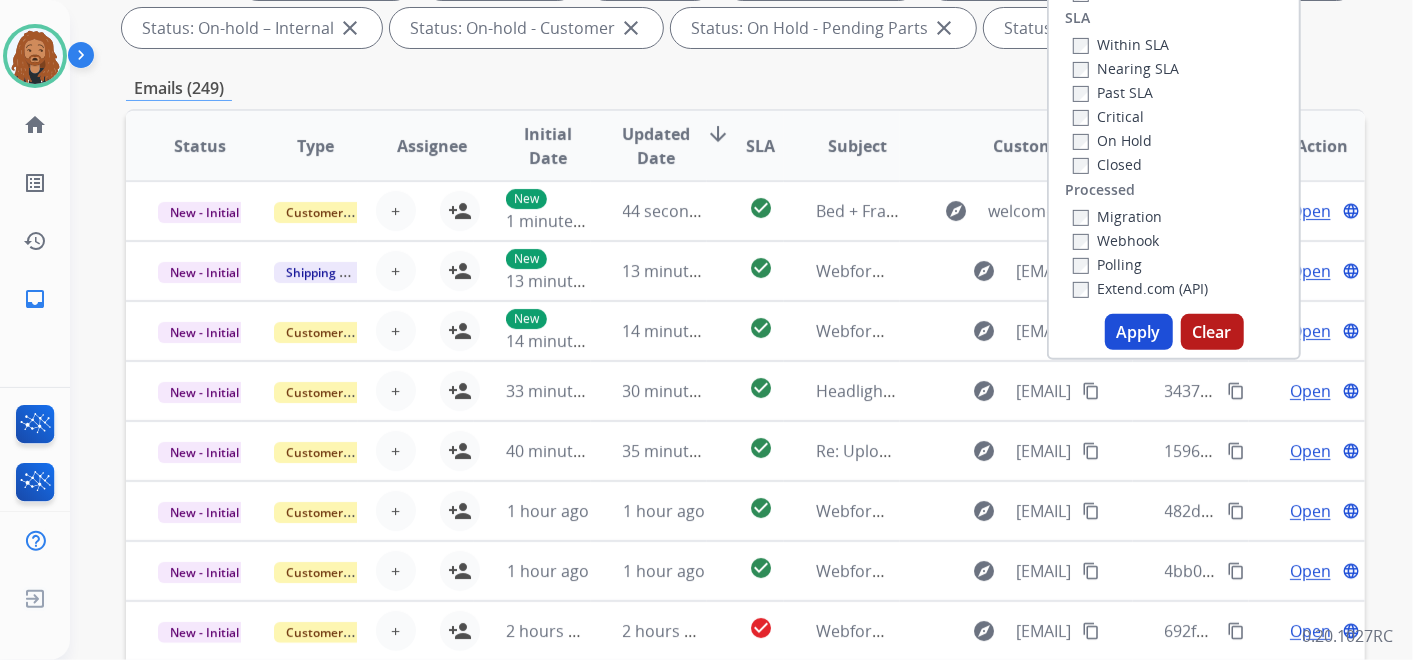 click on "Apply" at bounding box center [1139, 332] 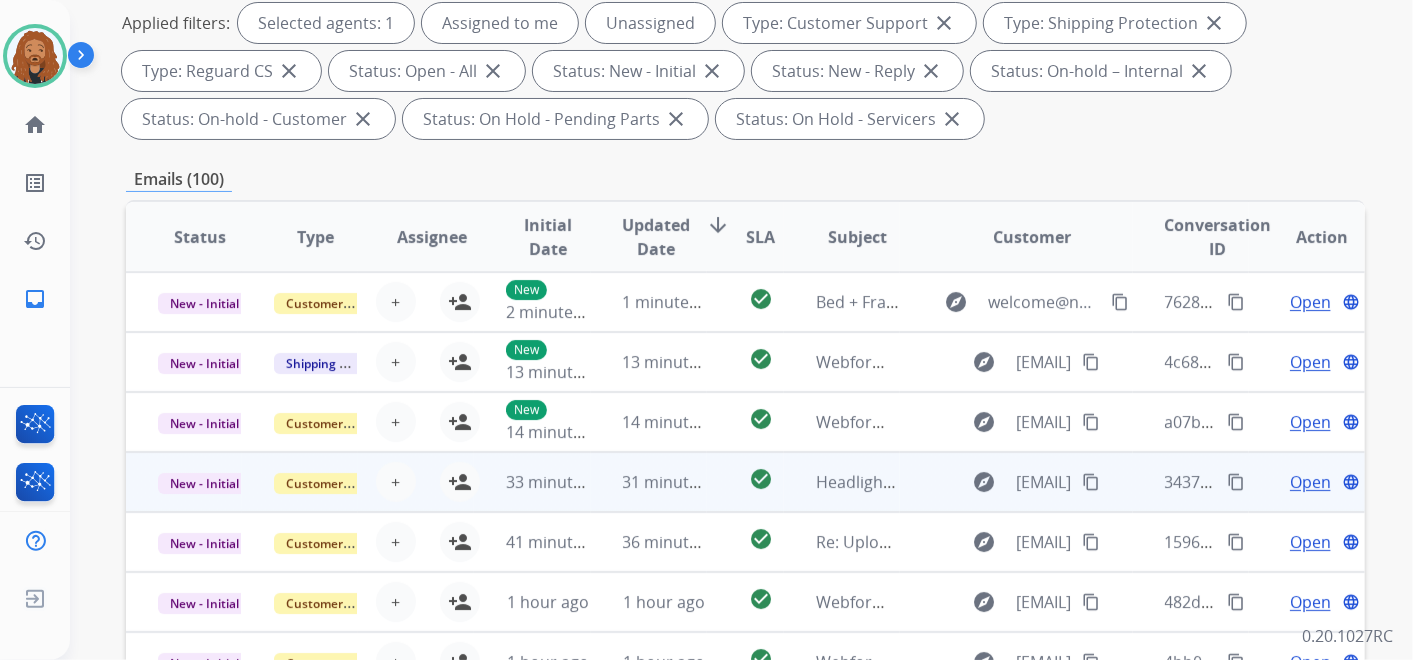 scroll, scrollTop: 333, scrollLeft: 0, axis: vertical 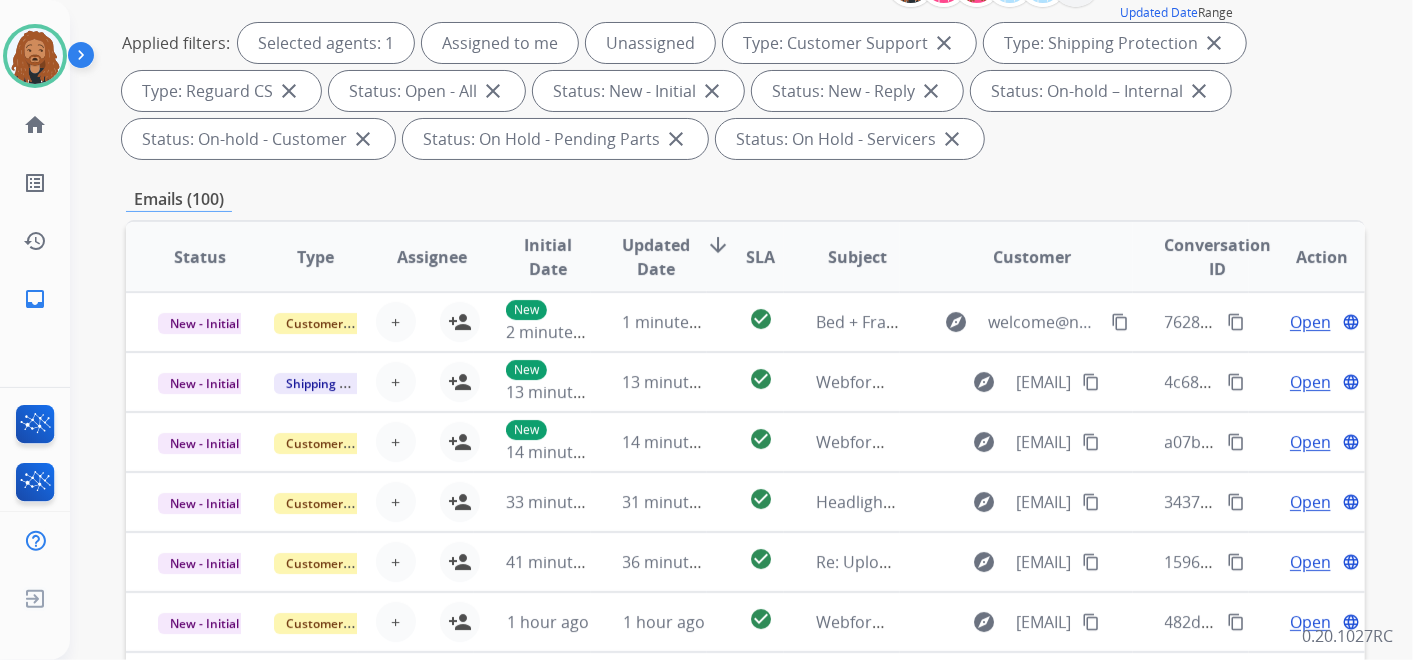 click on "Updated Date" at bounding box center (657, 257) 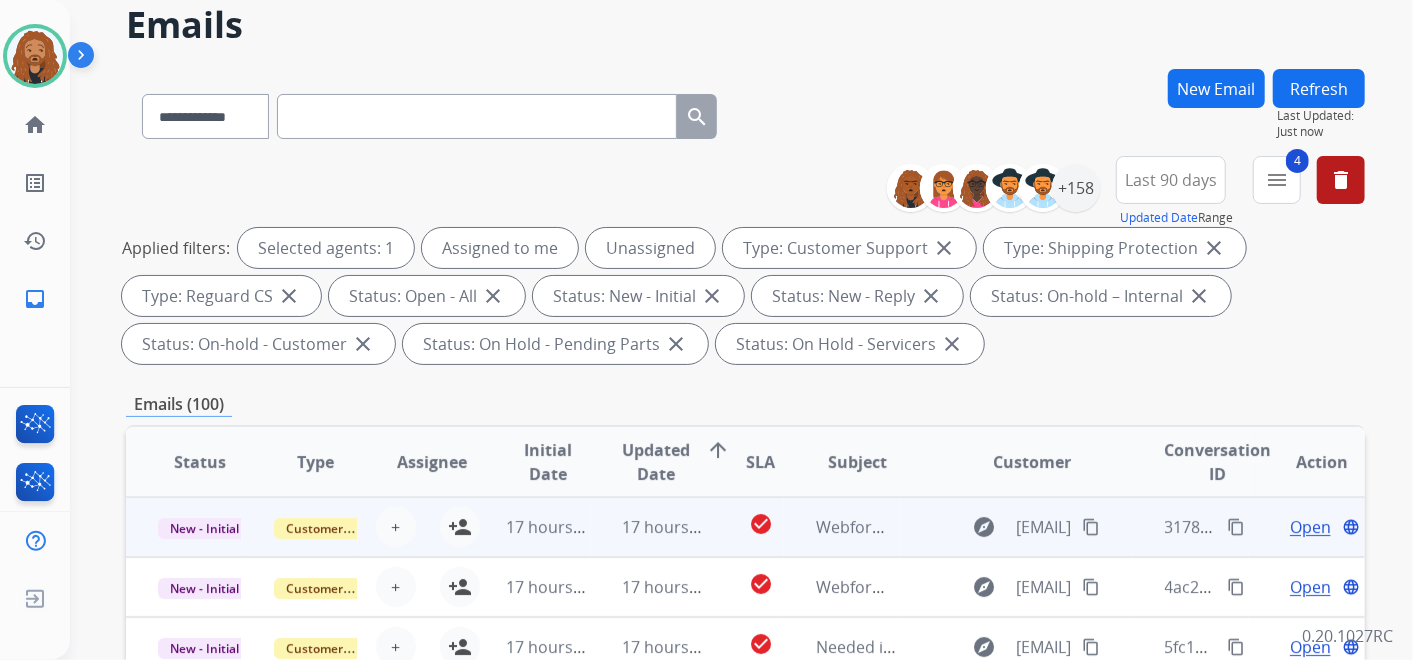 scroll, scrollTop: 333, scrollLeft: 0, axis: vertical 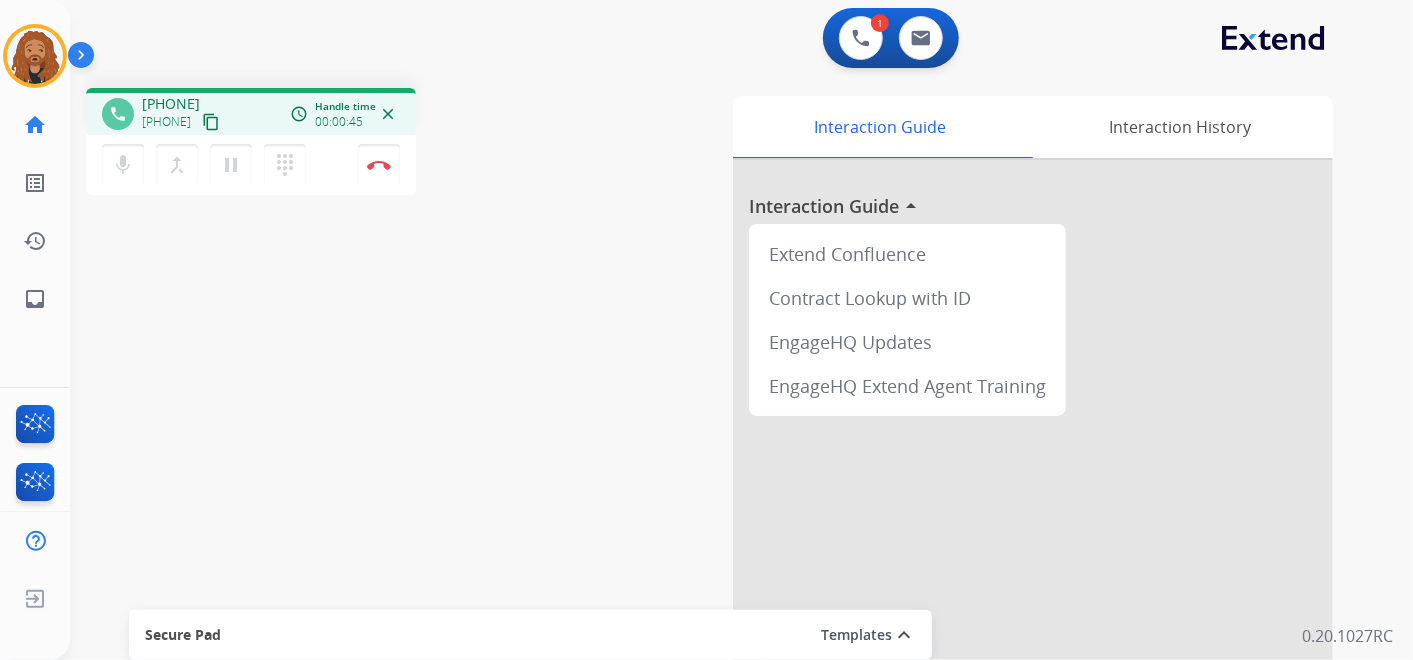 click on "content_copy" at bounding box center [211, 122] 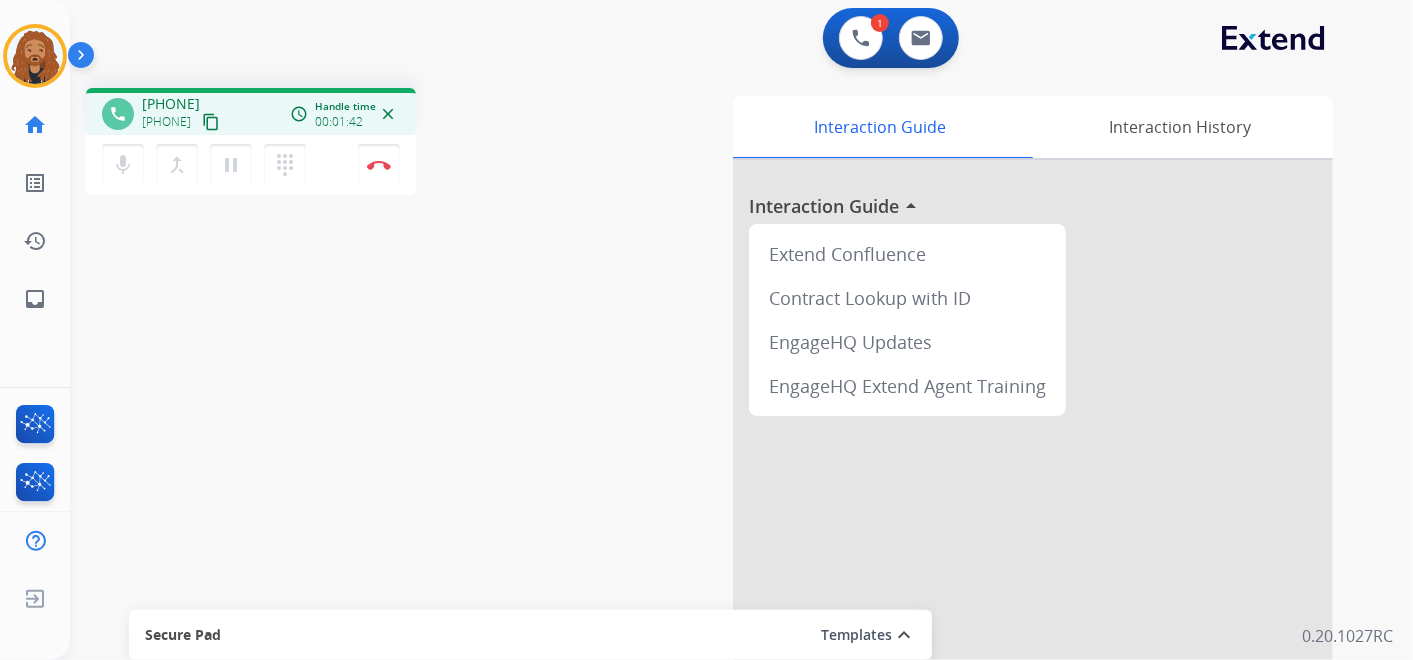 click on "content_copy" at bounding box center [211, 122] 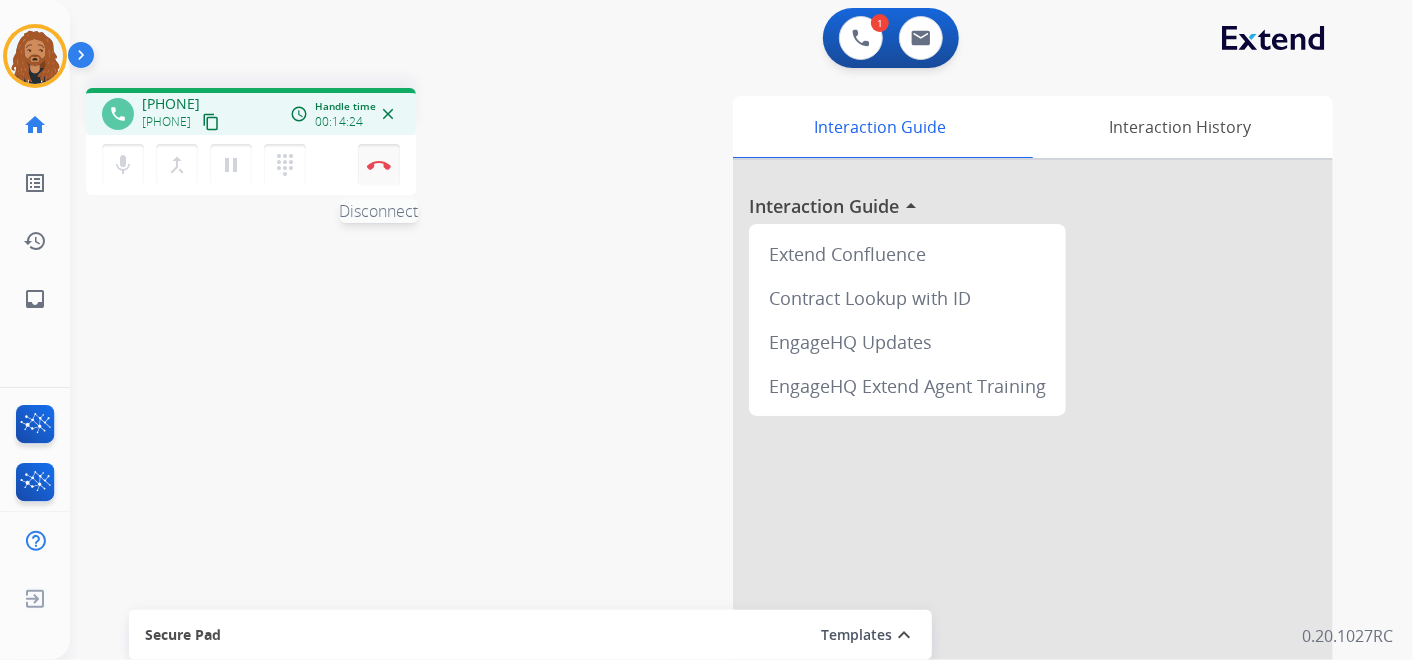 click at bounding box center (379, 165) 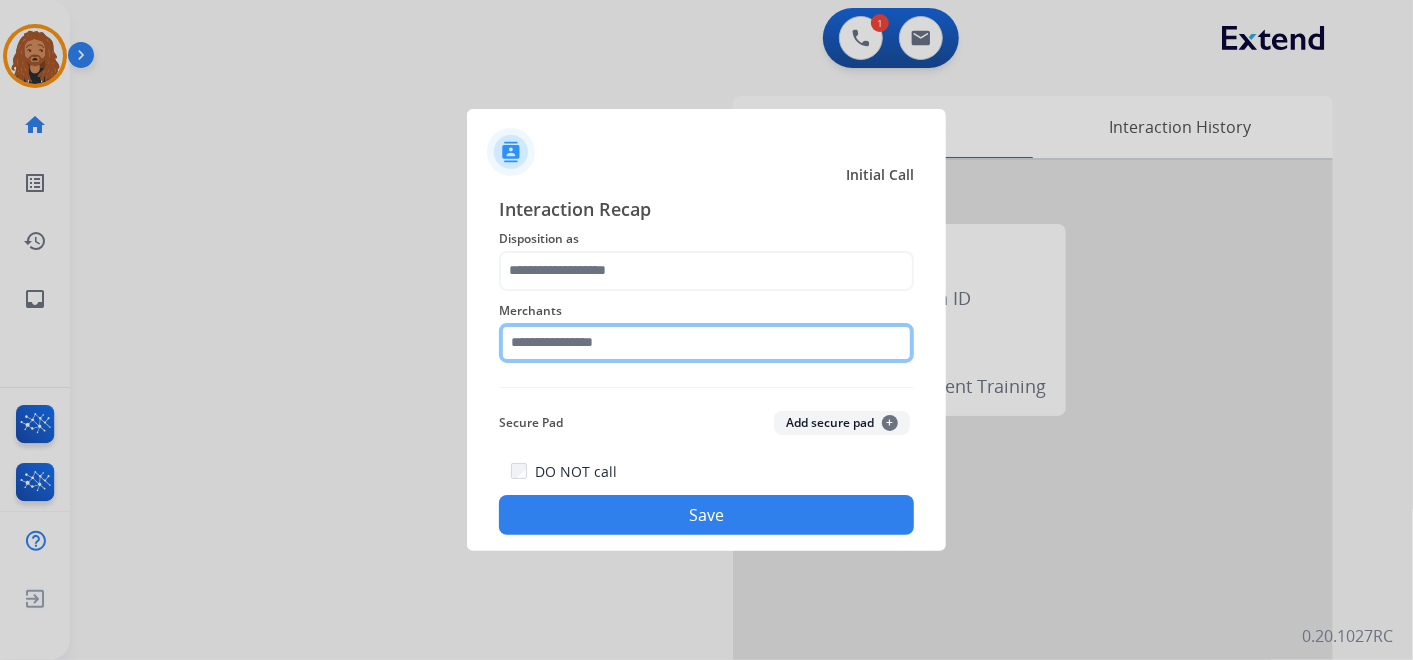 click 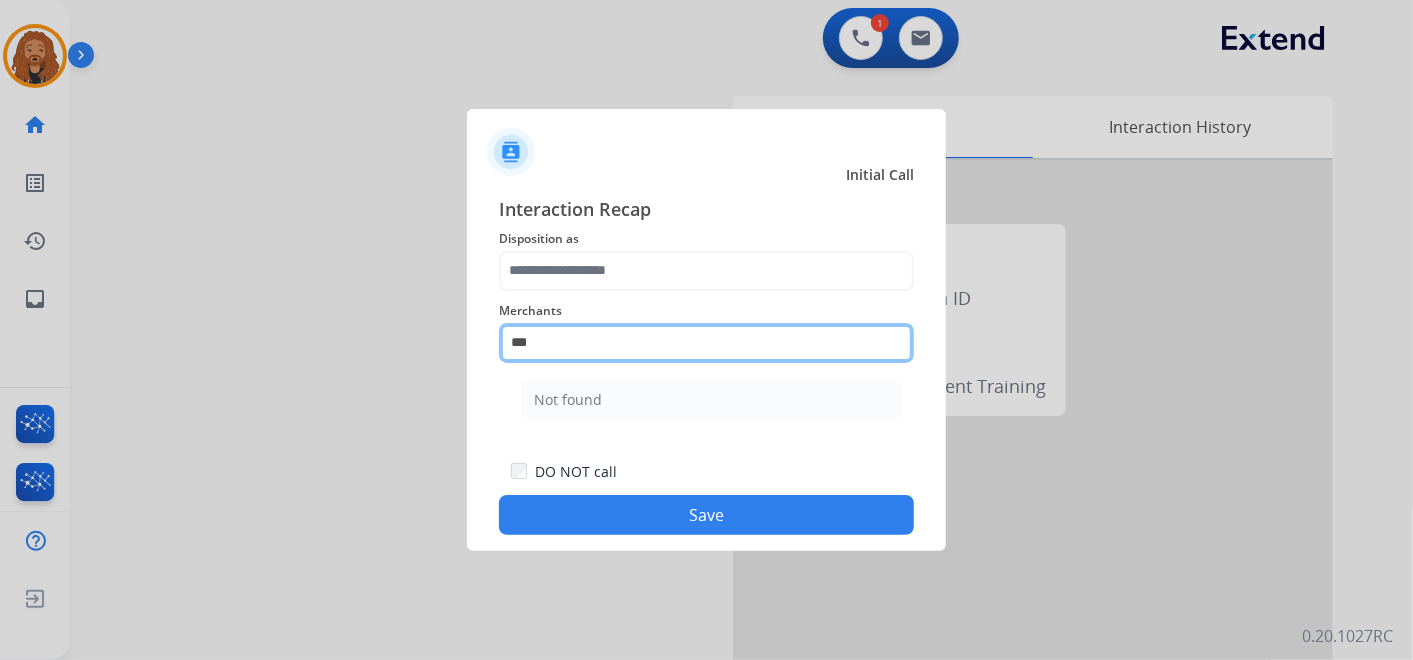 scroll, scrollTop: 0, scrollLeft: 0, axis: both 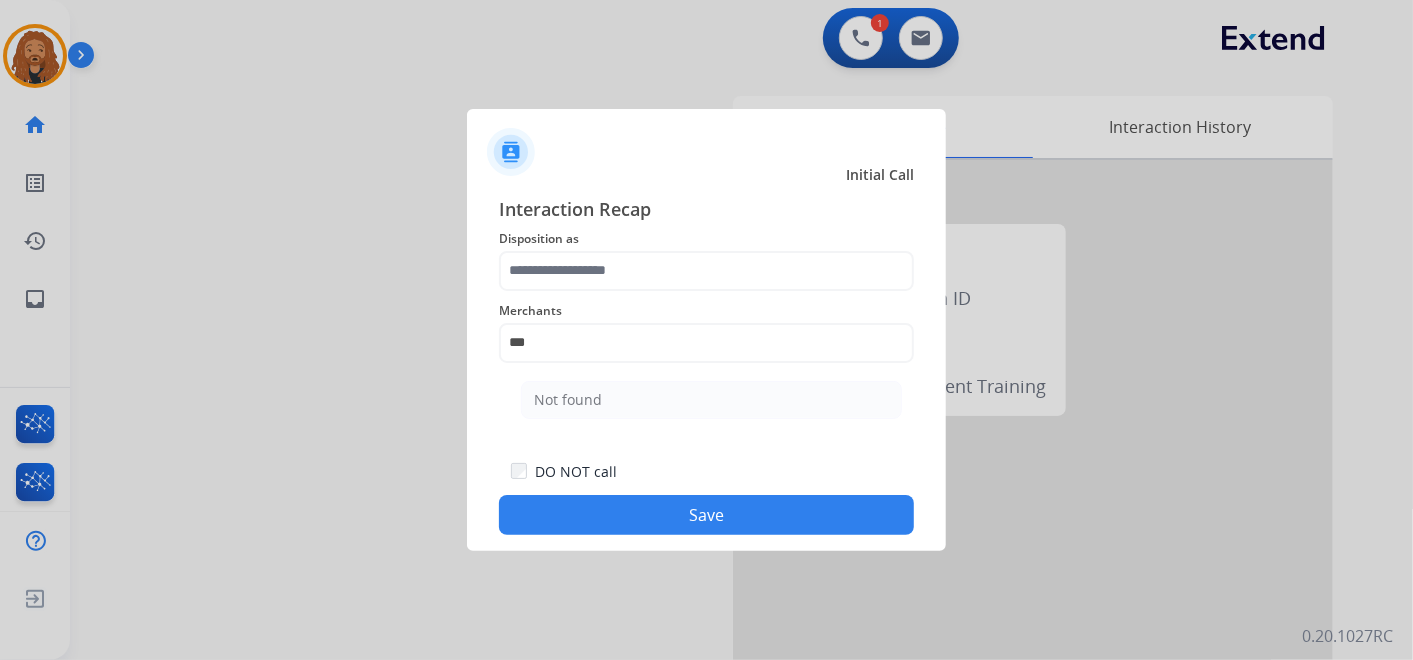 click on "Not found" 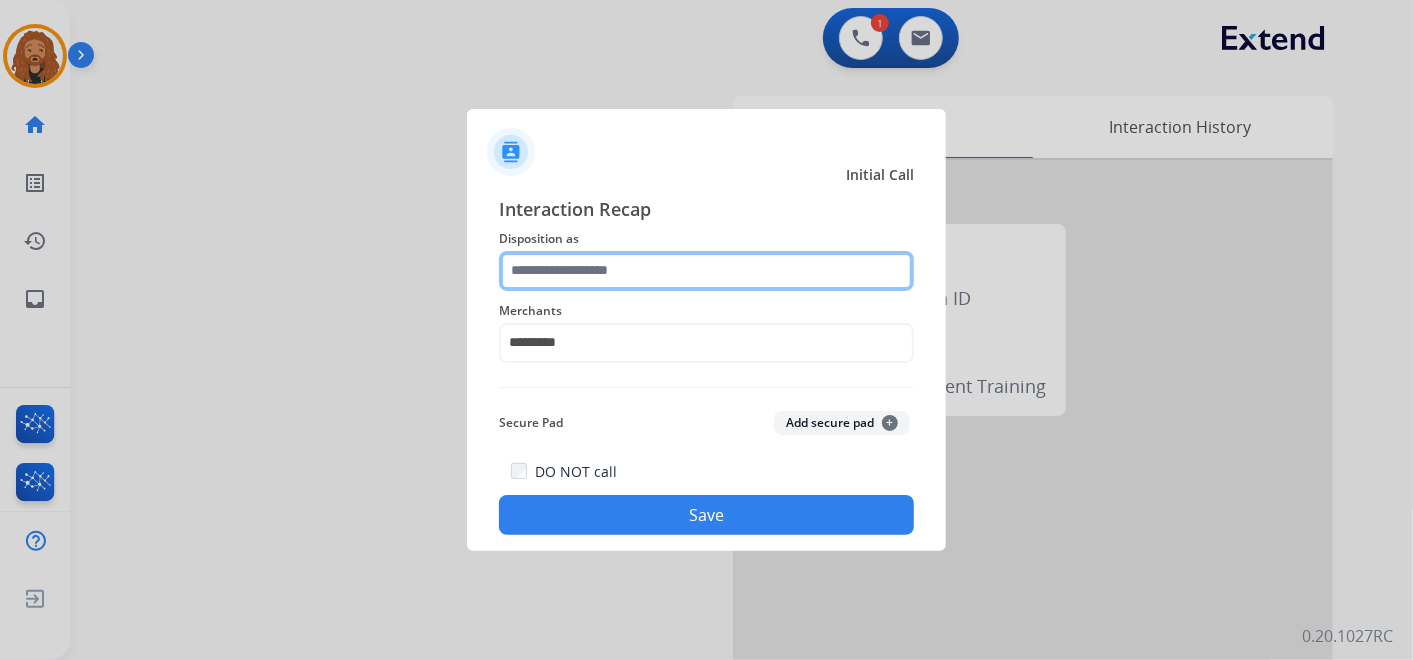 click 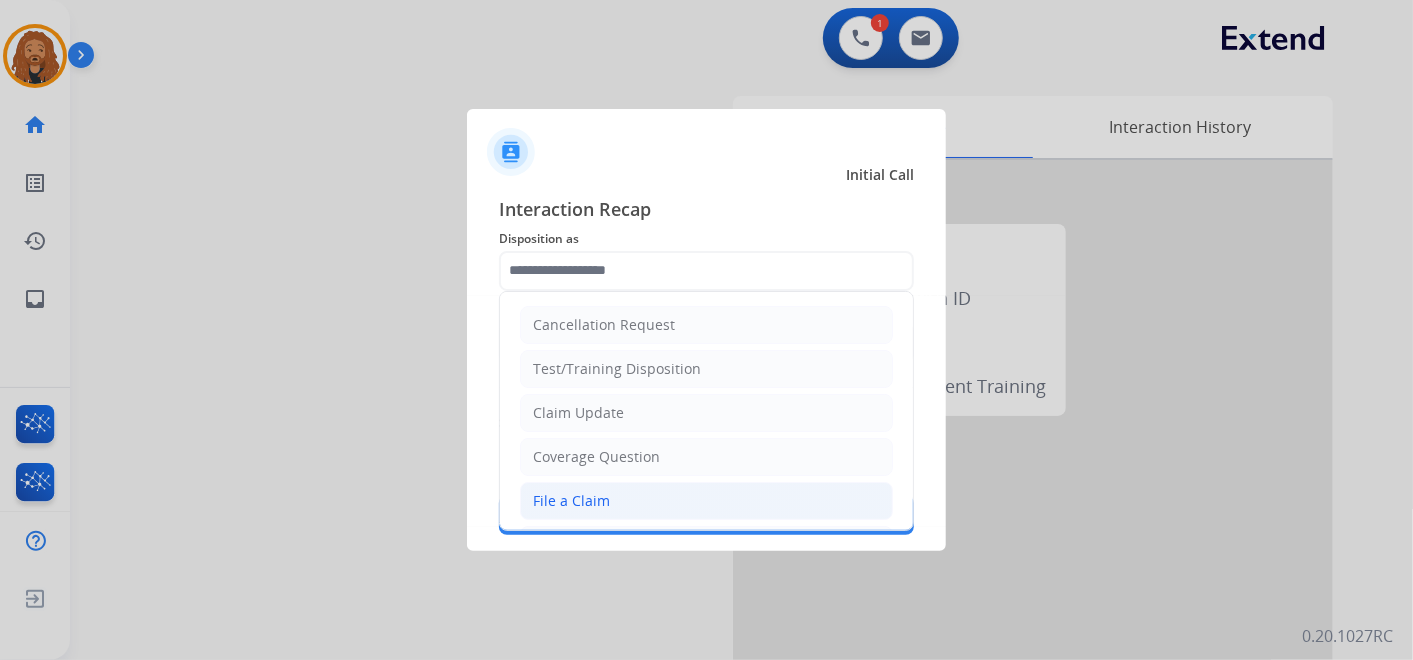 click on "File a Claim" 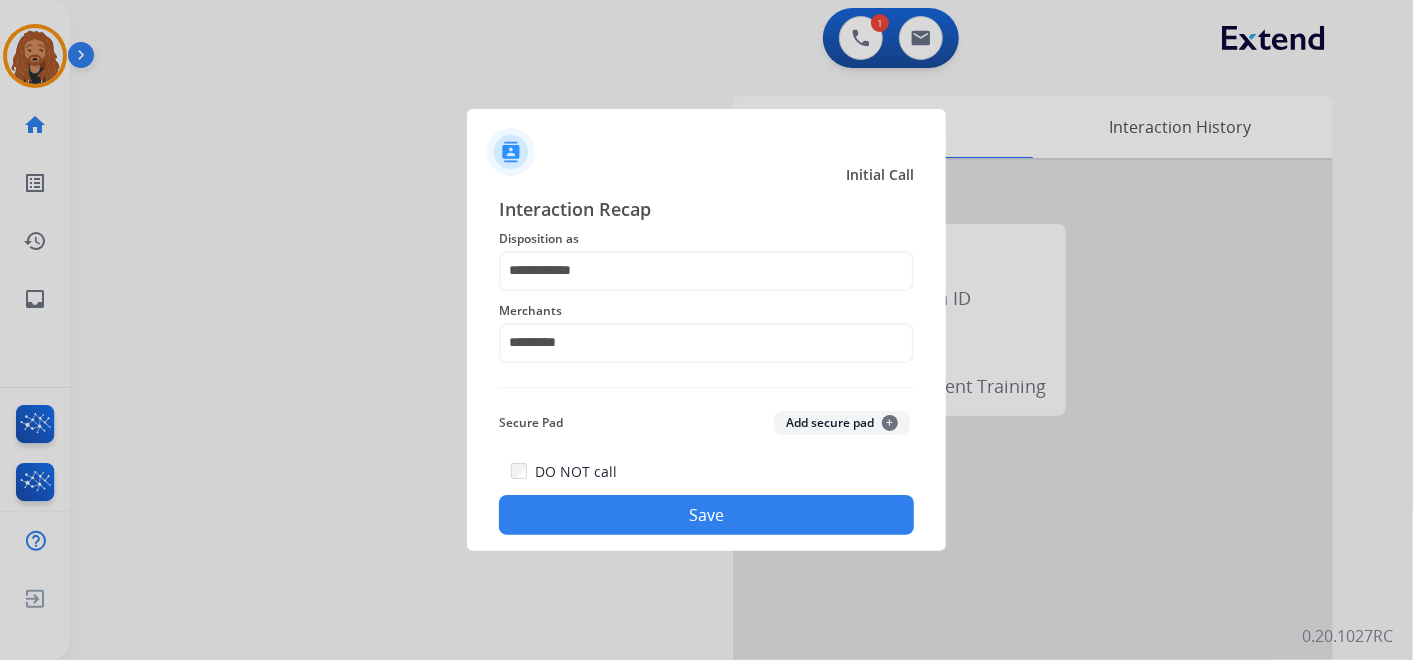 click on "Save" 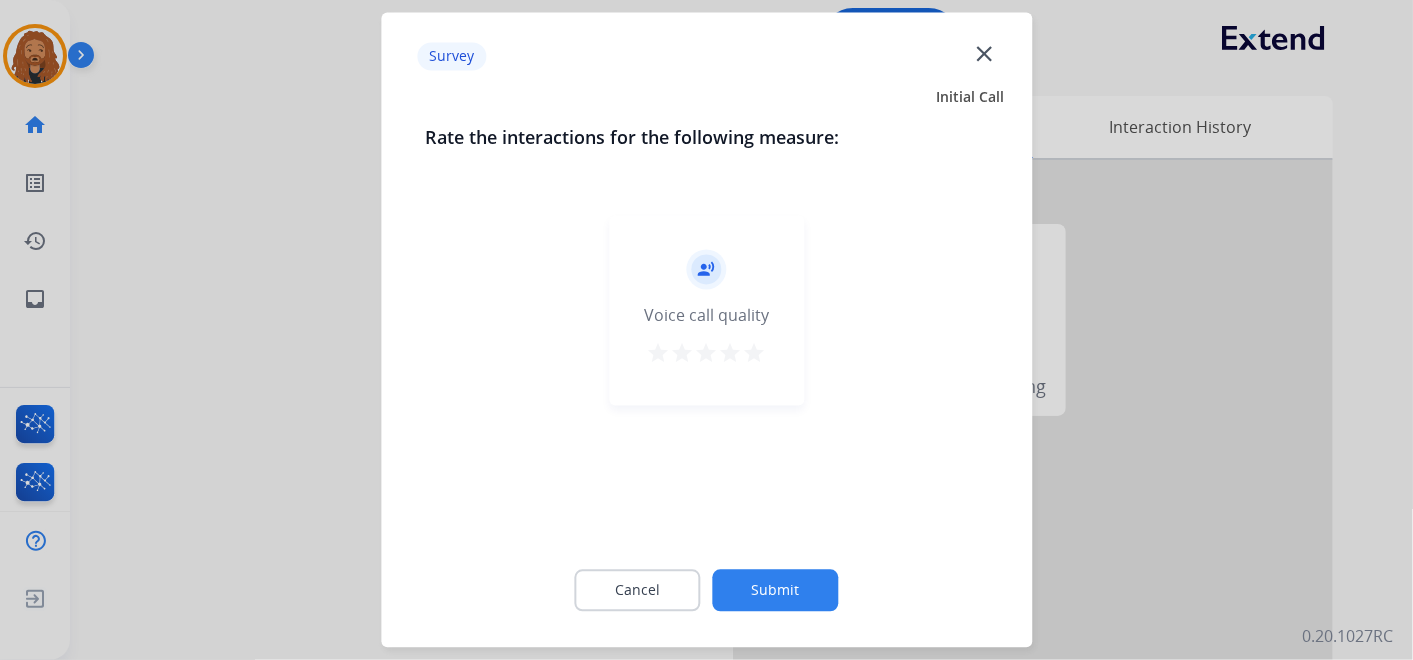 click on "star" at bounding box center [755, 354] 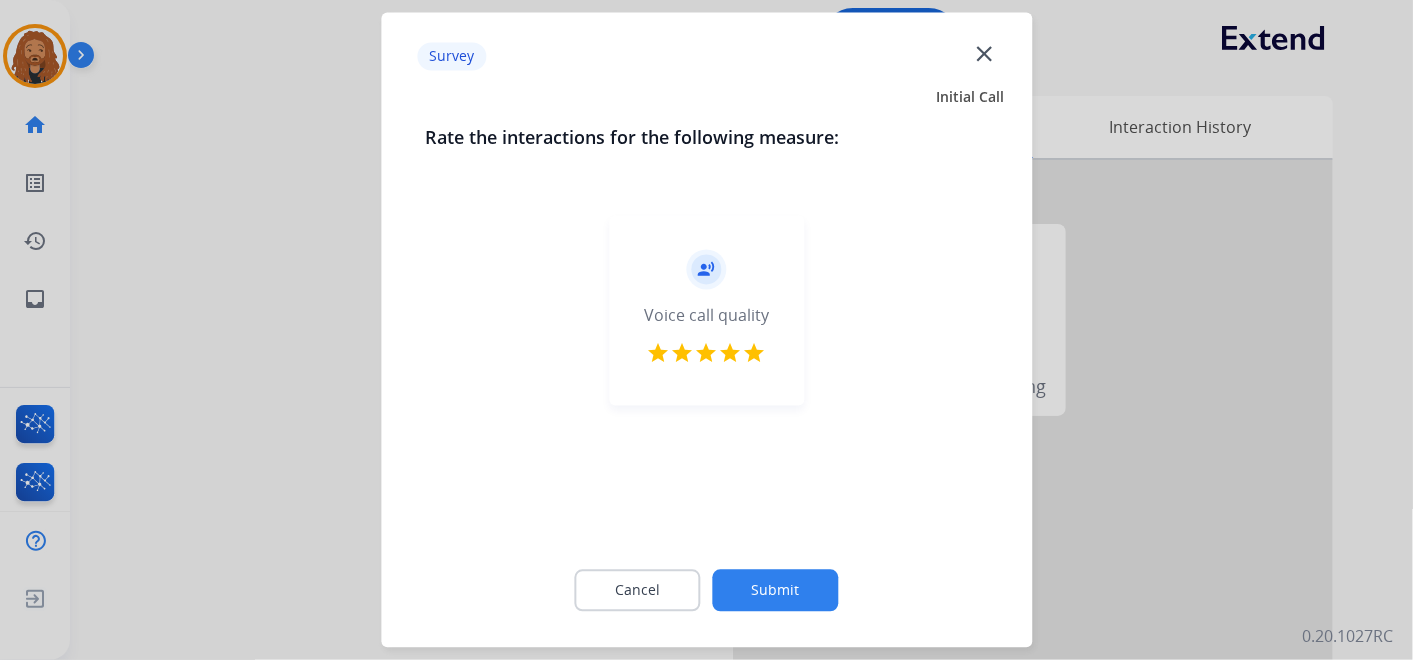 click on "Submit" 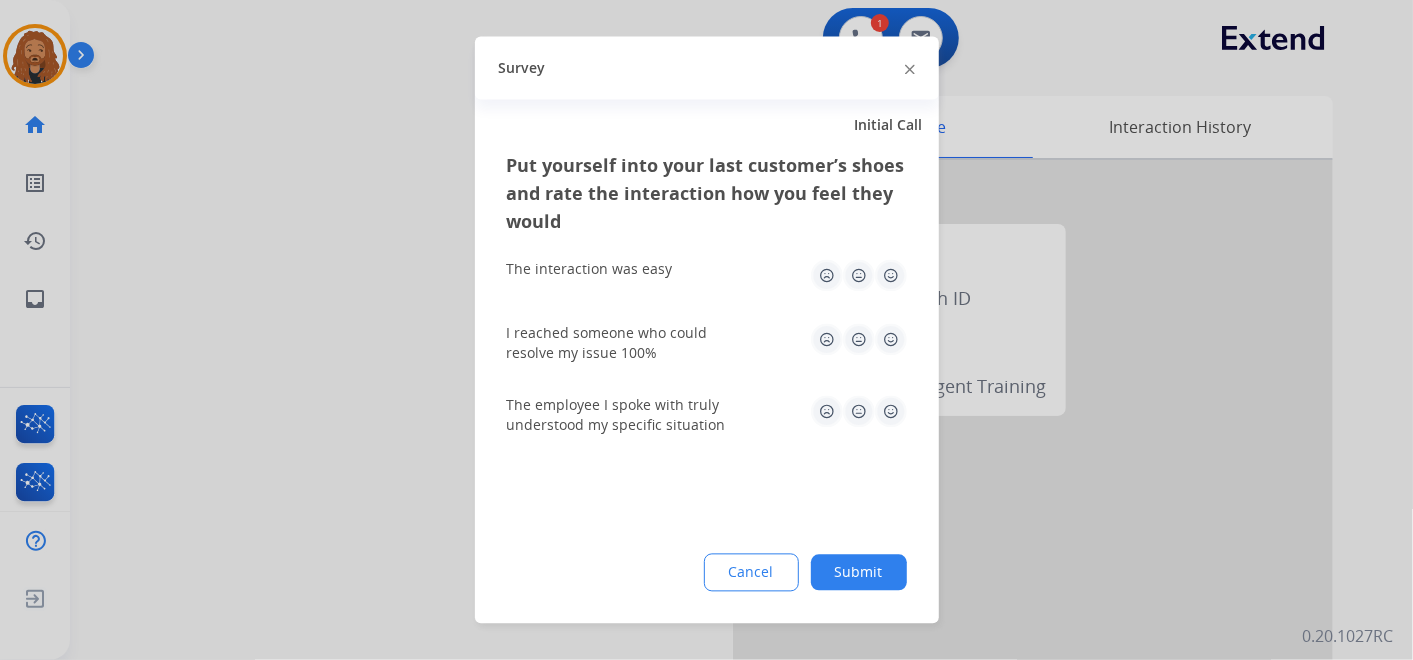 drag, startPoint x: 888, startPoint y: 405, endPoint x: 864, endPoint y: 377, distance: 36.878178 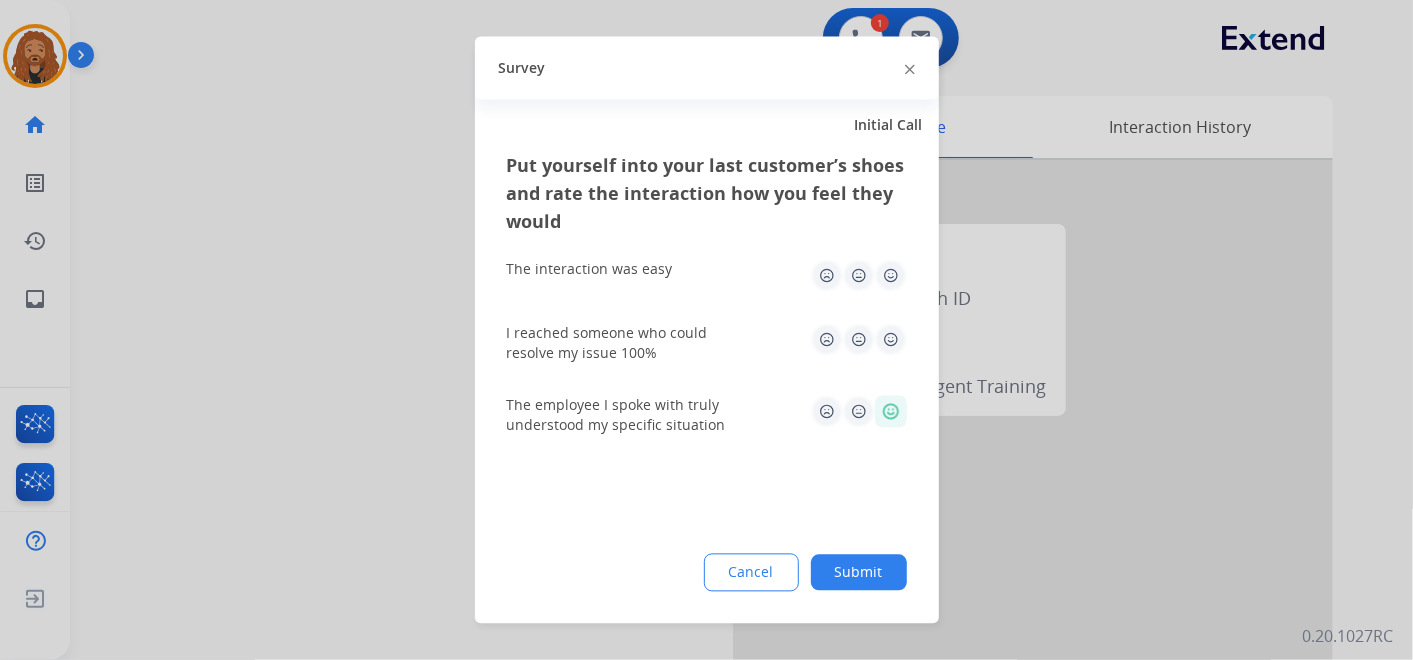 drag, startPoint x: 891, startPoint y: 326, endPoint x: 894, endPoint y: 309, distance: 17.262676 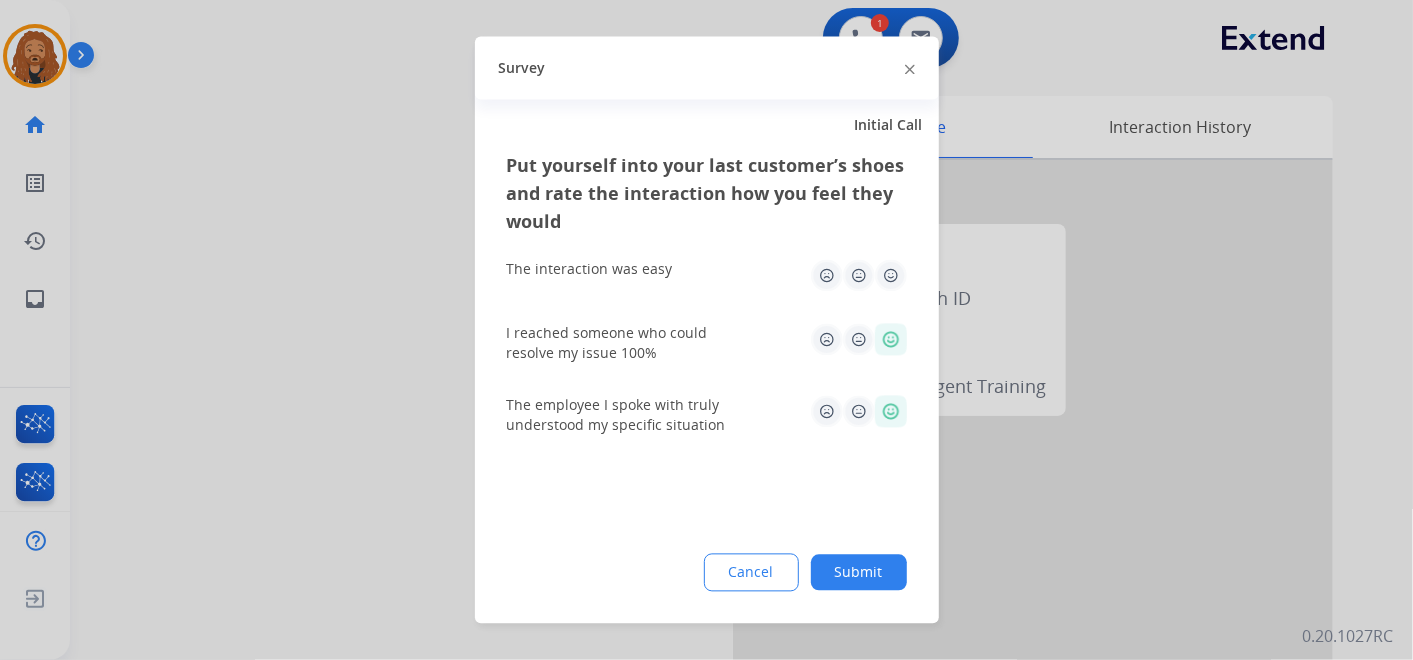 click 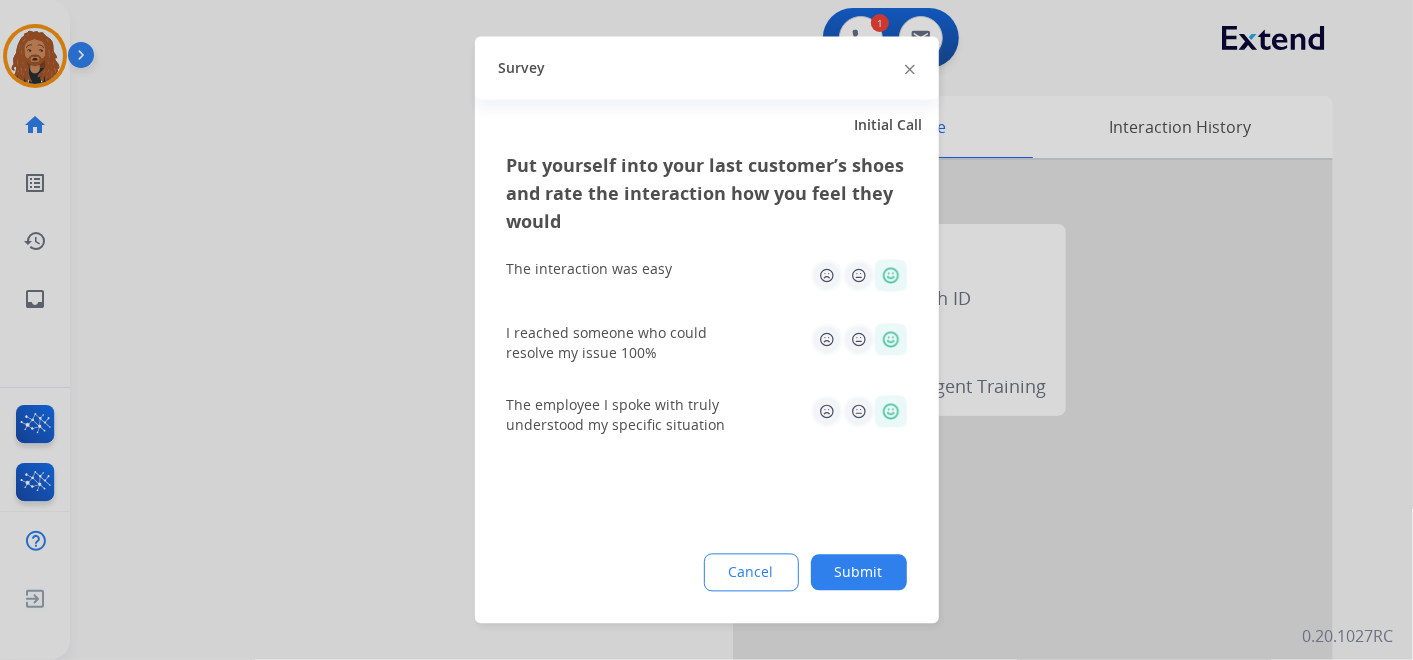click on "Submit" 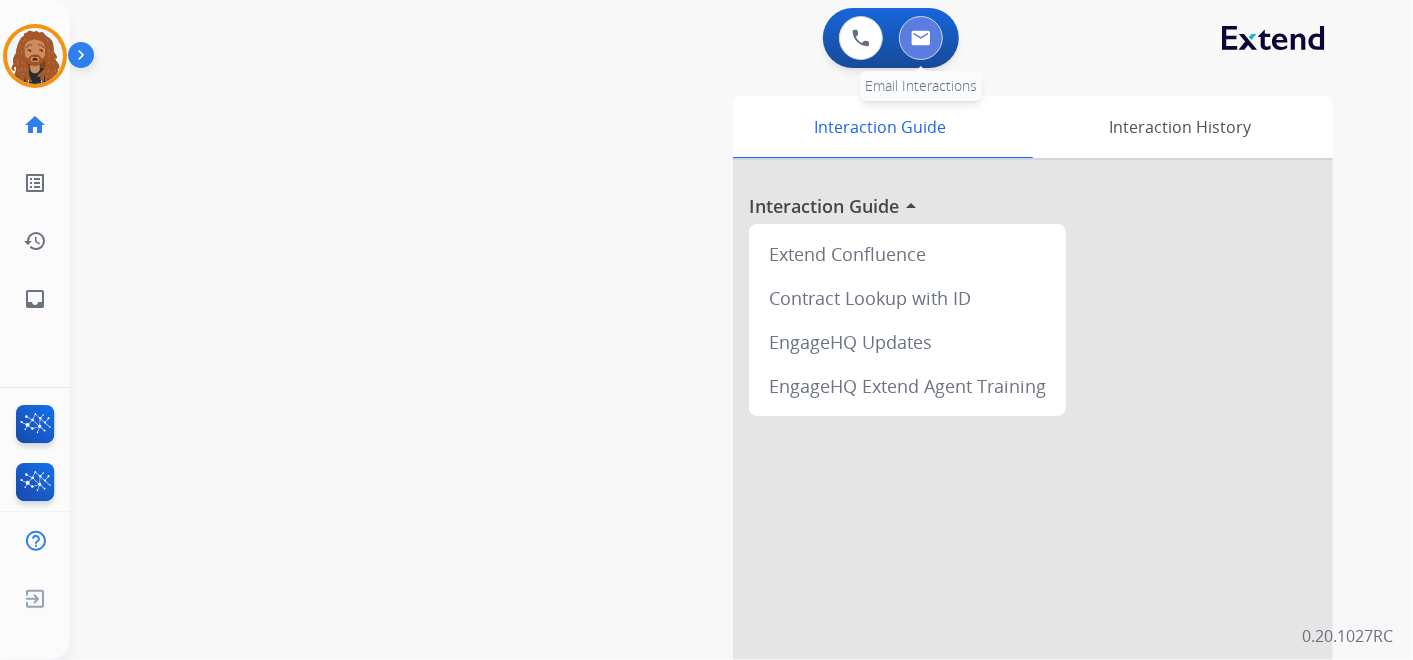 click at bounding box center (921, 38) 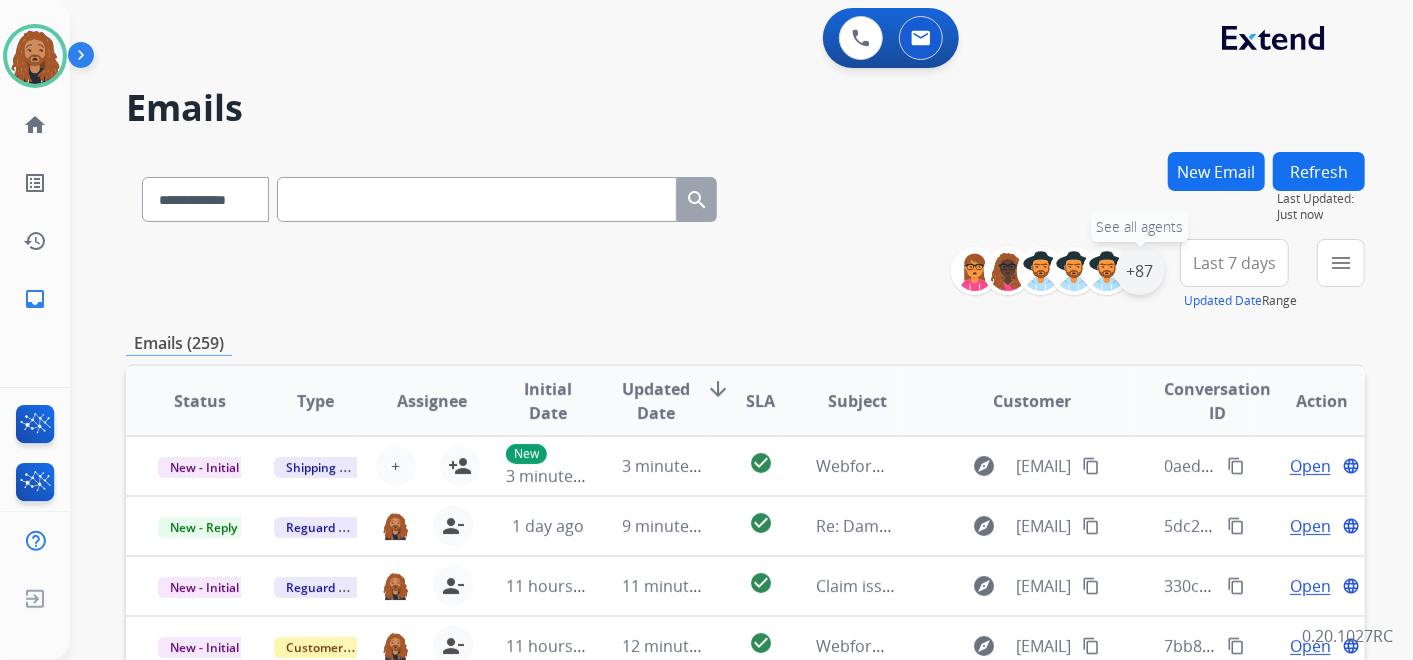 click on "+87" at bounding box center [1140, 271] 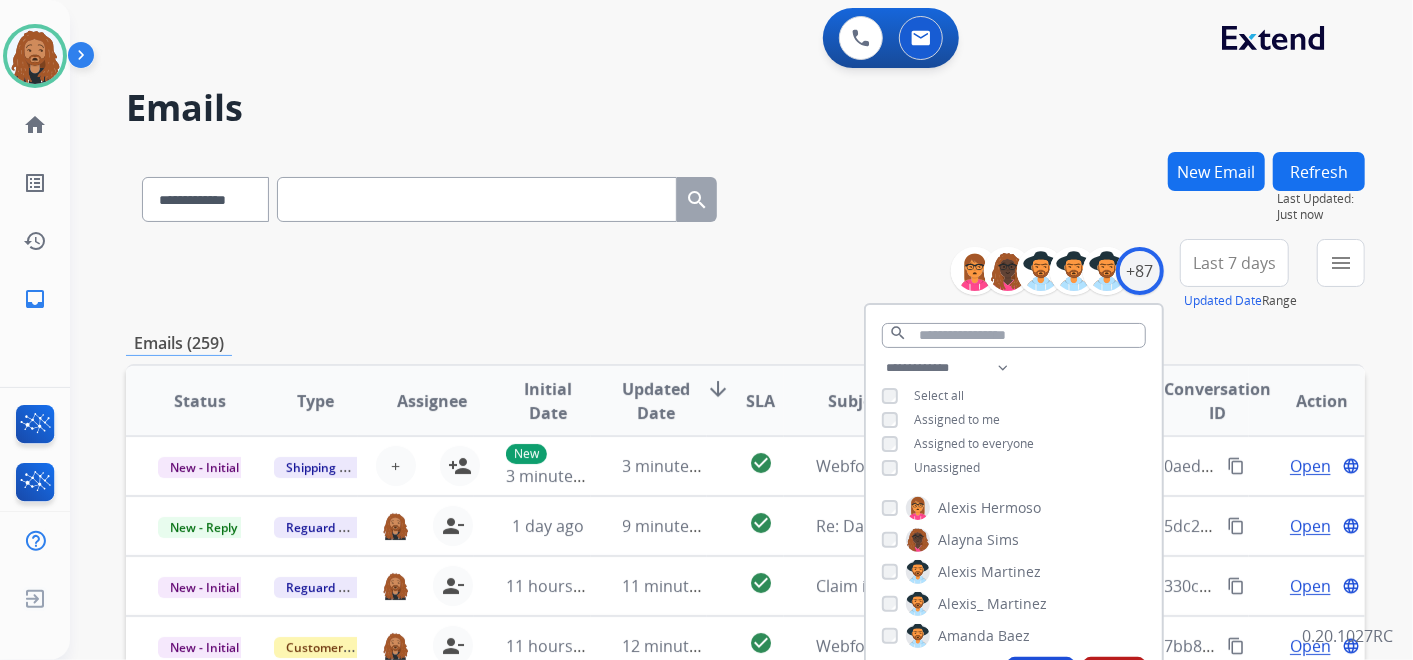 click on "Last 7 days" at bounding box center [1234, 263] 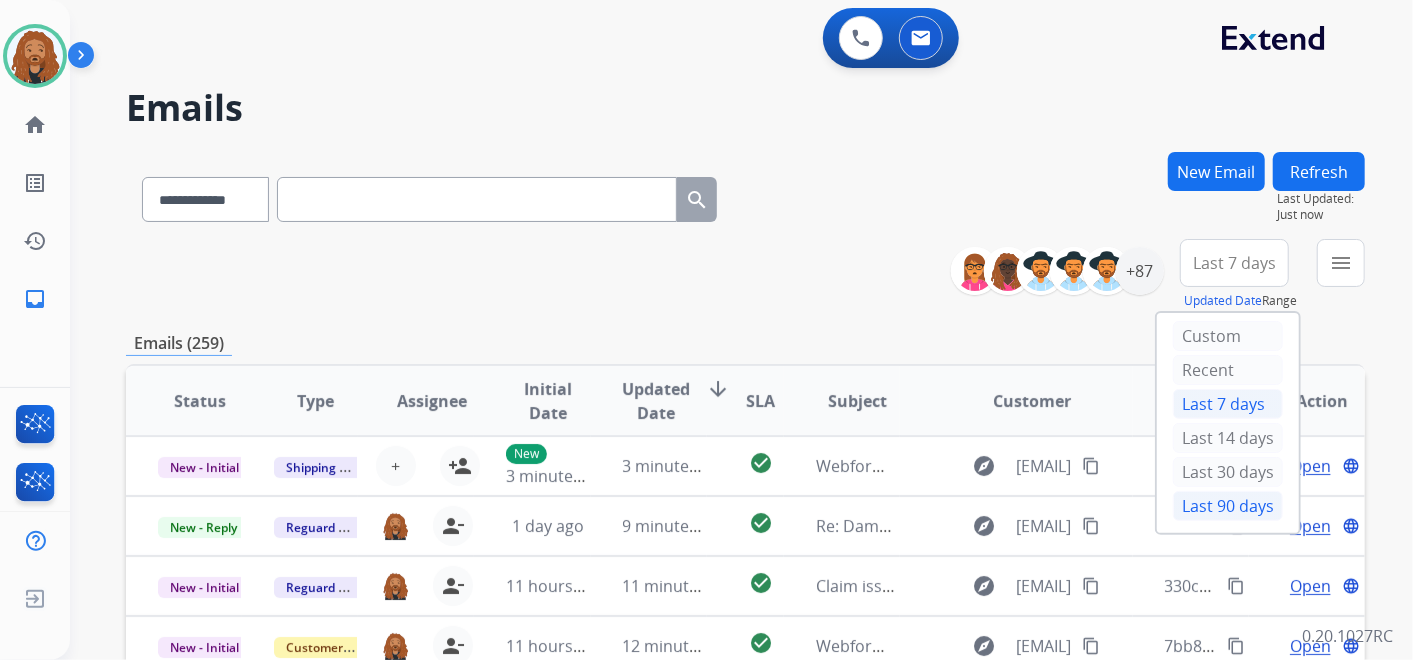 click on "Last 90 days" at bounding box center (1228, 506) 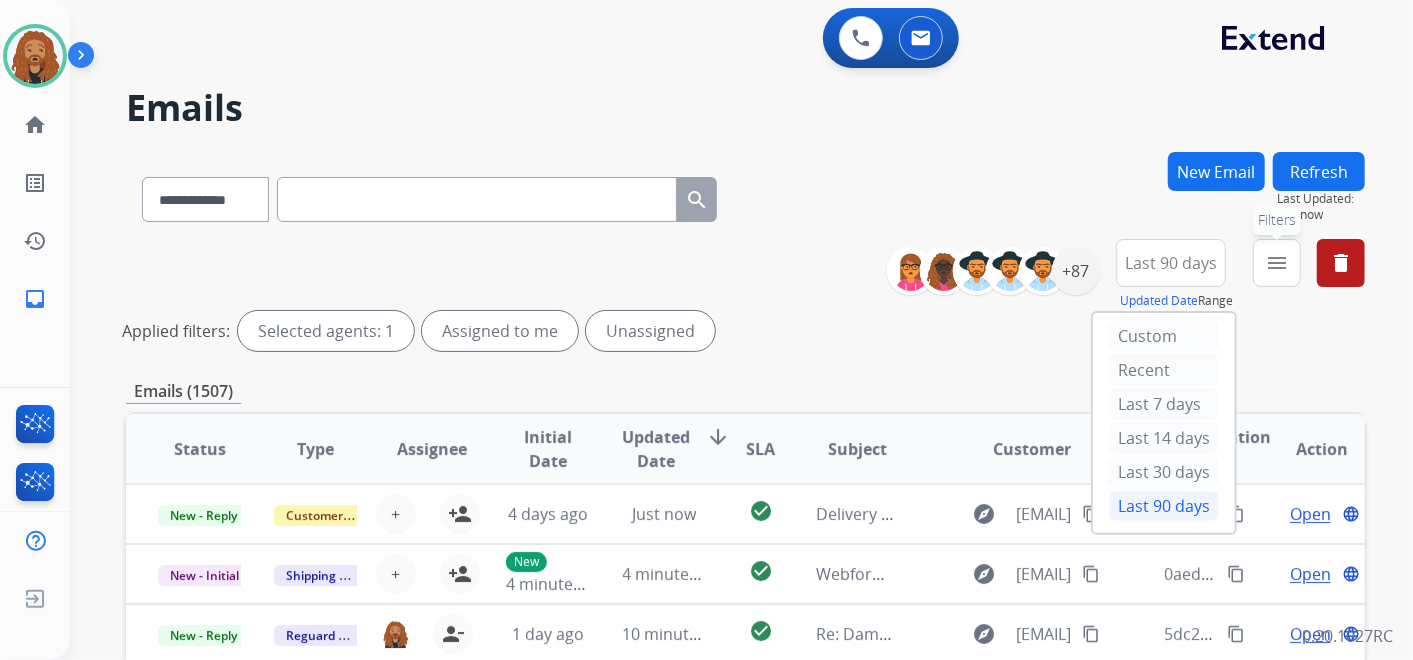 click on "menu  Filters" at bounding box center [1277, 263] 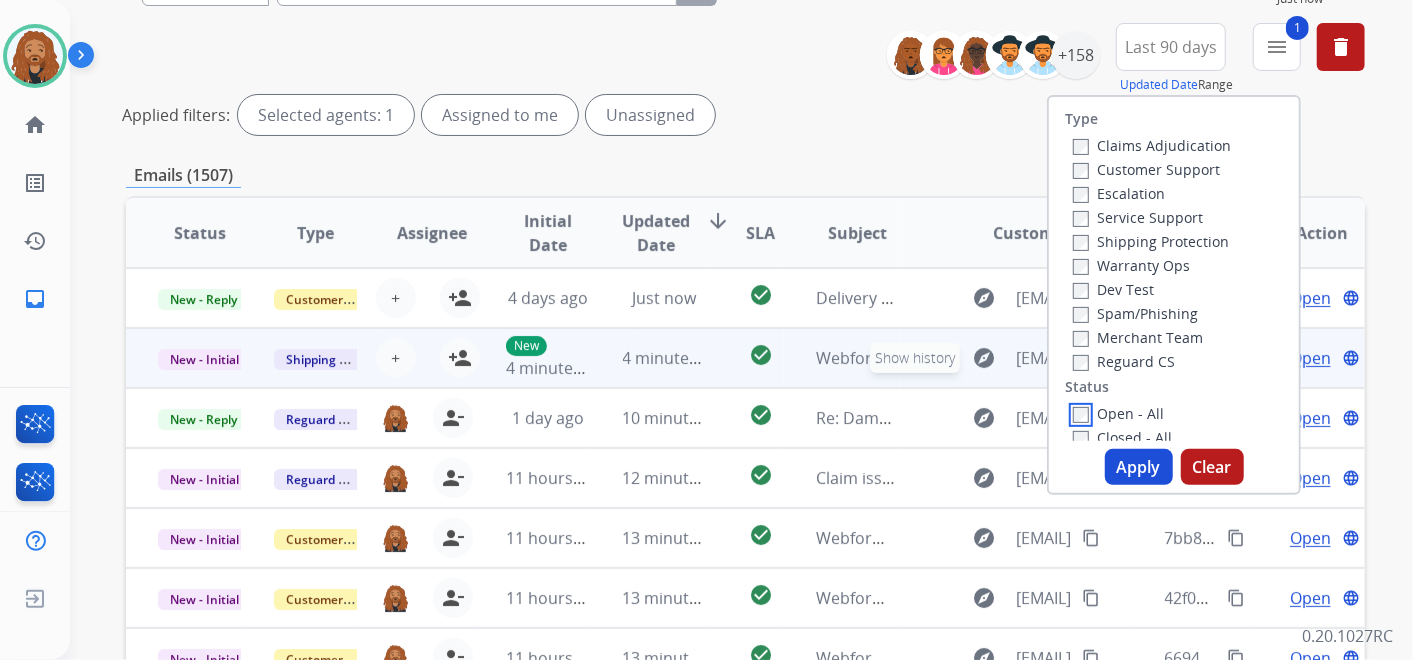 scroll, scrollTop: 222, scrollLeft: 0, axis: vertical 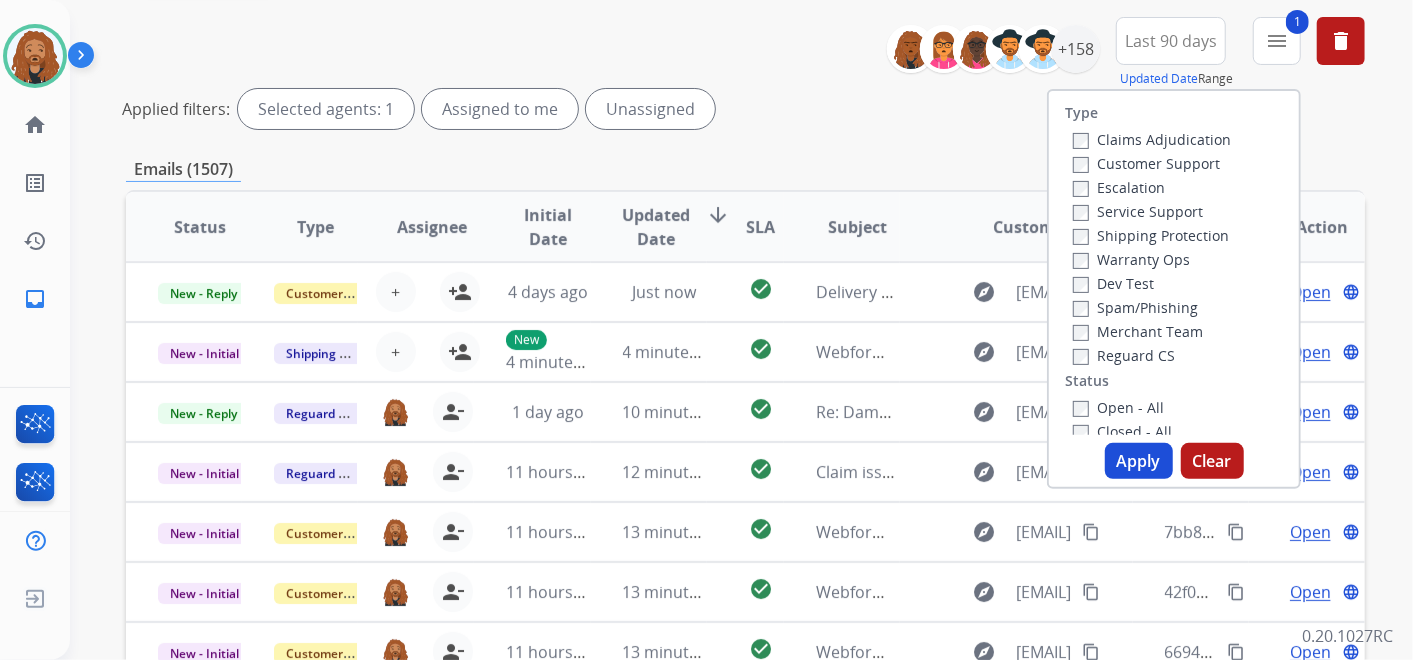 click on "Apply" at bounding box center (1139, 461) 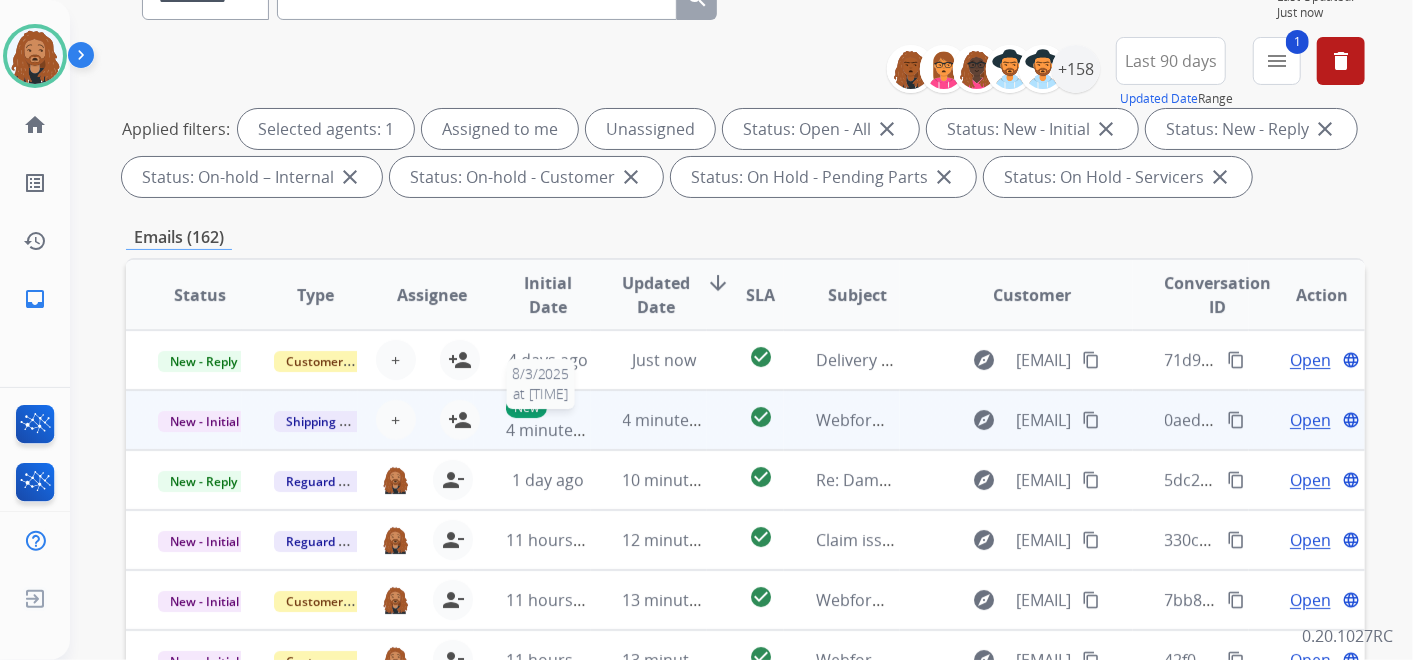 scroll, scrollTop: 222, scrollLeft: 0, axis: vertical 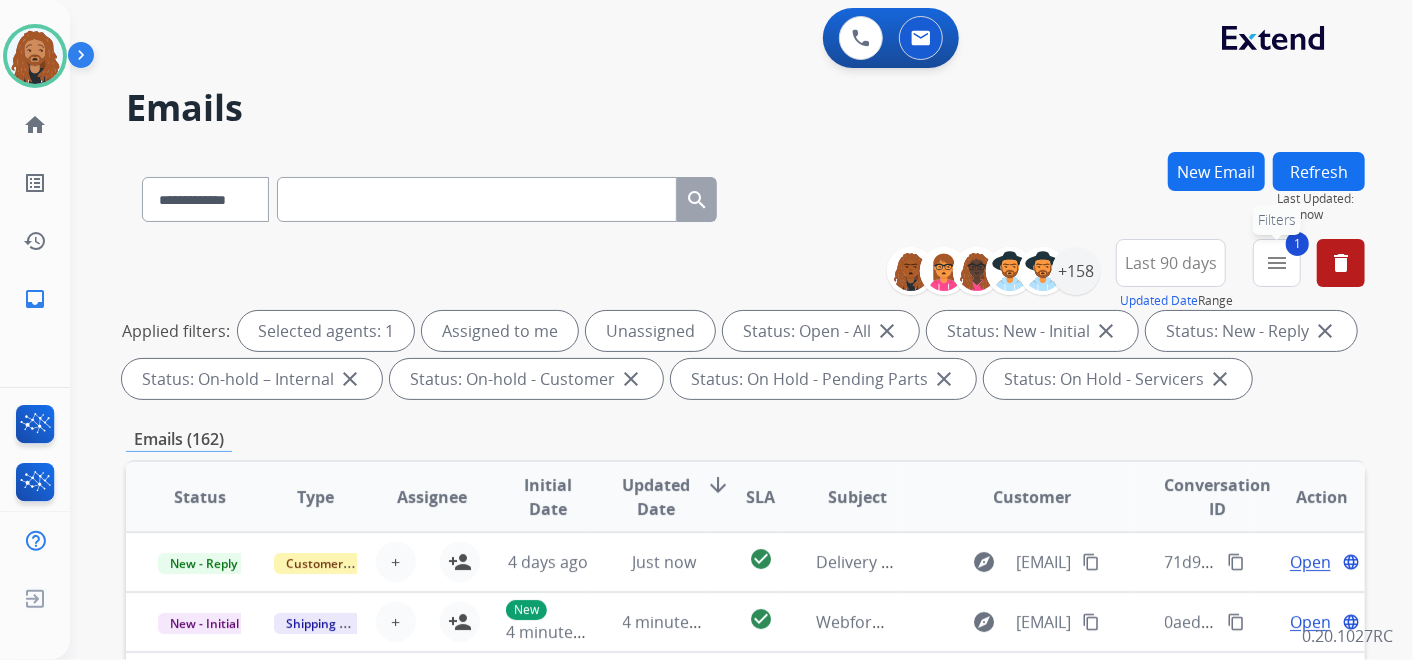 click on "menu" at bounding box center [1277, 263] 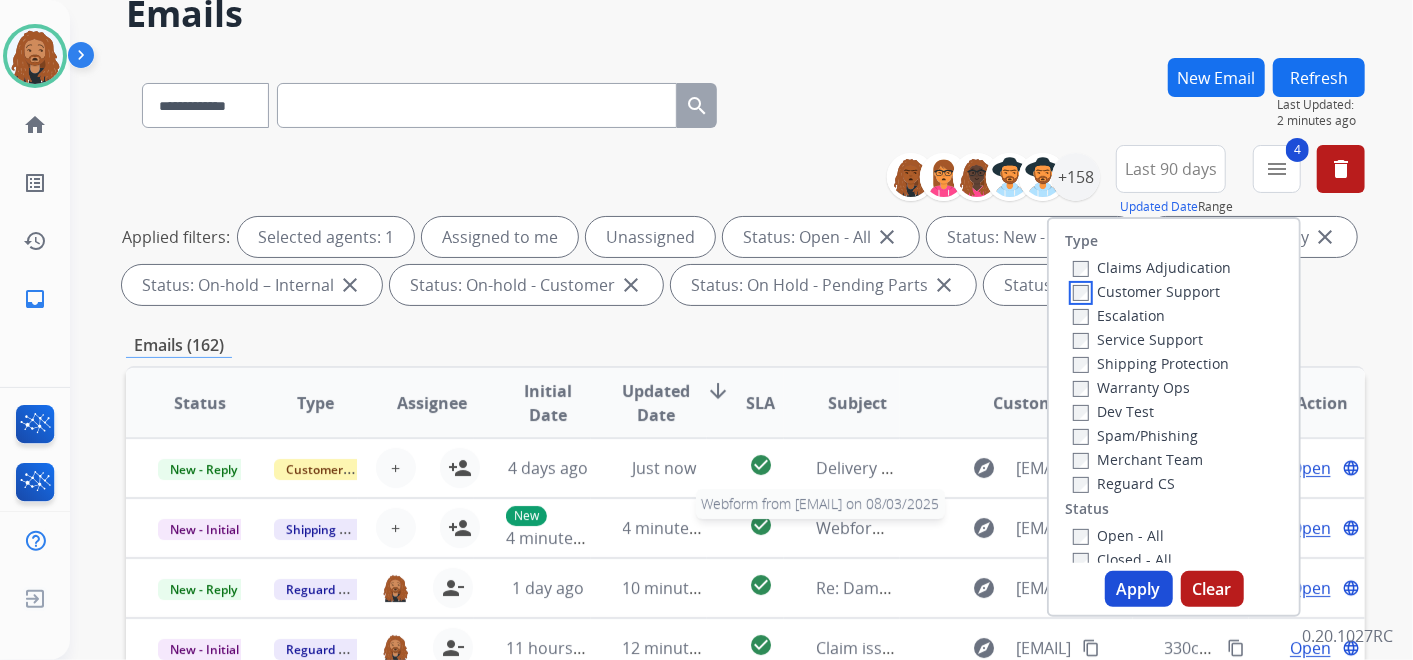 scroll, scrollTop: 444, scrollLeft: 0, axis: vertical 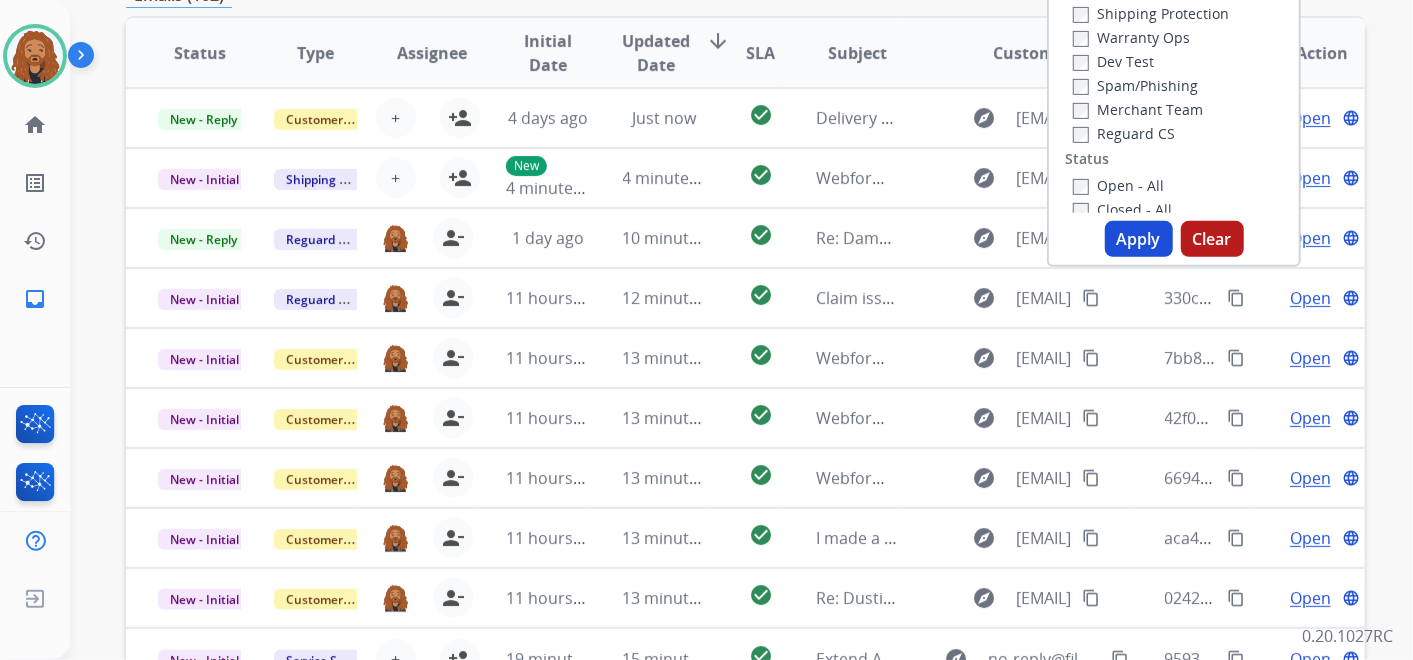 click on "Apply" at bounding box center (1139, 239) 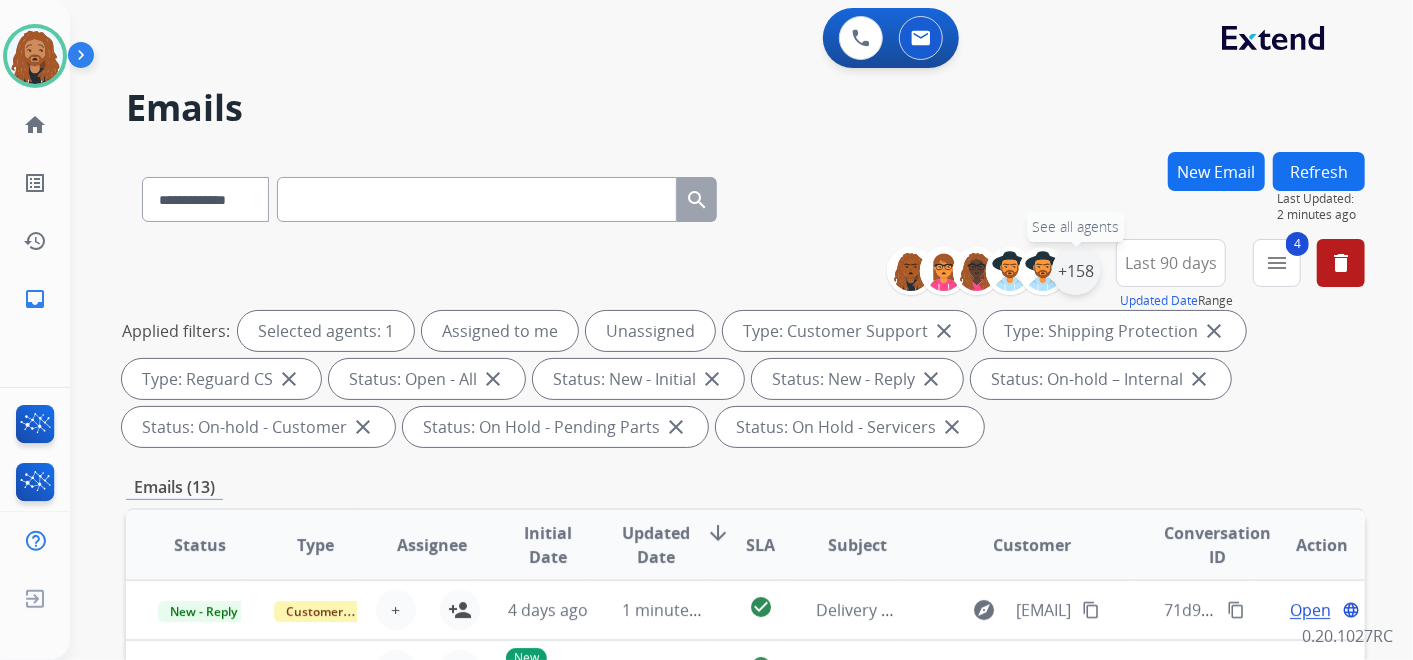 click on "+158" at bounding box center [1076, 271] 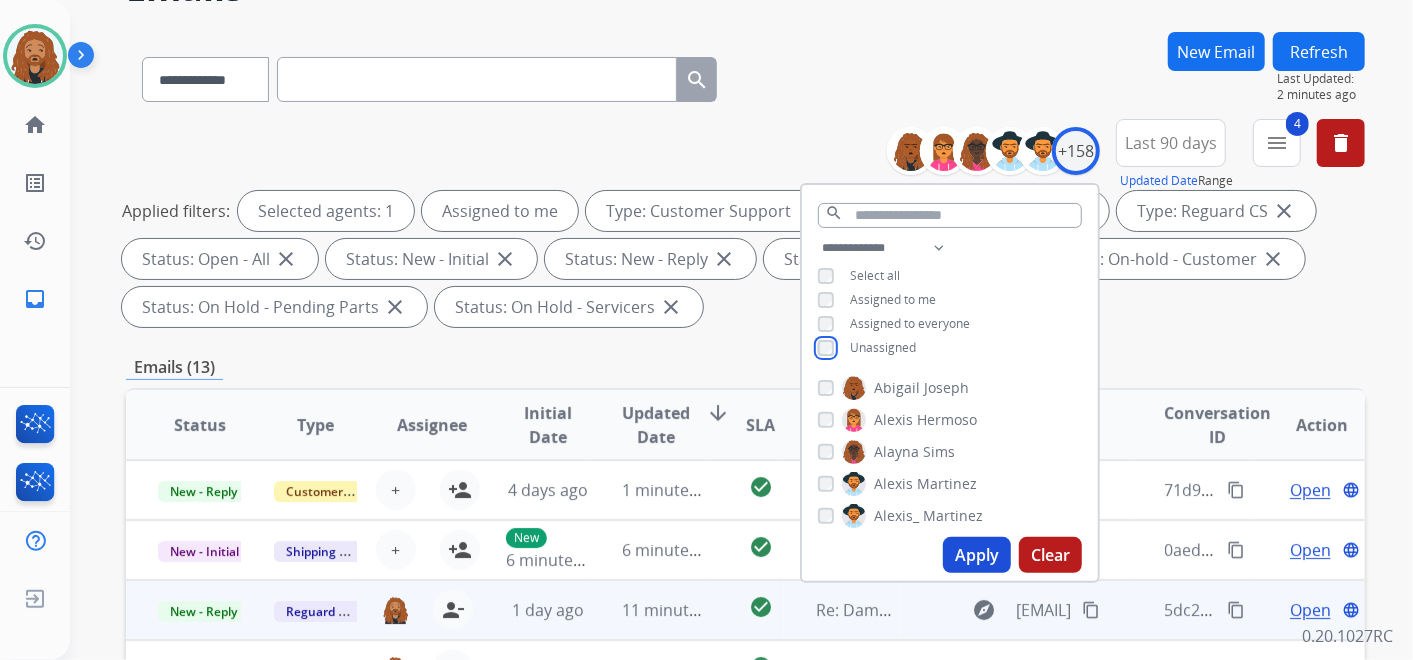 scroll, scrollTop: 222, scrollLeft: 0, axis: vertical 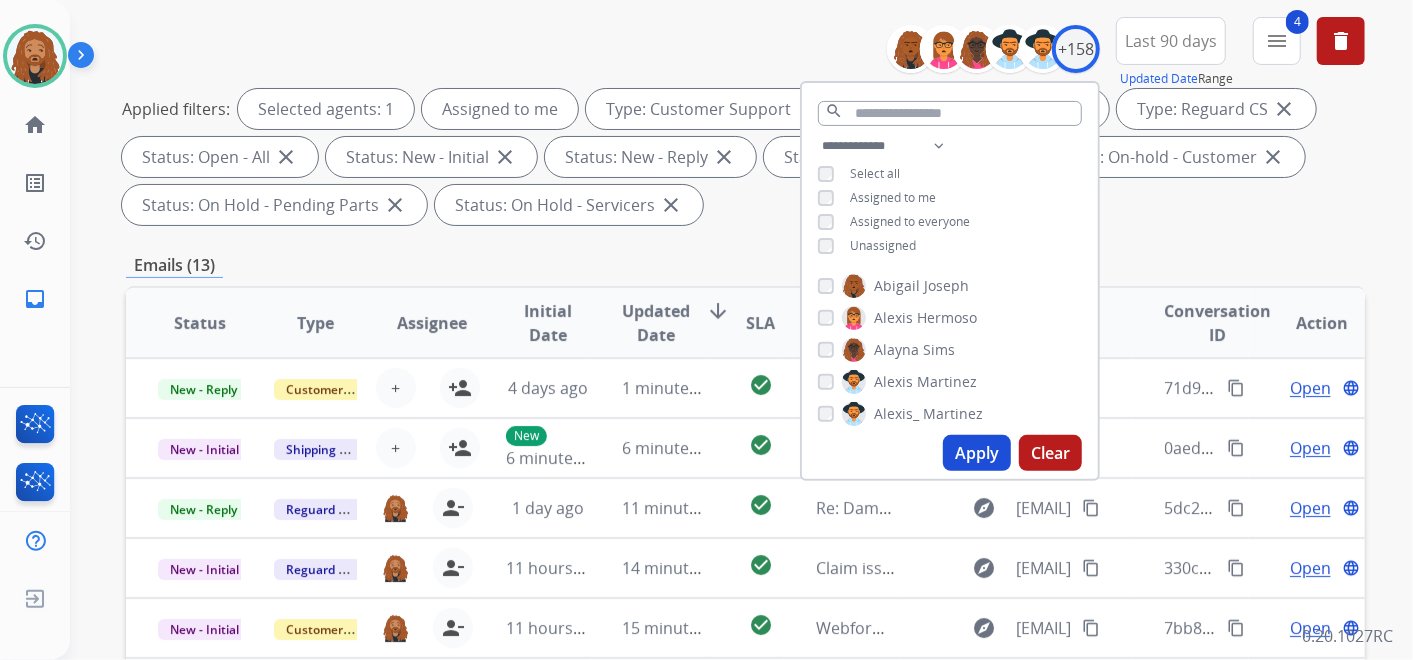 click on "Apply" at bounding box center (977, 453) 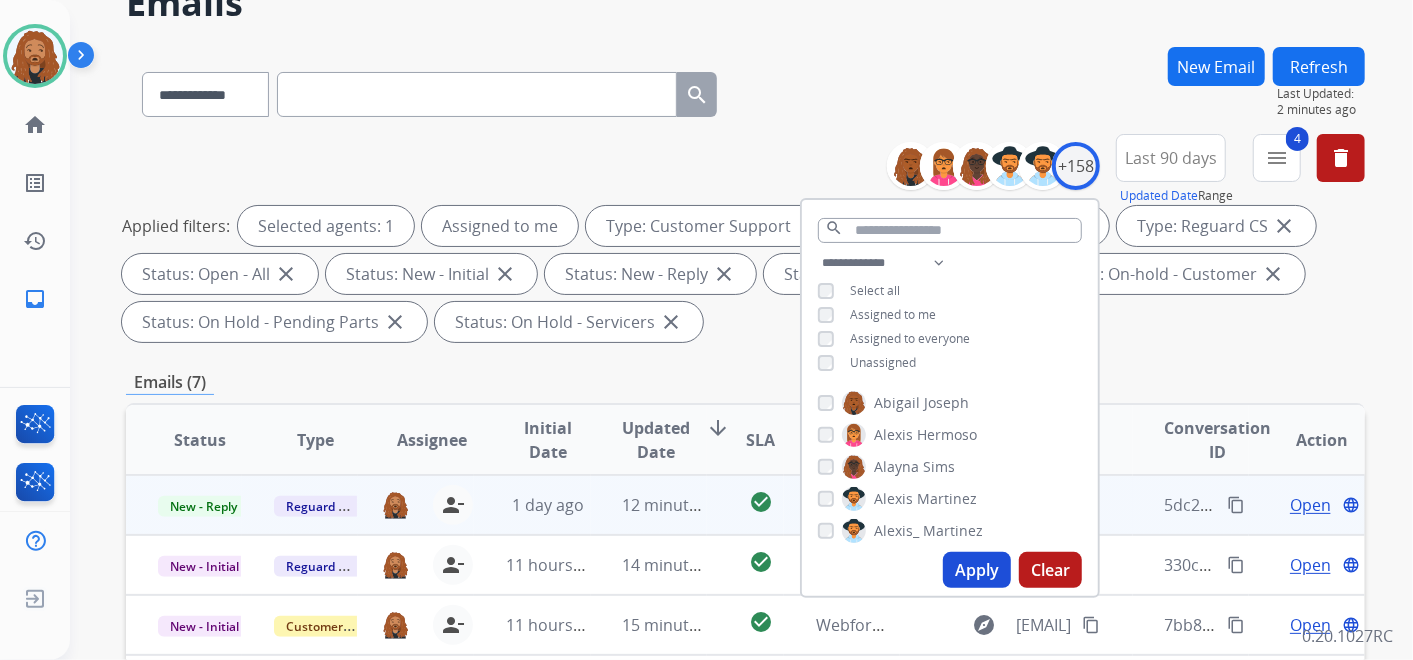 scroll, scrollTop: 222, scrollLeft: 0, axis: vertical 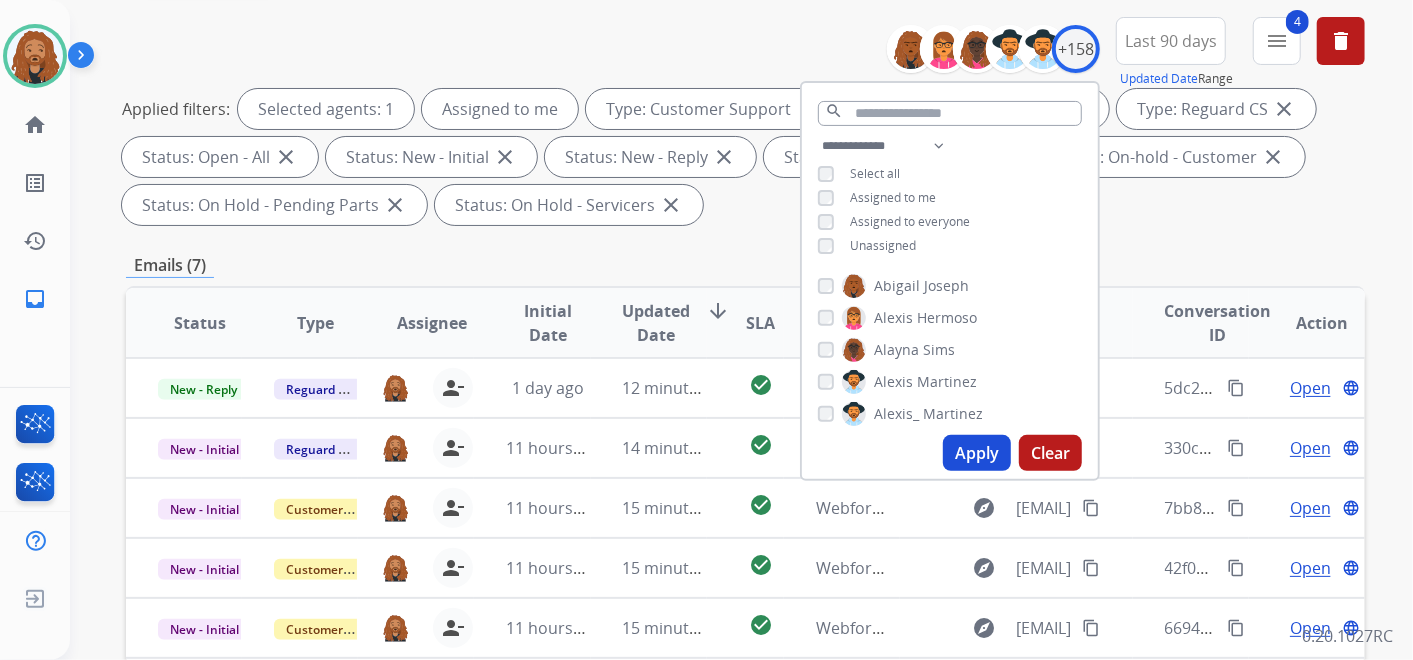 click on "Applied filters:  Selected agents: 1  Assigned to me  Type: Customer Support  close  Type: Shipping Protection  close  Type: Reguard CS  close  Status: Open - All  close  Status: New - Initial  close  Status: New - Reply  close  Status: On-hold – Internal  close  Status: On-hold - Customer  close  Status: On Hold - Pending Parts  close  Status: On Hold - Servicers  close" at bounding box center [741, 157] 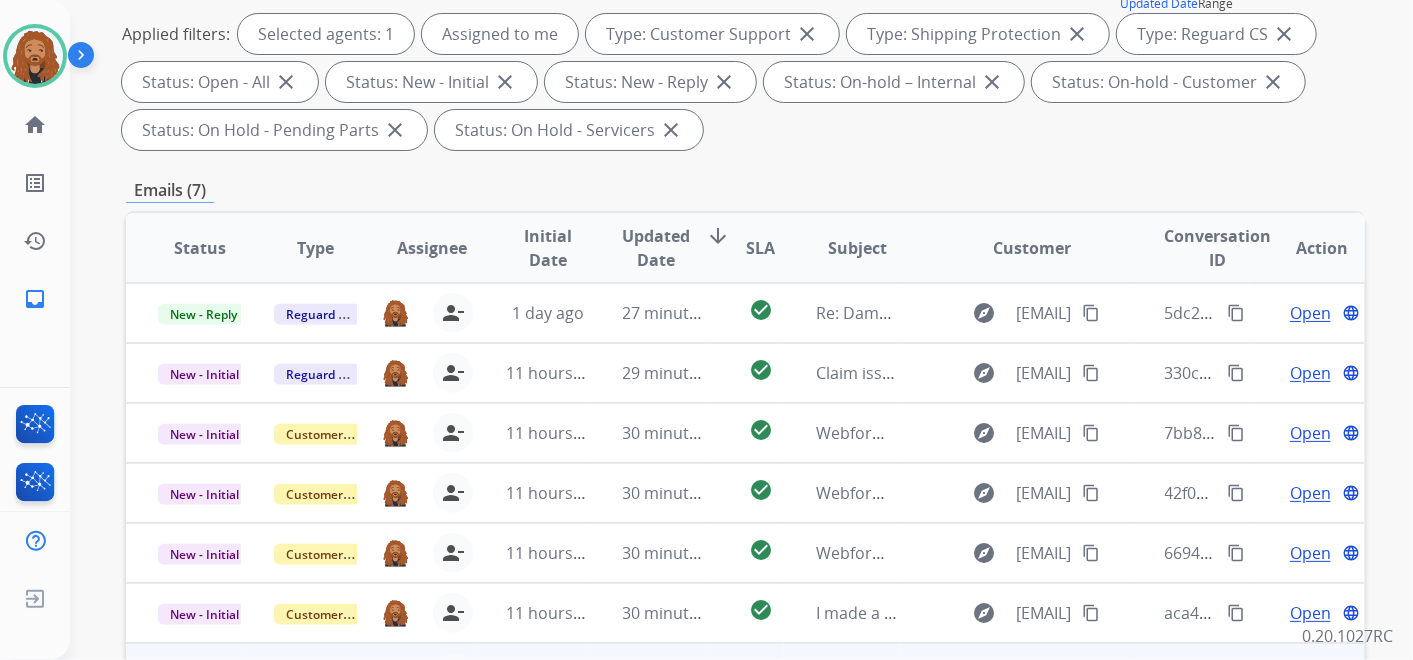 scroll, scrollTop: 177, scrollLeft: 0, axis: vertical 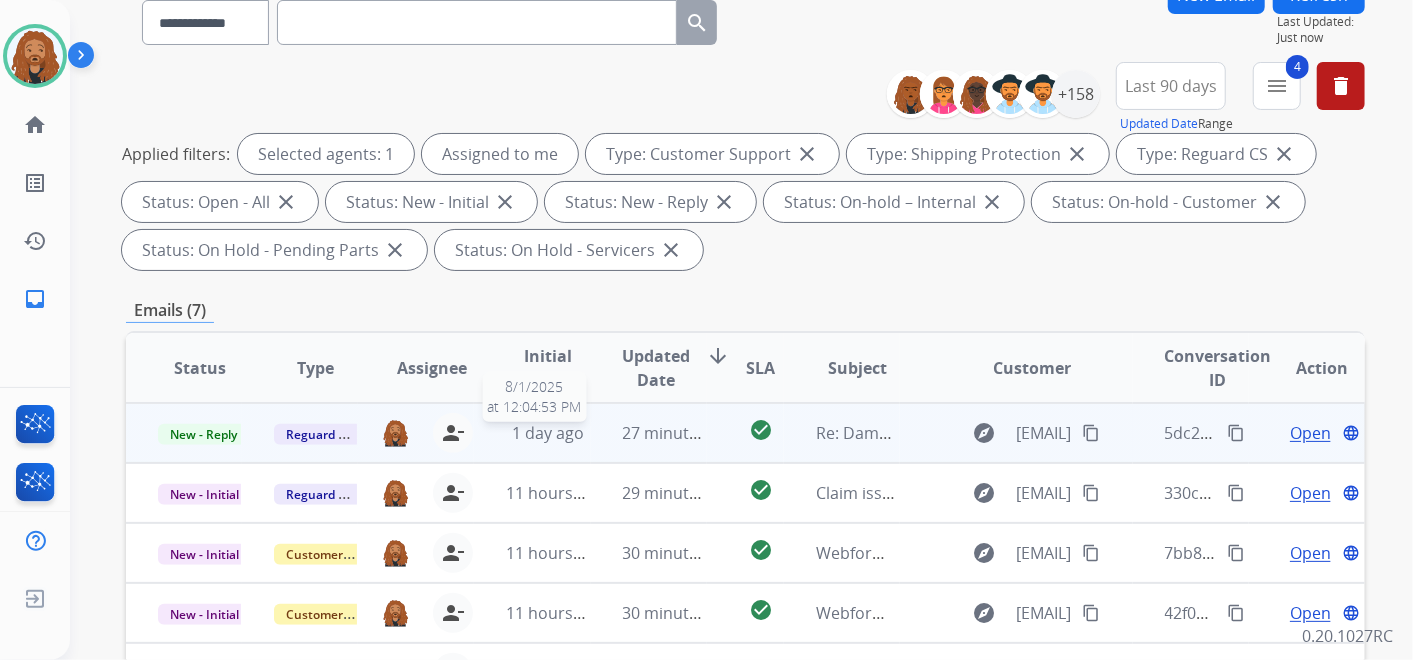 click on "1 day ago" at bounding box center [548, 433] 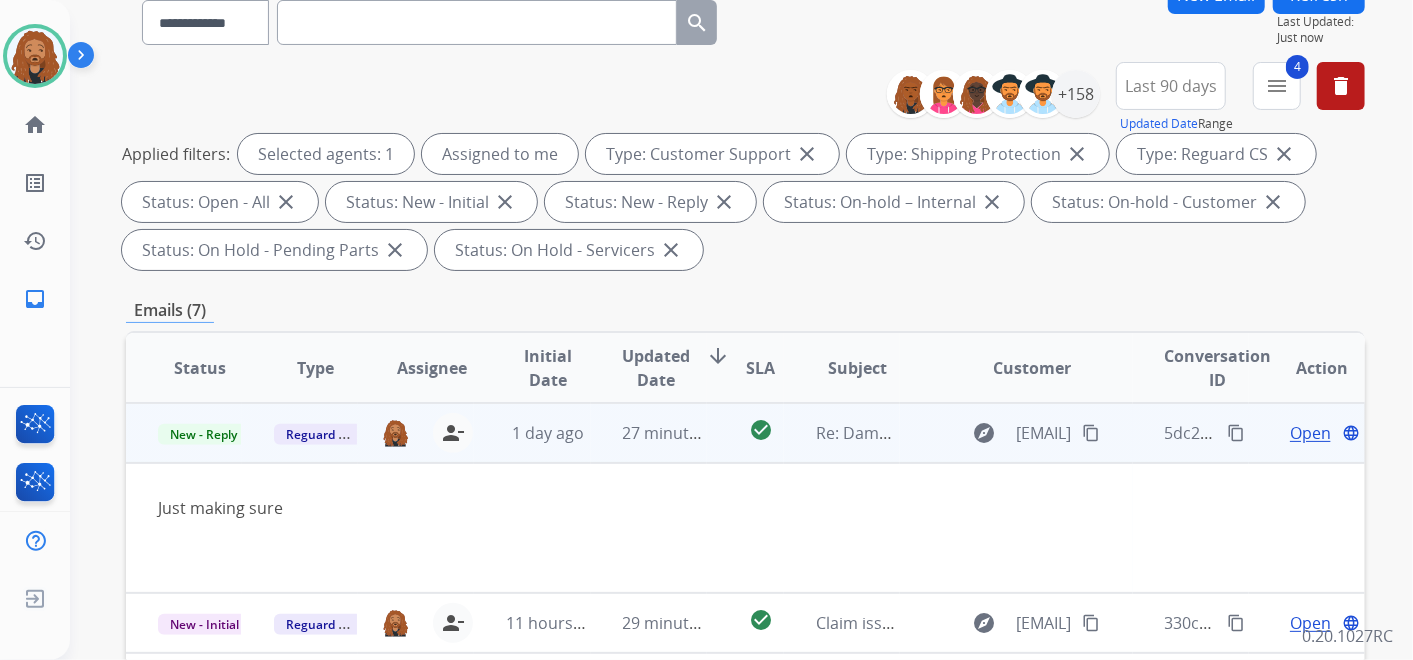 click on "Open" at bounding box center [1310, 433] 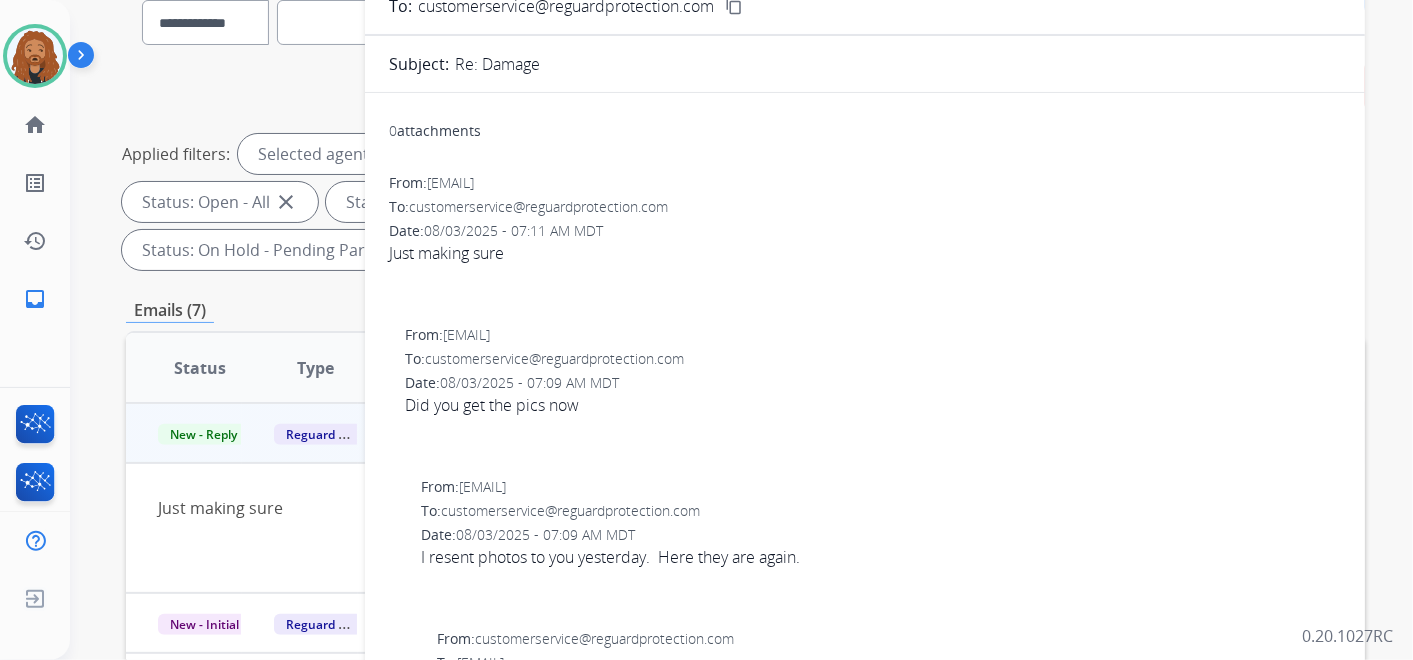 scroll, scrollTop: 0, scrollLeft: 0, axis: both 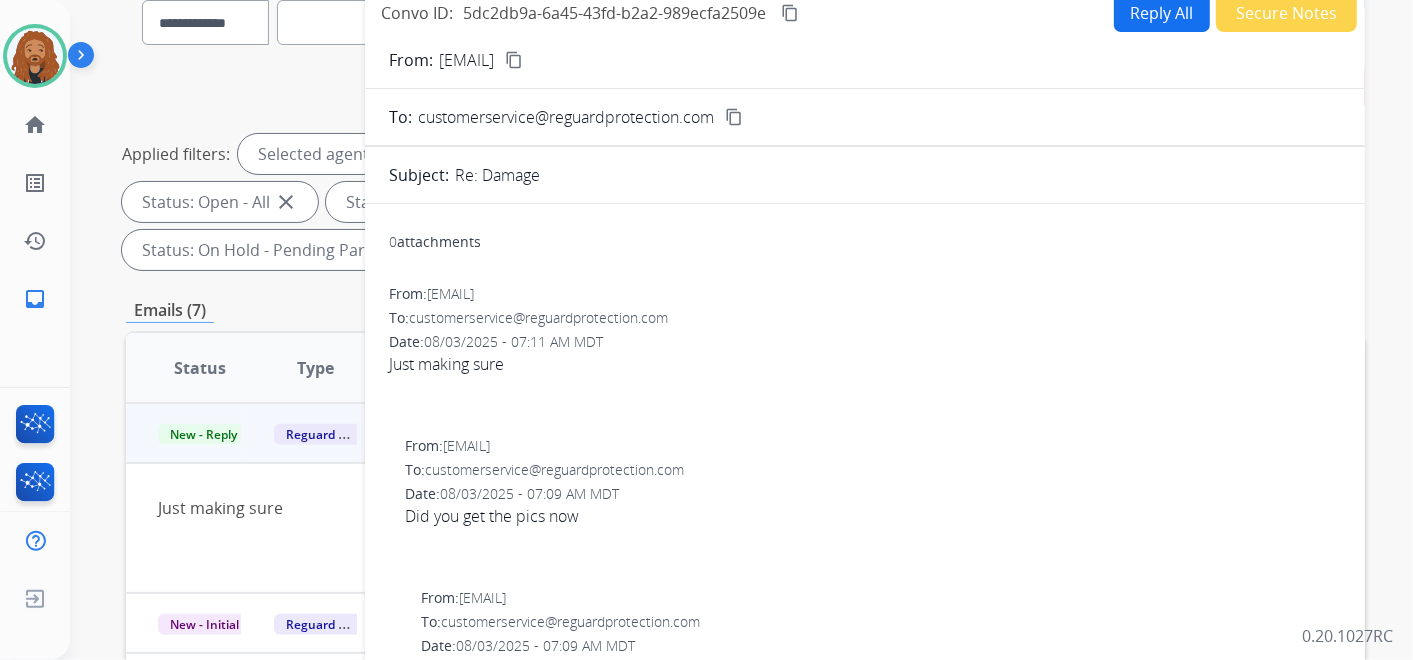 click on "From:  [EMAIL]   To:  [EMAIL]  Date:  [DATE] - [TIME] Did you get the pics now" at bounding box center (865, 504) 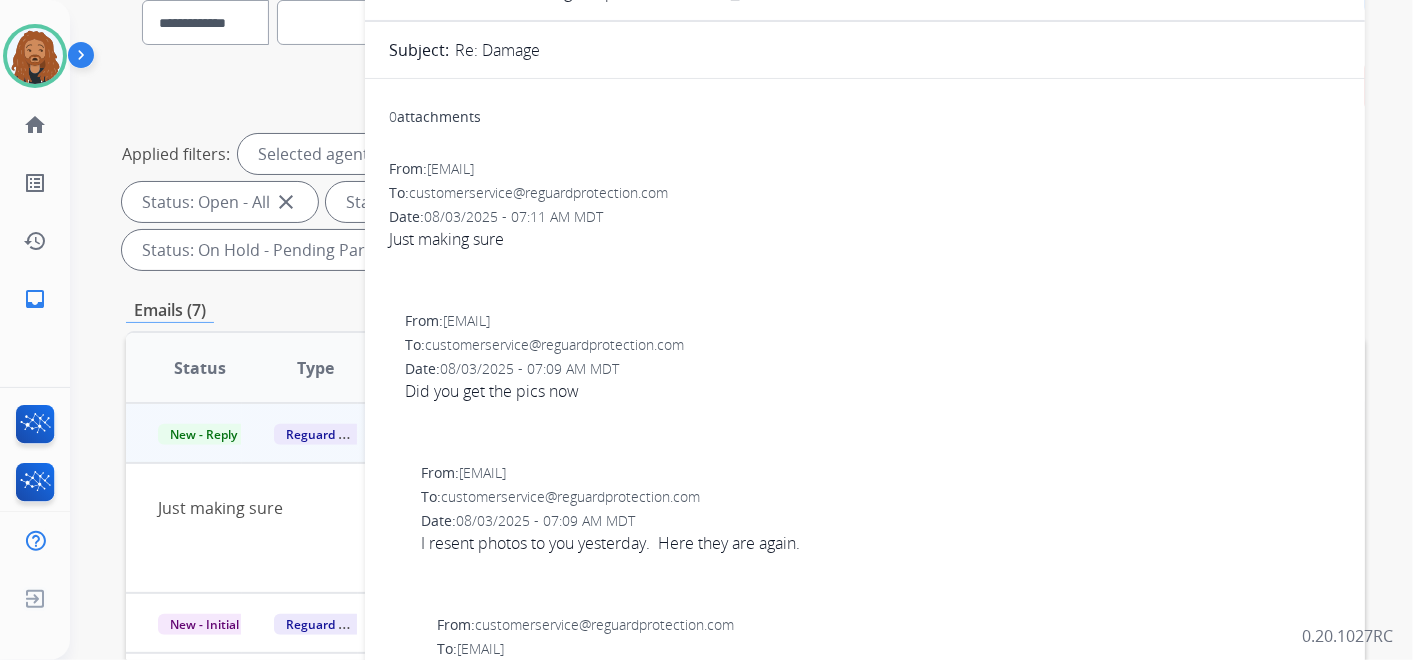scroll, scrollTop: 0, scrollLeft: 0, axis: both 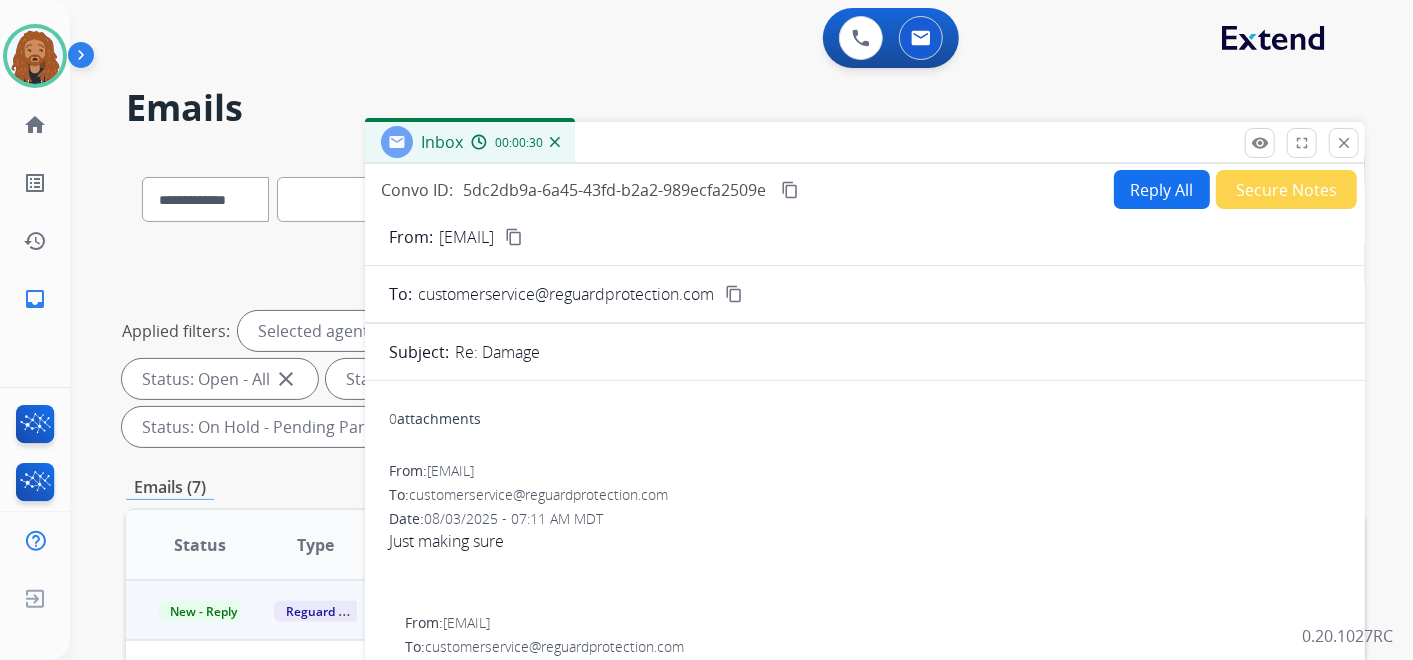click on "content_copy" at bounding box center (514, 237) 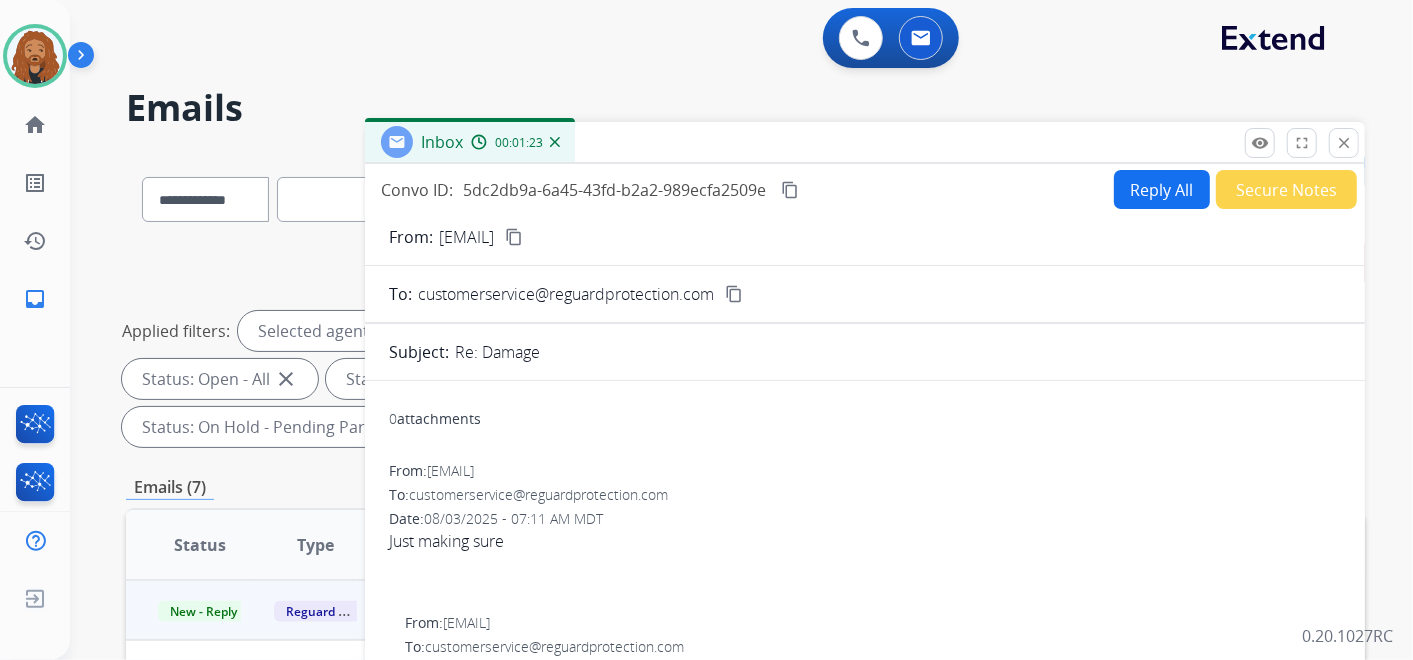 click on "Reply All" at bounding box center [1162, 189] 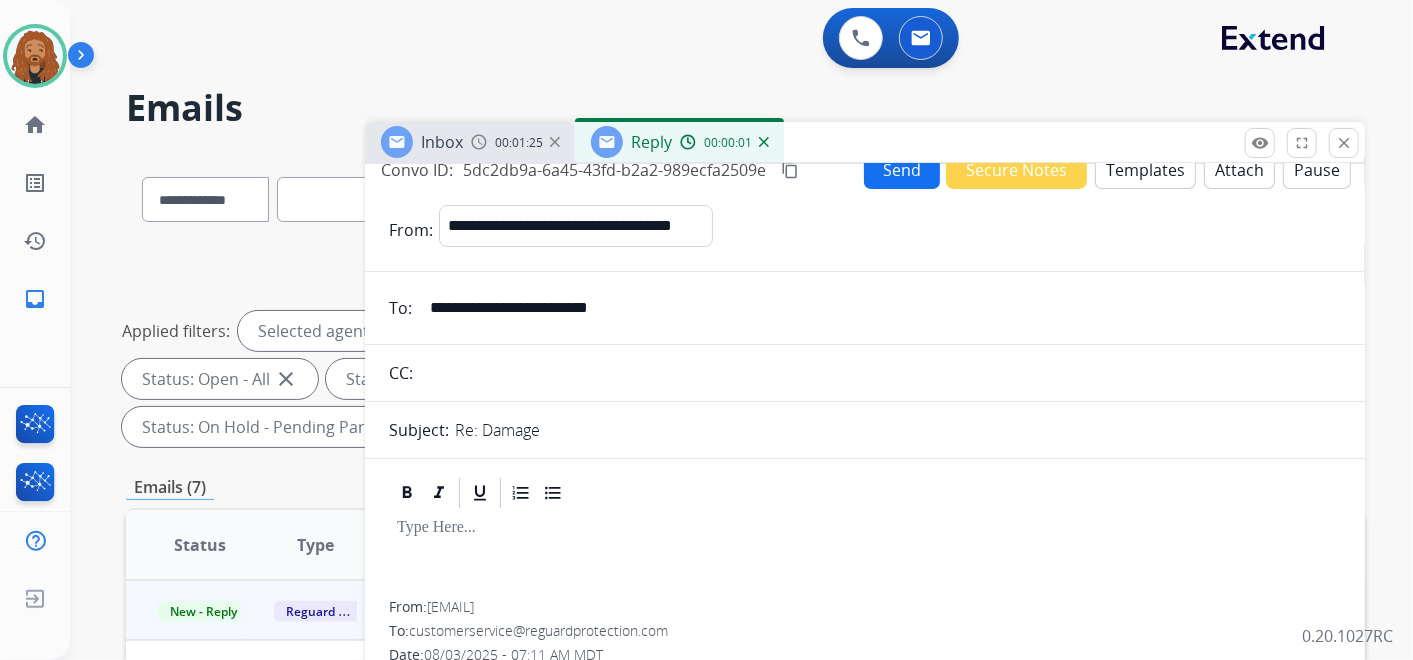 scroll, scrollTop: 0, scrollLeft: 0, axis: both 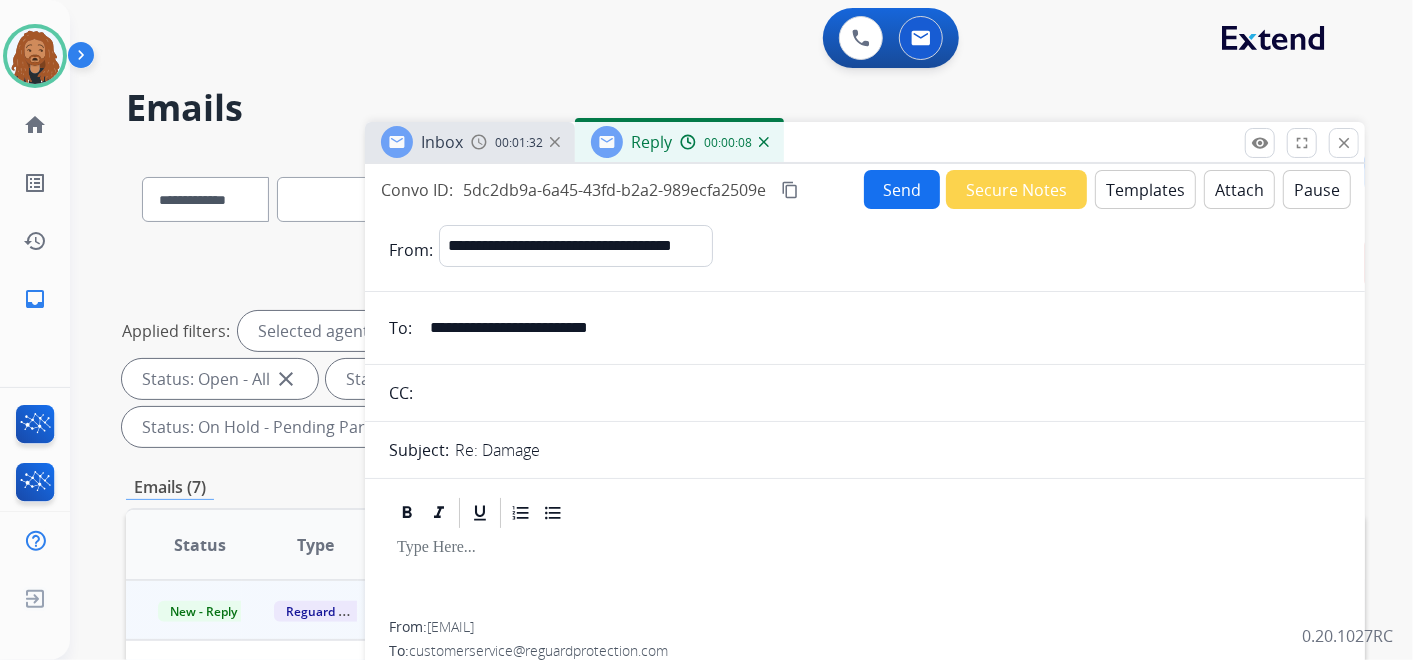 click at bounding box center (764, 142) 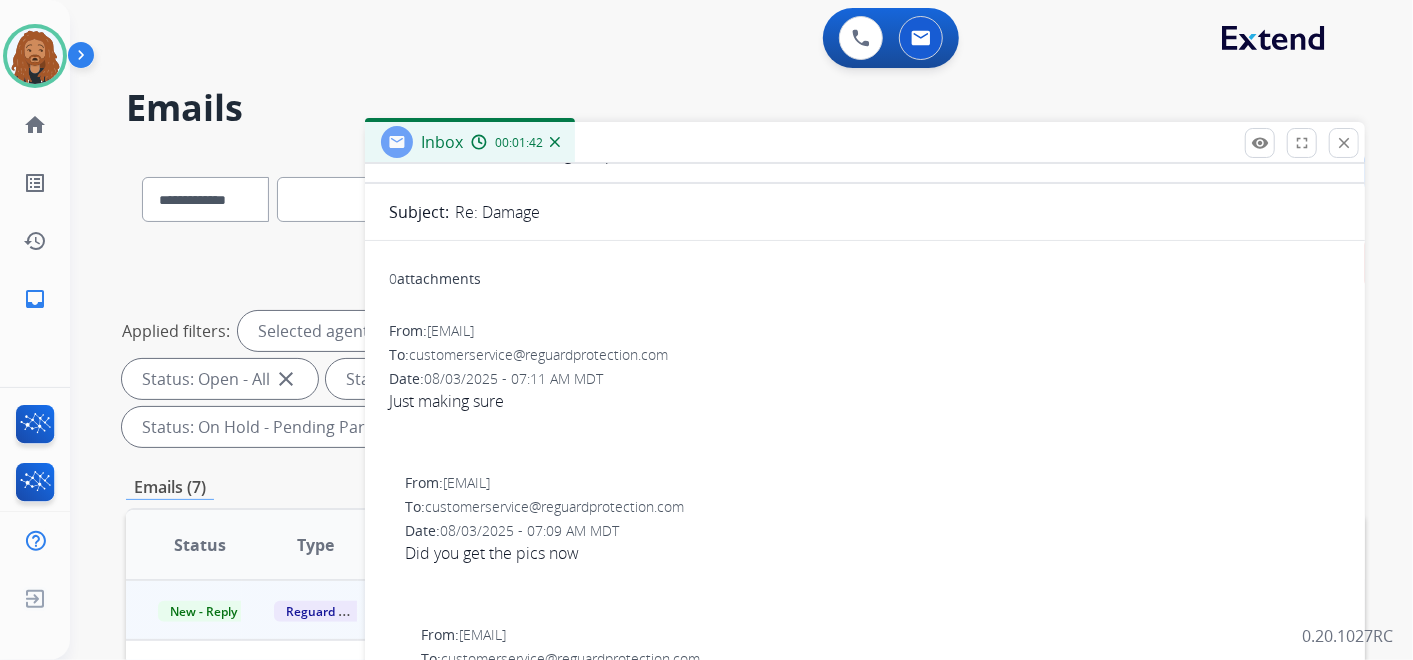 scroll, scrollTop: 0, scrollLeft: 0, axis: both 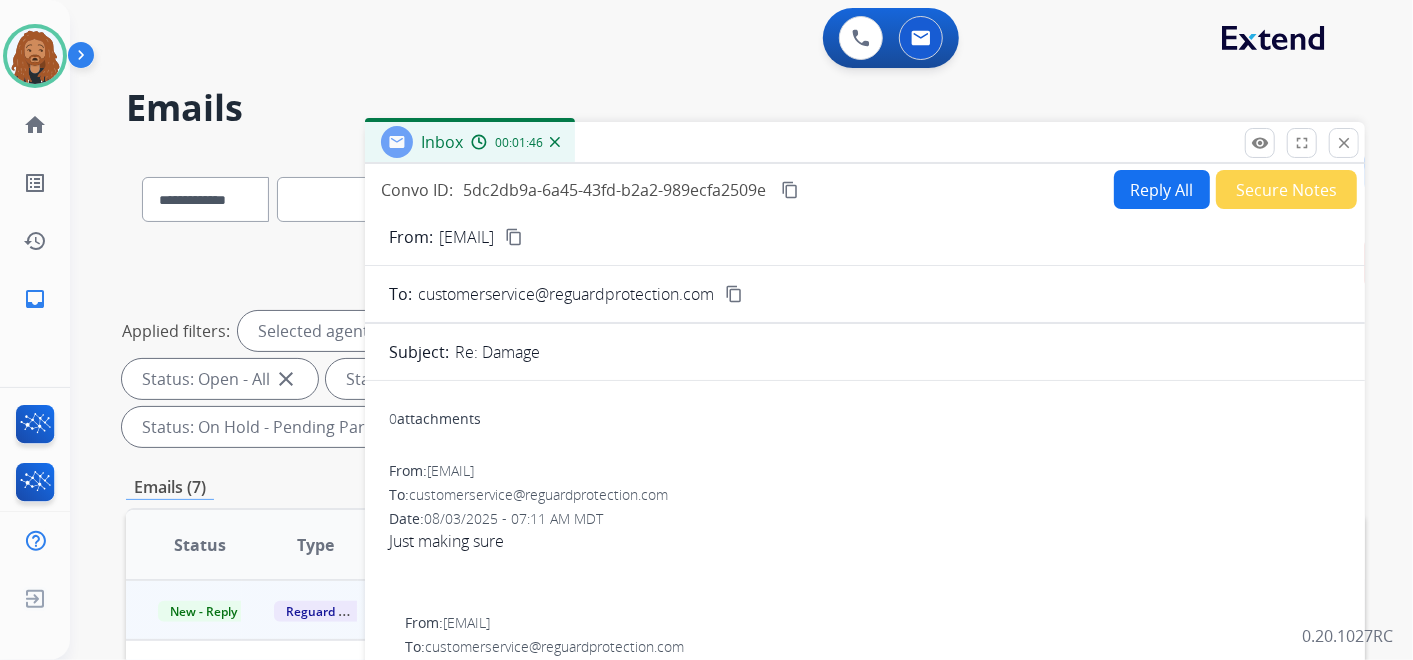 click on "Secure Notes" at bounding box center [1286, 189] 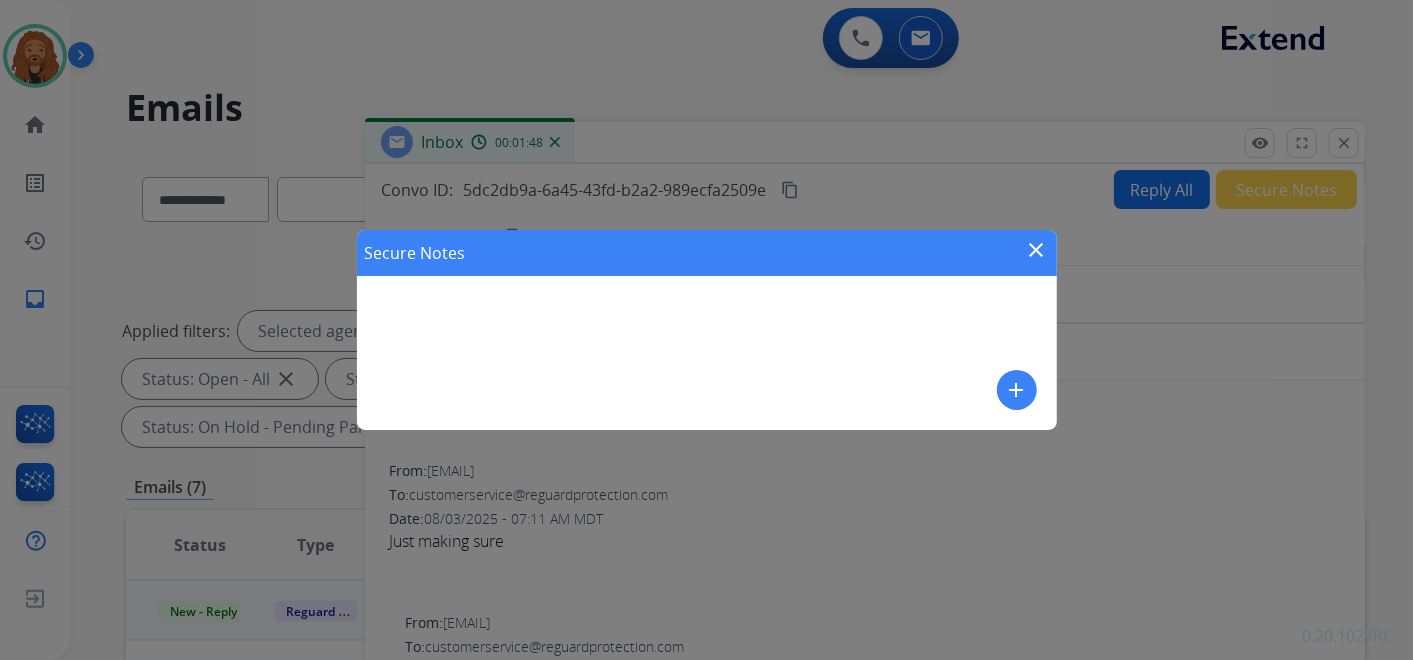 click on "add" at bounding box center (1017, 390) 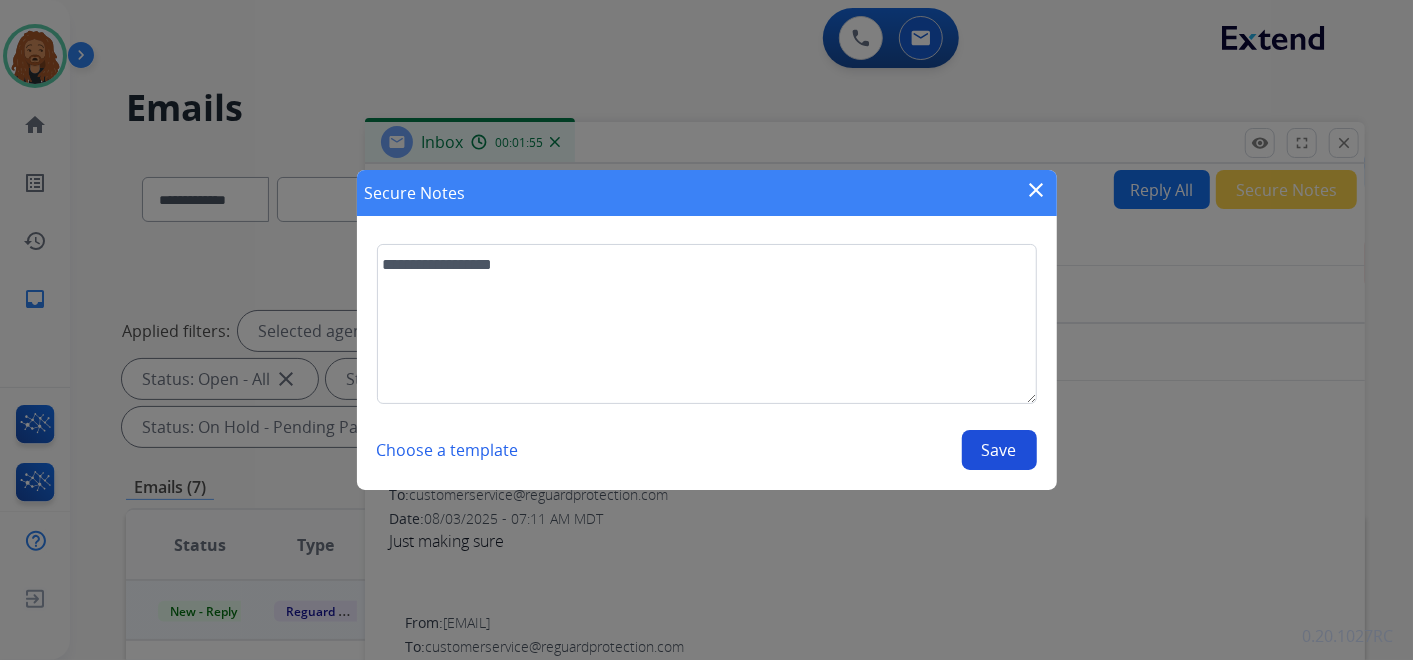 type on "**********" 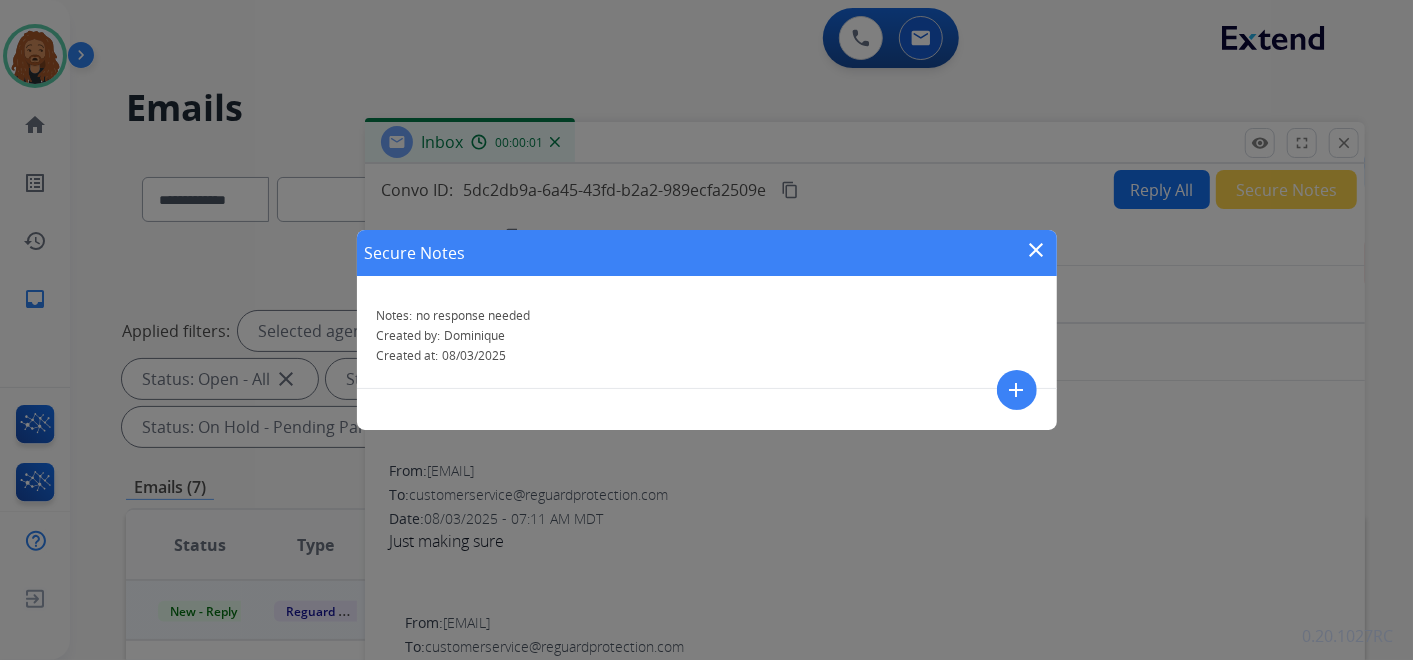 click on "close" at bounding box center [1037, 250] 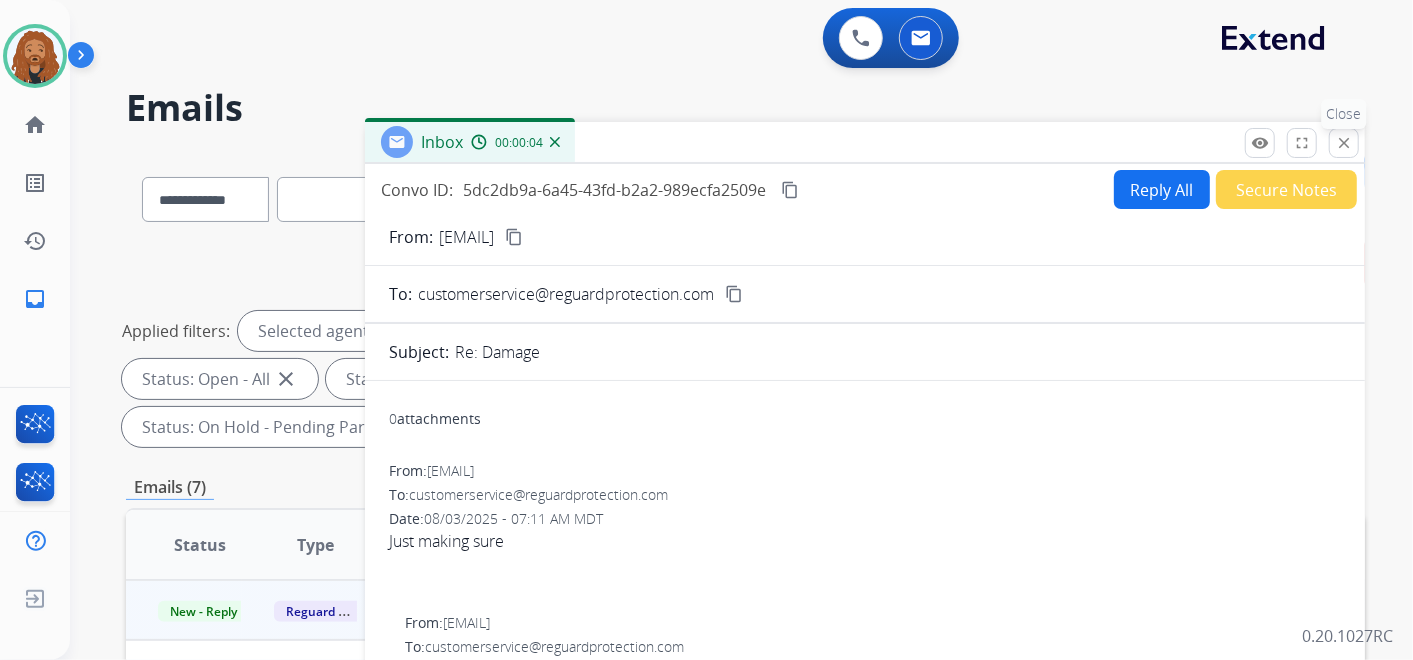 click on "close" at bounding box center [1344, 143] 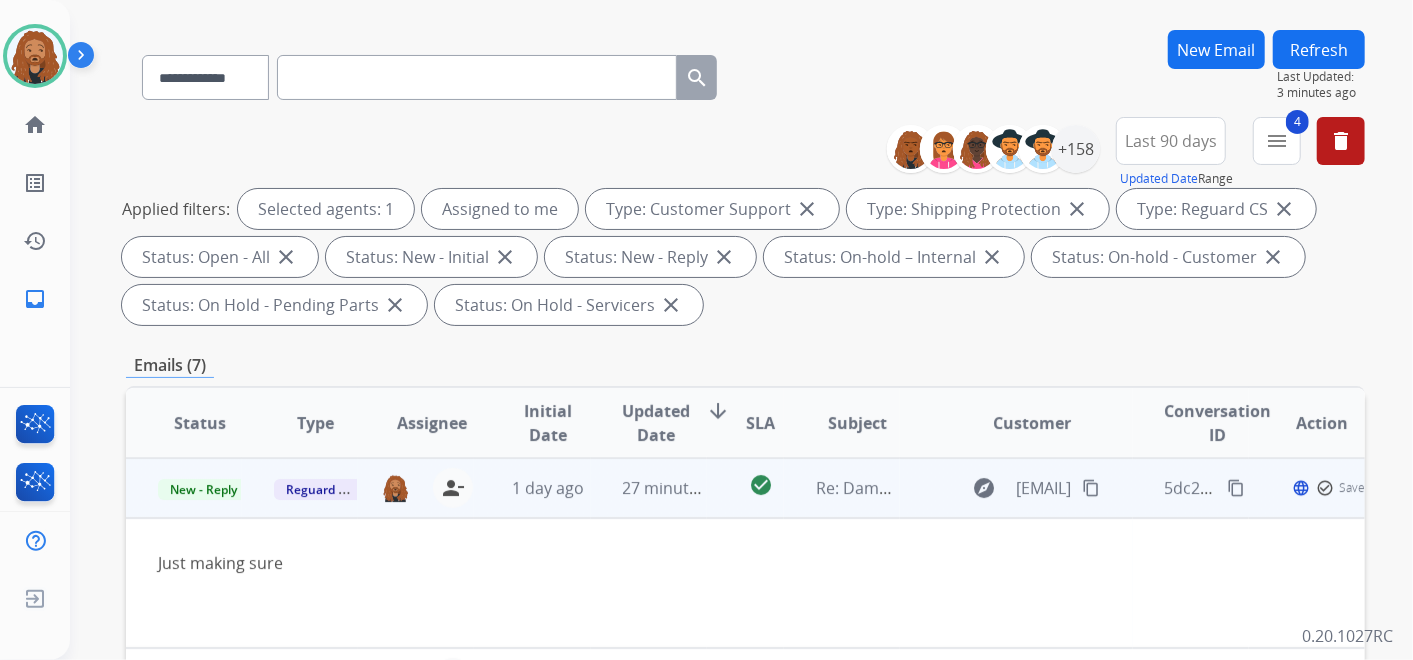 scroll, scrollTop: 222, scrollLeft: 0, axis: vertical 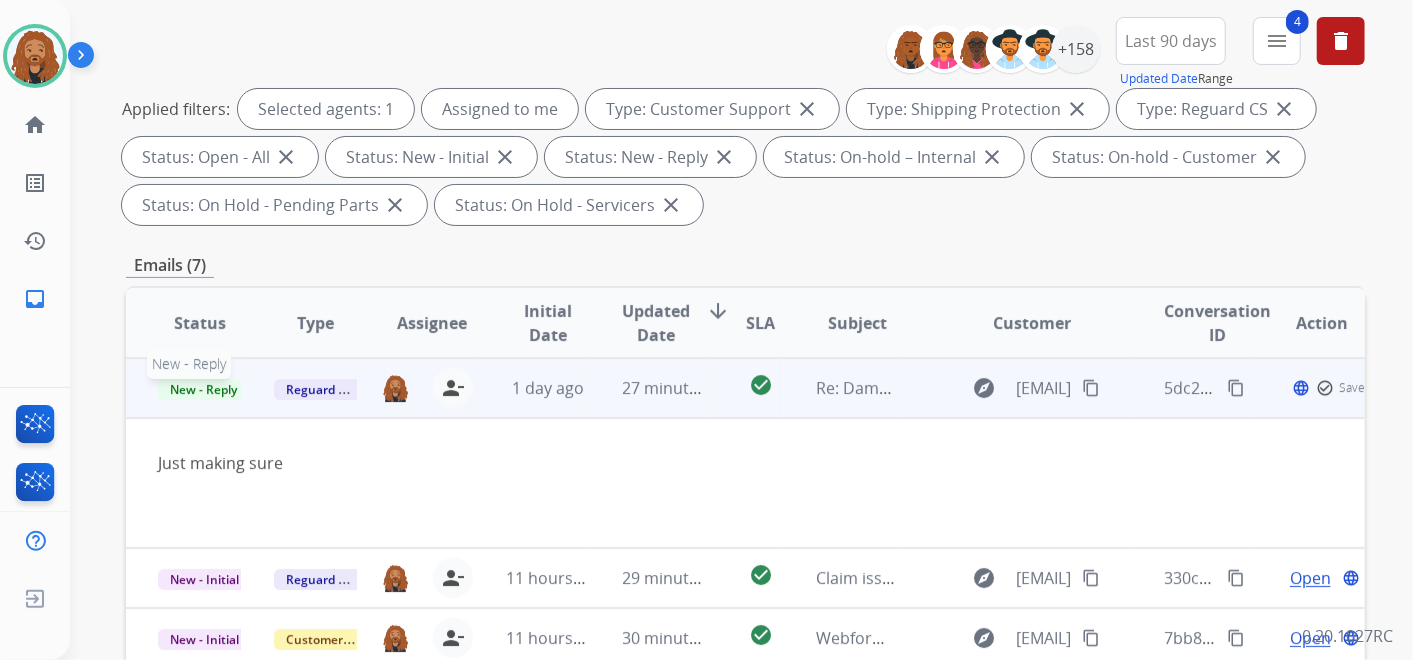 click on "New - Reply" at bounding box center (203, 389) 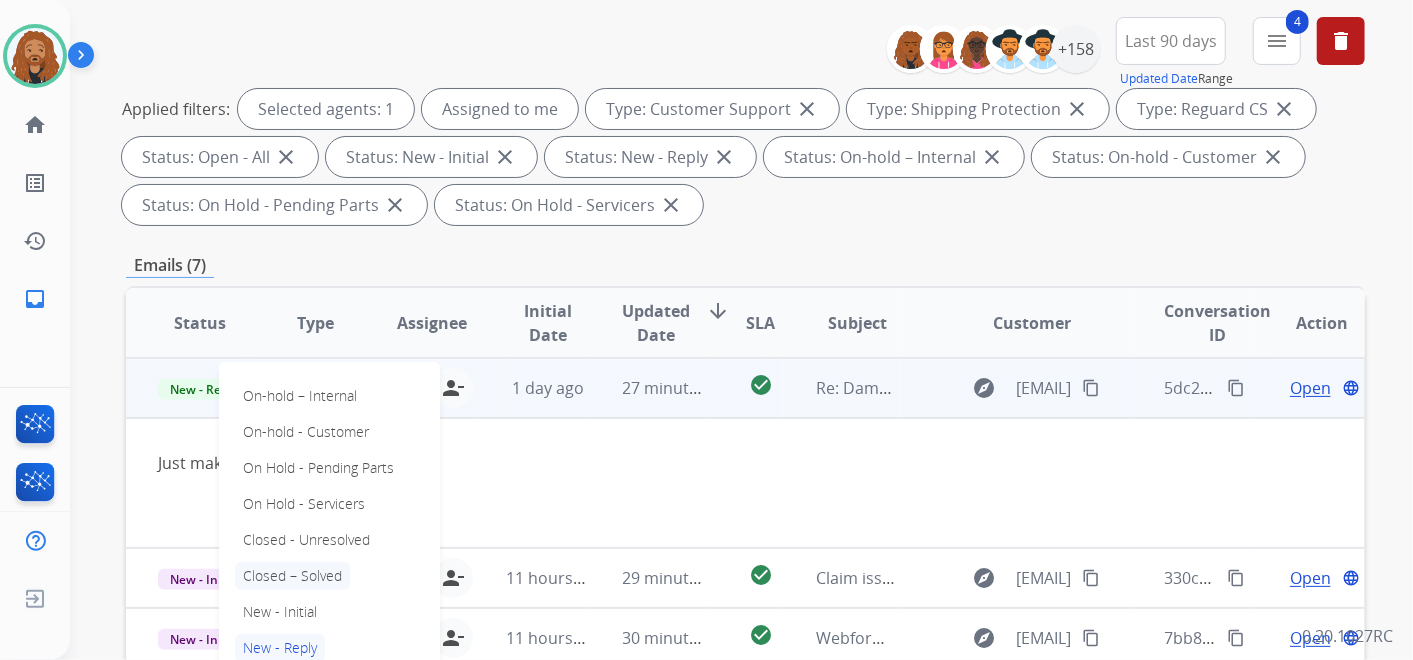 click on "Closed – Solved" at bounding box center (292, 576) 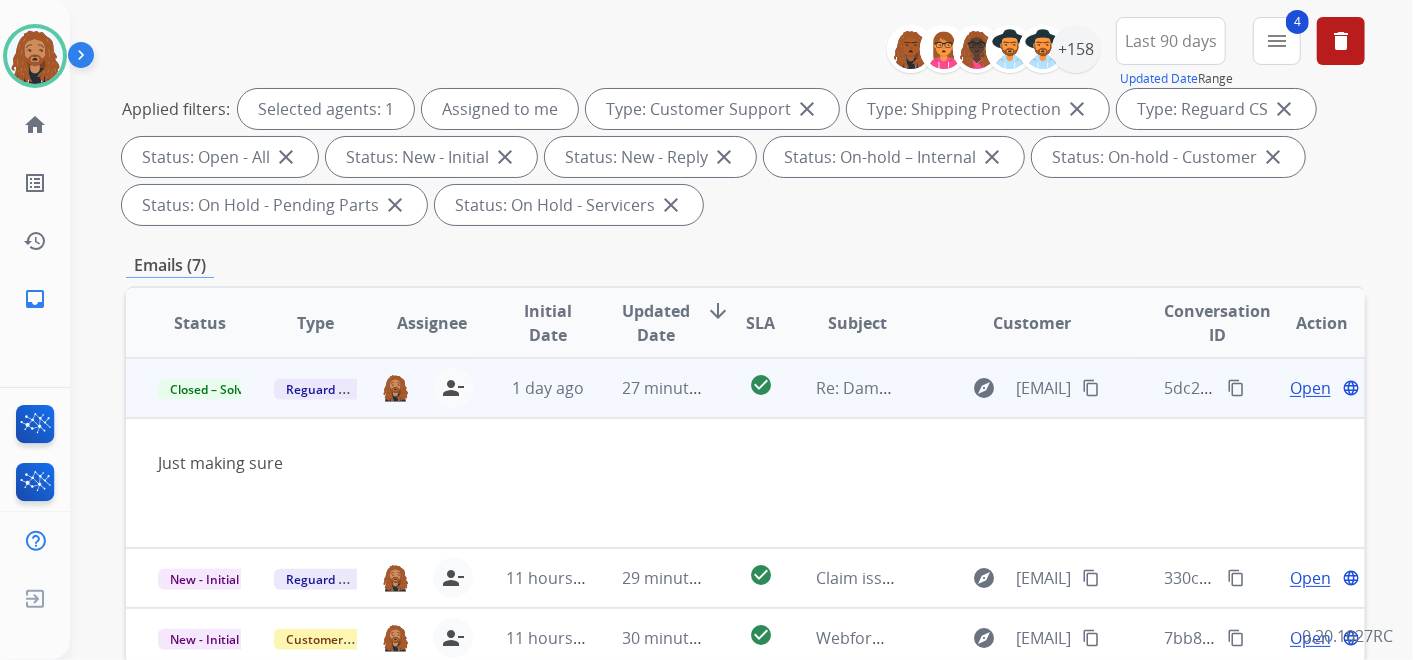 scroll, scrollTop: 444, scrollLeft: 0, axis: vertical 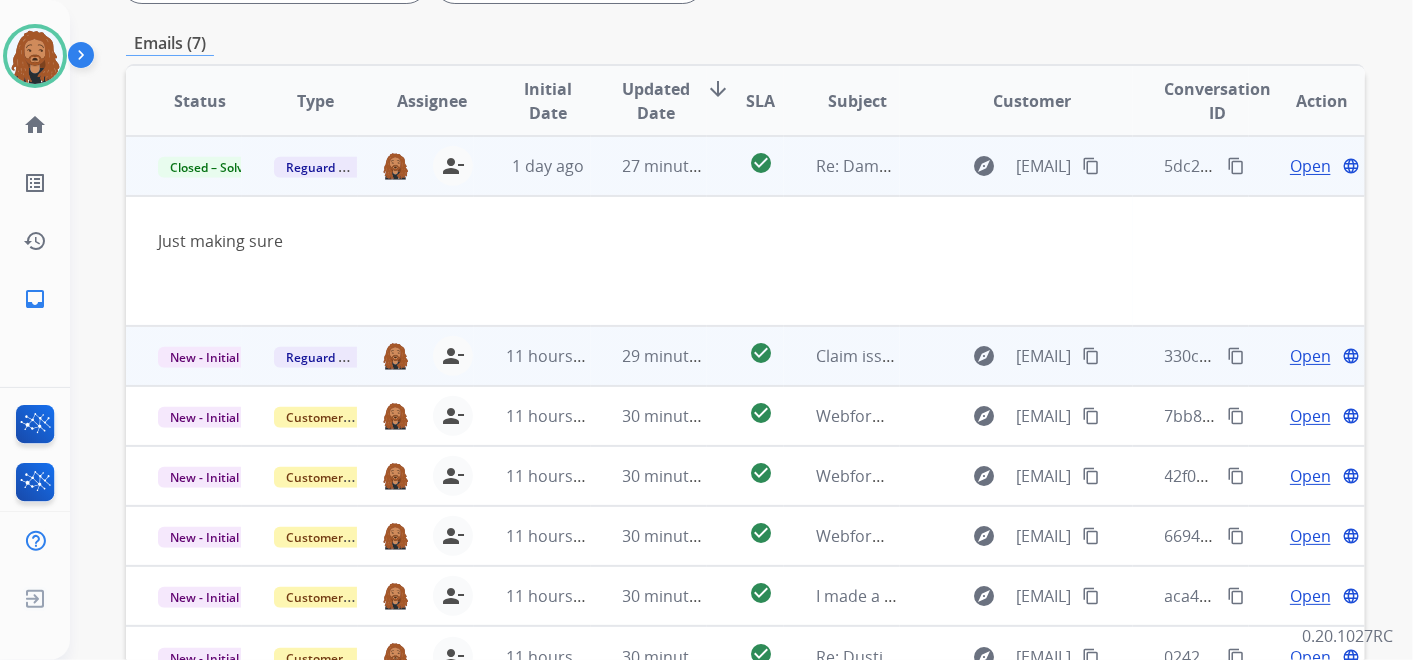 click on "29 minutes ago" at bounding box center [649, 356] 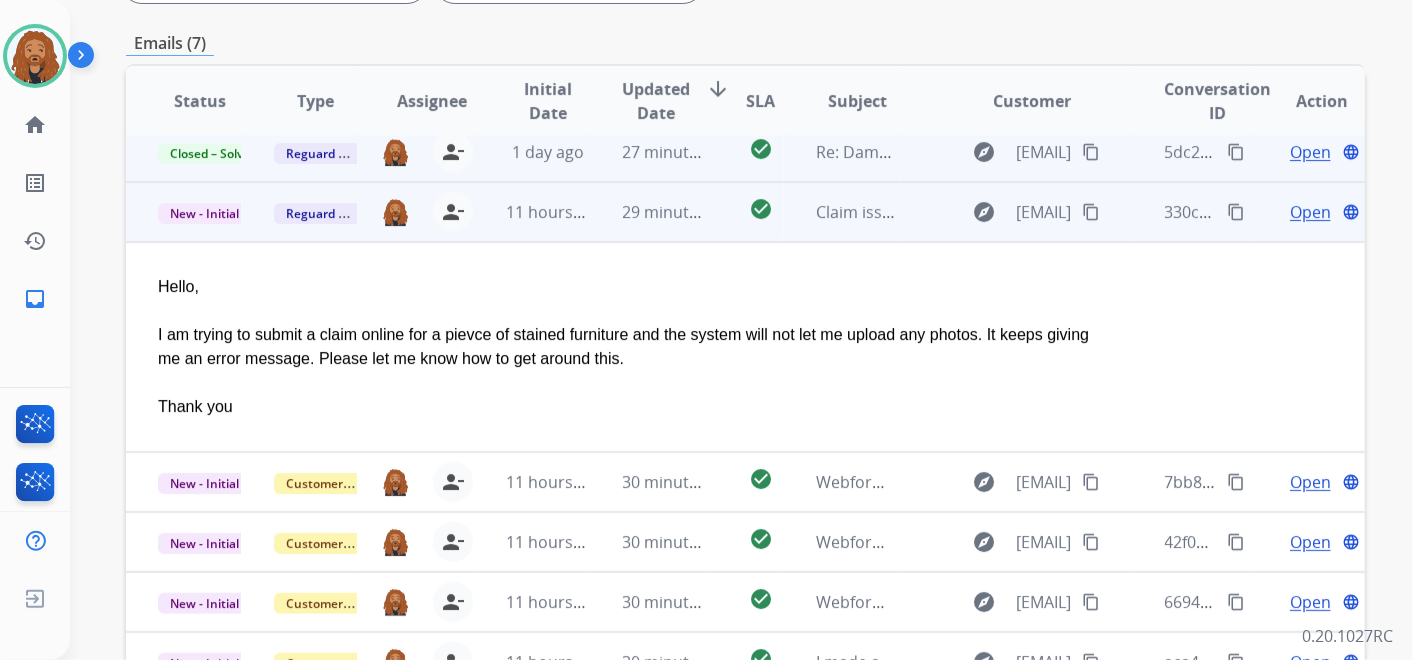 scroll, scrollTop: 0, scrollLeft: 0, axis: both 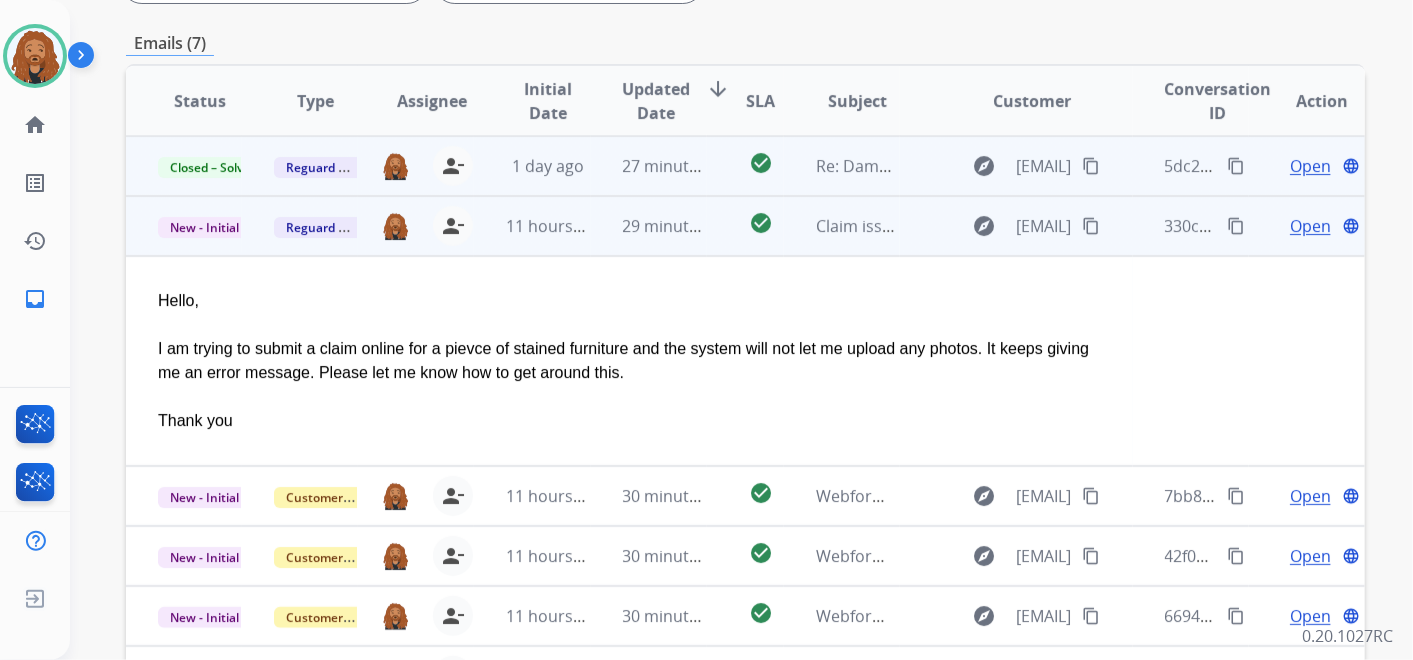 click on "Open" at bounding box center (1310, 226) 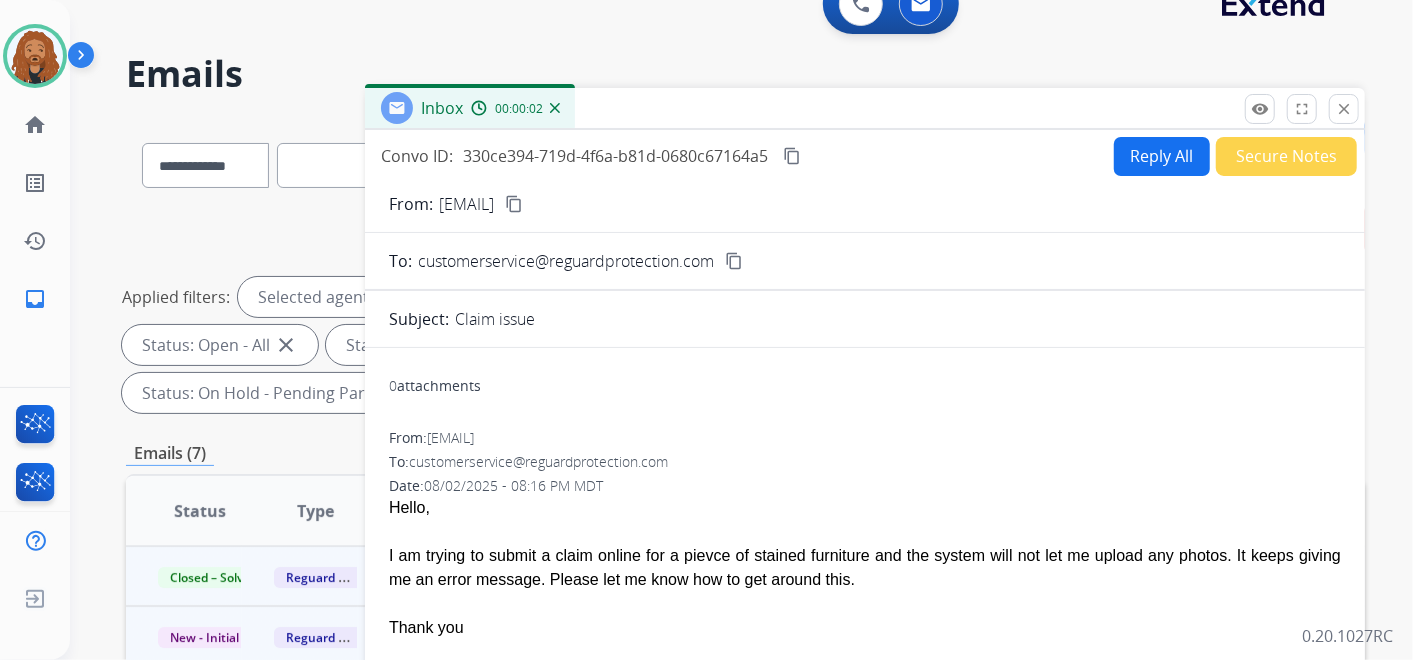 scroll, scrollTop: 0, scrollLeft: 0, axis: both 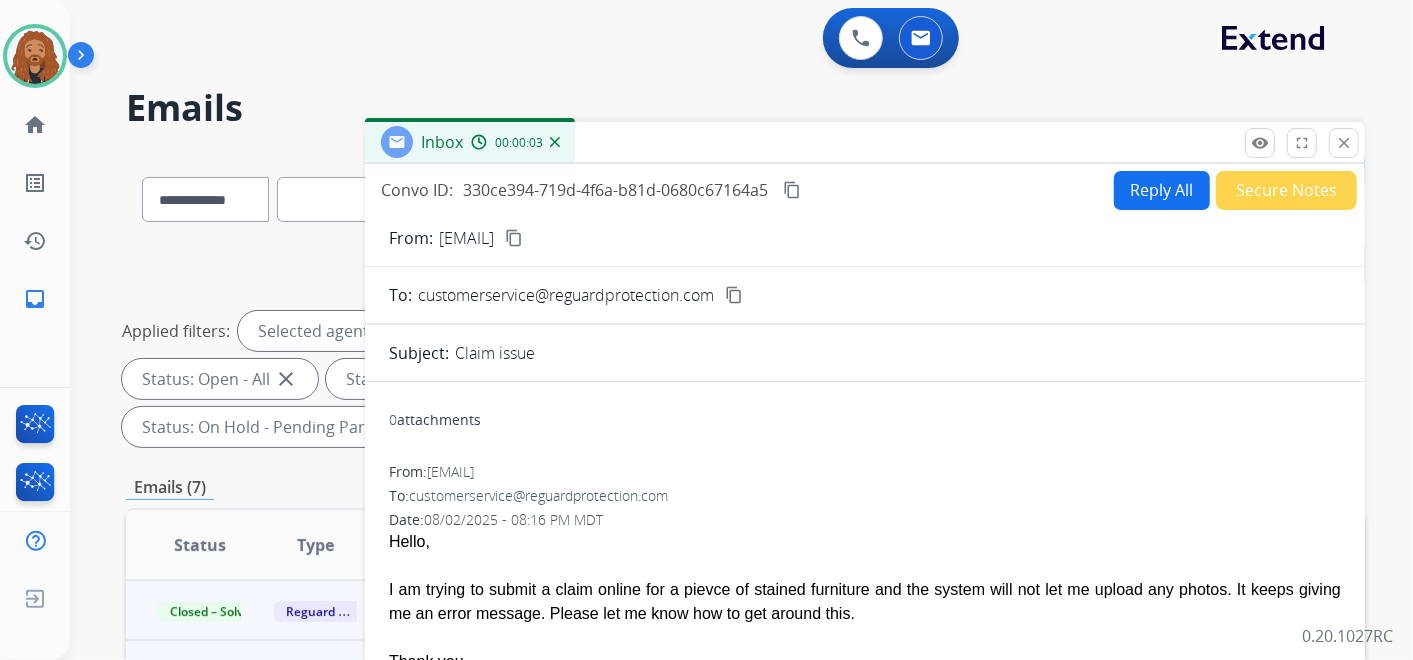 click on "Reply All" at bounding box center (1162, 190) 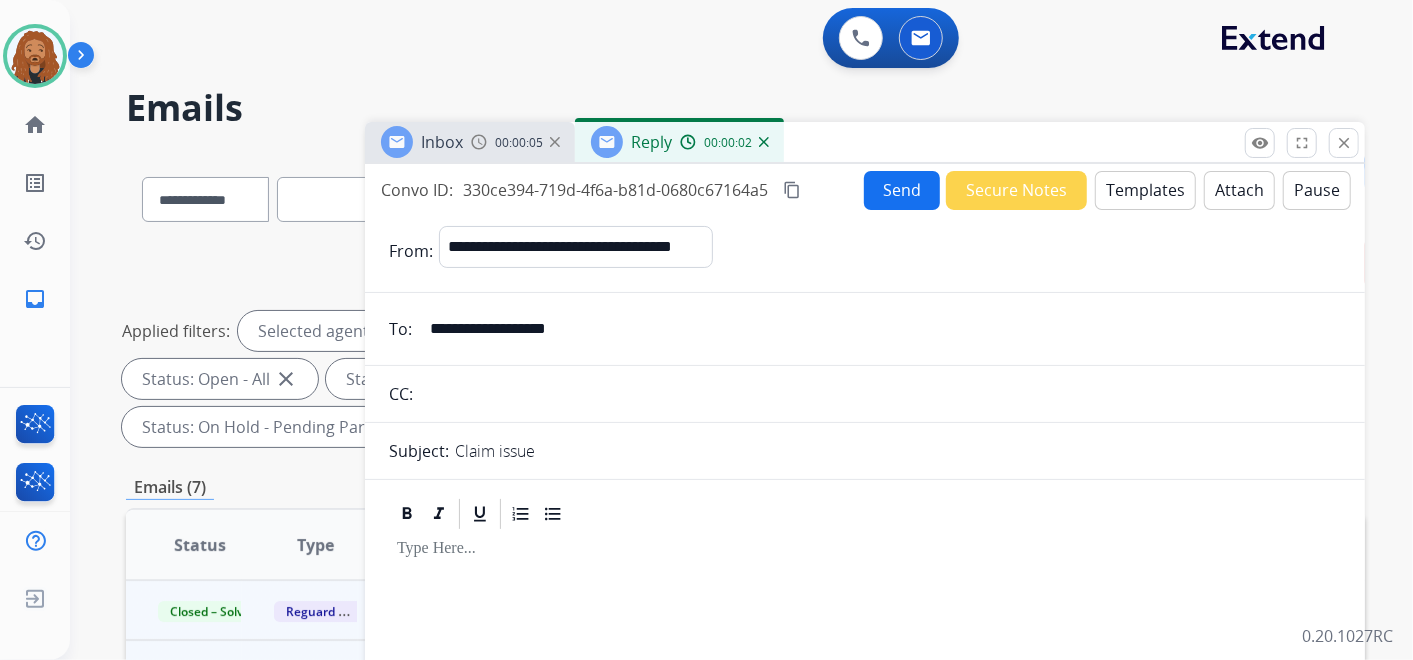 click on "Templates" at bounding box center (1145, 190) 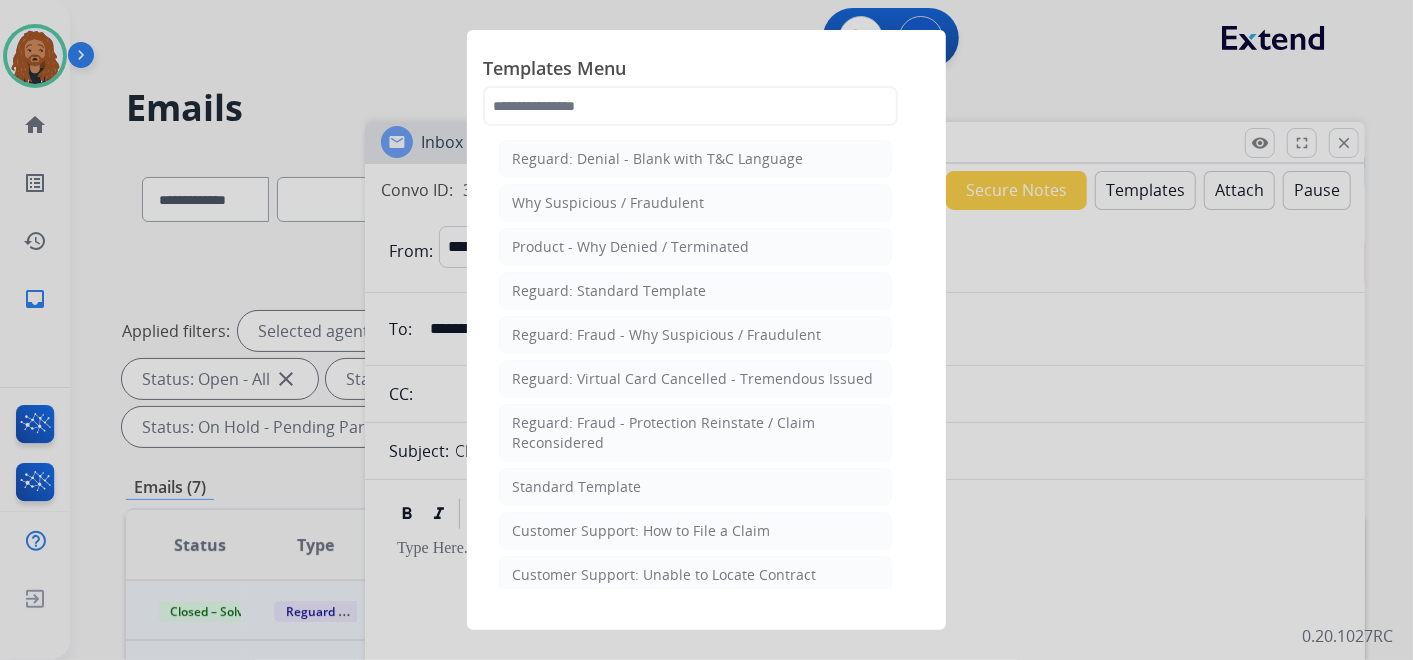click on "Standard Template" 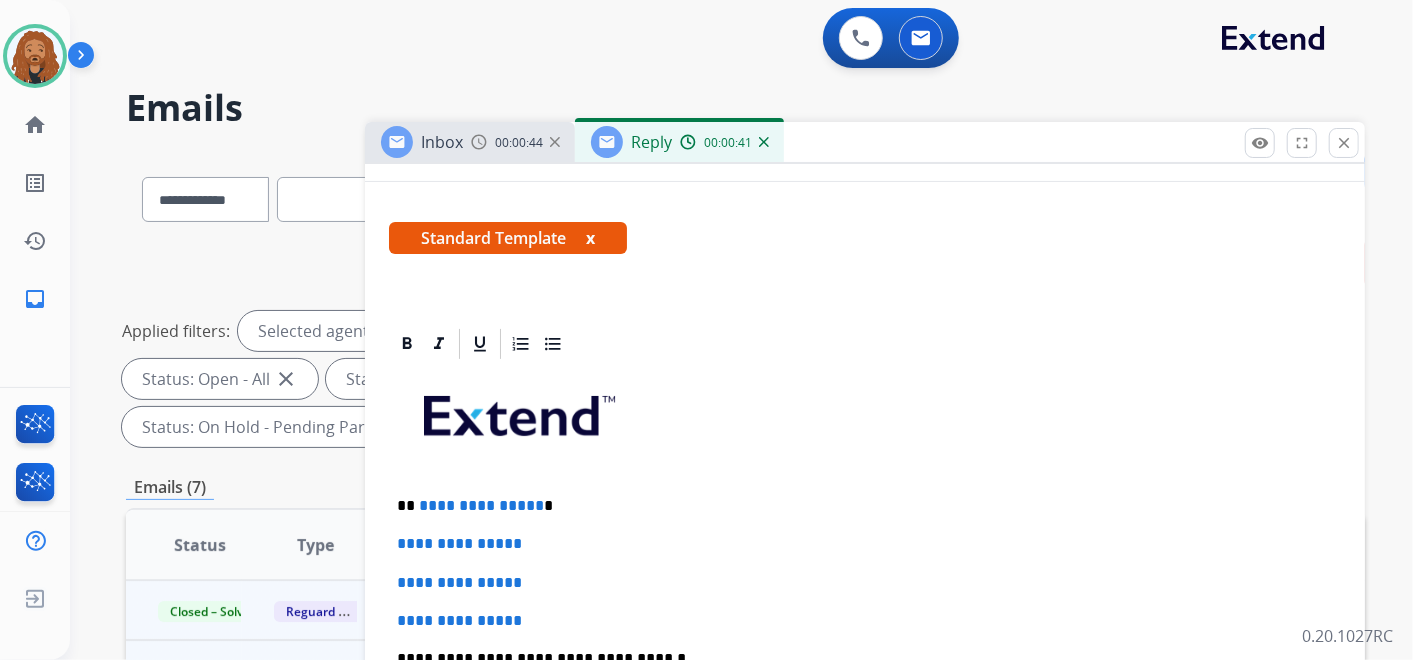scroll, scrollTop: 556, scrollLeft: 0, axis: vertical 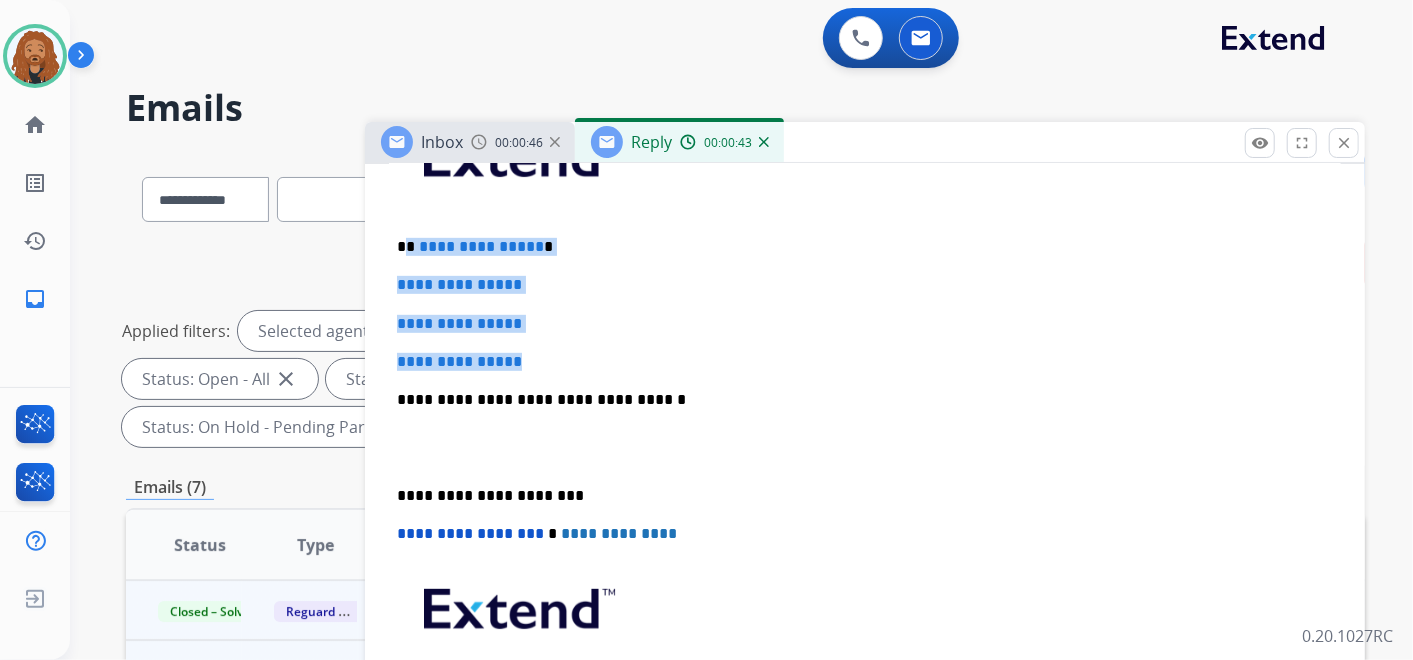 drag, startPoint x: 477, startPoint y: 322, endPoint x: 405, endPoint y: 231, distance: 116.03879 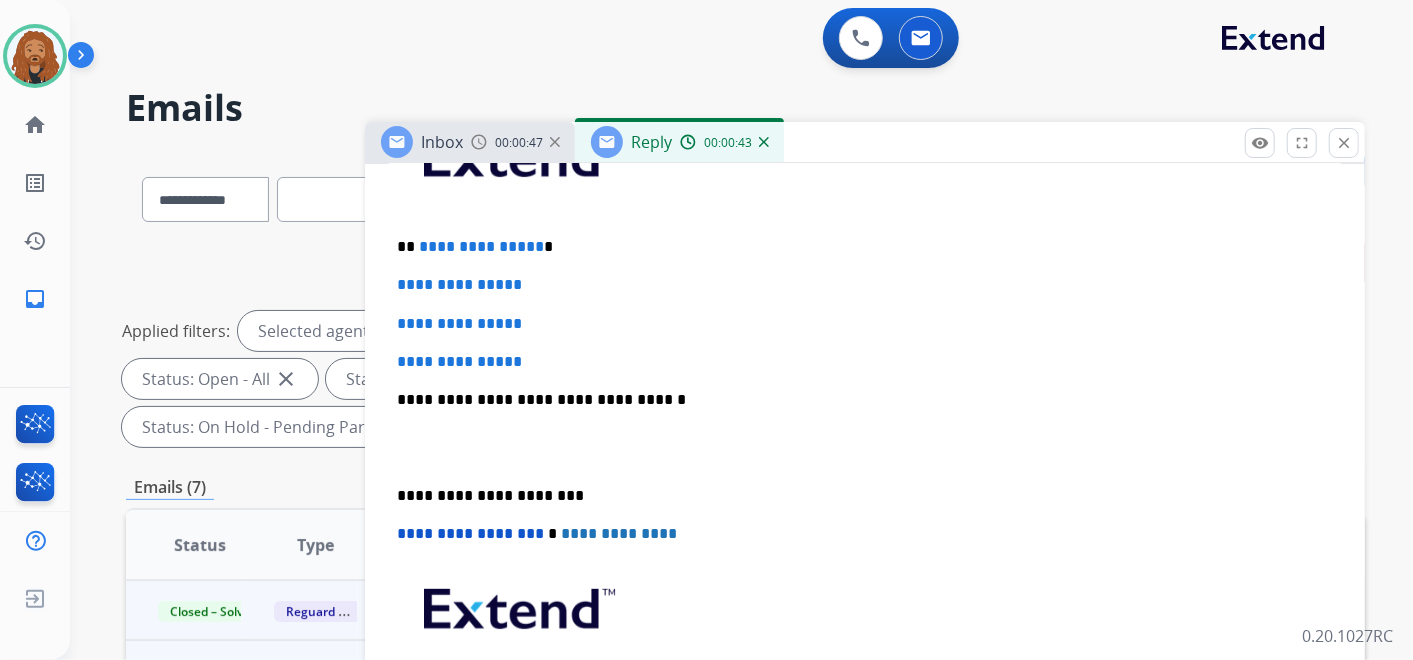 scroll, scrollTop: 441, scrollLeft: 0, axis: vertical 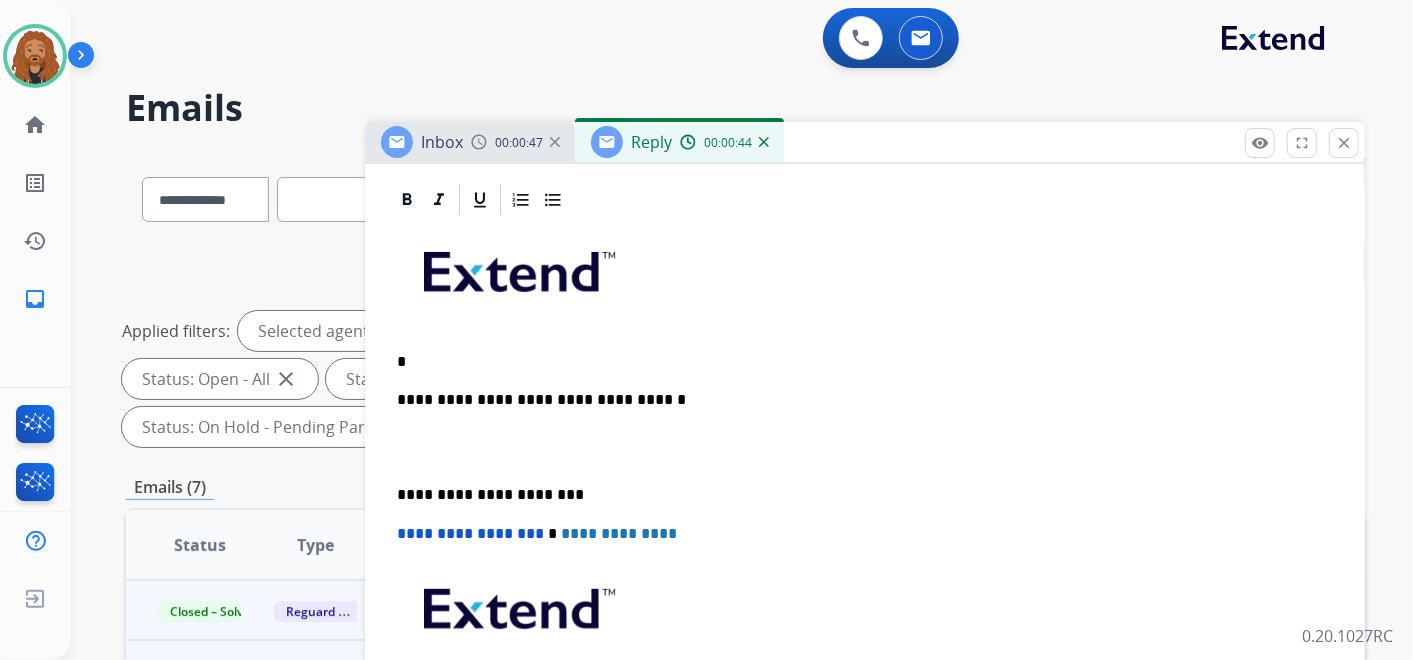 type 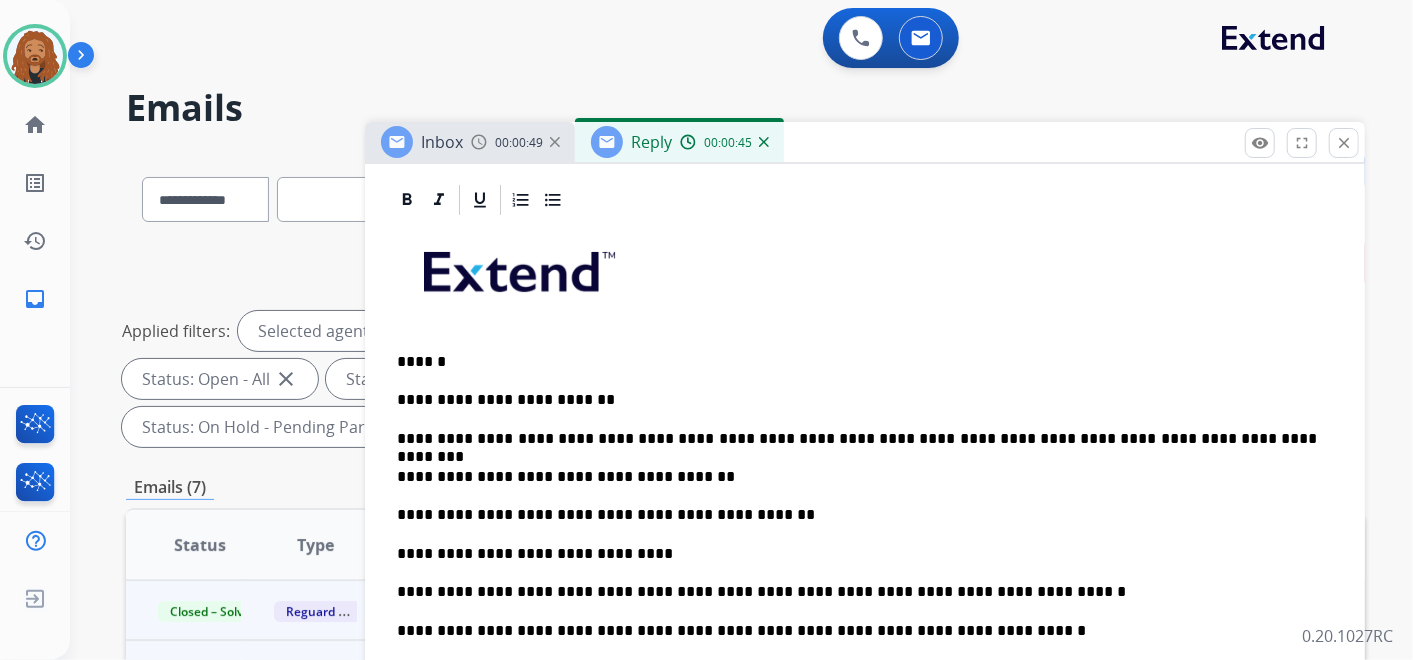 scroll, scrollTop: 556, scrollLeft: 0, axis: vertical 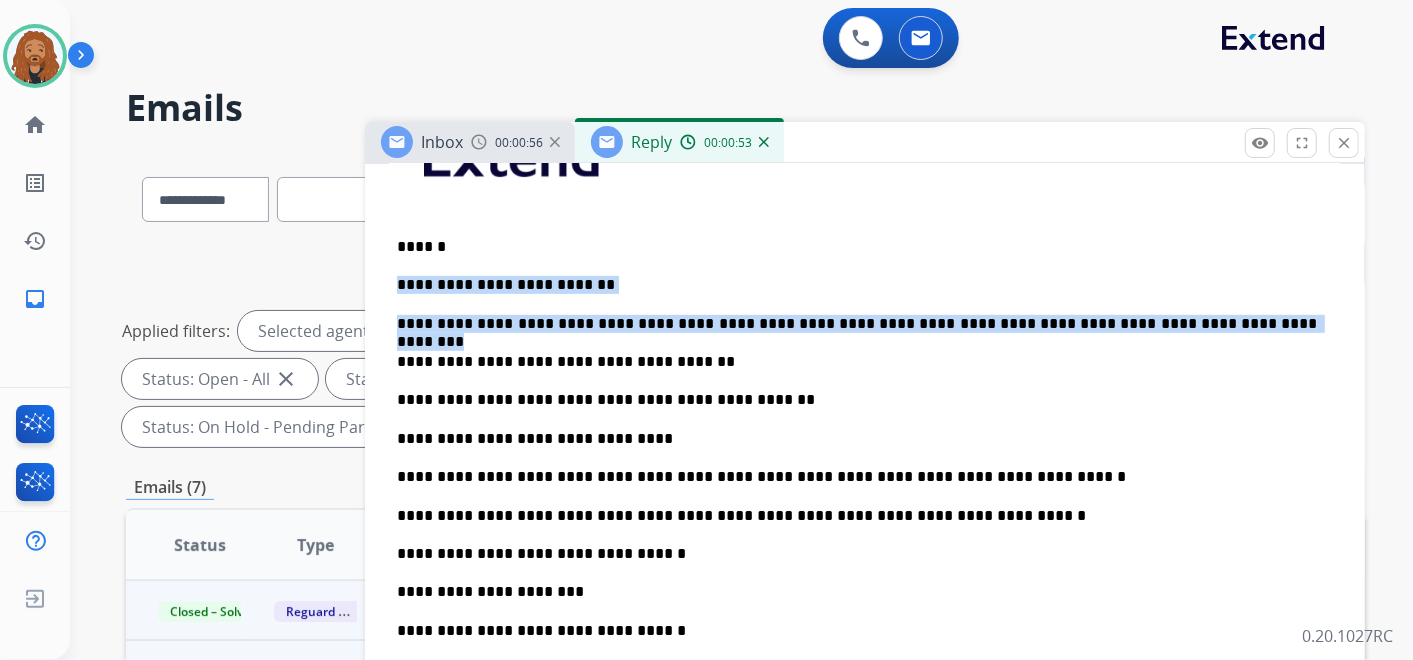 drag, startPoint x: 1194, startPoint y: 324, endPoint x: 391, endPoint y: 269, distance: 804.88135 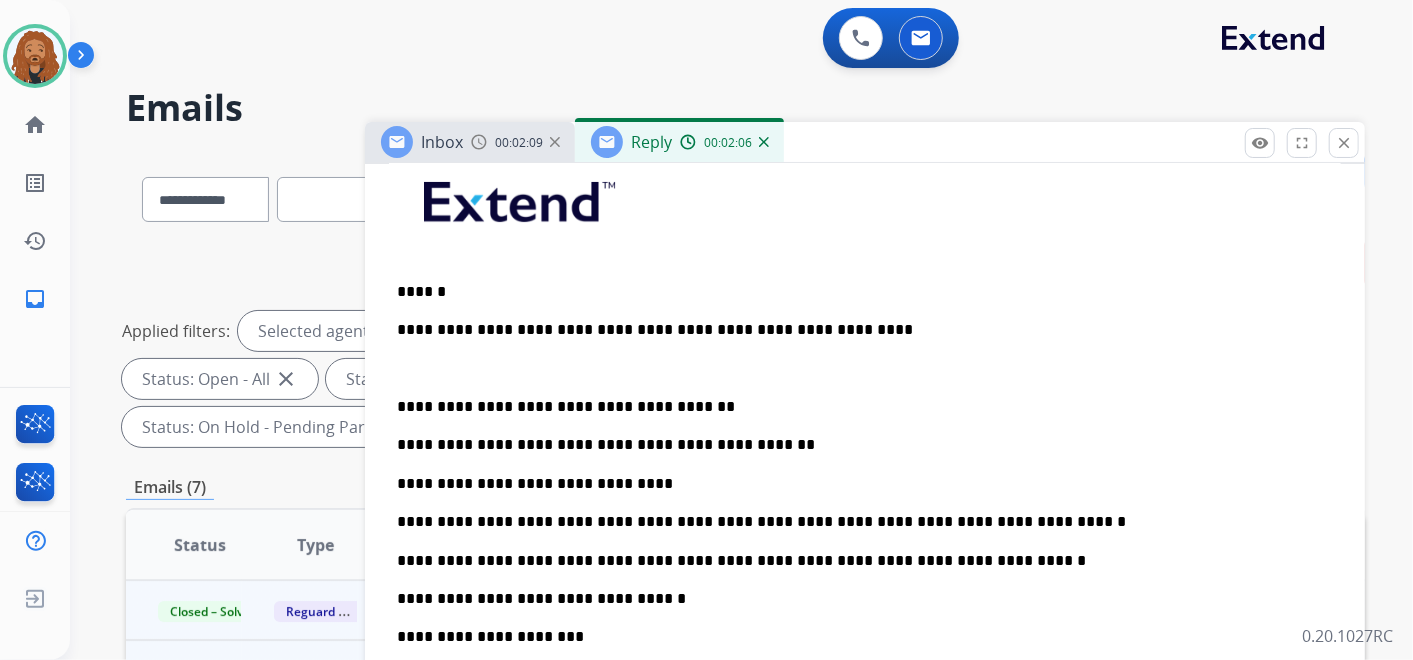 scroll, scrollTop: 667, scrollLeft: 0, axis: vertical 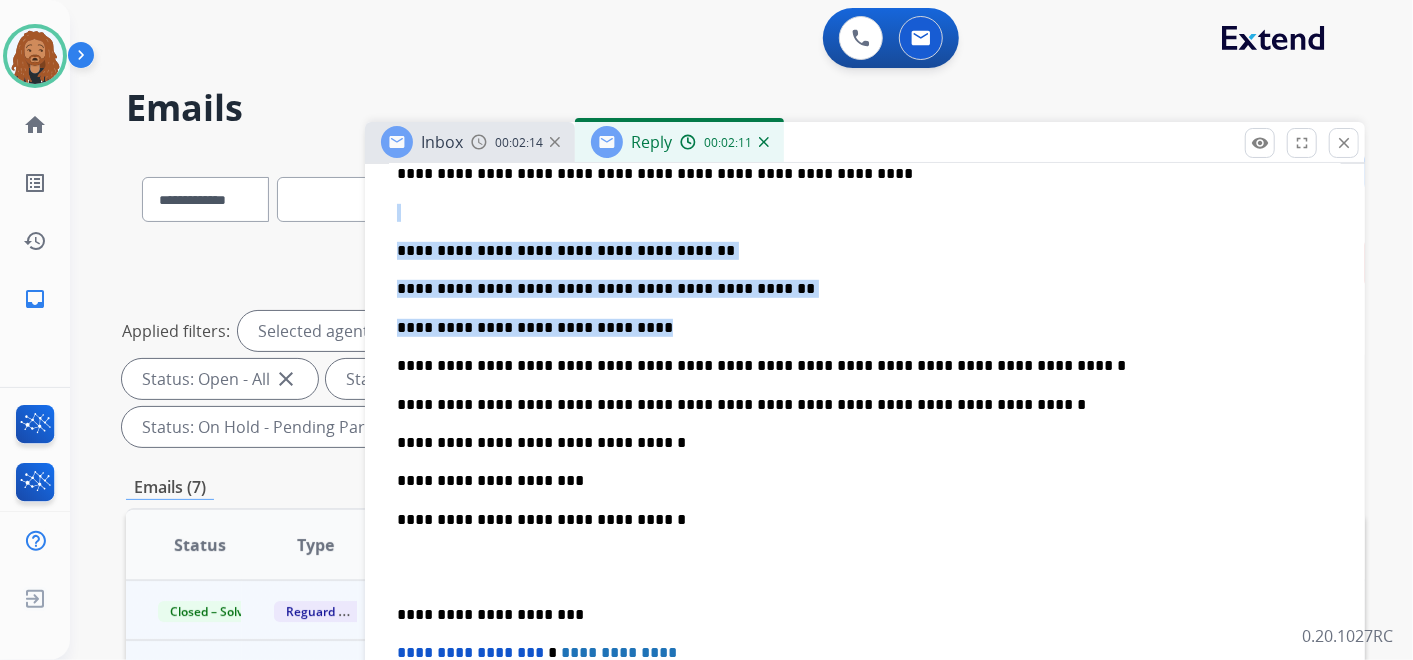 drag, startPoint x: 645, startPoint y: 319, endPoint x: 312, endPoint y: 200, distance: 353.62408 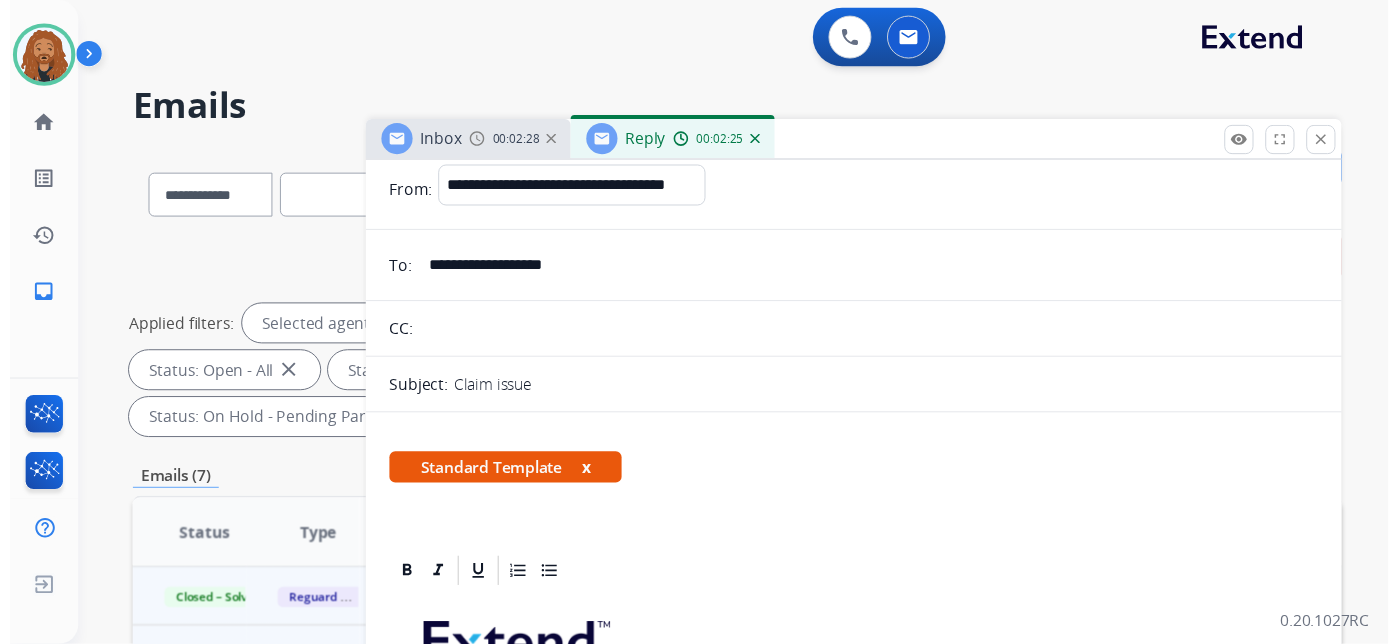 scroll, scrollTop: 0, scrollLeft: 0, axis: both 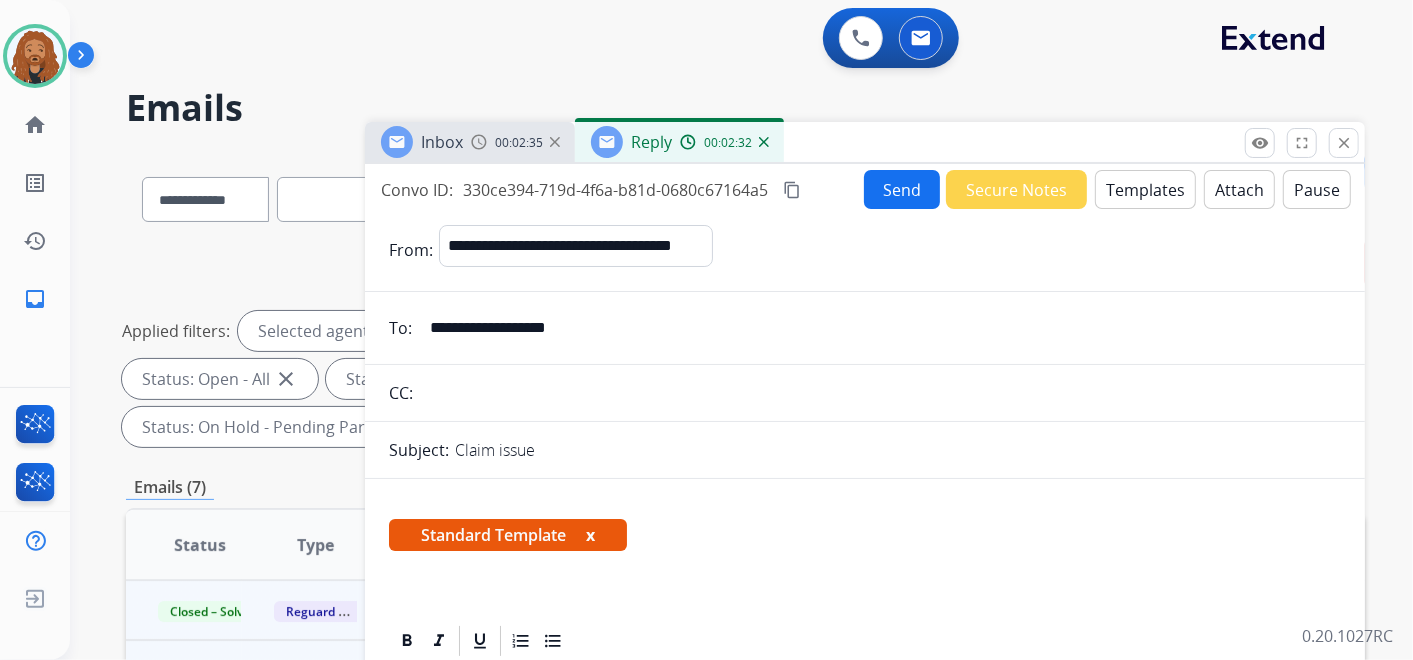 click on "Send" at bounding box center (902, 189) 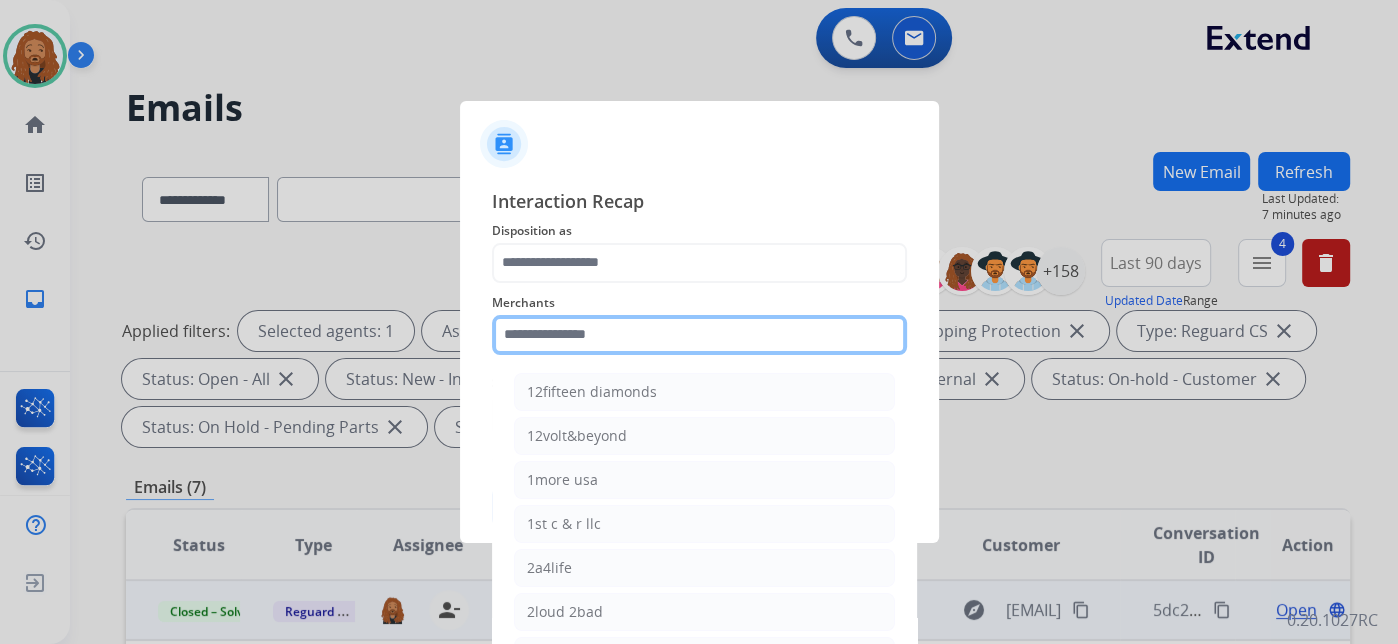 click 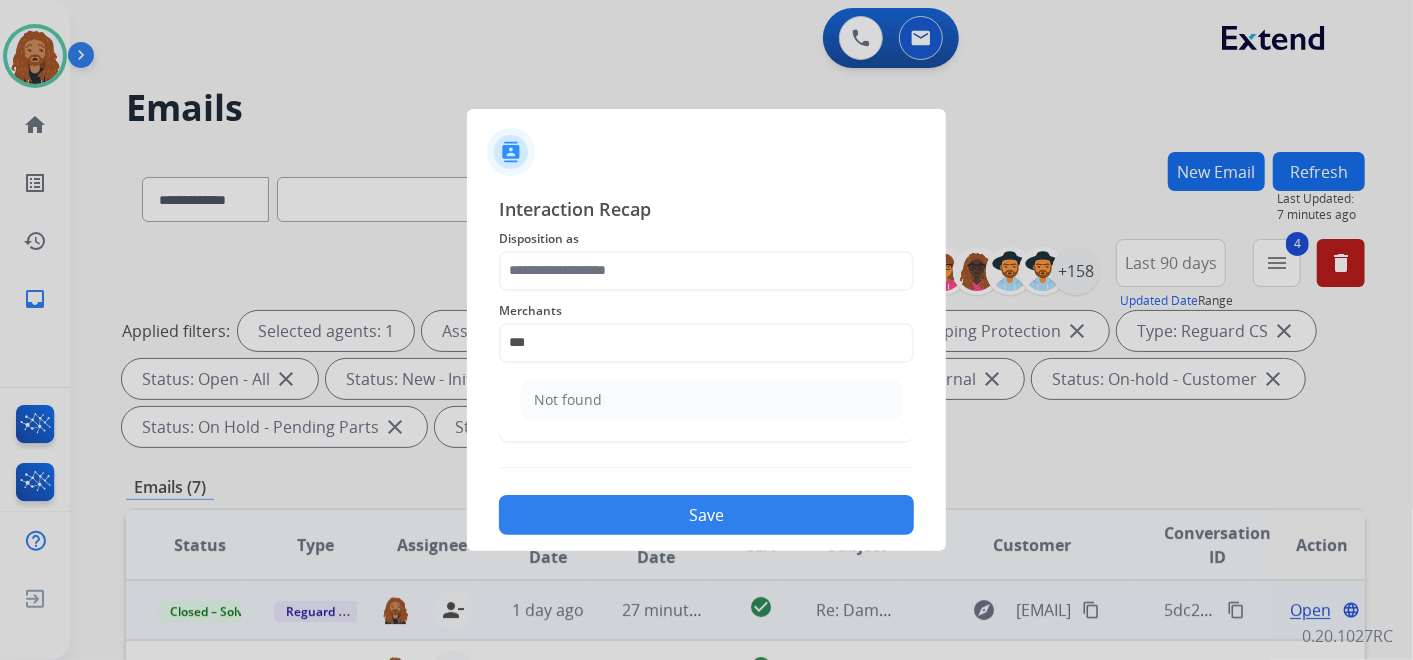 click on "Not found" 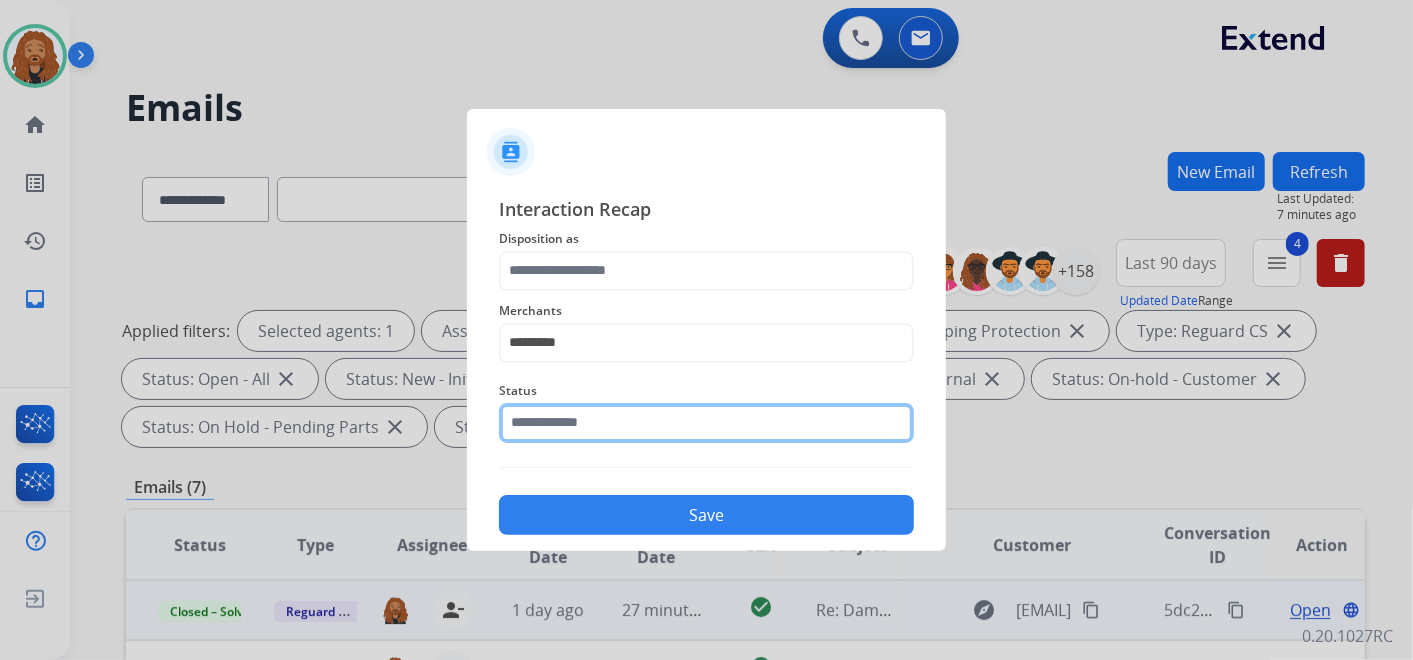 click 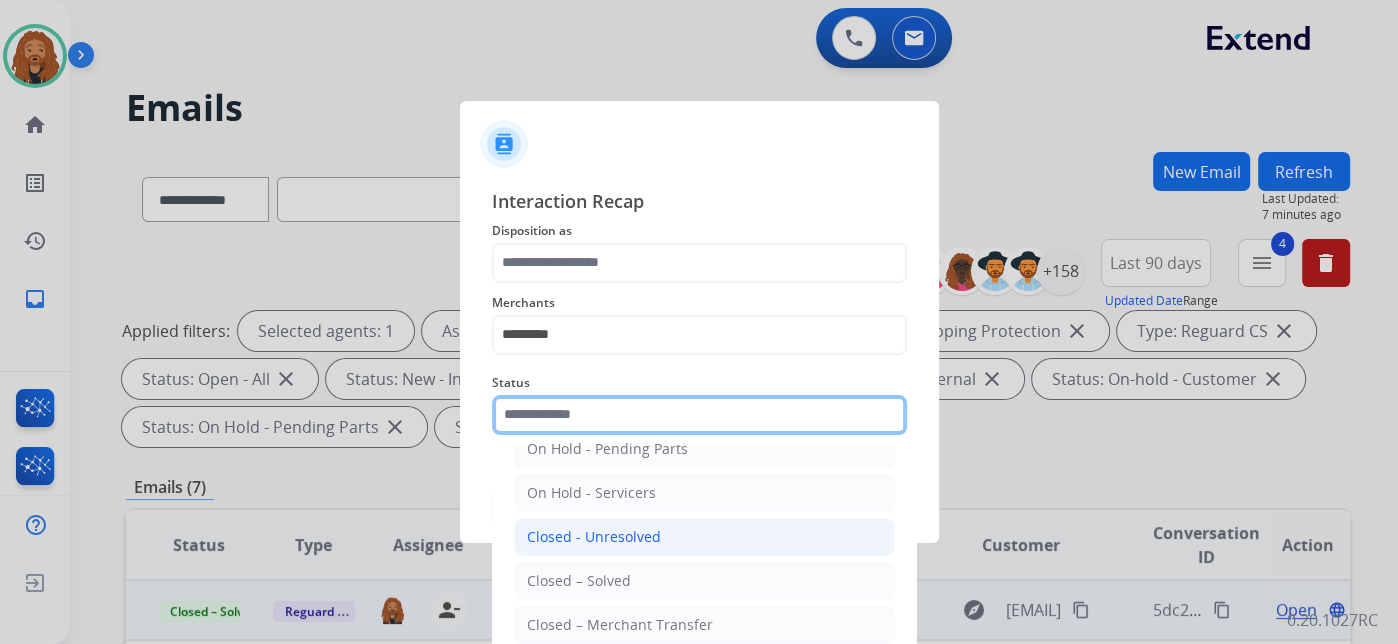 scroll, scrollTop: 114, scrollLeft: 0, axis: vertical 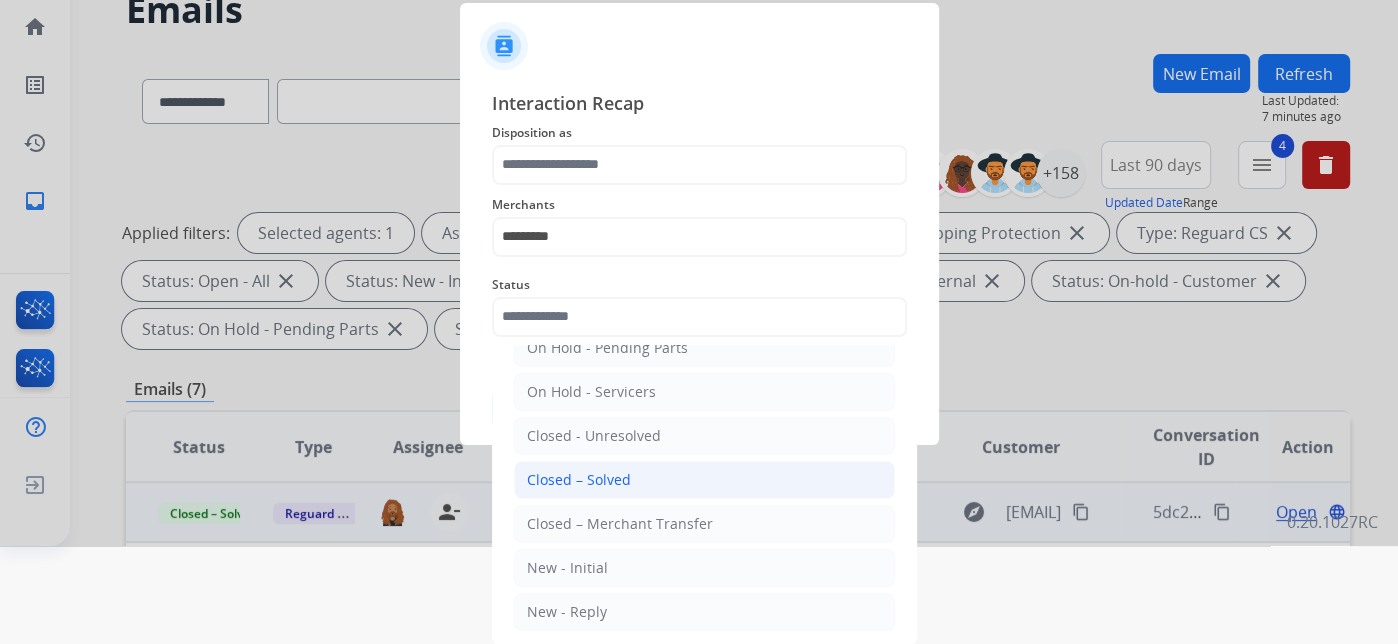 click on "Closed – Solved" 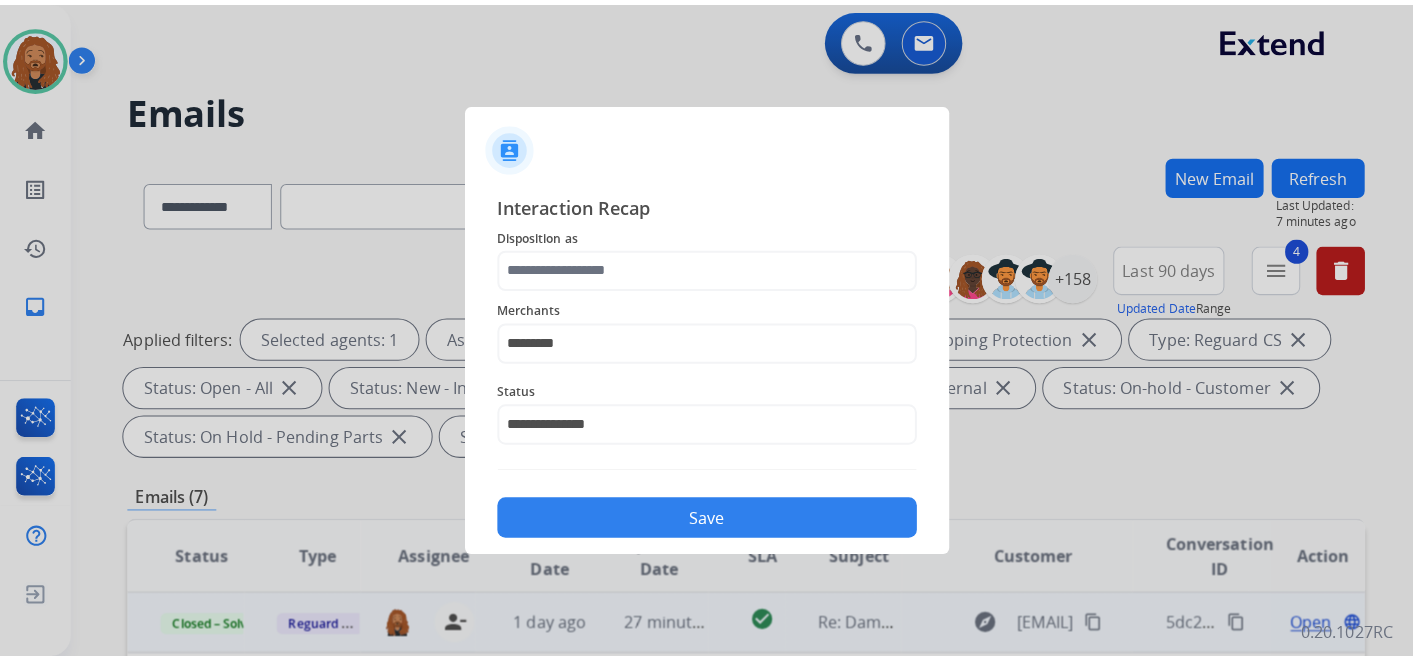 scroll, scrollTop: 0, scrollLeft: 0, axis: both 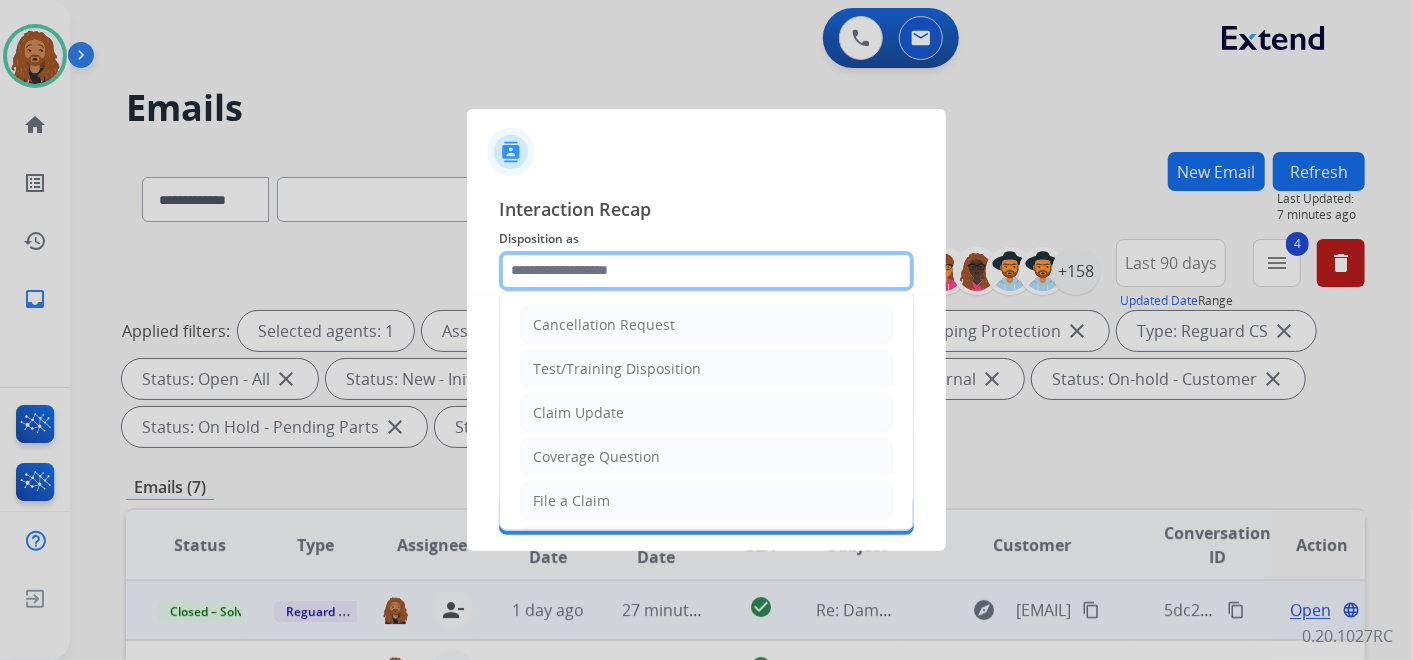 click 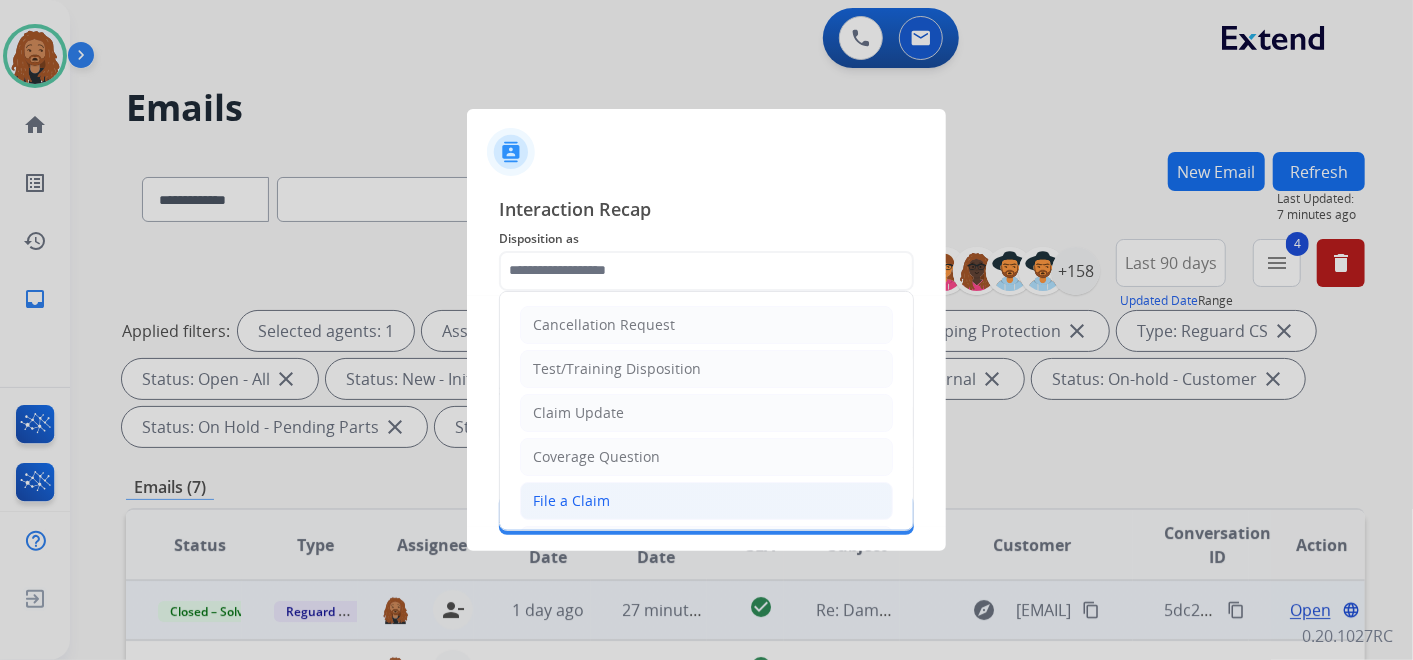 click on "File a Claim" 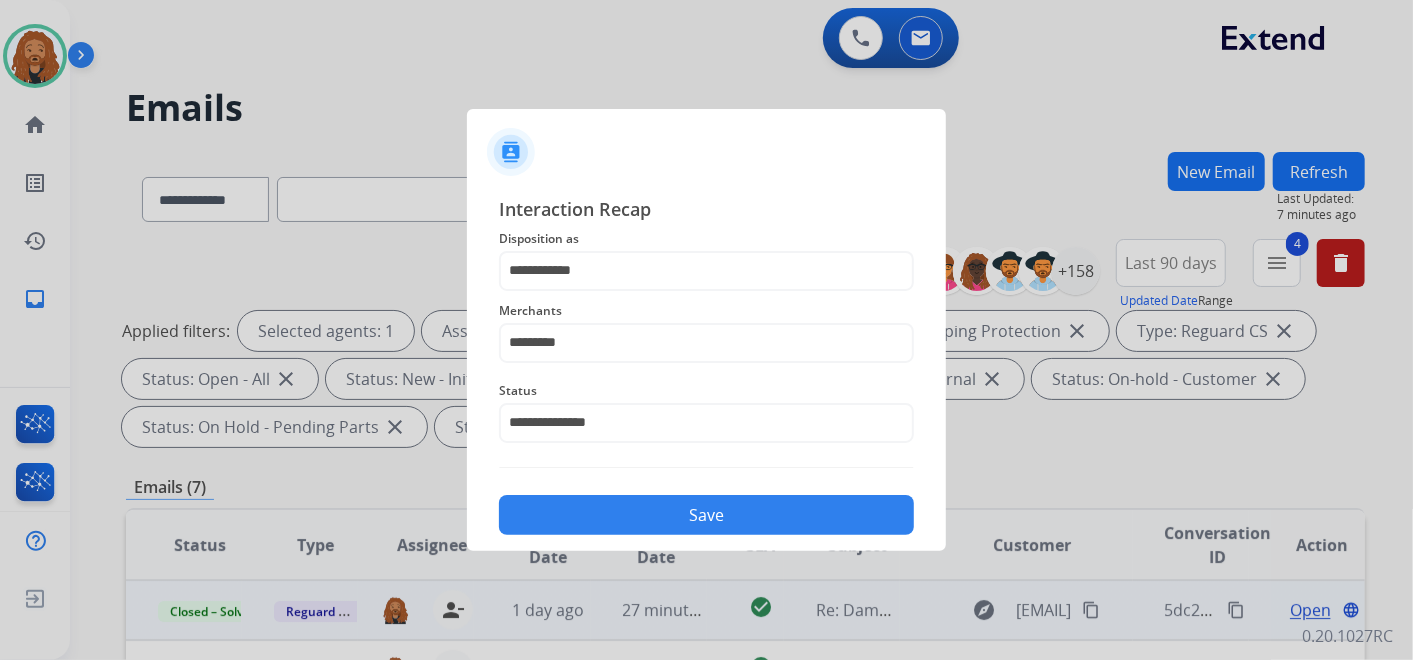 click on "Save" 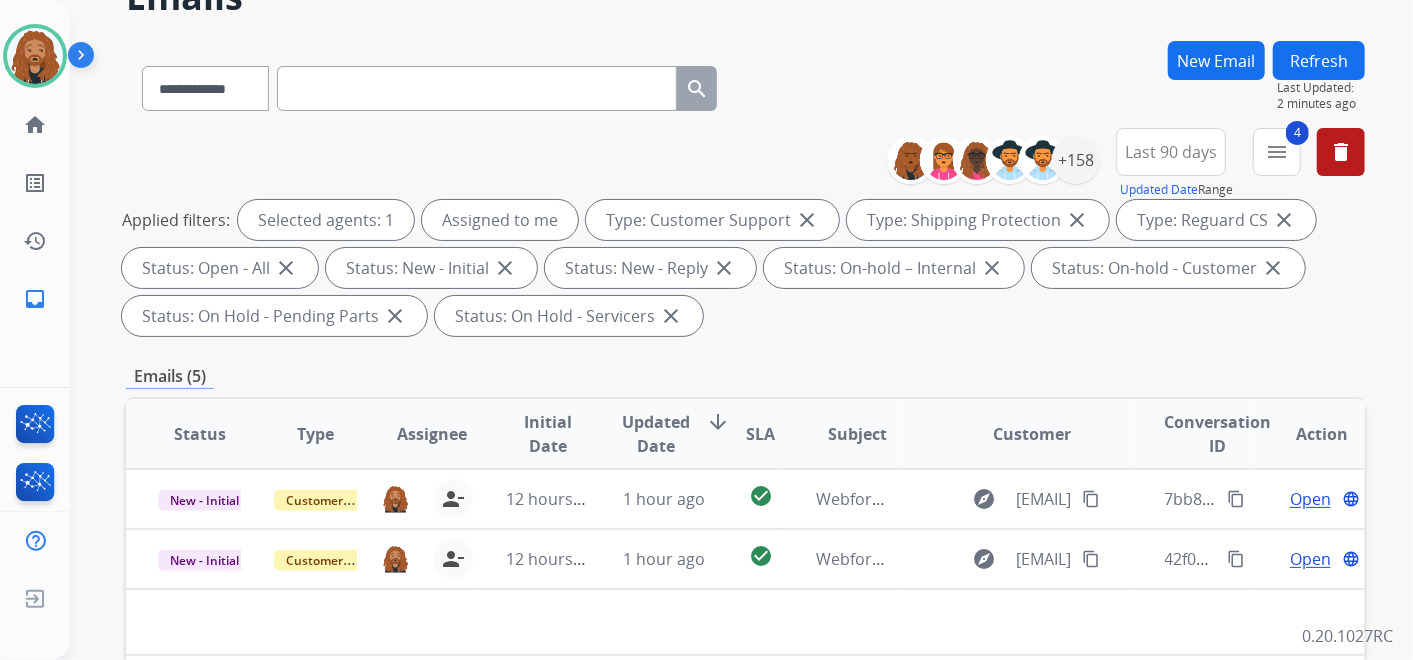 scroll, scrollTop: 0, scrollLeft: 0, axis: both 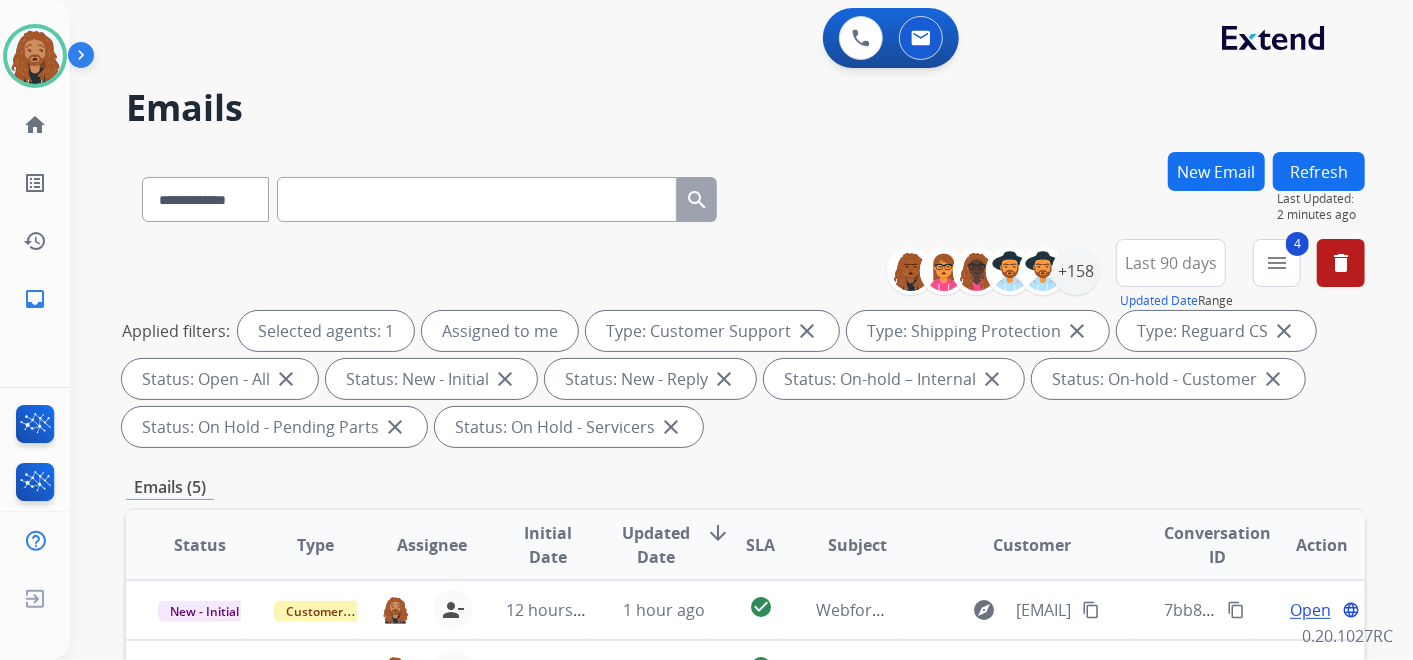 click at bounding box center (477, 199) 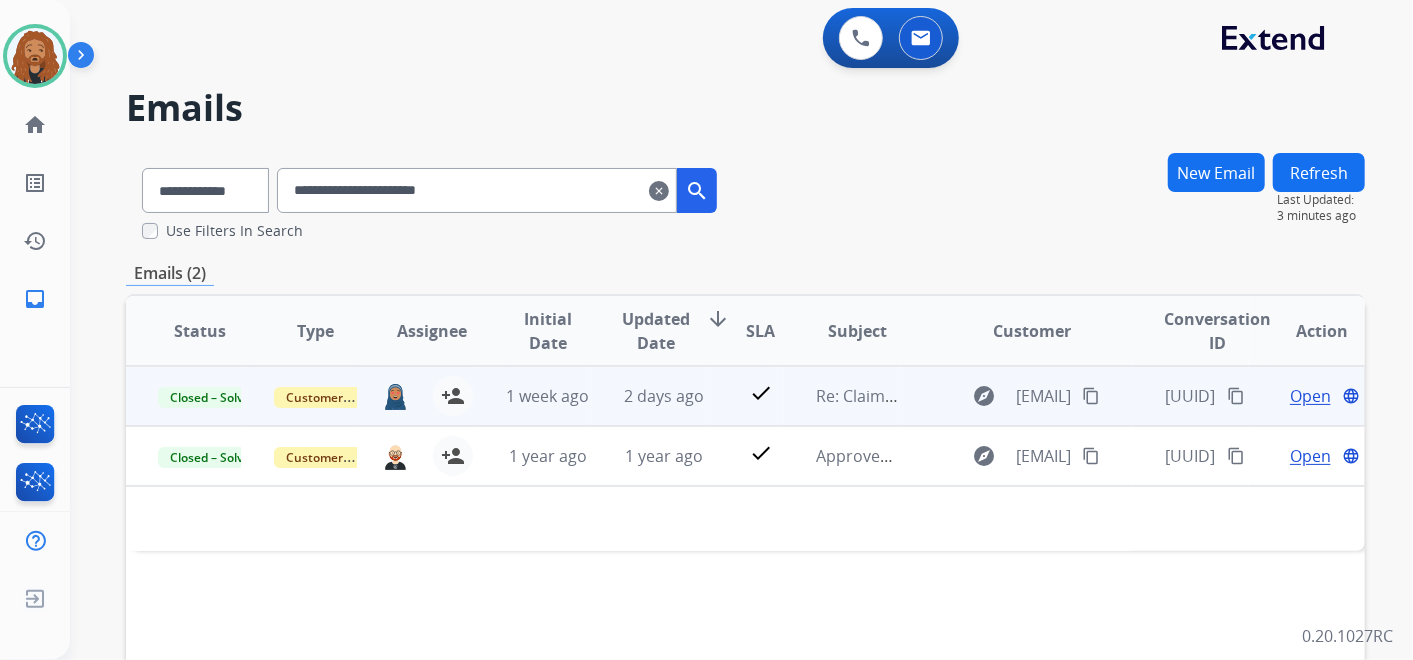 click on "Open" at bounding box center (1310, 396) 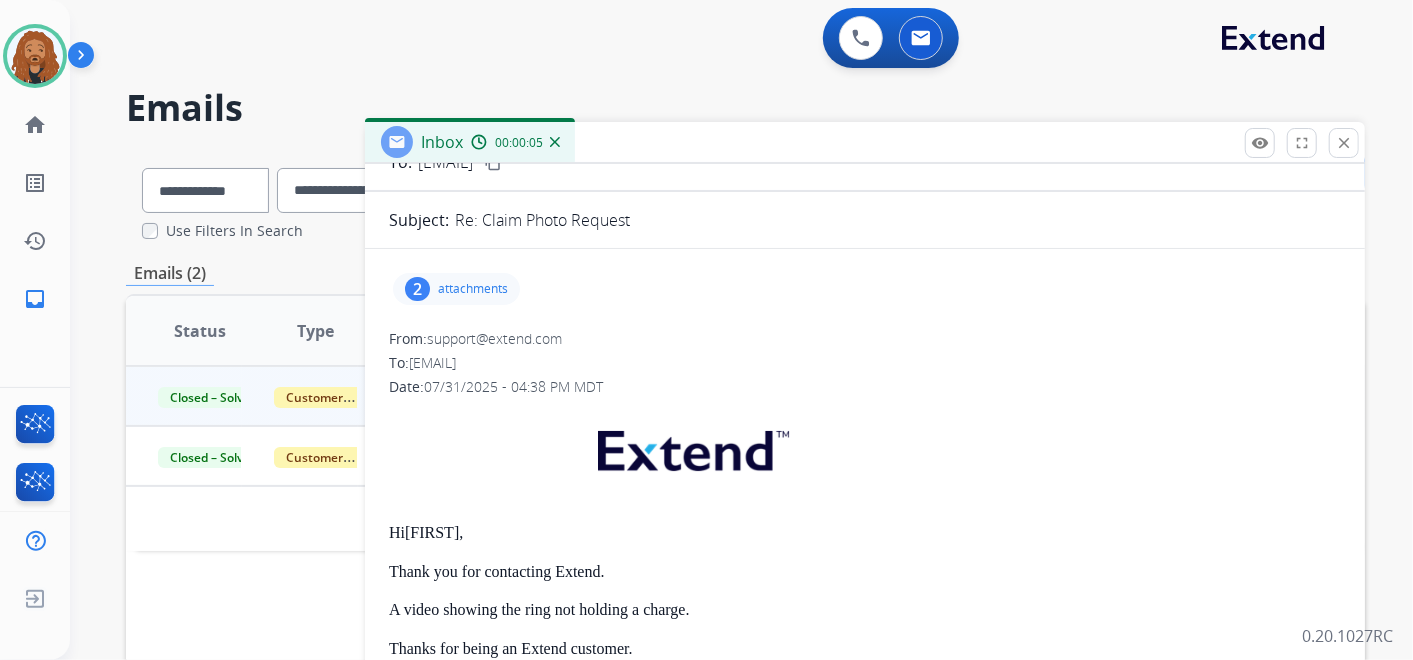 scroll, scrollTop: 111, scrollLeft: 0, axis: vertical 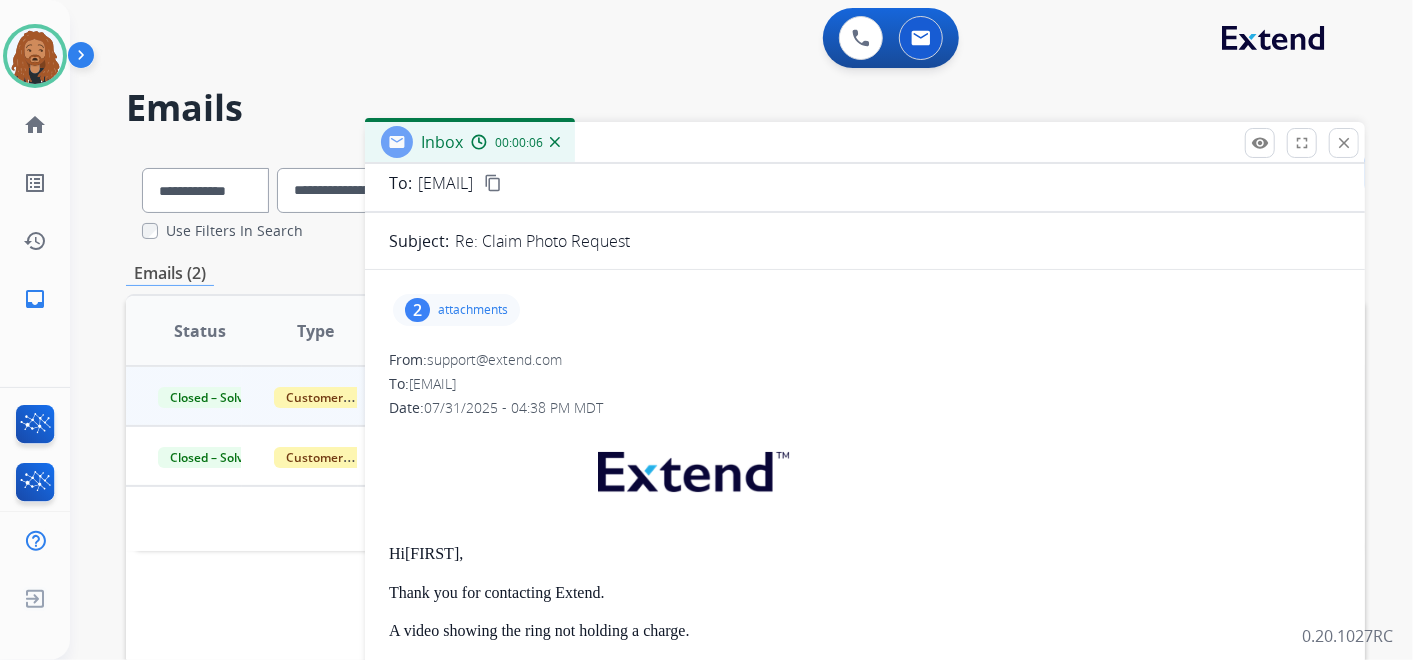 click on "attachments" at bounding box center (473, 310) 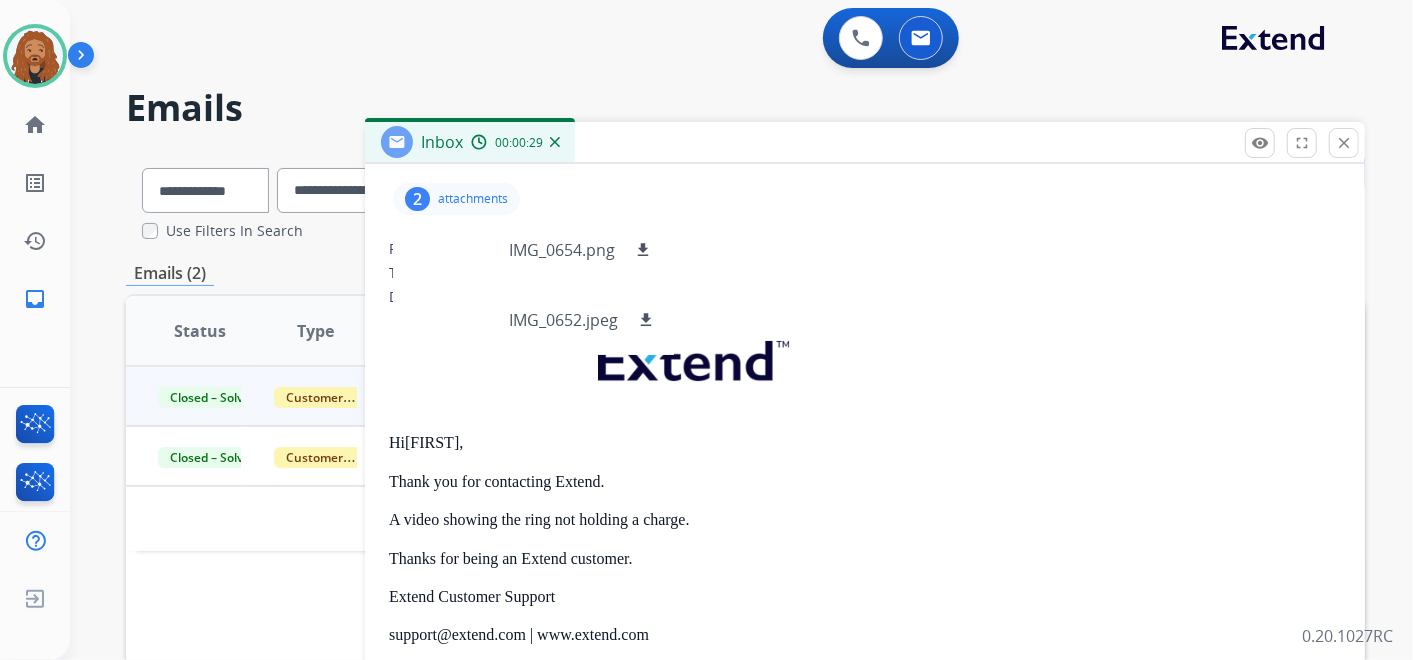 scroll, scrollTop: 0, scrollLeft: 0, axis: both 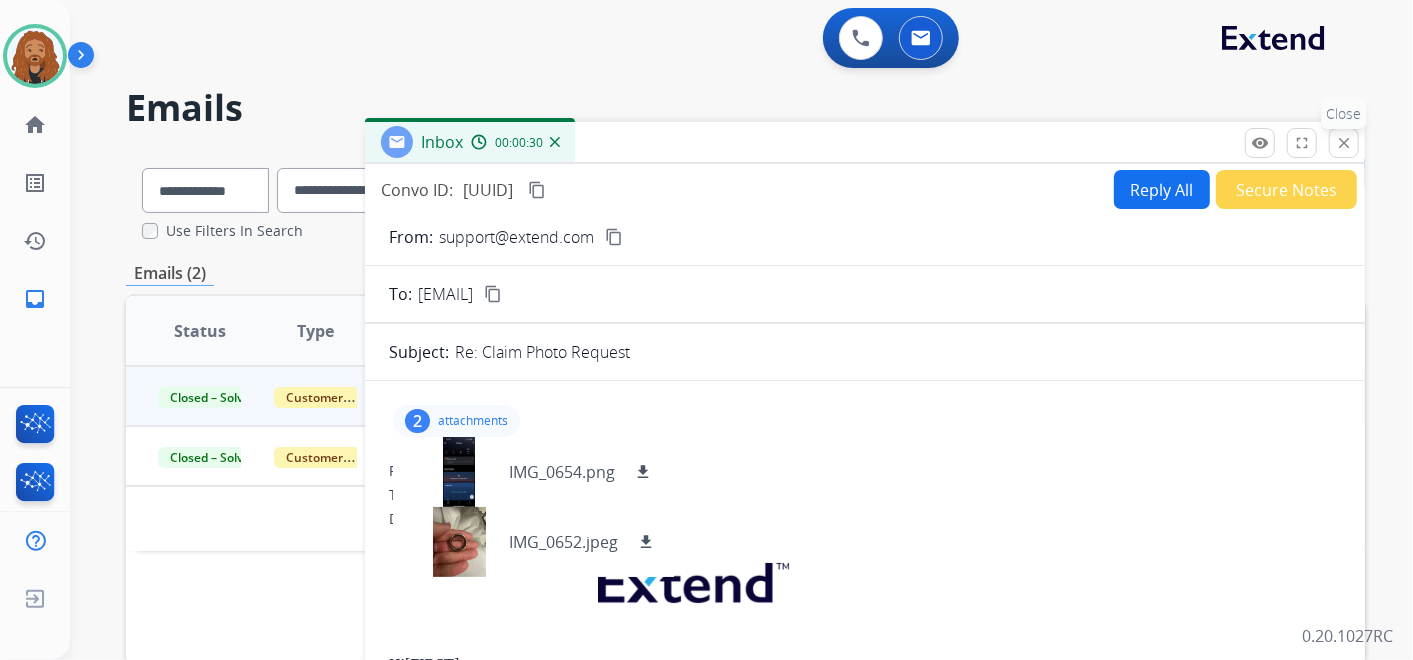 click on "close Close" at bounding box center [1344, 143] 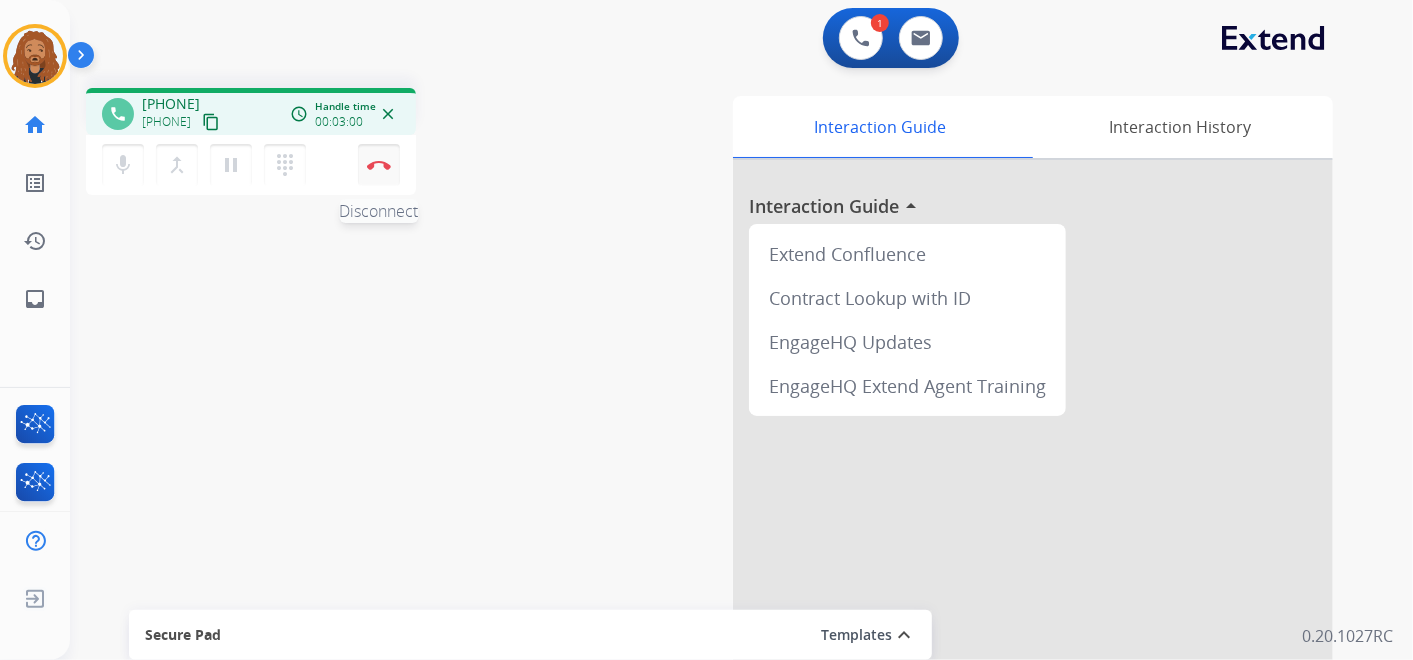 click on "Disconnect" at bounding box center (379, 165) 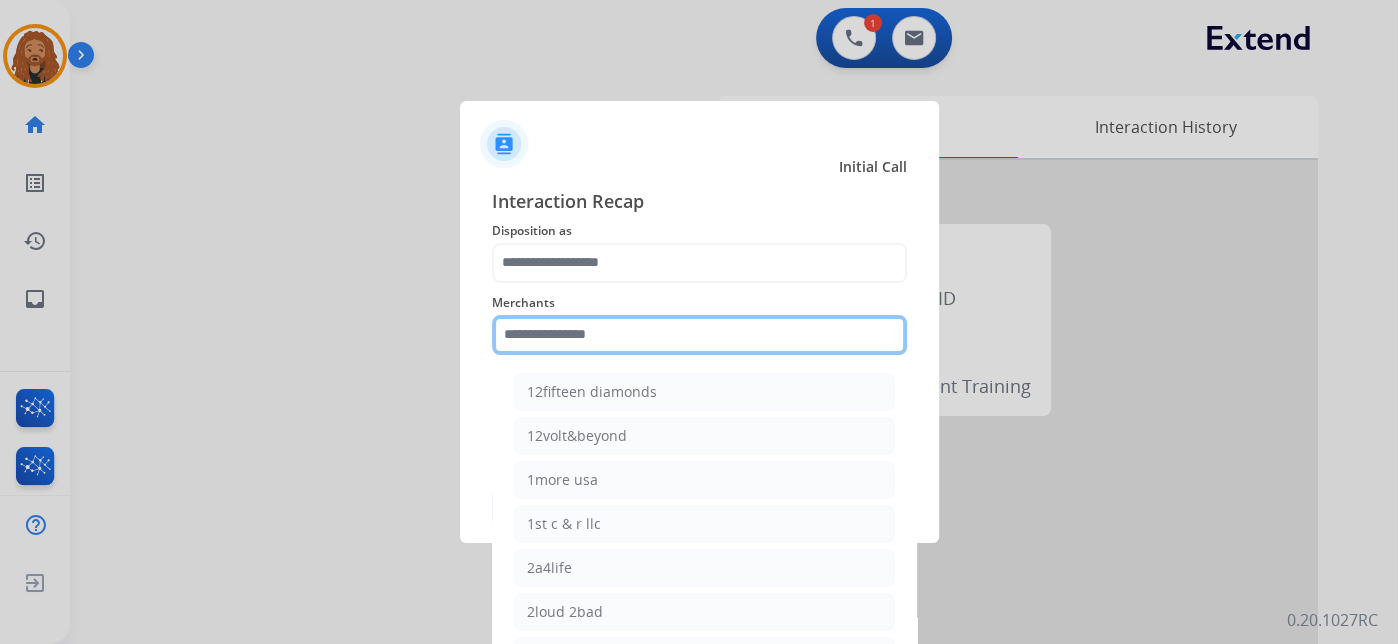 click 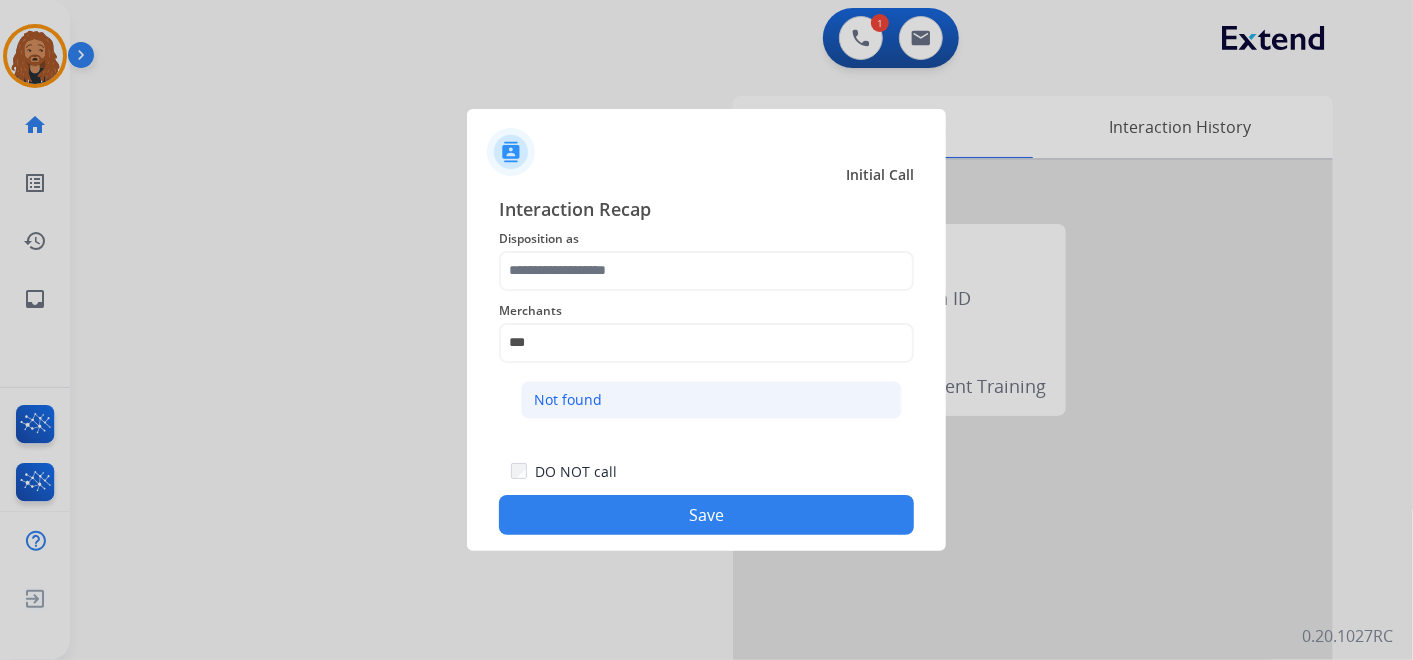 click on "Not found" 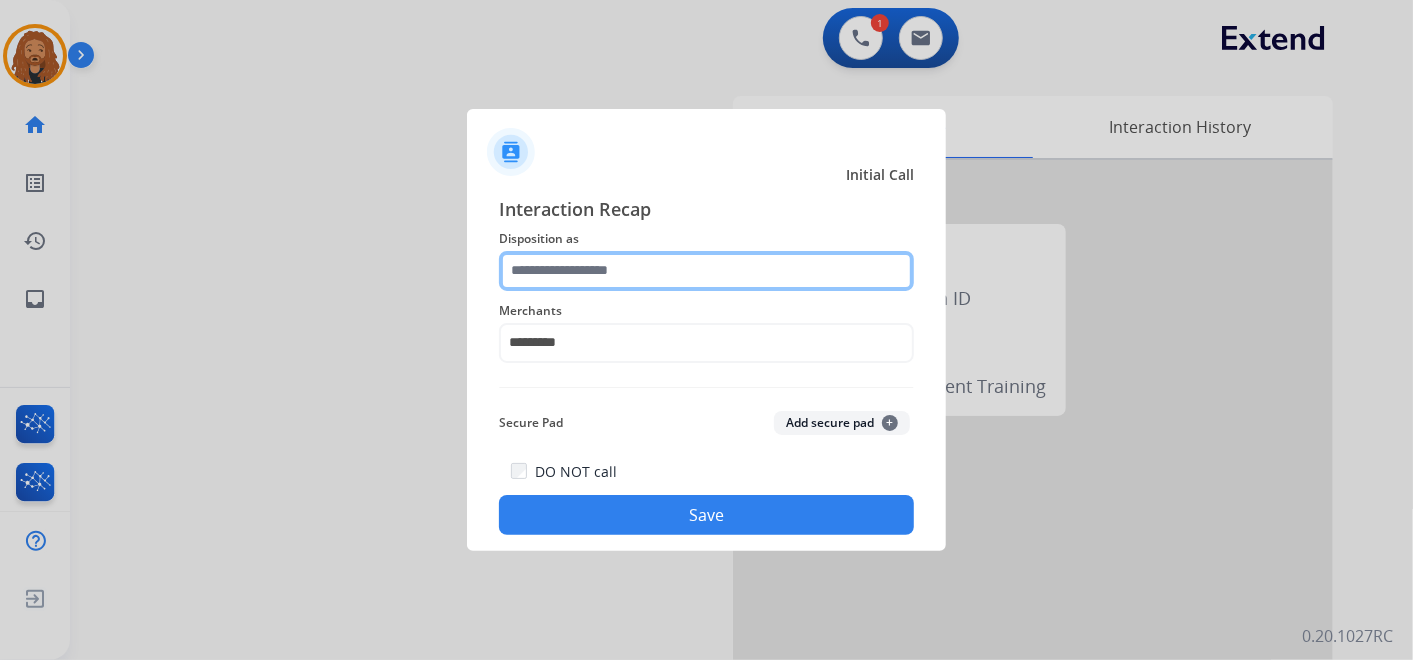 click 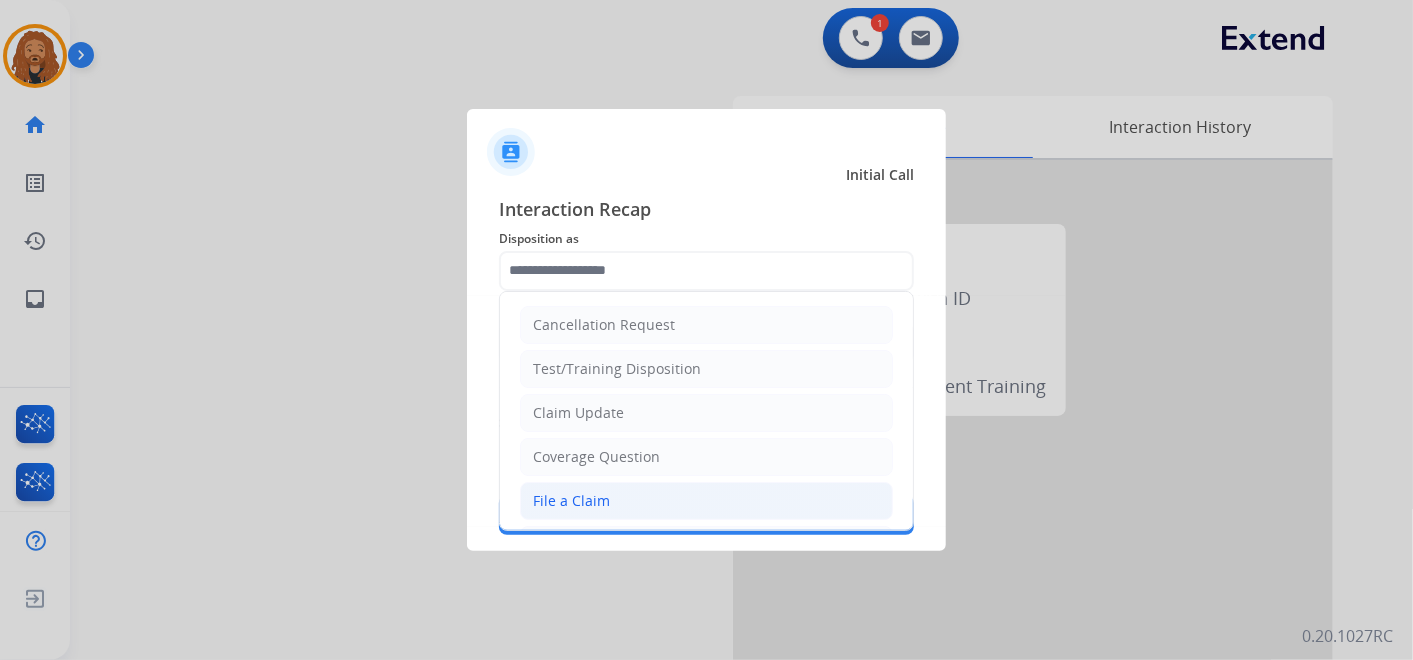 click on "File a Claim" 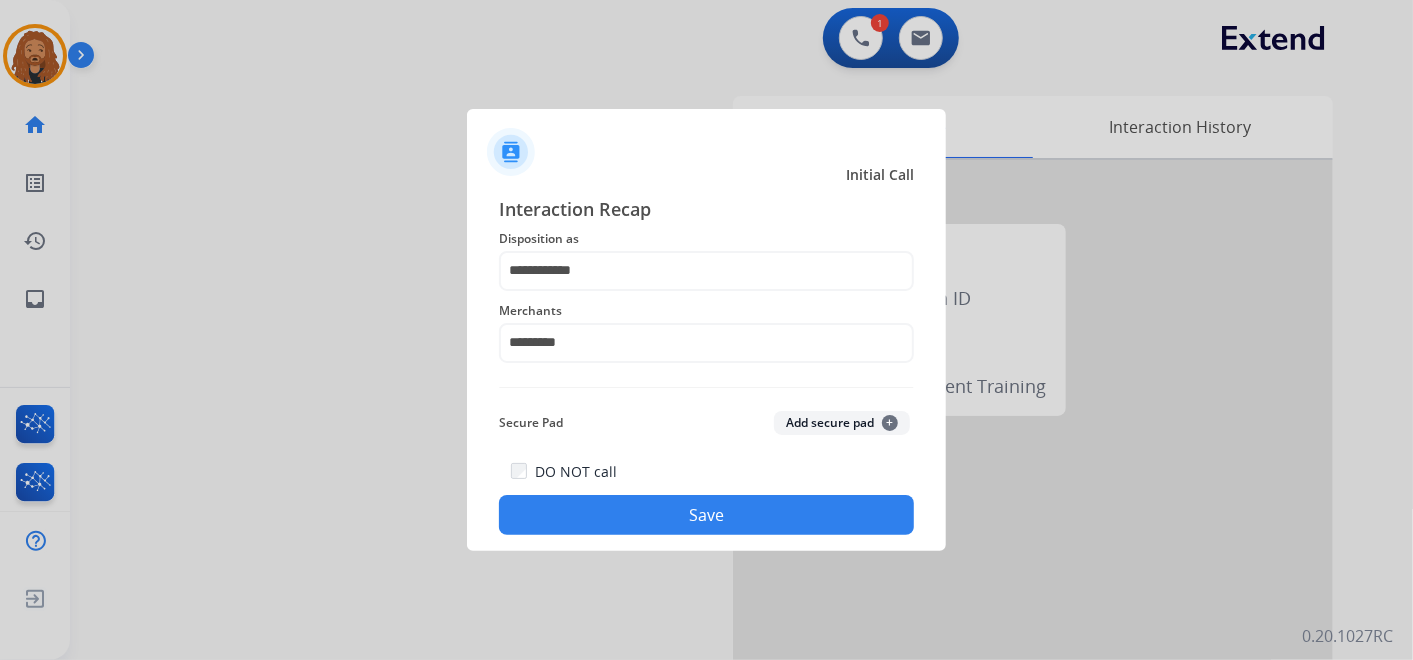 click on "Save" 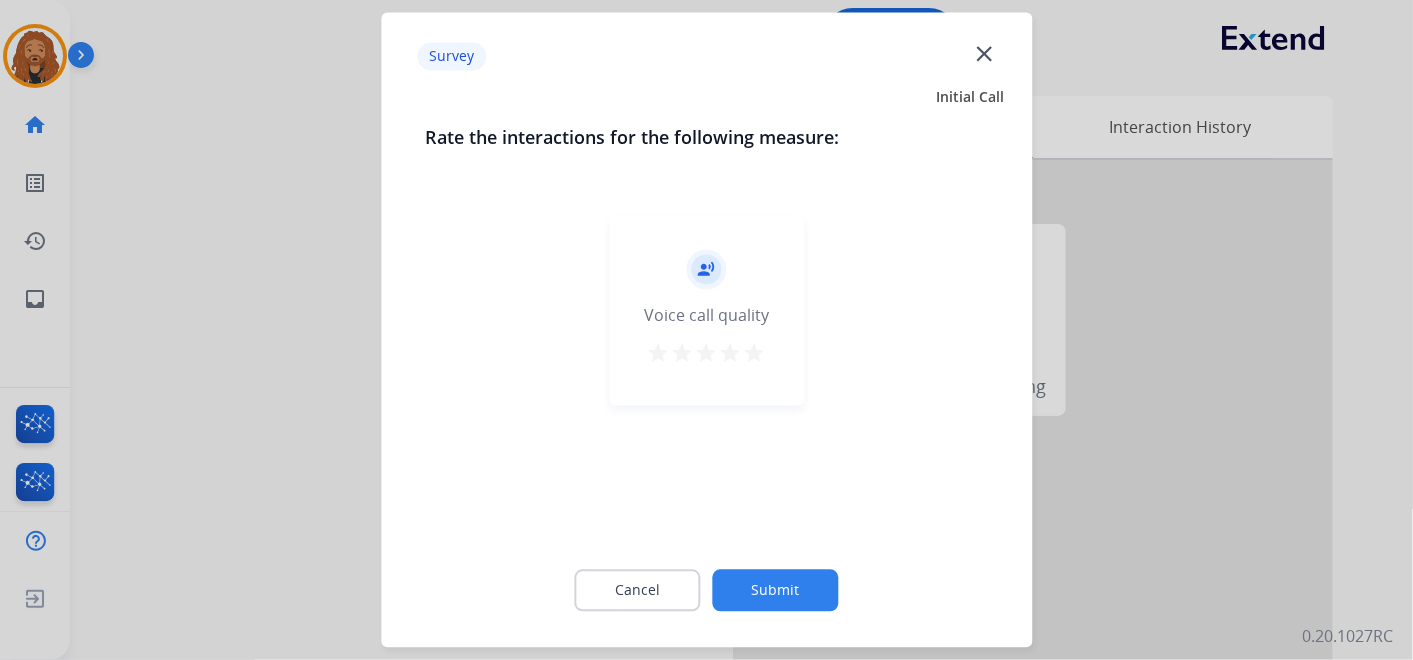 click on "star" at bounding box center [755, 354] 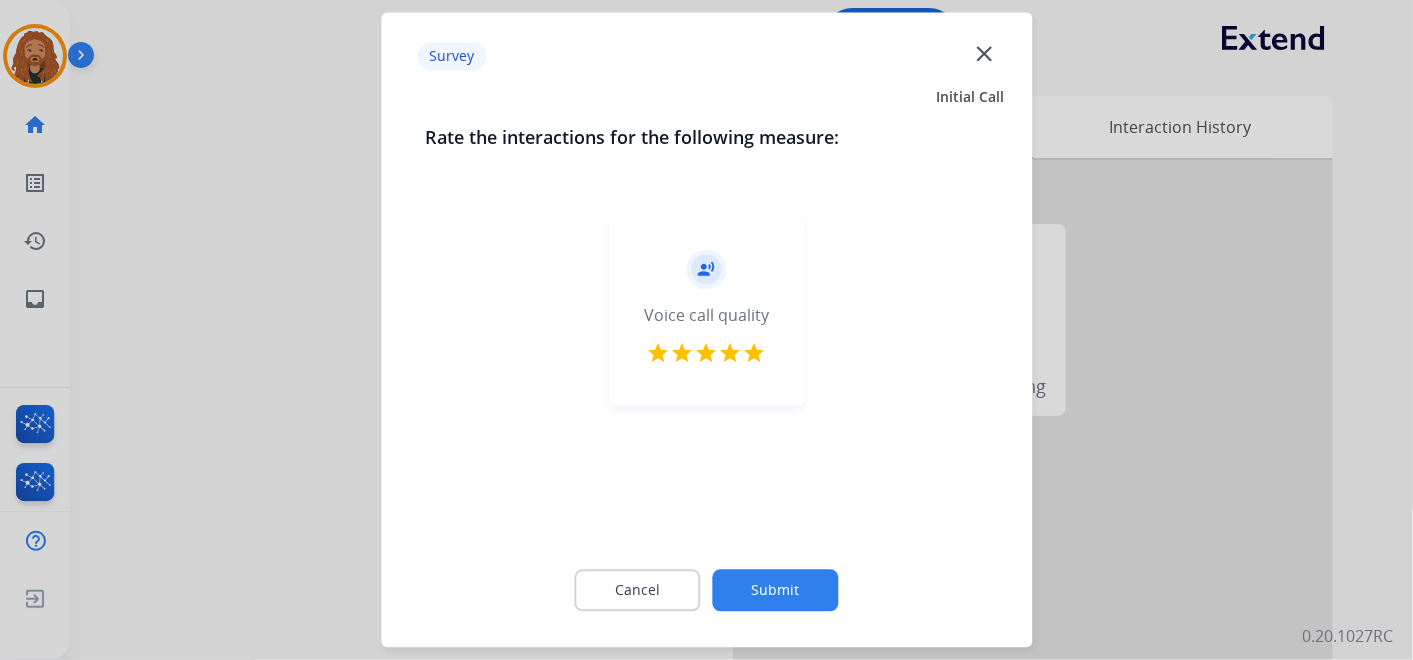 click on "Submit" 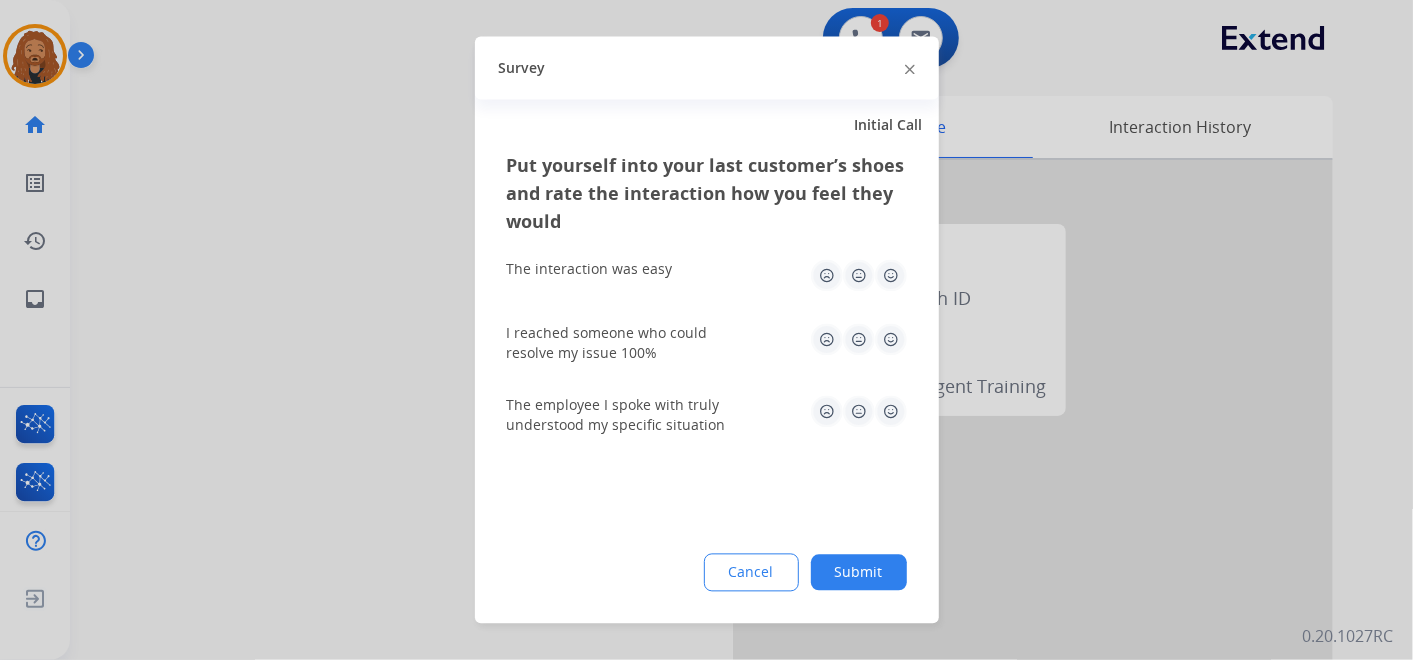 click 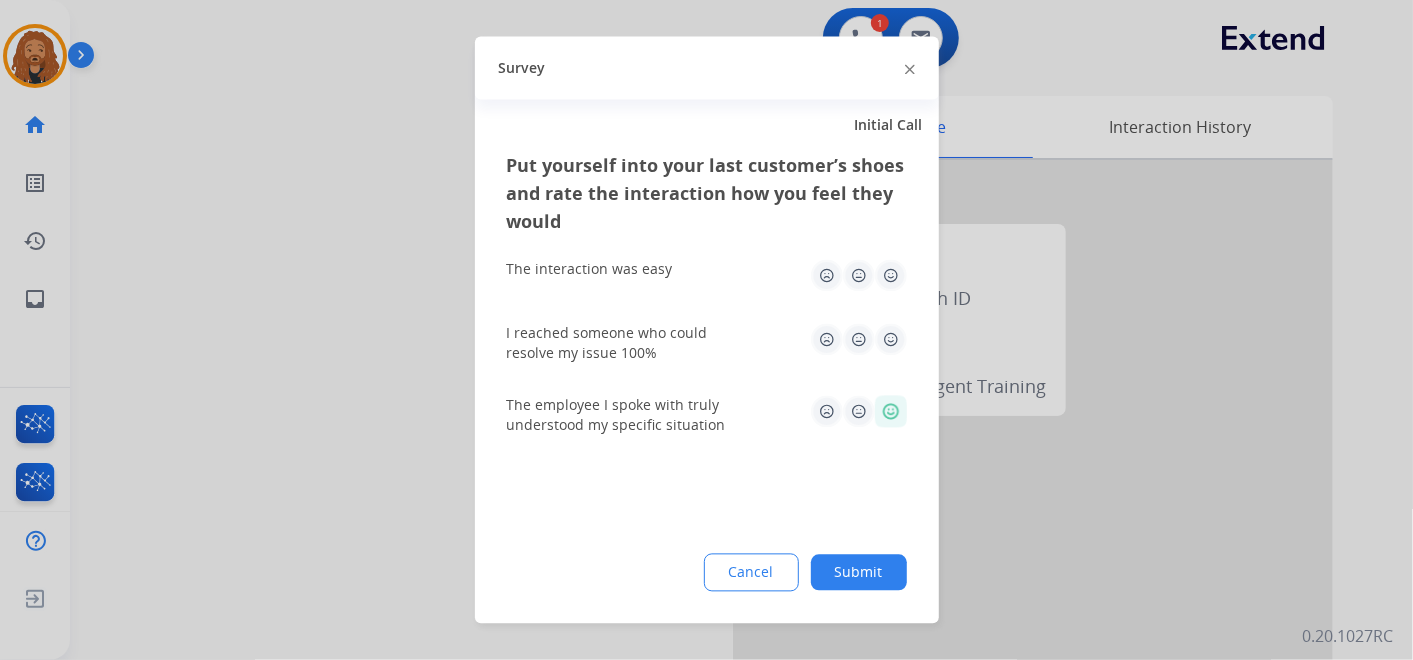 drag, startPoint x: 896, startPoint y: 343, endPoint x: 894, endPoint y: 317, distance: 26.076809 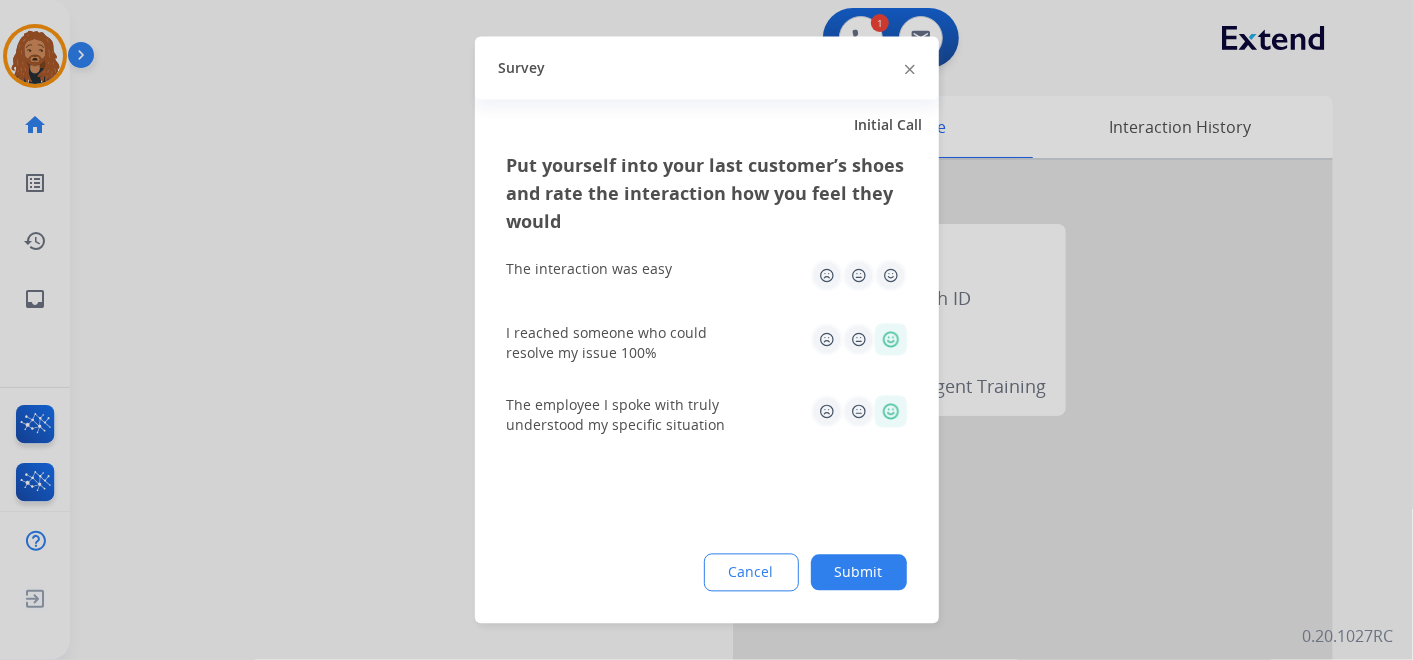 click 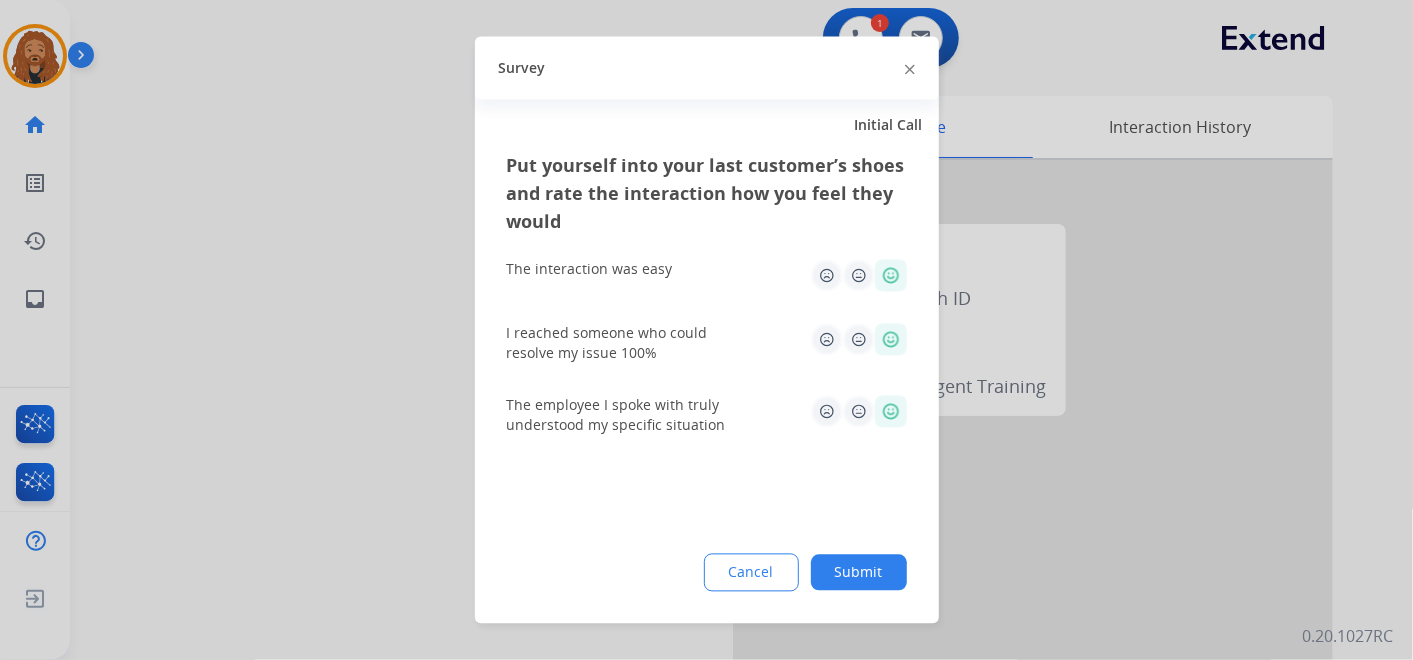 click on "Submit" 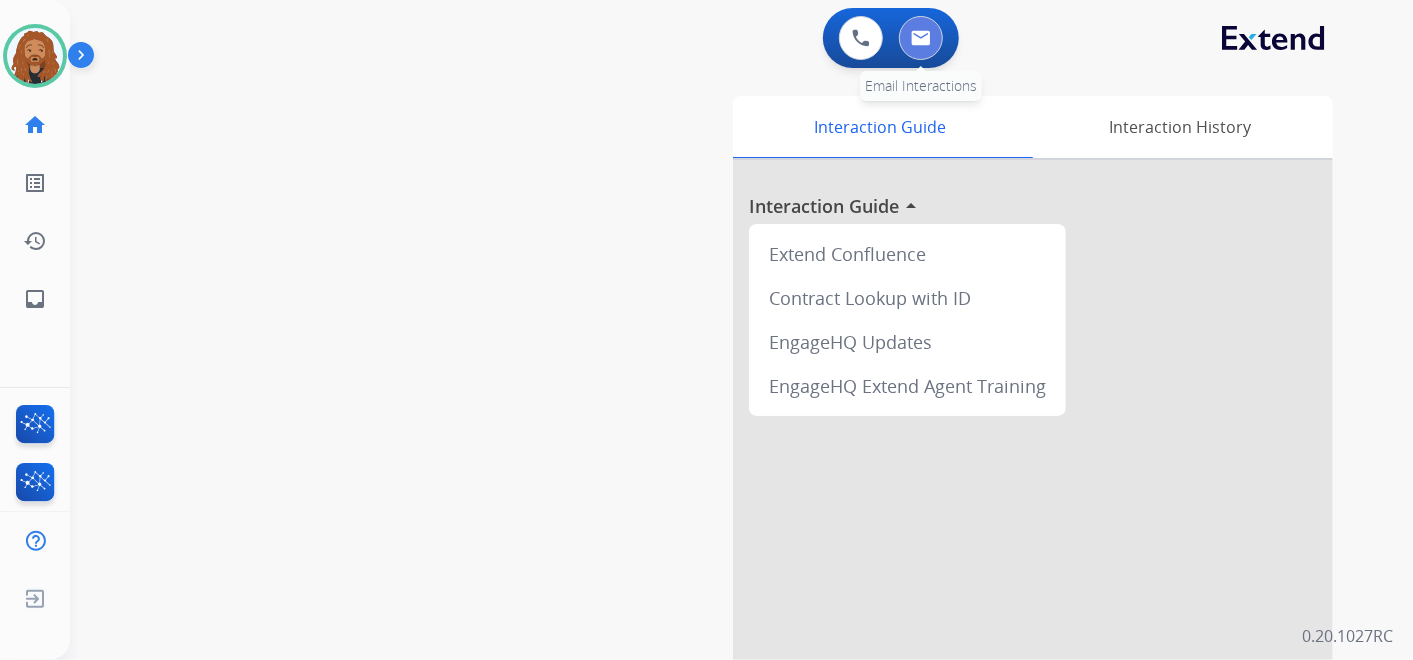 click at bounding box center [921, 38] 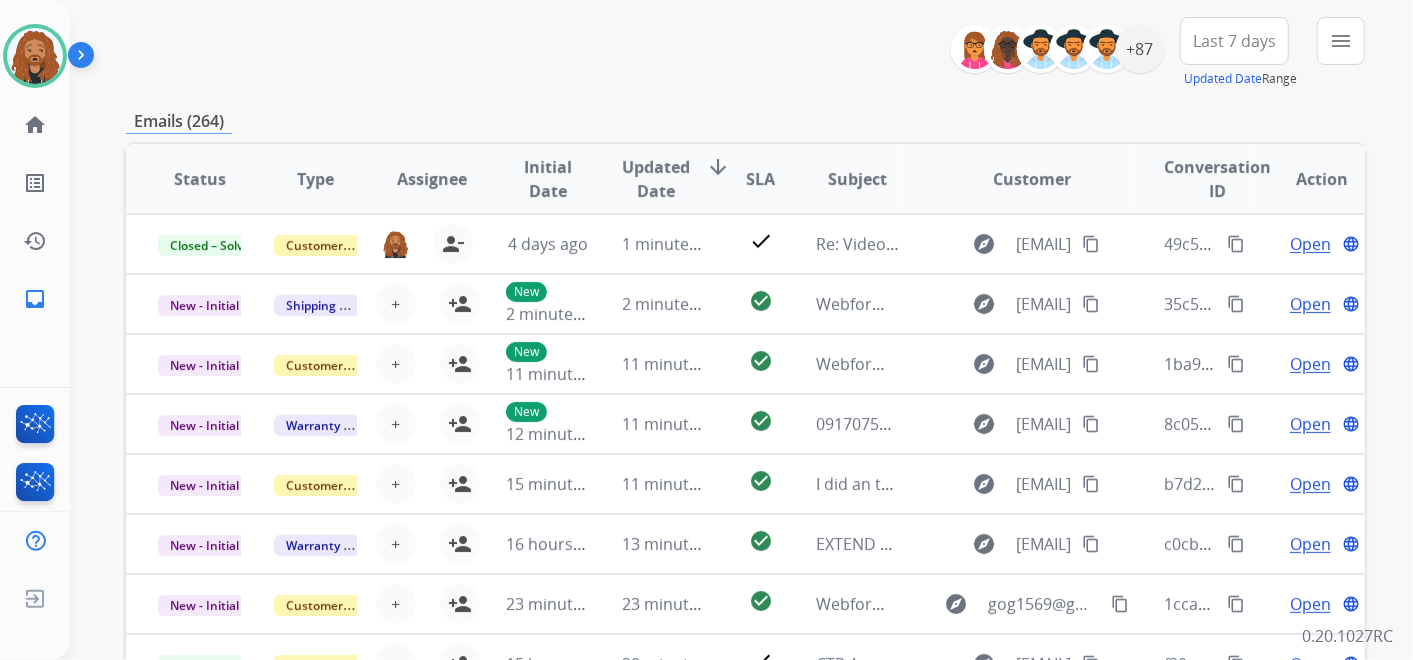 scroll, scrollTop: 0, scrollLeft: 0, axis: both 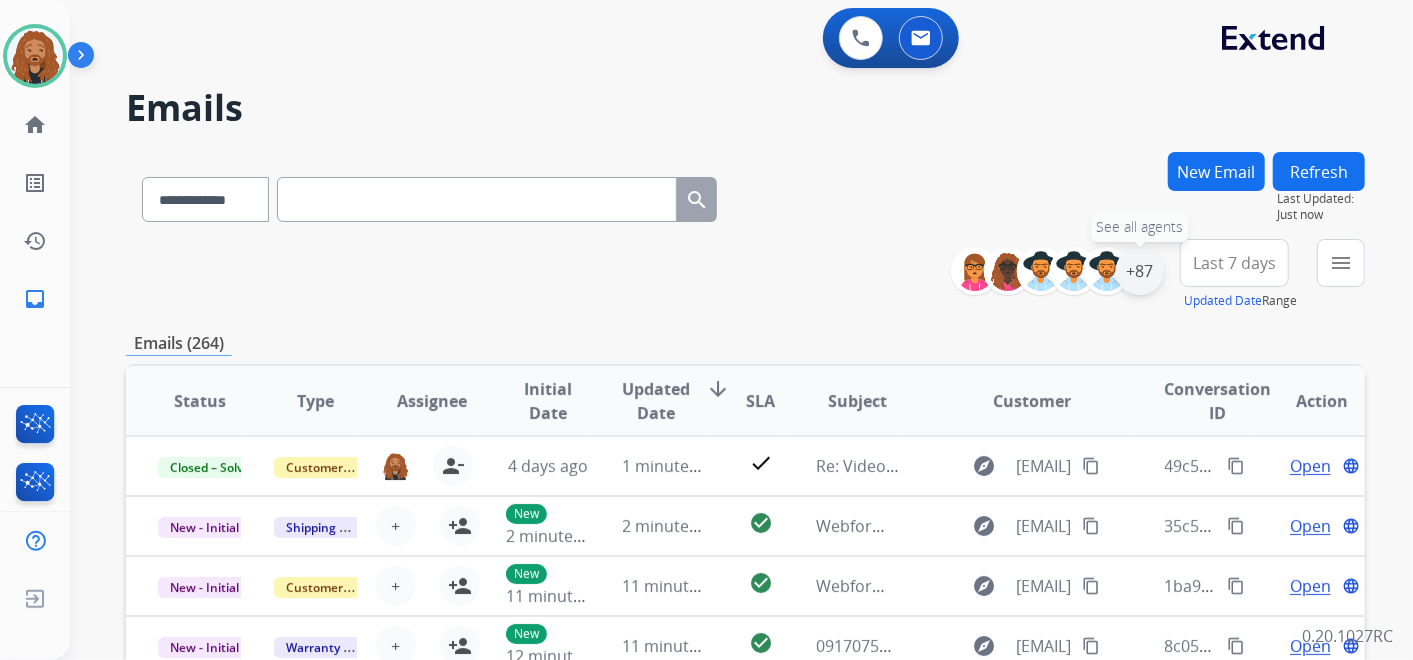 click on "+87" at bounding box center (1140, 271) 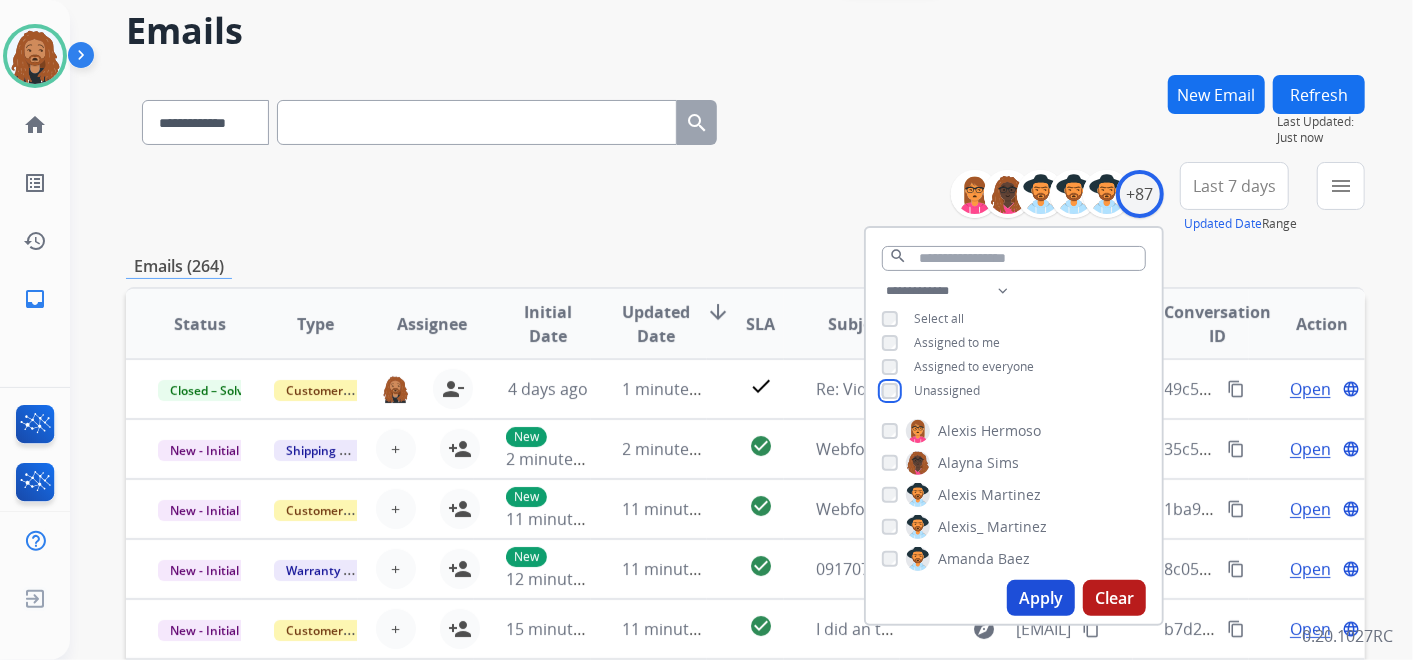 scroll, scrollTop: 111, scrollLeft: 0, axis: vertical 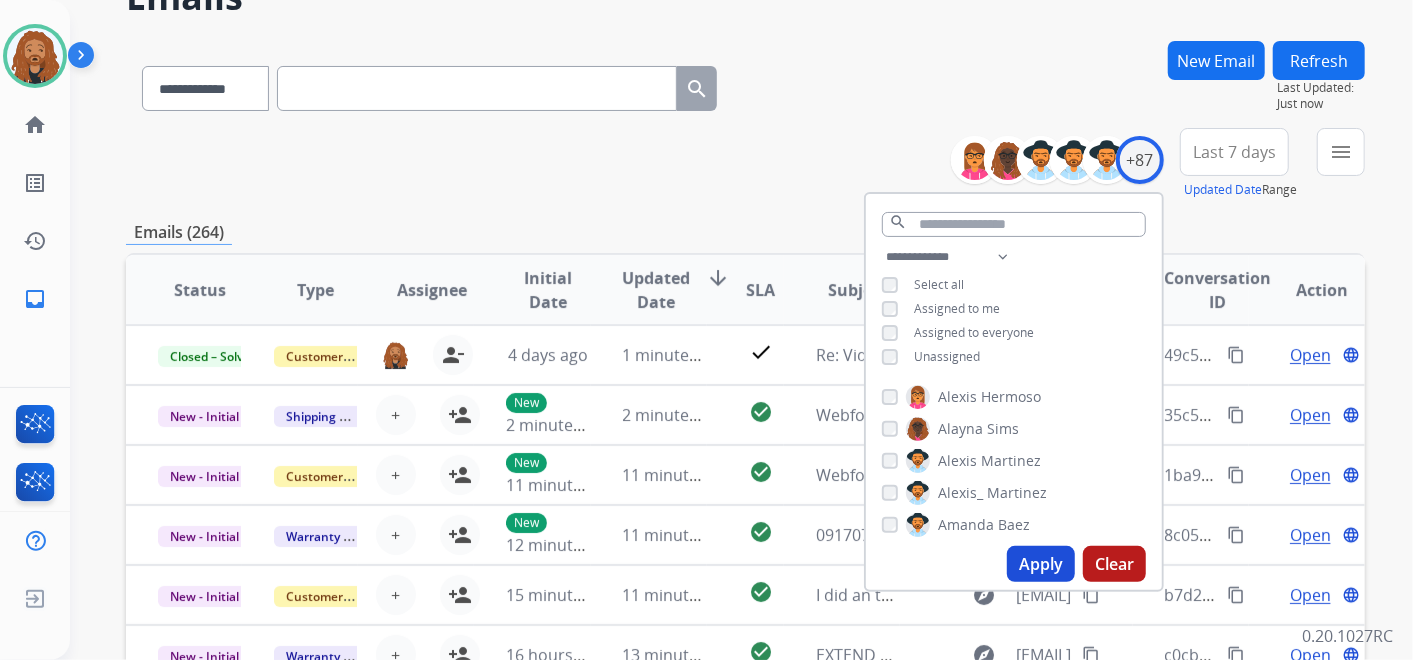 click on "Apply" at bounding box center (1041, 564) 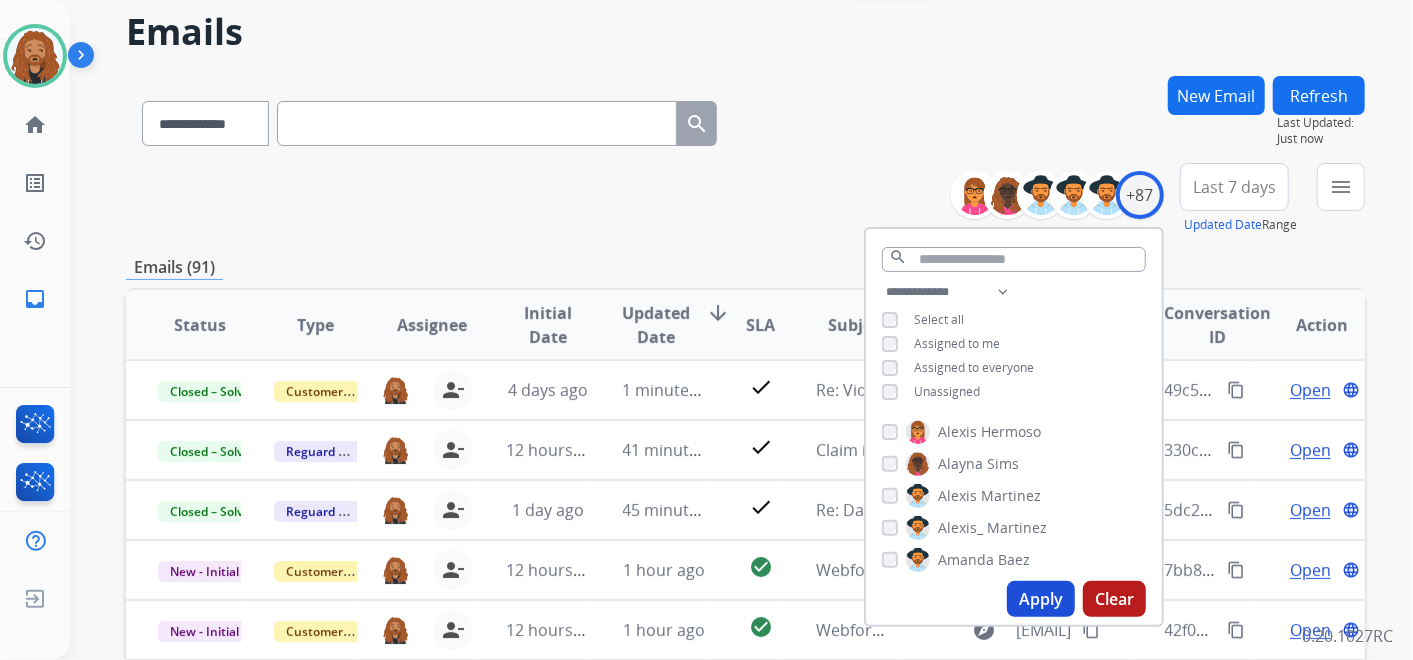 scroll, scrollTop: 111, scrollLeft: 0, axis: vertical 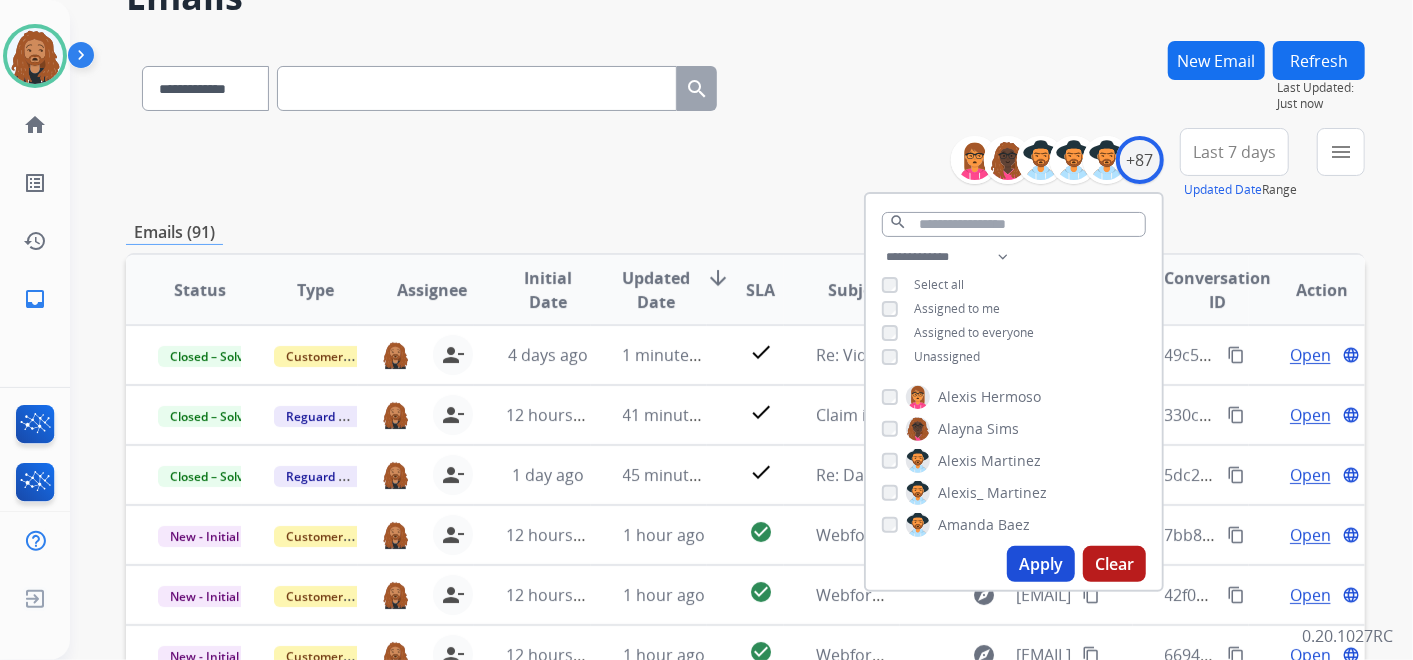 click on "Last 7 days" at bounding box center (1234, 152) 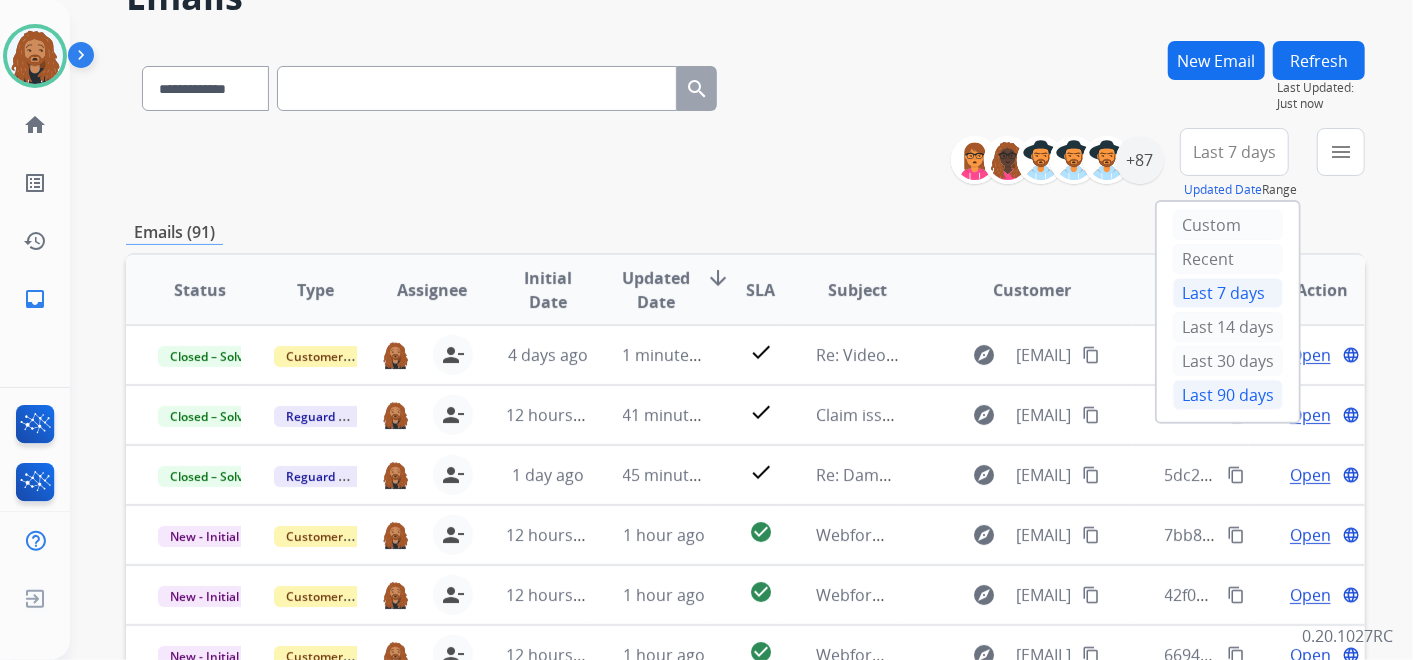 click on "Last 90 days" at bounding box center [1228, 395] 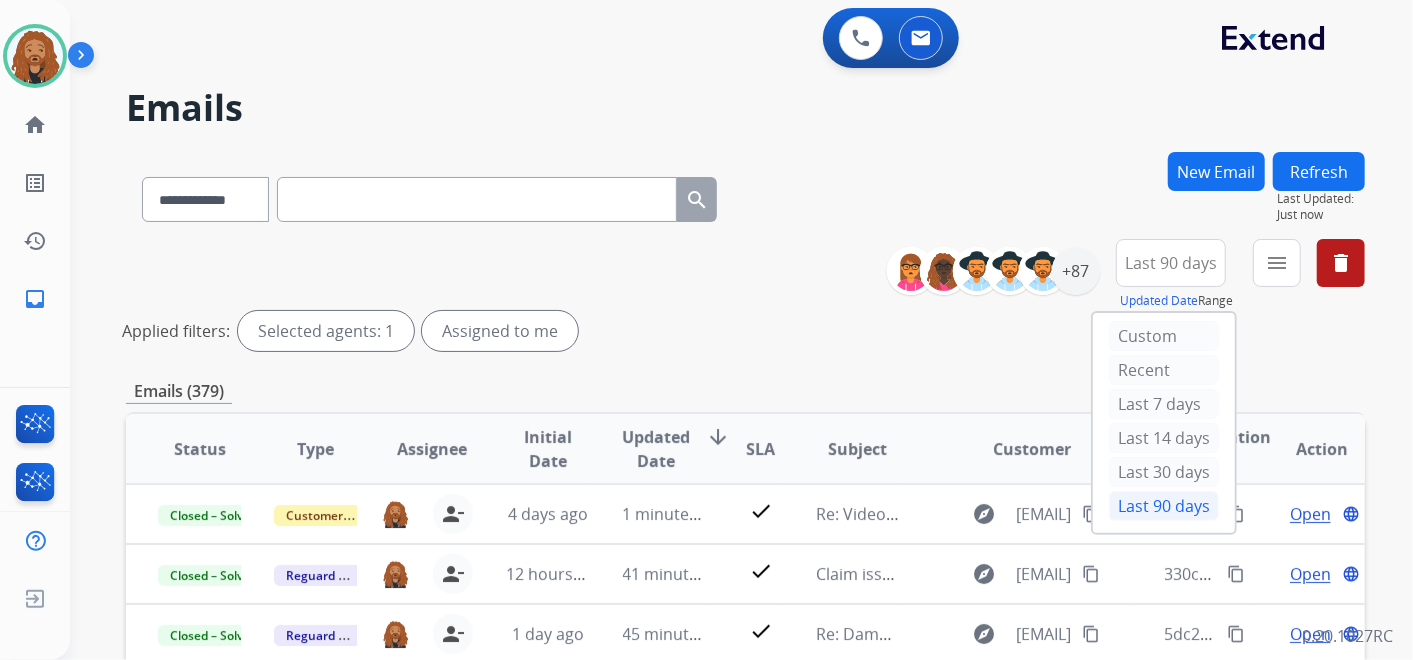 scroll, scrollTop: 111, scrollLeft: 0, axis: vertical 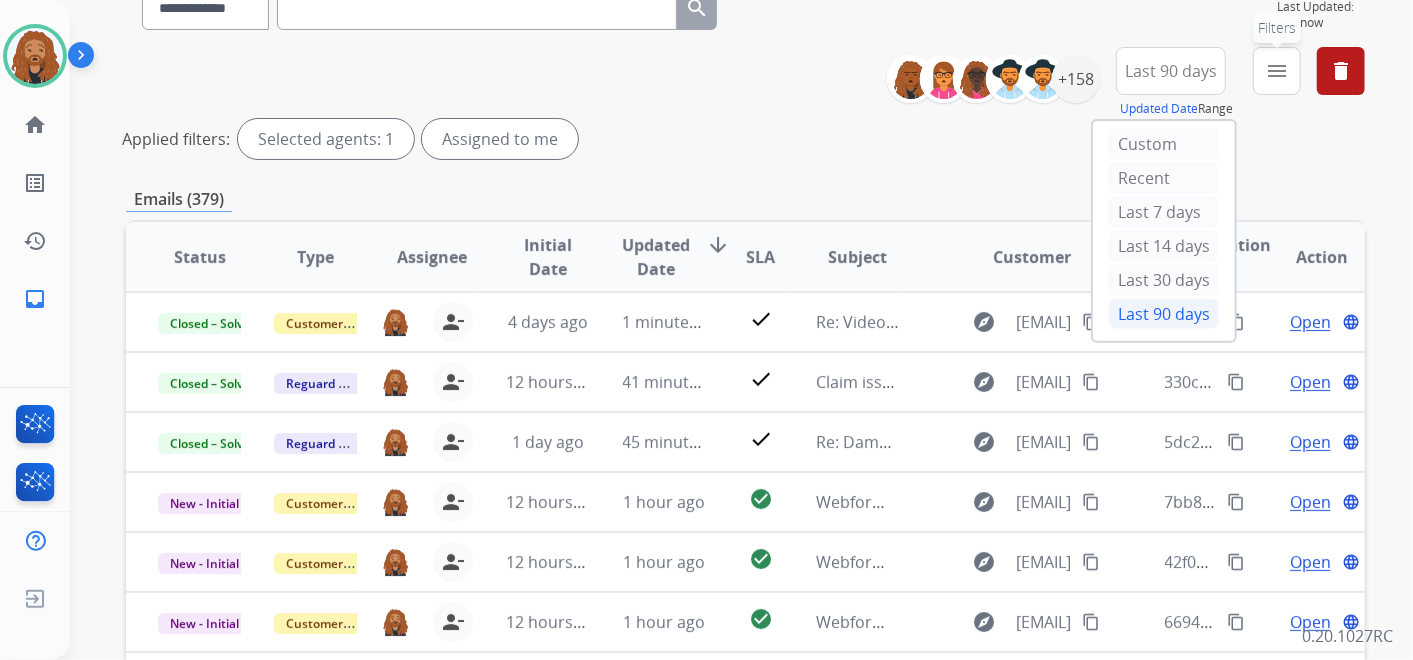 click on "menu  Filters" at bounding box center [1277, 71] 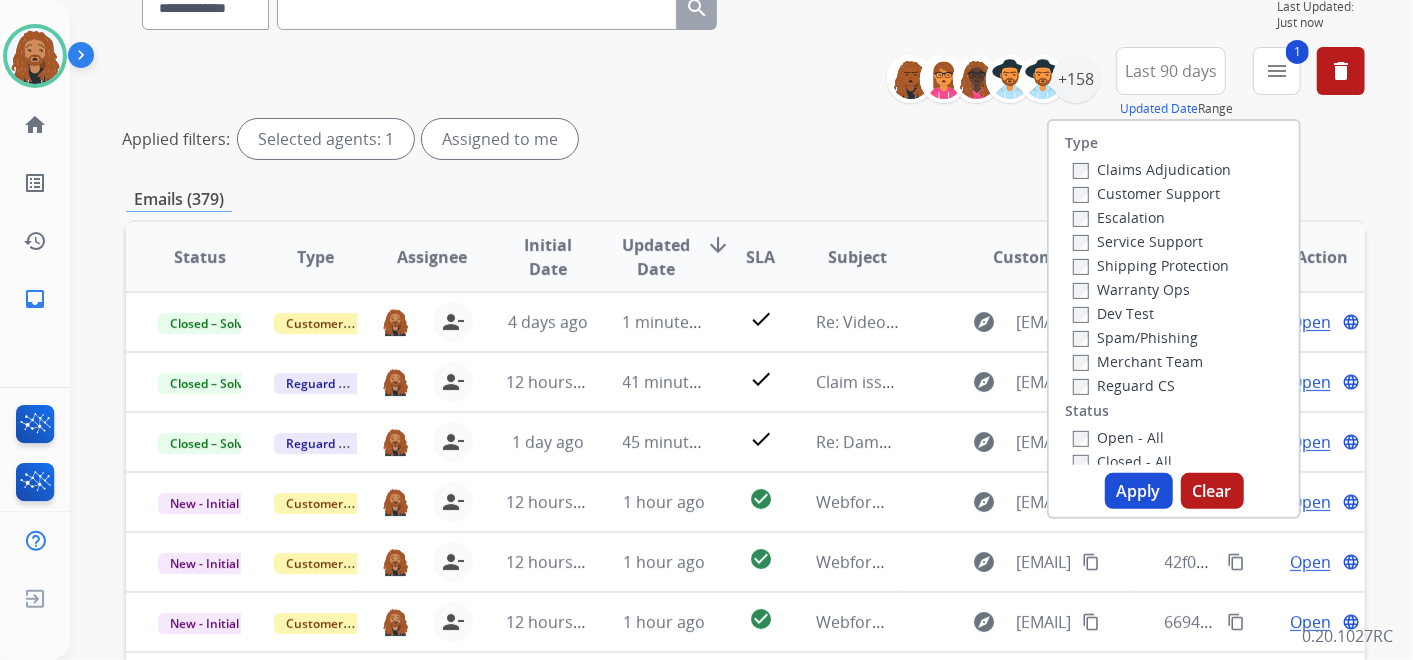 click on "Apply" at bounding box center [1139, 491] 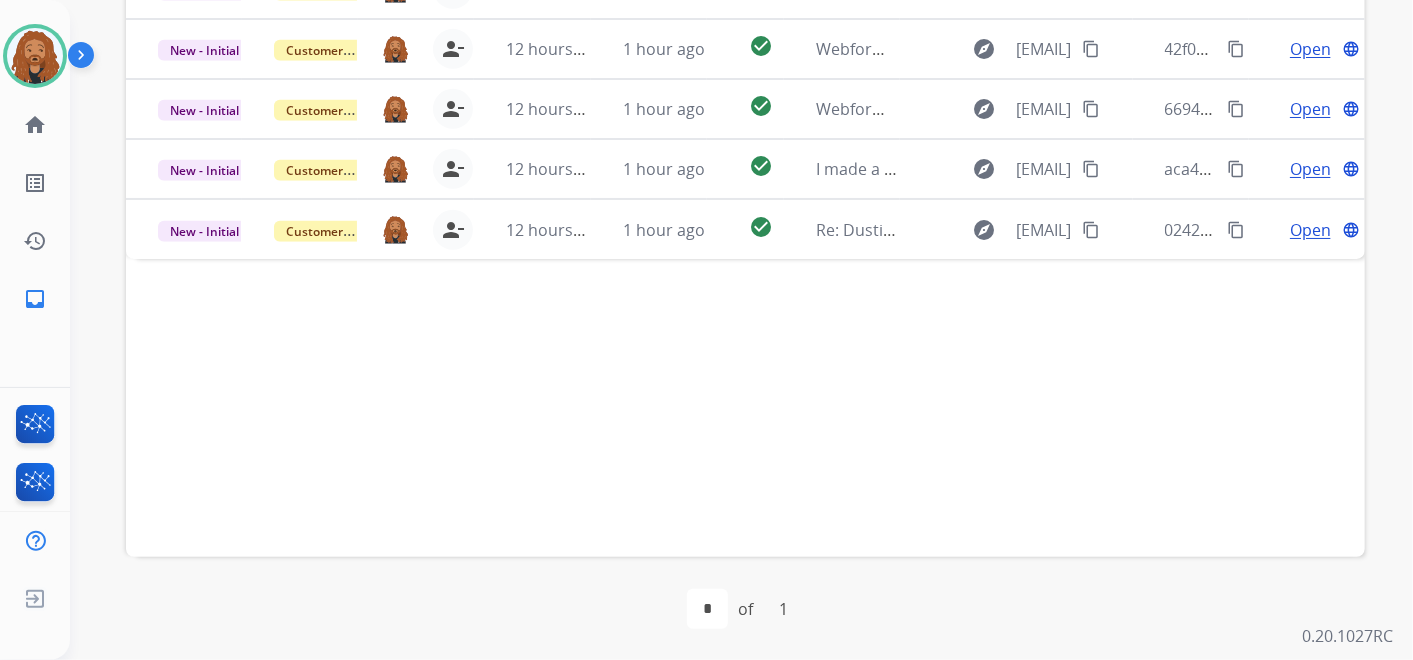 scroll, scrollTop: 351, scrollLeft: 0, axis: vertical 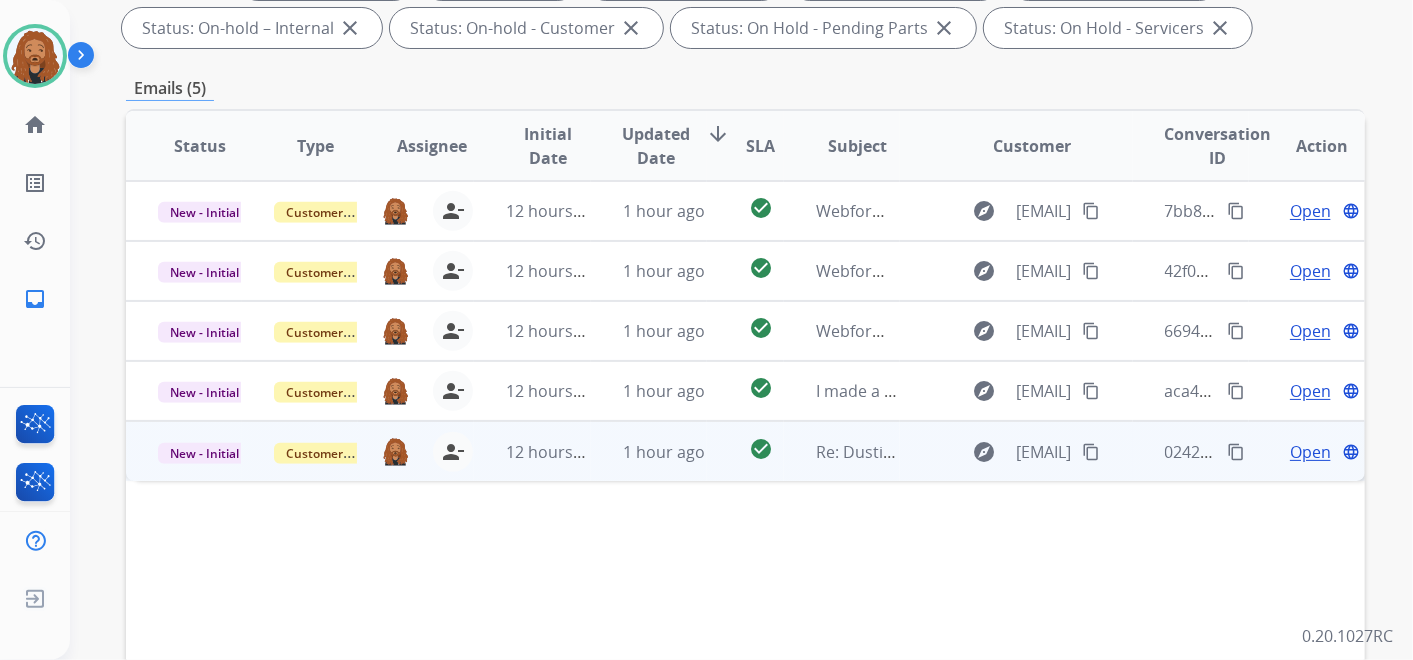 click on "Open" at bounding box center (1310, 452) 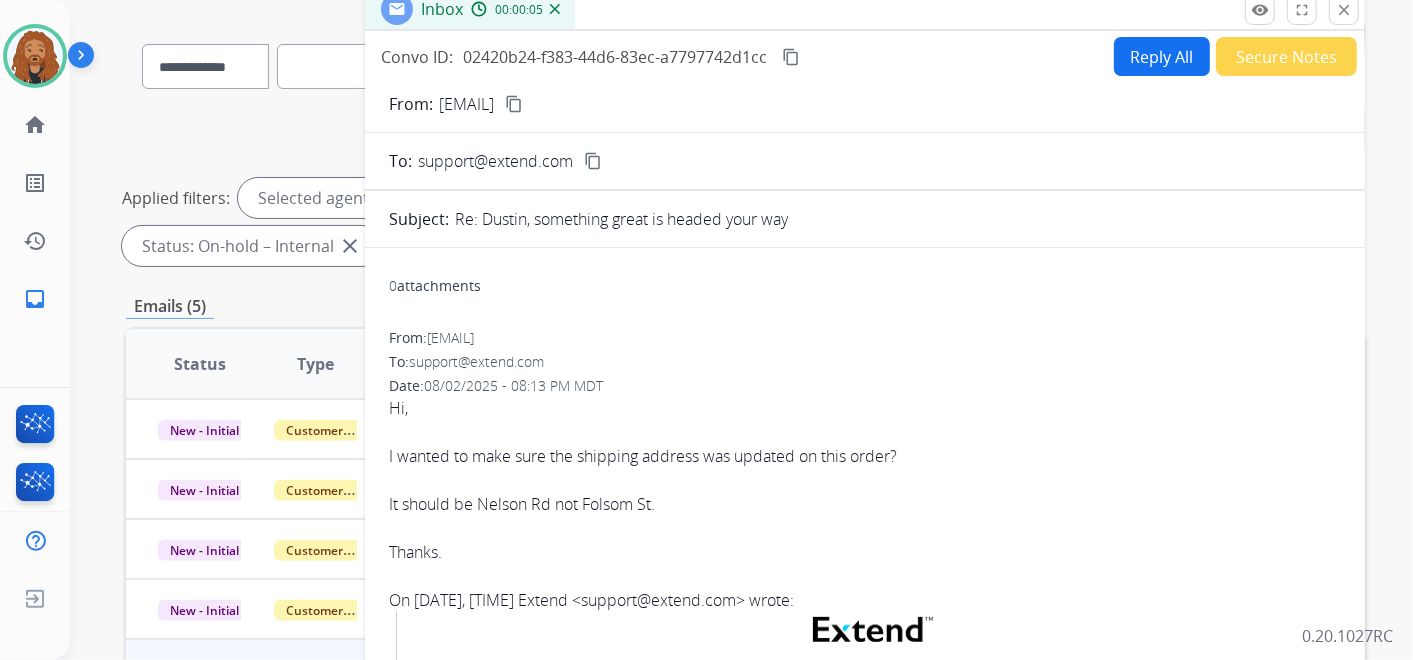 scroll, scrollTop: 128, scrollLeft: 0, axis: vertical 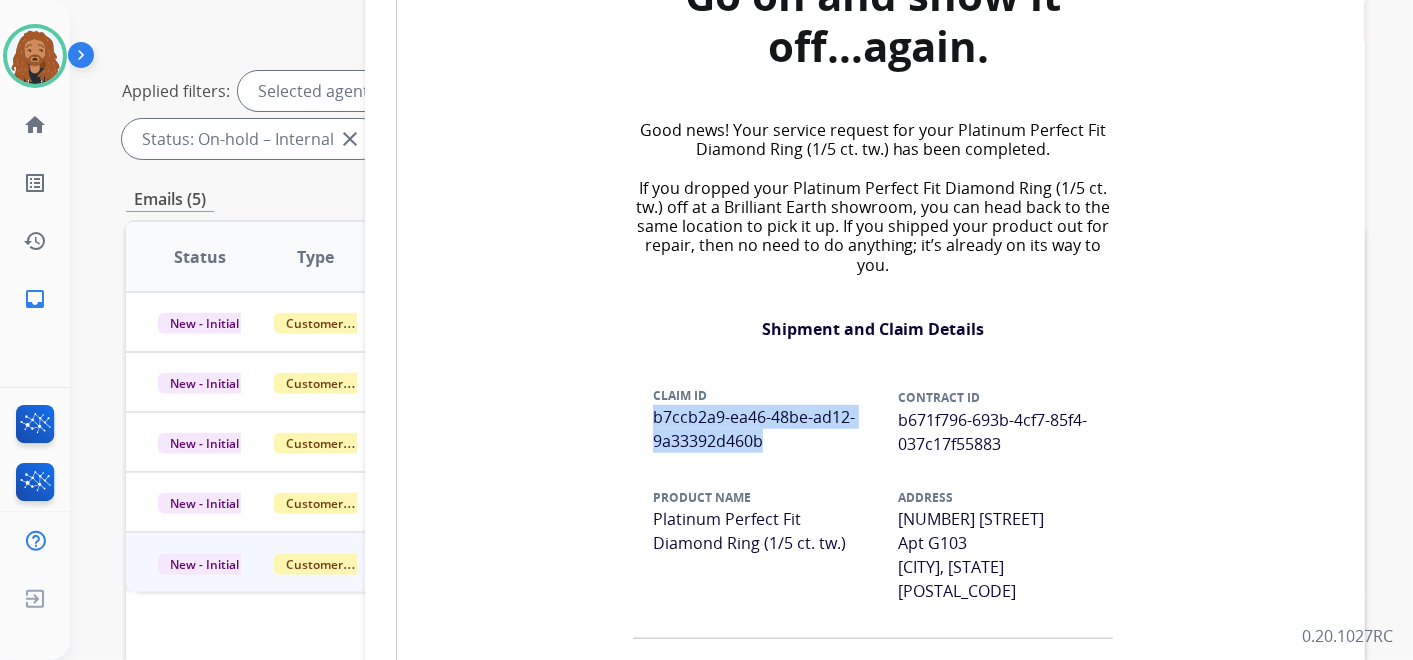 drag, startPoint x: 639, startPoint y: 418, endPoint x: 760, endPoint y: 447, distance: 124.42668 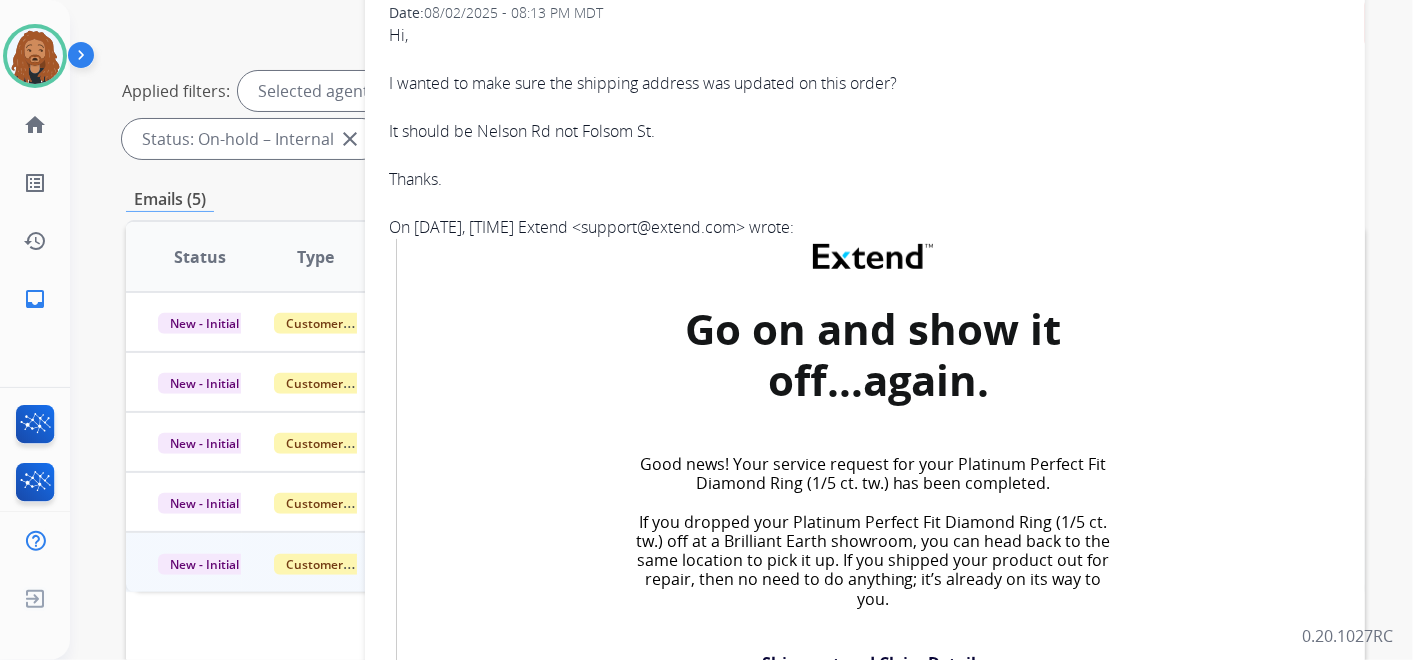 scroll, scrollTop: 0, scrollLeft: 0, axis: both 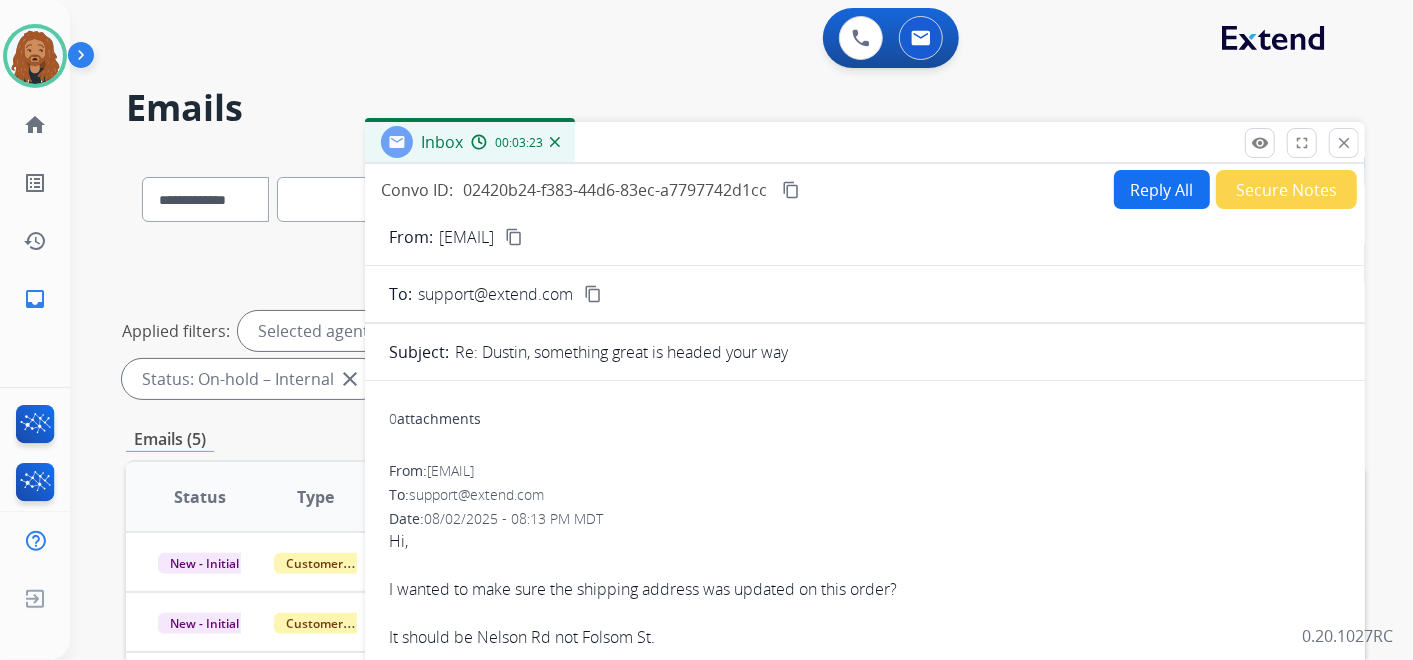 click on "Reply All" at bounding box center (1162, 189) 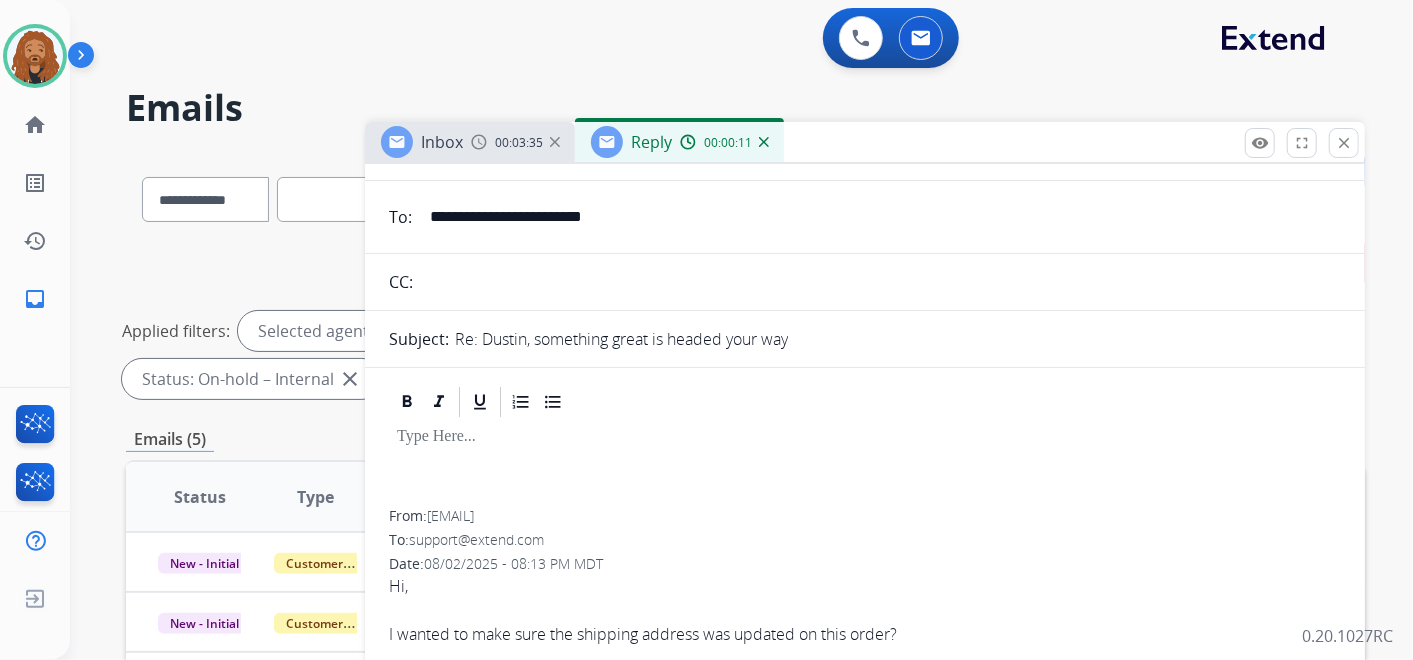 scroll, scrollTop: 0, scrollLeft: 0, axis: both 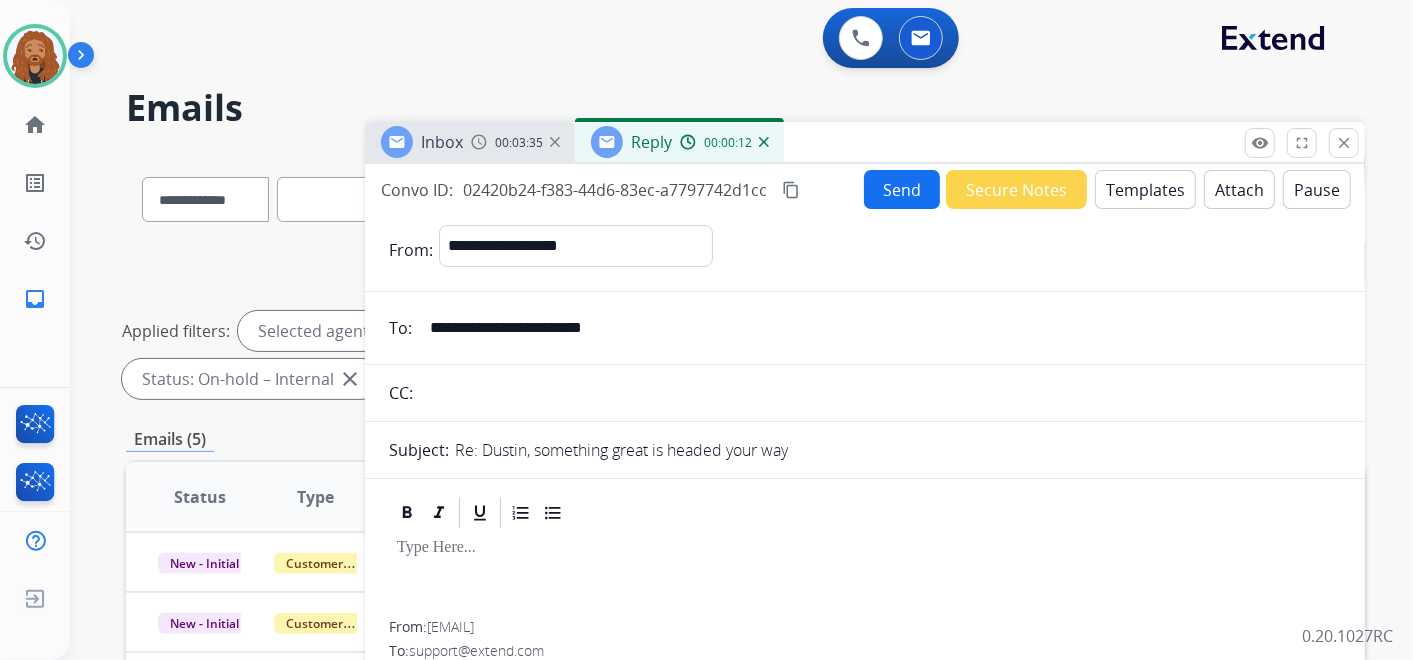 click on "Templates" at bounding box center (1145, 189) 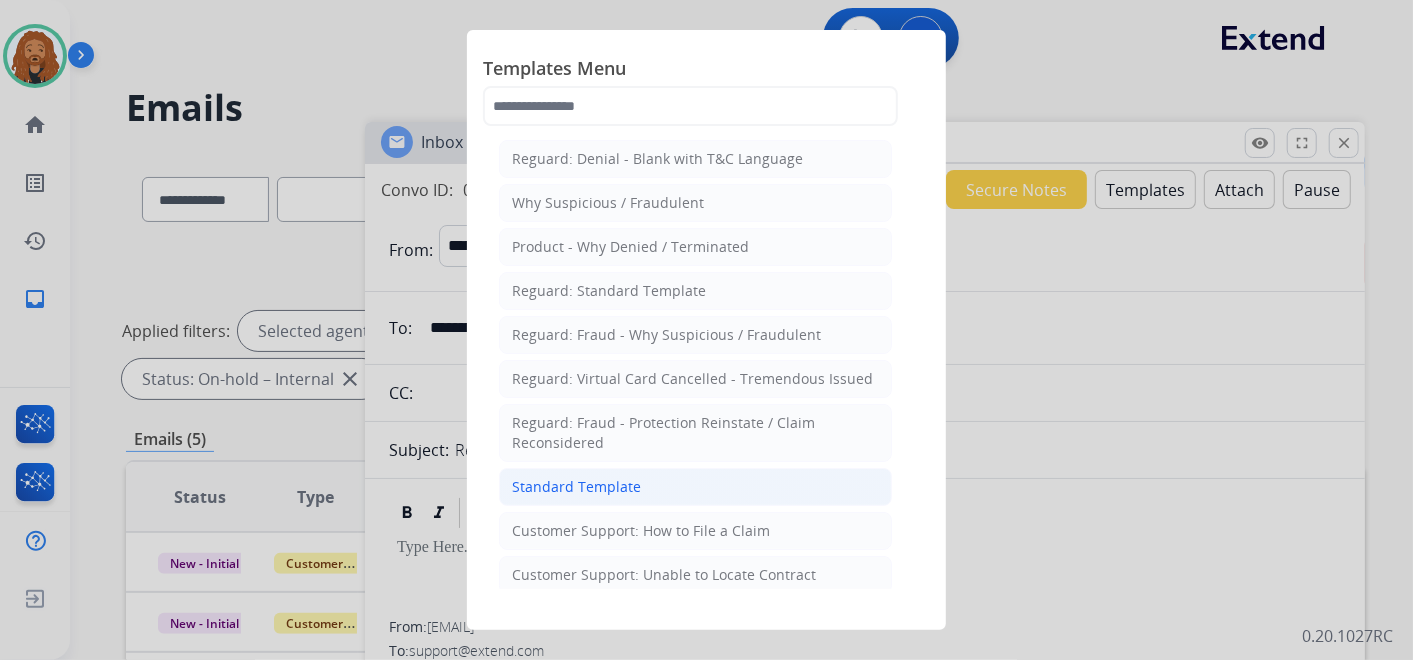 click on "Standard Template" 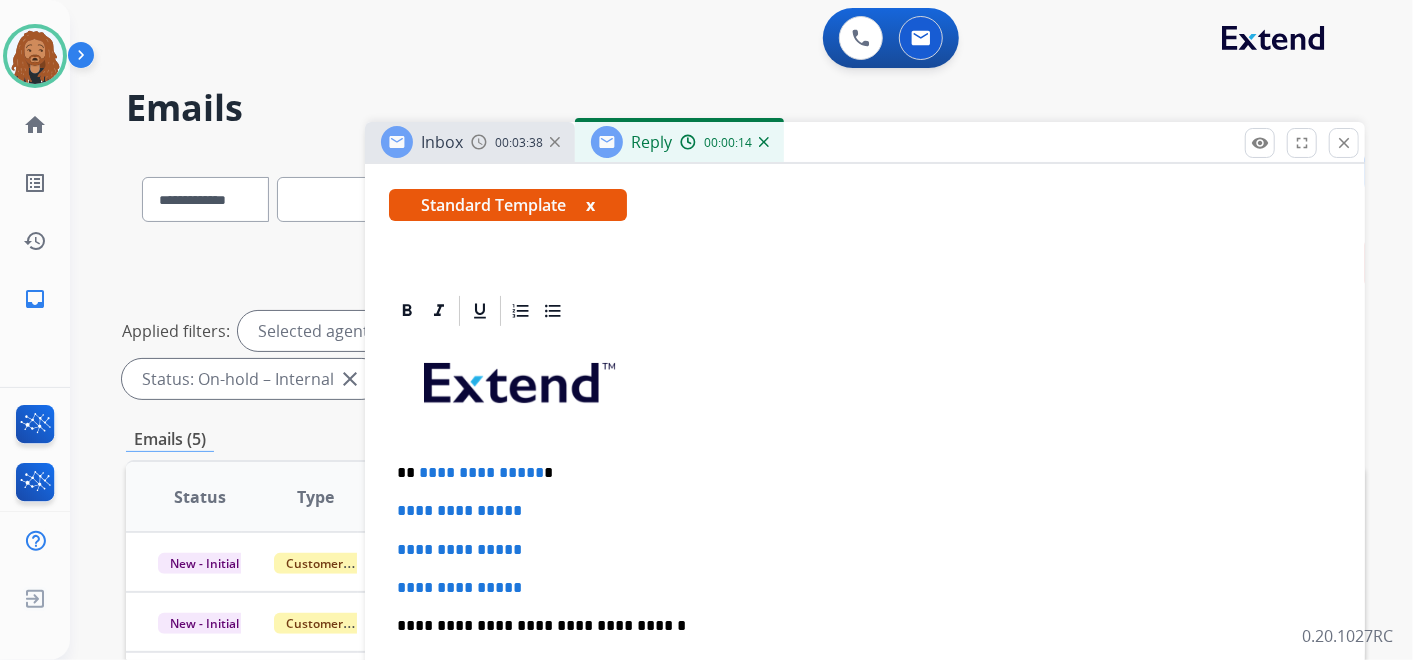scroll, scrollTop: 555, scrollLeft: 0, axis: vertical 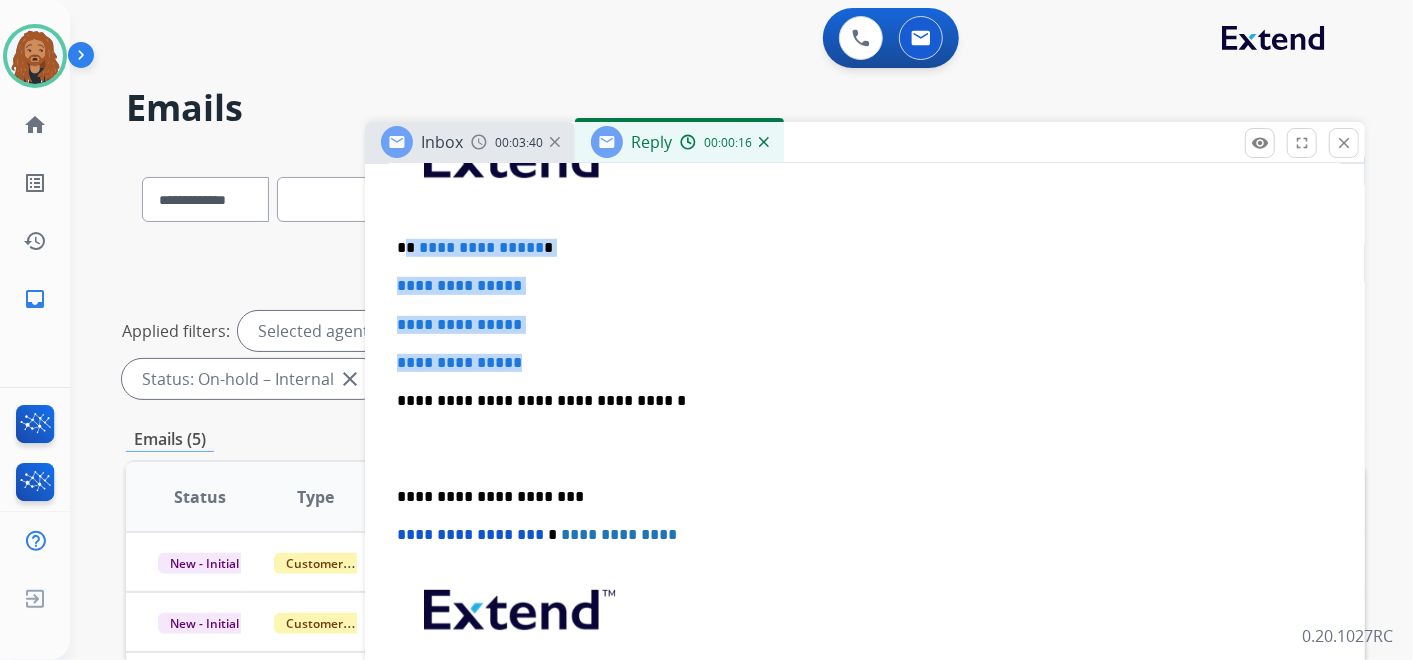 drag, startPoint x: 541, startPoint y: 359, endPoint x: 410, endPoint y: 231, distance: 183.15294 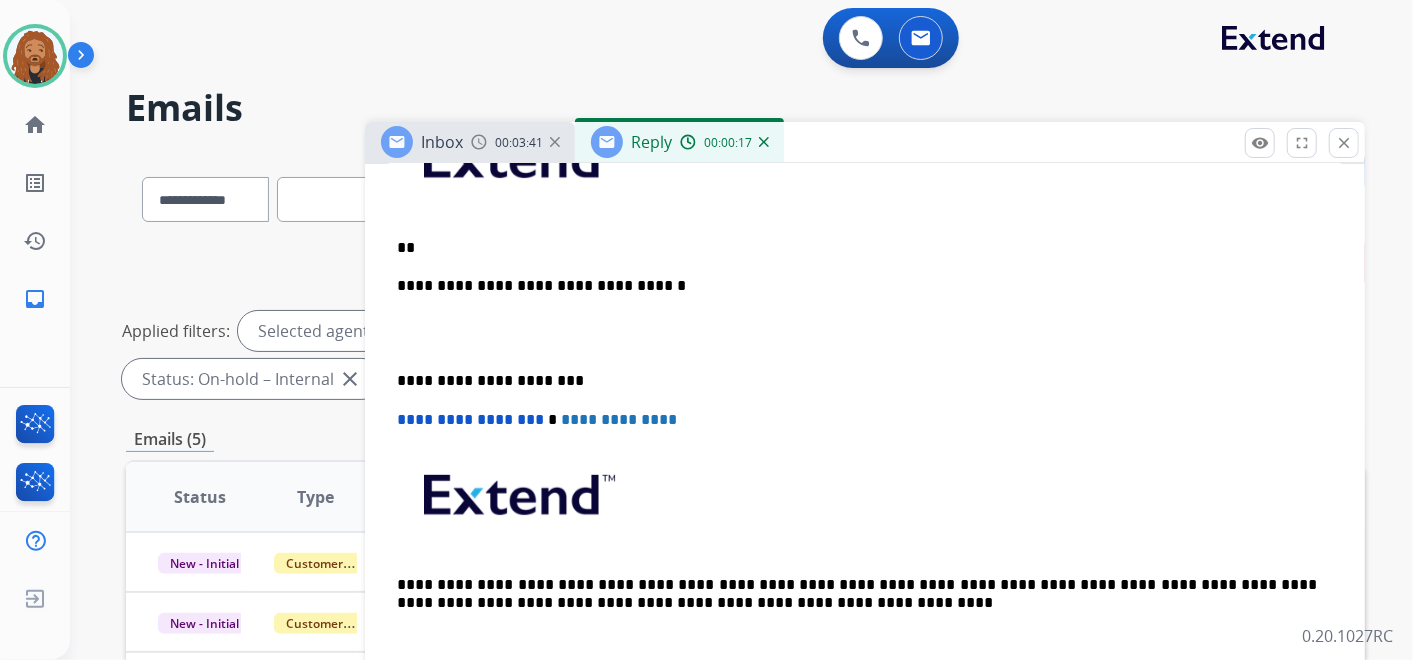 type 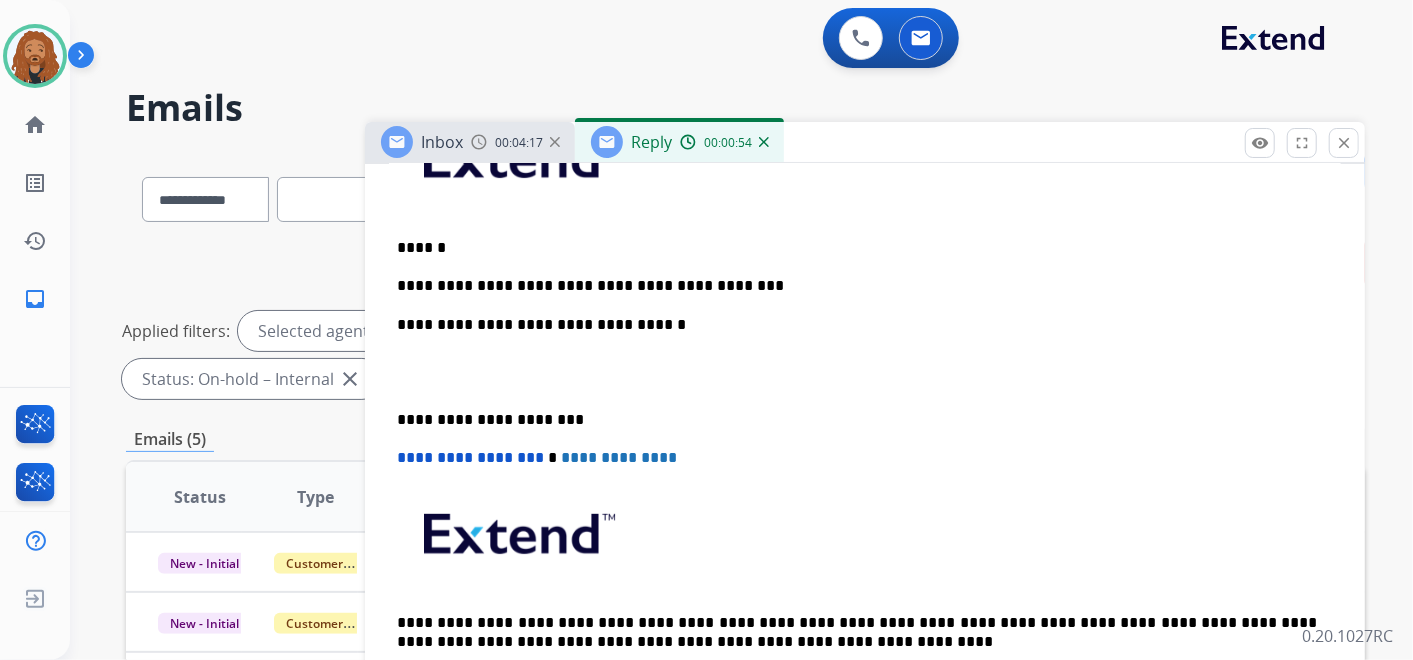 click on "**********" at bounding box center (857, 286) 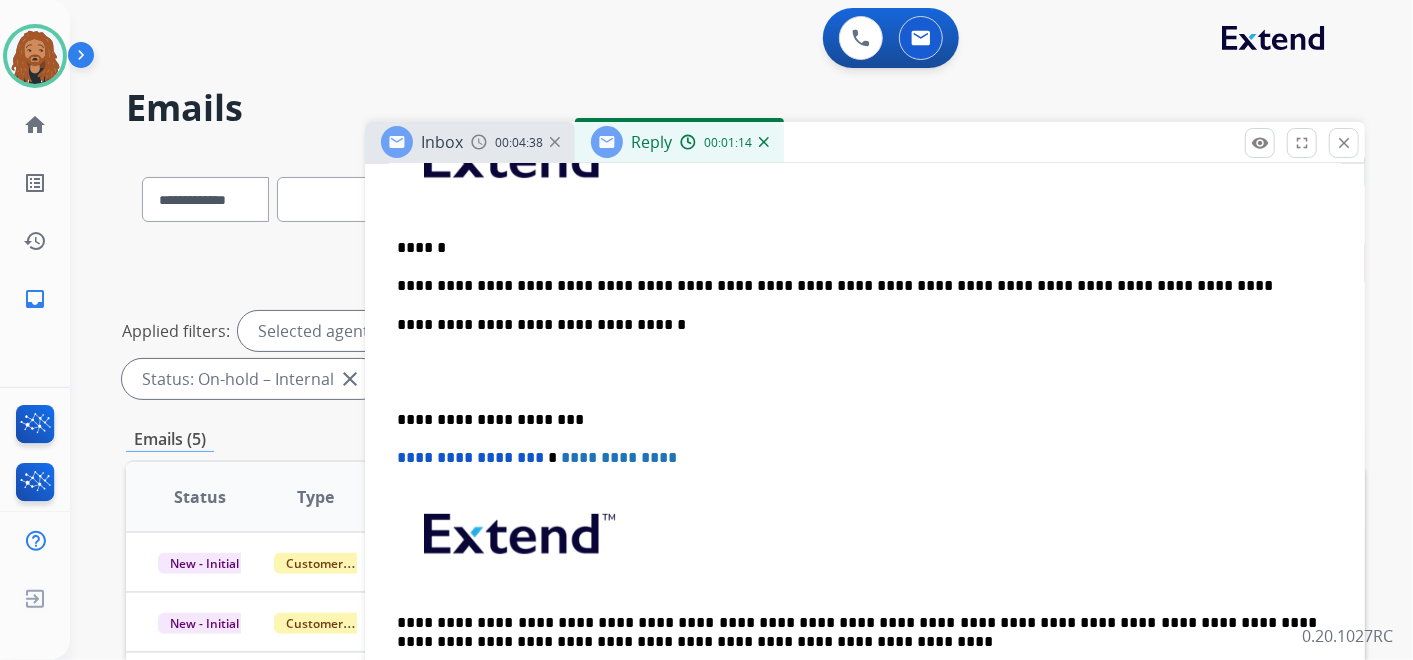 click on "**********" at bounding box center [865, 409] 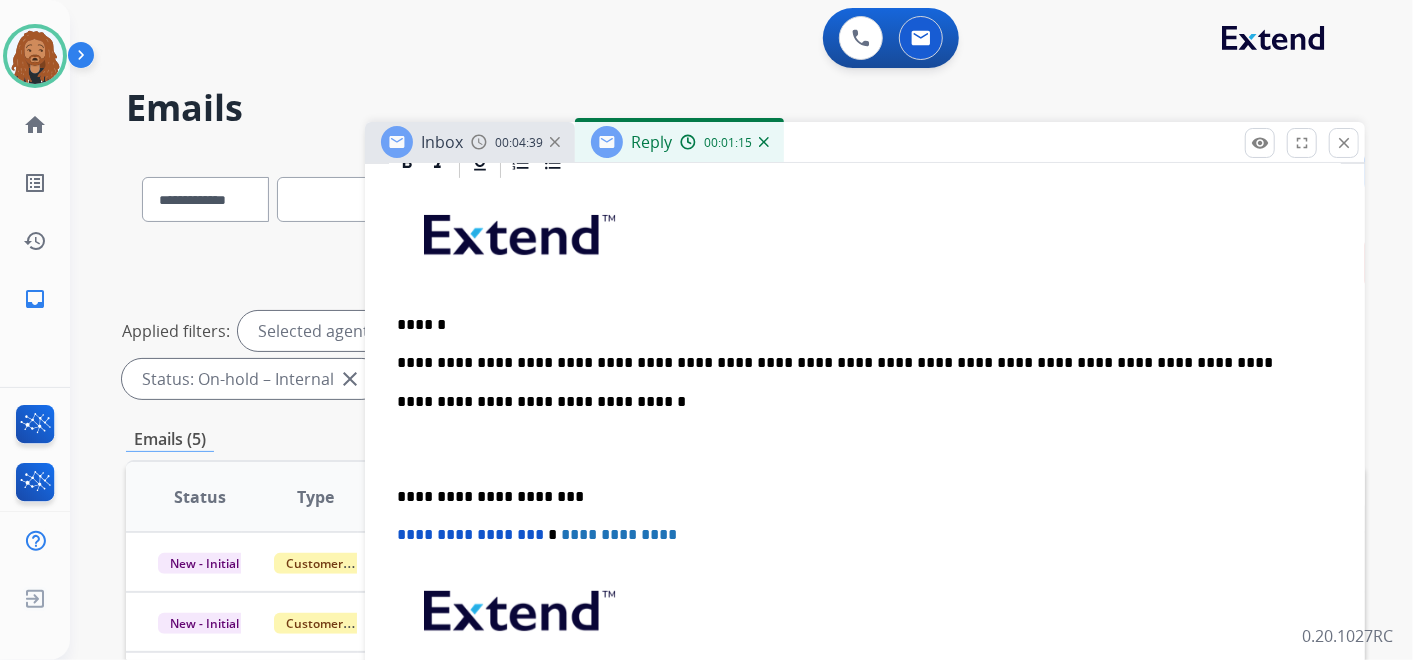 scroll, scrollTop: 444, scrollLeft: 0, axis: vertical 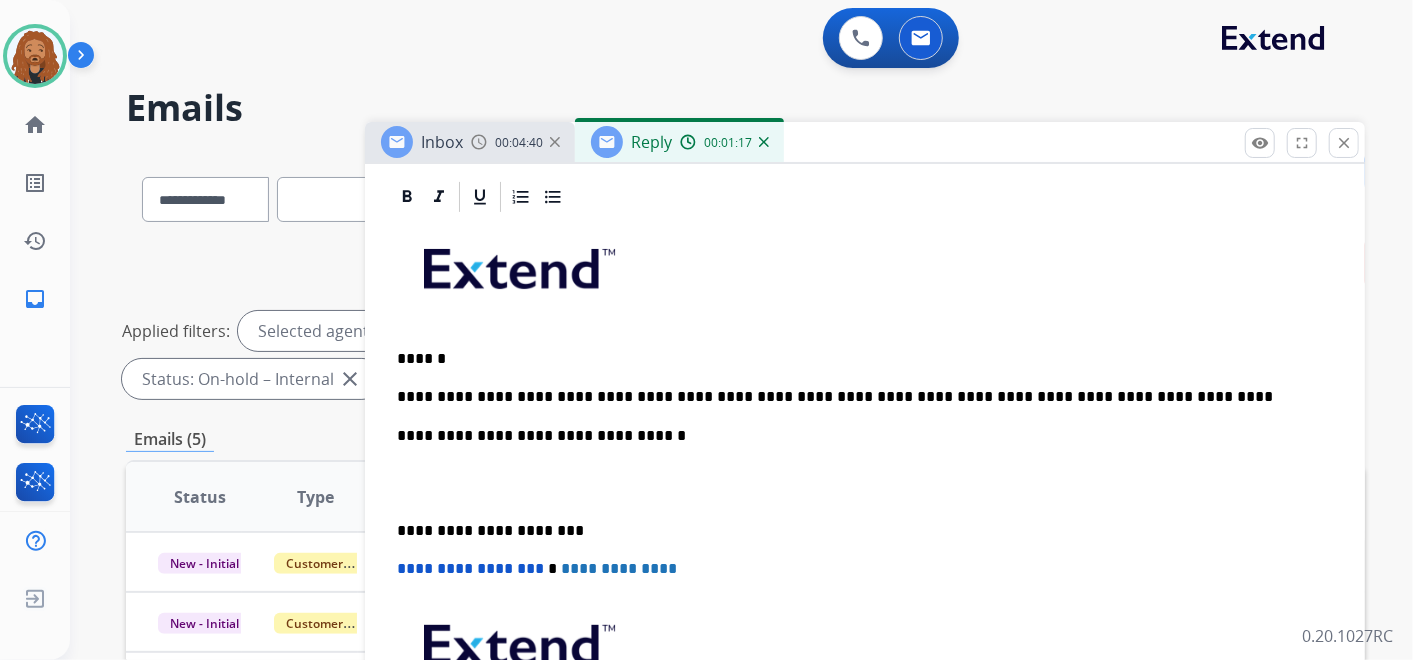 click at bounding box center [865, 483] 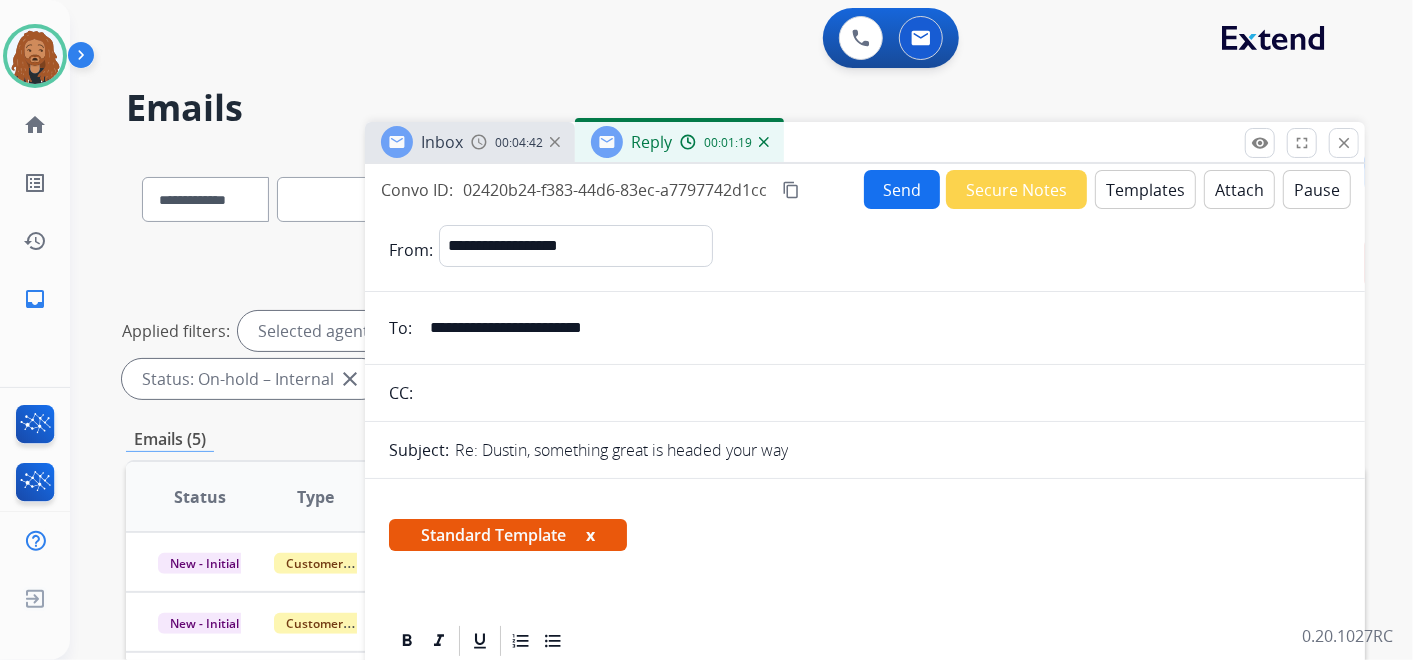 scroll, scrollTop: 0, scrollLeft: 0, axis: both 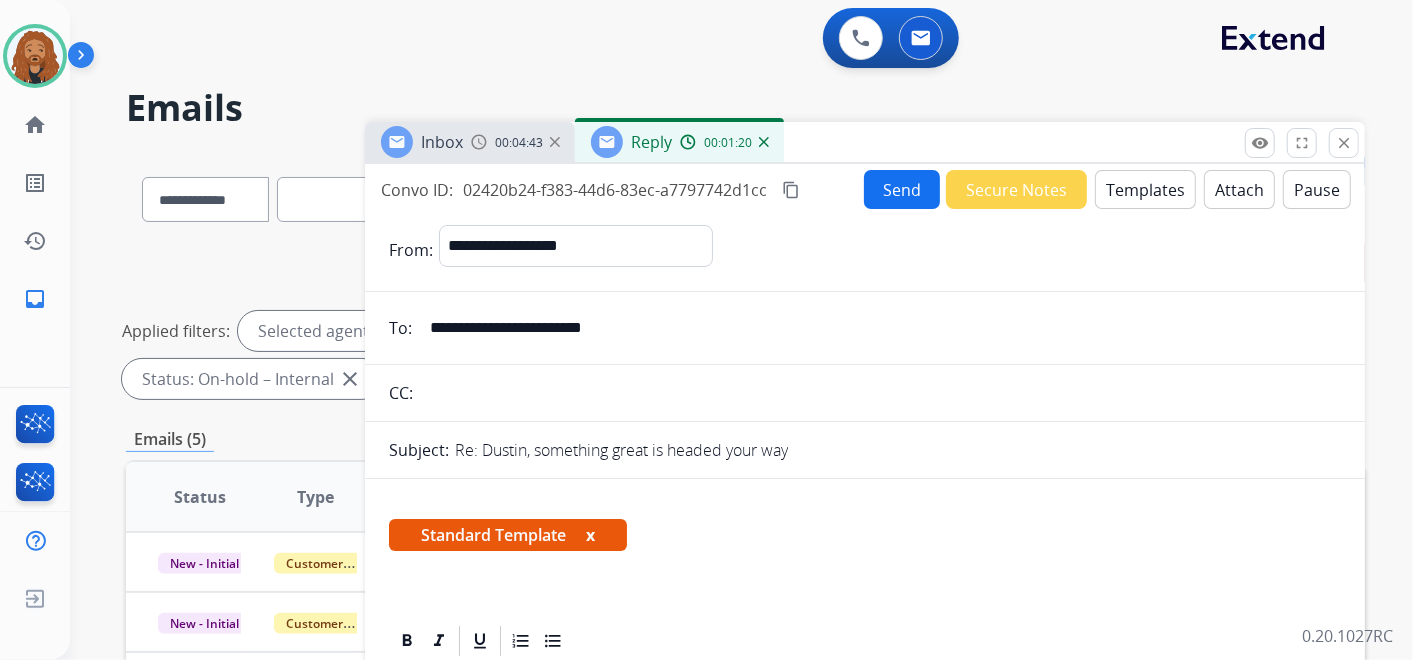 click on "Send" at bounding box center (902, 189) 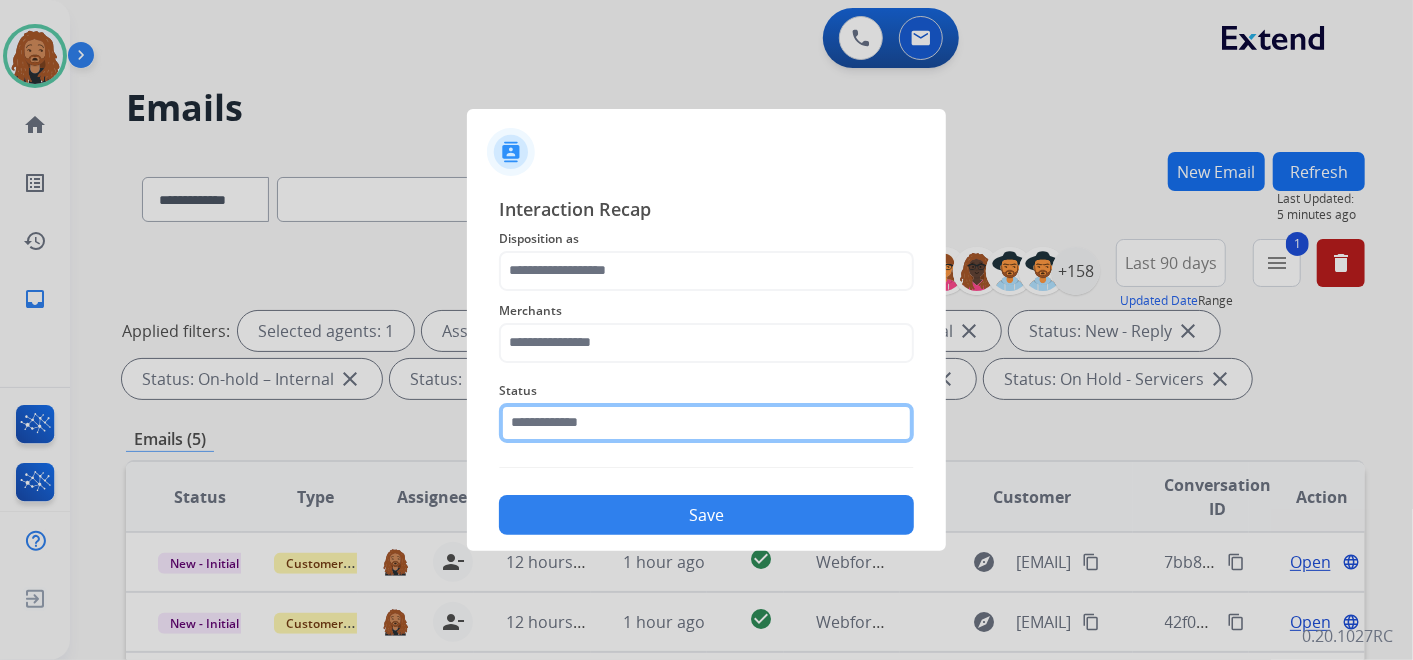 click 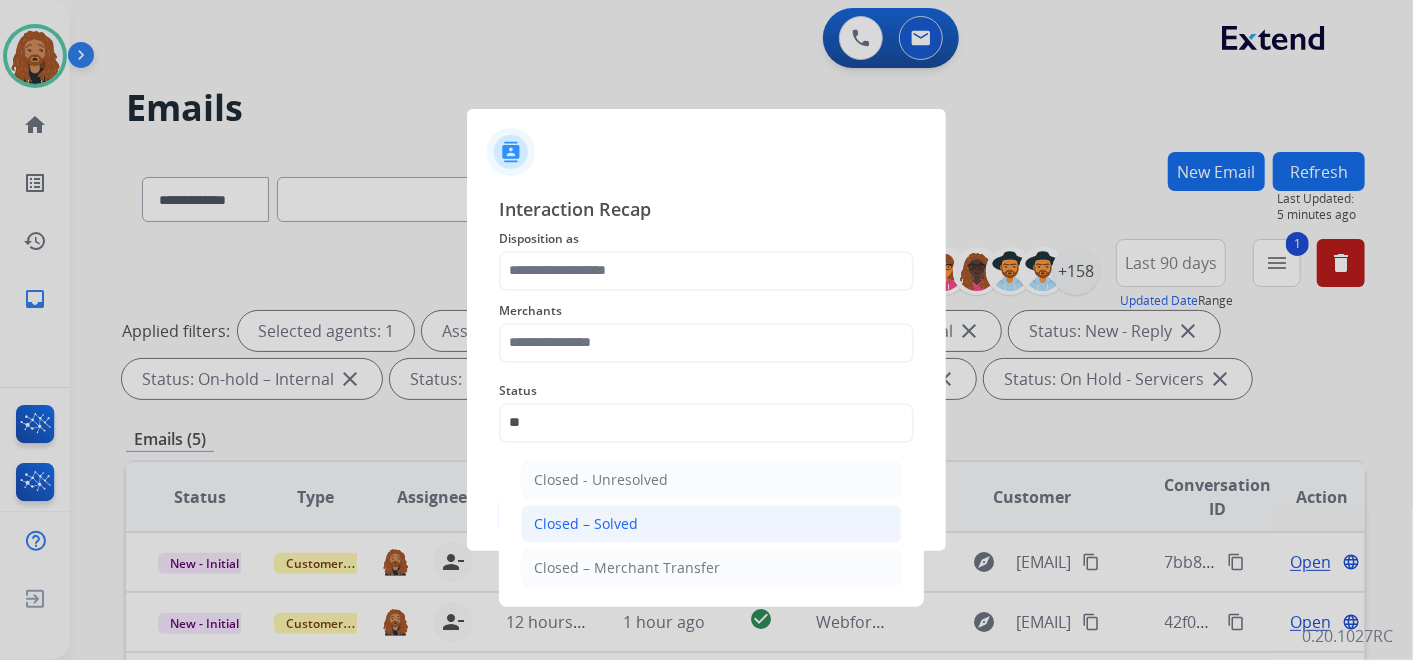 click on "Closed – Solved" 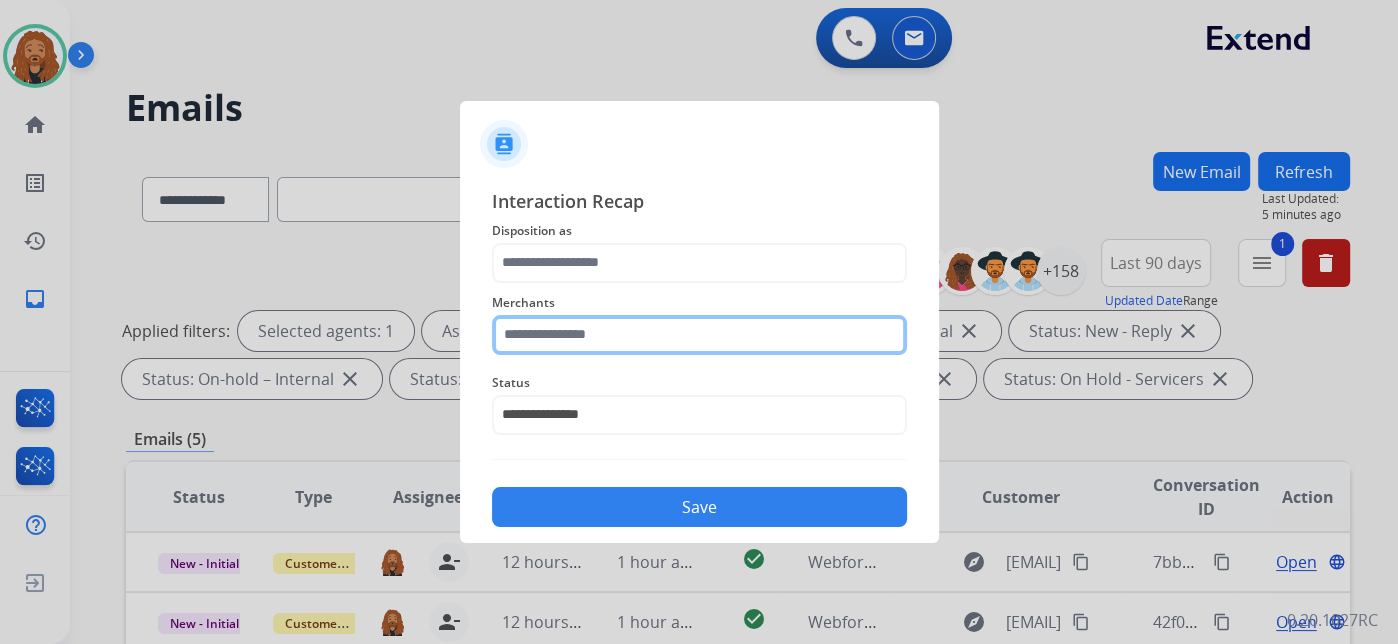click 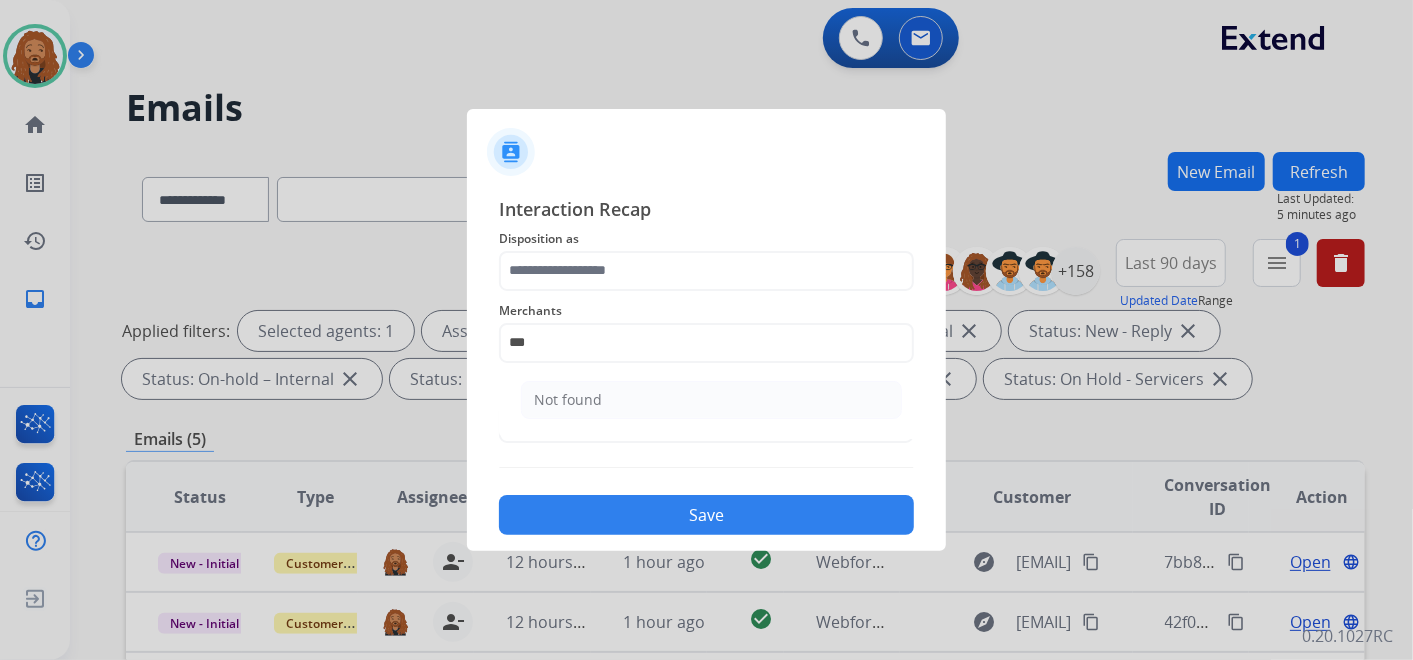 drag, startPoint x: 560, startPoint y: 393, endPoint x: 564, endPoint y: 361, distance: 32.24903 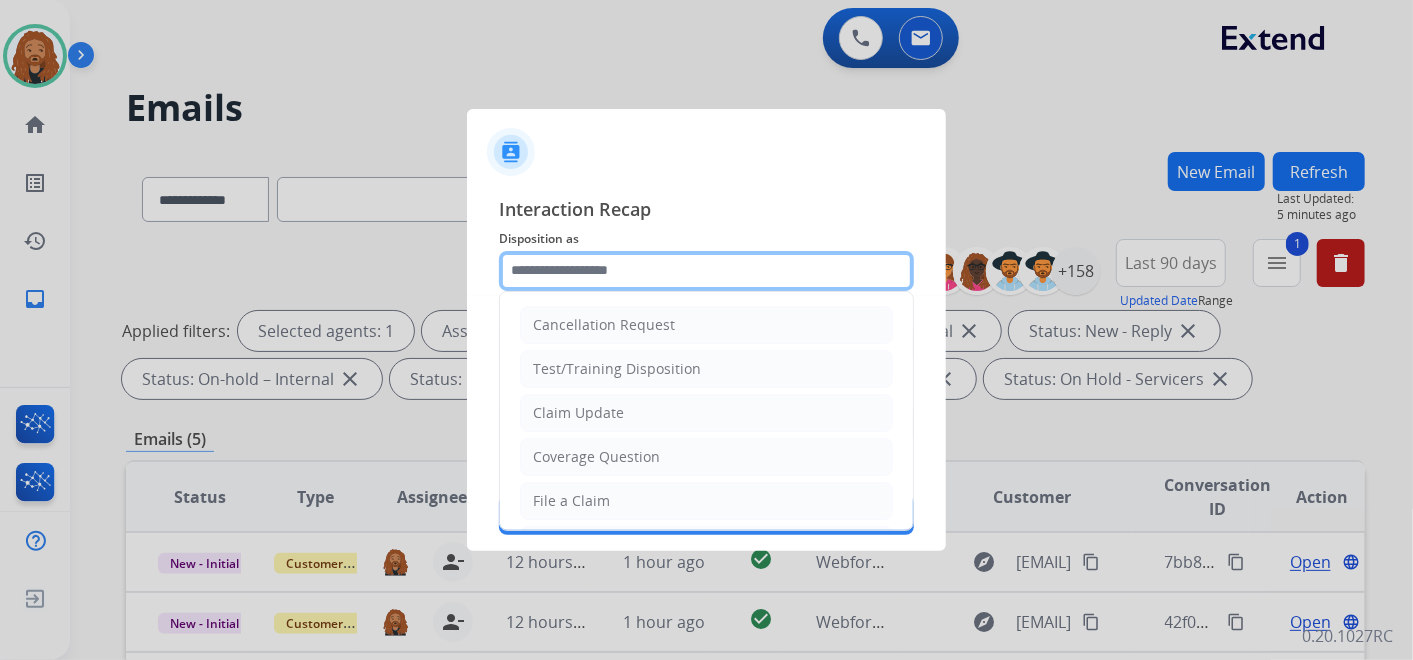 click 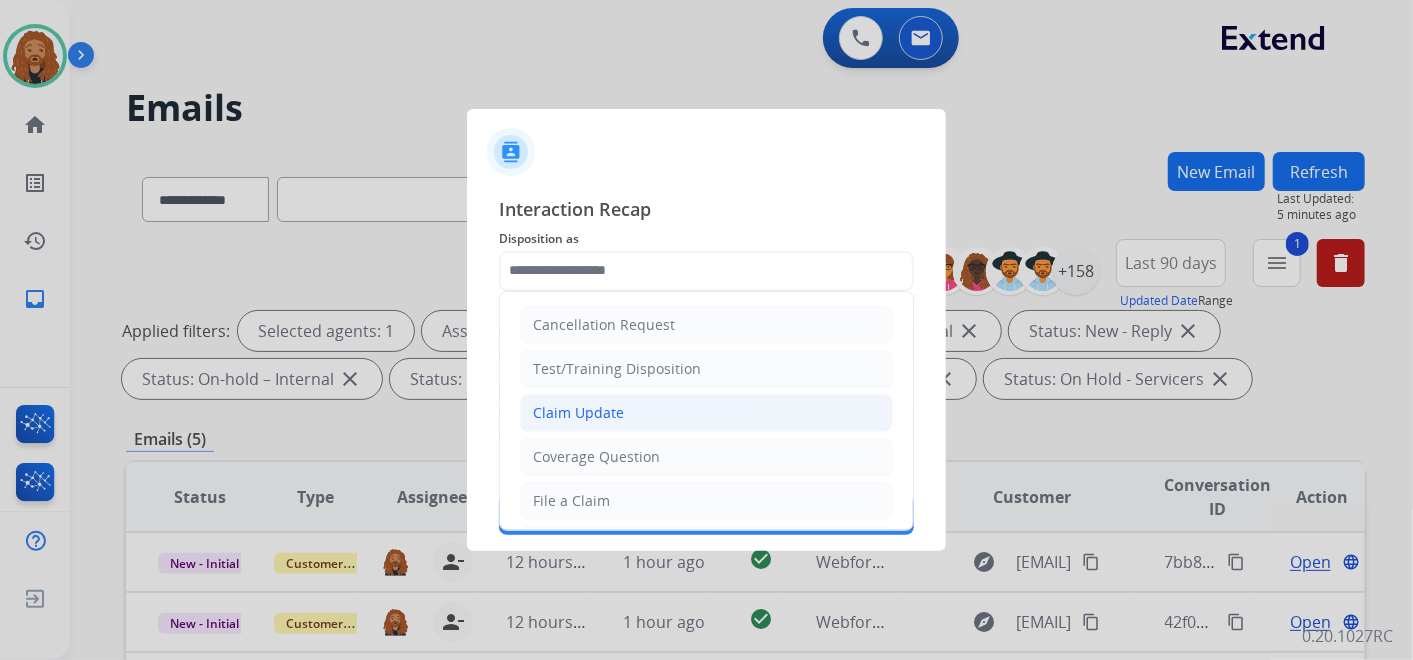 click on "Claim Update" 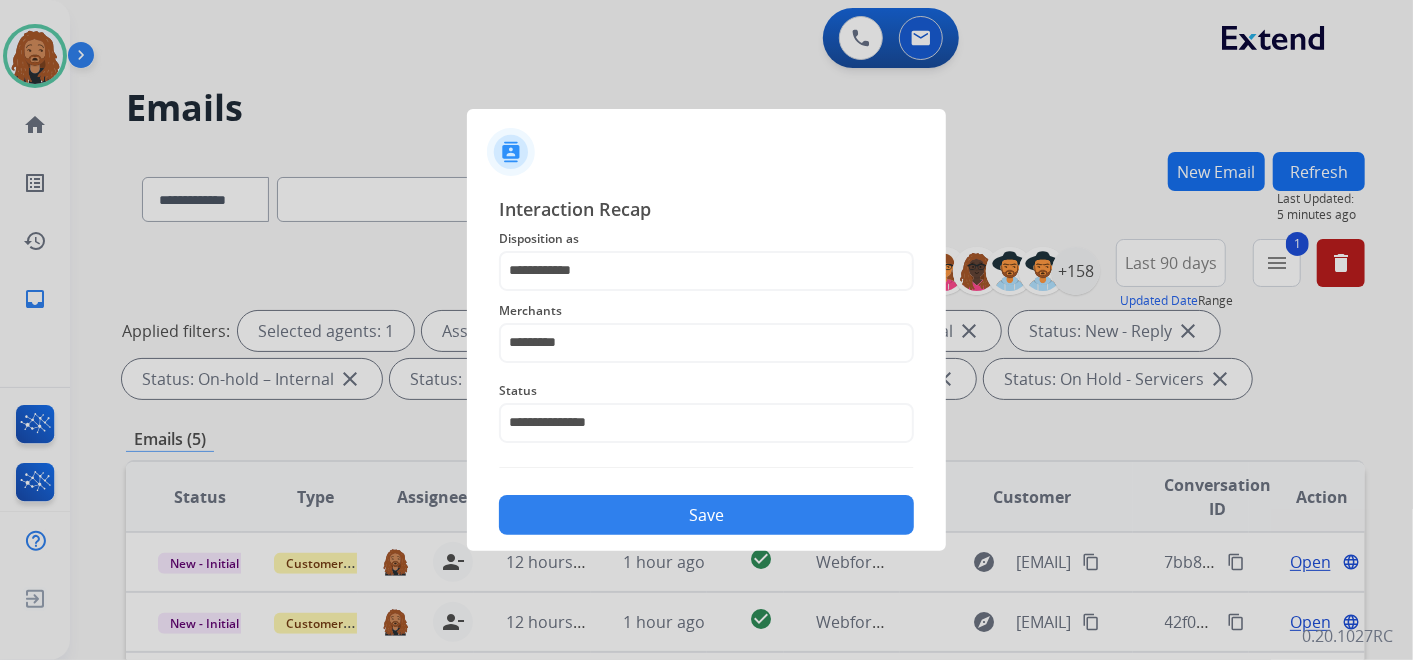 click on "Save" 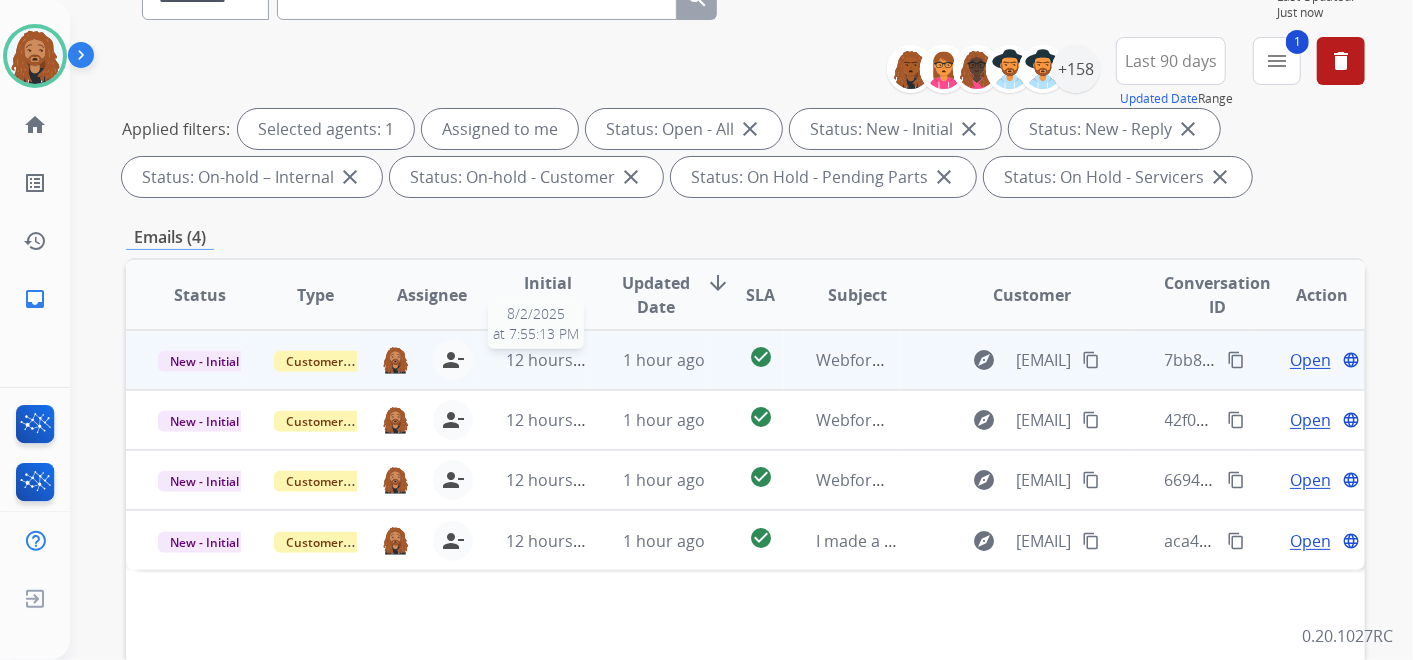 scroll, scrollTop: 222, scrollLeft: 0, axis: vertical 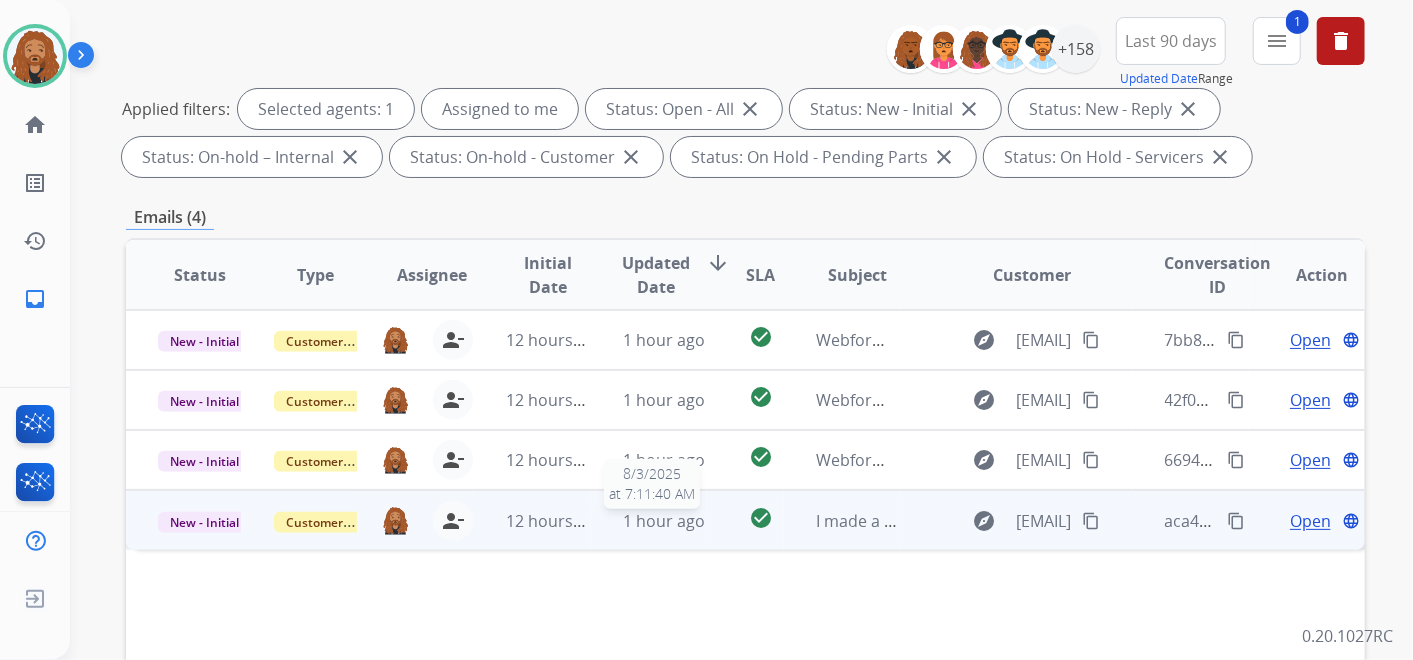 click on "1 hour ago" at bounding box center (664, 521) 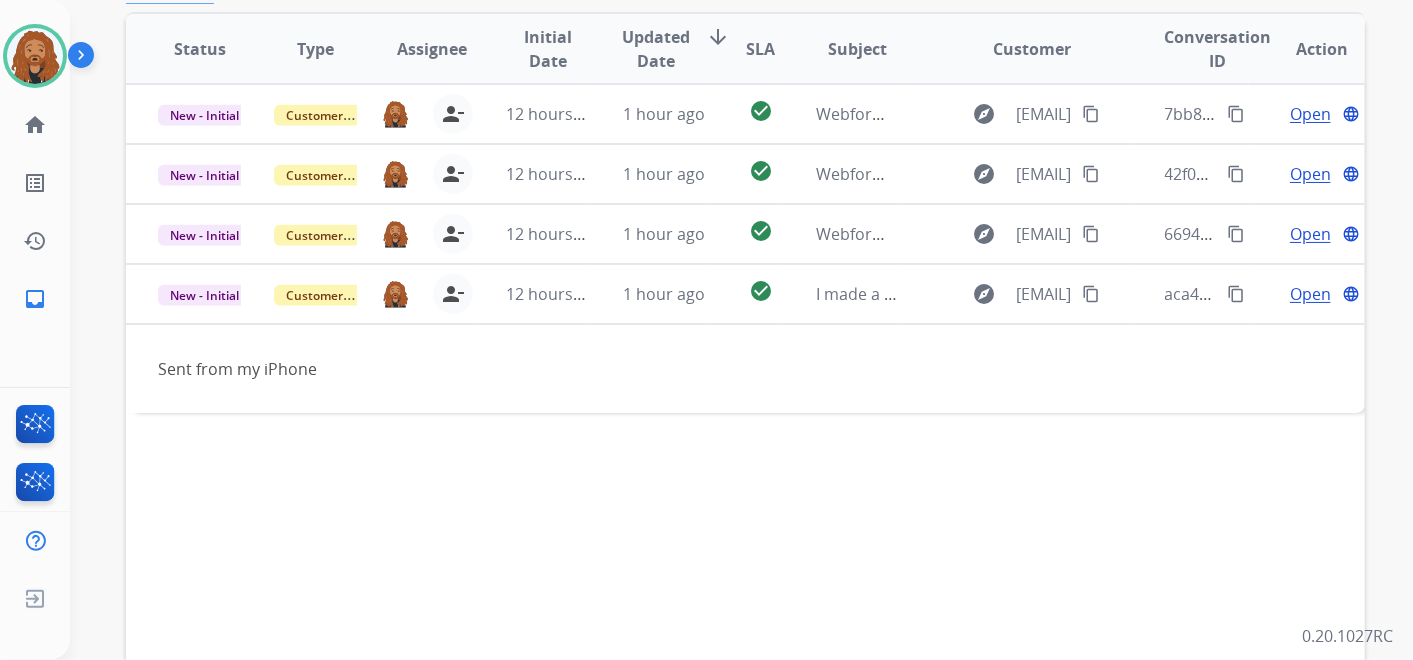 scroll, scrollTop: 333, scrollLeft: 0, axis: vertical 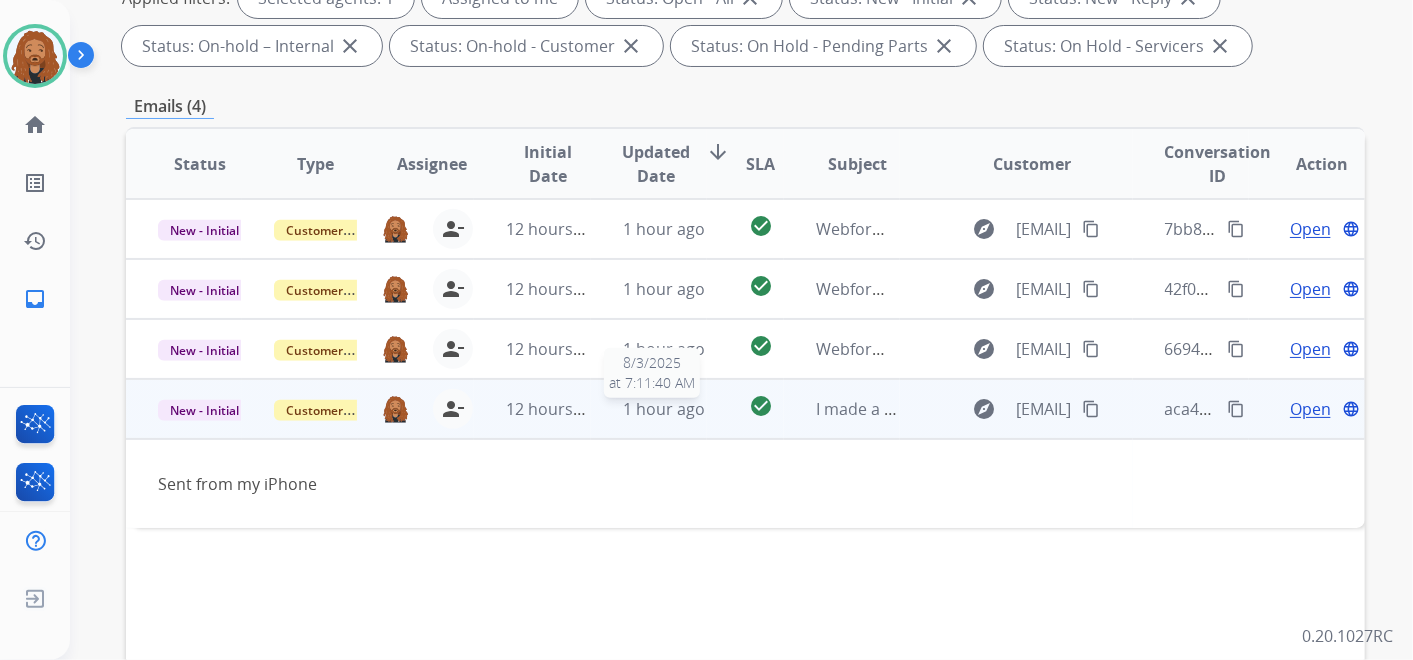 click on "1 hour ago" at bounding box center [664, 409] 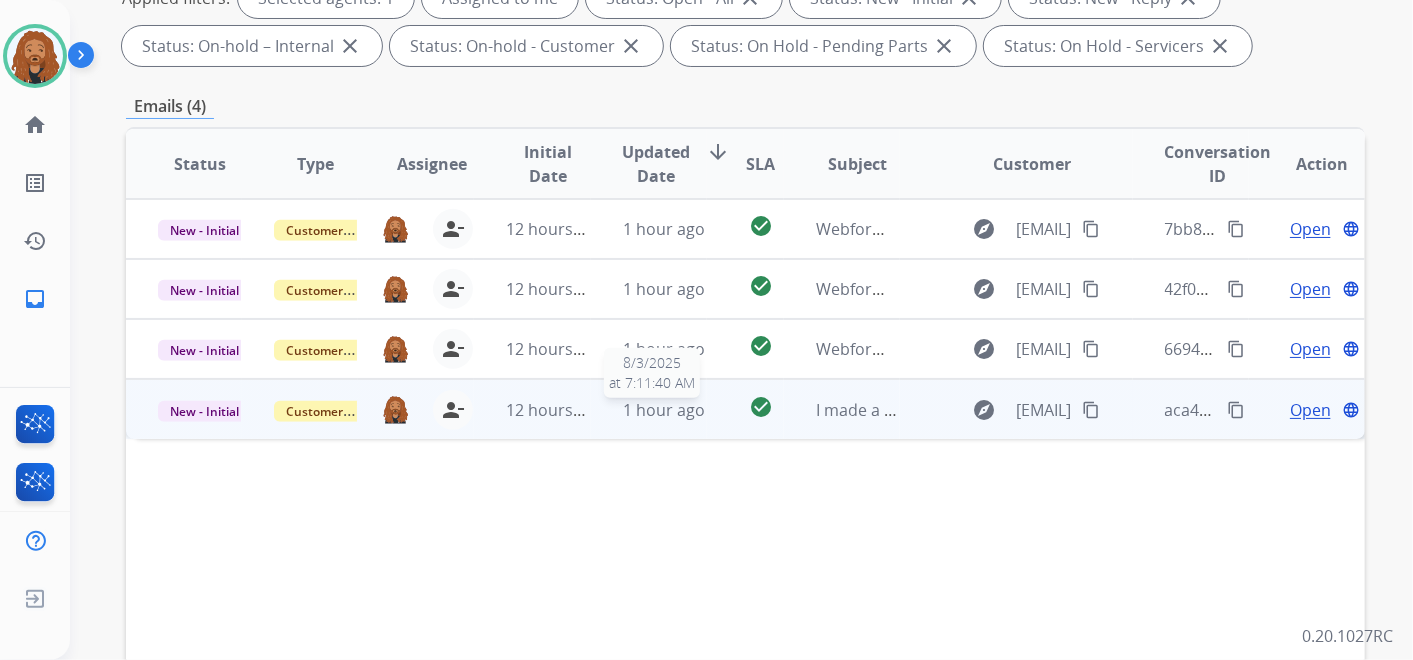 click on "1 hour ago" at bounding box center [664, 410] 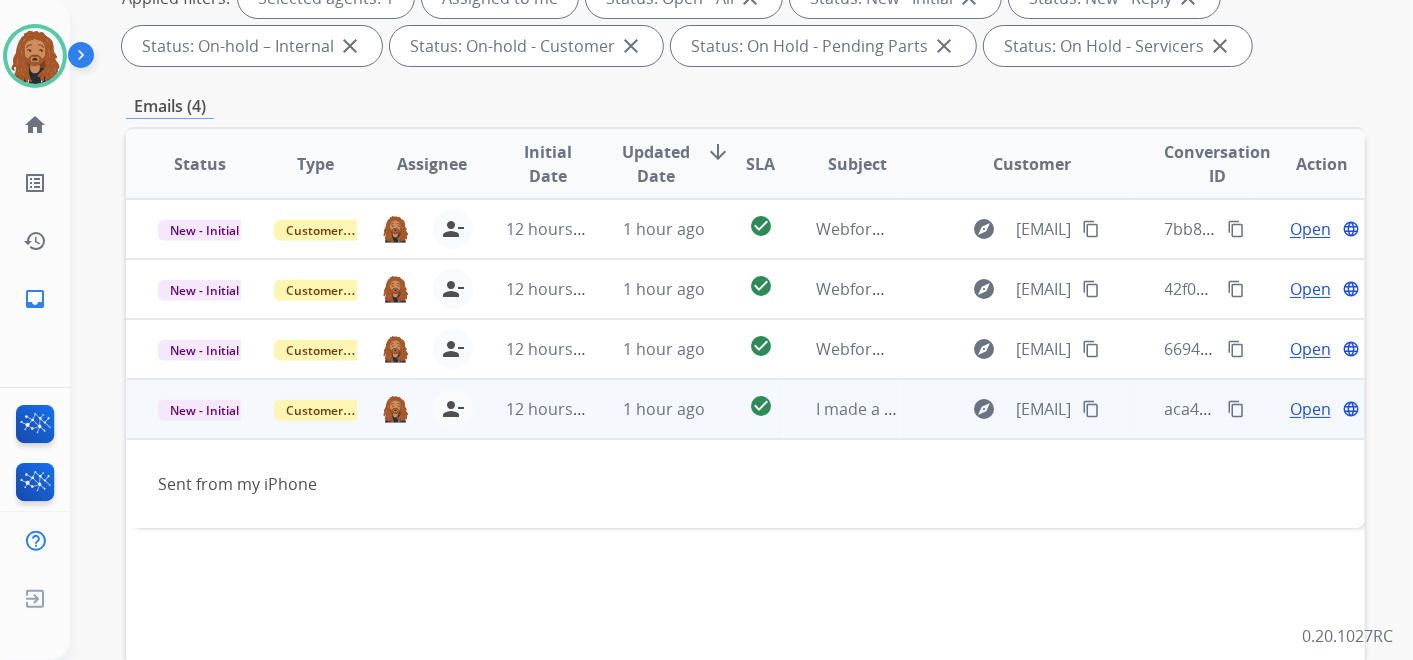 click on "Open" at bounding box center [1310, 409] 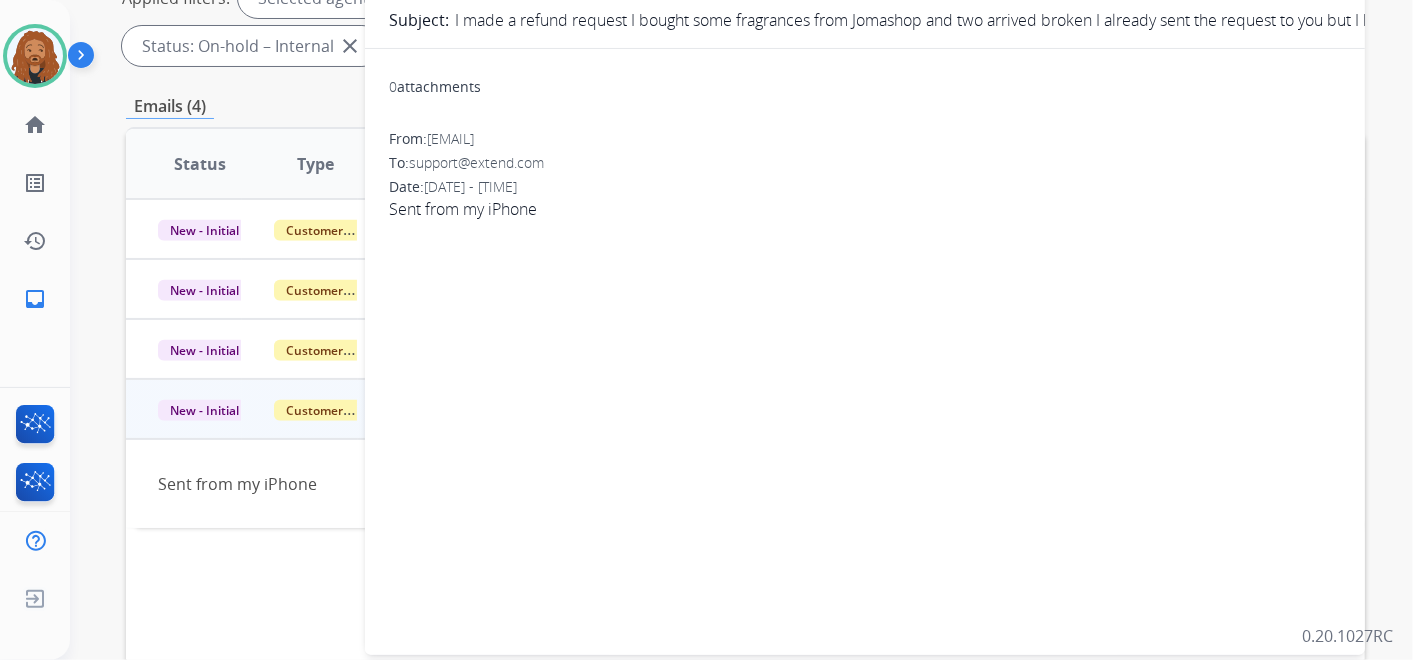 scroll, scrollTop: 0, scrollLeft: 0, axis: both 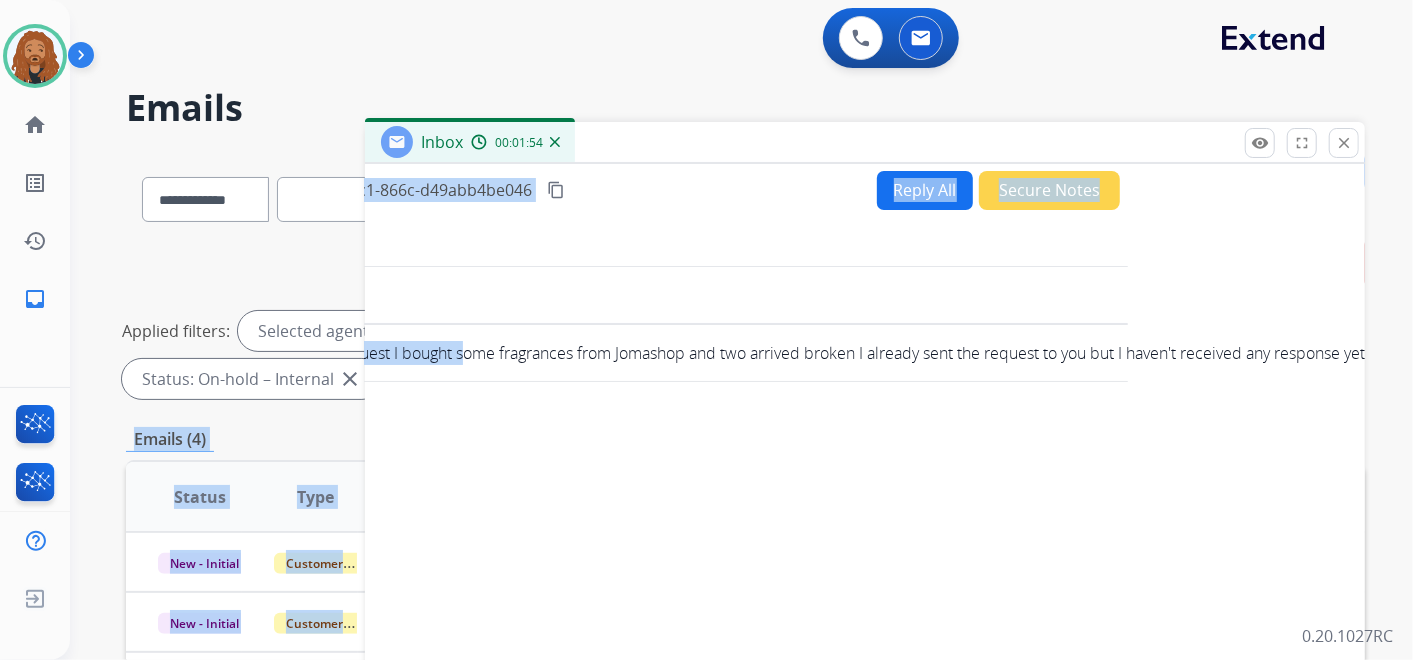 drag, startPoint x: 695, startPoint y: 353, endPoint x: 1354, endPoint y: 364, distance: 659.0918 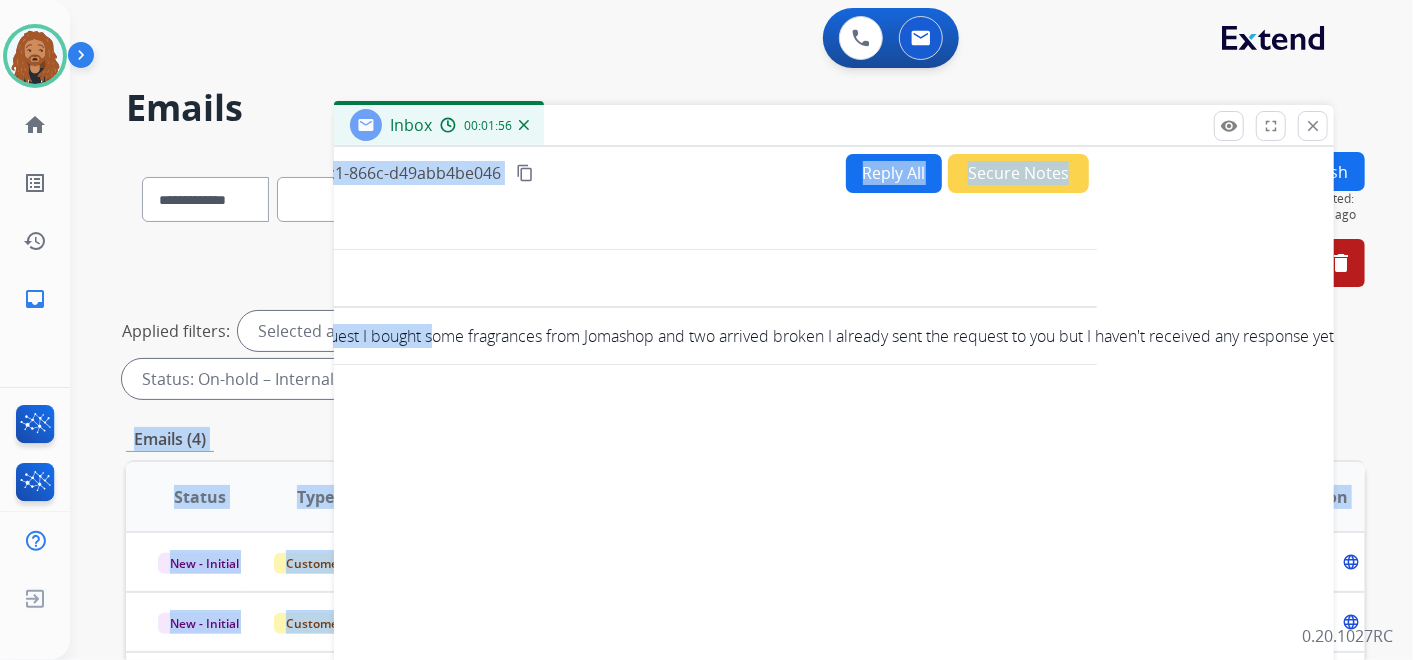 drag, startPoint x: 1069, startPoint y: 142, endPoint x: 1038, endPoint y: 125, distance: 35.35534 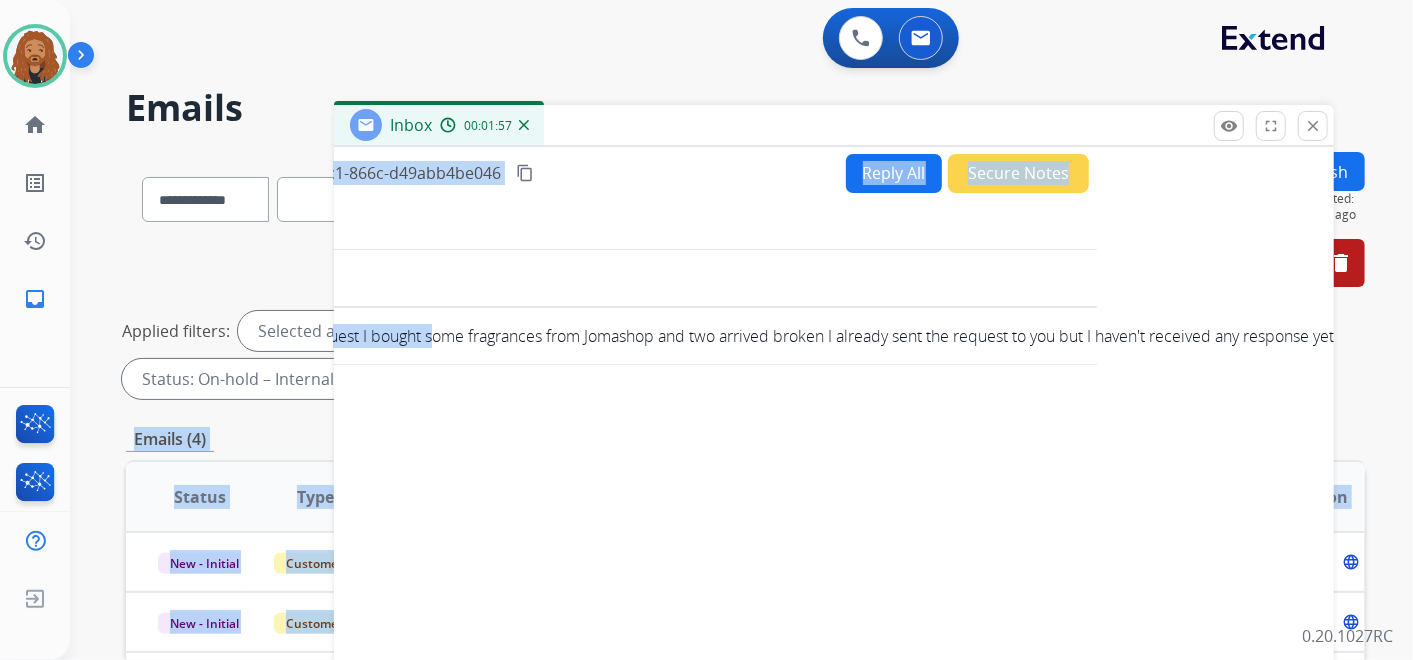 click on "I made a refund request I bought some fragrances from Jomashop and two arrived broken I already sent the request to you but I haven't received any response yet" at bounding box center [760, 336] 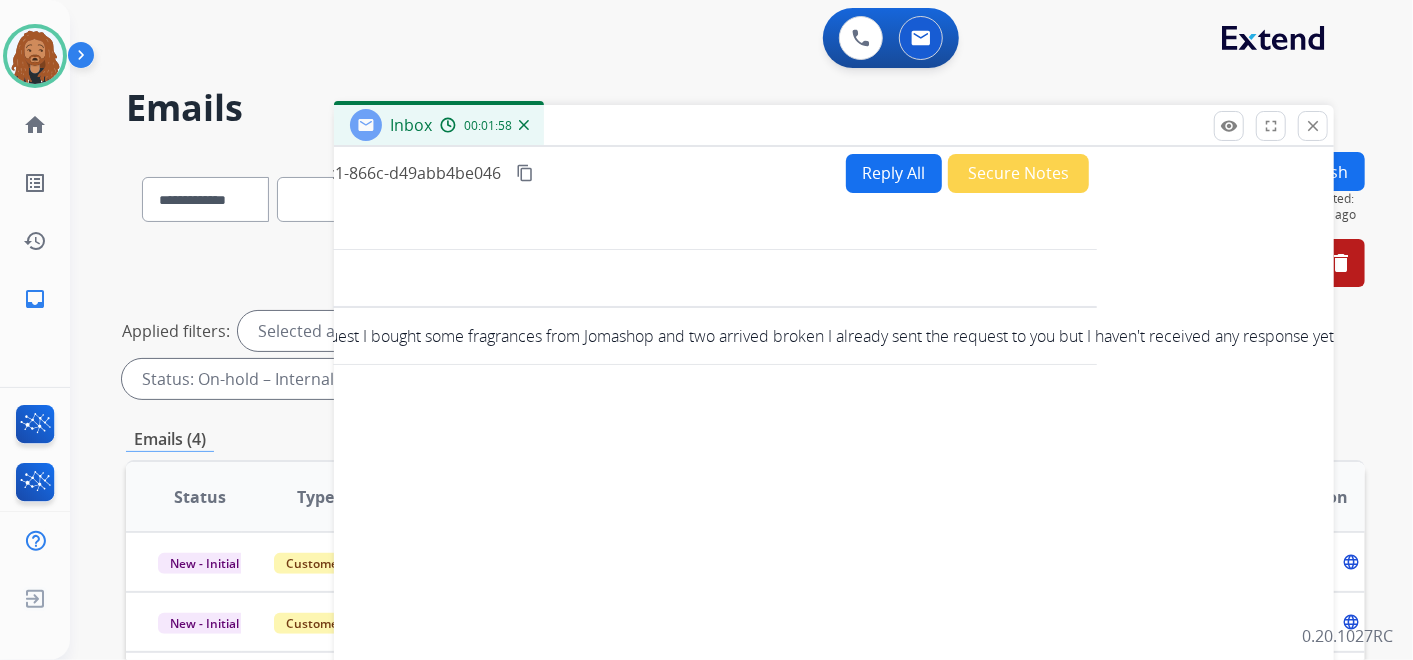 click on "From: [EMAIL] content_copy To:  [EMAIL]  content_copy Subject:  I made a refund request I bought some fragrances from Jomashop and two arrived broken I already sent the request to you but I haven't received any response yet  0  attachments  From:  [EMAIL]   To:  [EMAIL]  Date:  [DATE] - [TIME]
Sent from my iPhone" at bounding box center [597, 578] 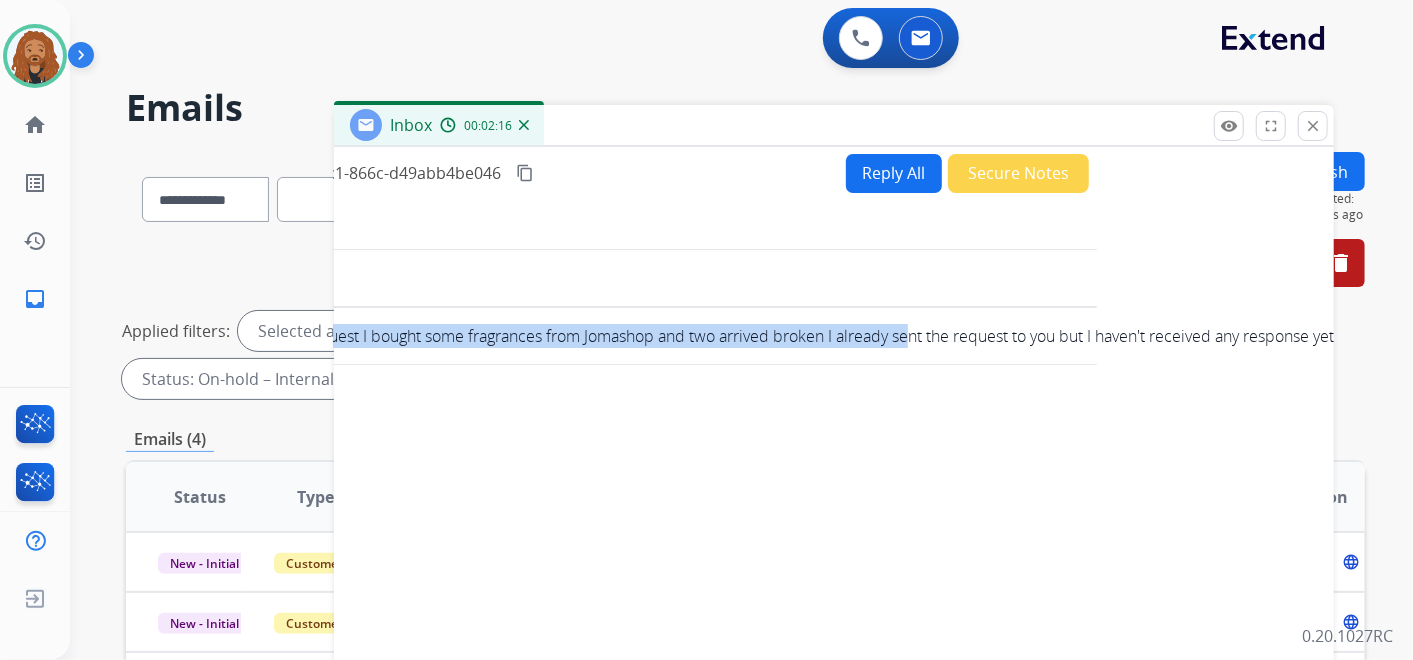 scroll, scrollTop: 0, scrollLeft: 0, axis: both 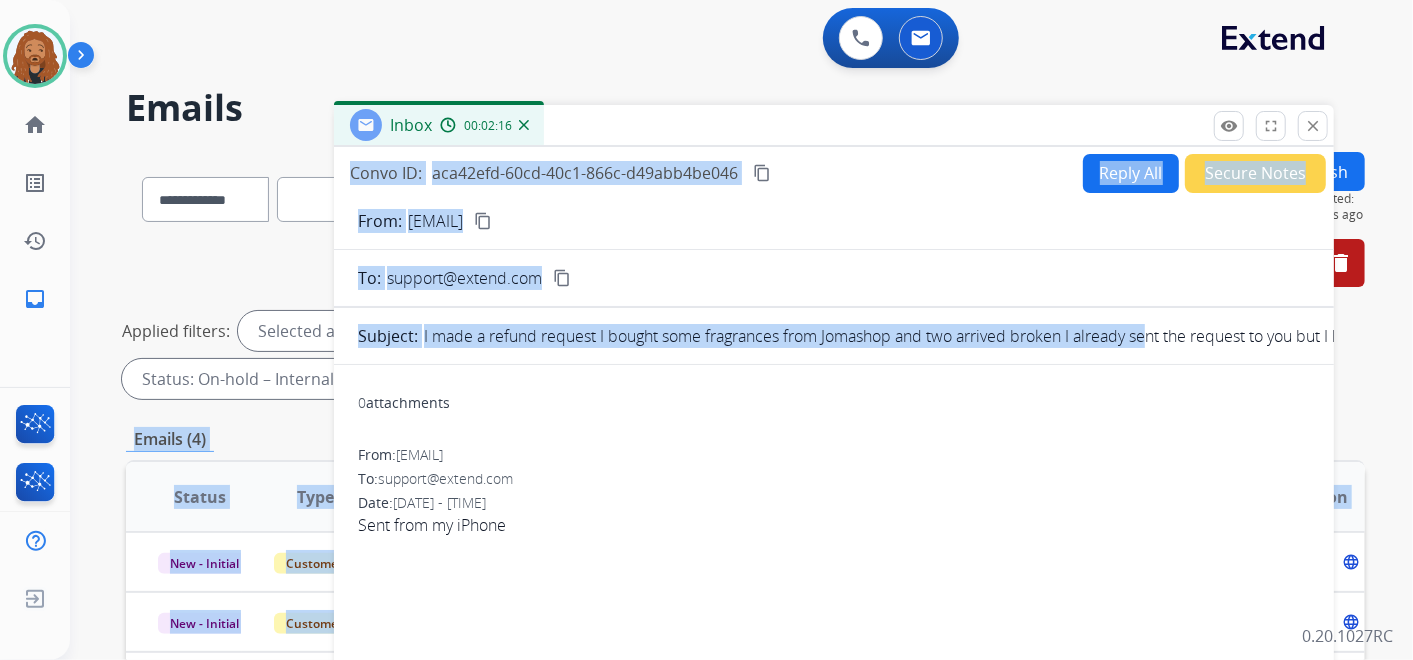 drag, startPoint x: 871, startPoint y: 333, endPoint x: 261, endPoint y: 360, distance: 610.5972 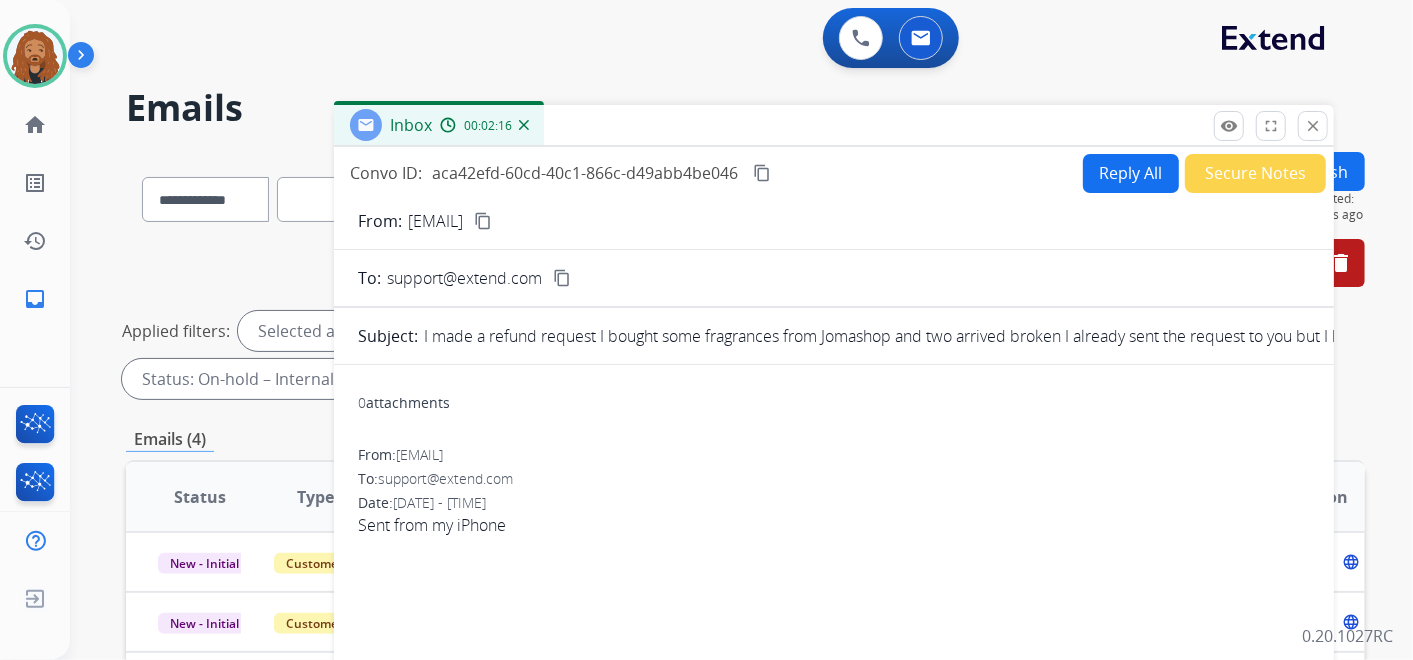 click on "0  attachments  From:  [EMAIL]   To:  [EMAIL]  Date:  [DATE] - [TIME]
Sent from my iPhone" at bounding box center (834, 664) 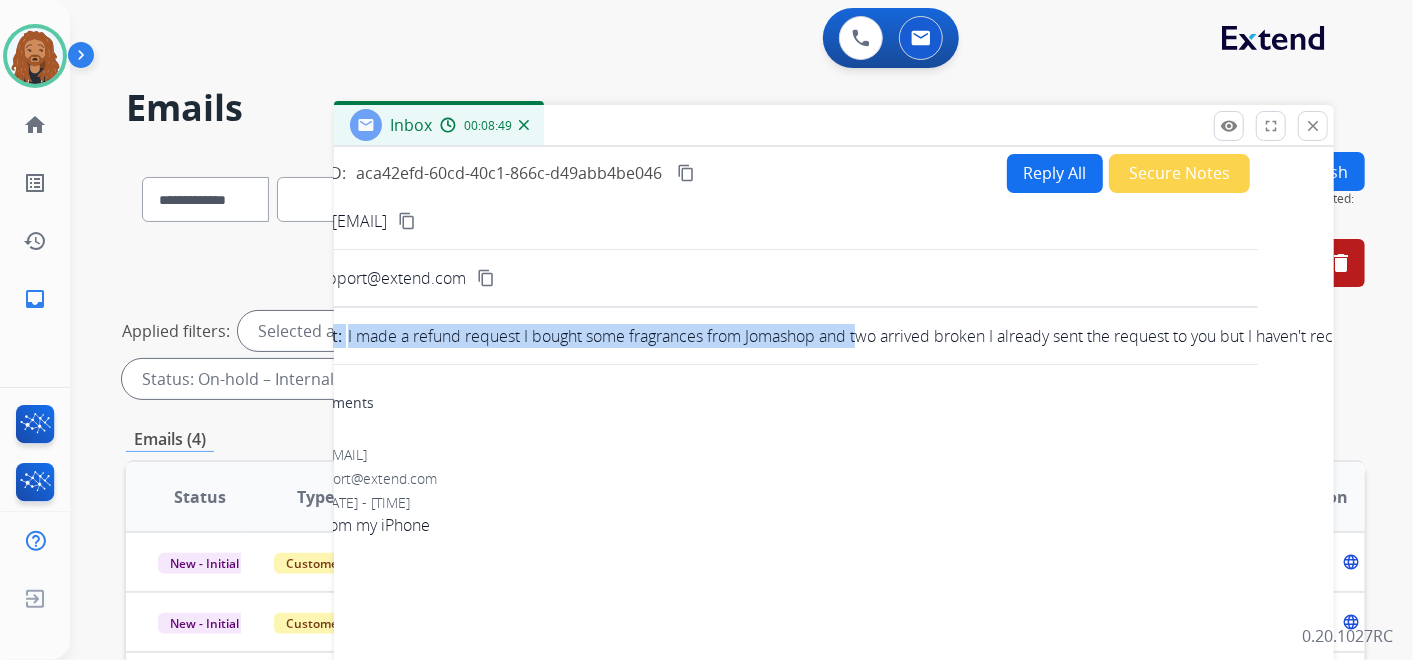 drag, startPoint x: 933, startPoint y: 335, endPoint x: 1314, endPoint y: 360, distance: 381.81934 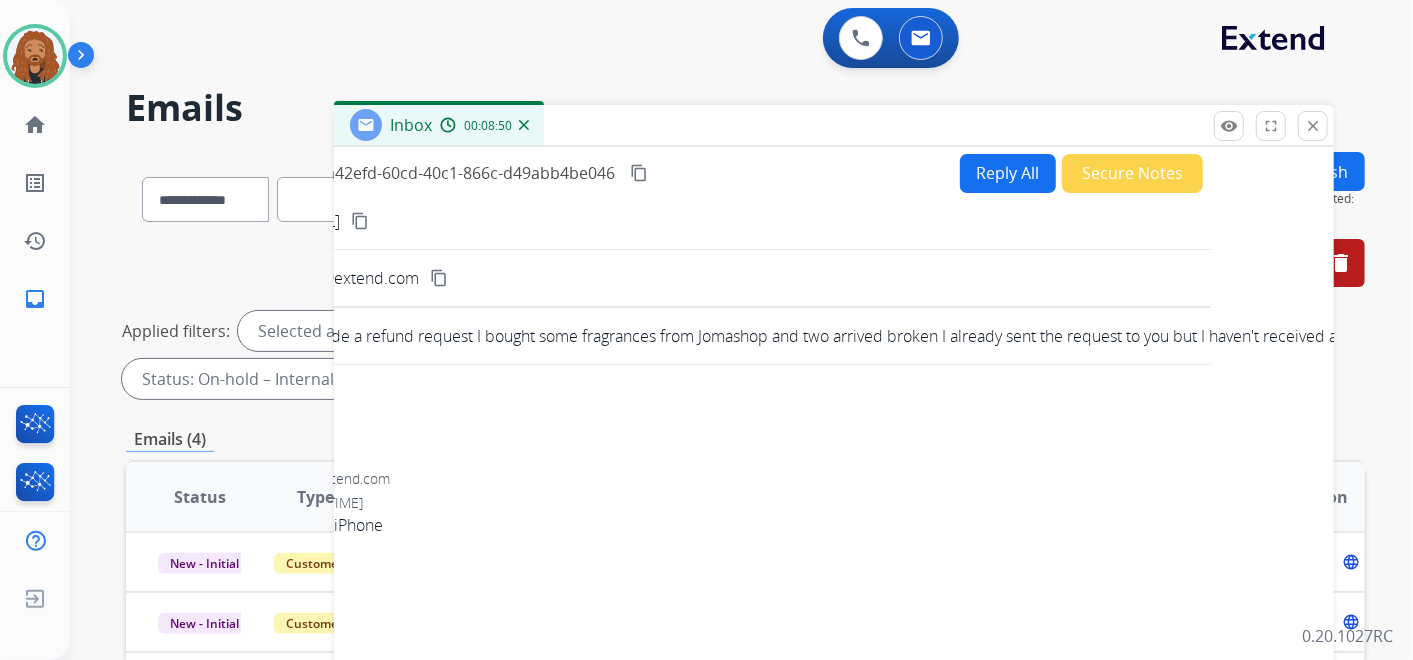 click on "From: [EMAIL] content_copy To:  [EMAIL]  content_copy Subject:  I made a refund request I bought some fragrances from Jomashop and two arrived broken I already sent the request to you but I haven't received any response yet  0  attachments  From:  [EMAIL]   To:  [EMAIL]  Date:  [DATE] - [TIME]
Sent from my iPhone" at bounding box center (711, 578) 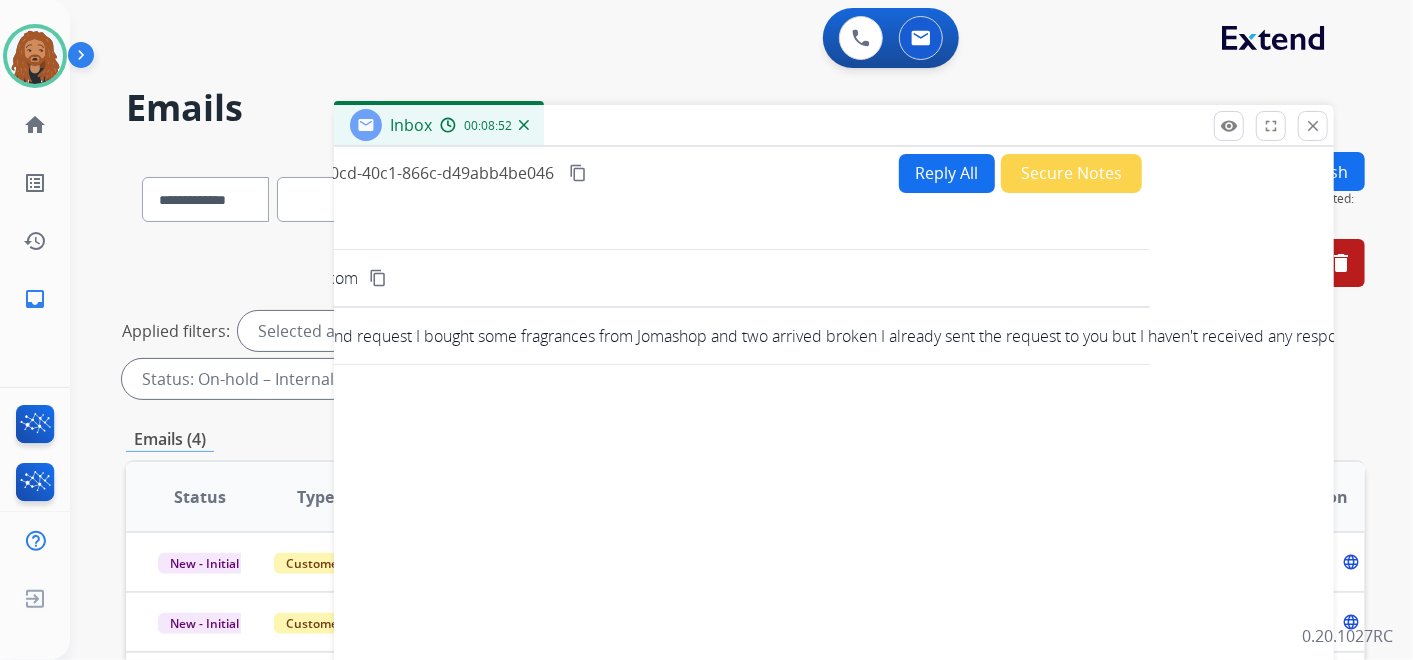 scroll, scrollTop: 0, scrollLeft: 271, axis: horizontal 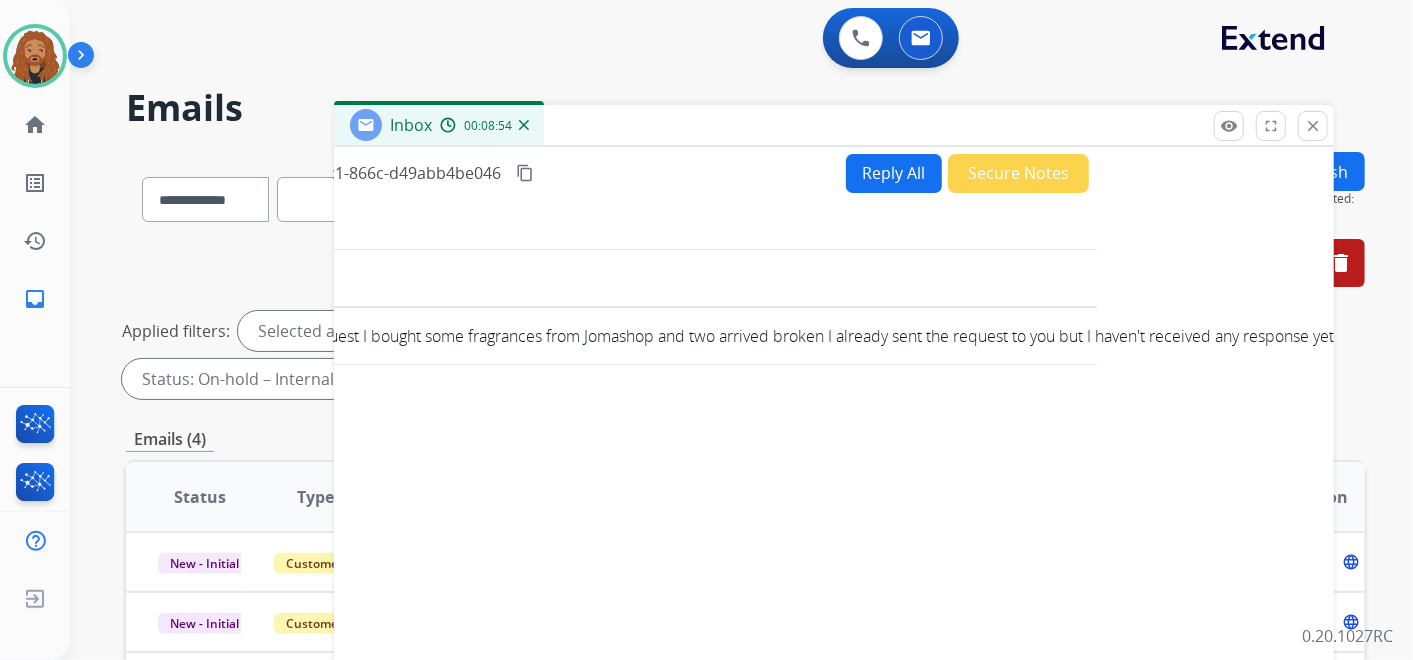 drag, startPoint x: 1051, startPoint y: 338, endPoint x: 1327, endPoint y: 334, distance: 276.029 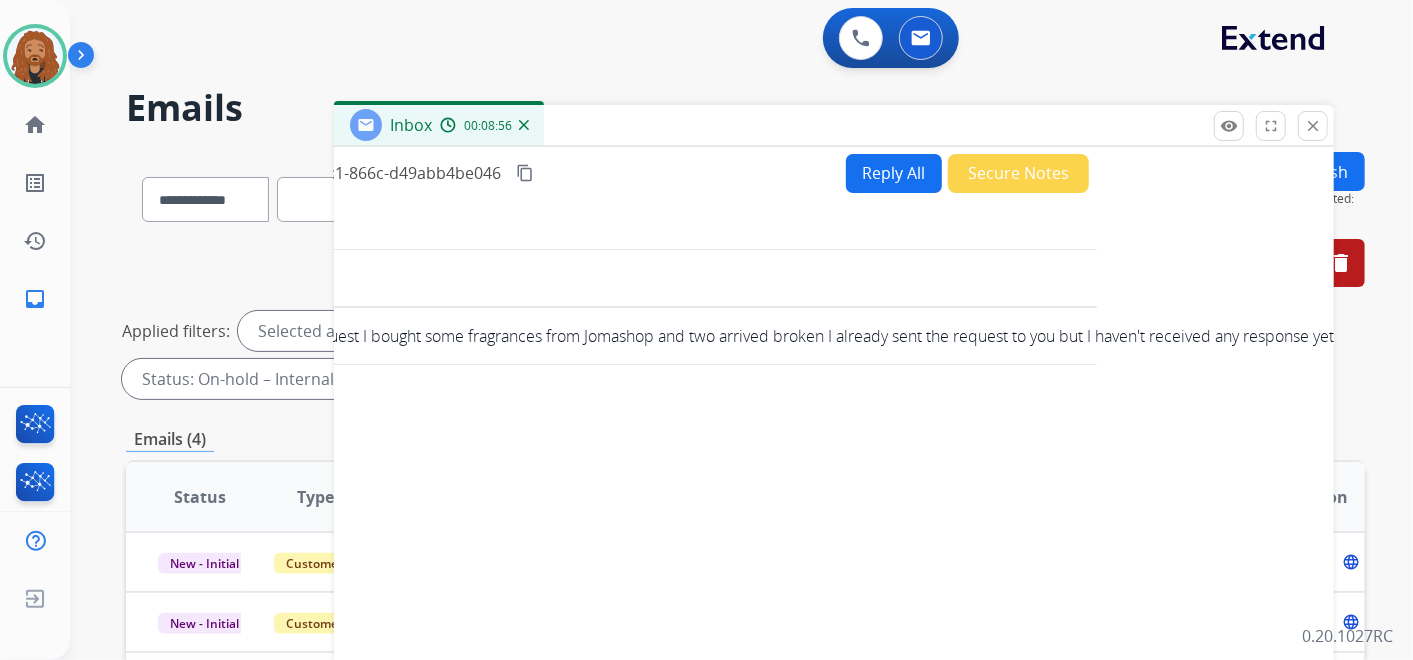 click on "I made a refund request I bought some fragrances from Jomashop and two arrived broken I already sent the request to you but I haven't received any response yet" at bounding box center [760, 336] 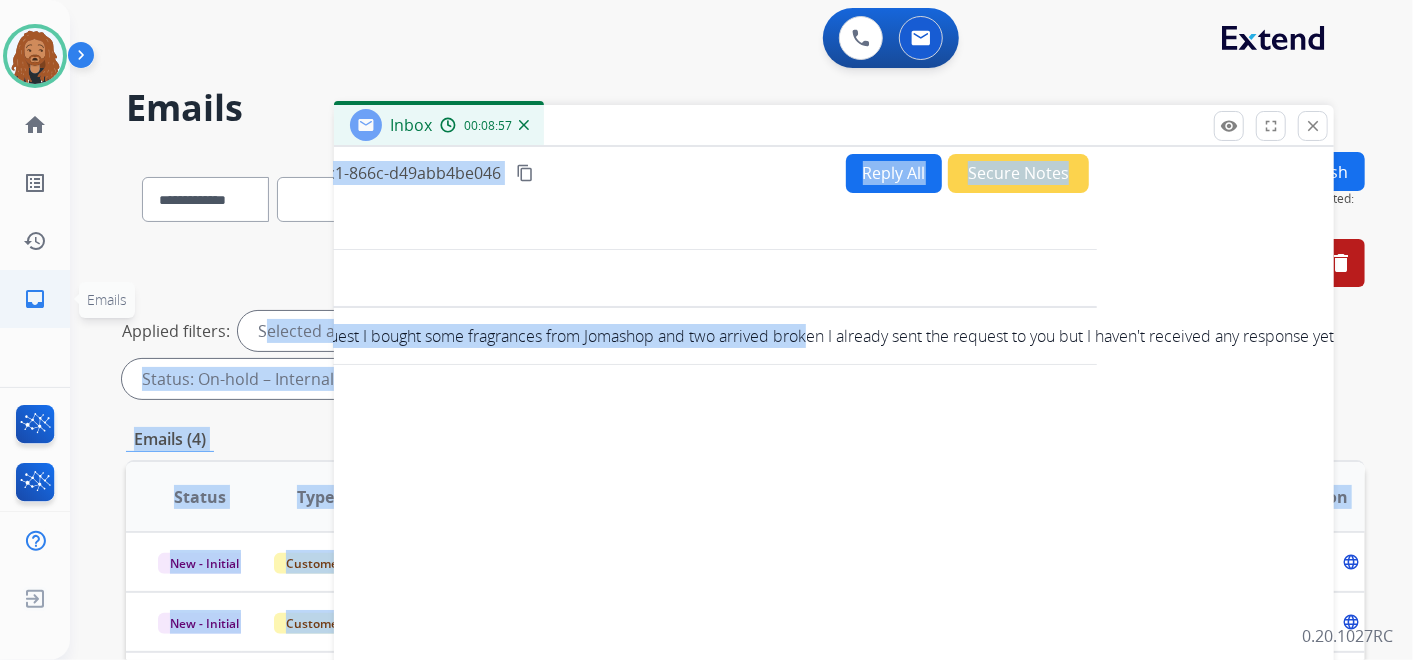 scroll, scrollTop: 0, scrollLeft: 0, axis: both 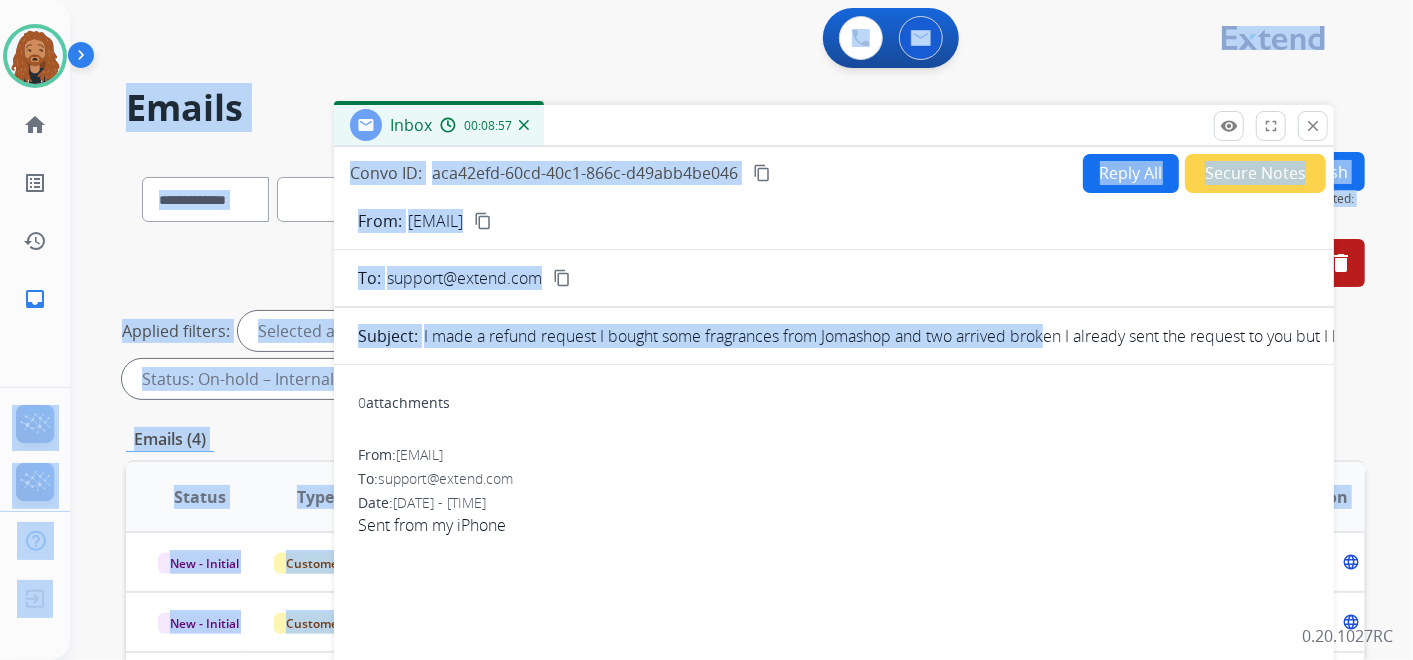 drag, startPoint x: 774, startPoint y: 337, endPoint x: -5, endPoint y: 309, distance: 779.50305 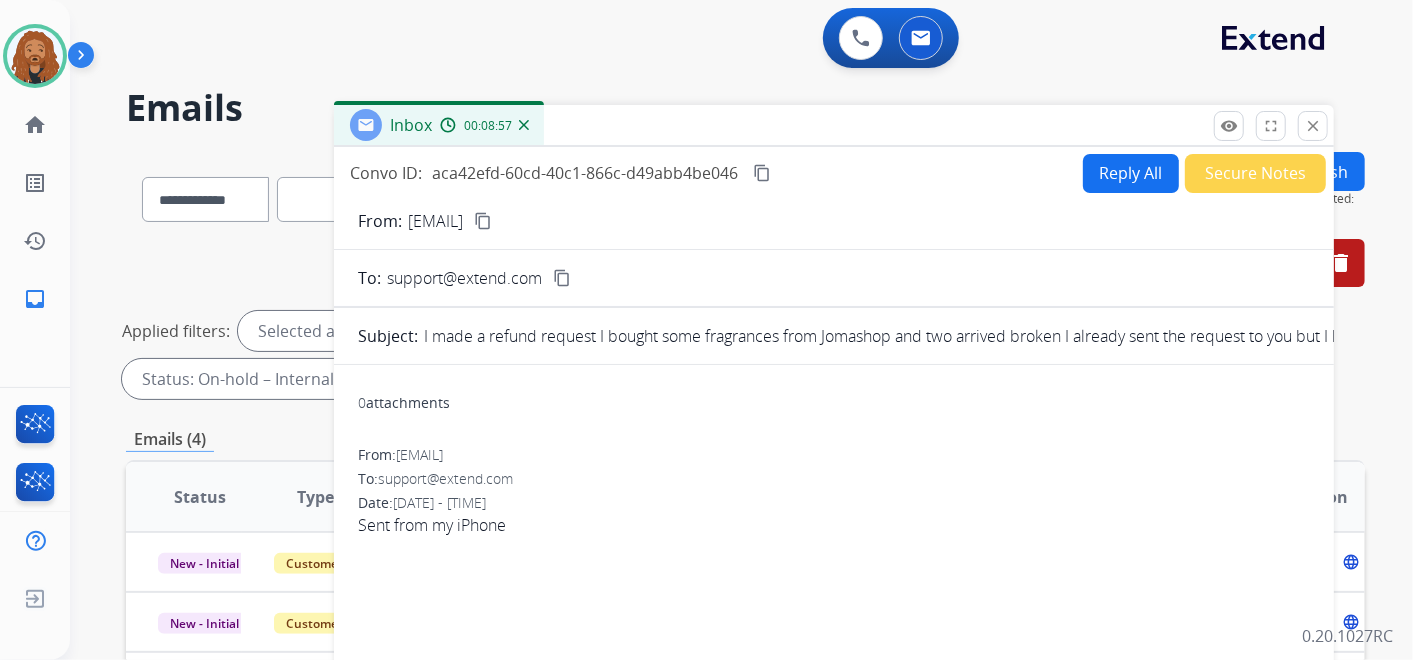 click on "To:  support@extend.com" at bounding box center (834, 479) 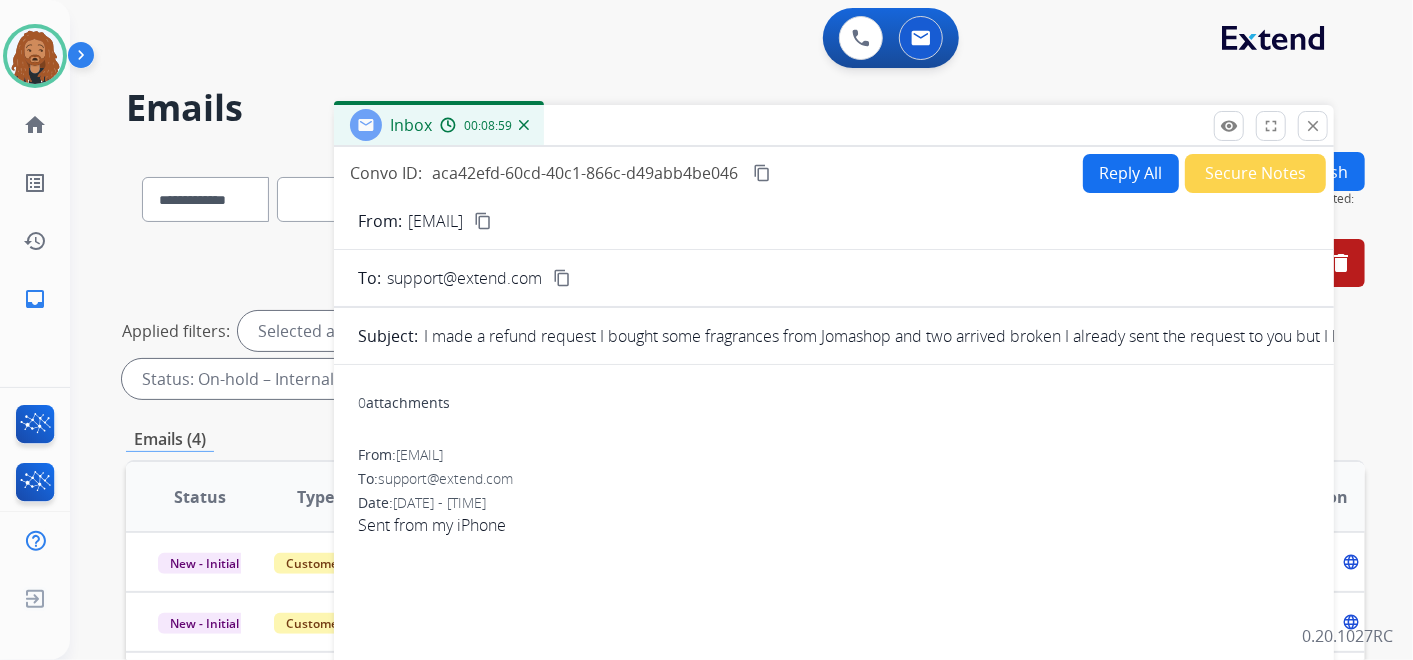 click on "content_copy" at bounding box center [483, 221] 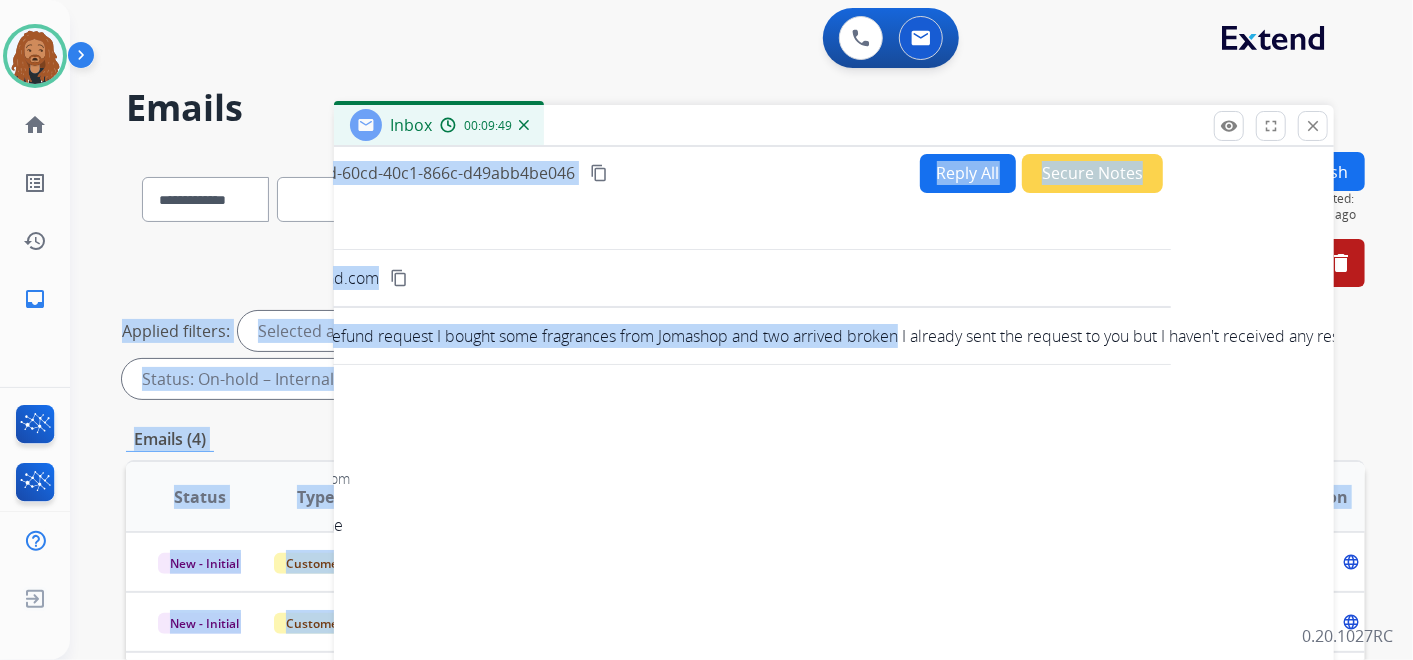 scroll, scrollTop: 0, scrollLeft: 271, axis: horizontal 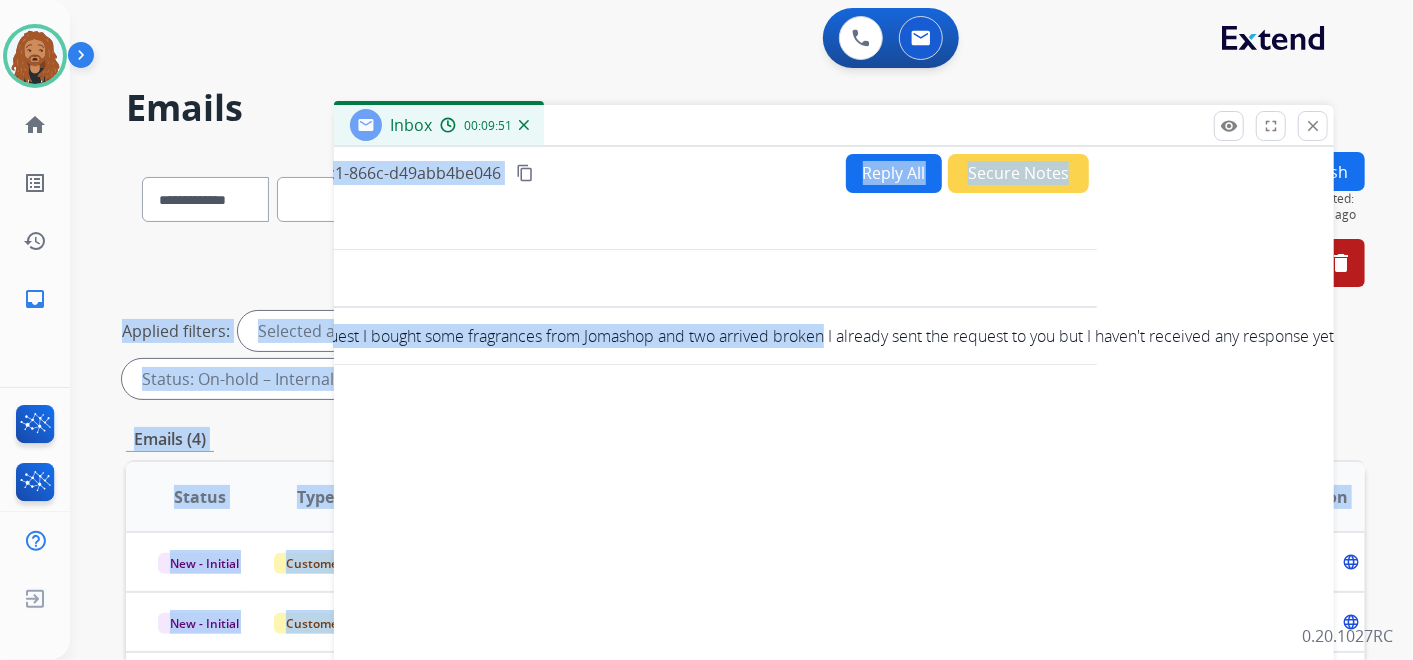drag, startPoint x: 1061, startPoint y: 338, endPoint x: 1430, endPoint y: 342, distance: 369.02167 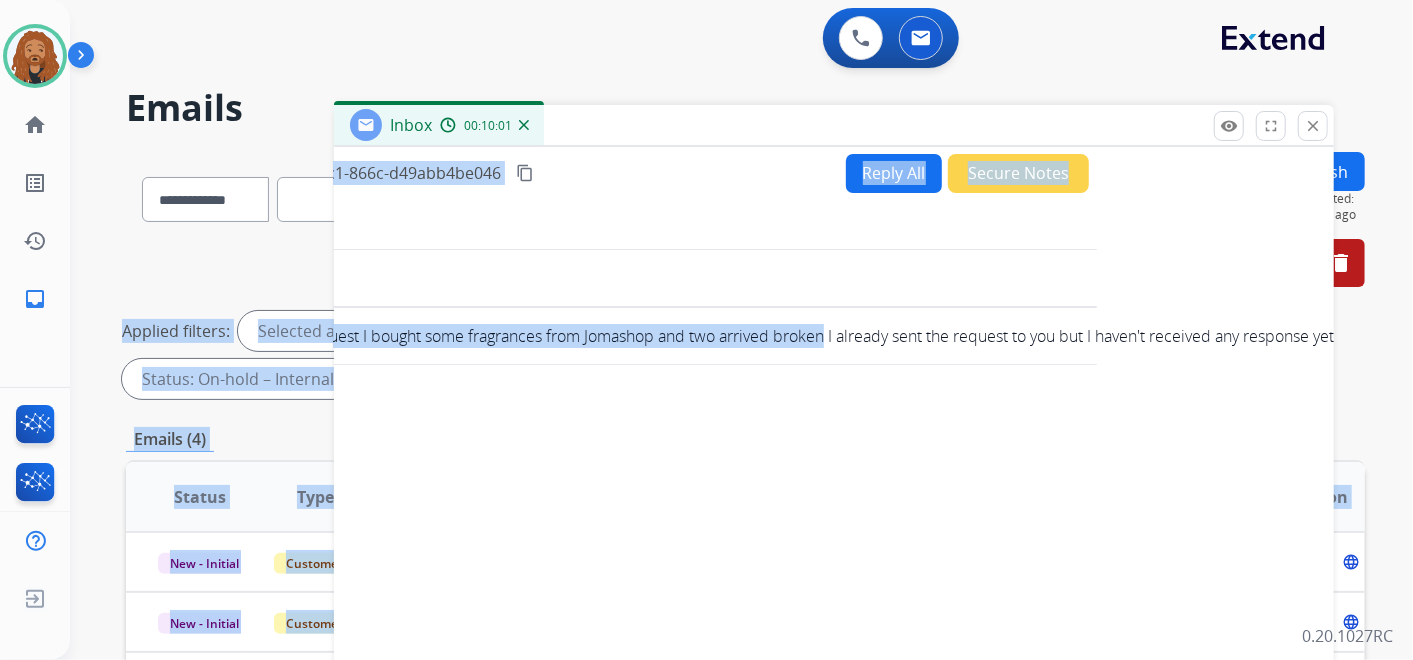 click on "Reply All" at bounding box center [894, 173] 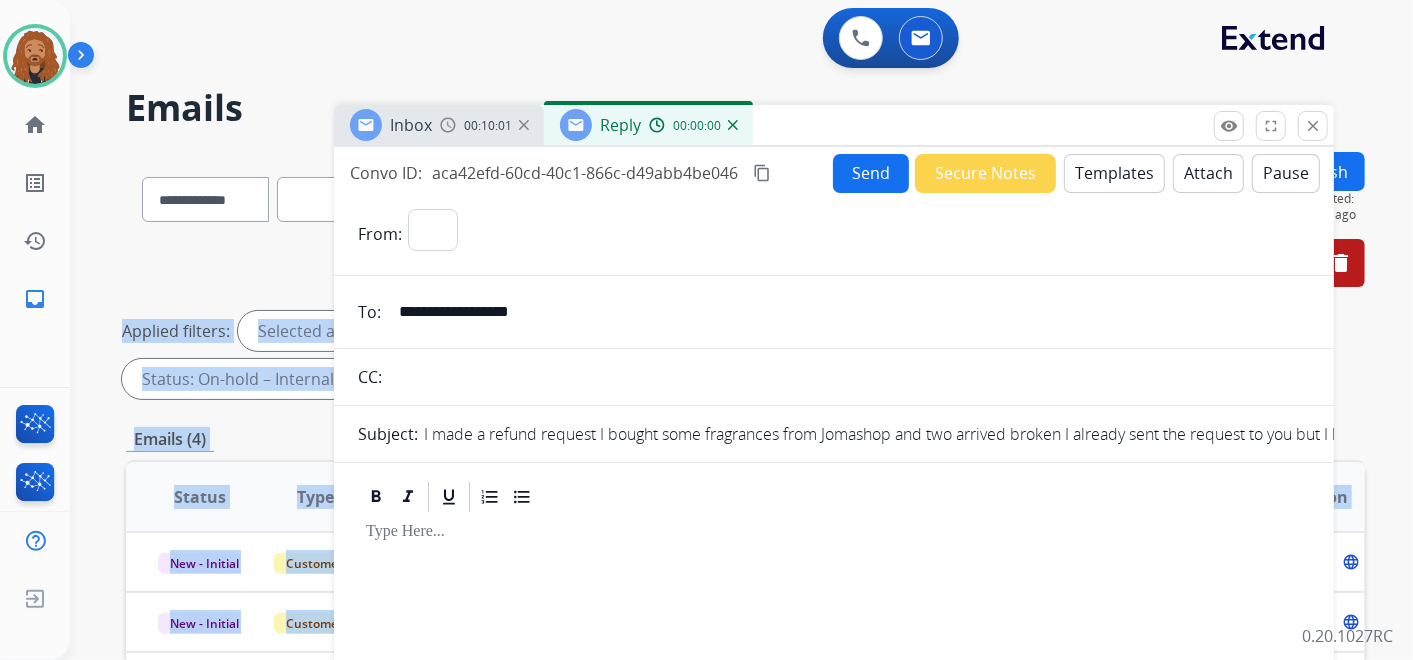 select on "**********" 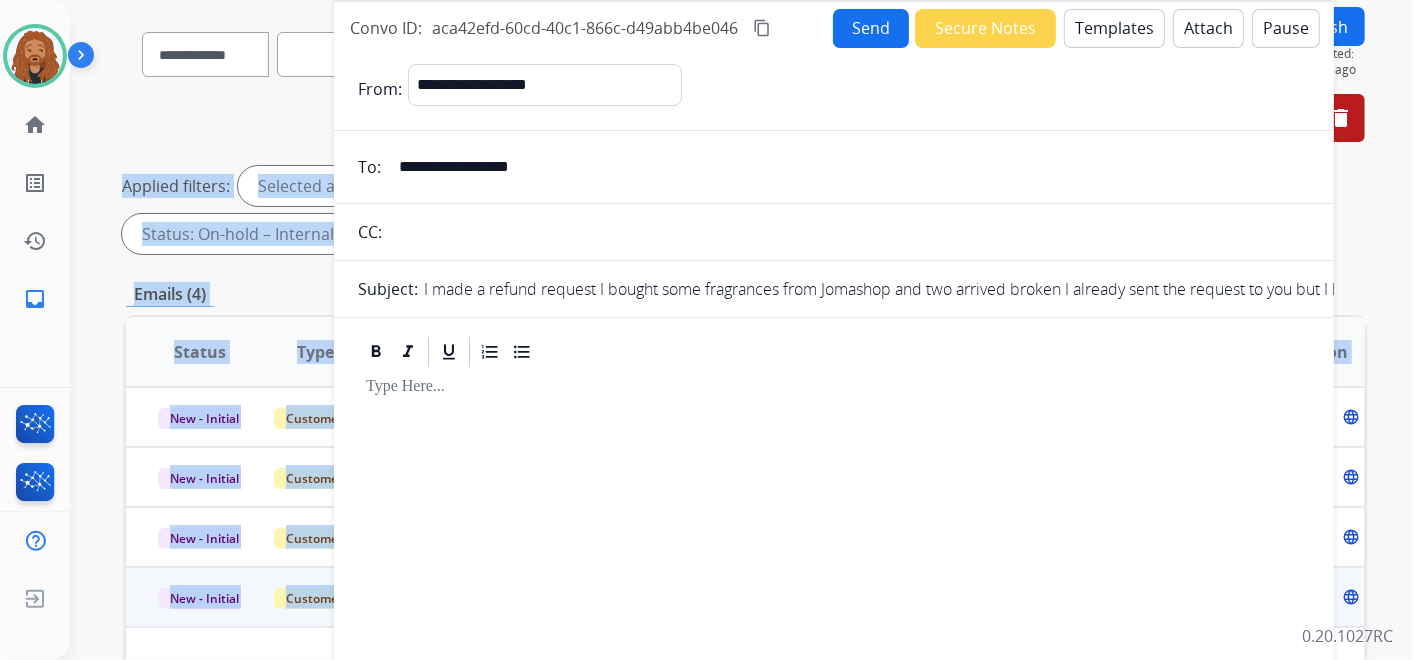 scroll, scrollTop: 111, scrollLeft: 0, axis: vertical 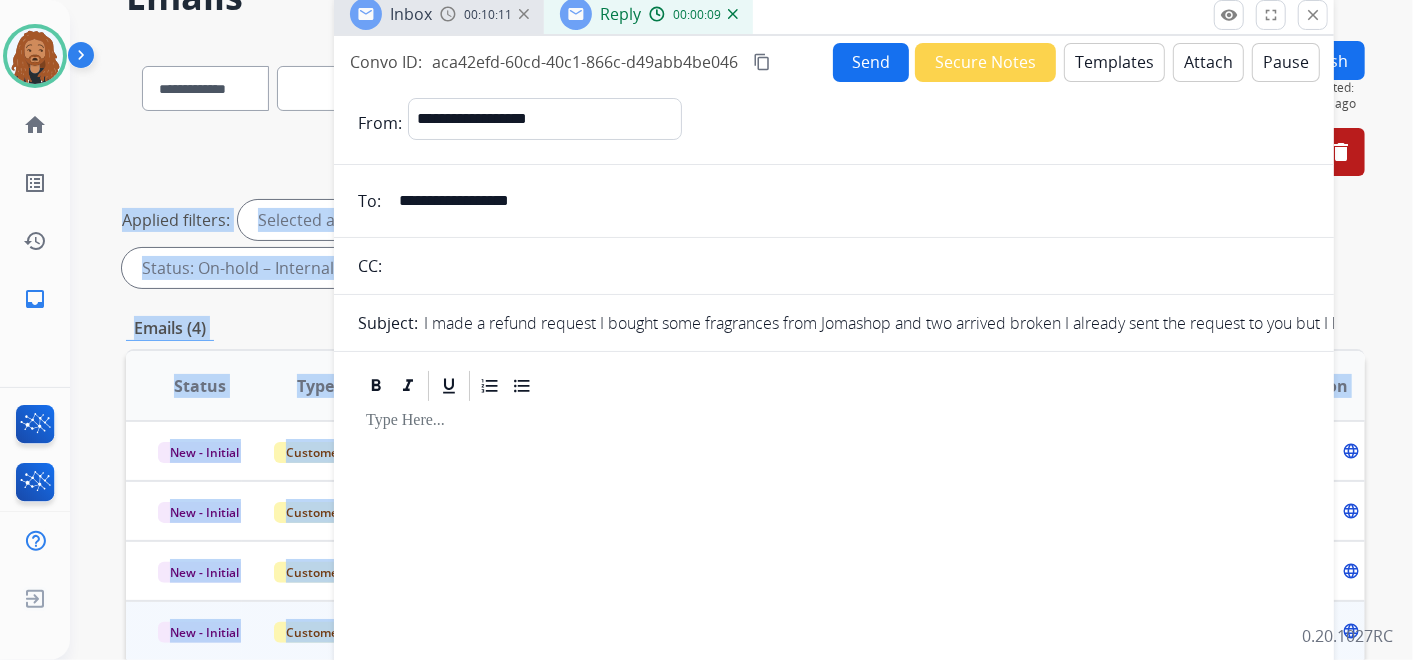 click on "Templates" at bounding box center [1114, 62] 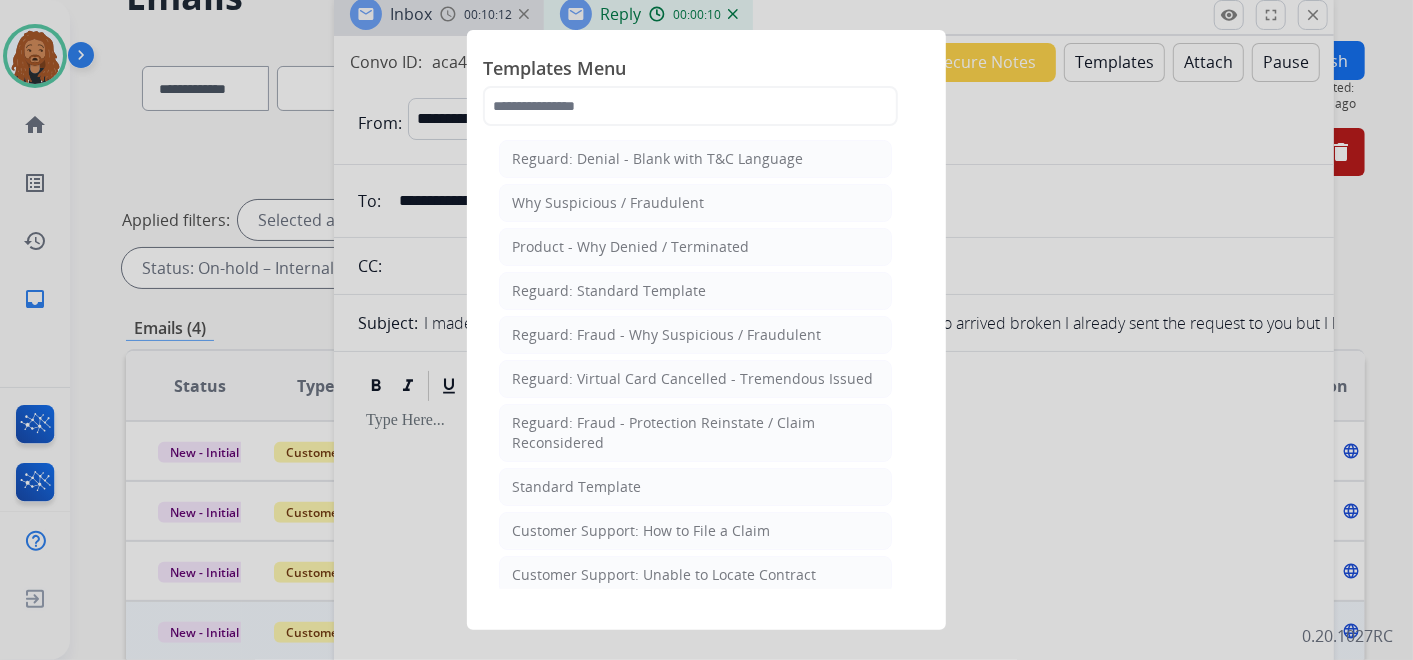 click on "Standard Template" 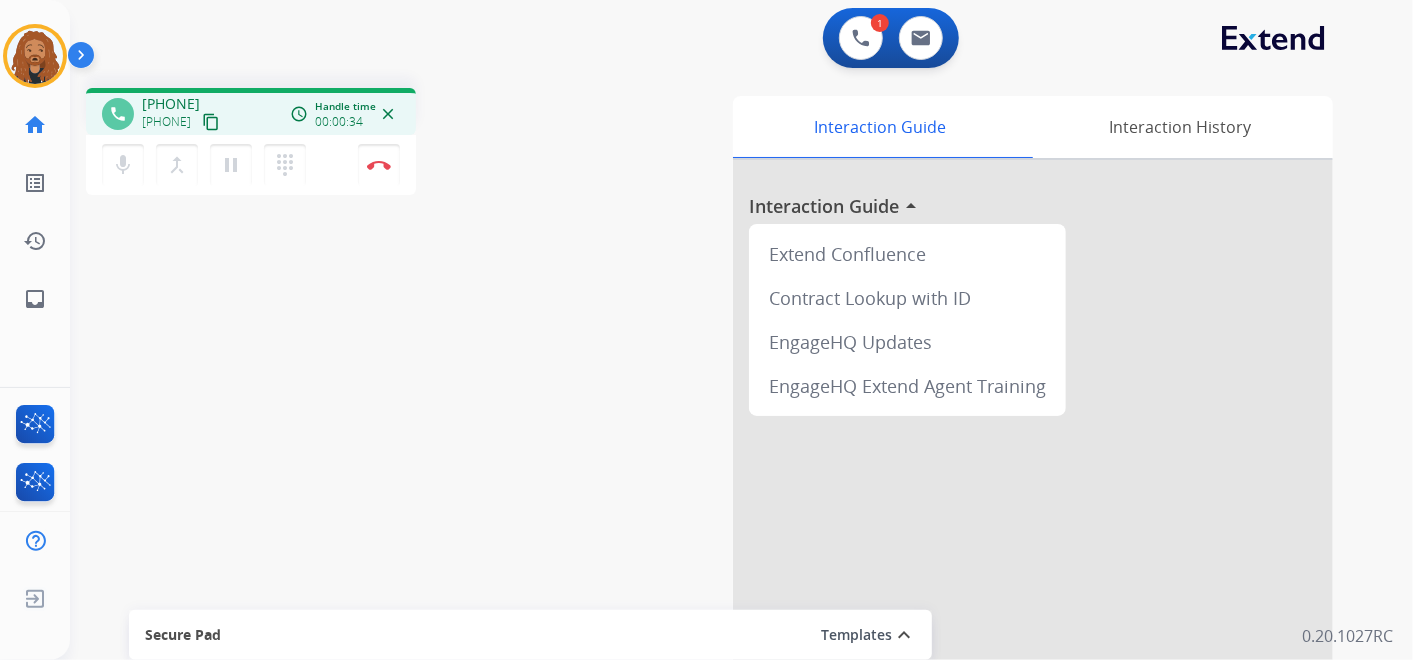 click on "content_copy" at bounding box center (211, 122) 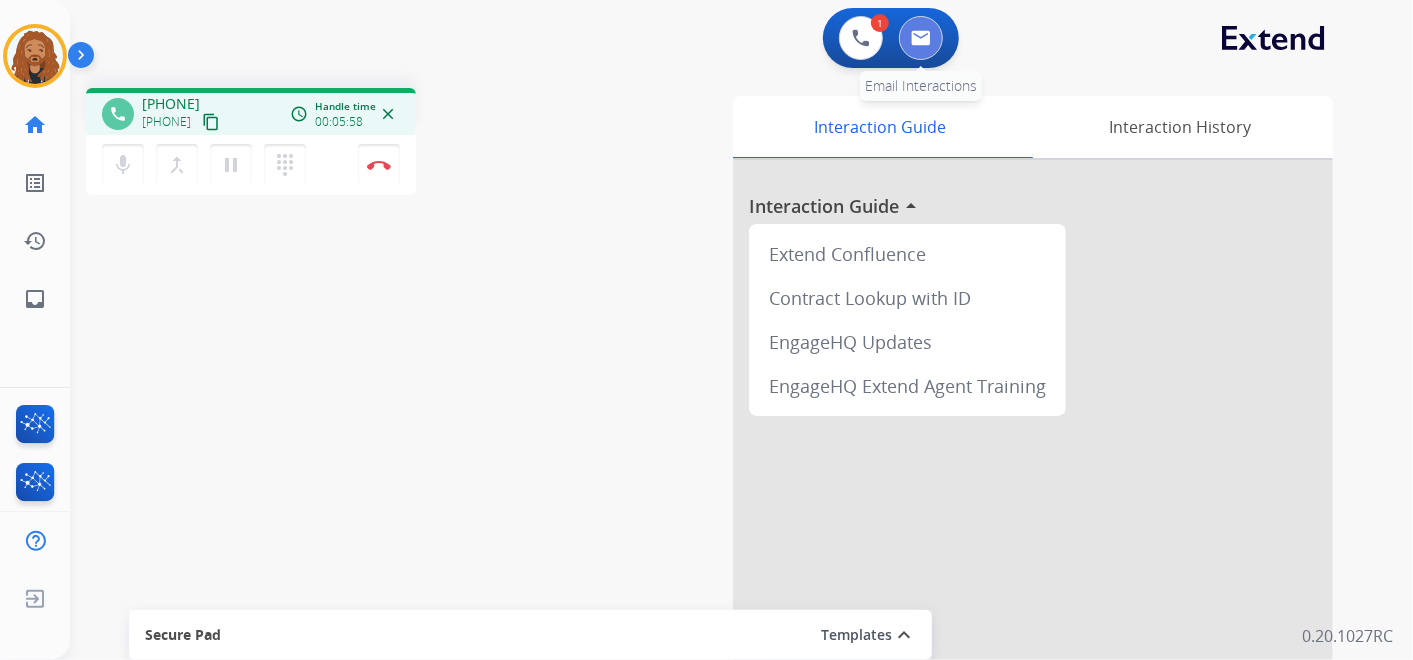 click at bounding box center [921, 38] 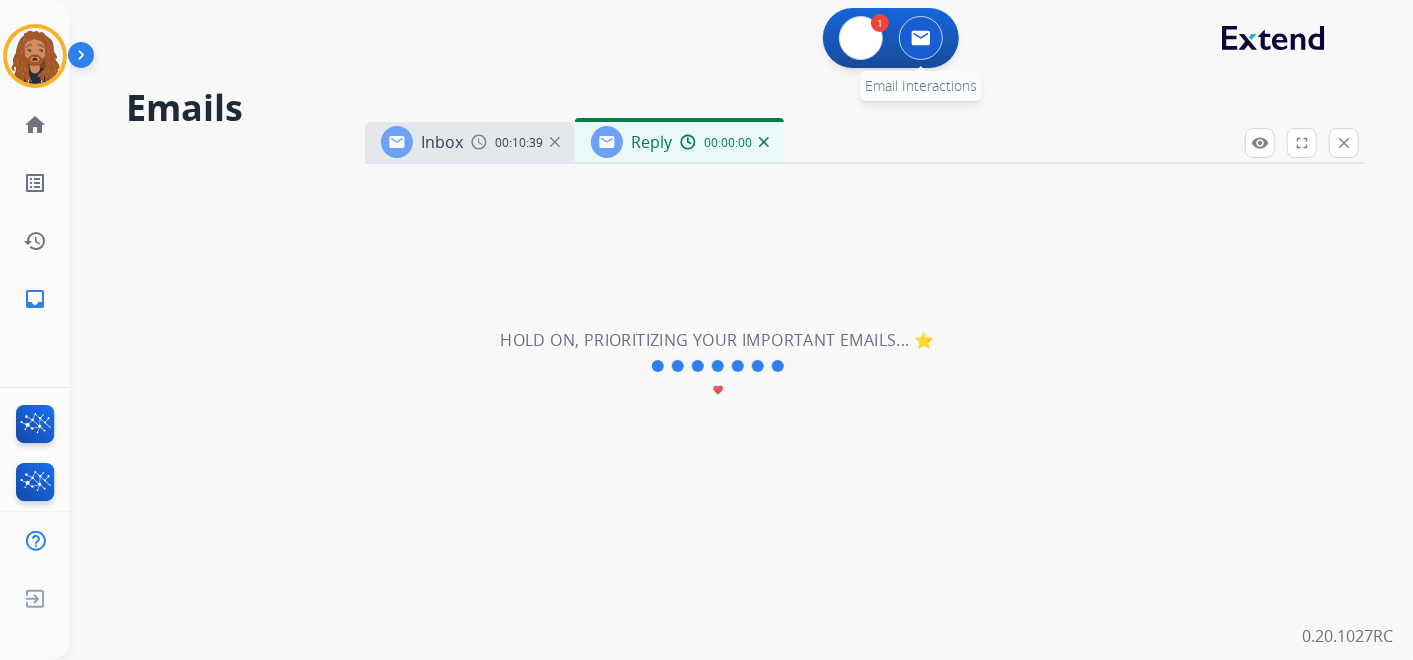 select on "**********" 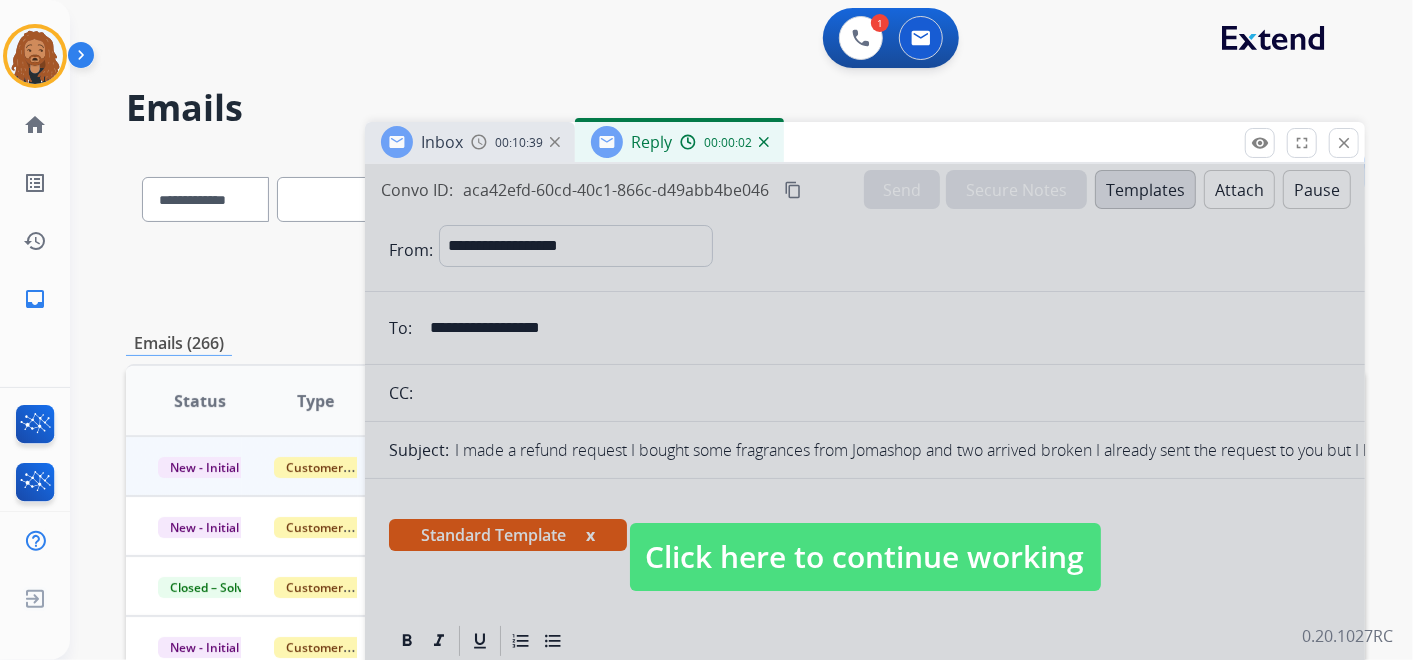 click on "Click here to continue working" at bounding box center (865, 557) 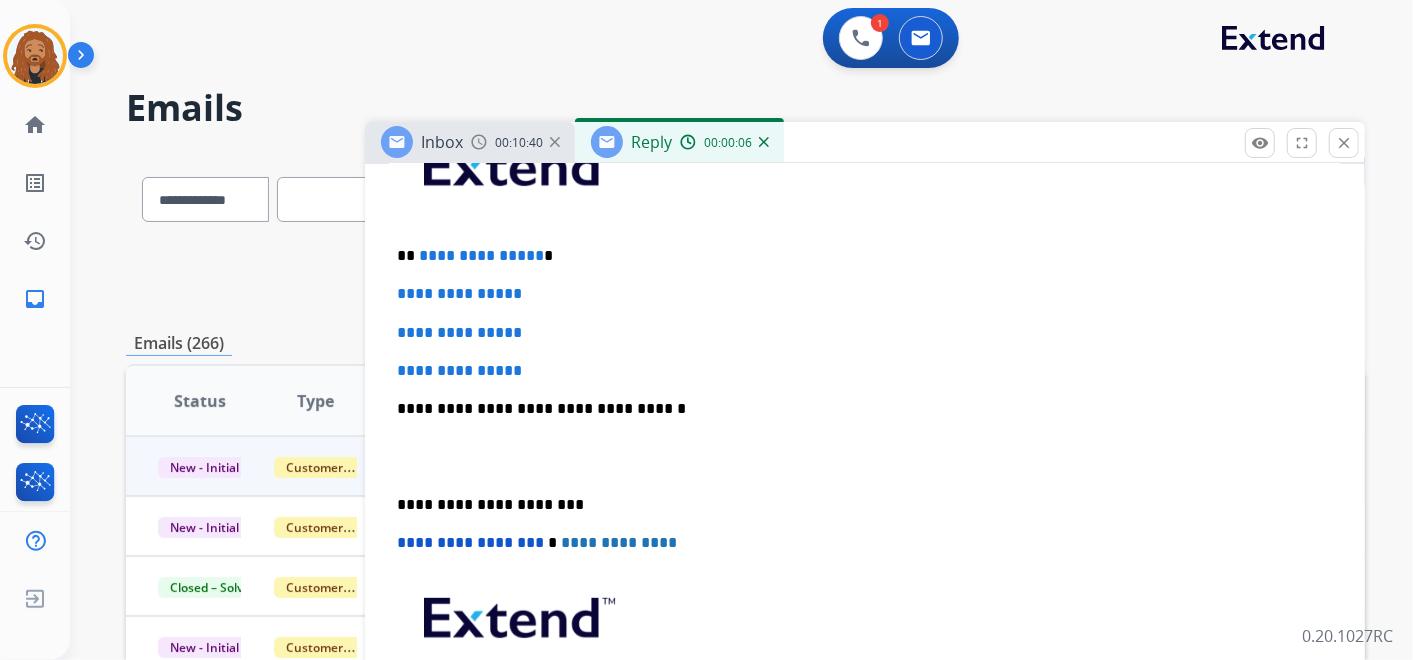 scroll, scrollTop: 555, scrollLeft: 0, axis: vertical 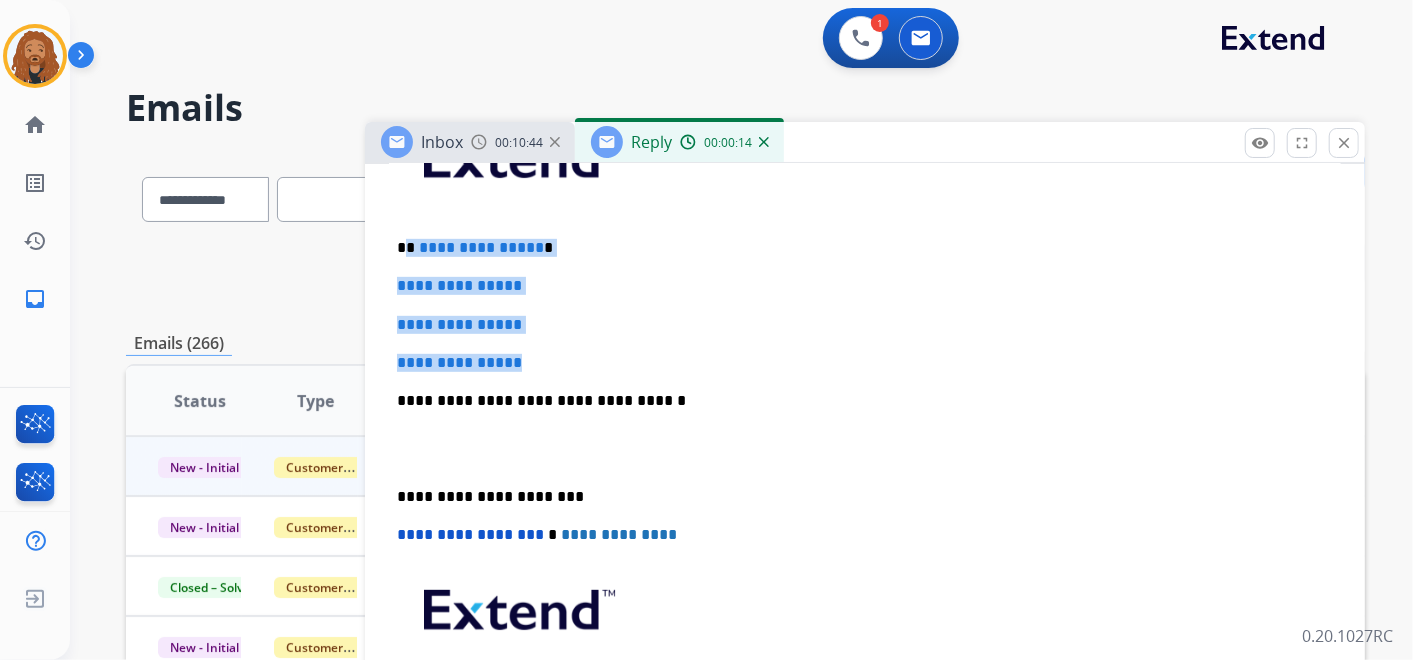 drag, startPoint x: 540, startPoint y: 354, endPoint x: 410, endPoint y: 243, distance: 170.94151 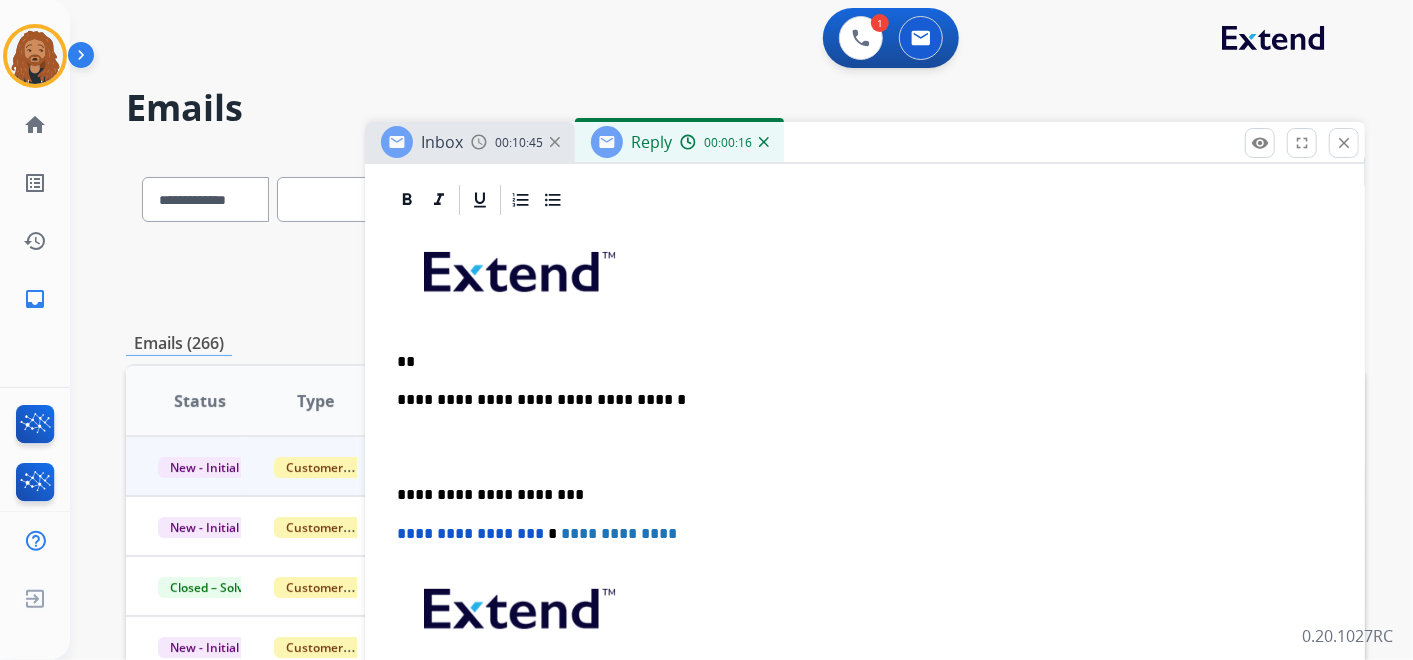 scroll, scrollTop: 451, scrollLeft: 0, axis: vertical 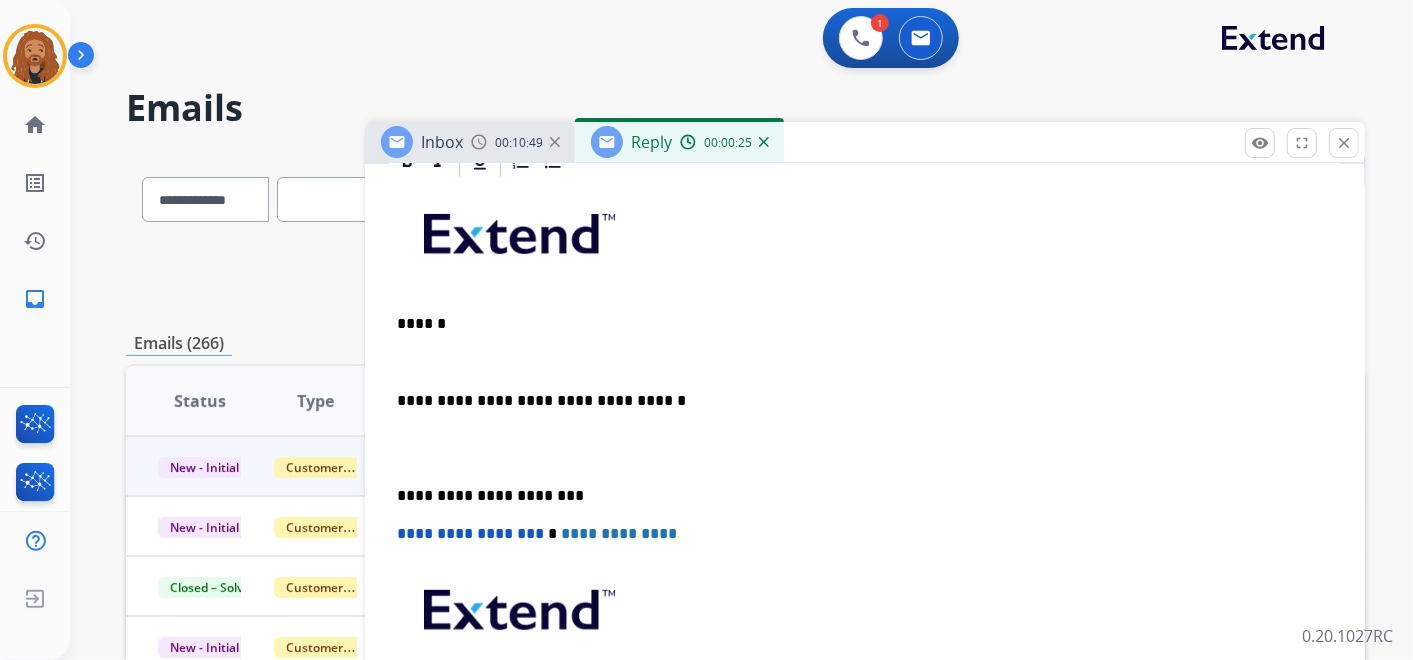 click at bounding box center [865, 448] 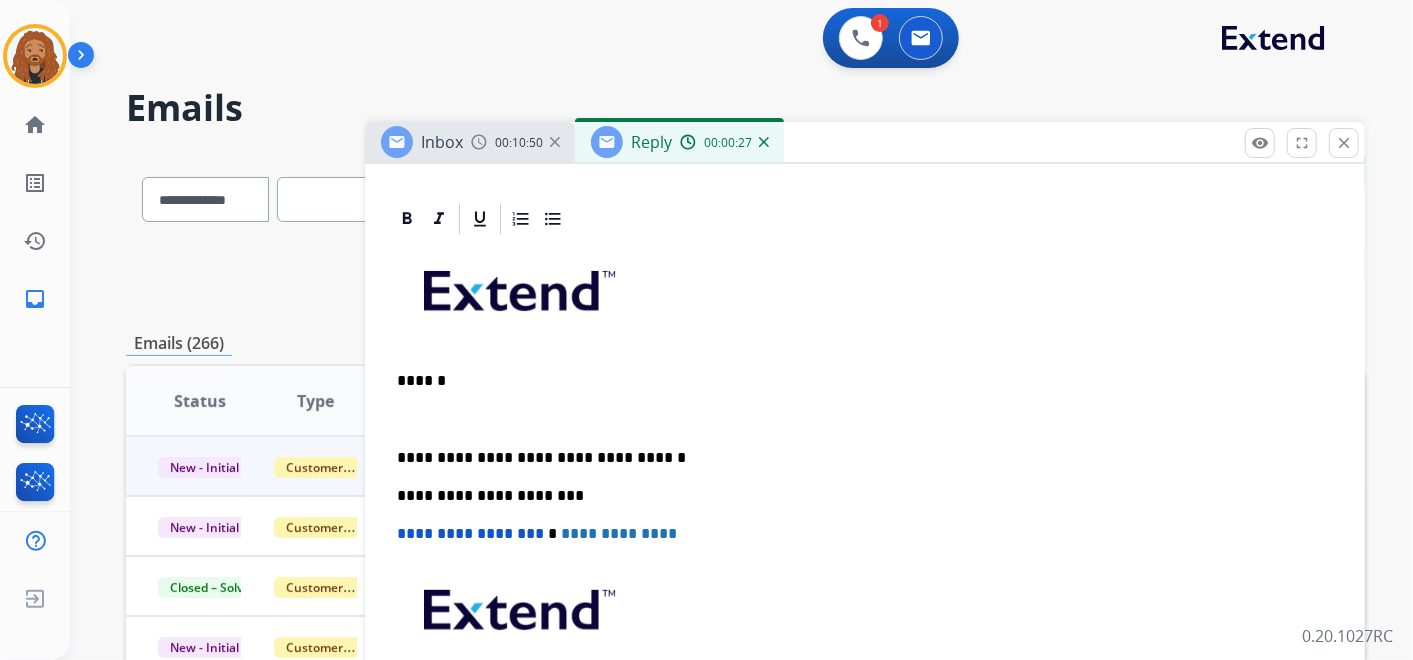 scroll, scrollTop: 433, scrollLeft: 0, axis: vertical 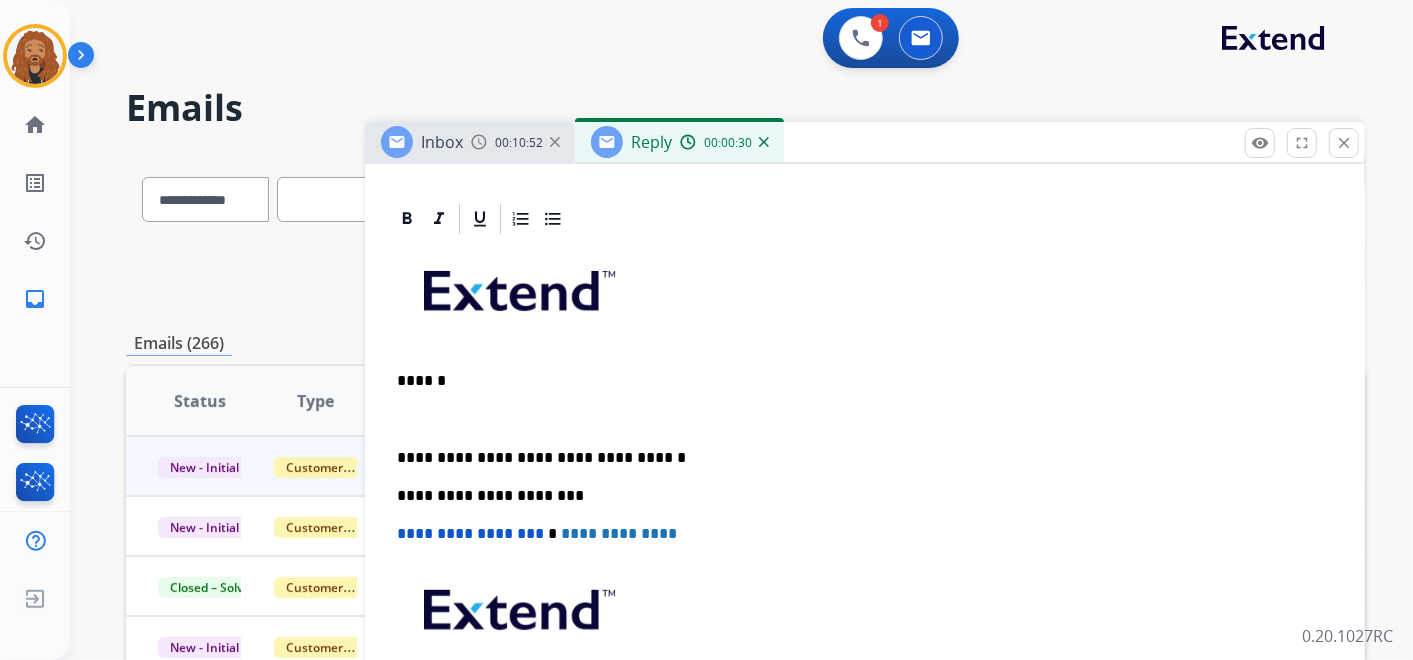 click on "**********" at bounding box center [865, 514] 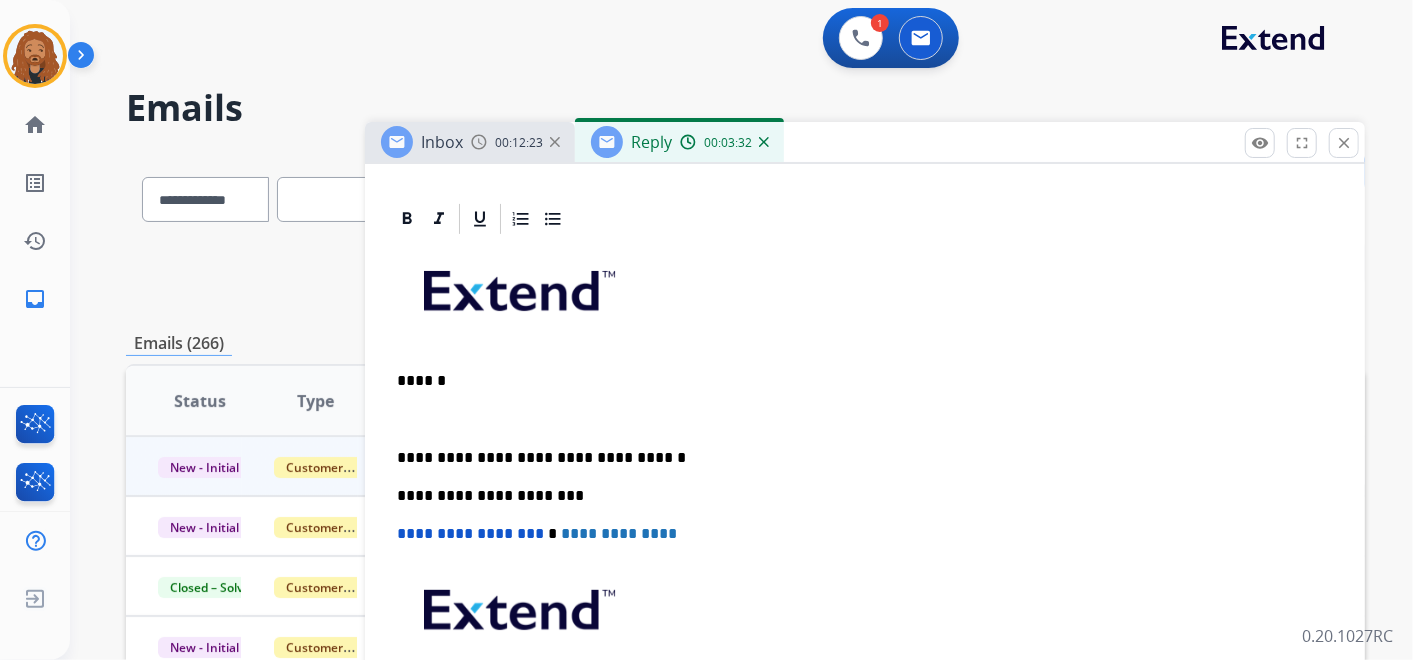 click at bounding box center (865, 419) 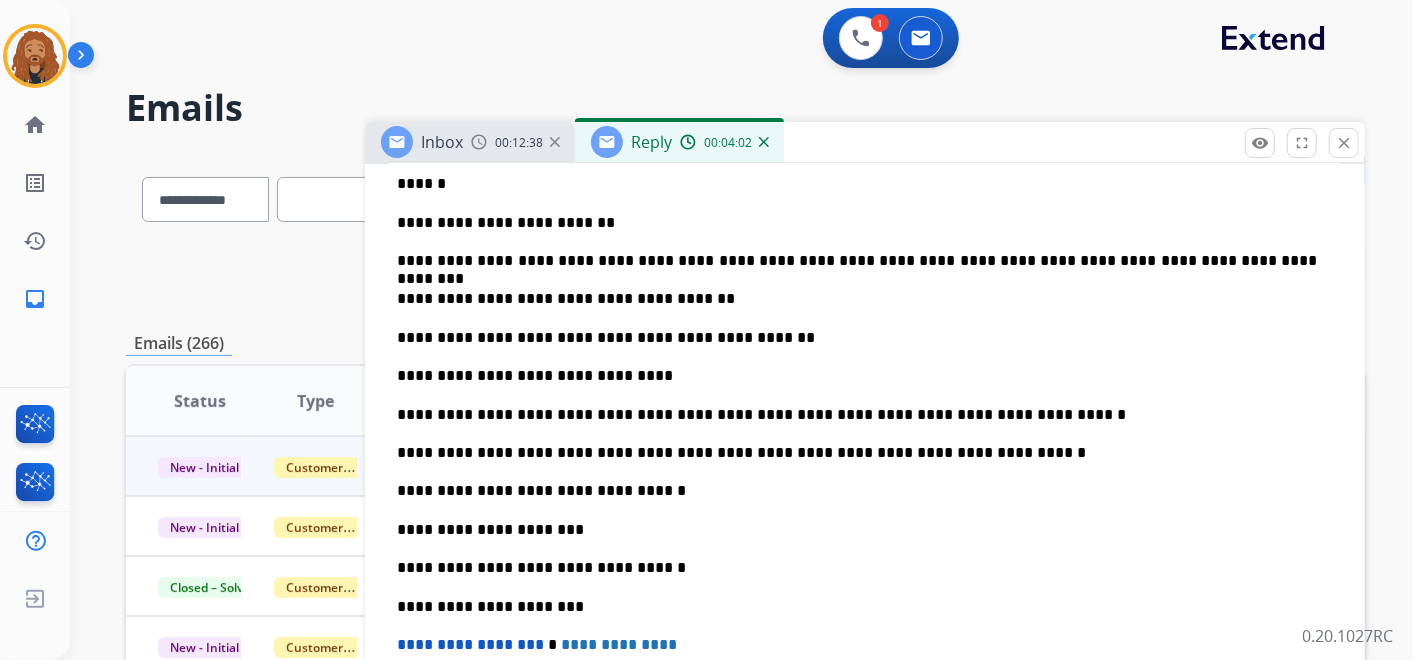 scroll, scrollTop: 779, scrollLeft: 0, axis: vertical 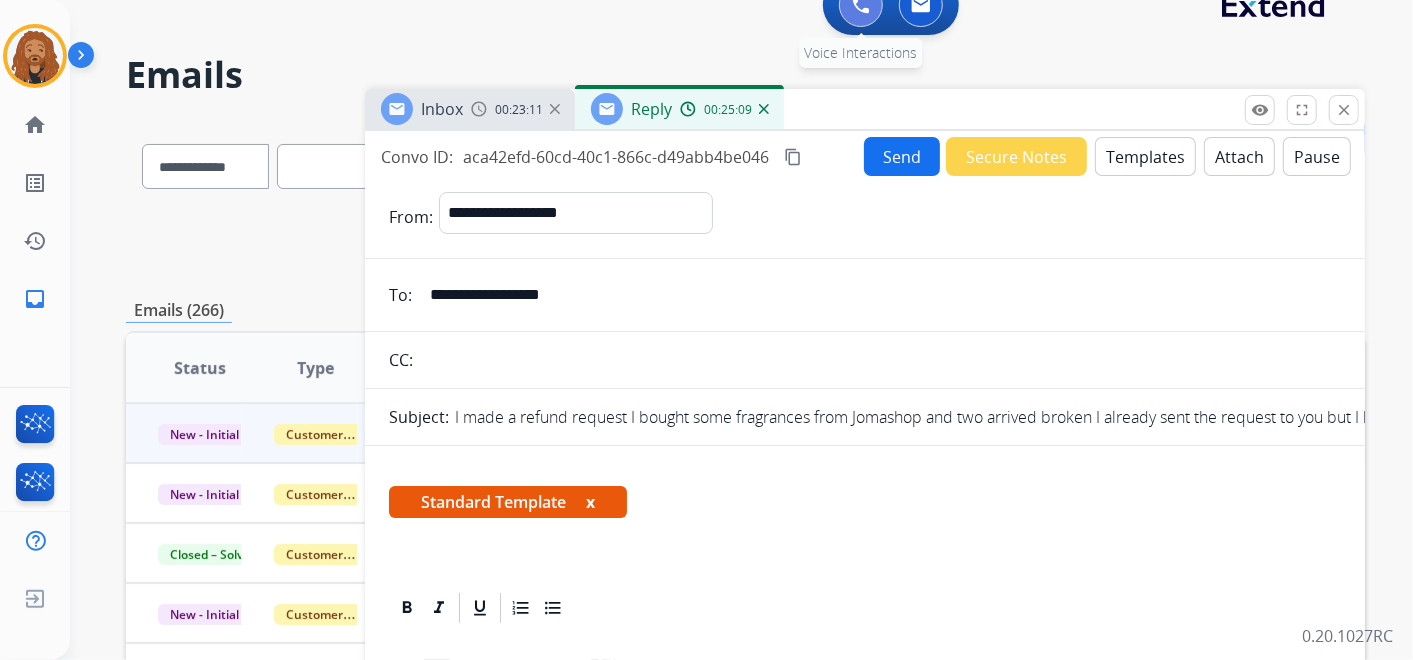 click at bounding box center [861, 5] 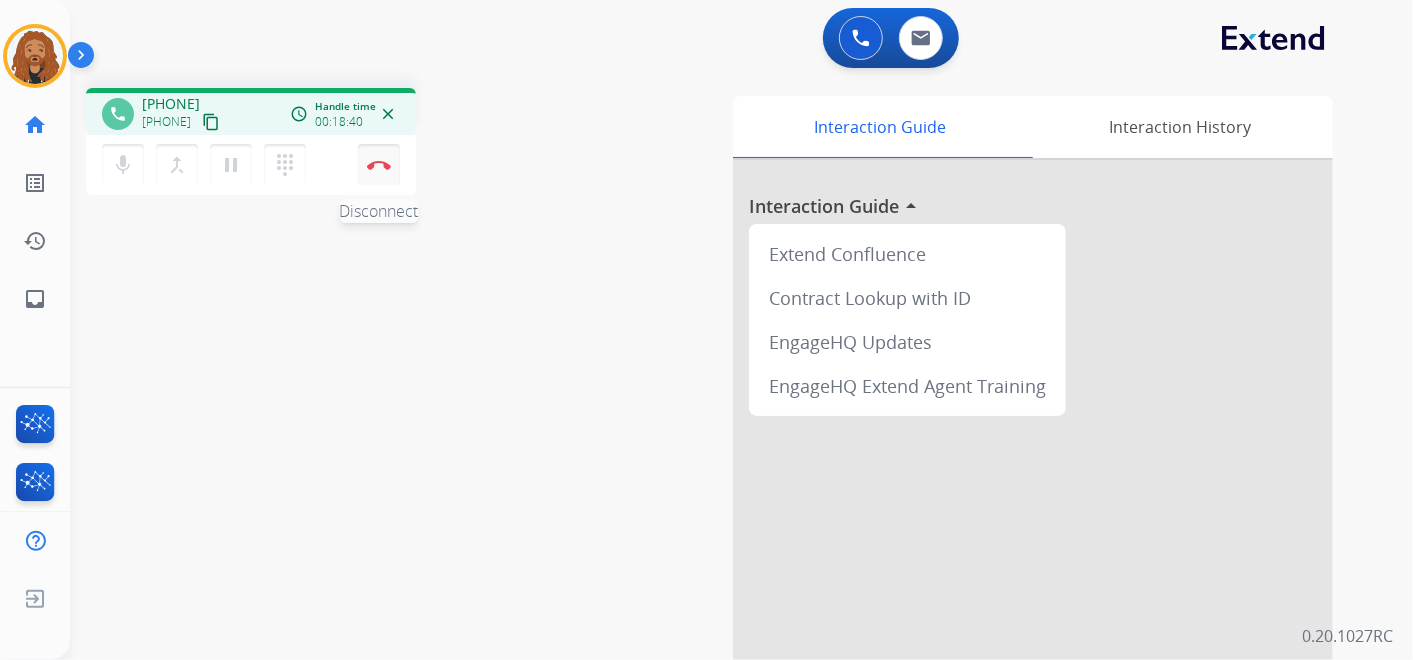 click on "Disconnect" at bounding box center [379, 165] 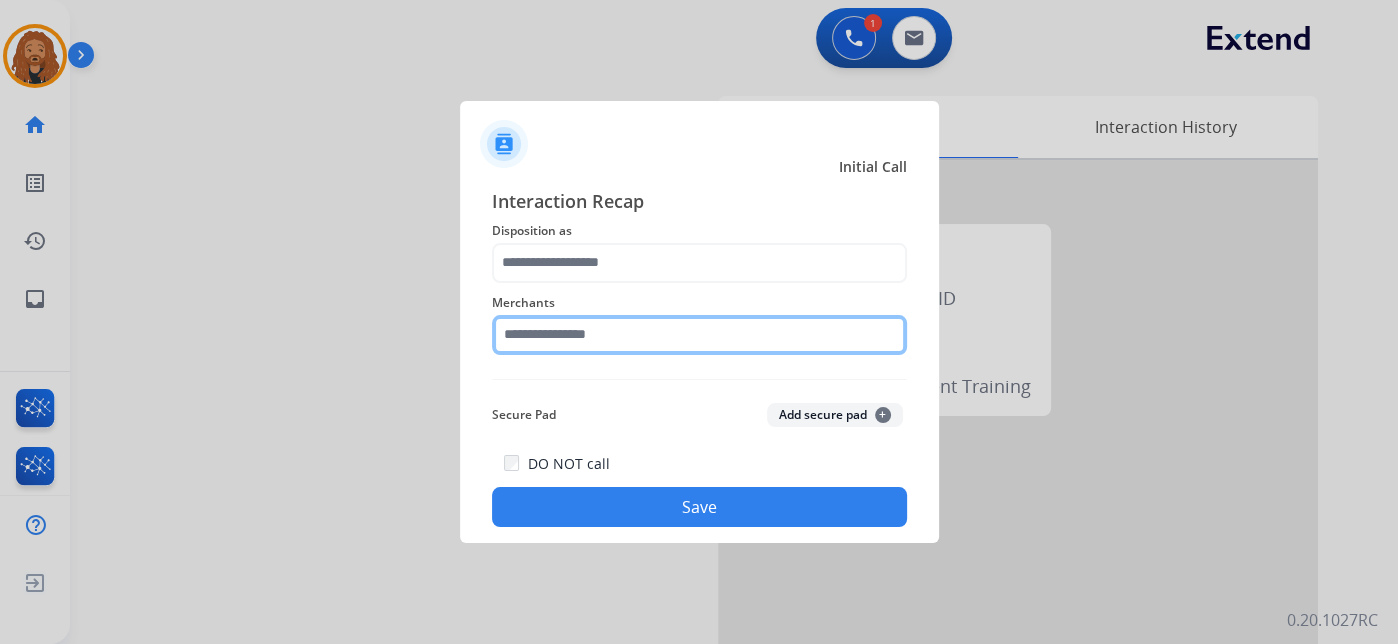 click 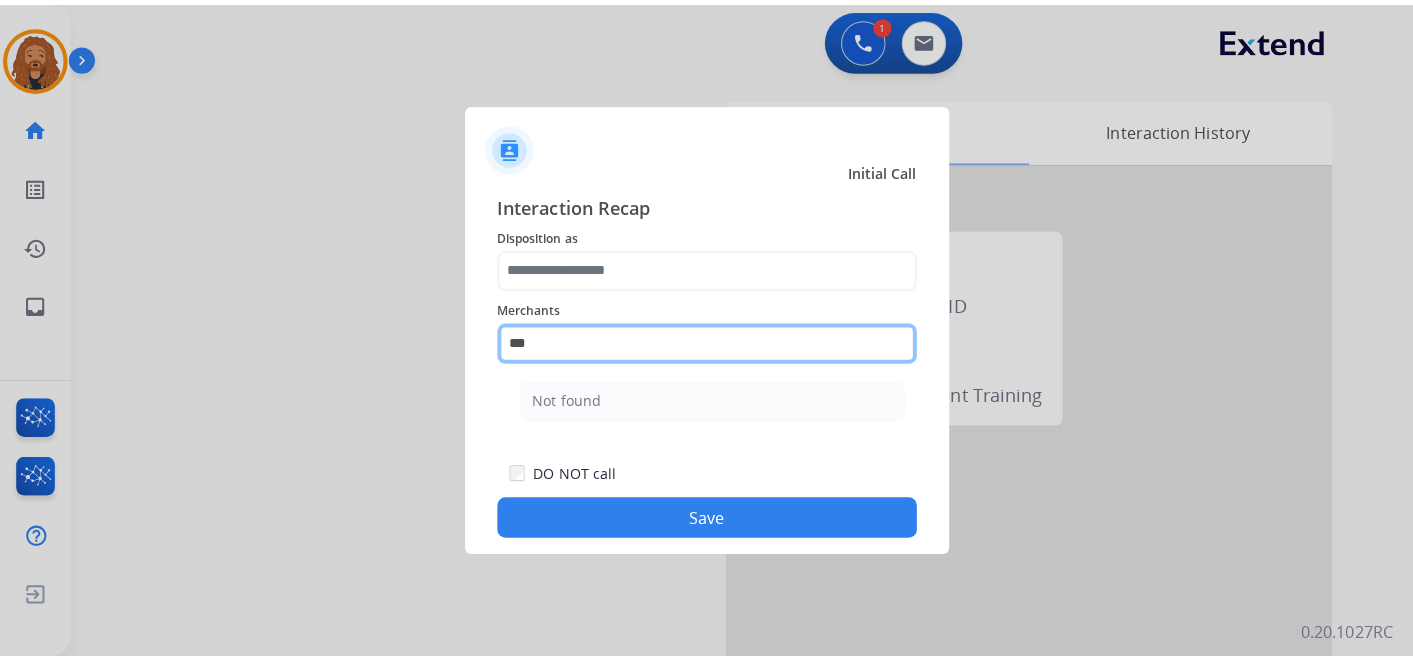 scroll, scrollTop: 0, scrollLeft: 0, axis: both 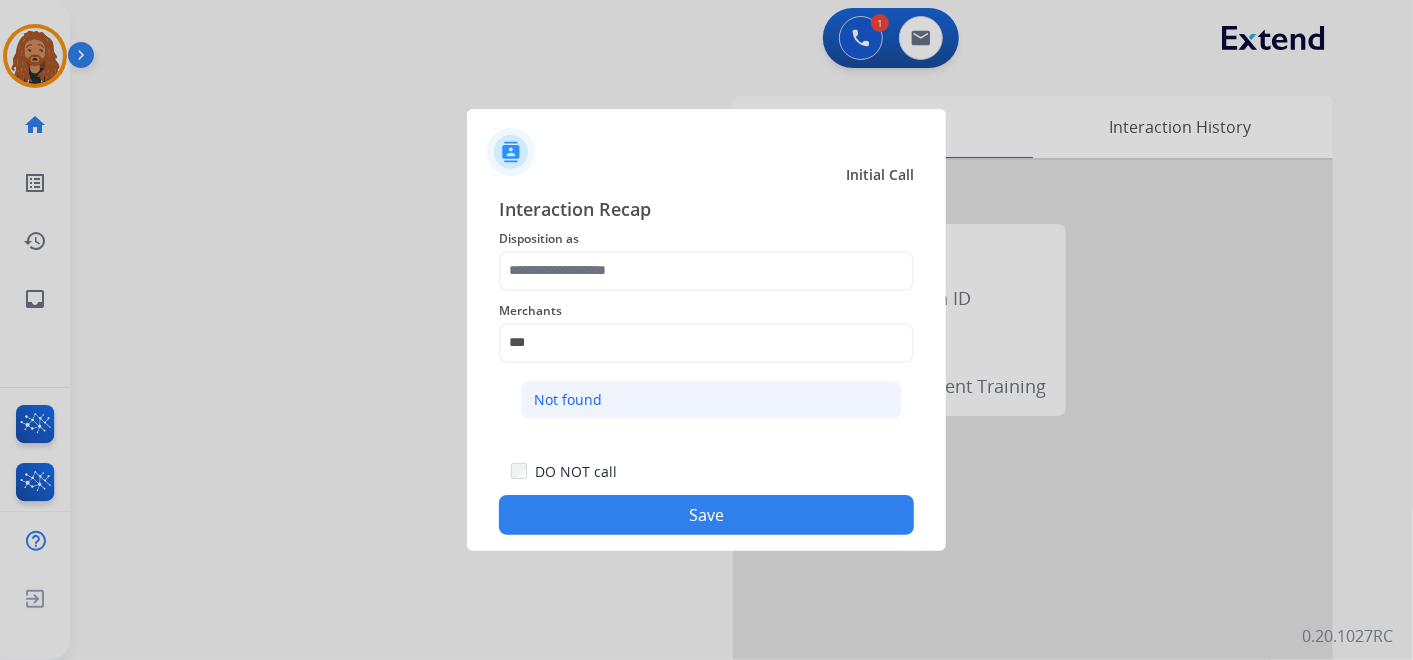 click on "Not found" 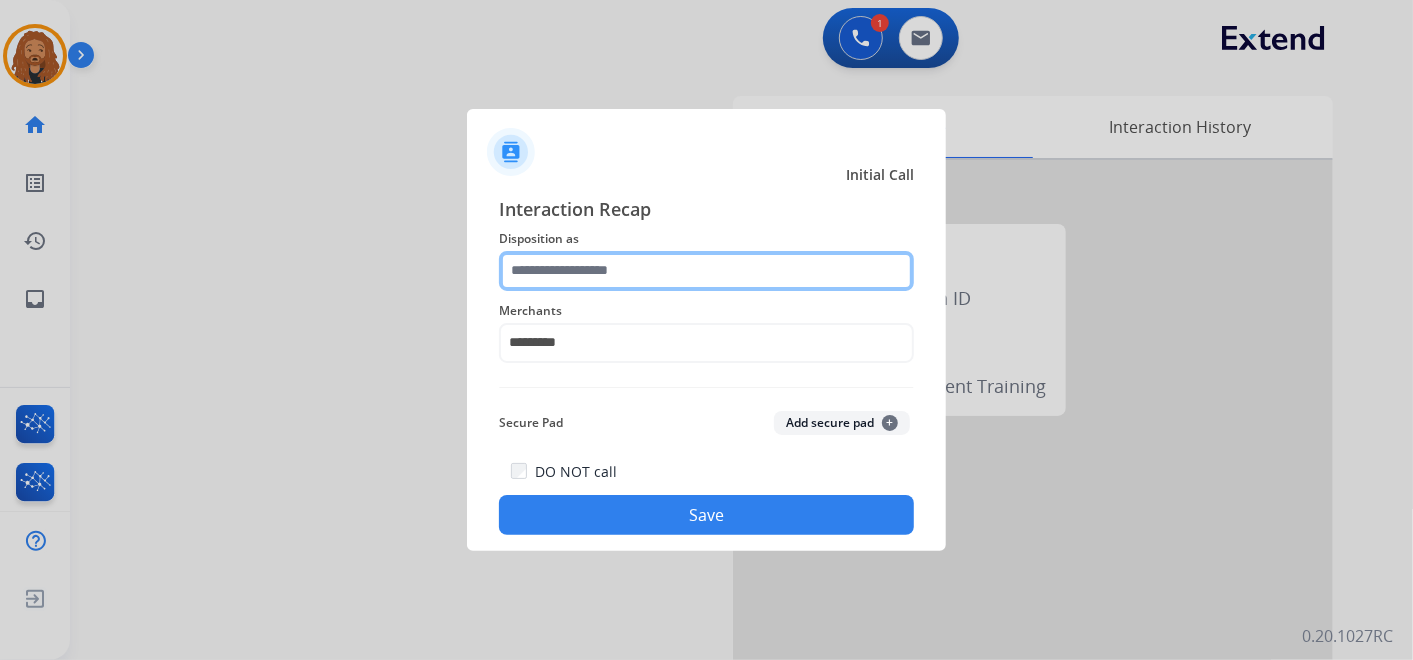 click 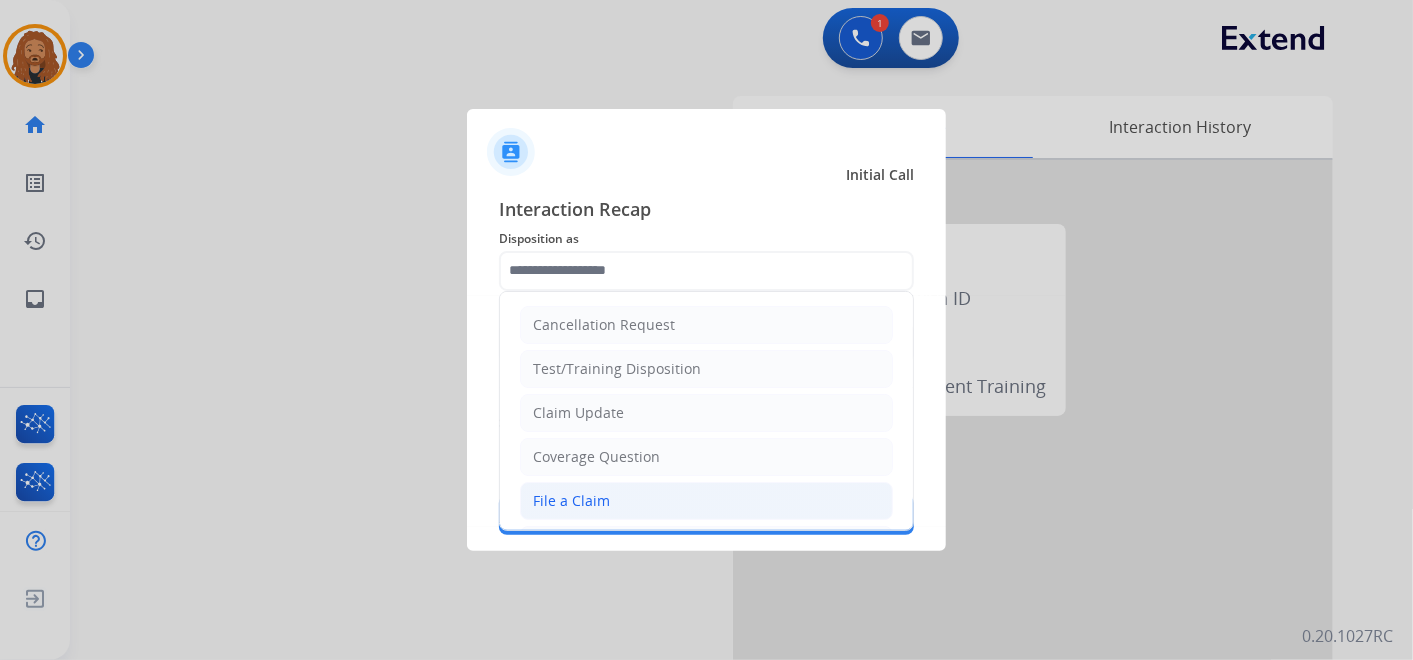 click on "File a Claim" 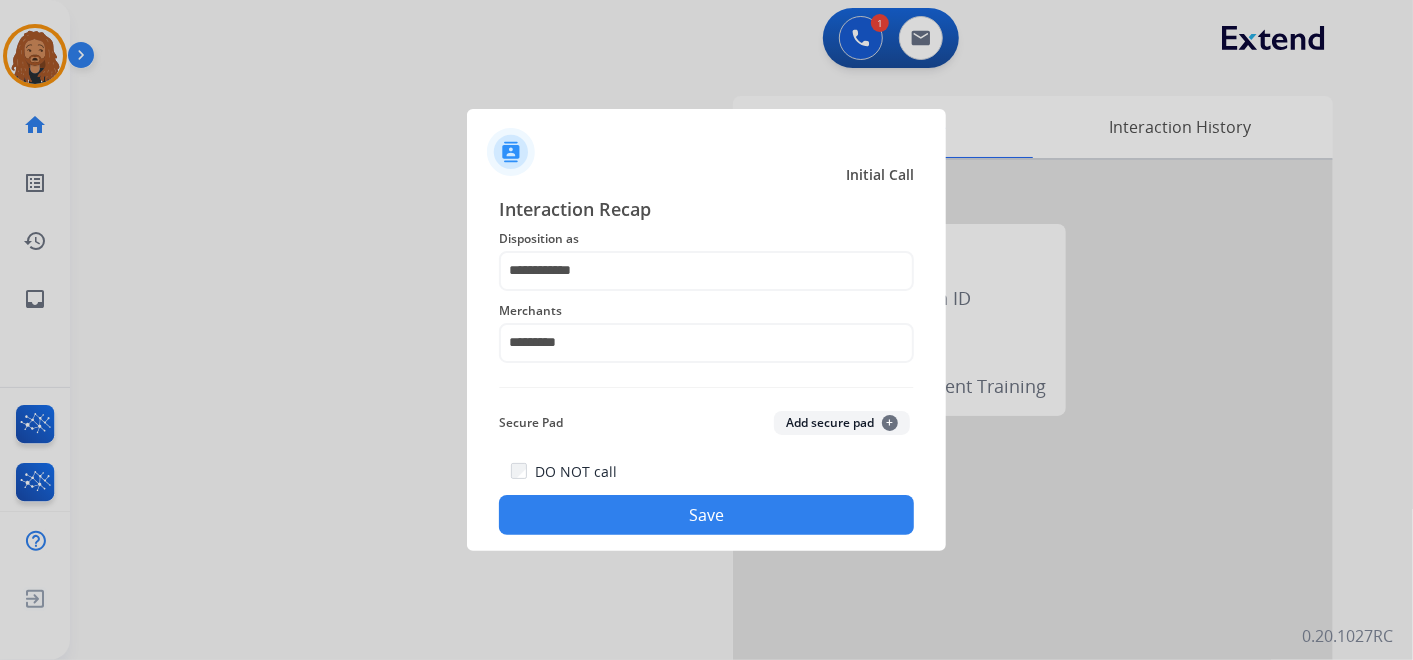 click on "Save" 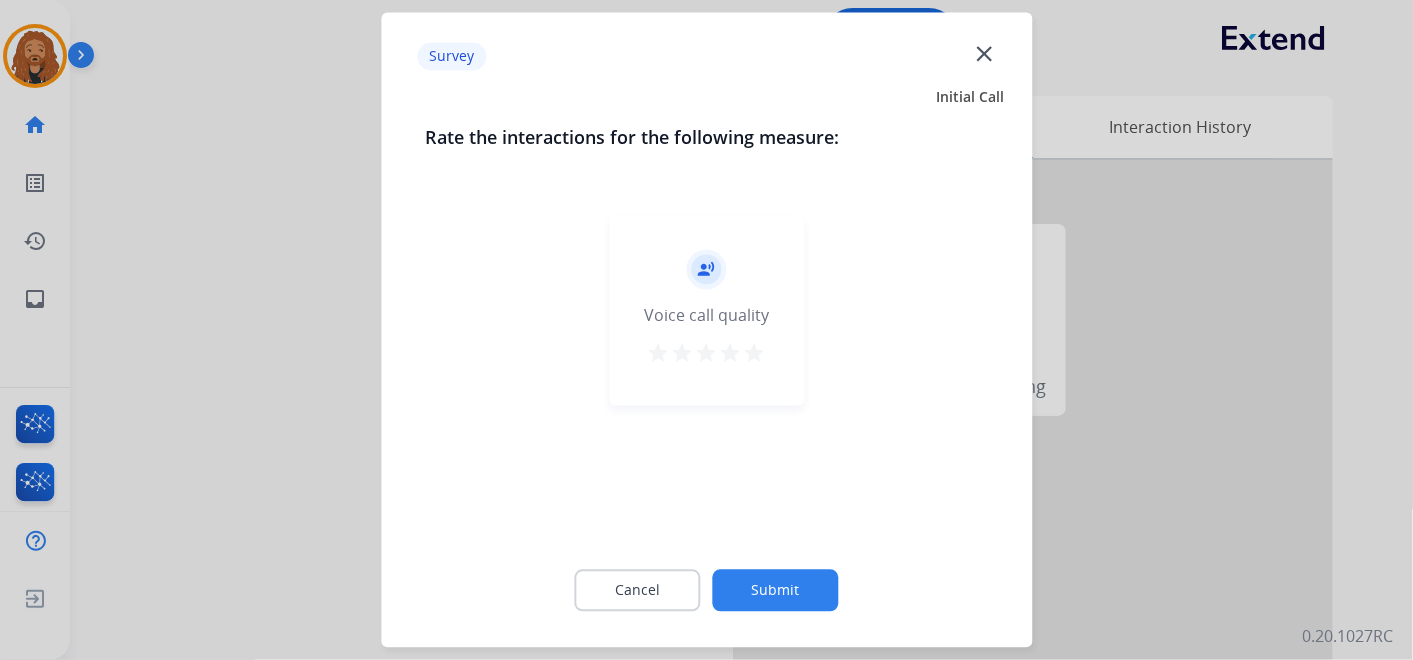 click on "star" at bounding box center [755, 354] 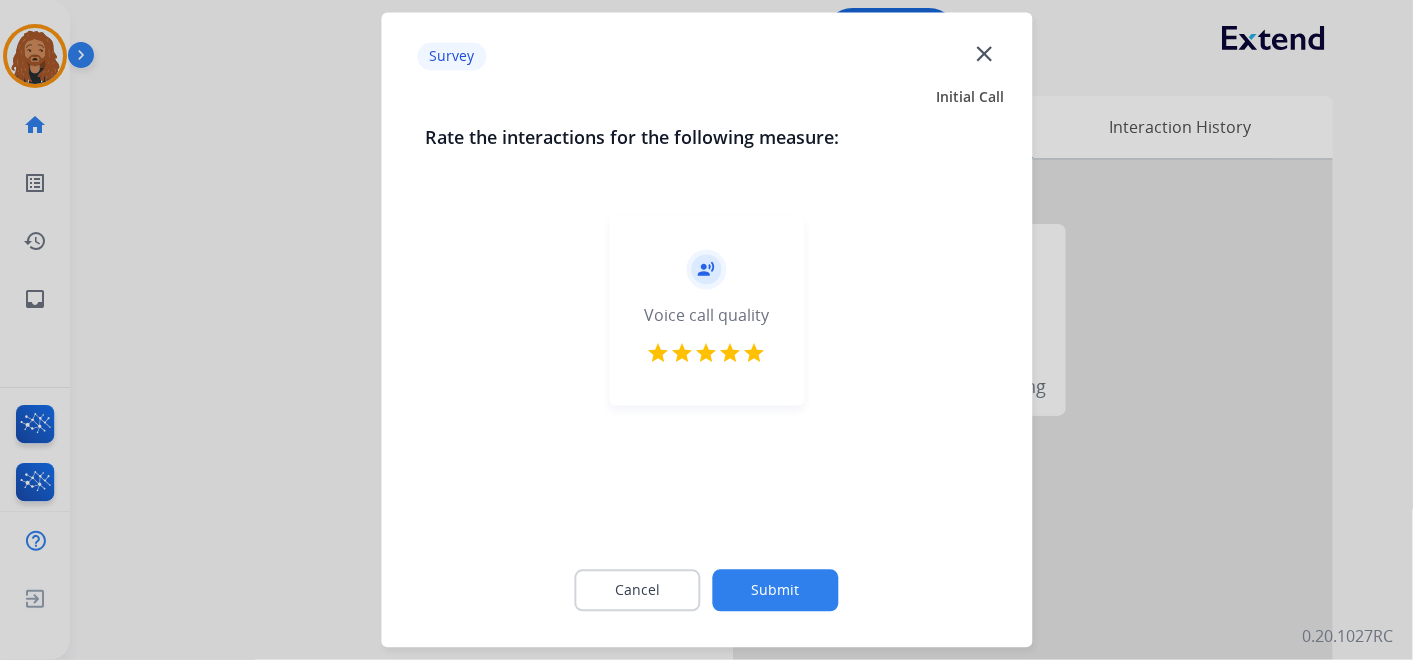 click on "Submit" 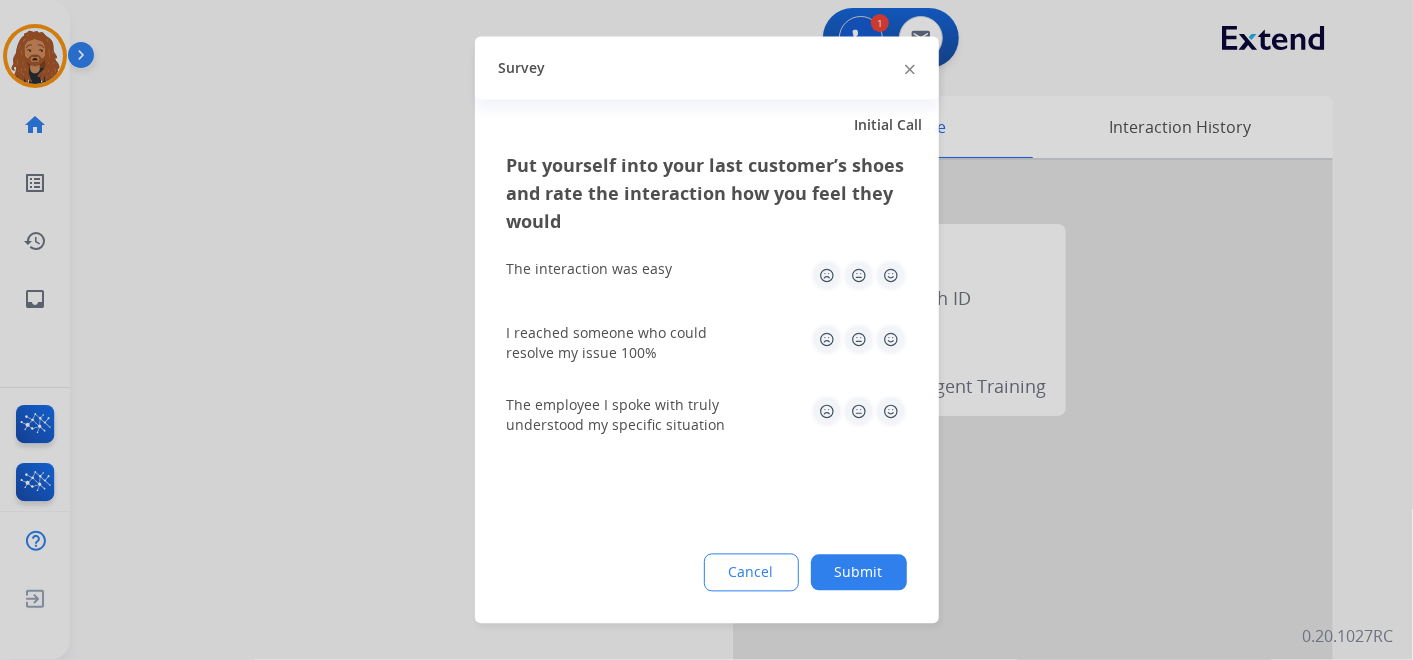 click 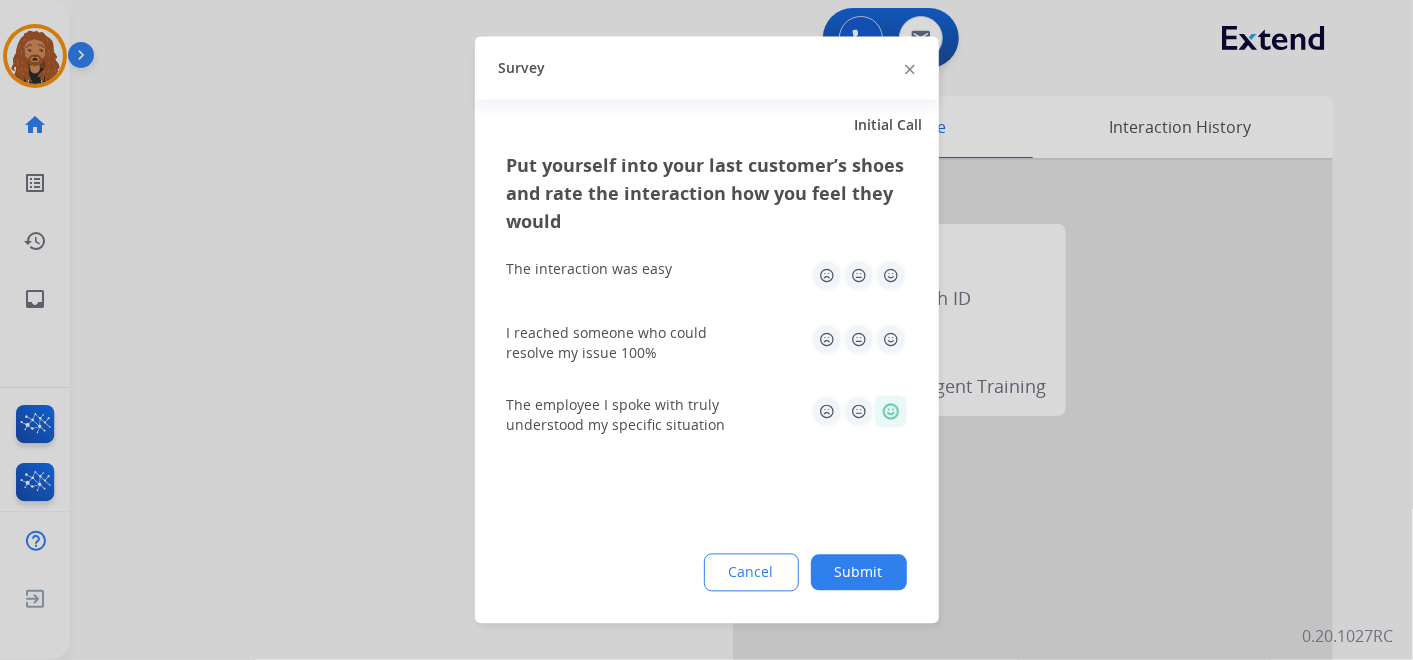 click 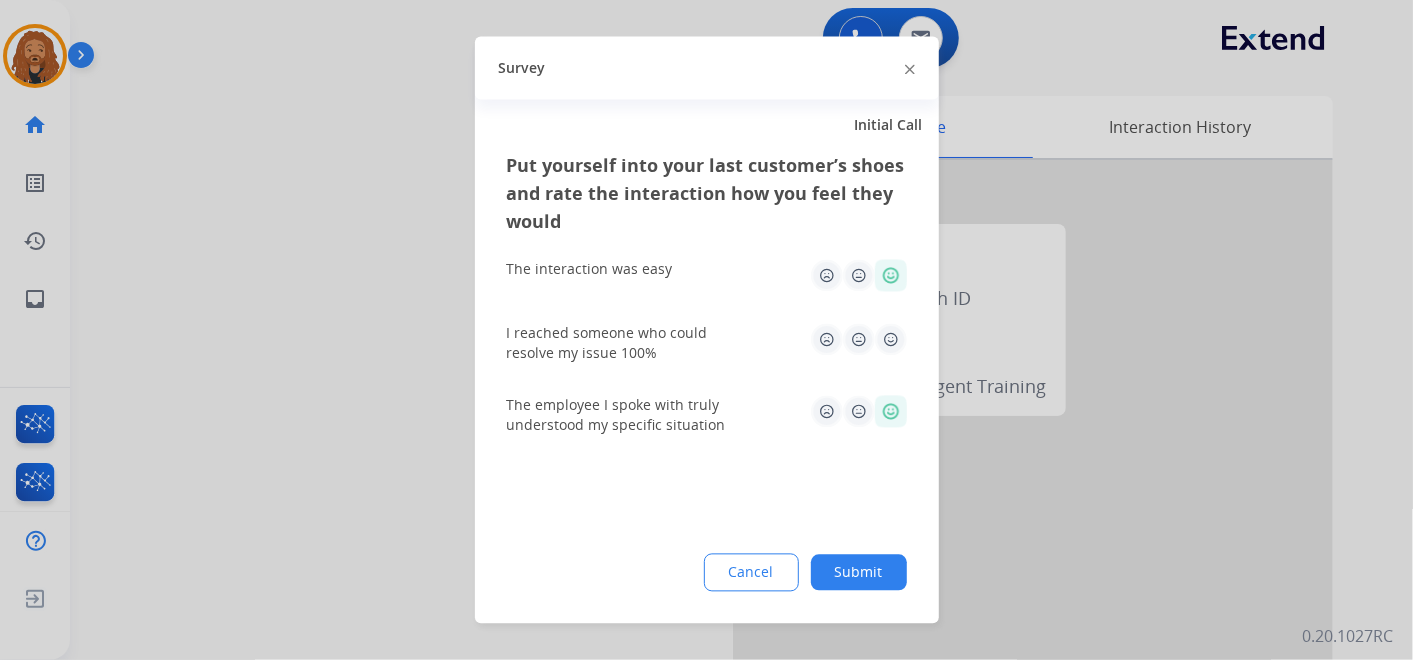 click 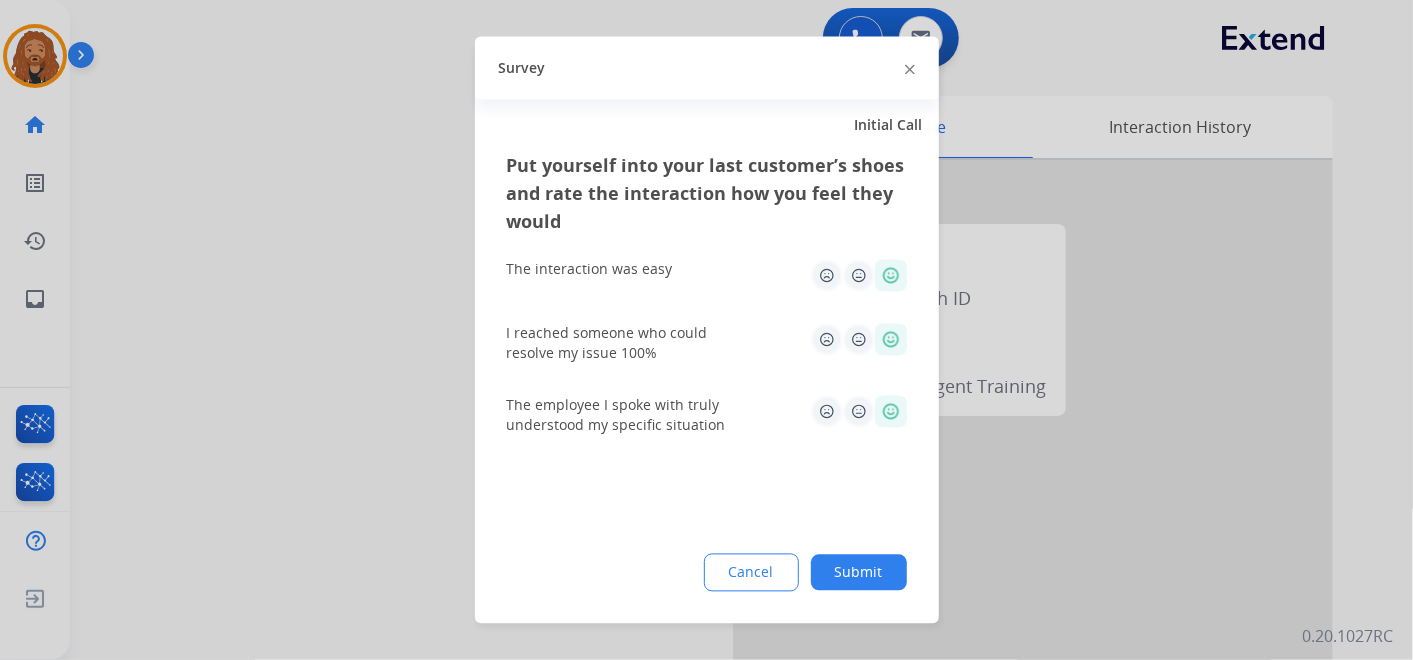 click on "Submit" 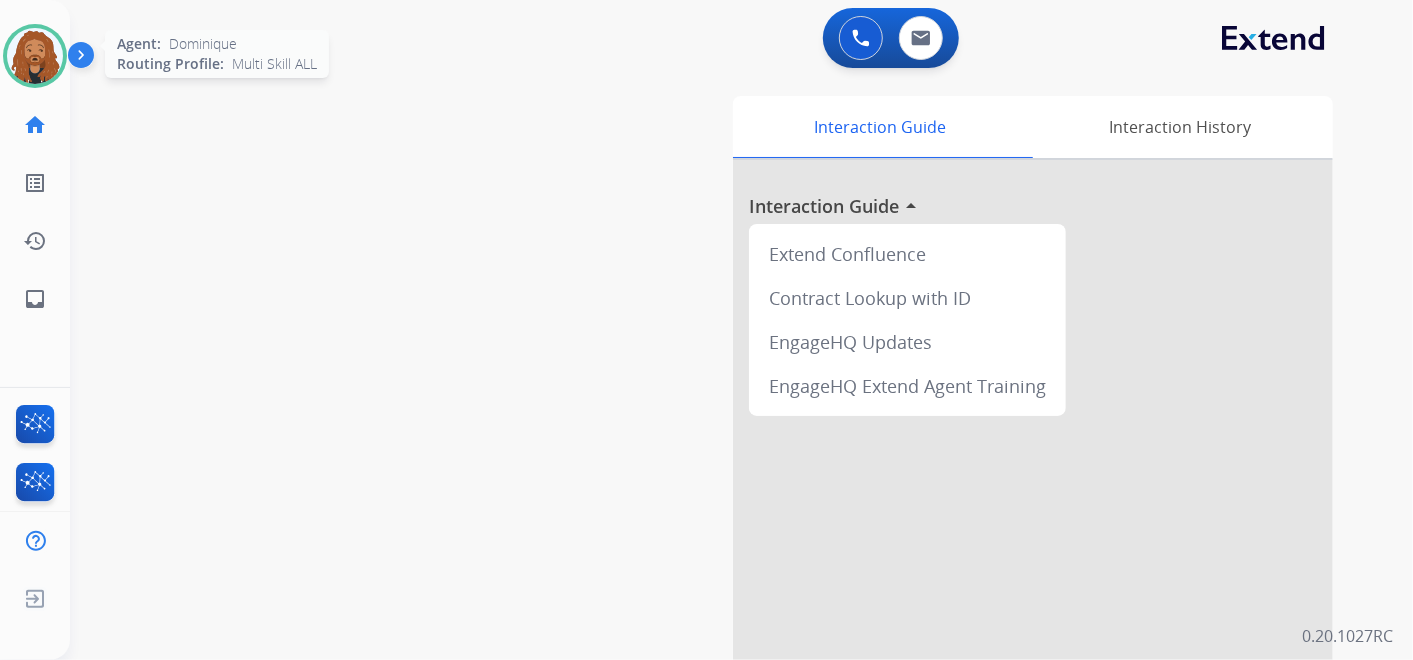 click at bounding box center [35, 56] 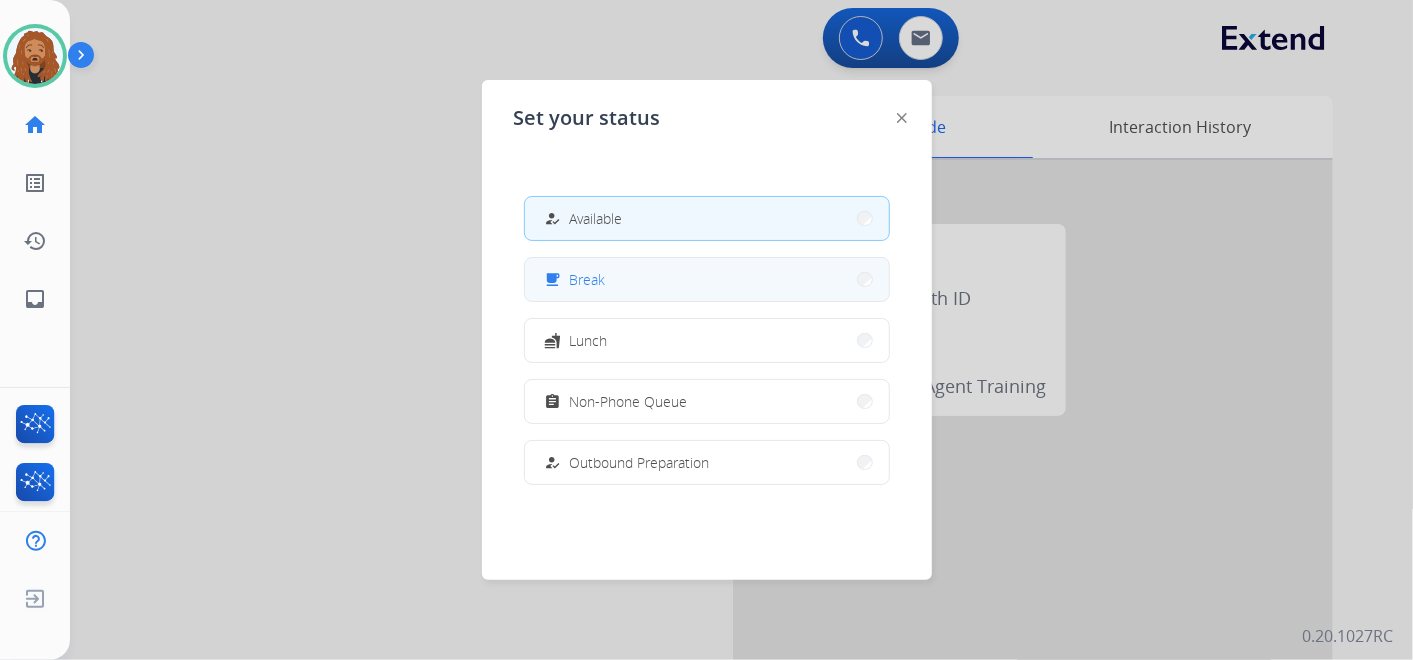 click on "free_breakfast Break" at bounding box center [707, 279] 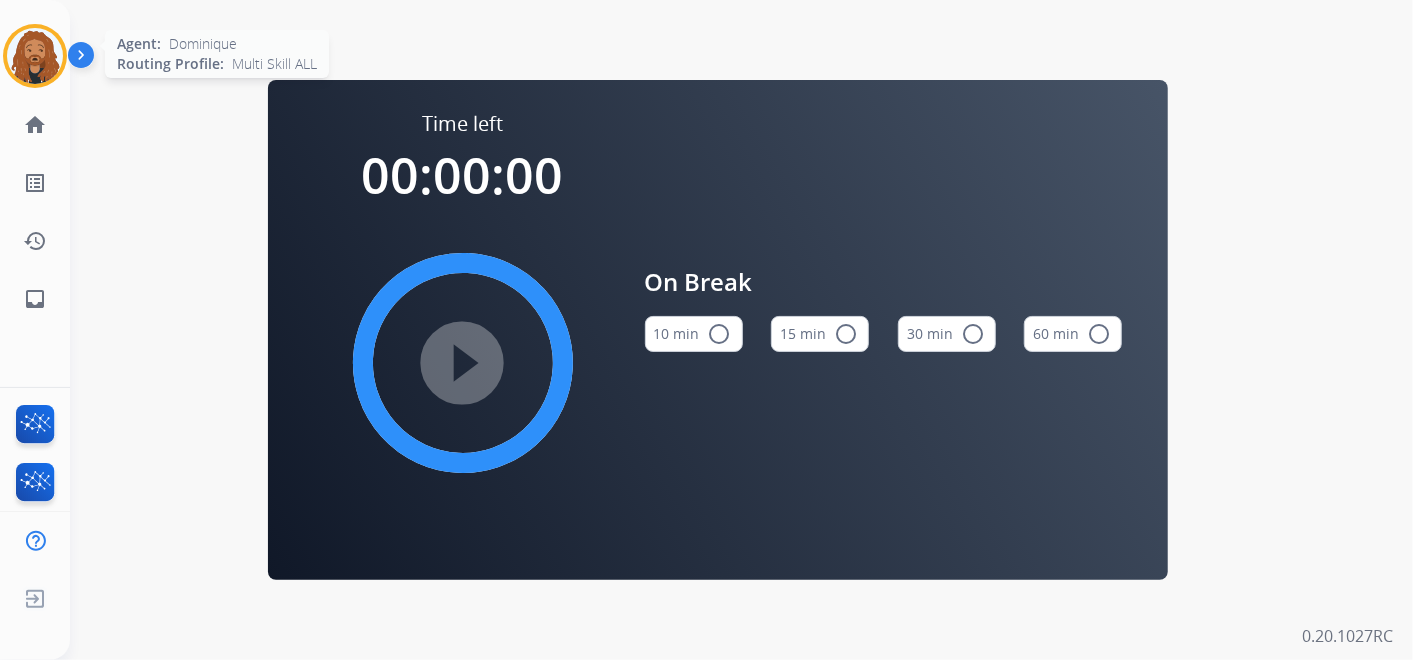 click at bounding box center (35, 56) 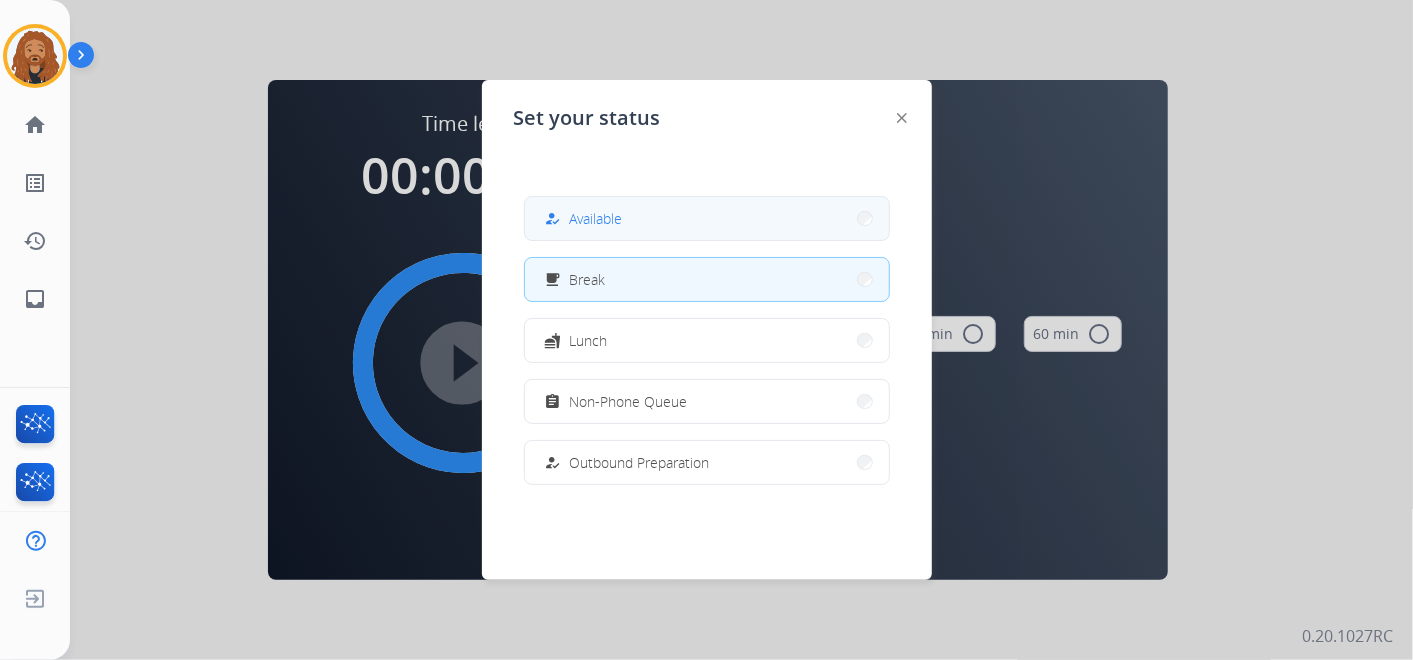 click on "how_to_reg Available" at bounding box center [707, 218] 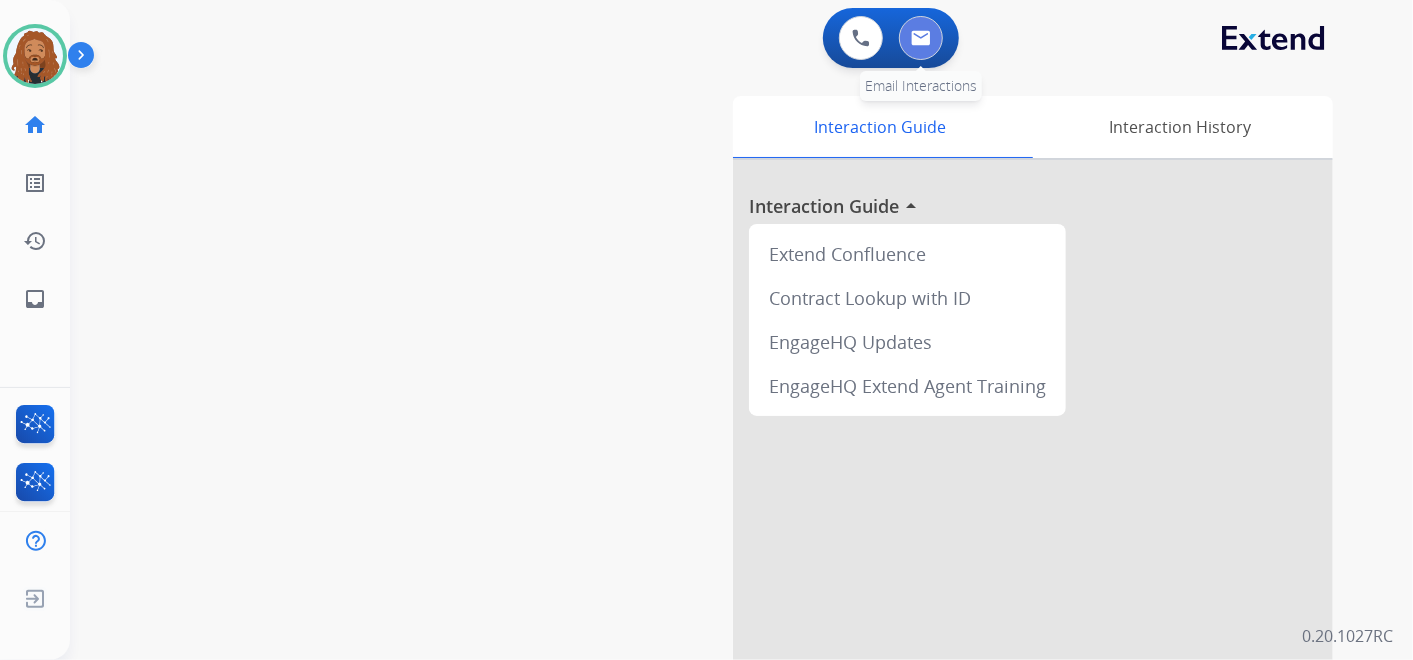 click at bounding box center (921, 38) 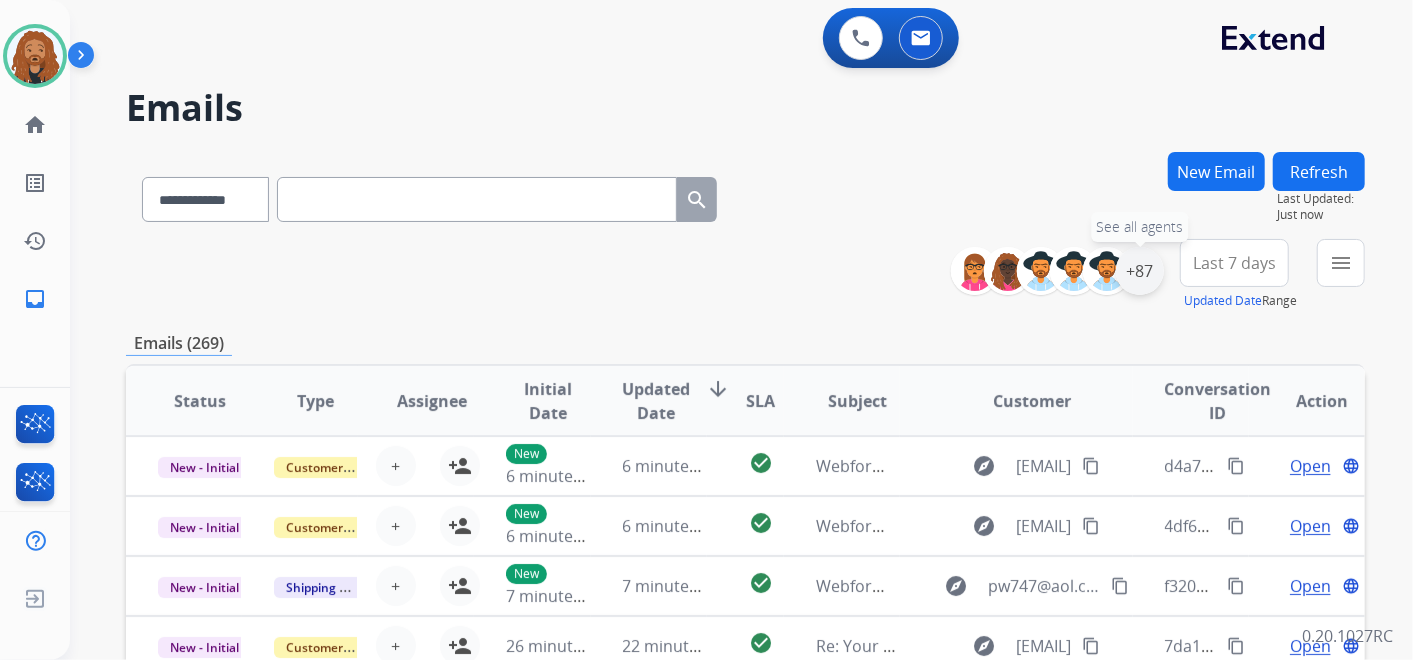 drag, startPoint x: 1140, startPoint y: 264, endPoint x: 1146, endPoint y: 277, distance: 14.3178215 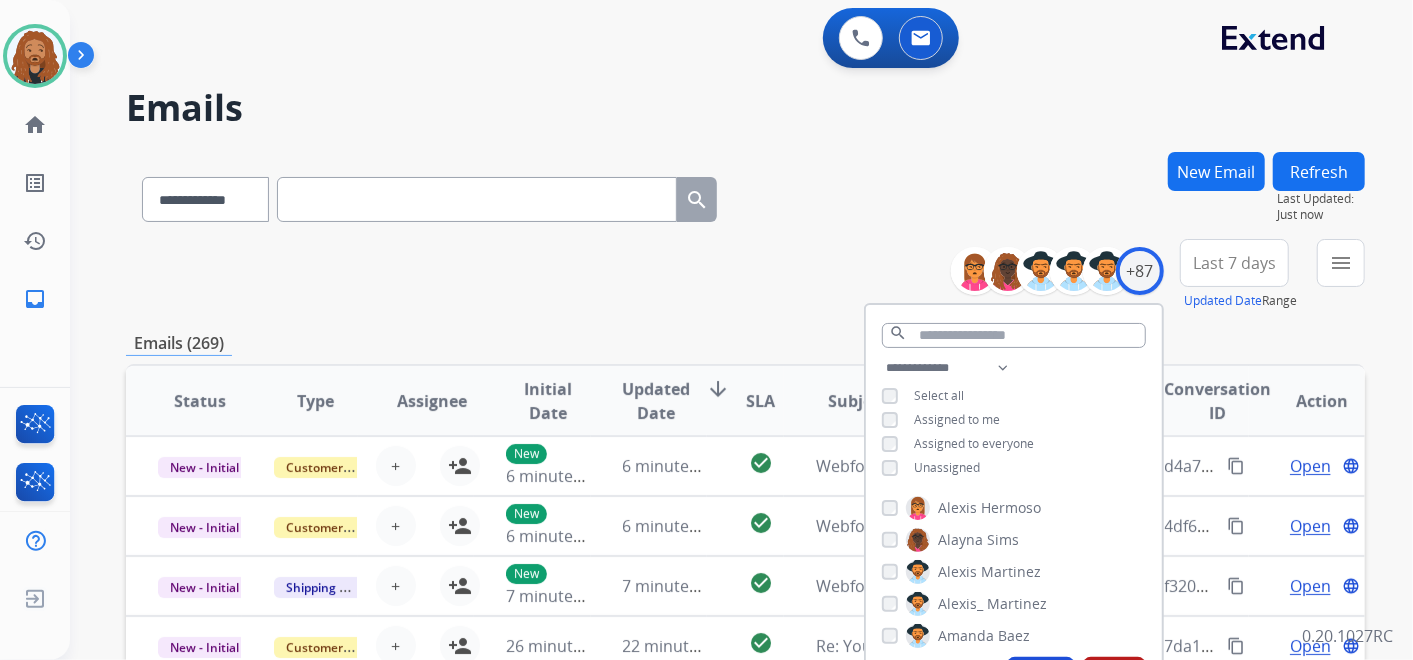 click on "Unassigned" at bounding box center (947, 467) 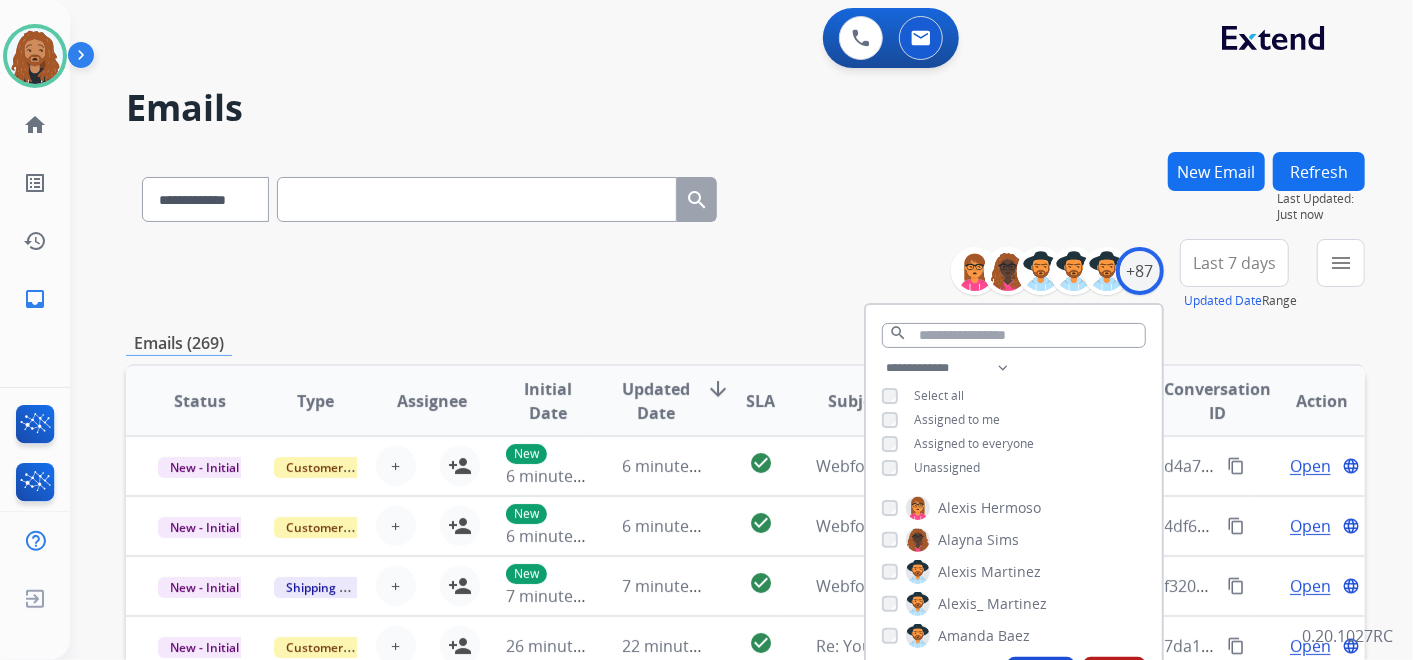 scroll, scrollTop: 111, scrollLeft: 0, axis: vertical 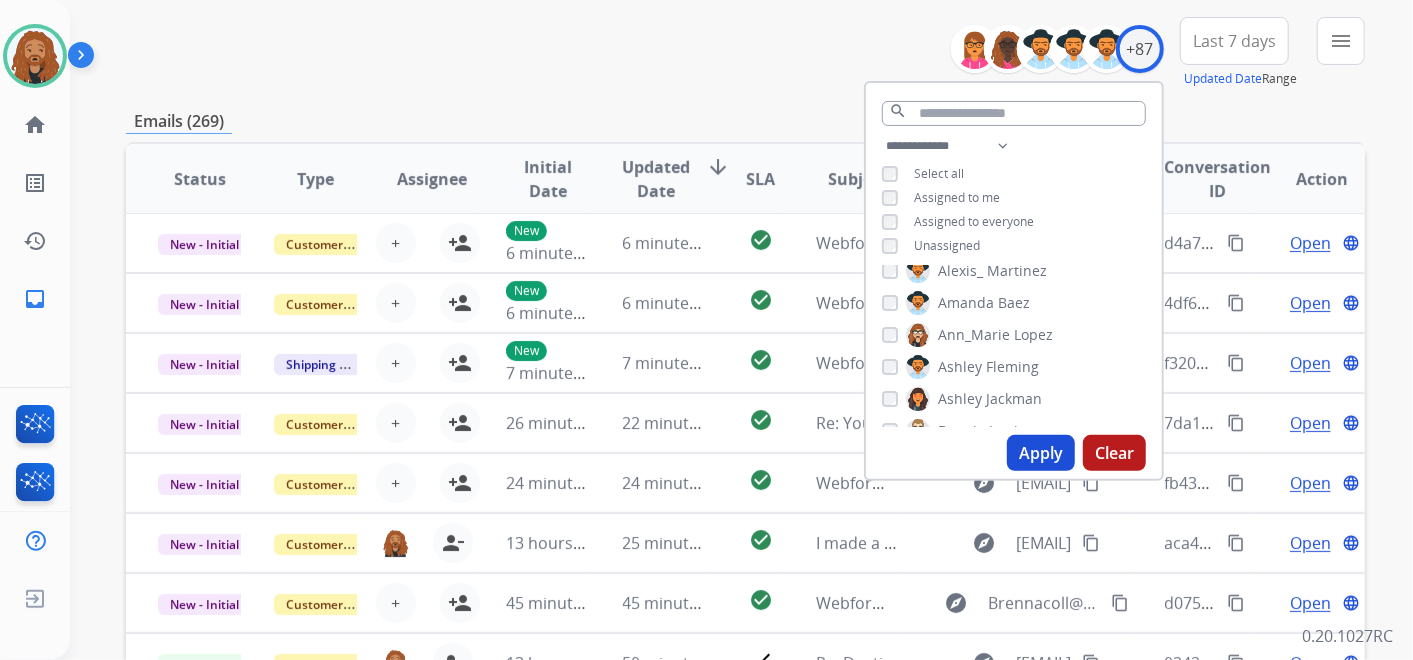 click on "Apply" at bounding box center [1041, 453] 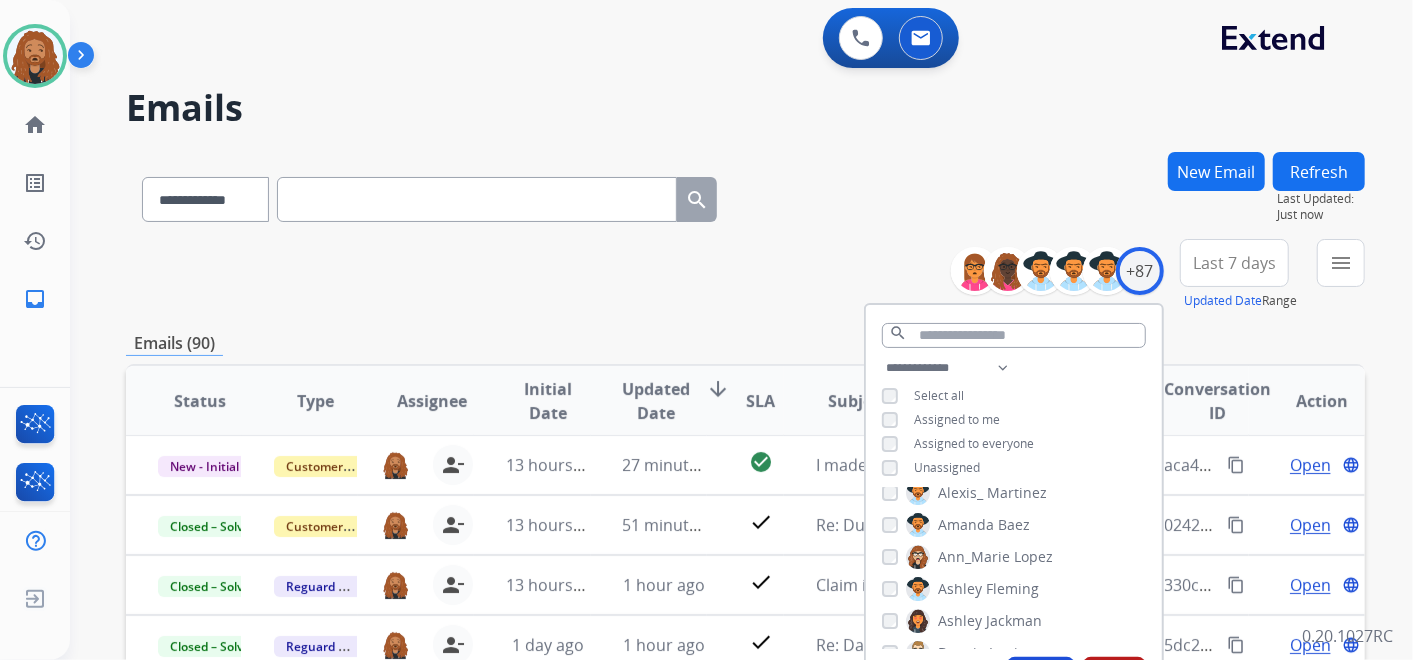 click on "**********" at bounding box center (745, 195) 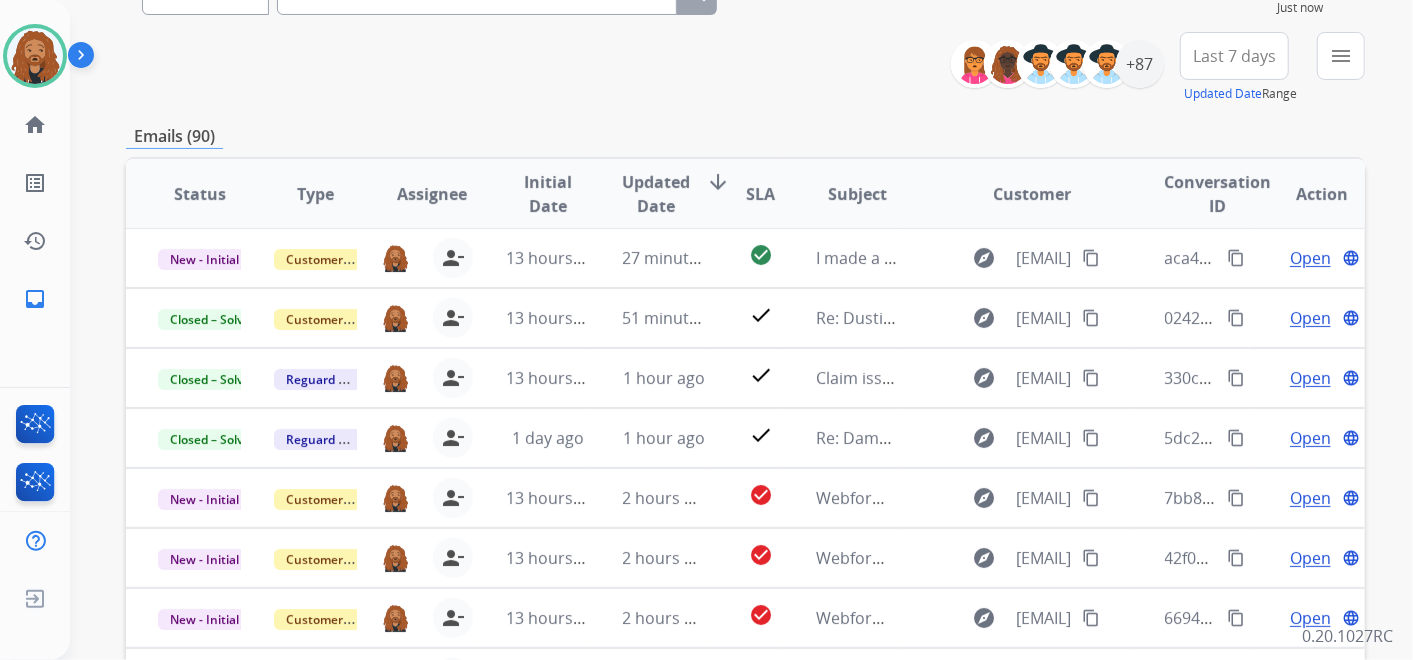 scroll, scrollTop: 333, scrollLeft: 0, axis: vertical 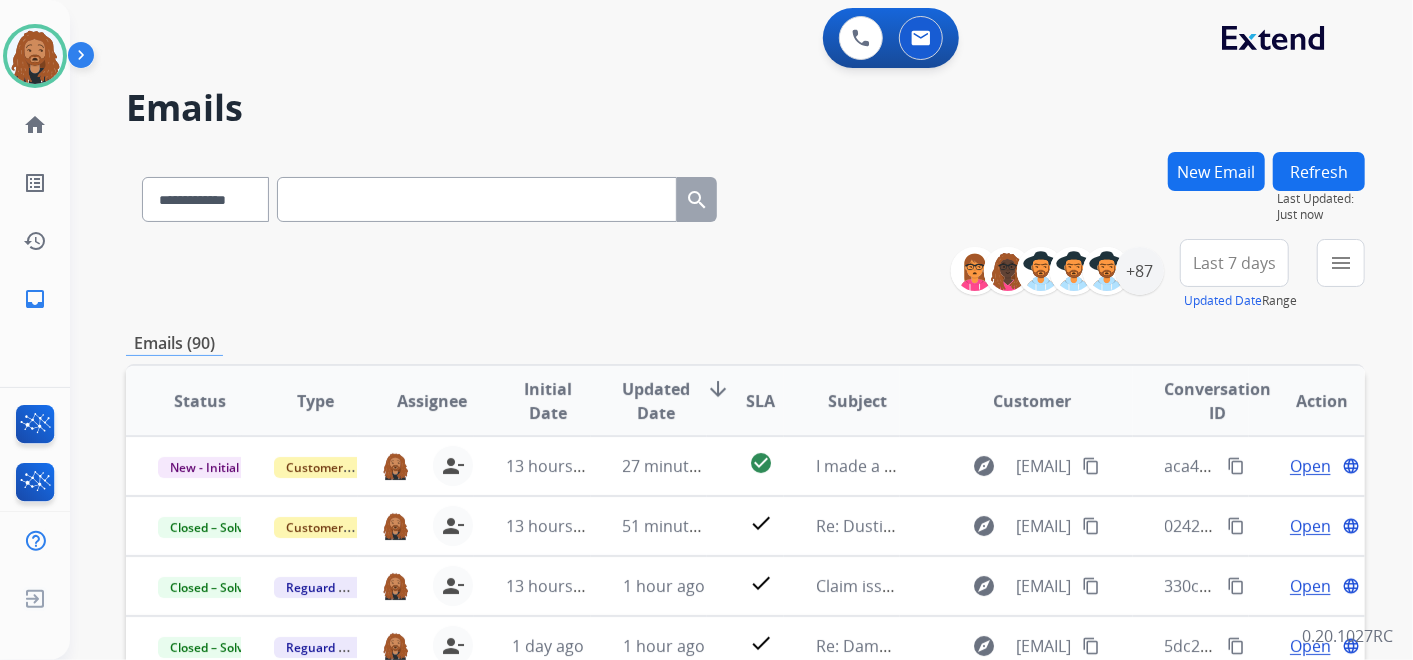 click on "Last 7 days" at bounding box center (1234, 263) 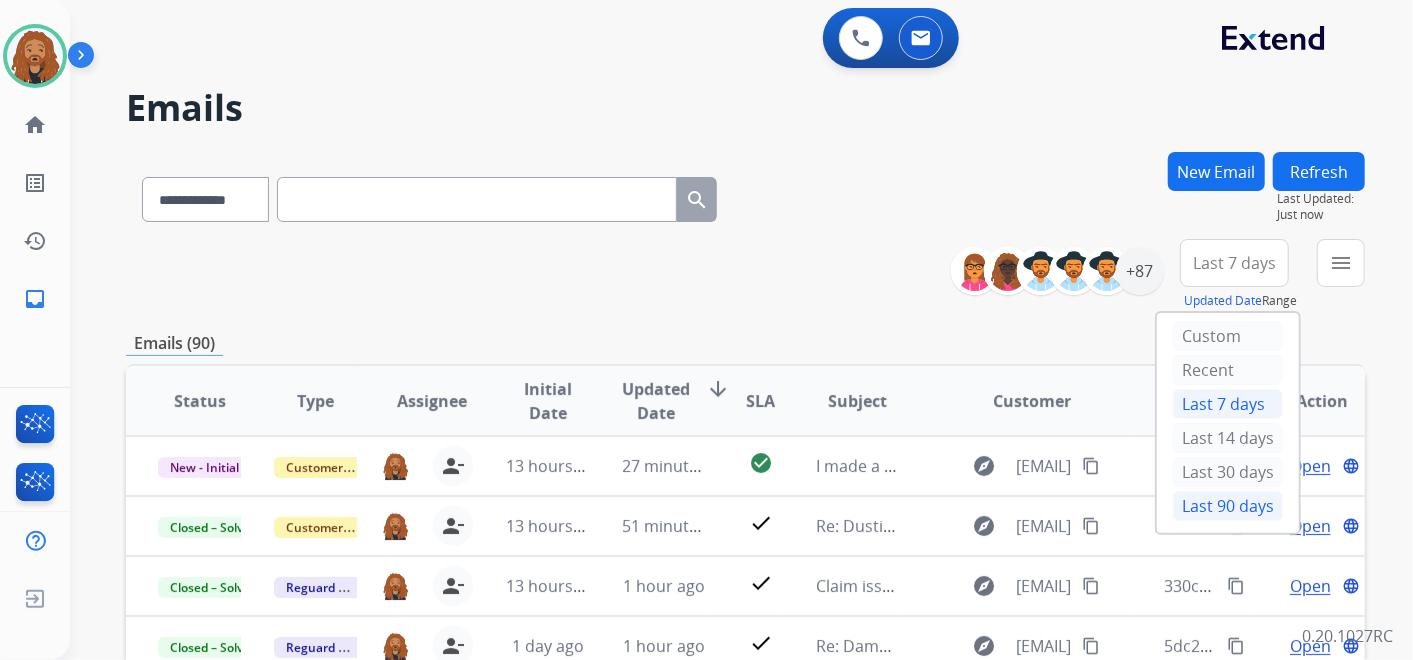 click on "Last 90 days" at bounding box center (1228, 506) 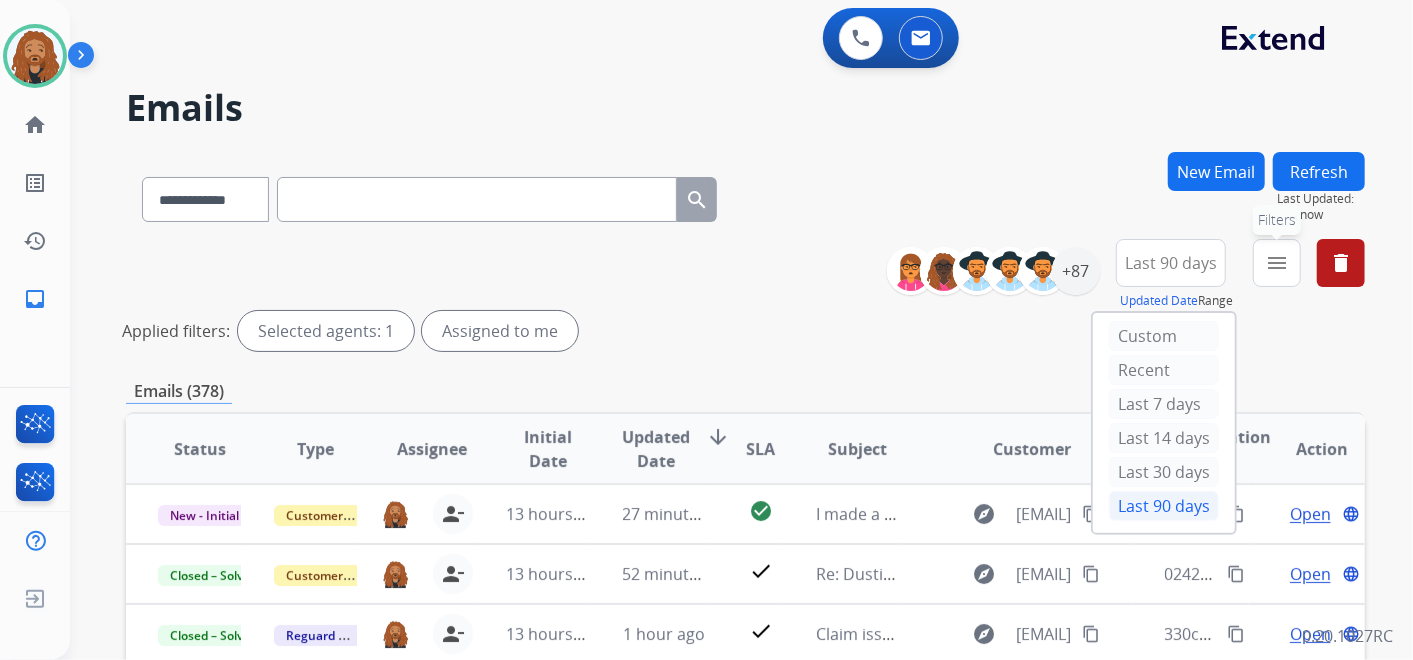 click on "menu  Filters" at bounding box center [1277, 263] 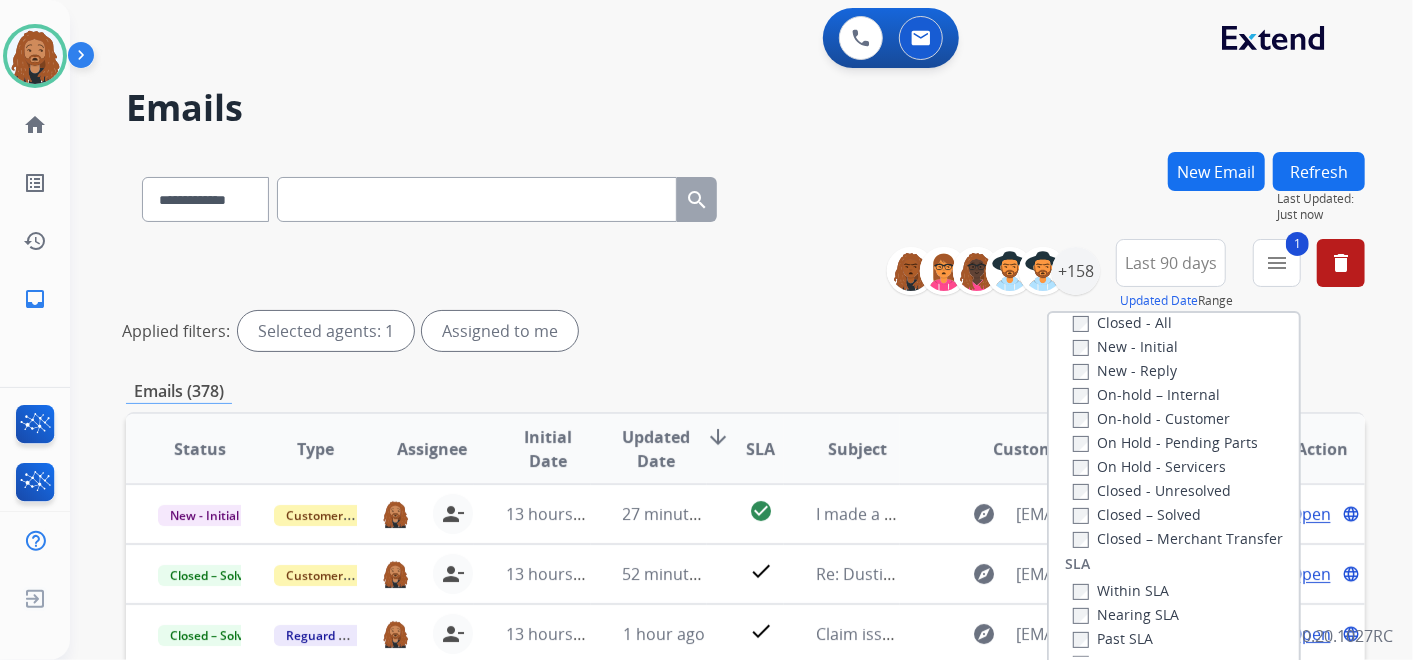 scroll, scrollTop: 333, scrollLeft: 0, axis: vertical 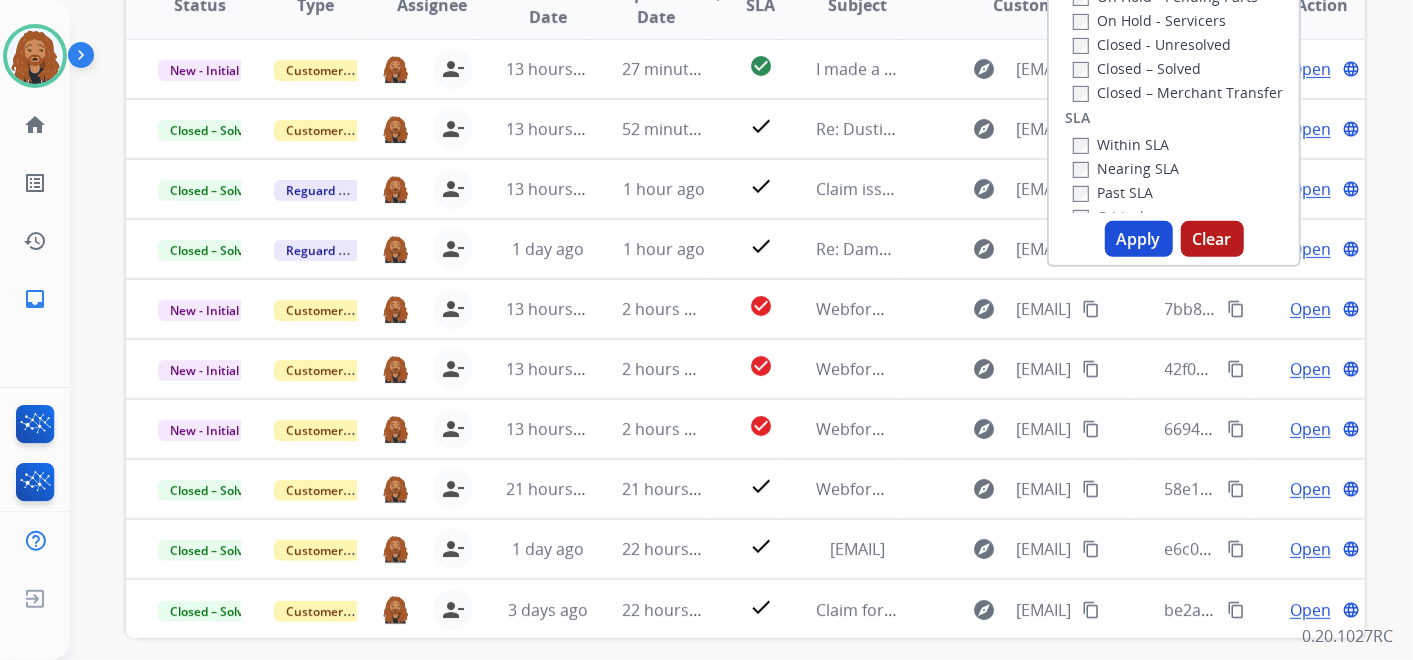 click on "Apply" at bounding box center [1139, 239] 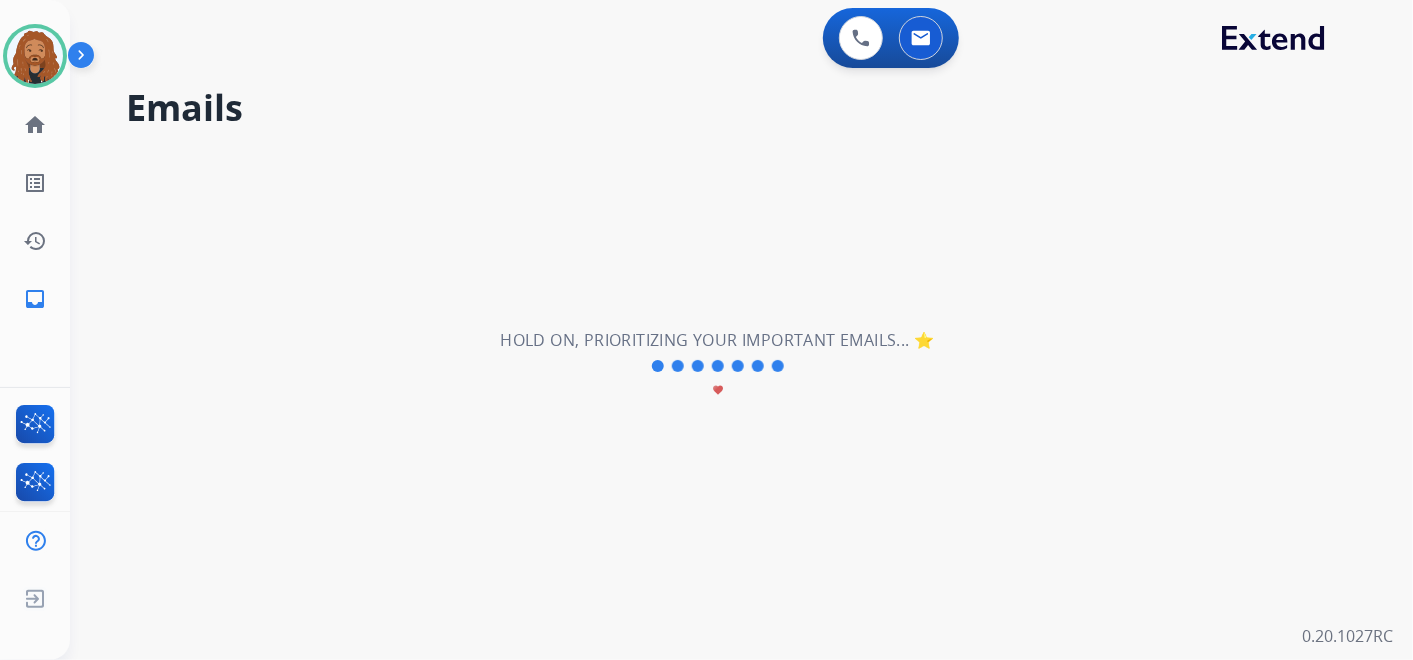 scroll, scrollTop: 0, scrollLeft: 0, axis: both 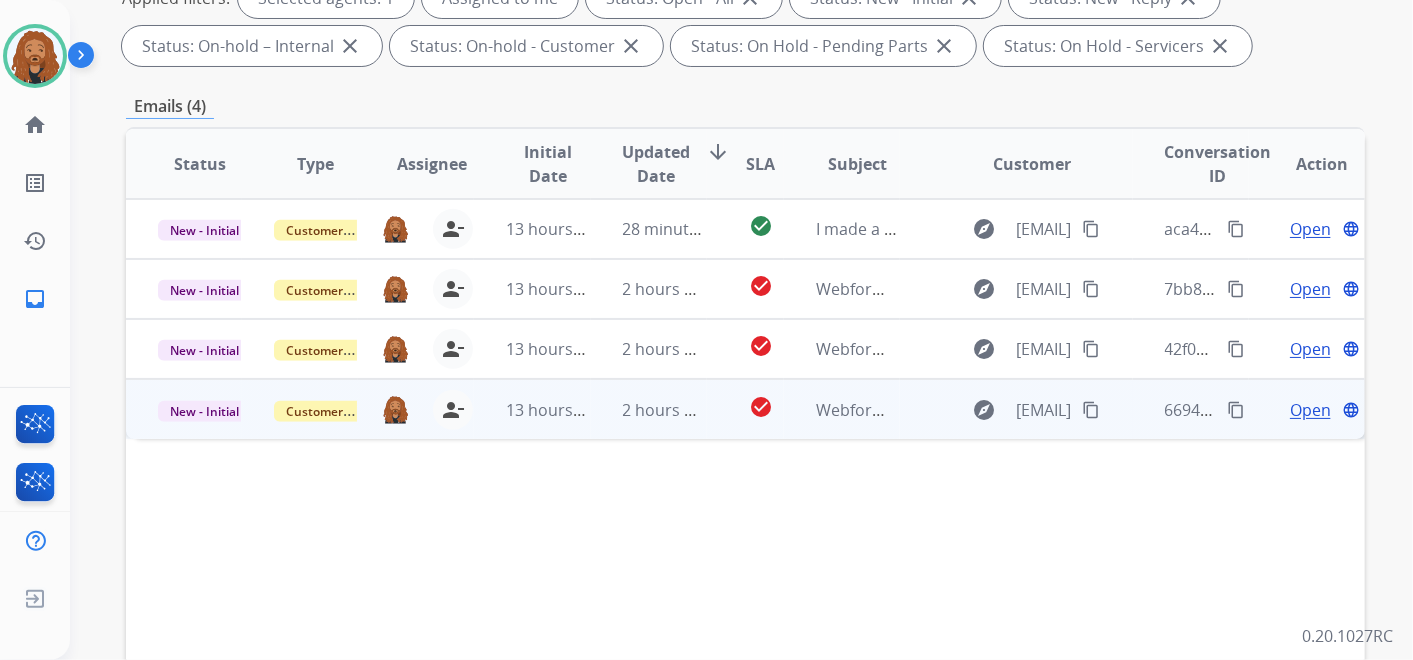 click on "Webform from [EMAIL] on [DATE]" at bounding box center (842, 409) 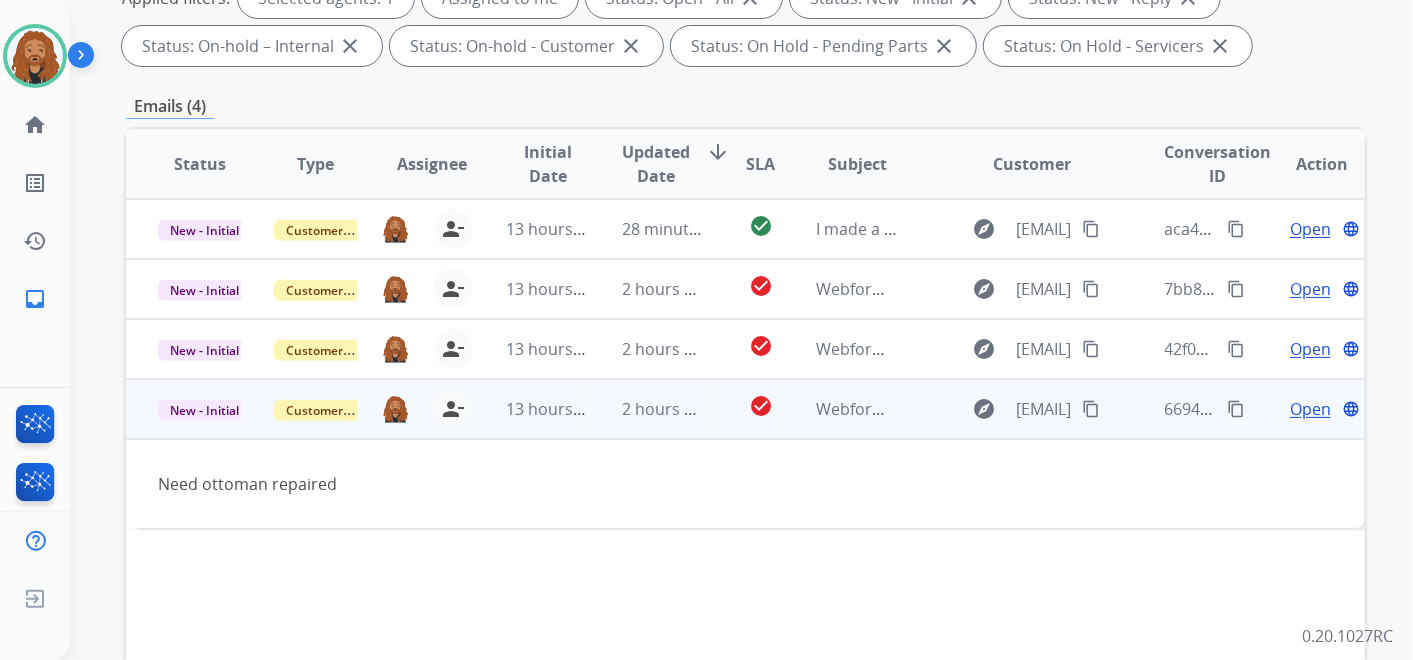 click on "Open" at bounding box center (1310, 409) 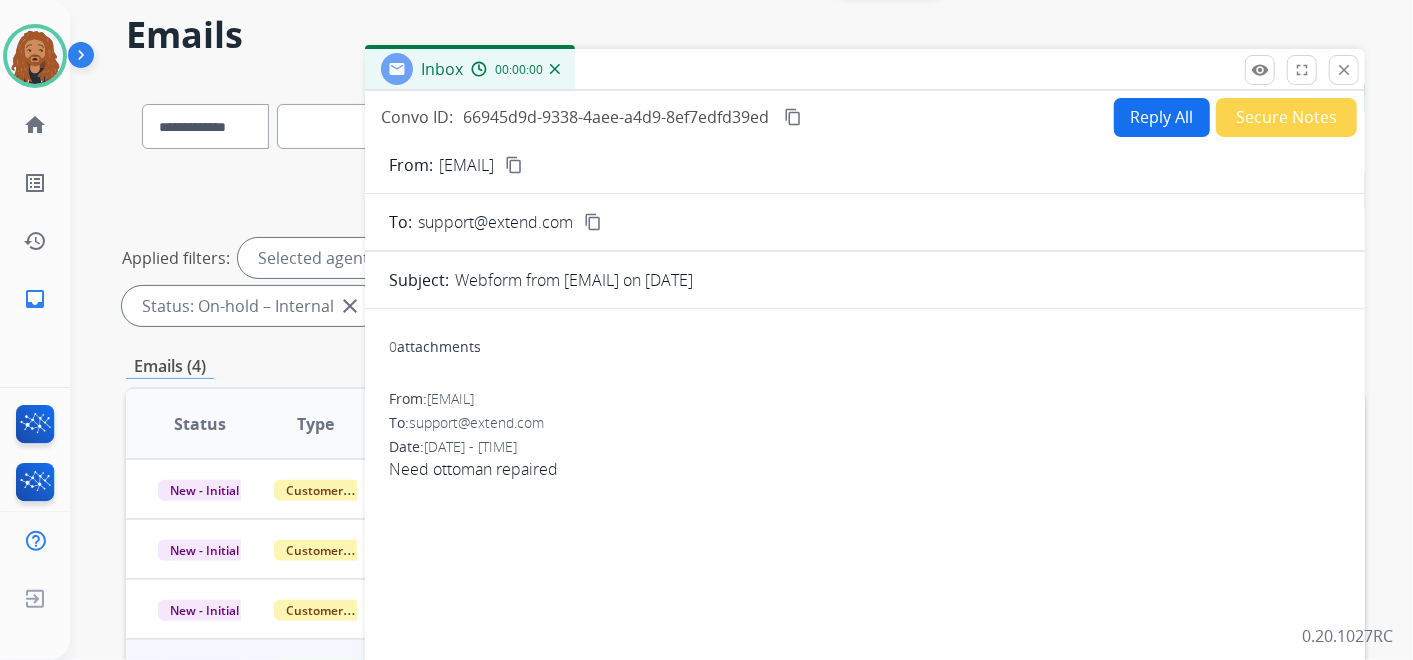 scroll, scrollTop: 0, scrollLeft: 0, axis: both 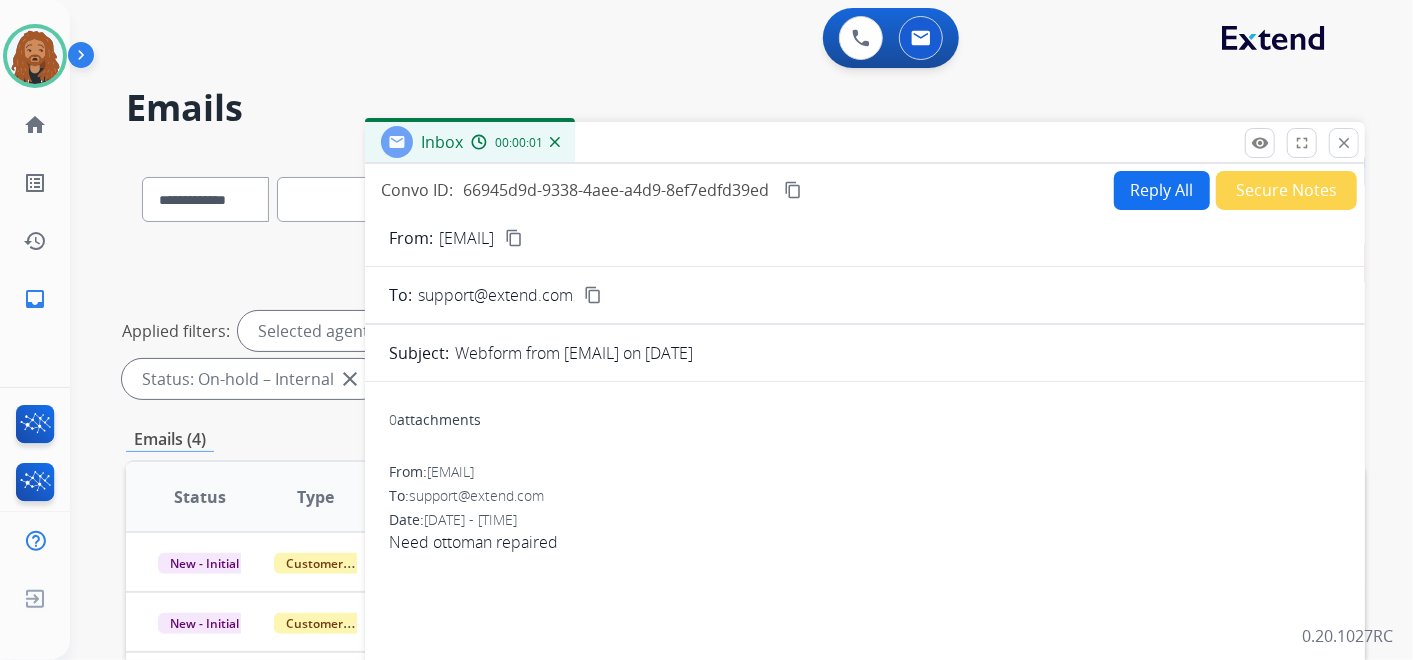 click on "Reply All" at bounding box center (1162, 190) 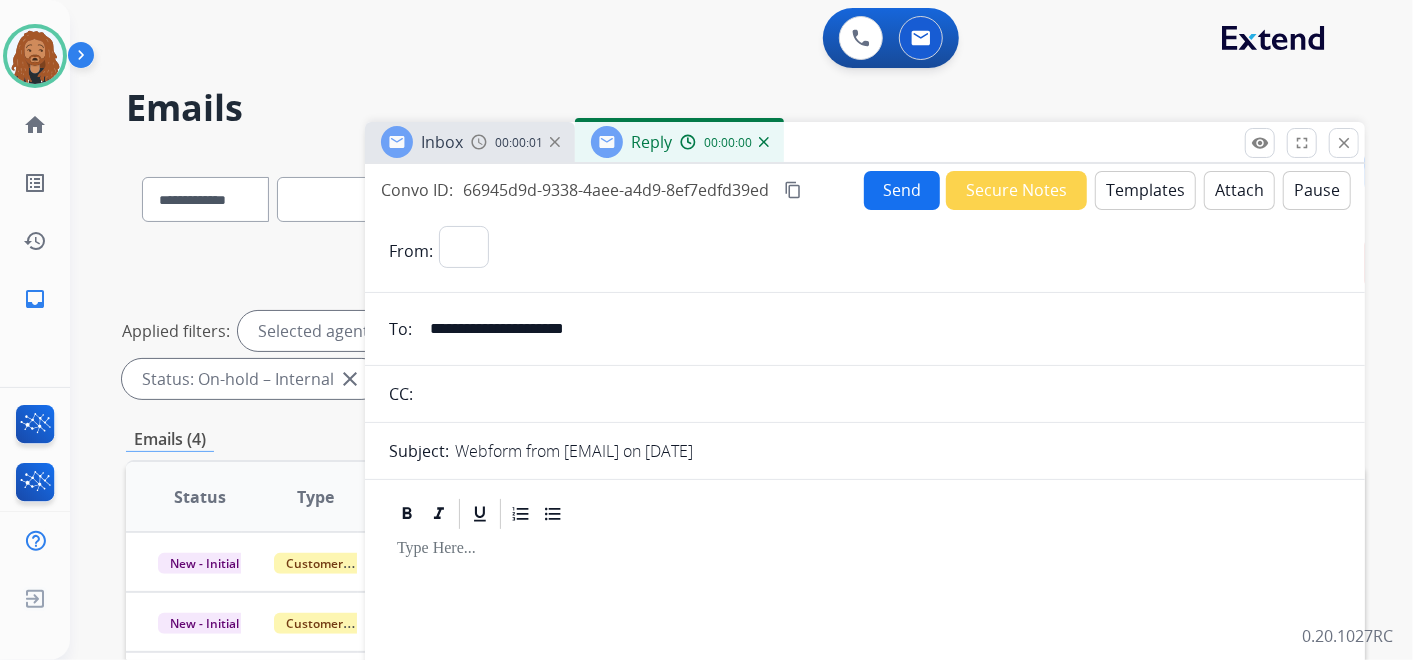 select on "**********" 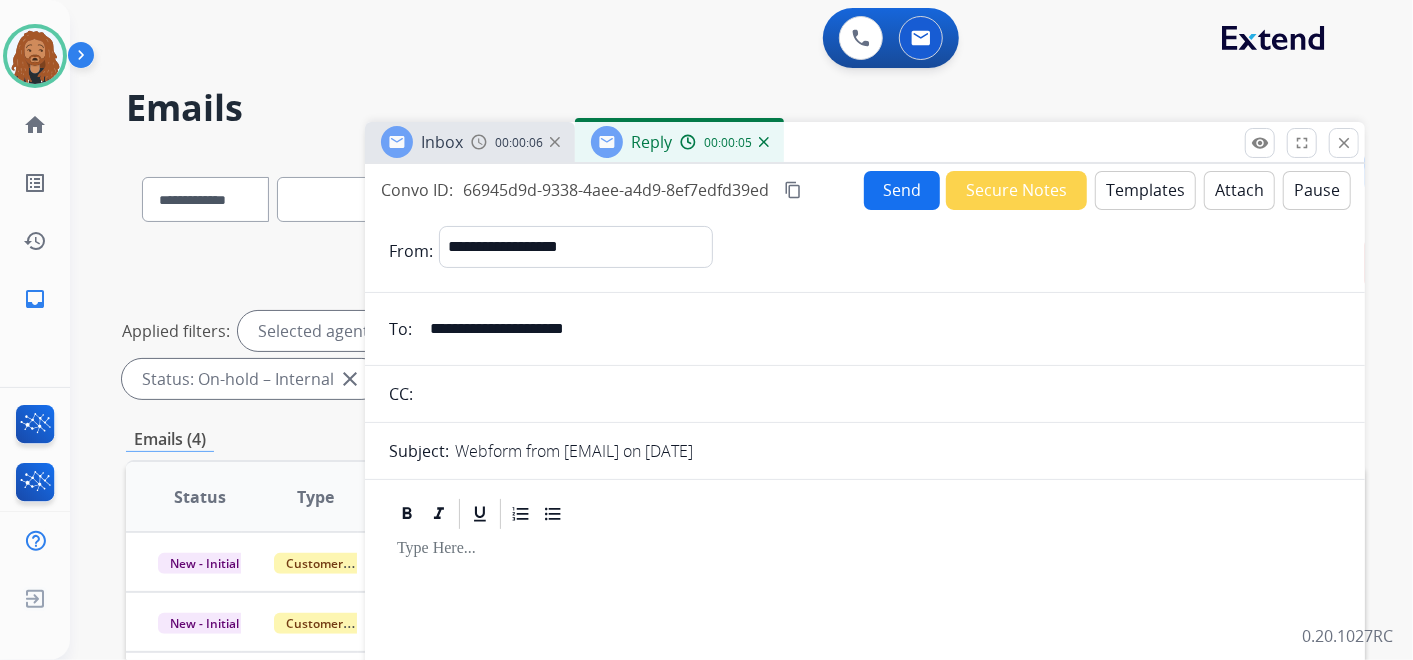 click on "Templates" at bounding box center (1145, 190) 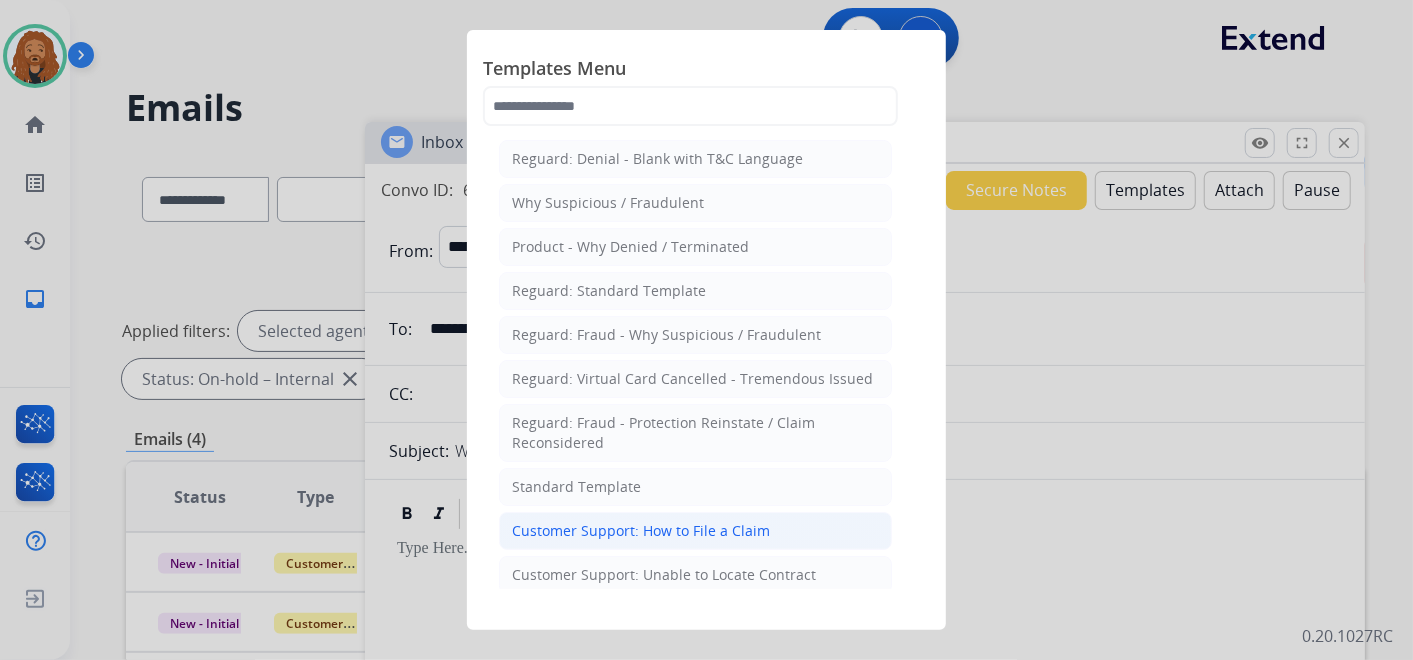 click on "Customer Support: How to File a Claim" 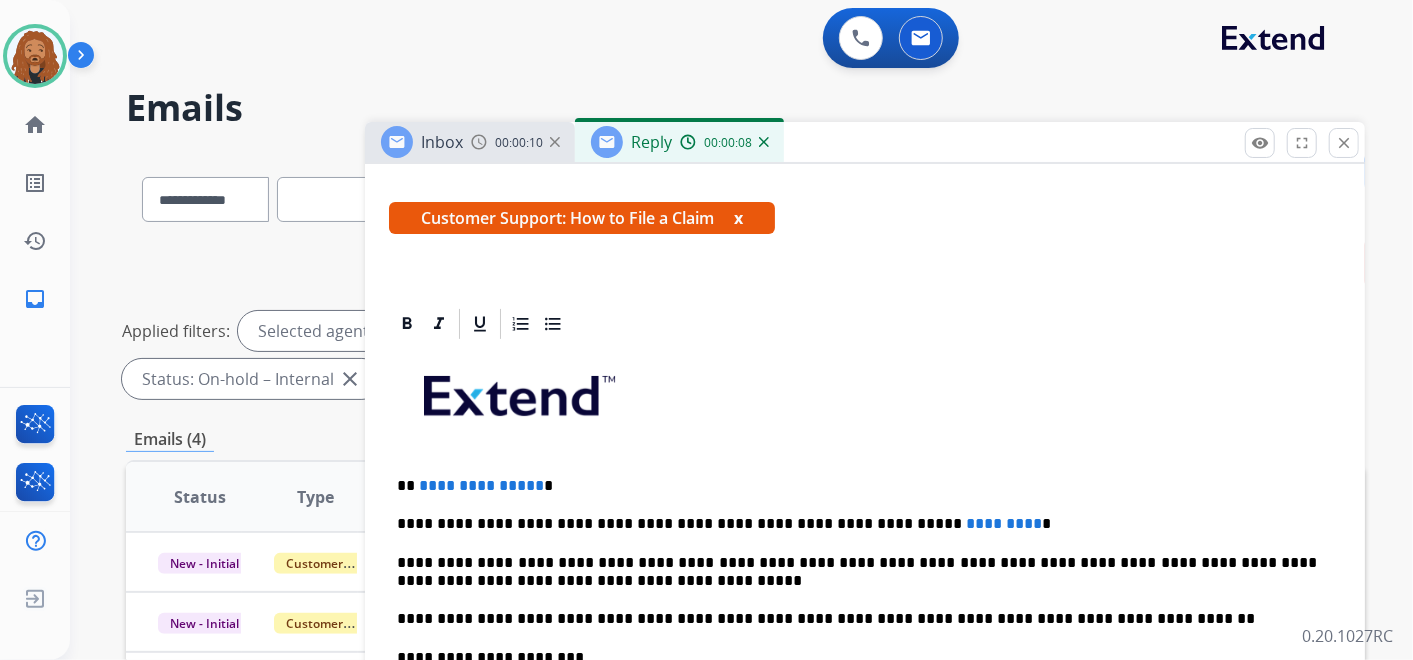 scroll, scrollTop: 398, scrollLeft: 0, axis: vertical 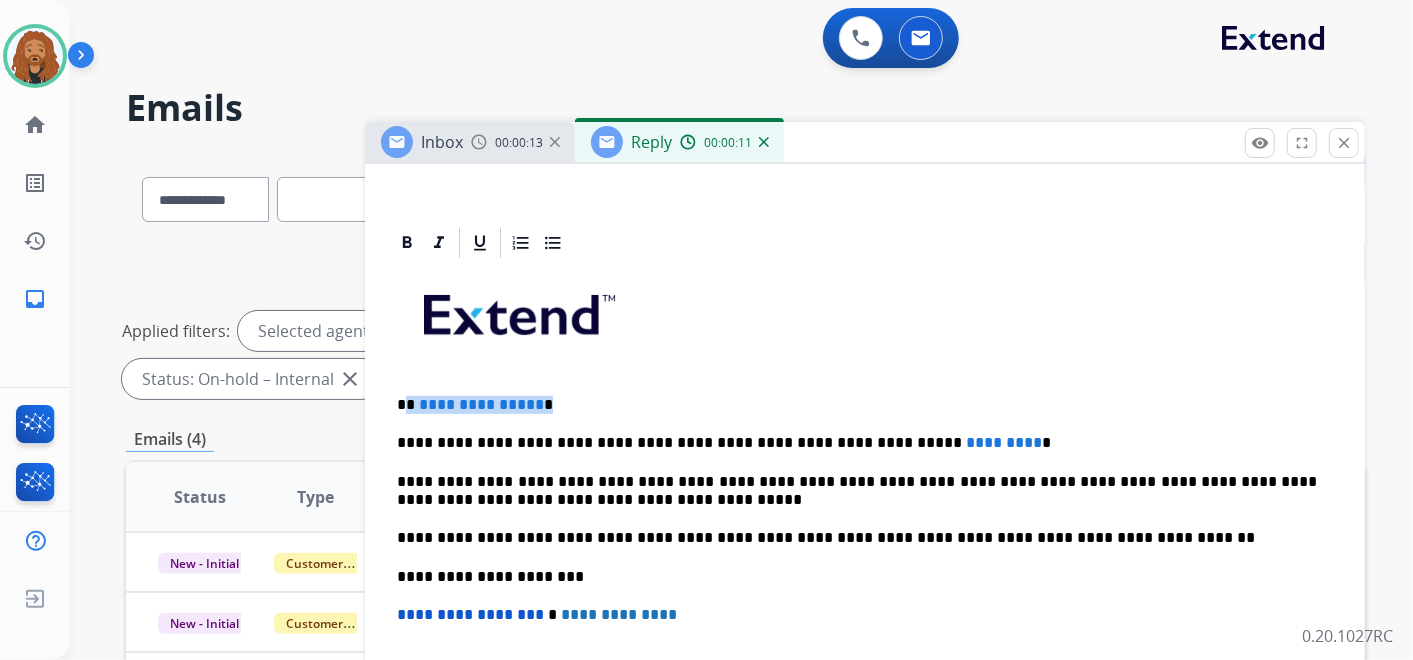 drag, startPoint x: 551, startPoint y: 400, endPoint x: 389, endPoint y: 398, distance: 162.01234 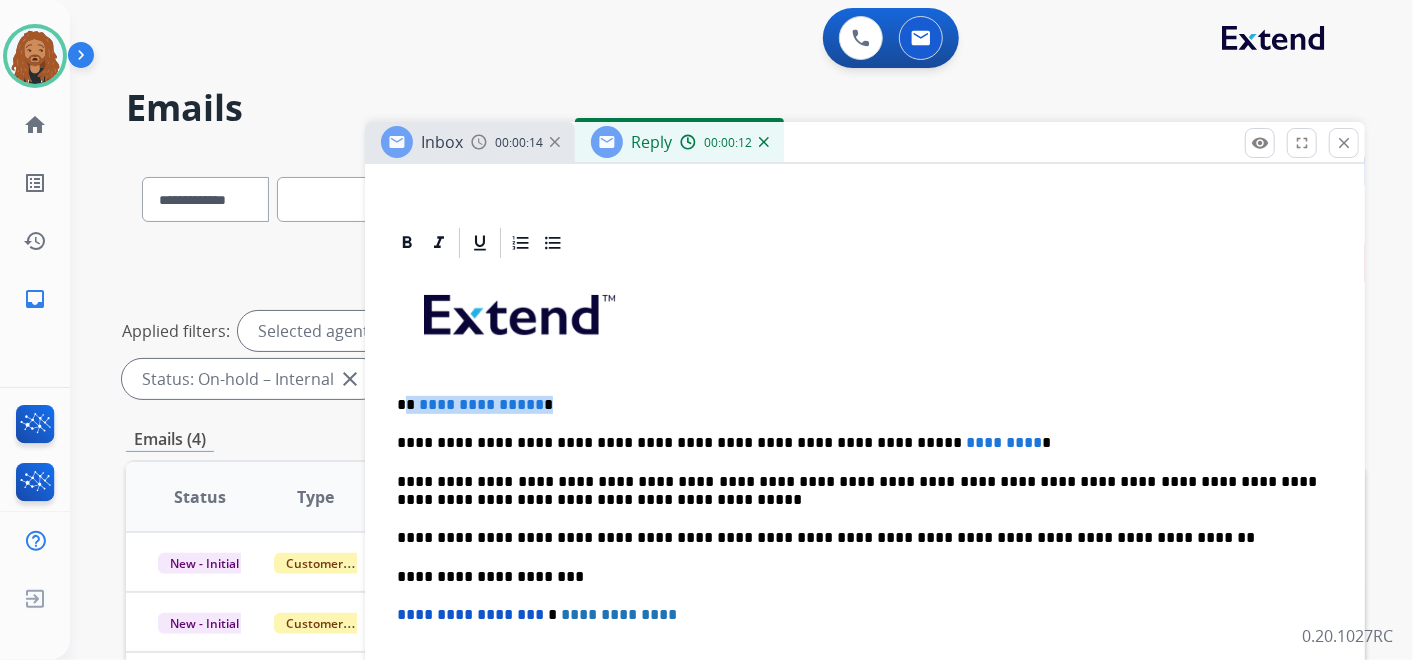type 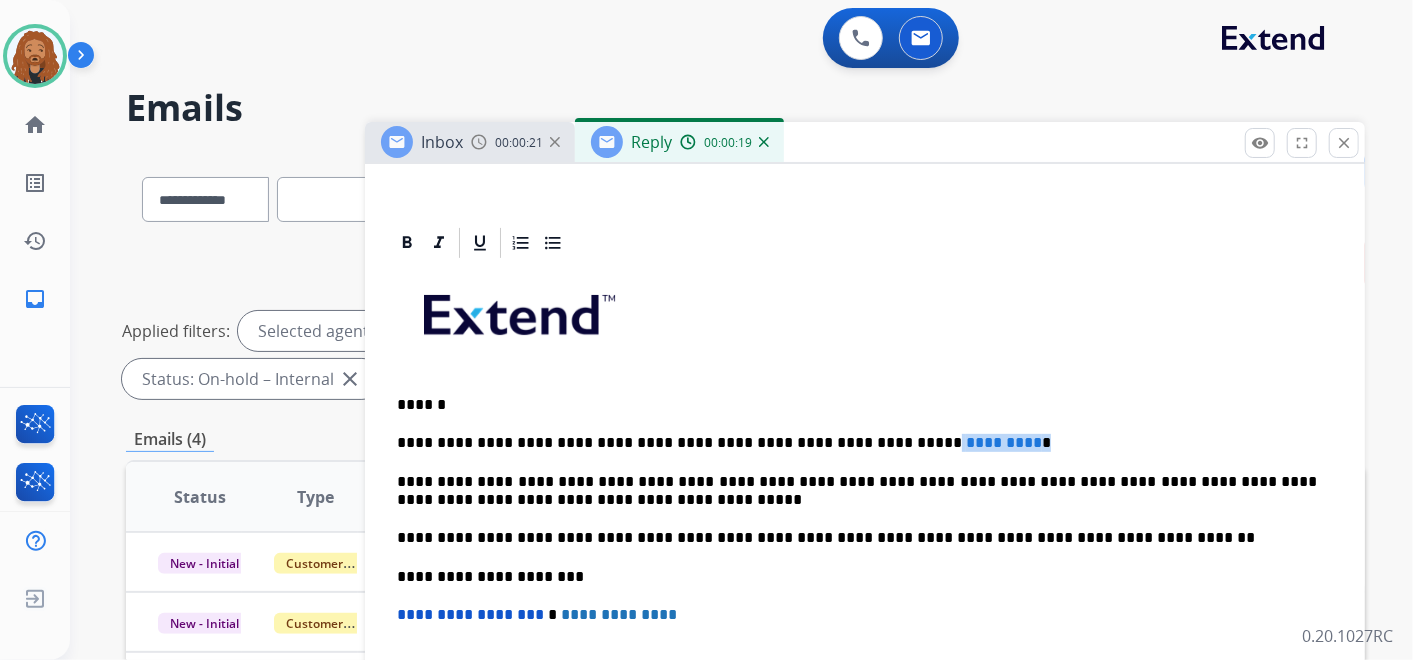 drag, startPoint x: 967, startPoint y: 447, endPoint x: 823, endPoint y: 430, distance: 145 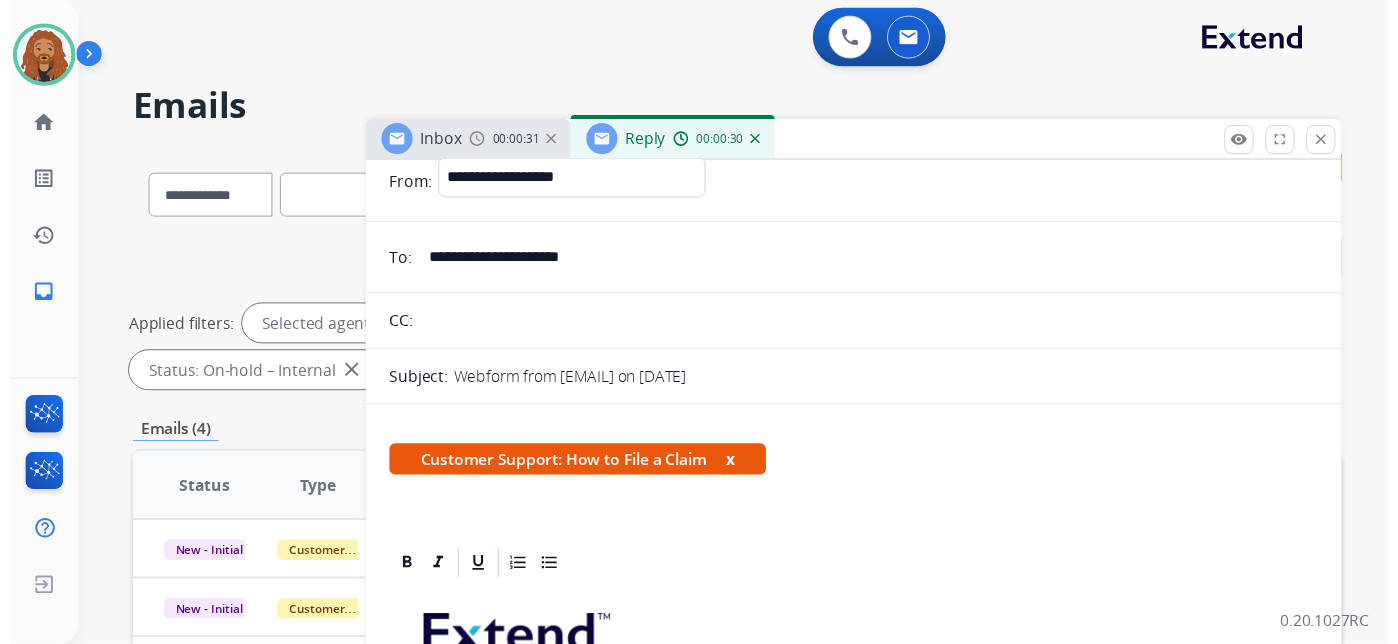 scroll, scrollTop: 0, scrollLeft: 0, axis: both 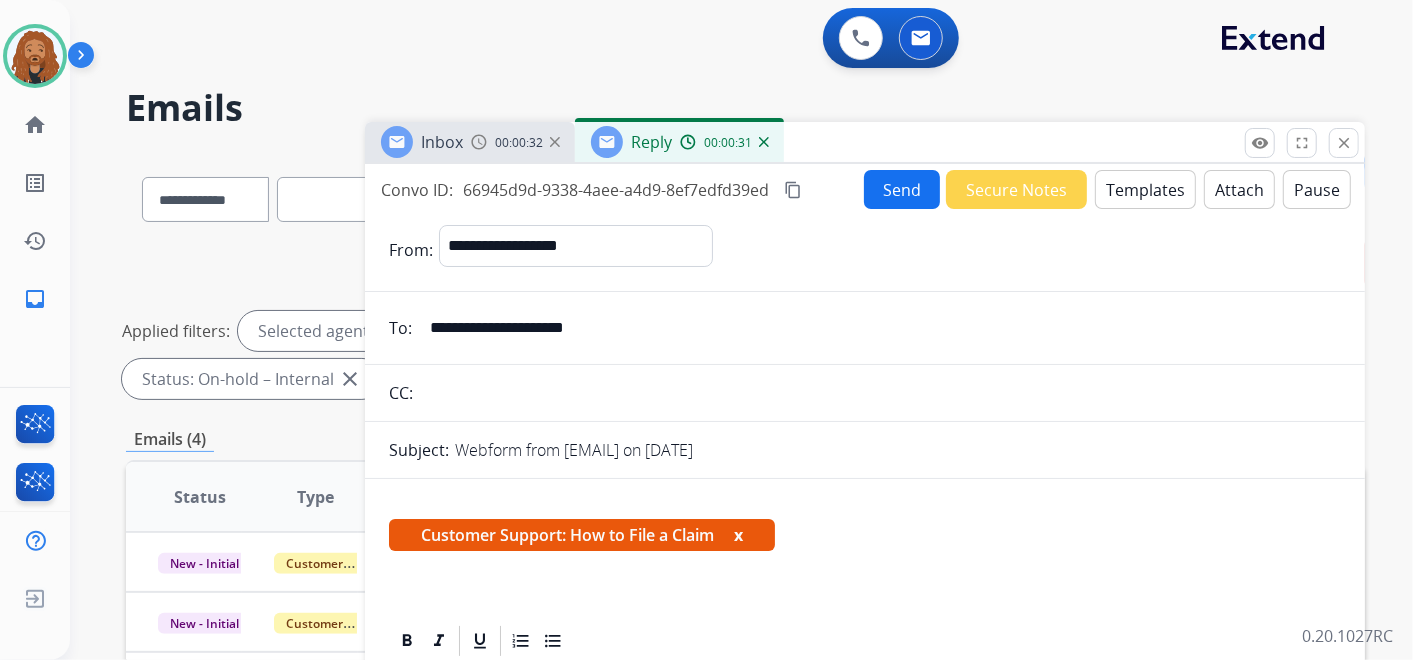 click on "Send" at bounding box center [902, 189] 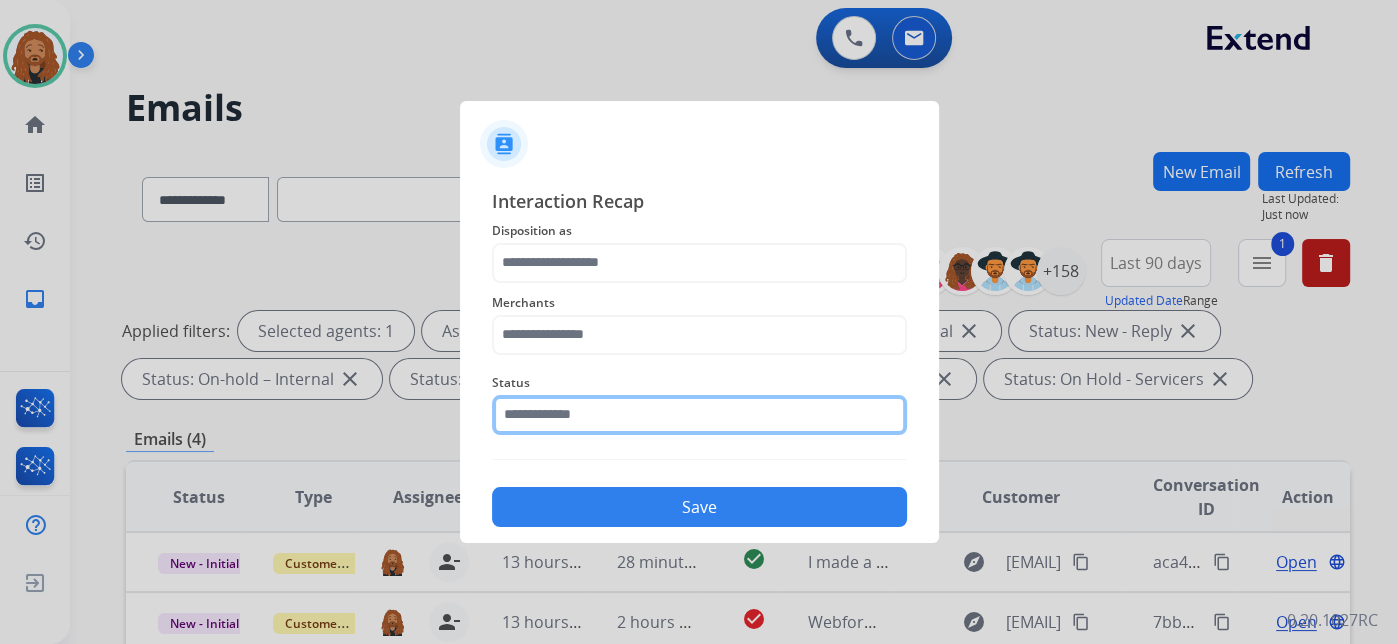 click 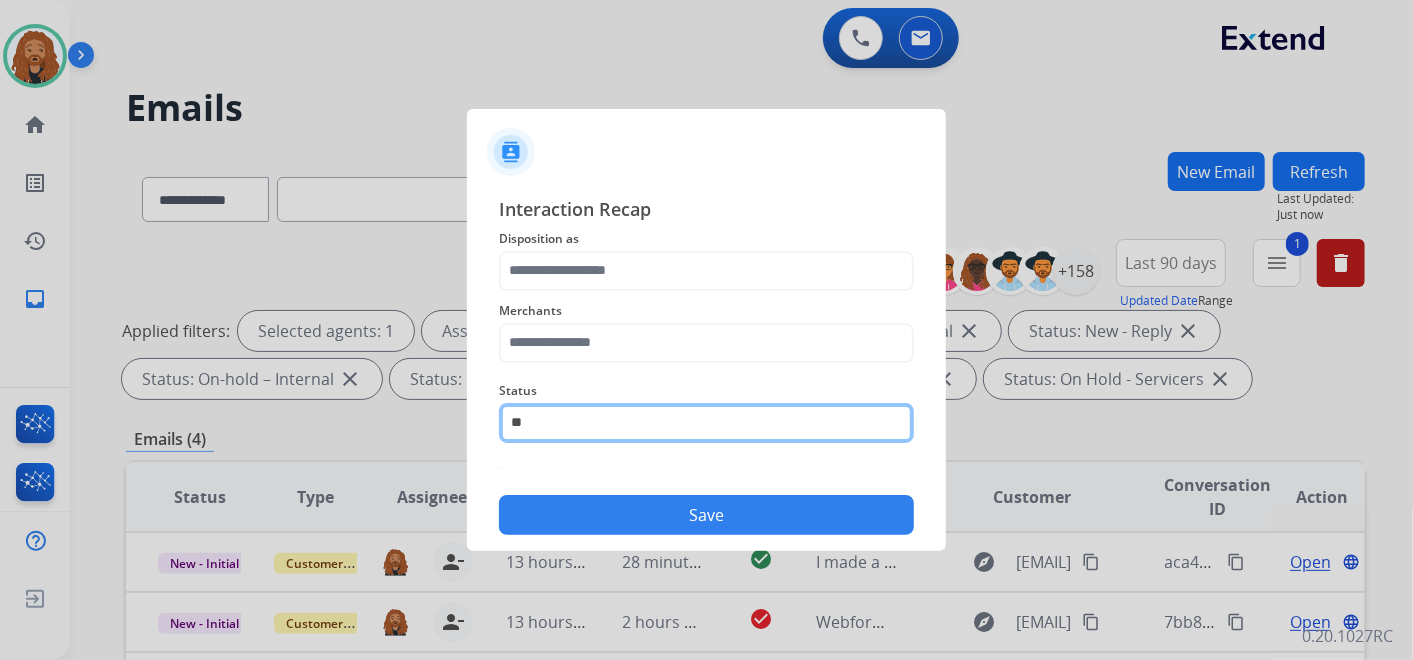 type on "*" 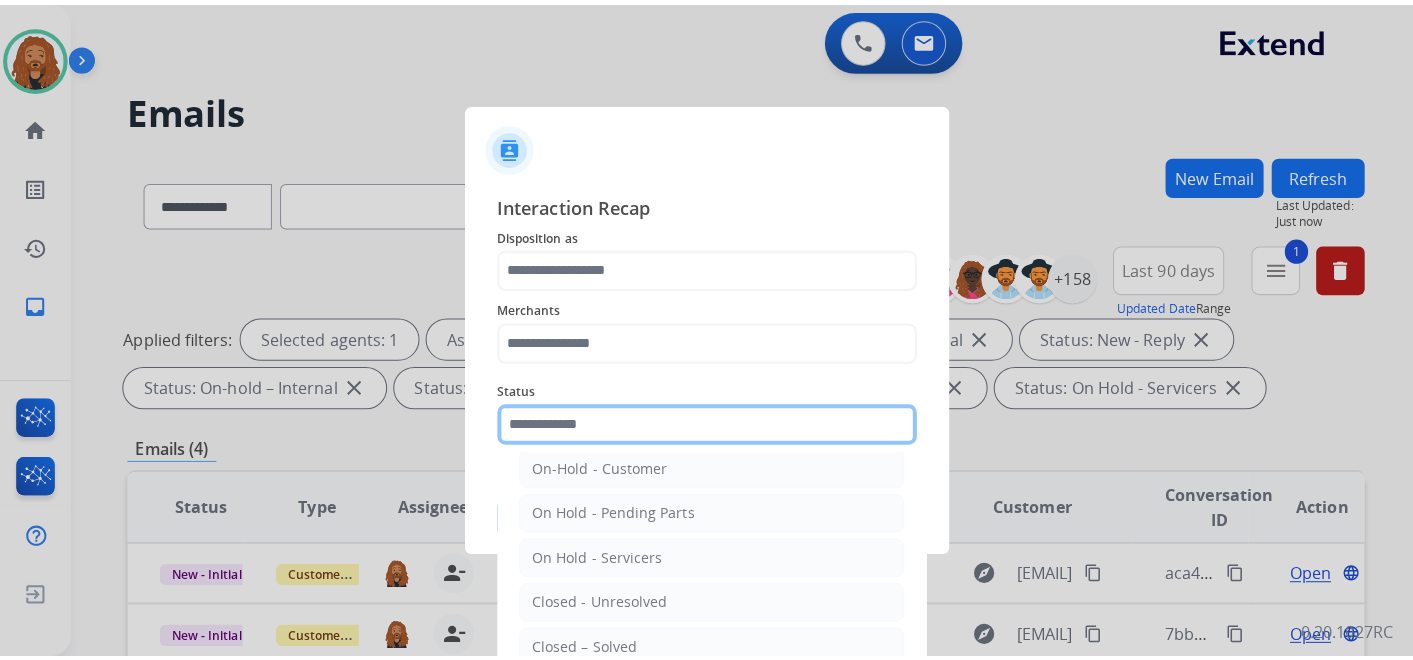 scroll, scrollTop: 114, scrollLeft: 0, axis: vertical 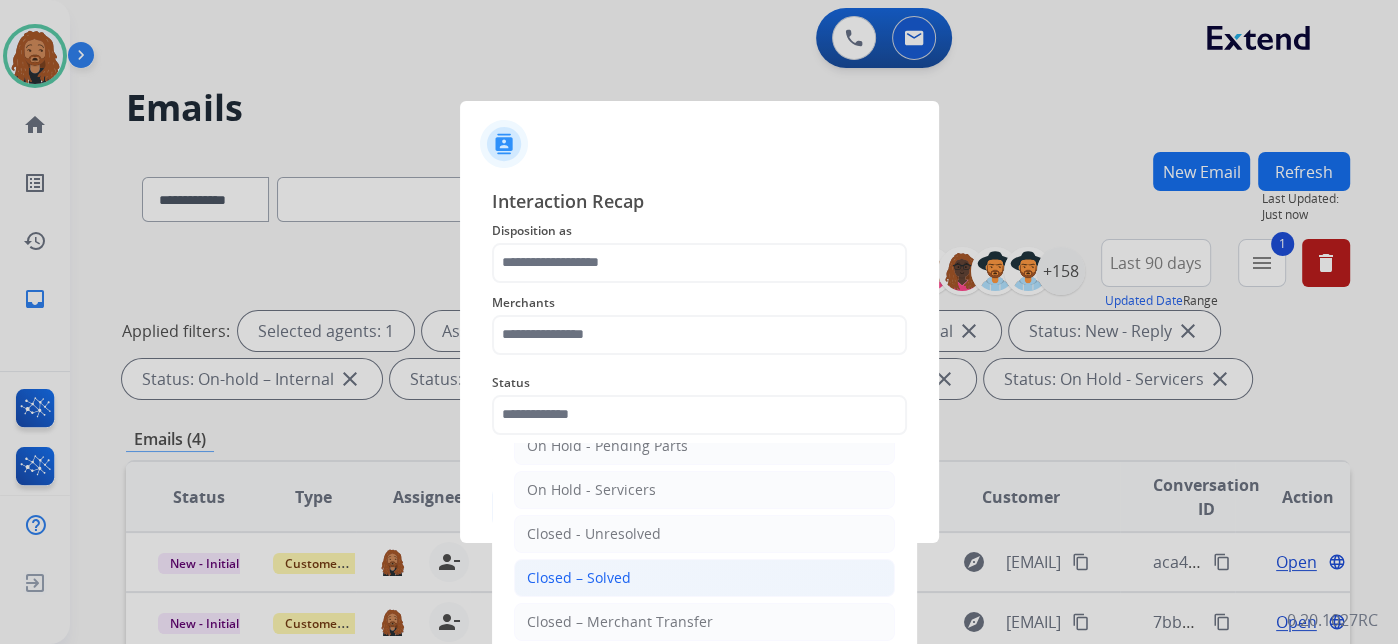 drag, startPoint x: 648, startPoint y: 571, endPoint x: 650, endPoint y: 440, distance: 131.01526 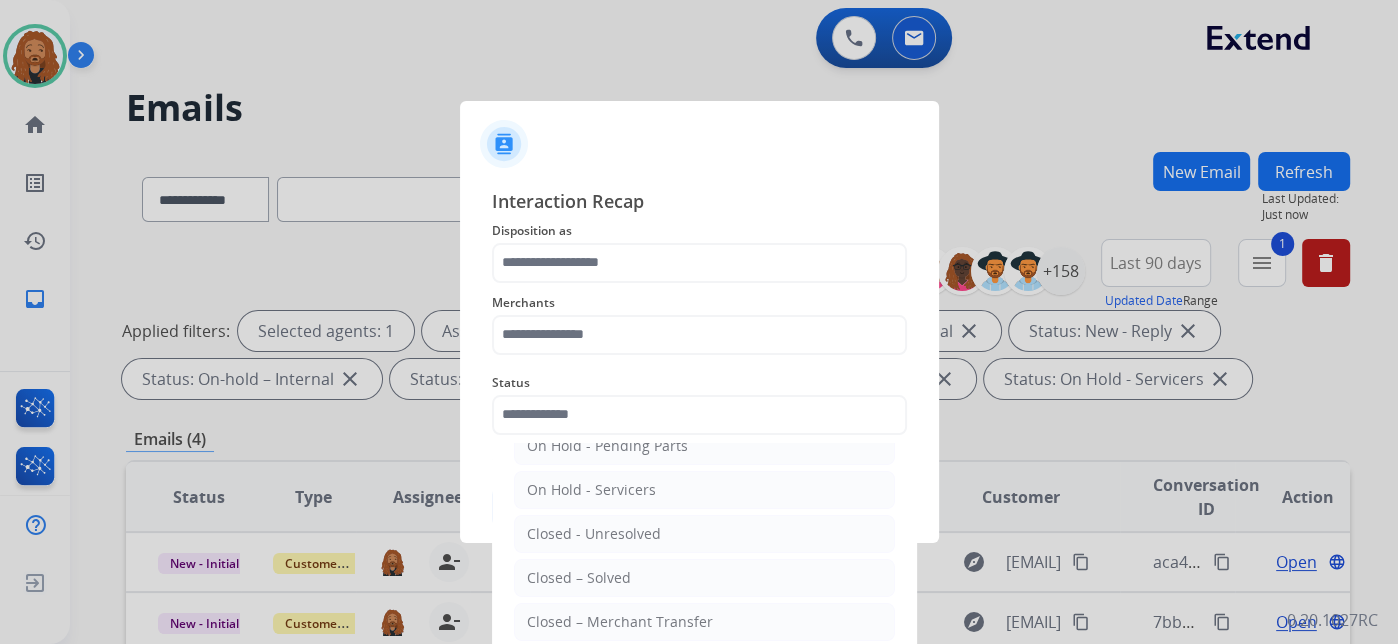 click on "Closed – Solved" 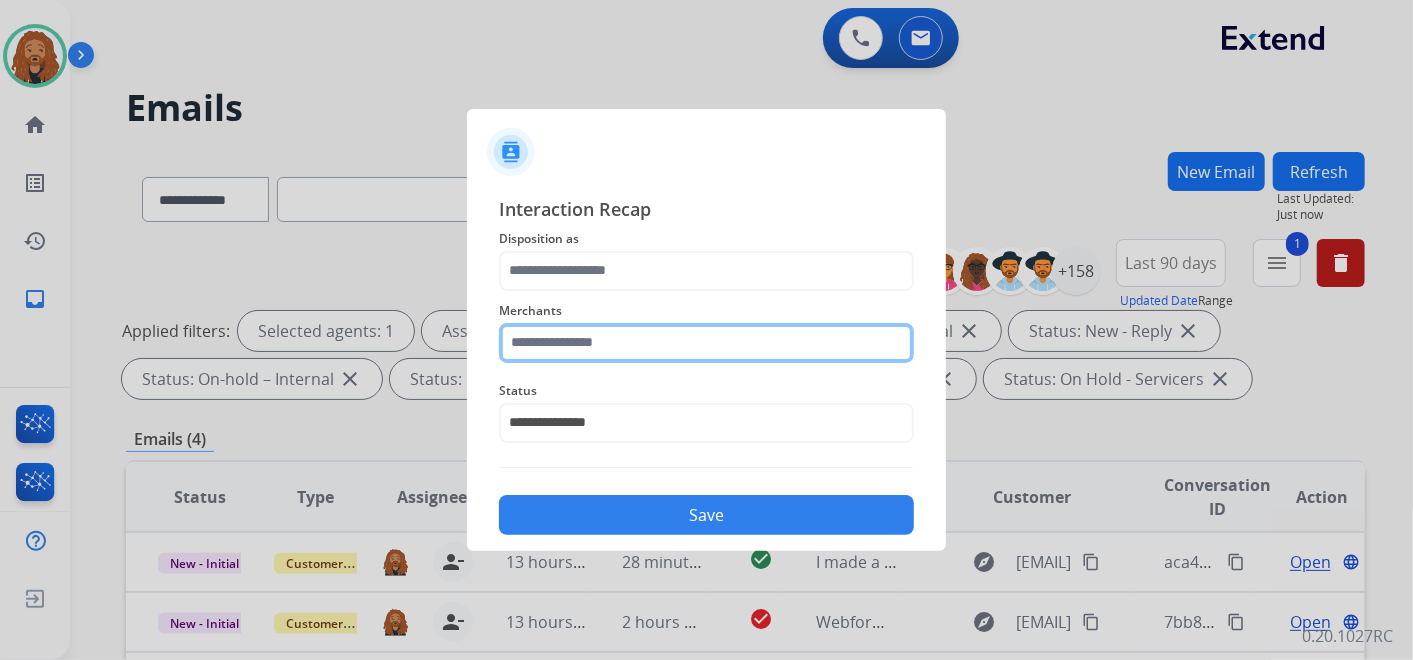 click on "Merchants" 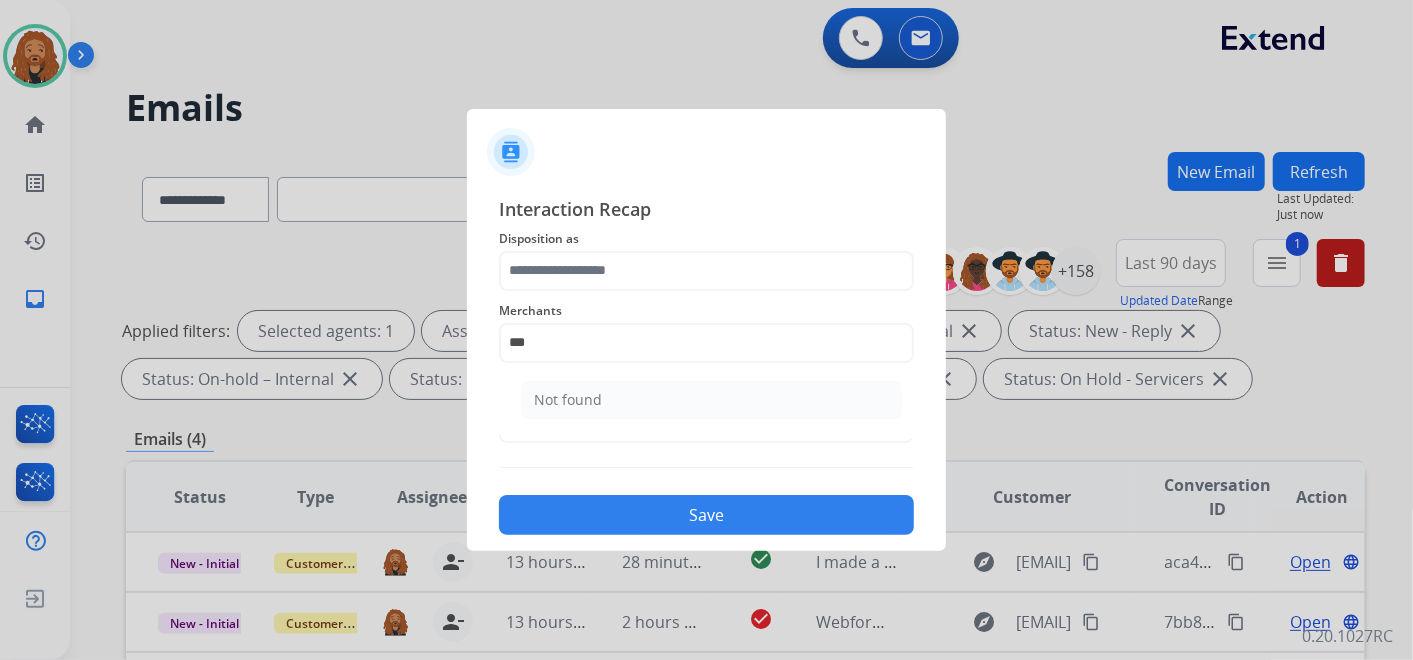 click on "Not found" 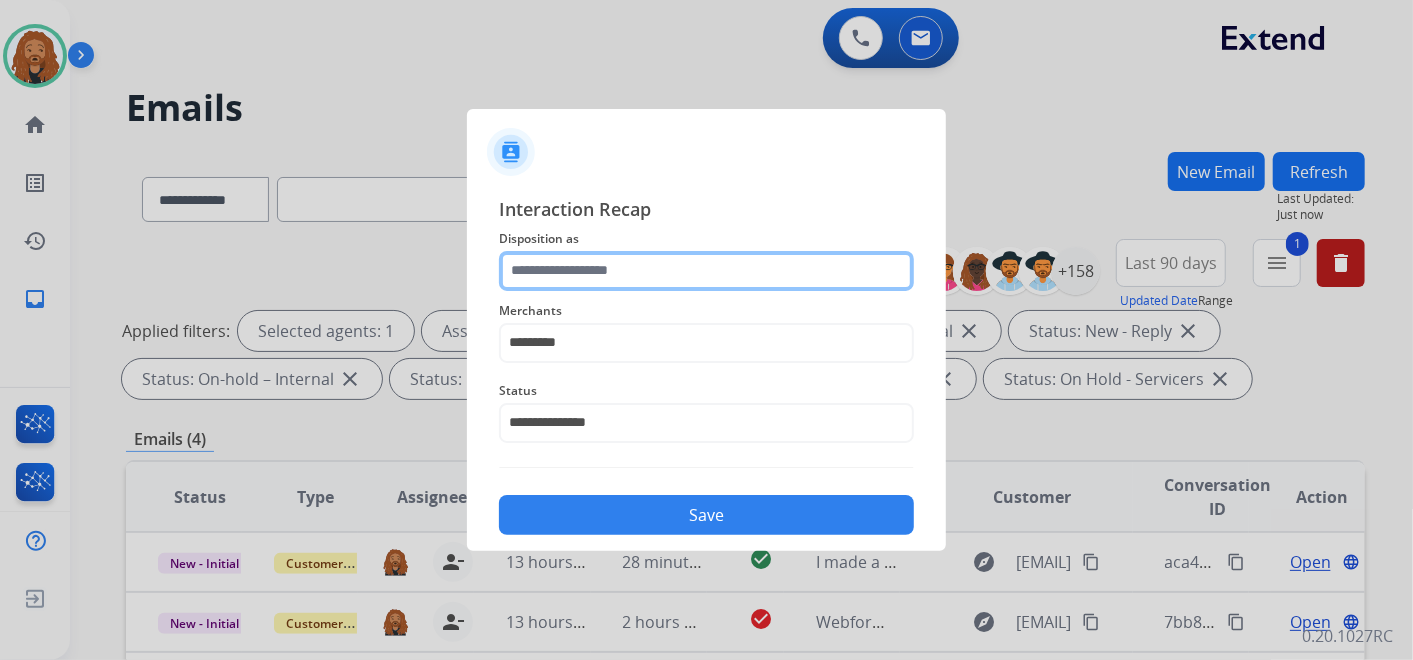 click 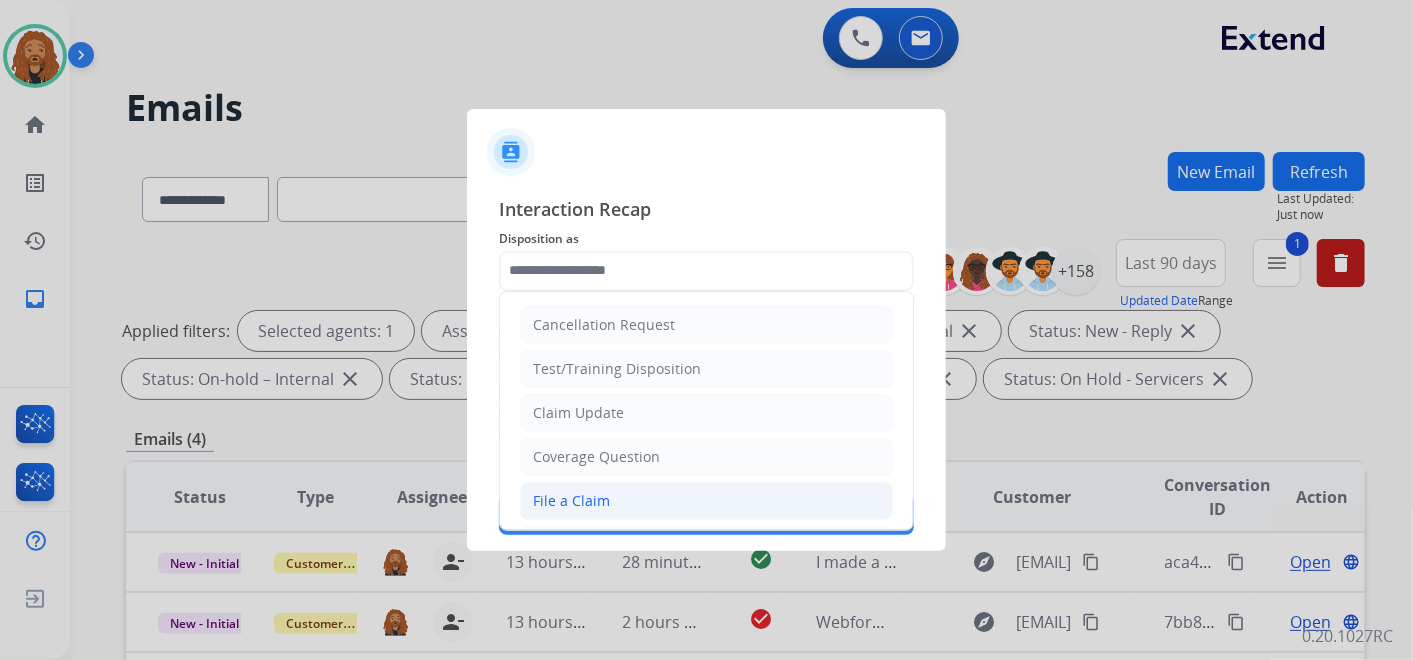 click on "File a Claim" 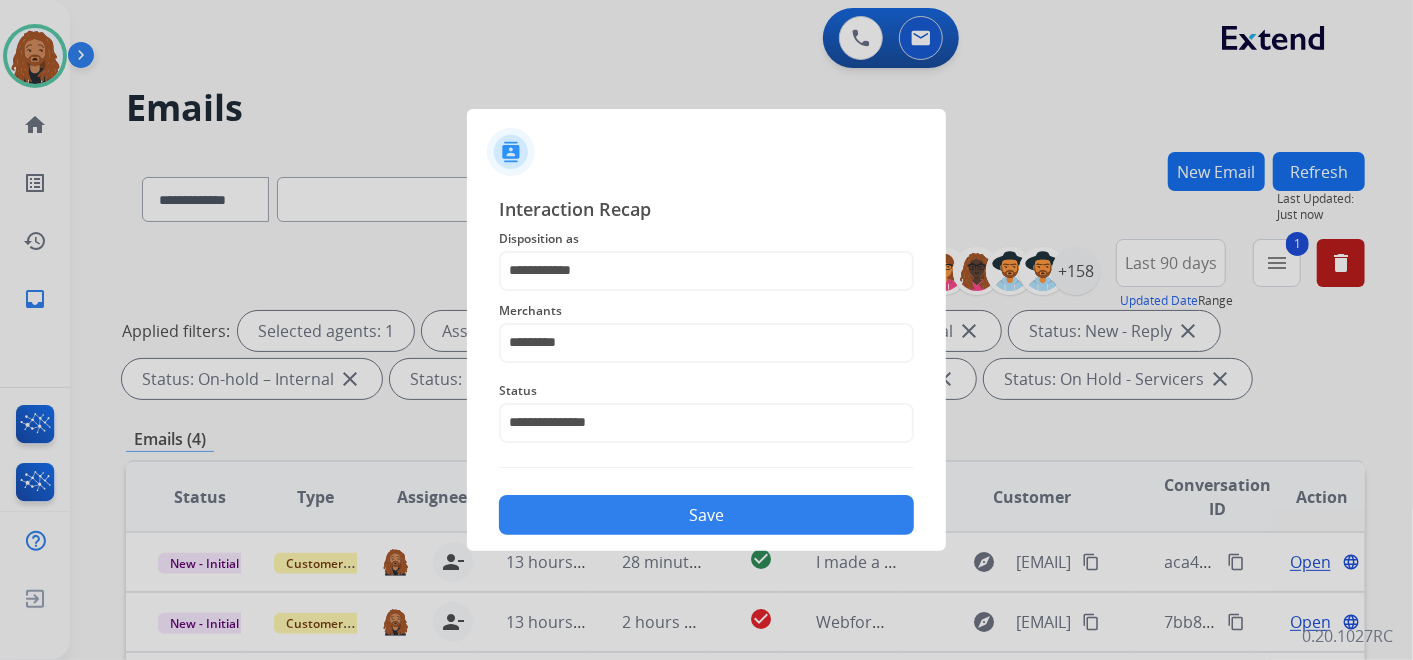 click on "Save" 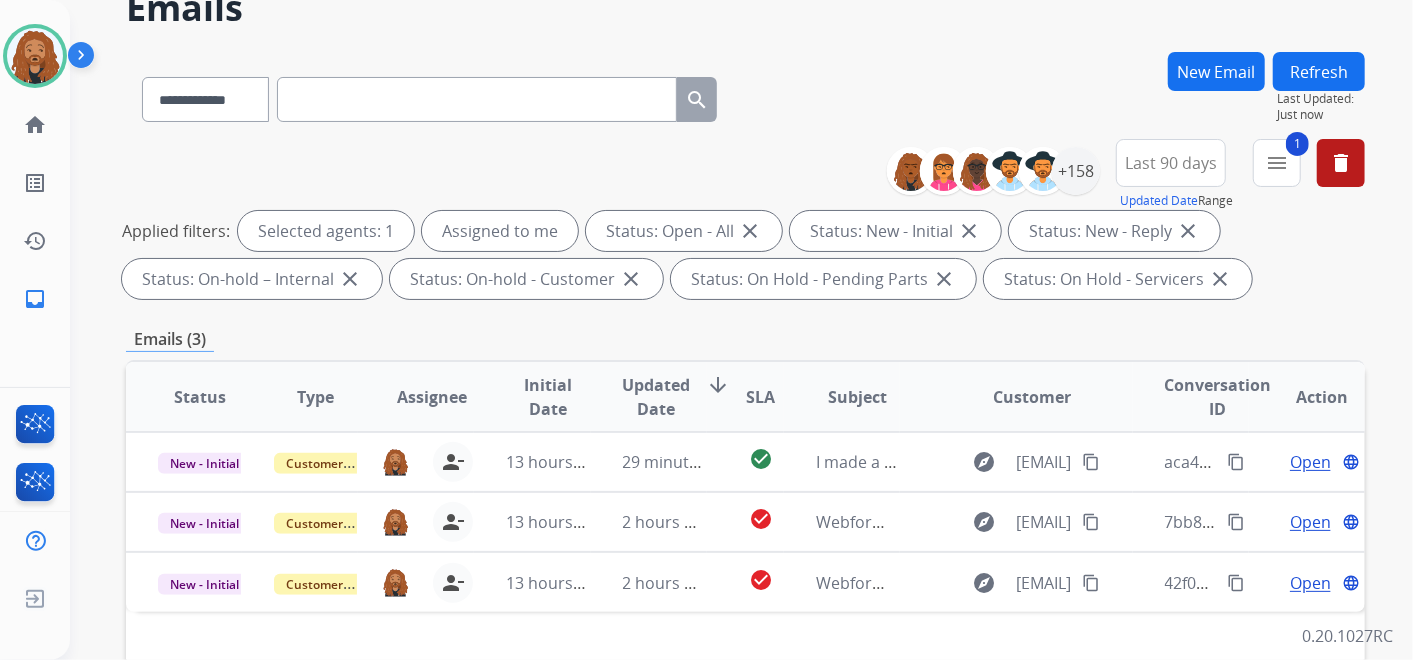 scroll, scrollTop: 222, scrollLeft: 0, axis: vertical 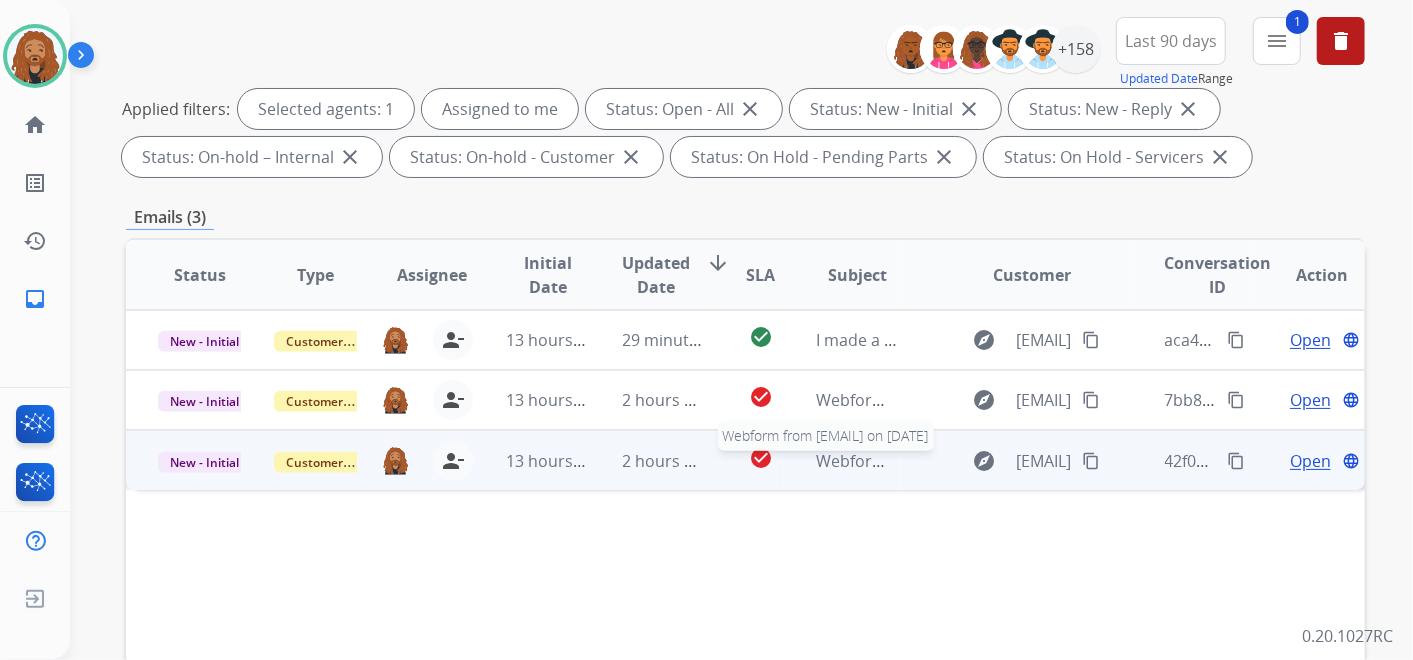 click on "Webform from [EMAIL] on [DATE]" at bounding box center [857, 461] 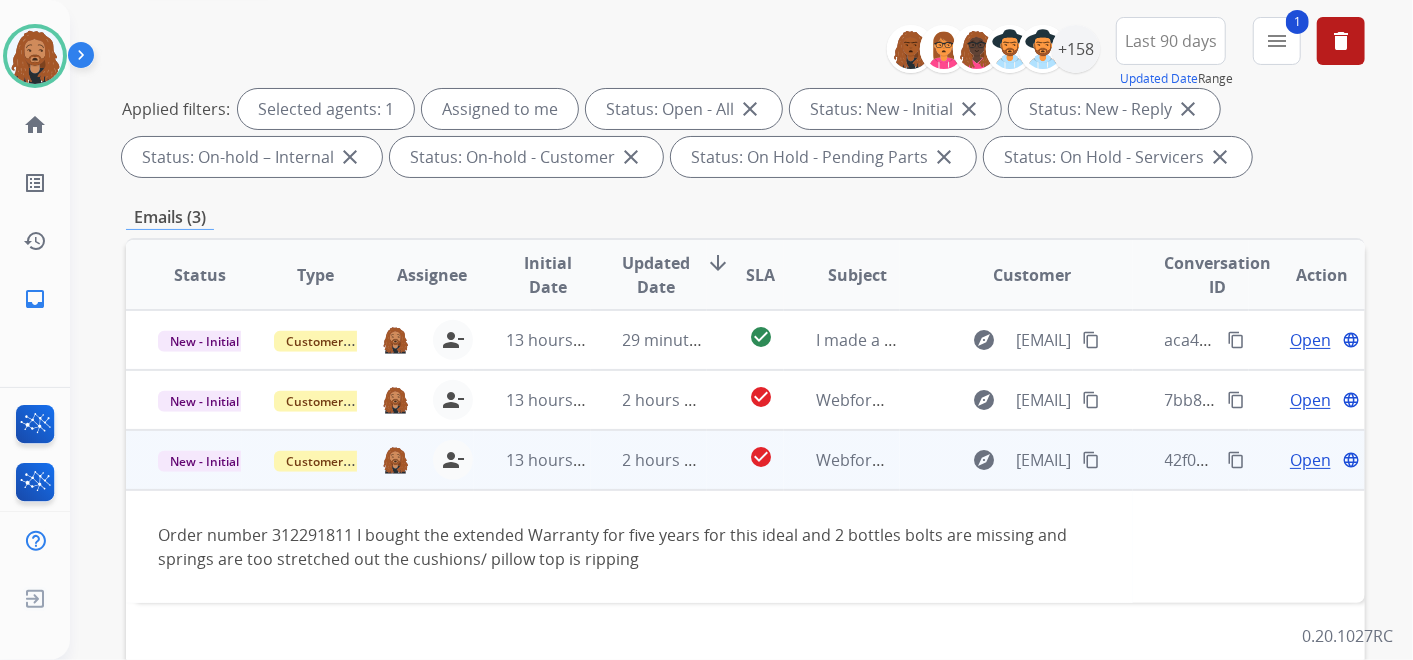 click on "Open" at bounding box center (1310, 460) 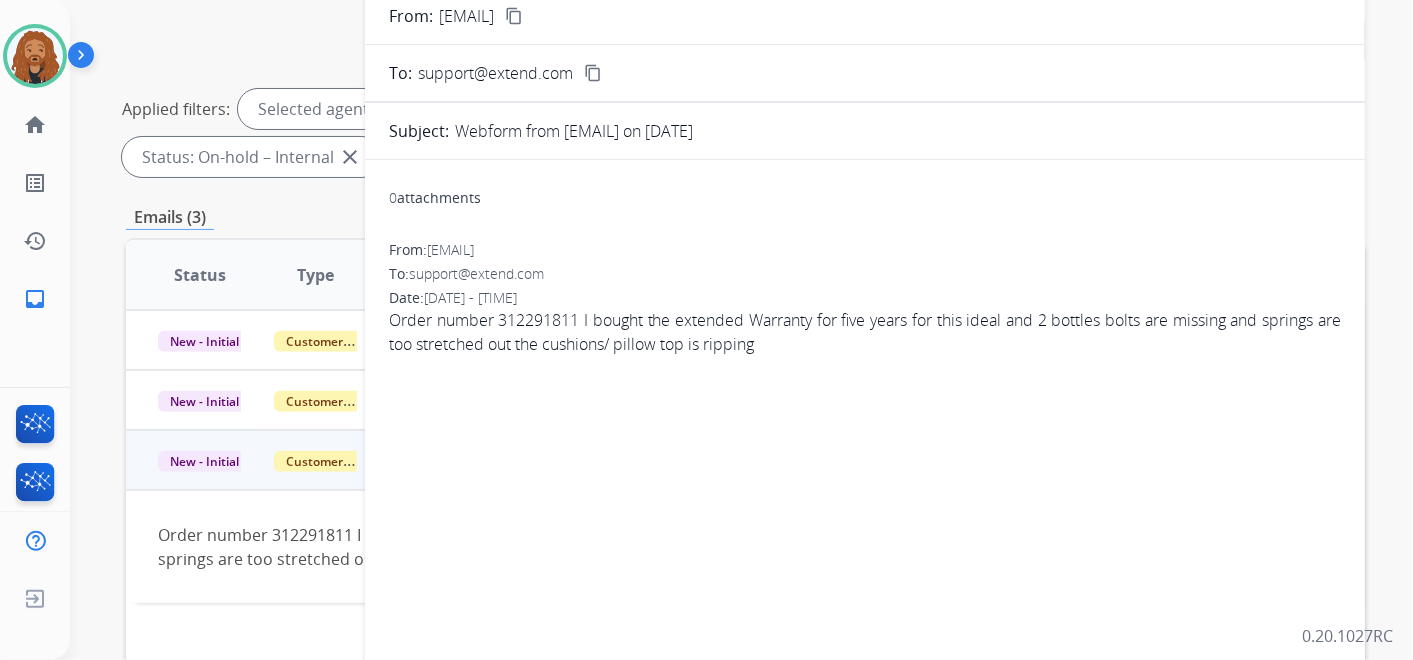 scroll, scrollTop: 0, scrollLeft: 0, axis: both 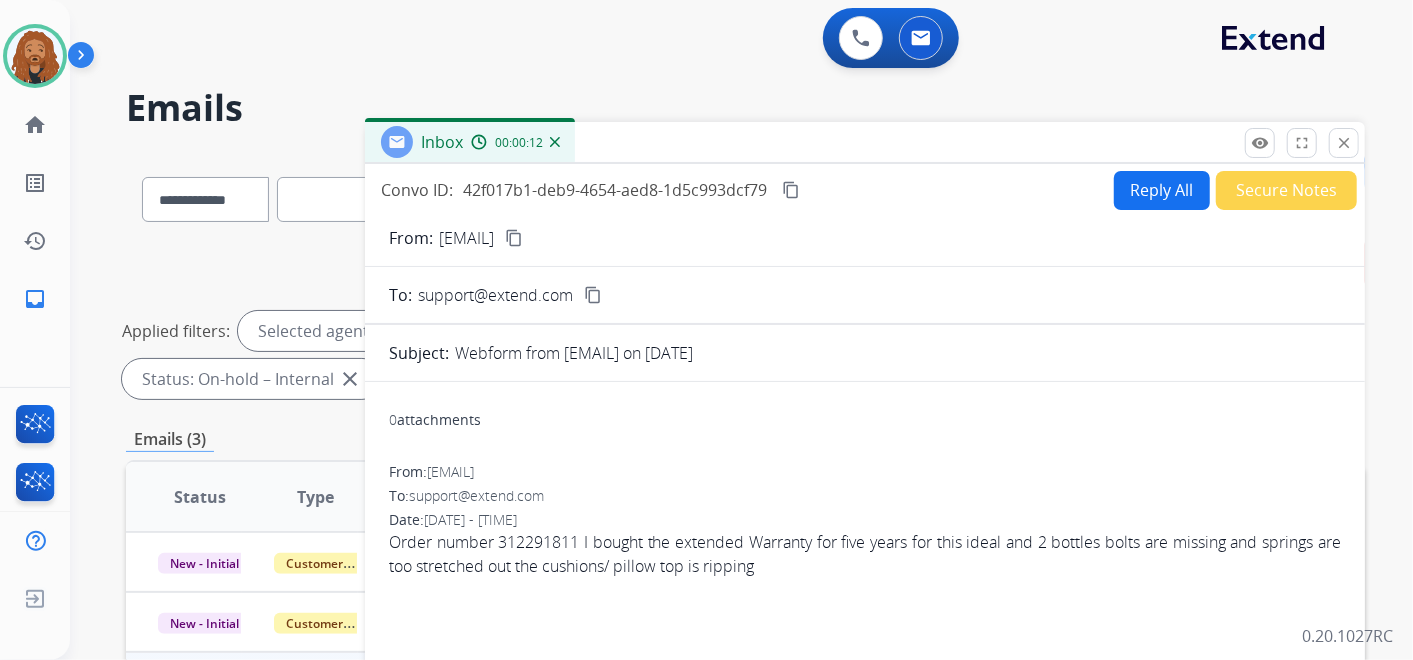 click on "Reply All" at bounding box center [1162, 190] 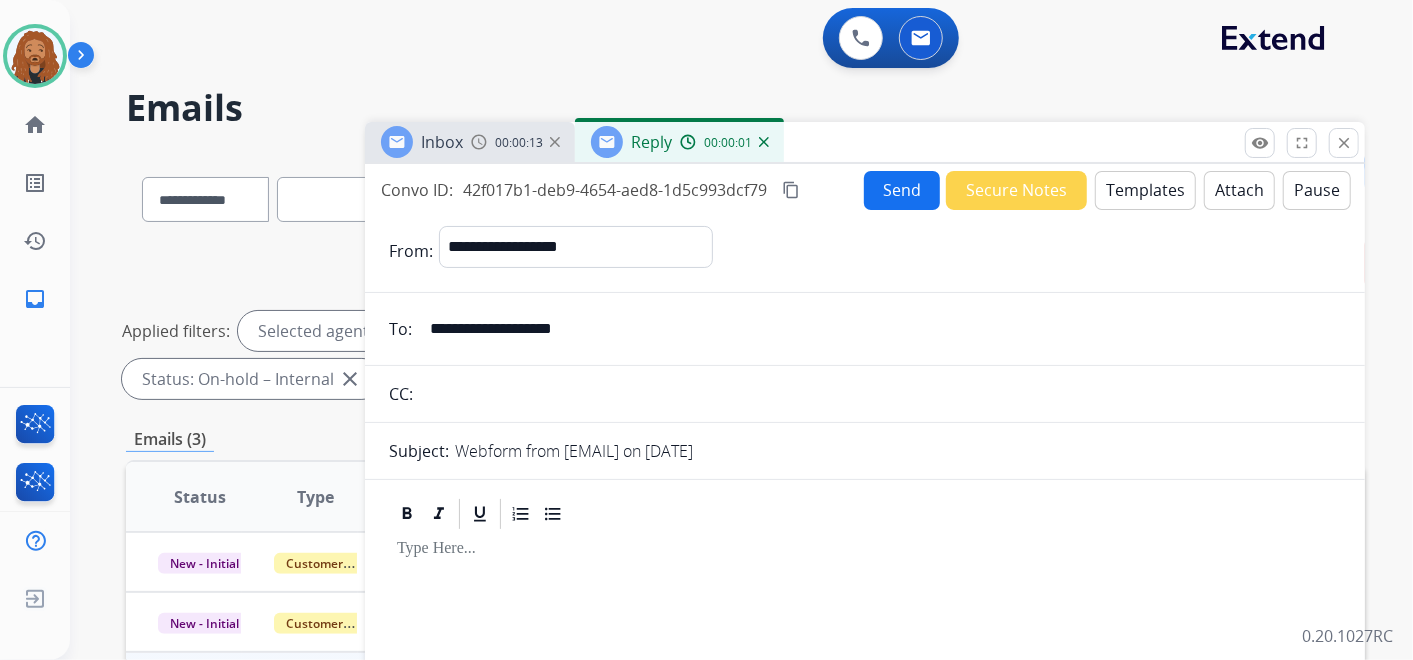 click on "Templates" at bounding box center [1145, 190] 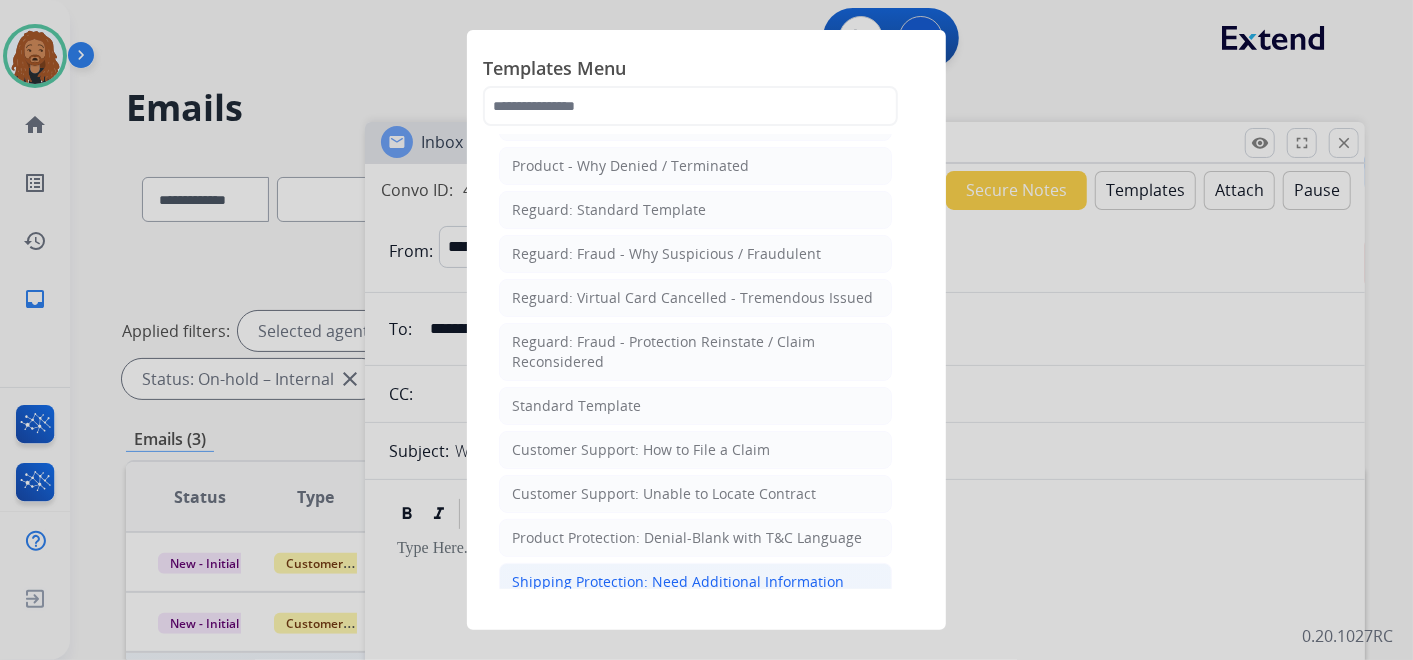 scroll, scrollTop: 222, scrollLeft: 0, axis: vertical 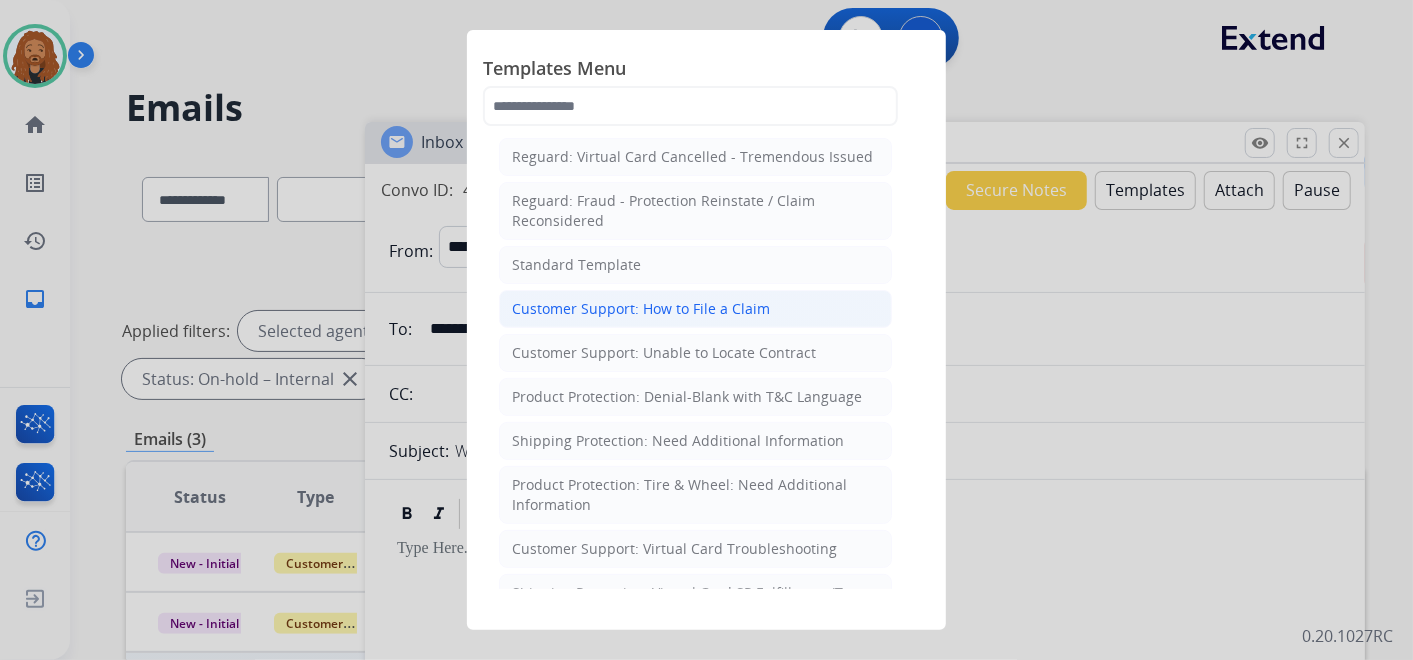 click on "Customer Support: How to File a Claim" 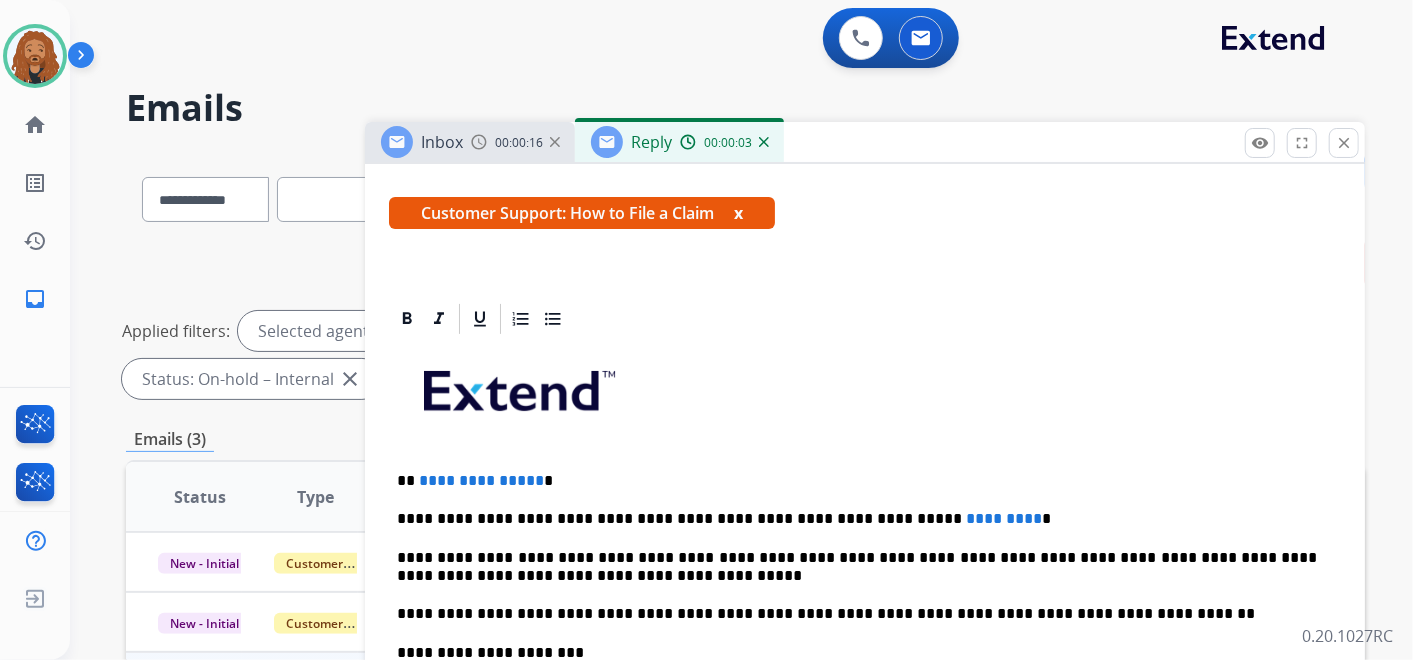 scroll, scrollTop: 422, scrollLeft: 0, axis: vertical 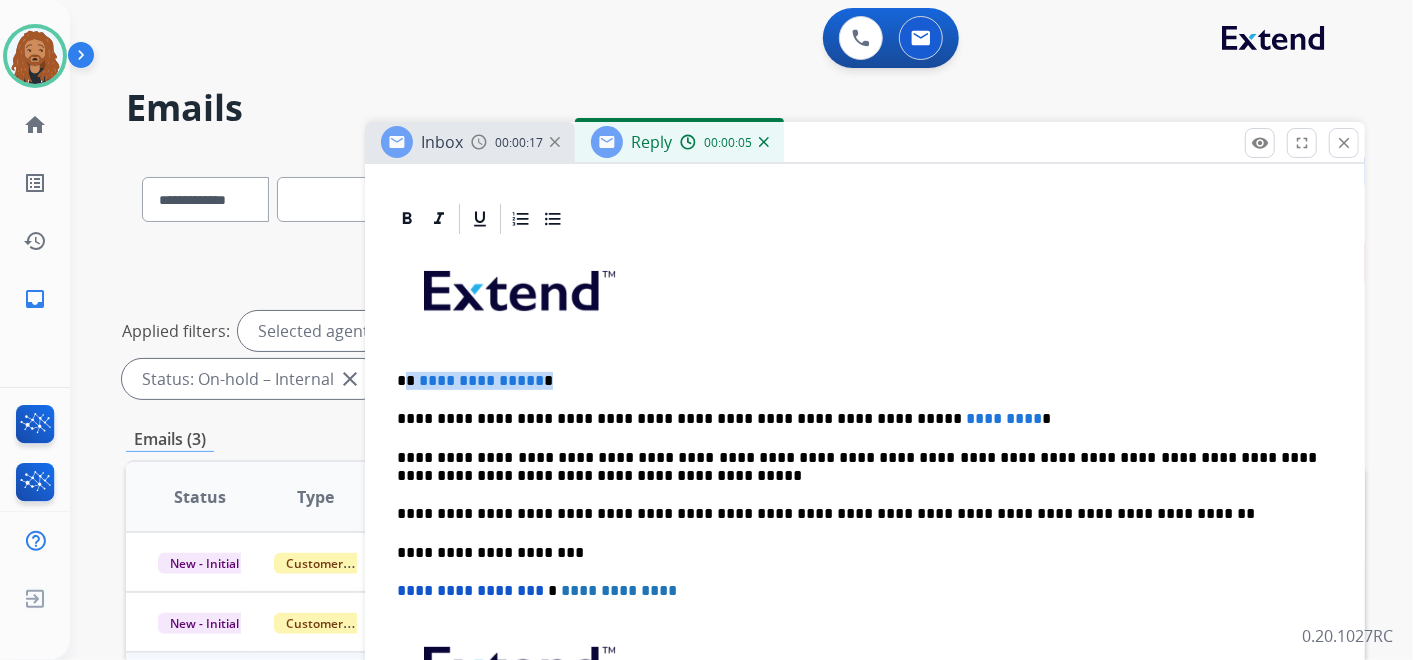 drag, startPoint x: 556, startPoint y: 385, endPoint x: 407, endPoint y: 384, distance: 149.00336 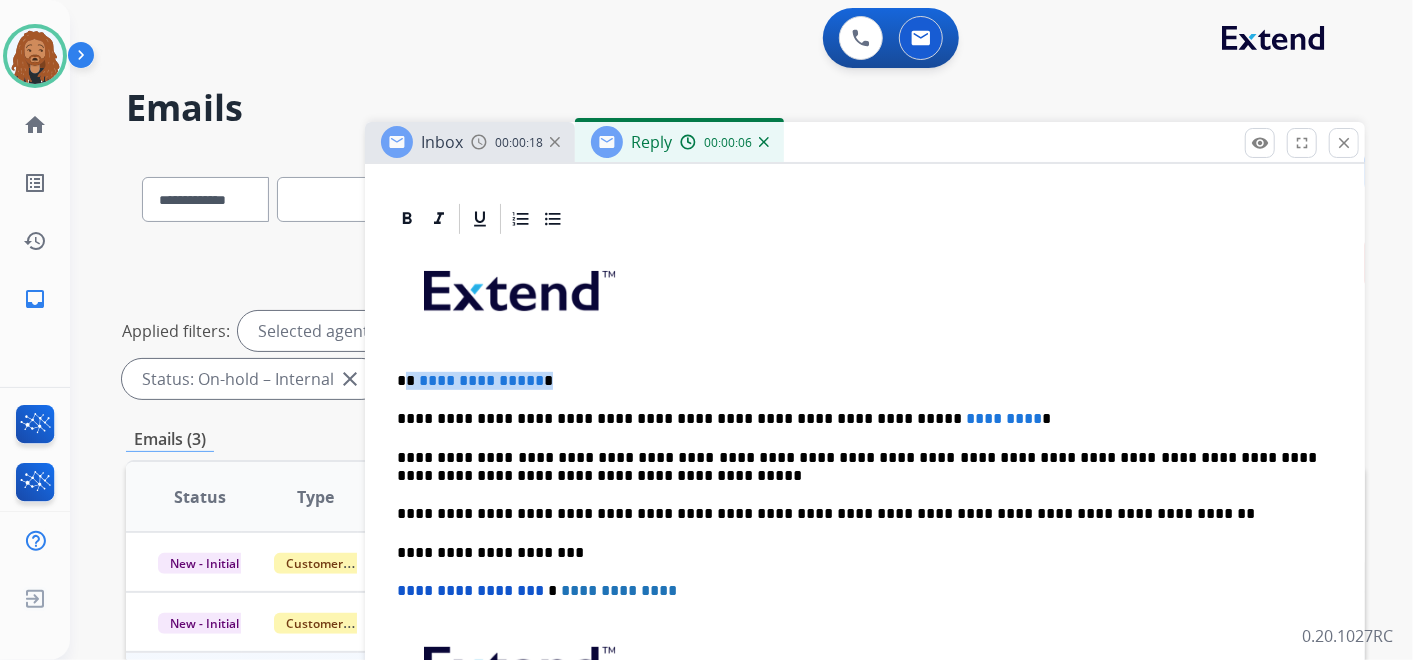 type 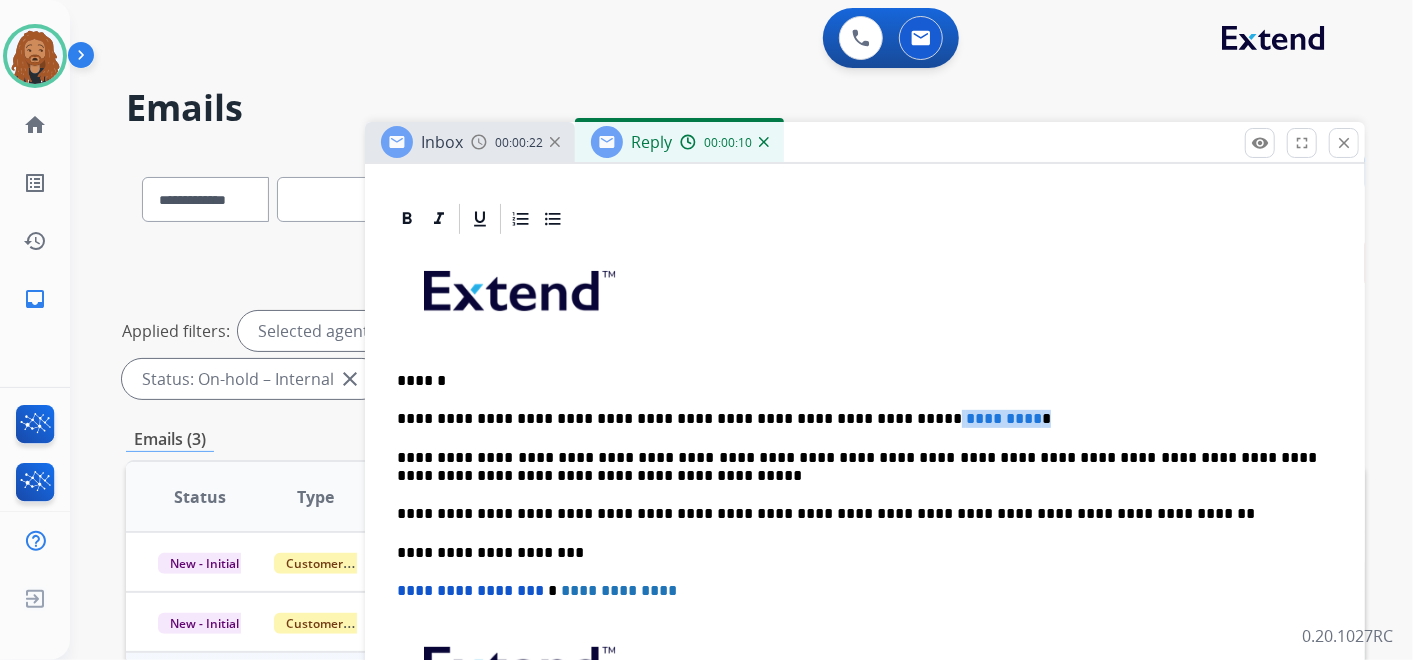drag, startPoint x: 911, startPoint y: 402, endPoint x: 844, endPoint y: 335, distance: 94.75231 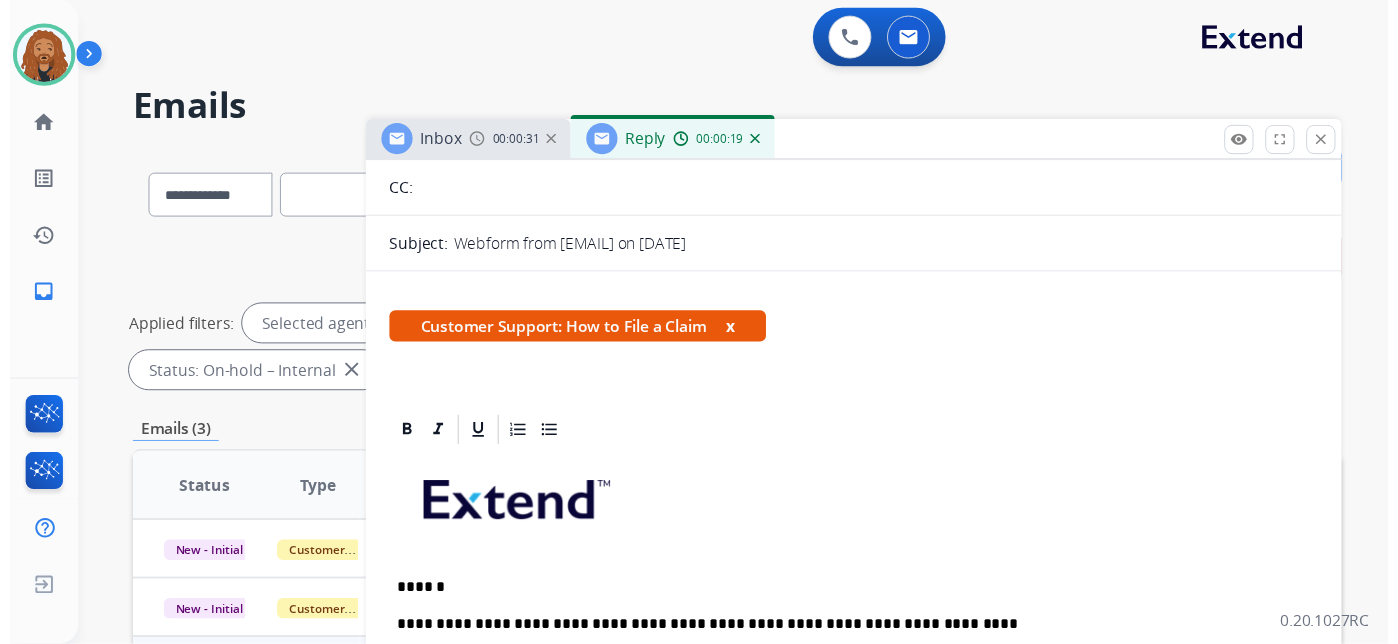 scroll, scrollTop: 0, scrollLeft: 0, axis: both 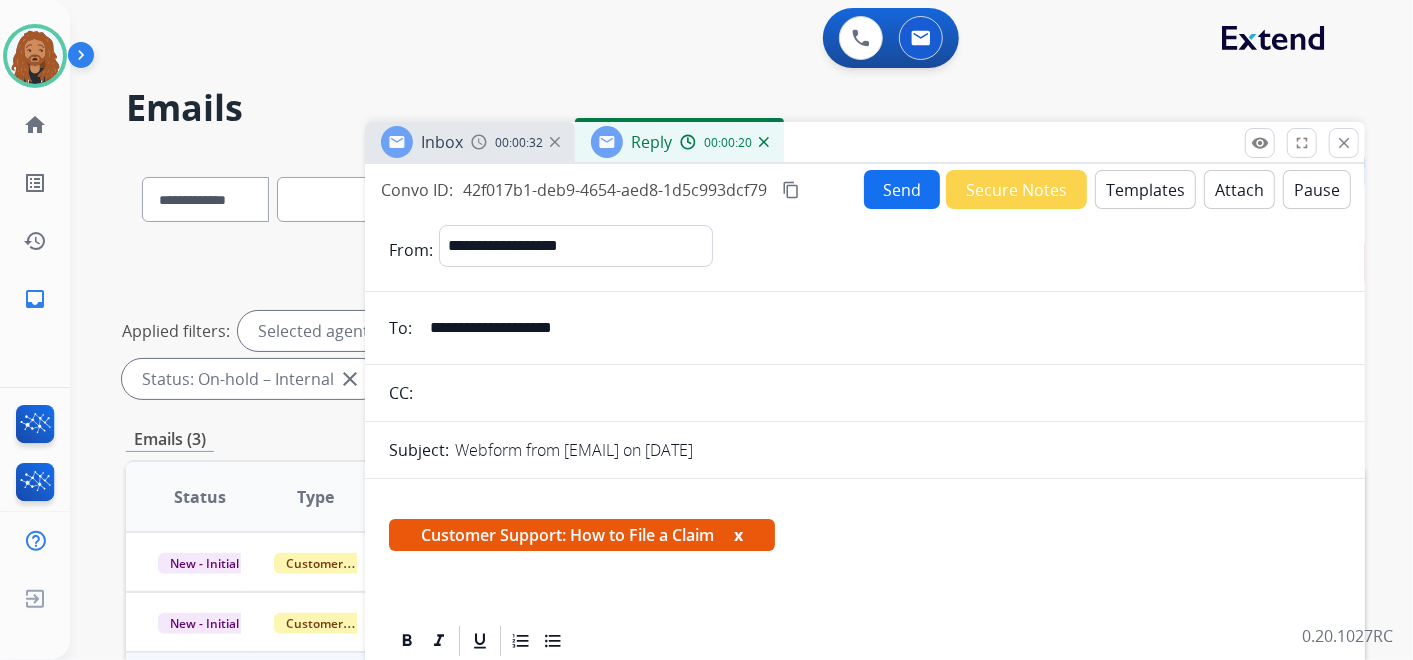 click on "Send" at bounding box center (902, 189) 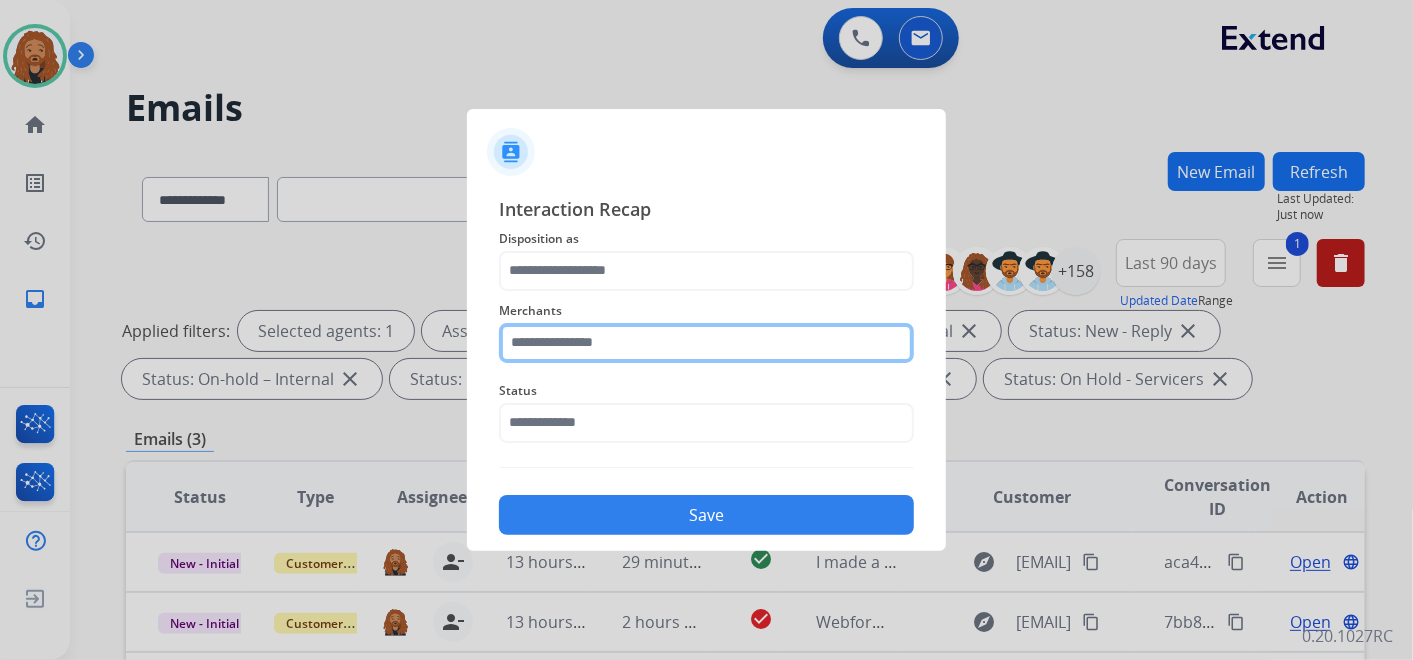 click on "Merchants" 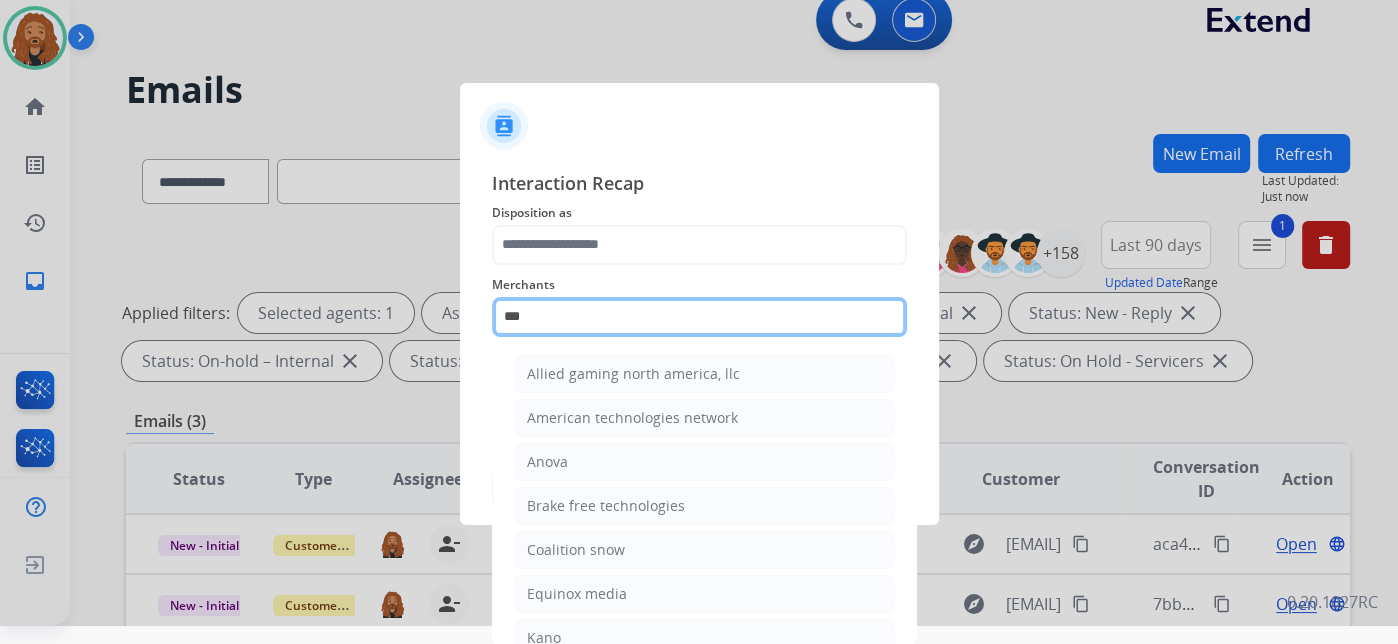 scroll, scrollTop: 0, scrollLeft: 0, axis: both 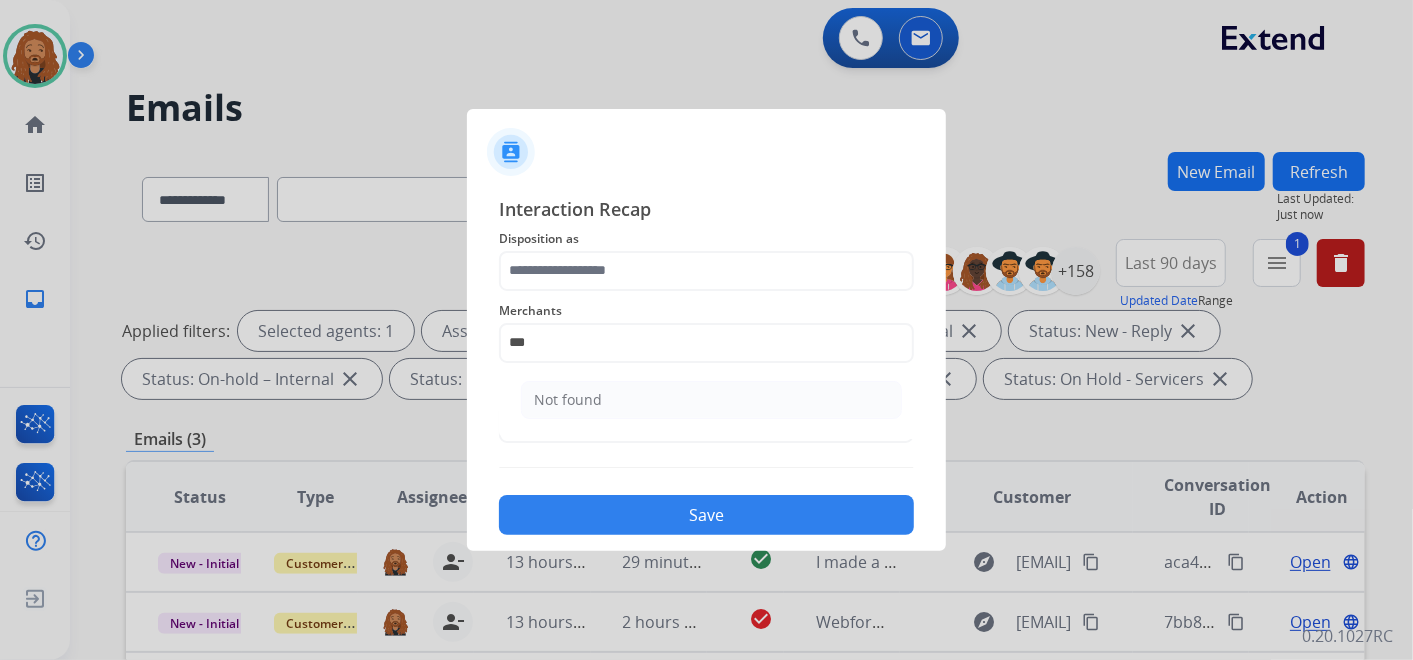 drag, startPoint x: 662, startPoint y: 391, endPoint x: 640, endPoint y: 277, distance: 116.1034 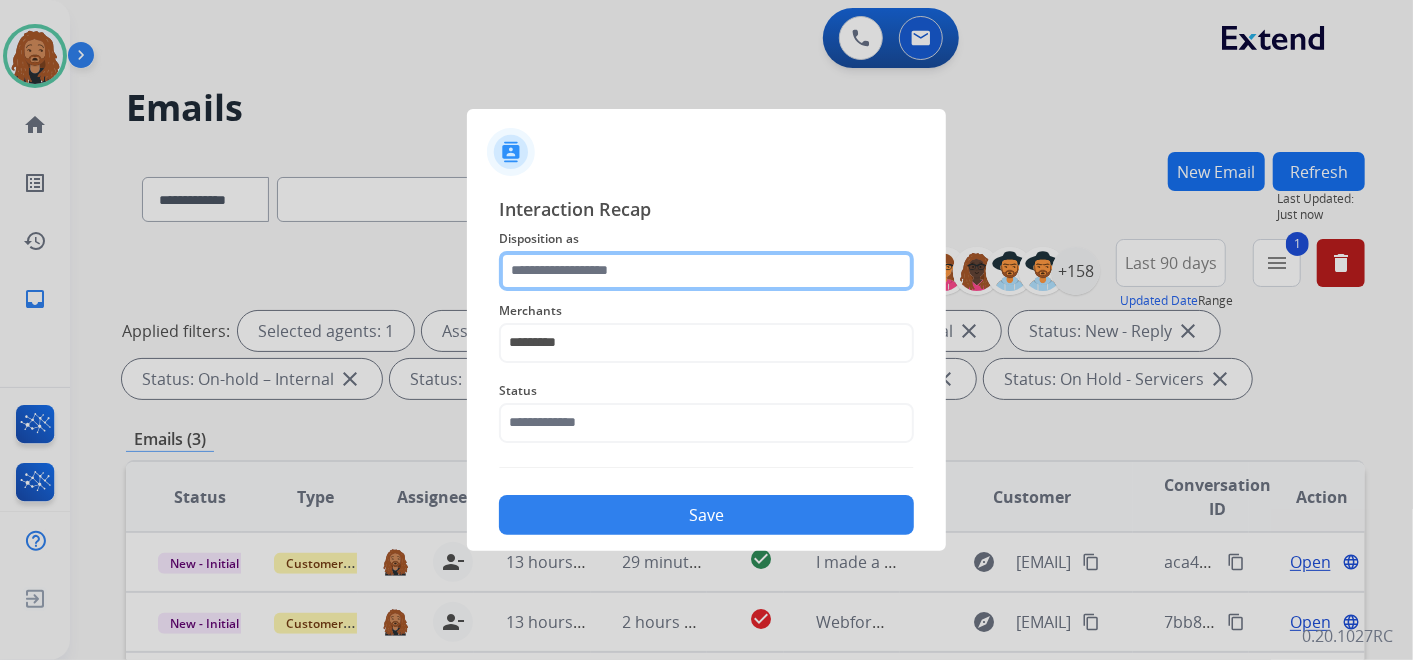 click 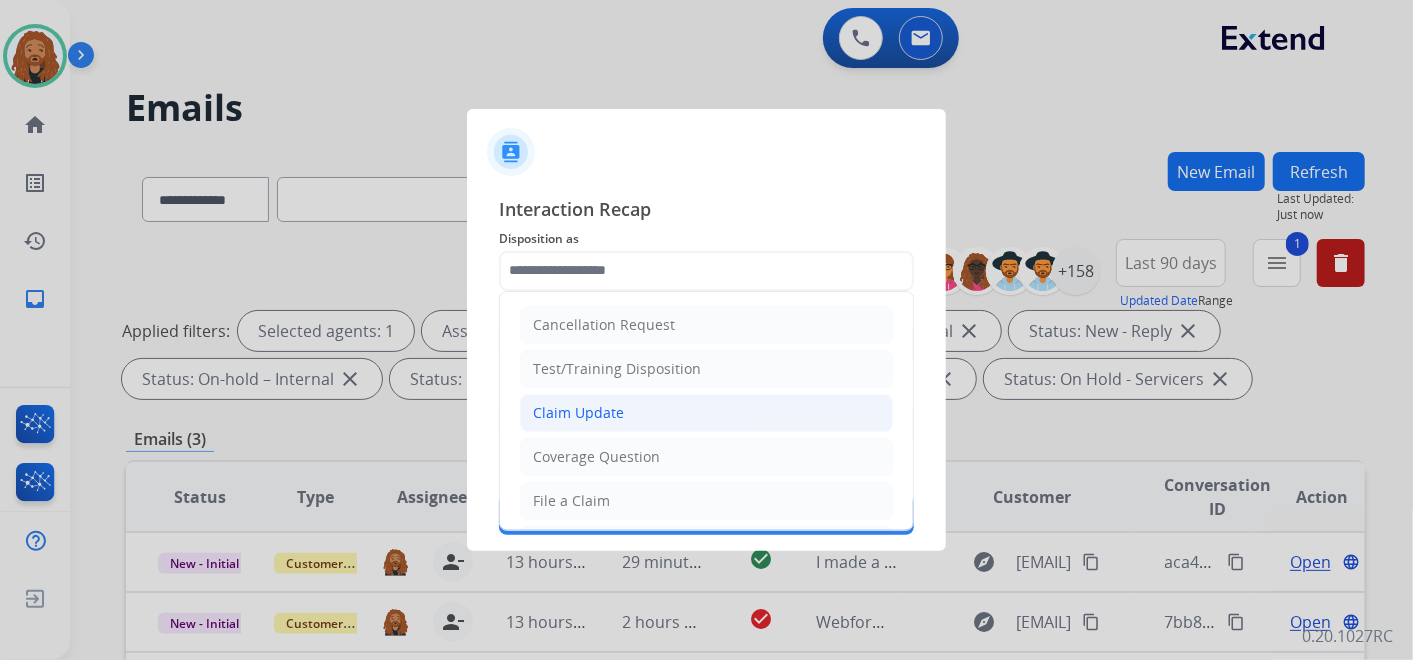 click on "Claim Update" 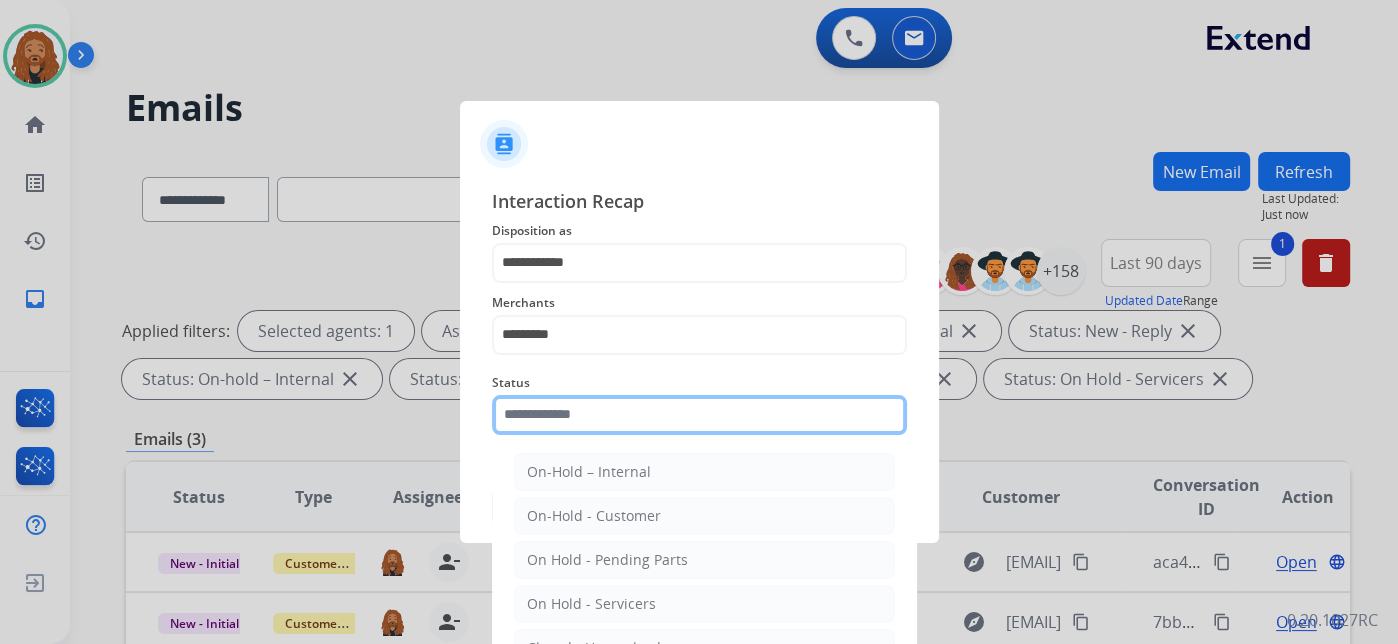 click 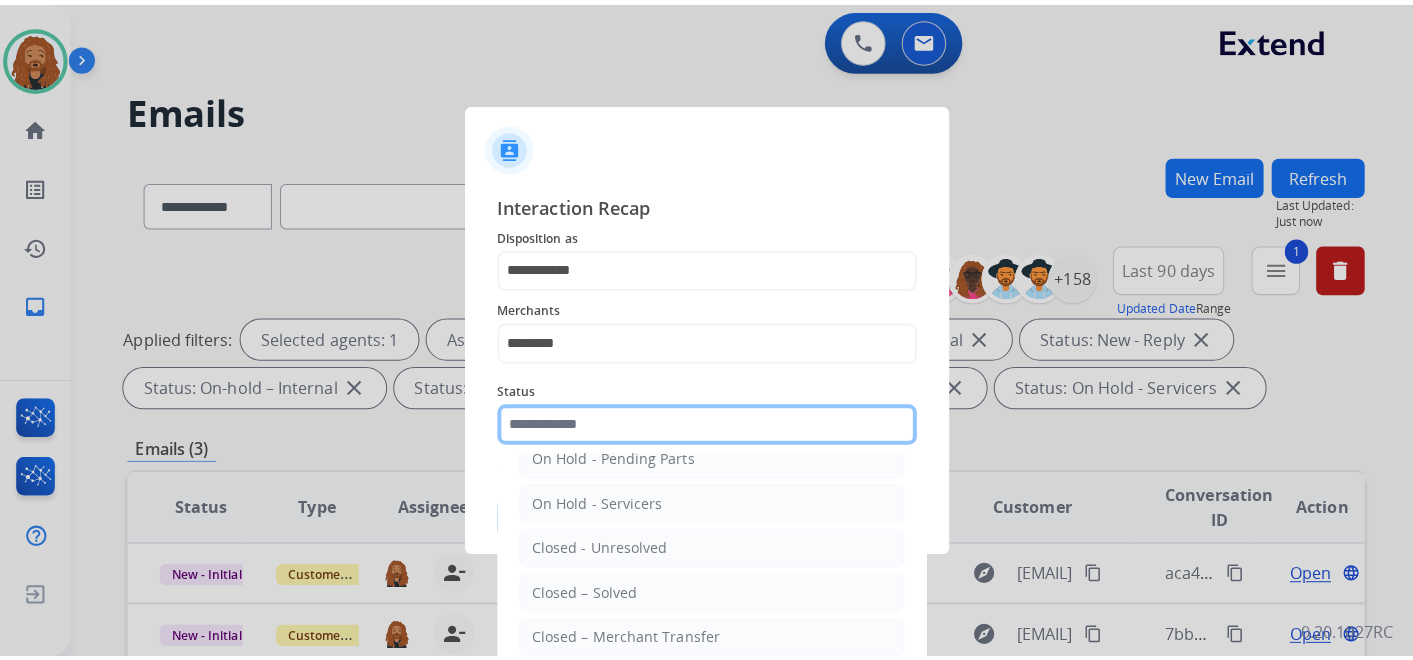 scroll, scrollTop: 114, scrollLeft: 0, axis: vertical 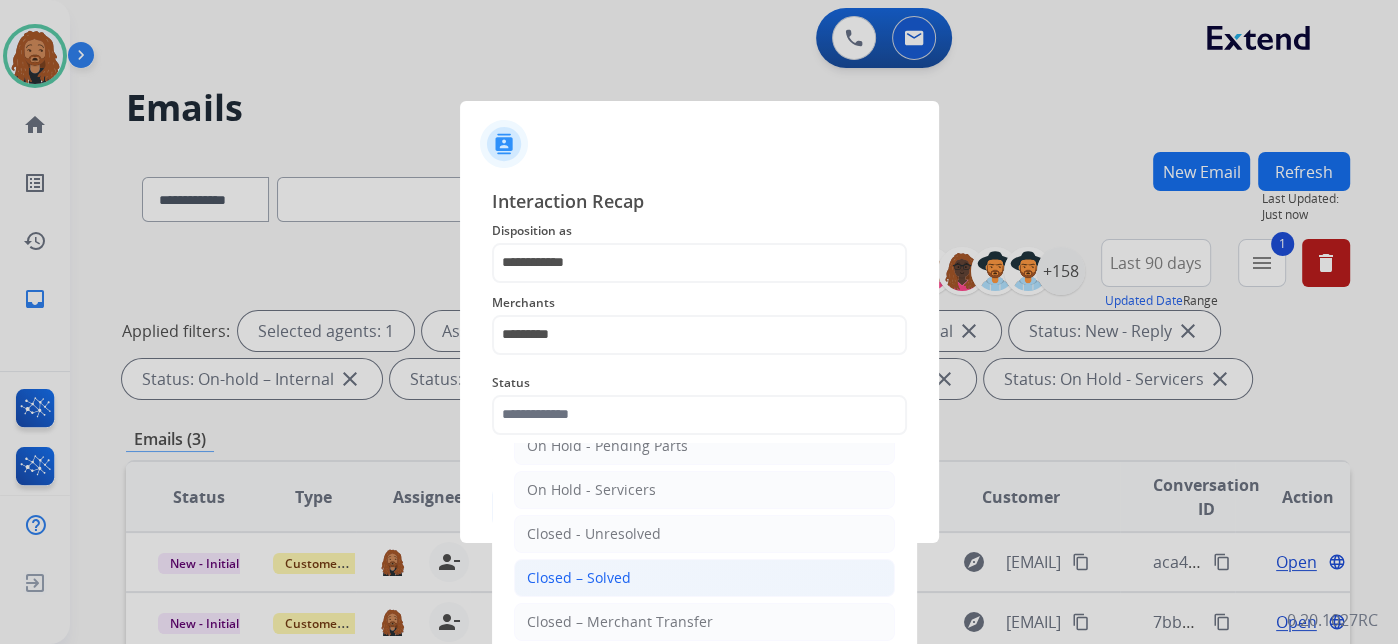 click on "Closed – Solved" 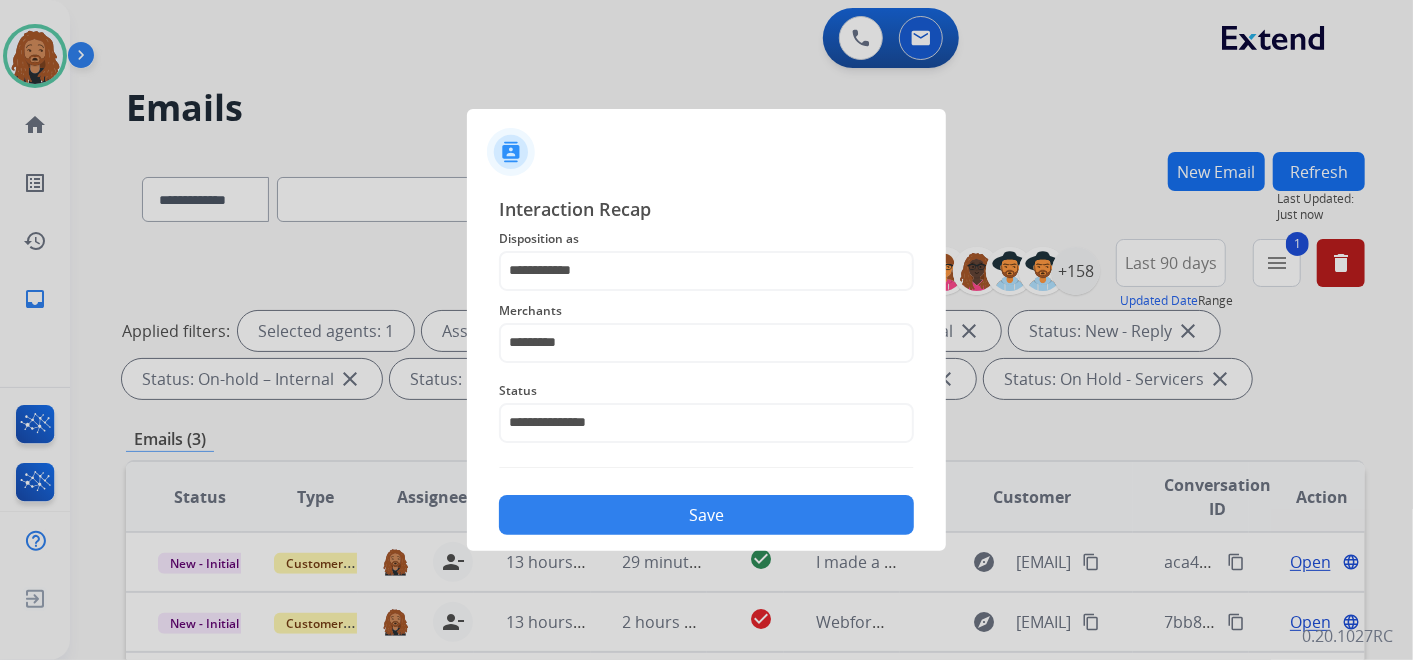 click on "Save" 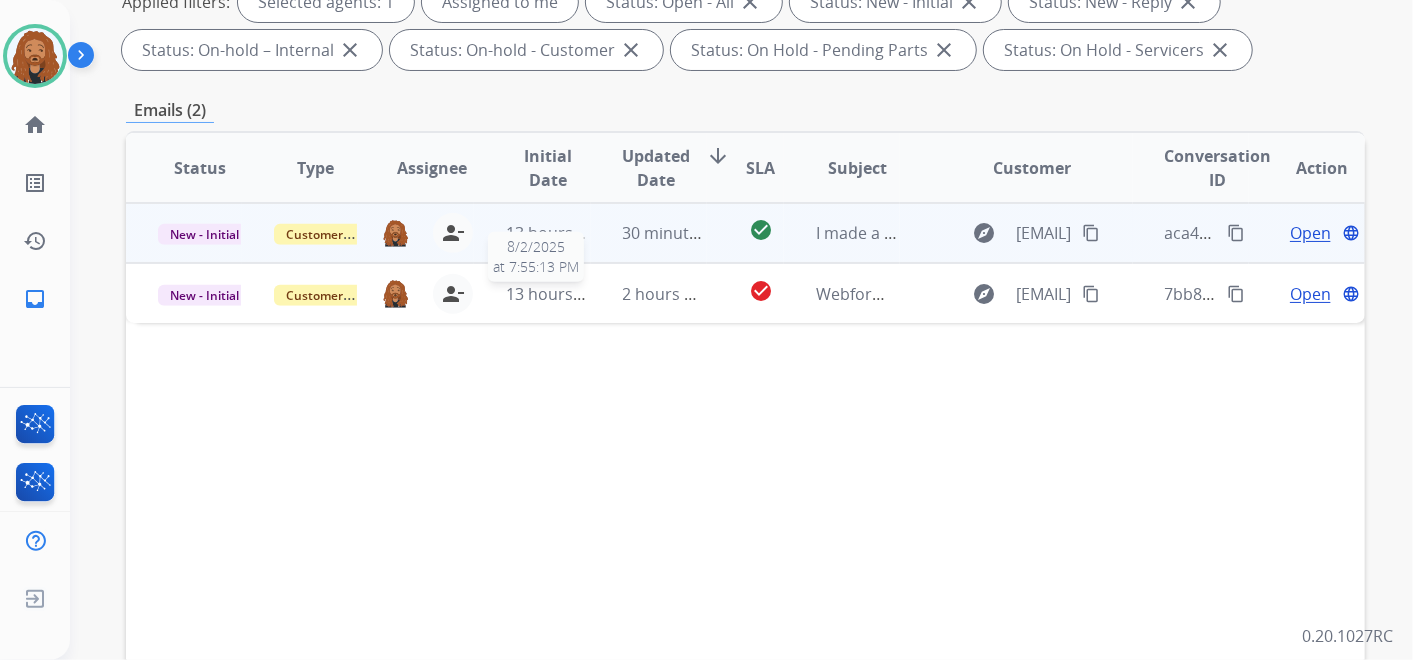 scroll, scrollTop: 333, scrollLeft: 0, axis: vertical 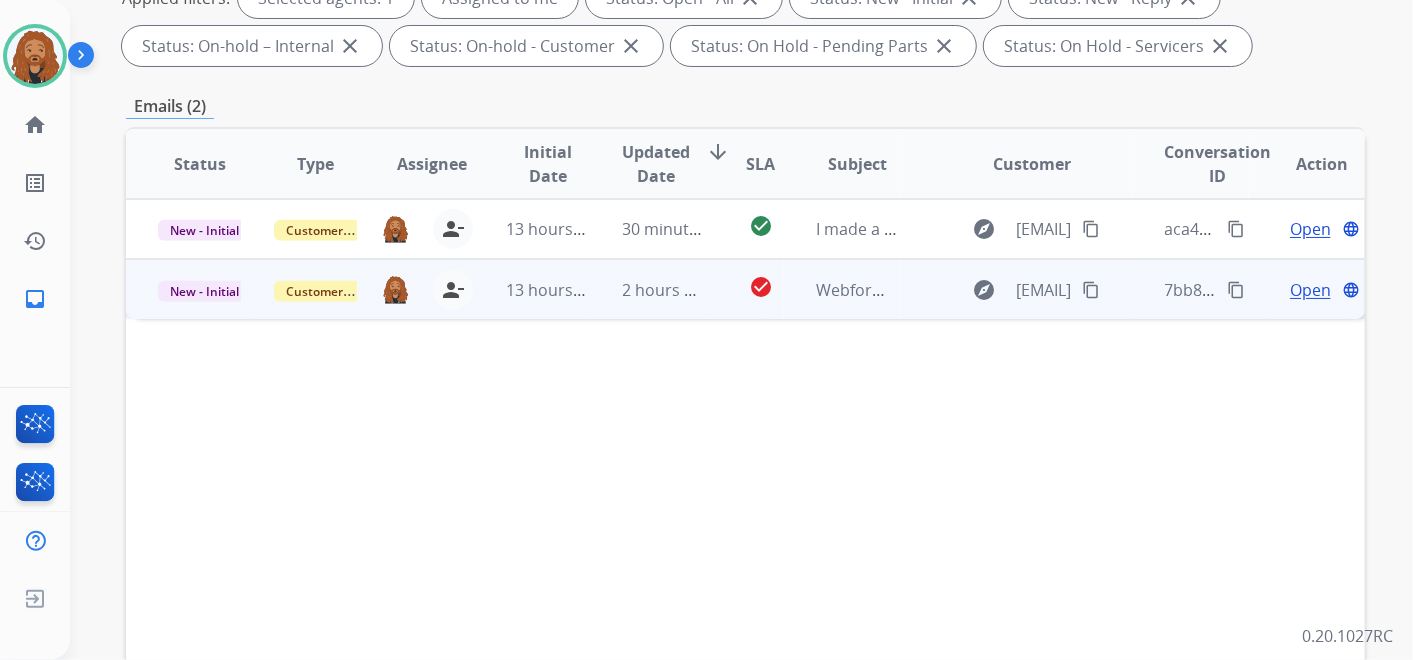 click on "Open" at bounding box center (1310, 290) 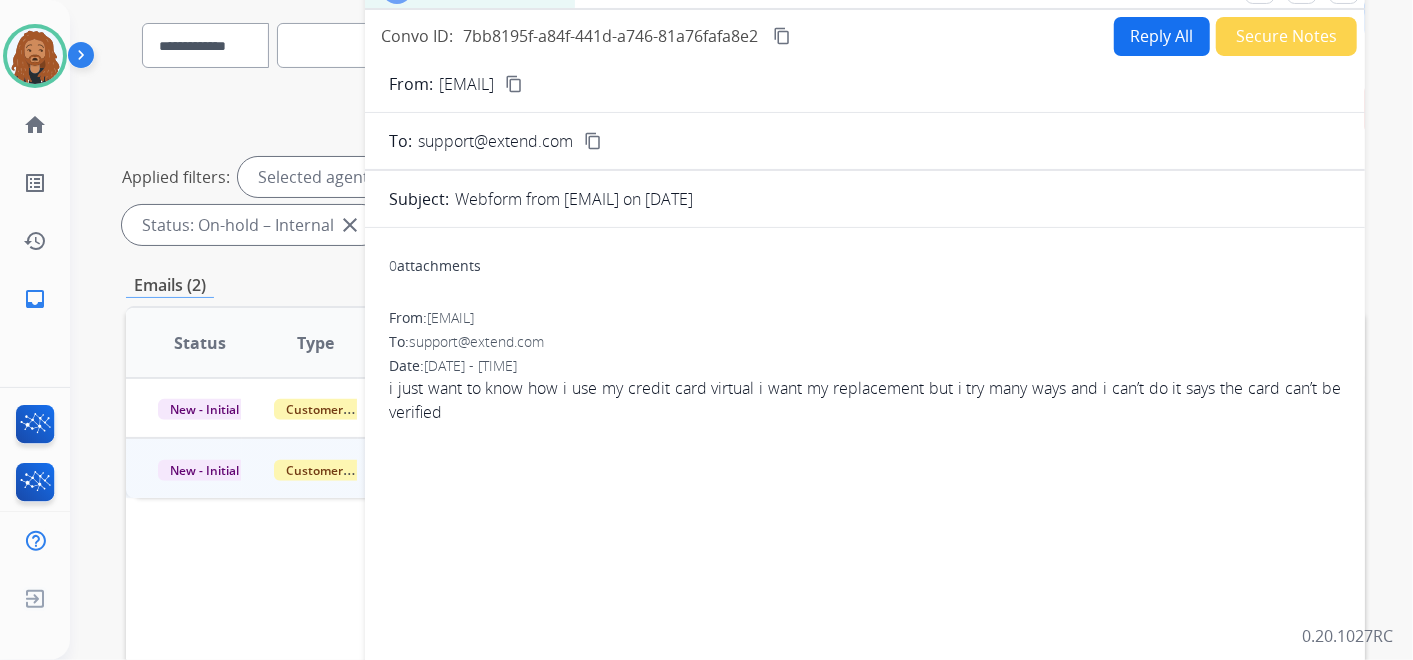 scroll, scrollTop: 111, scrollLeft: 0, axis: vertical 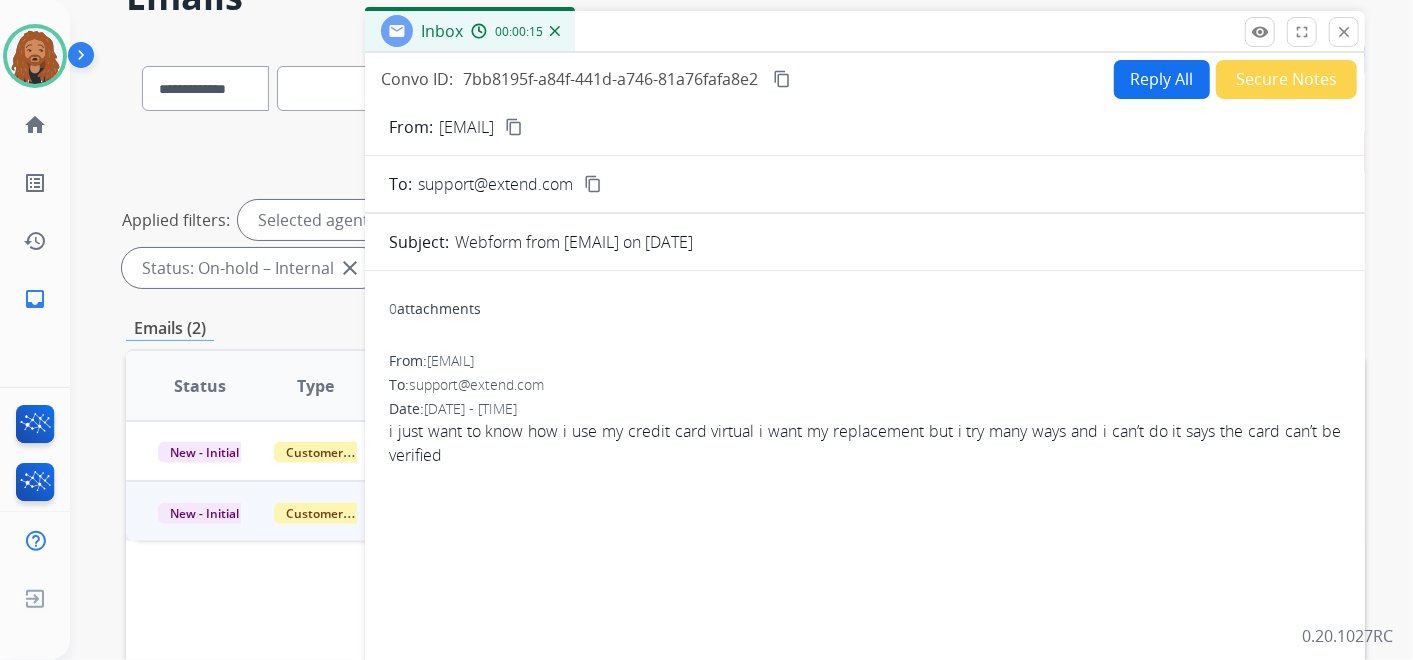 click on "Reply All" at bounding box center [1162, 79] 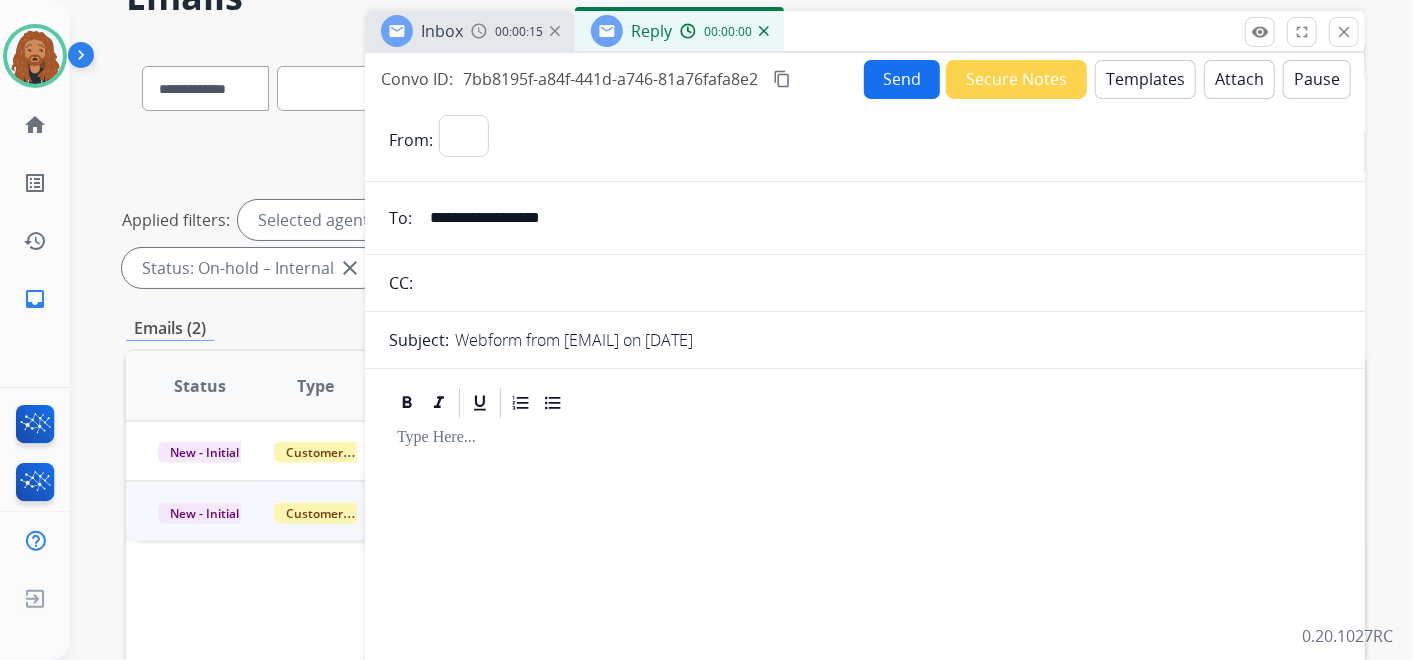 select on "**********" 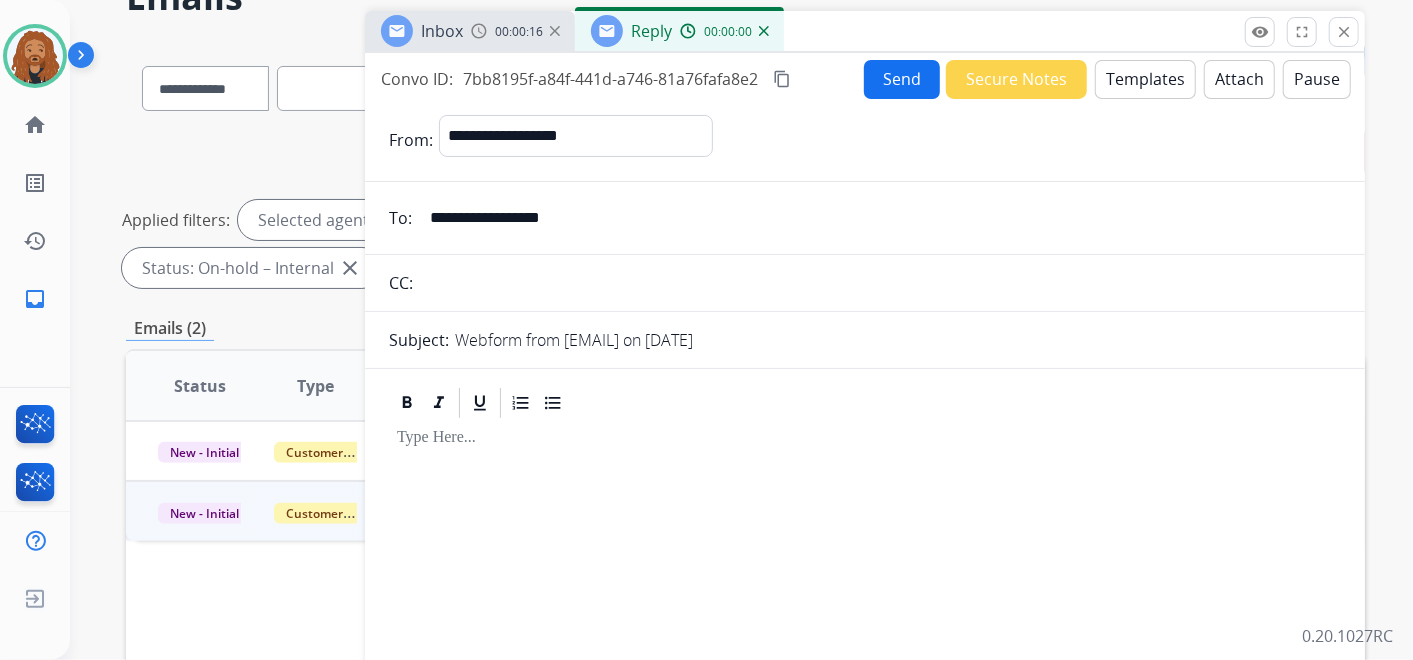click on "Templates" at bounding box center (1145, 79) 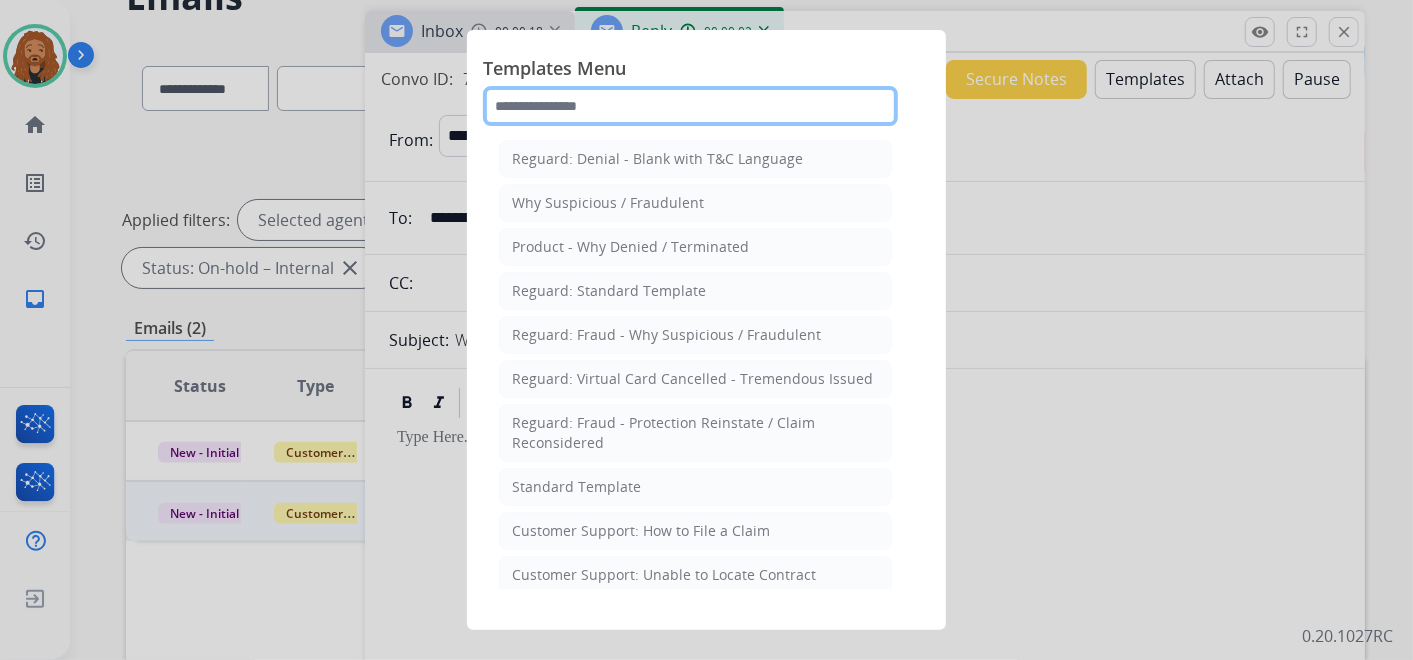 drag, startPoint x: 619, startPoint y: 104, endPoint x: 645, endPoint y: 51, distance: 59.03389 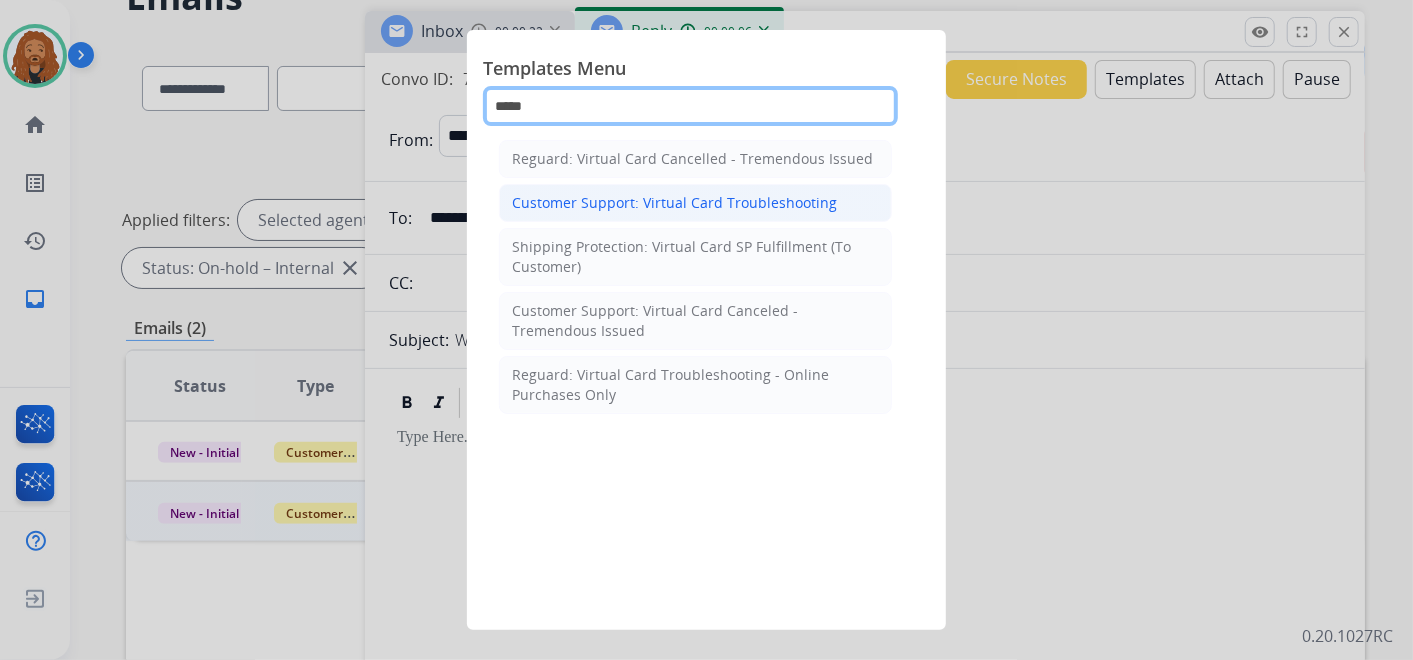 type on "*****" 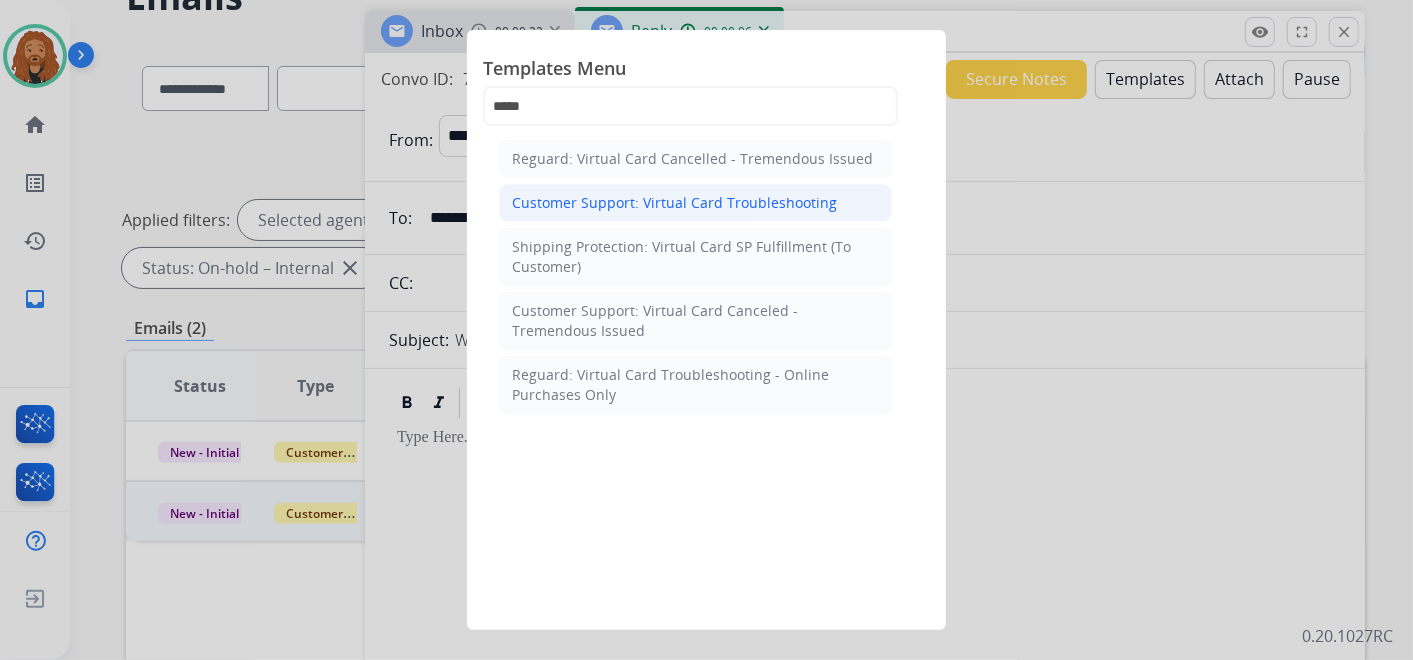 click on "Customer Support: Virtual Card Troubleshooting" 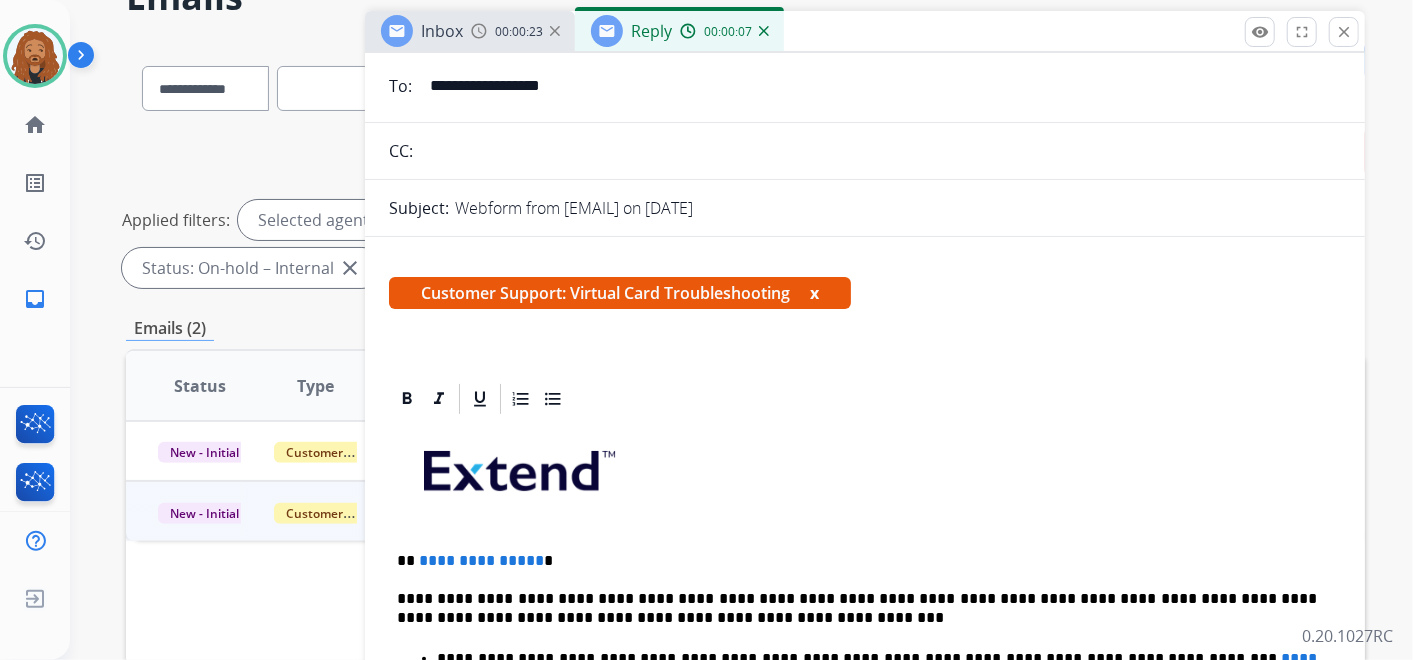 scroll, scrollTop: 333, scrollLeft: 0, axis: vertical 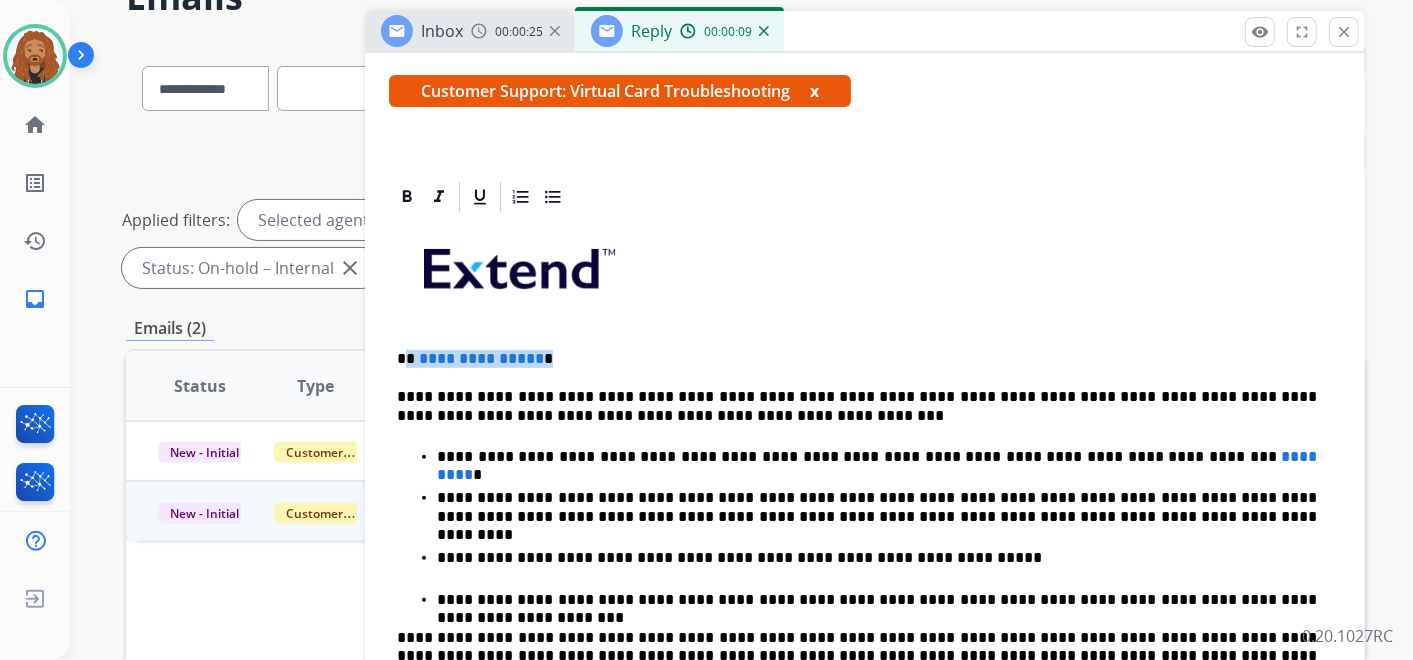 drag, startPoint x: 582, startPoint y: 362, endPoint x: 407, endPoint y: 347, distance: 175.64168 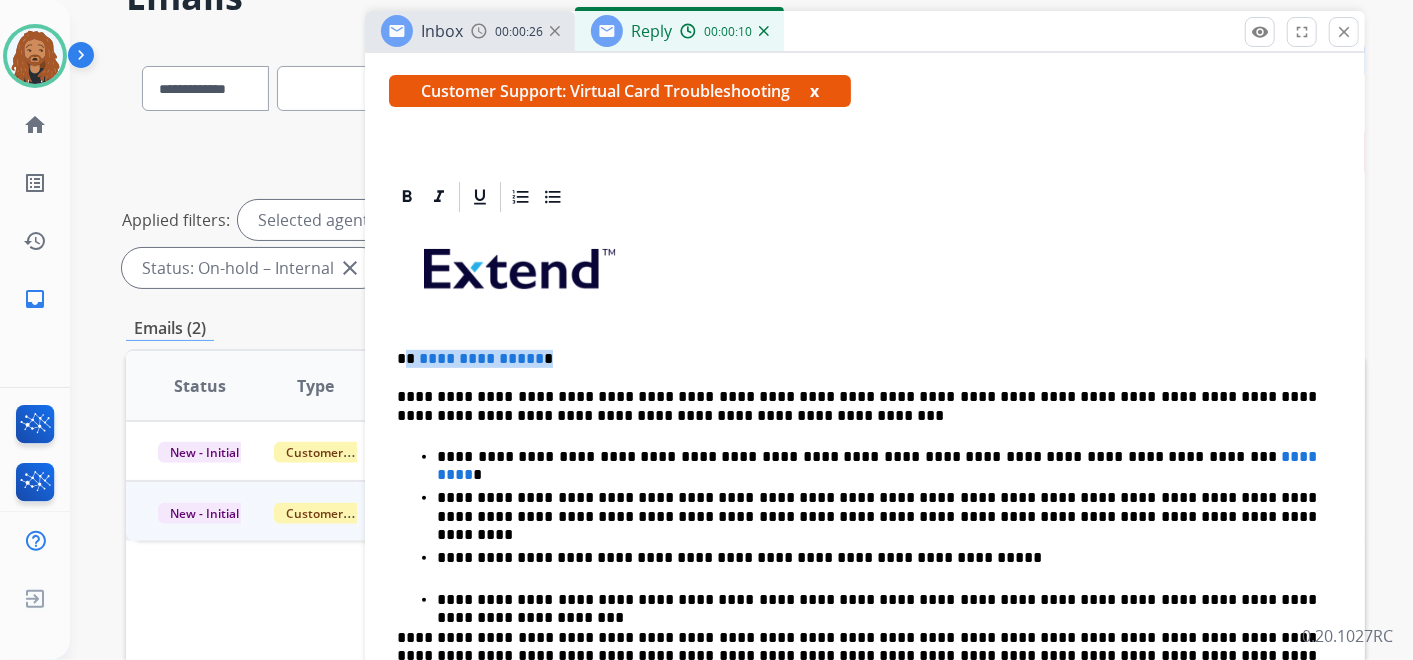 type 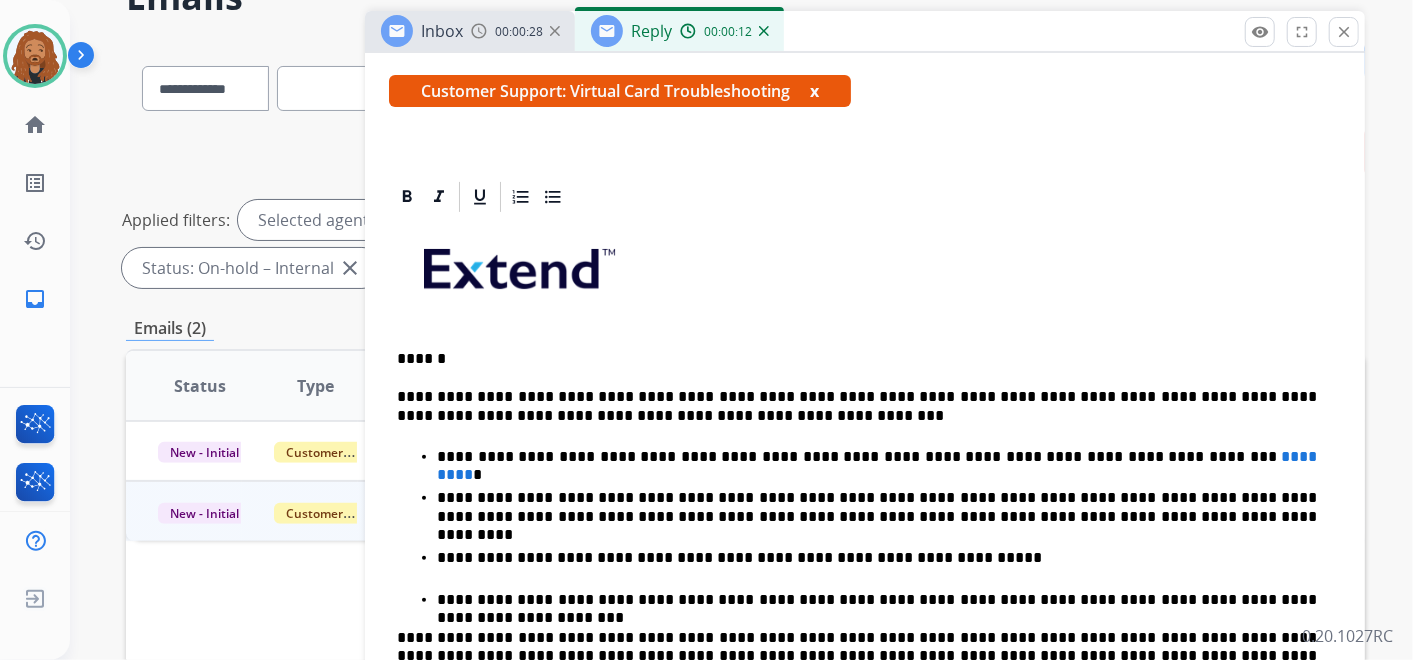 scroll, scrollTop: 222, scrollLeft: 0, axis: vertical 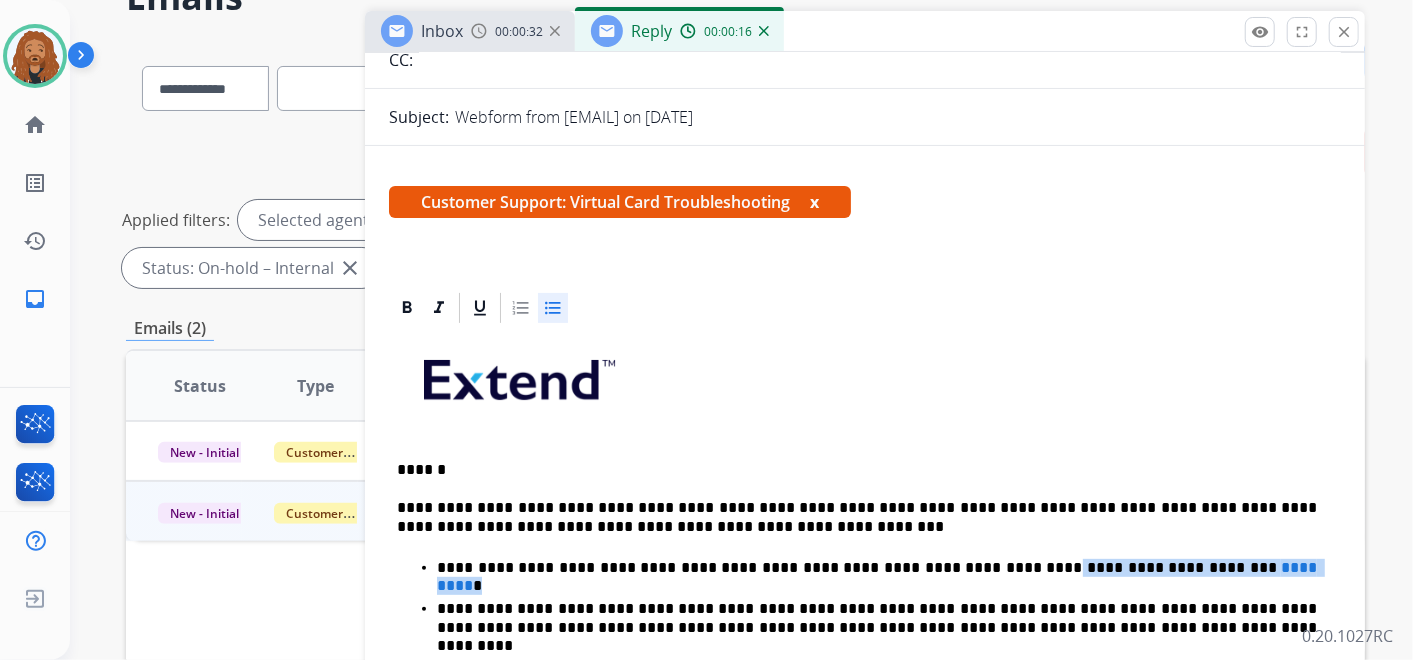 drag, startPoint x: 1191, startPoint y: 569, endPoint x: 940, endPoint y: 567, distance: 251.00797 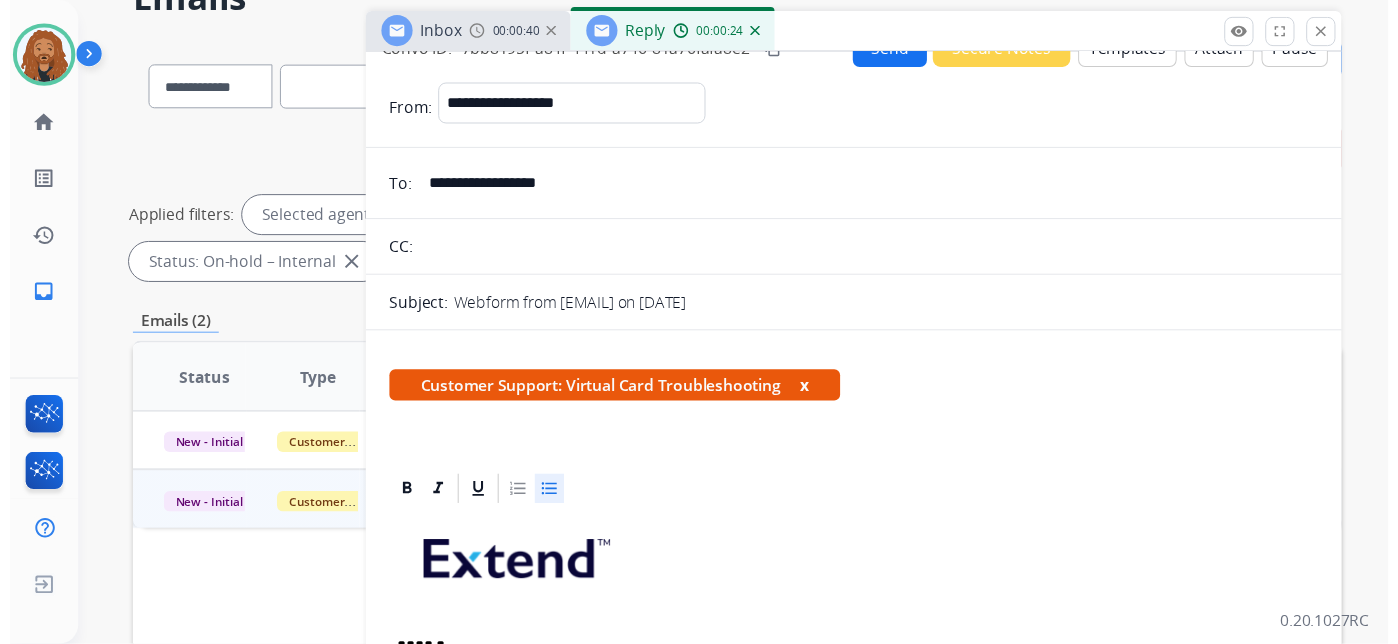 scroll, scrollTop: 0, scrollLeft: 0, axis: both 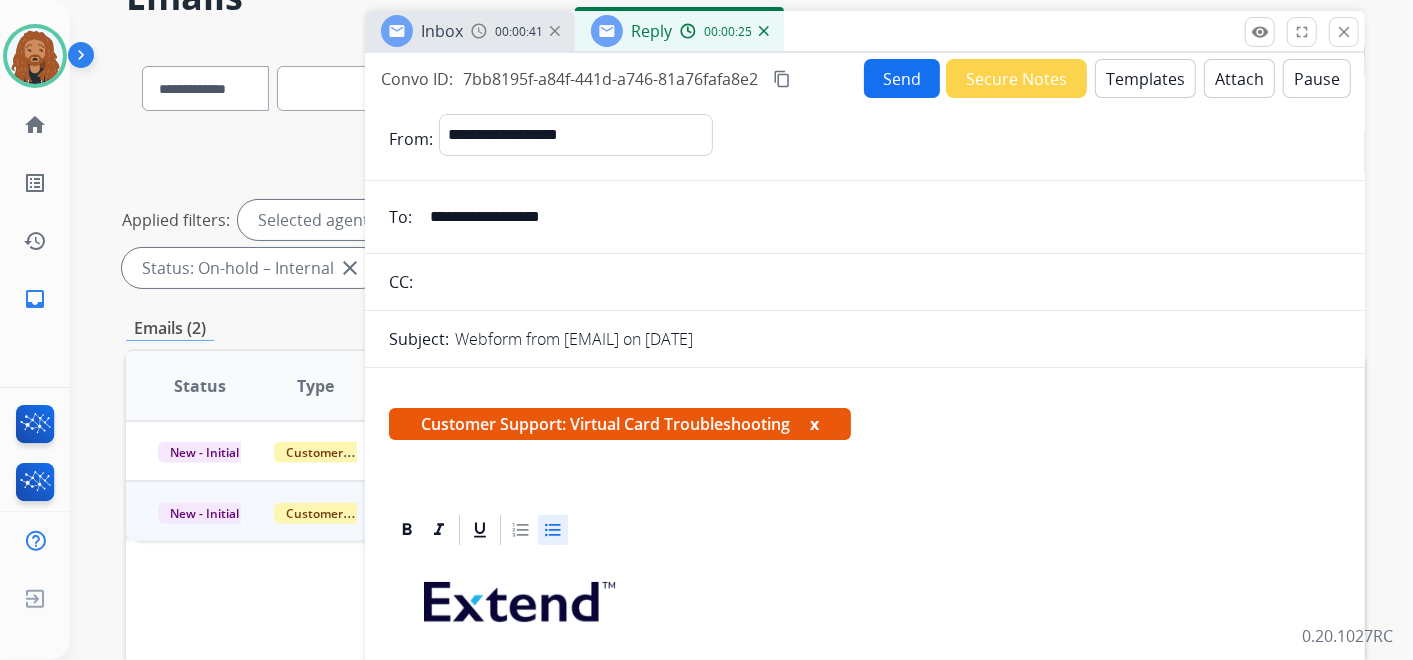 click on "Send" at bounding box center [902, 78] 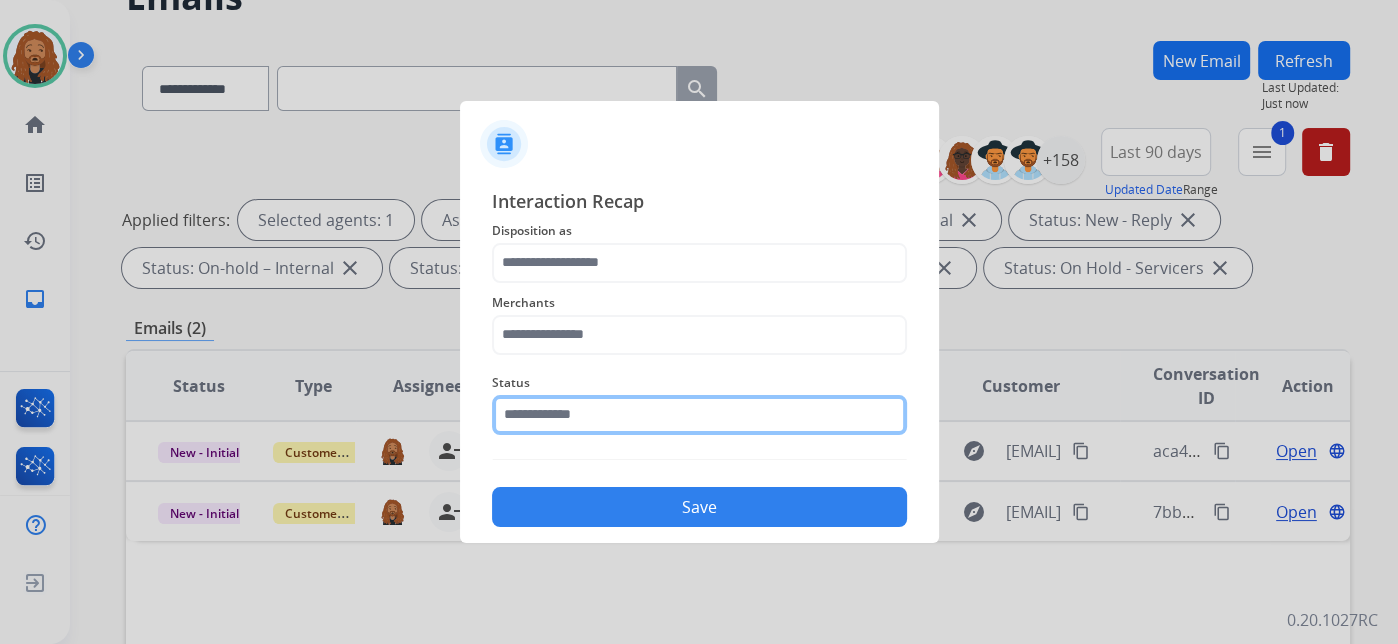 click 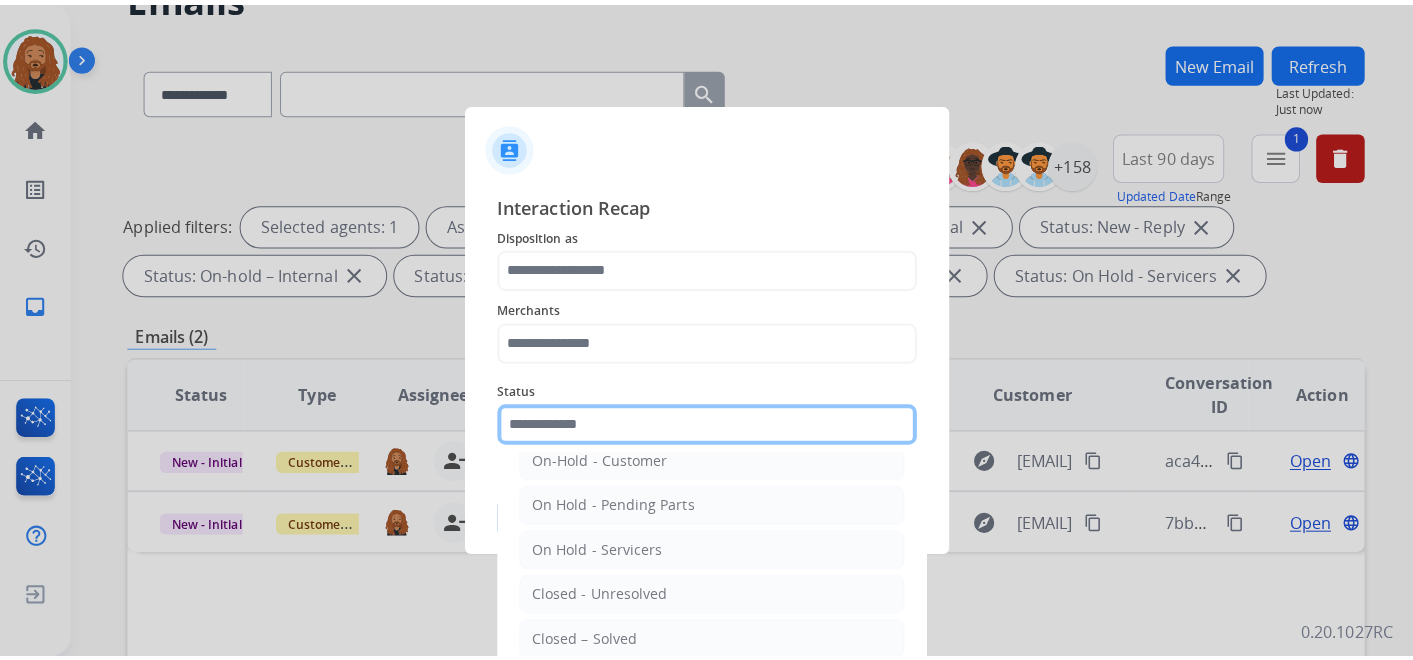 scroll, scrollTop: 111, scrollLeft: 0, axis: vertical 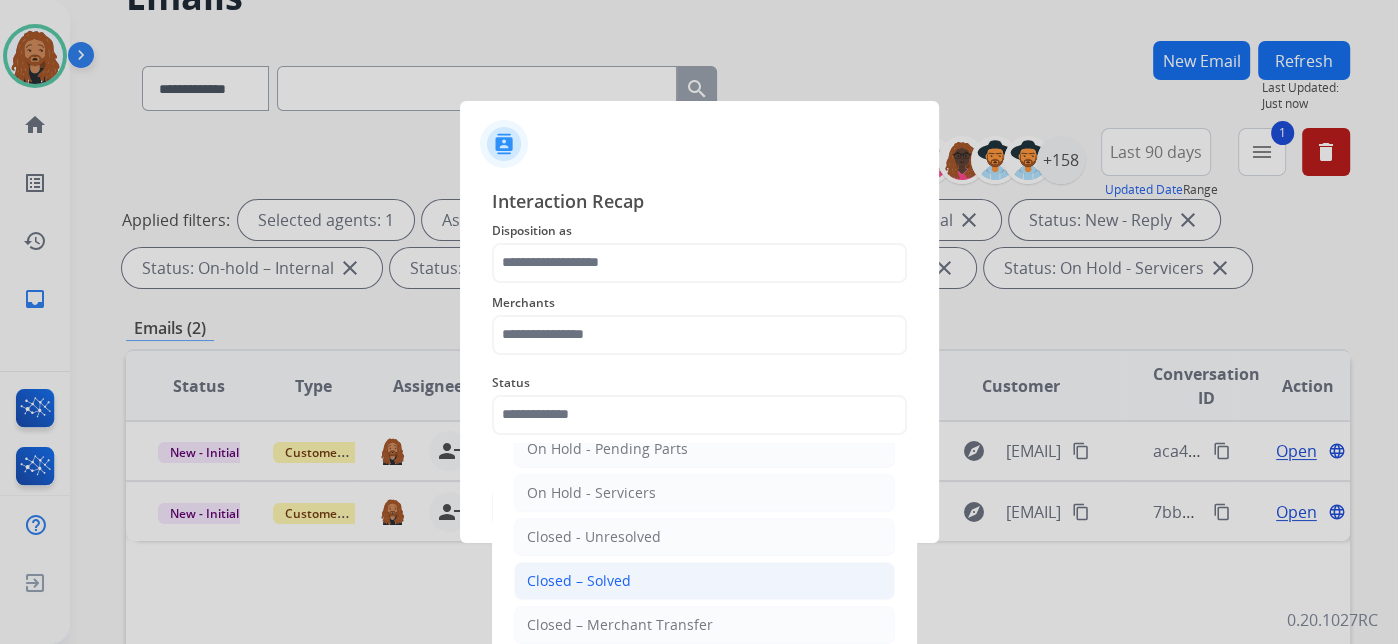 click on "Closed – Solved" 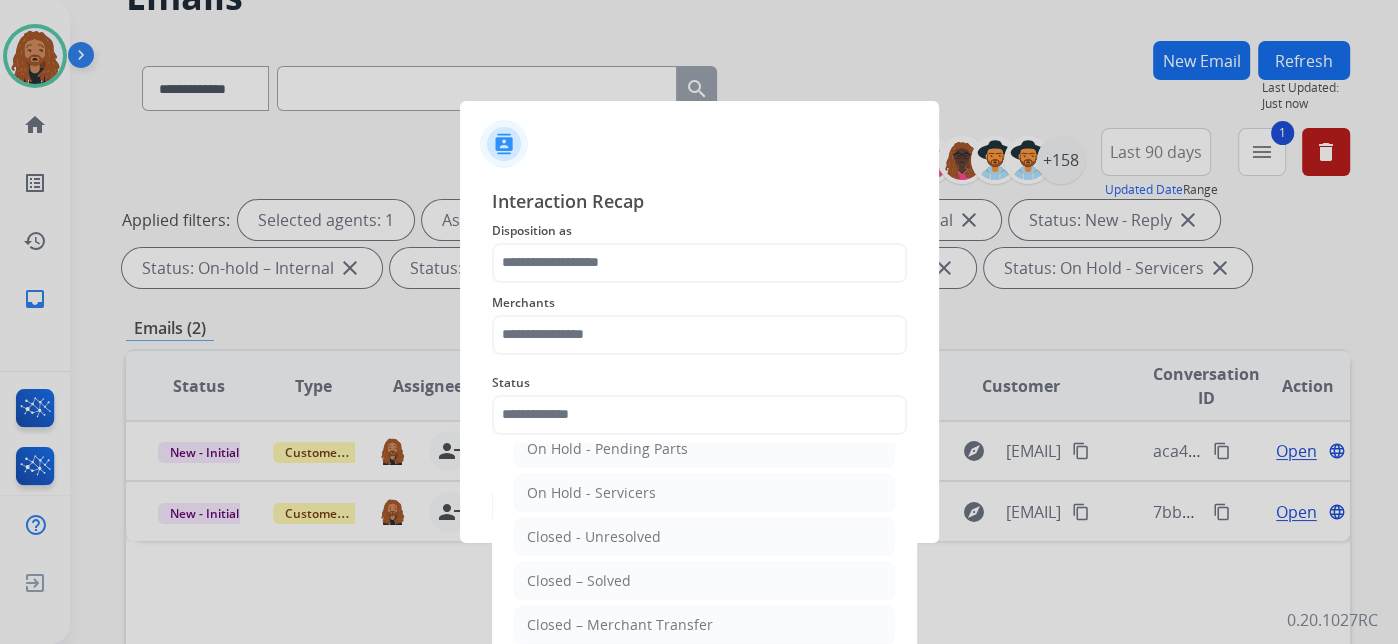 type on "**********" 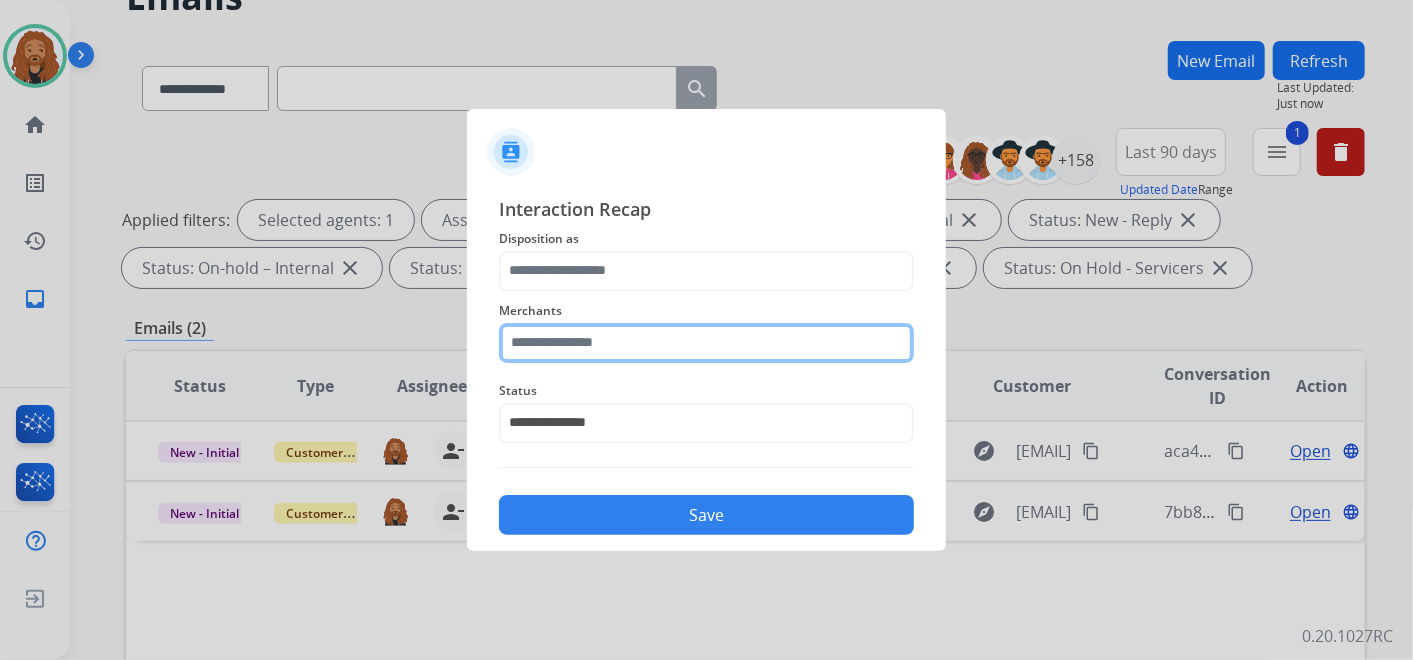 click 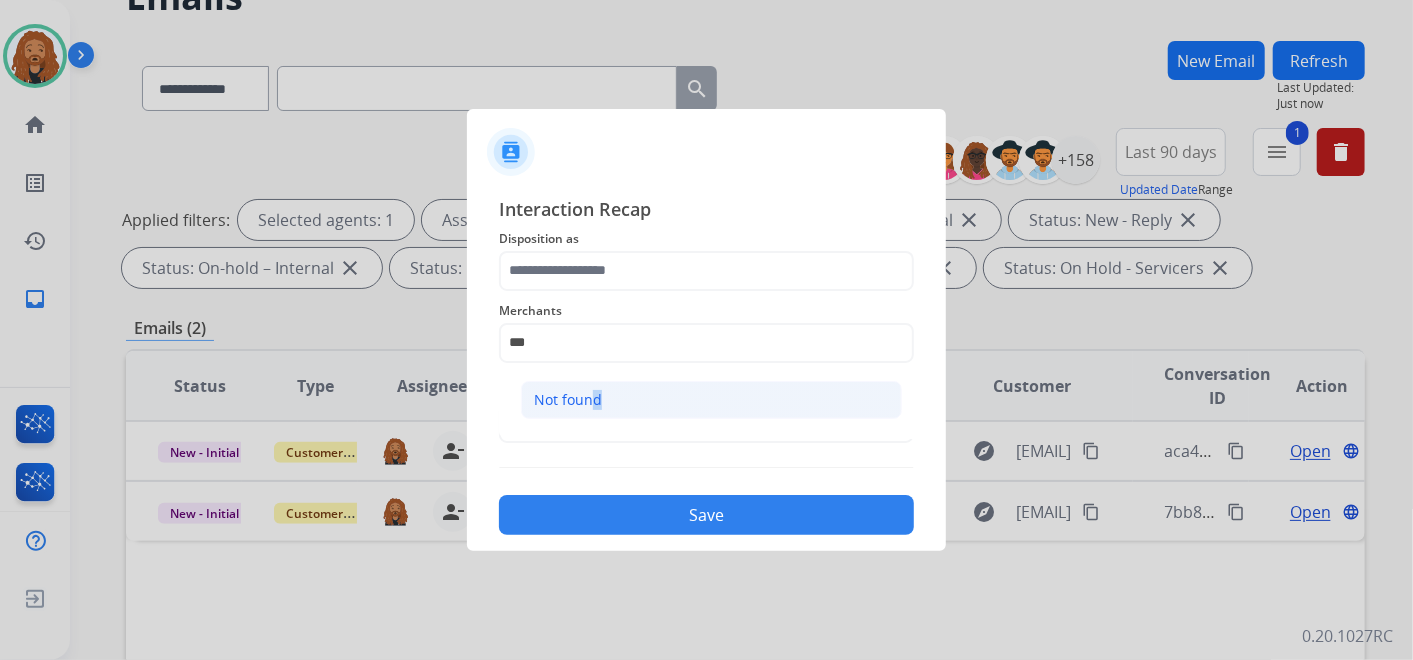 click on "Not found" 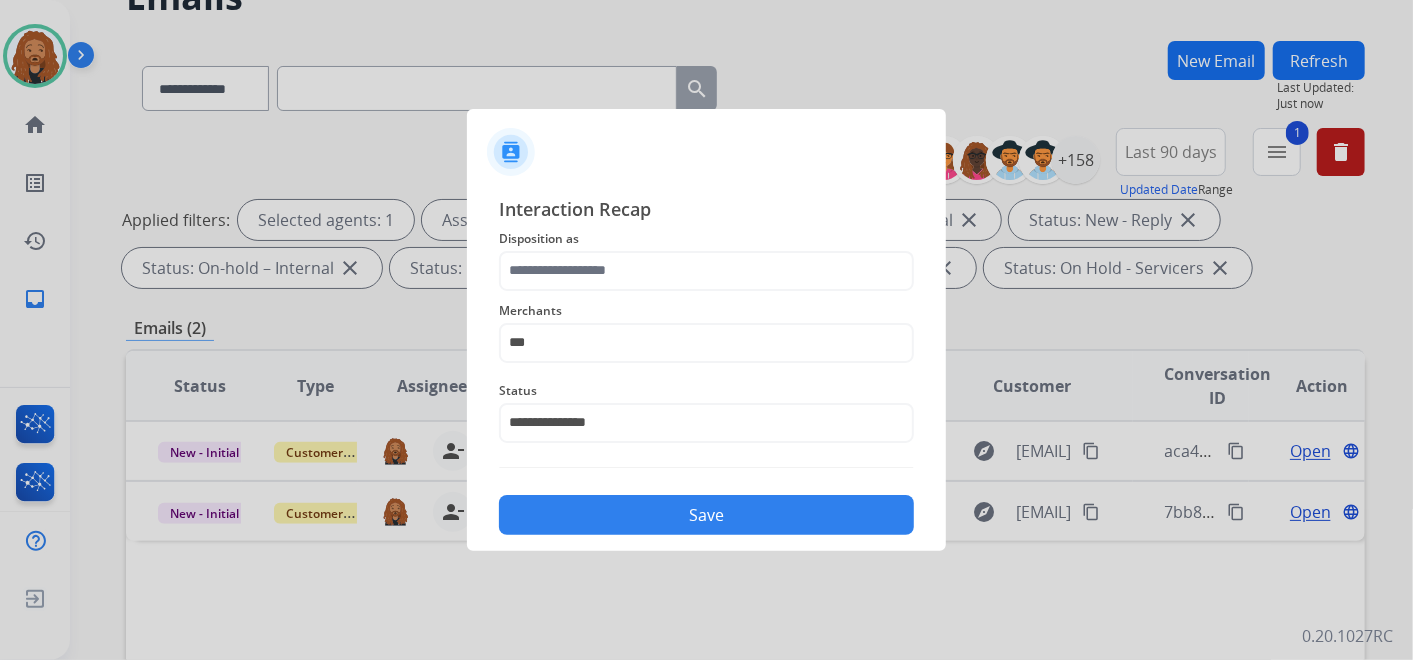type on "*********" 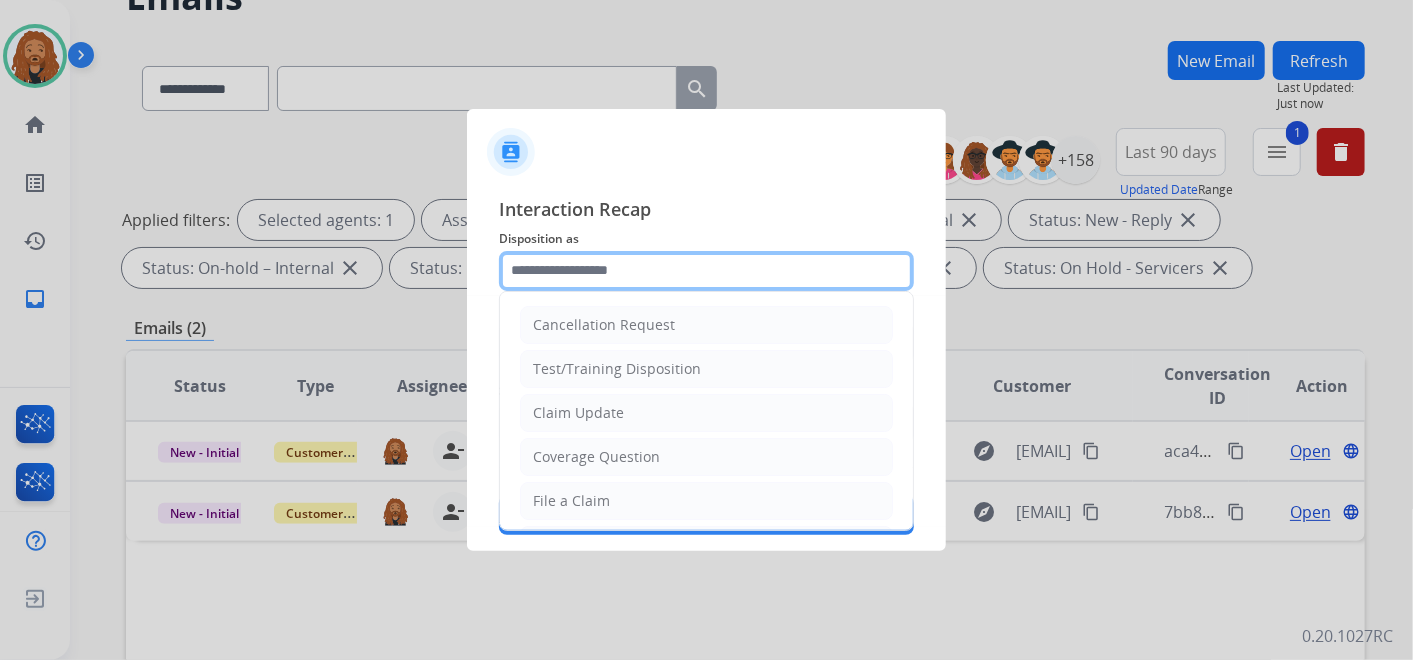 click 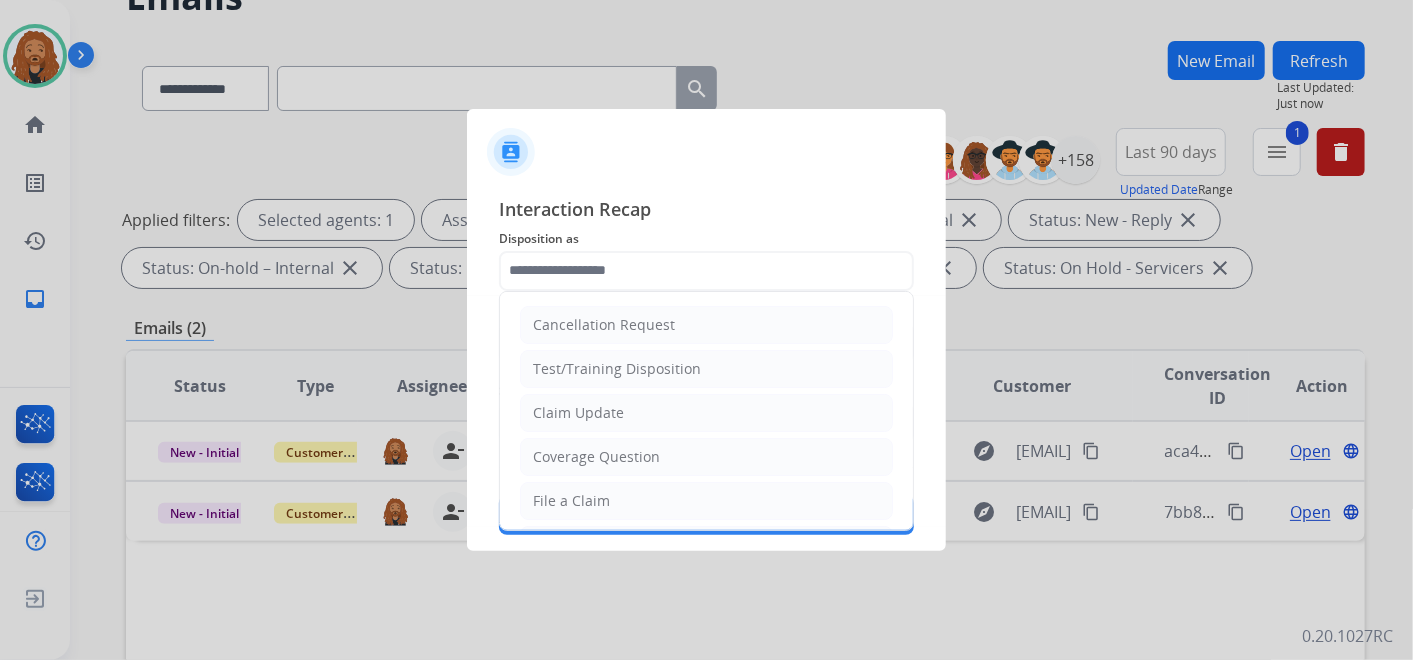 click on "File a Claim" 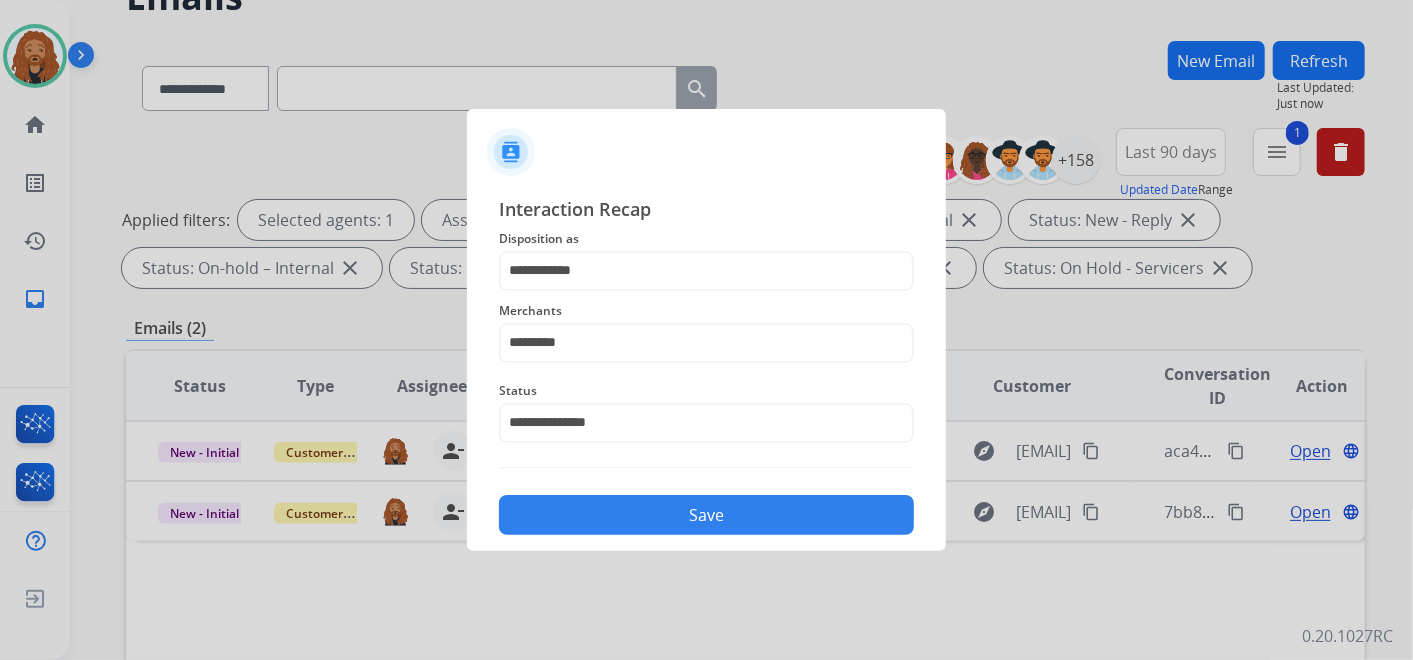 click on "Save" 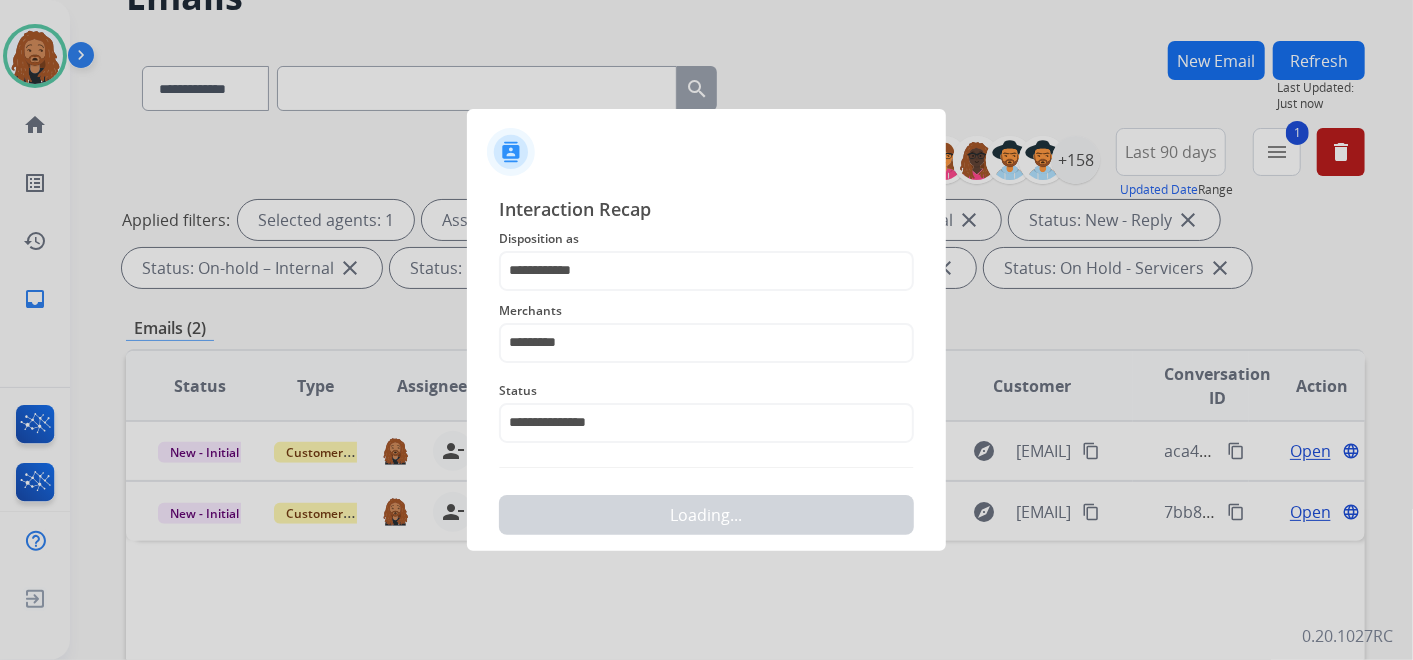 scroll, scrollTop: 0, scrollLeft: 0, axis: both 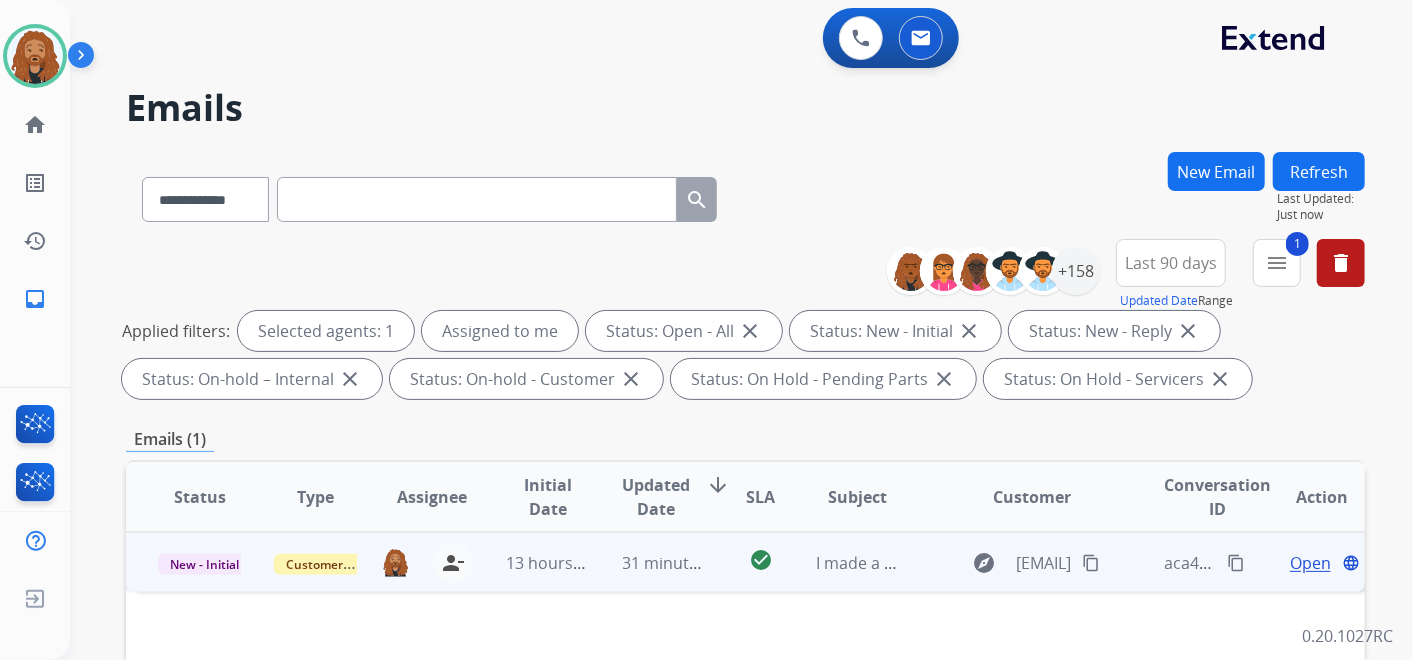 click on "31 minutes ago" at bounding box center [649, 562] 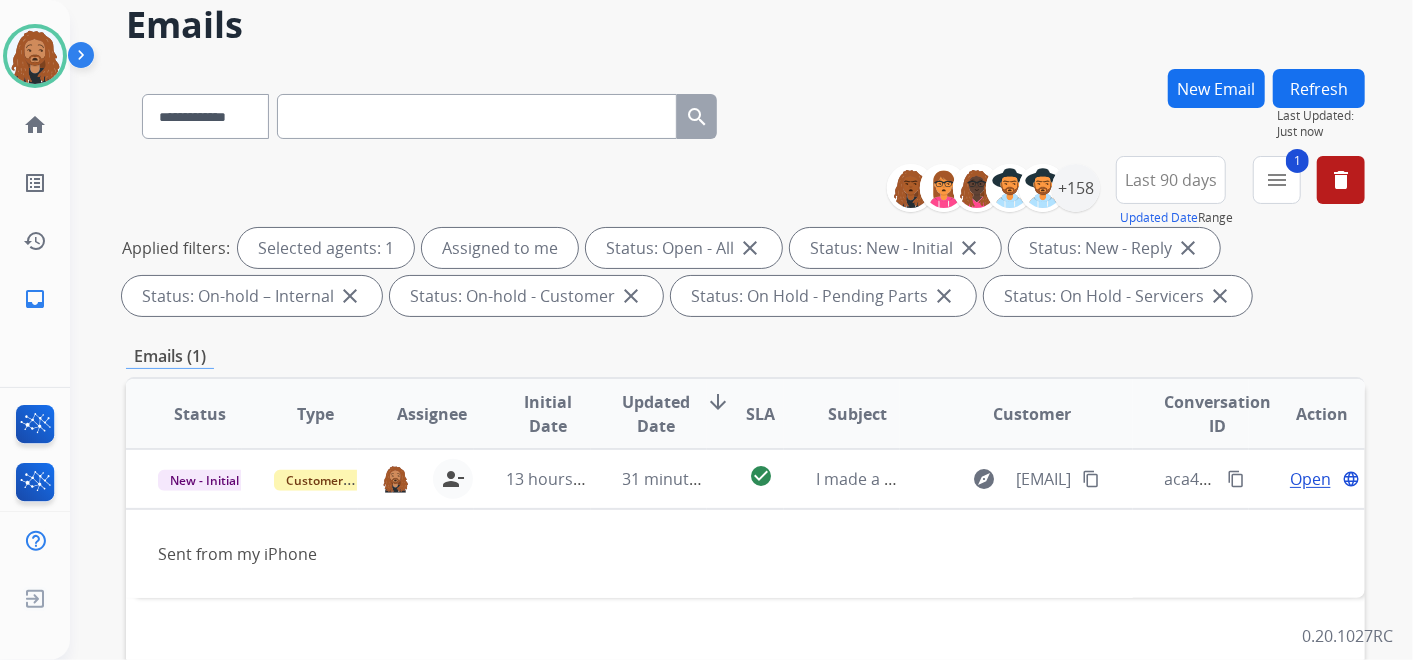 scroll, scrollTop: 222, scrollLeft: 0, axis: vertical 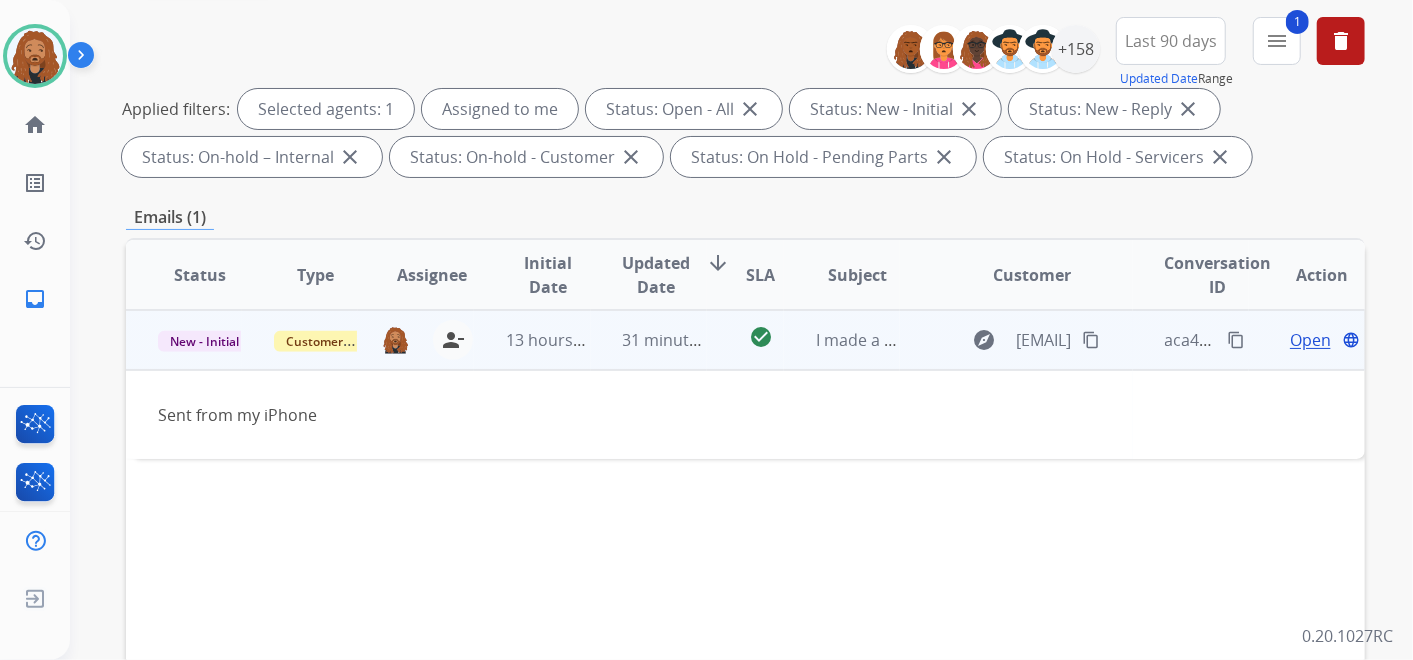 click on "Open" at bounding box center (1310, 340) 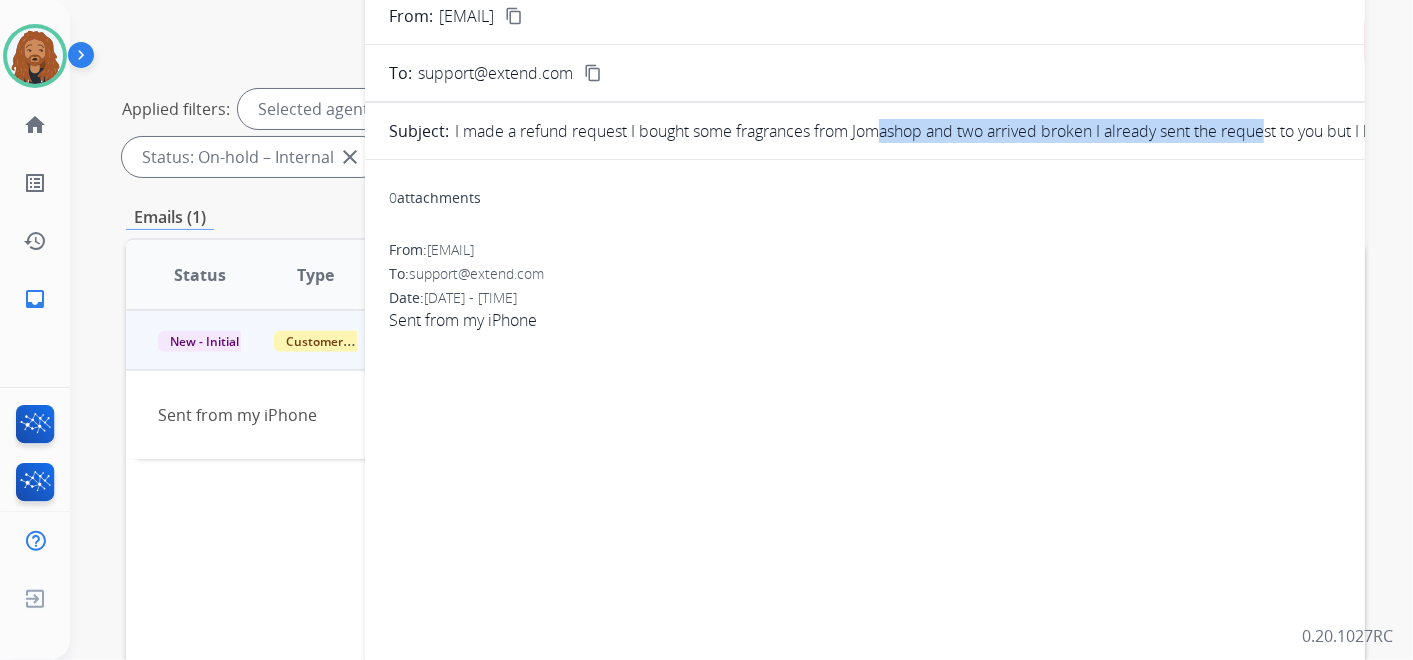 drag, startPoint x: 872, startPoint y: 133, endPoint x: 1269, endPoint y: 128, distance: 397.0315 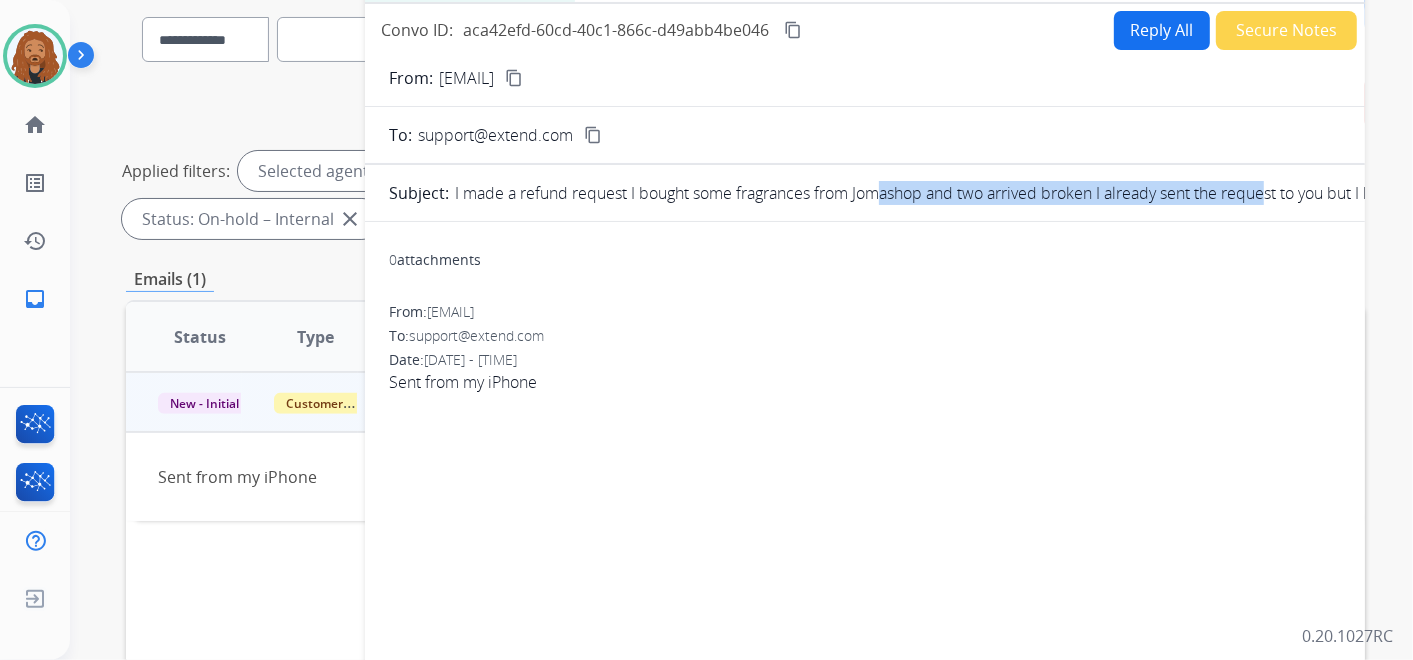 scroll, scrollTop: 111, scrollLeft: 0, axis: vertical 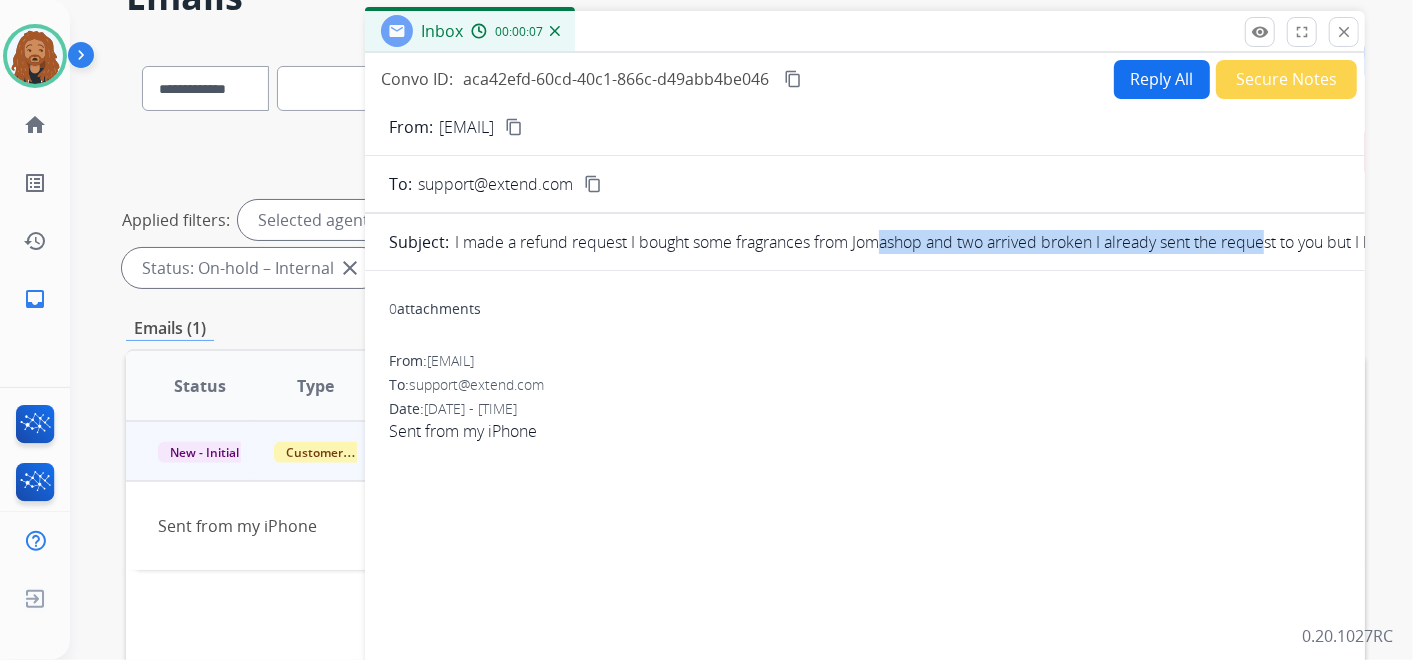 click on "content_copy" at bounding box center (514, 127) 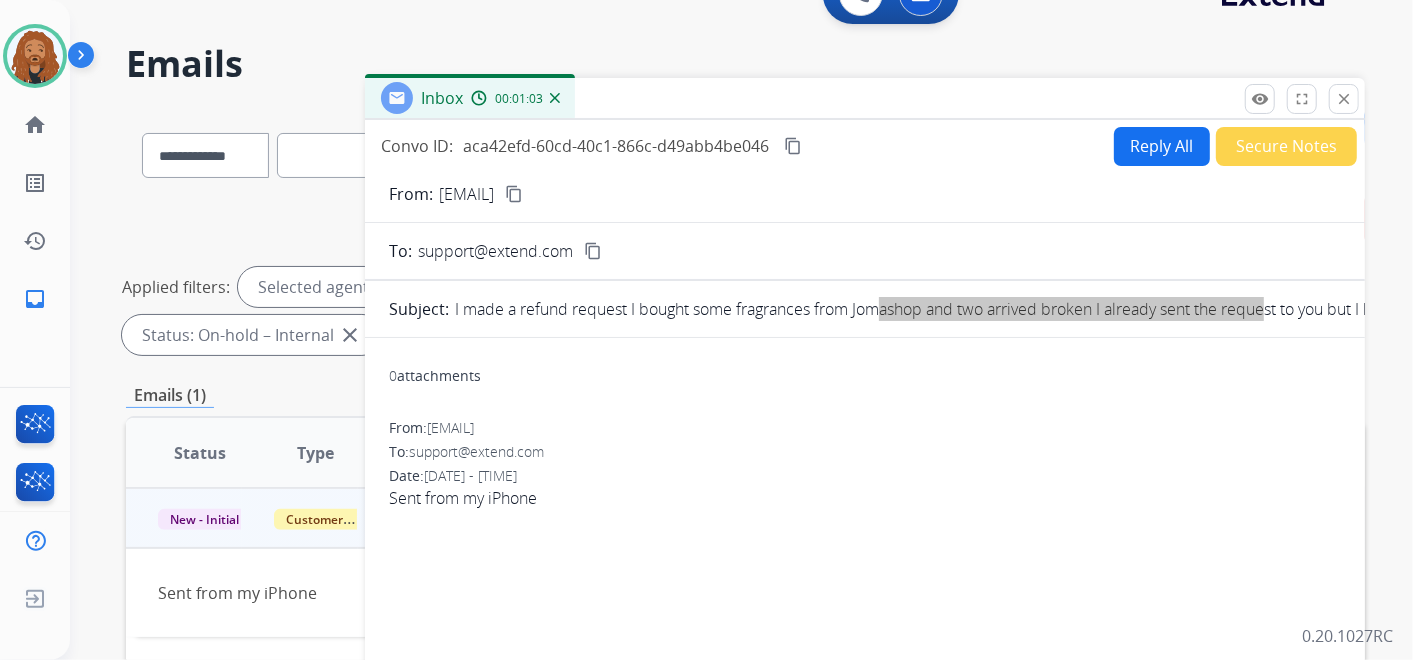 scroll, scrollTop: 0, scrollLeft: 0, axis: both 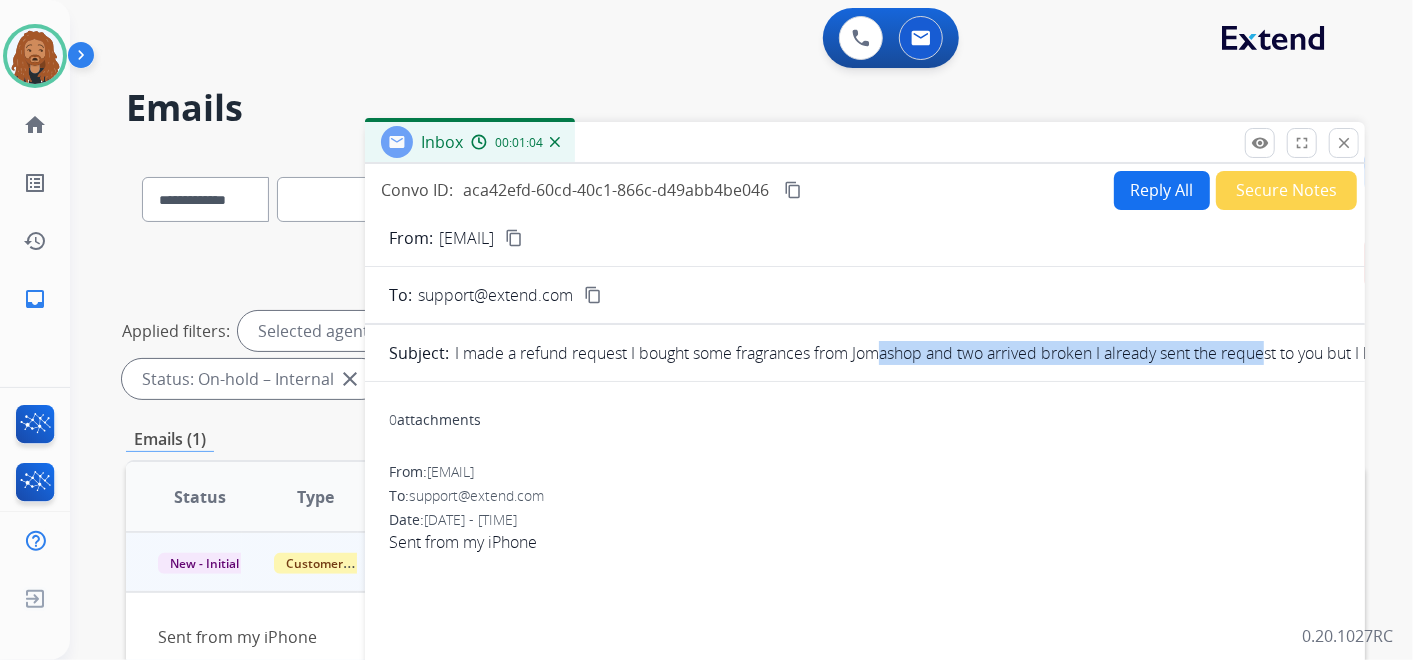 drag, startPoint x: 1346, startPoint y: 145, endPoint x: 1326, endPoint y: 157, distance: 23.323807 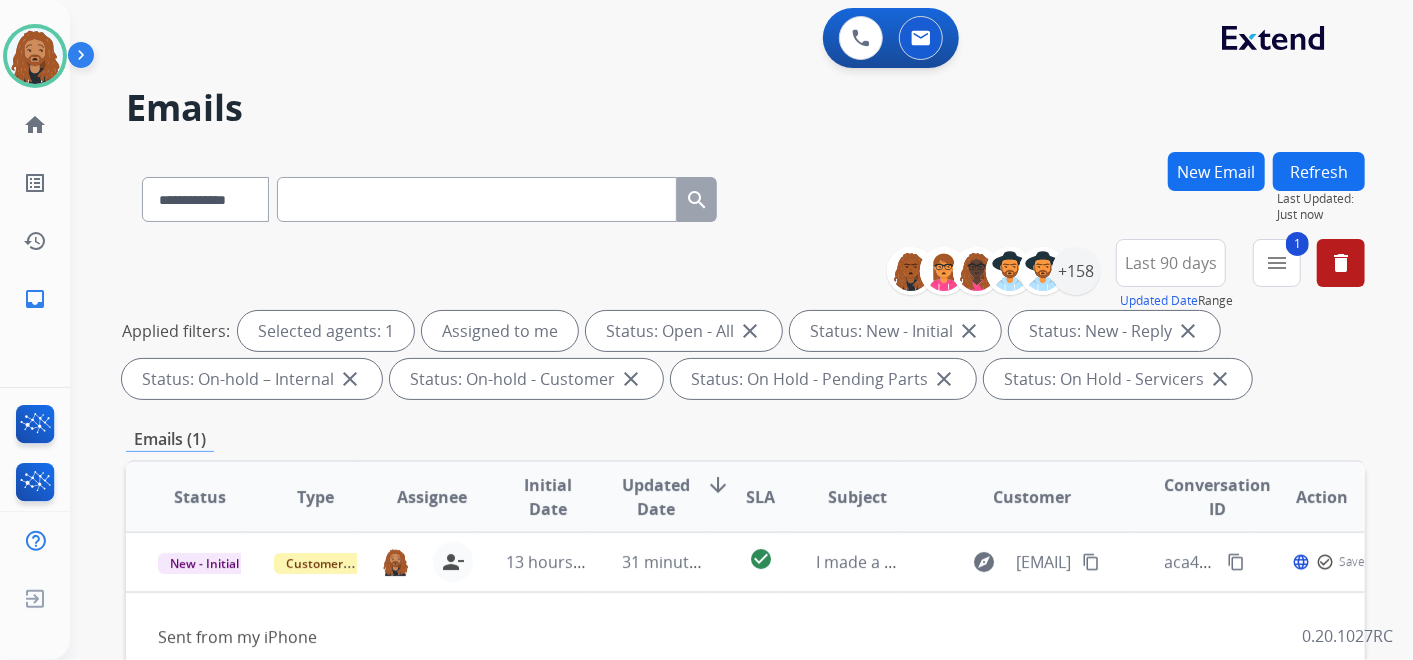 click at bounding box center [477, 199] 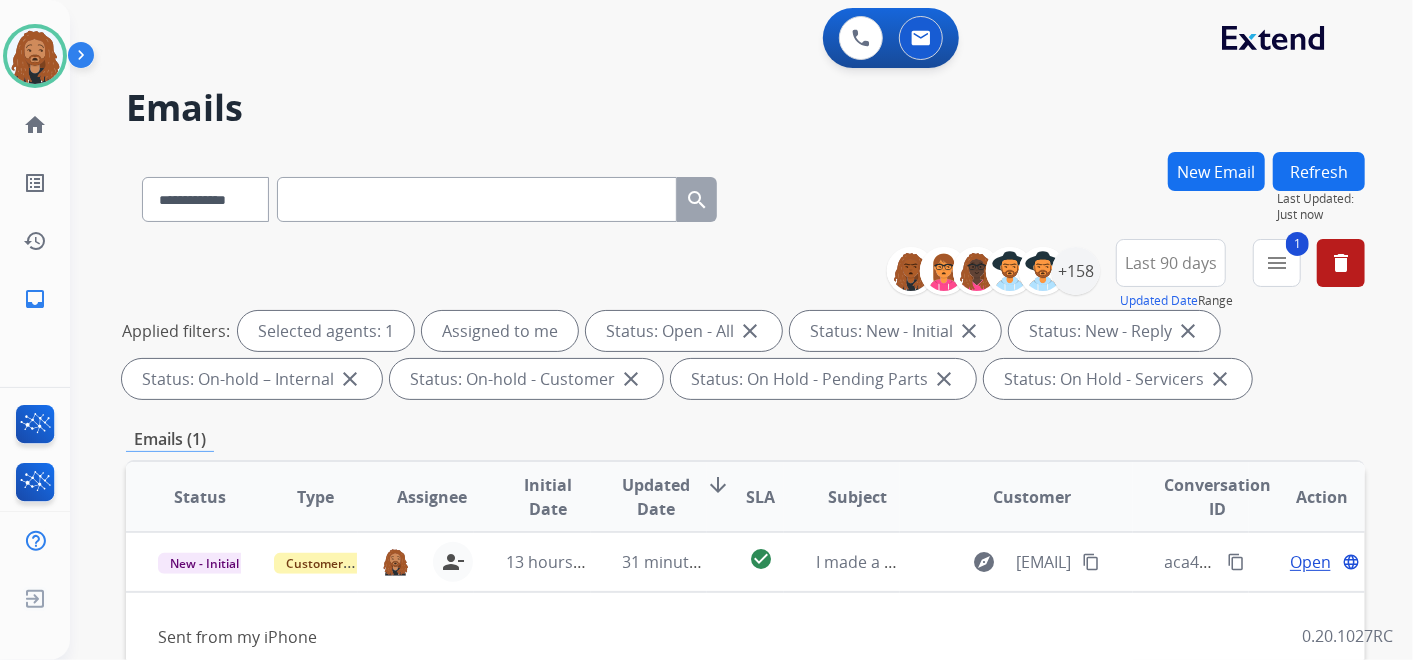 paste on "**********" 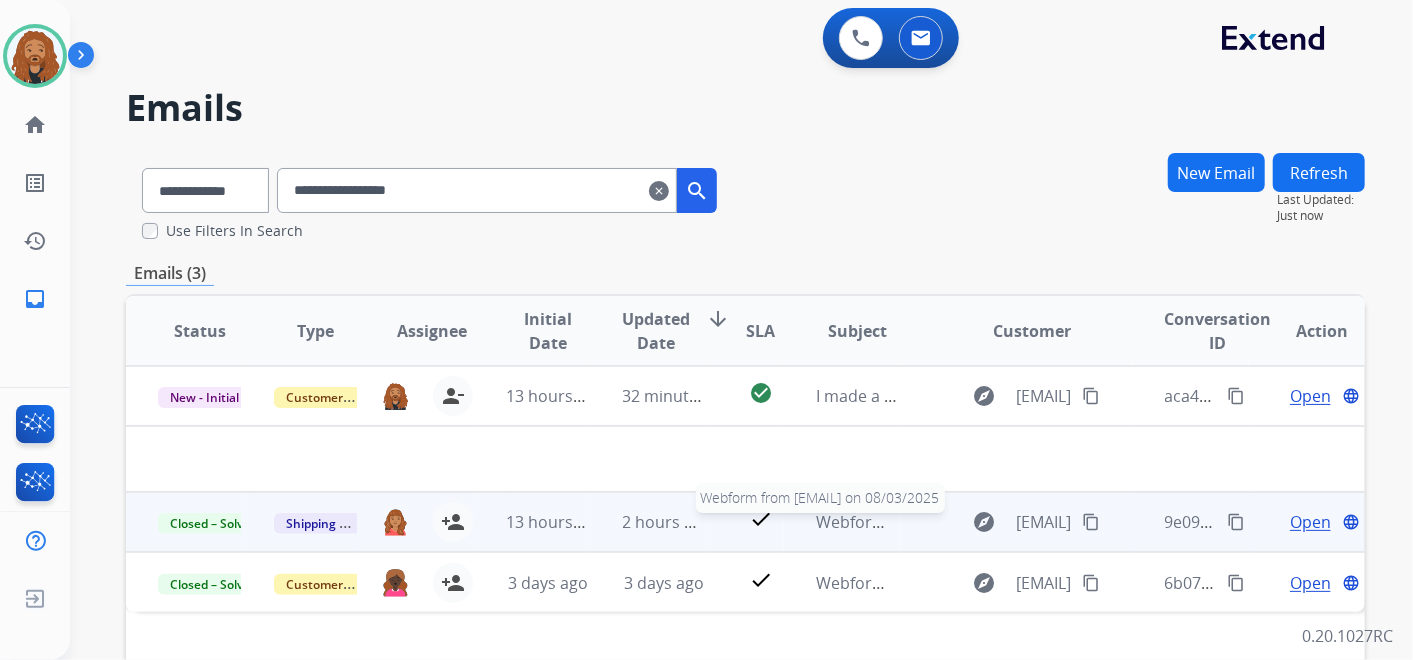 click on "Webform from [EMAIL] on 08/03/2025" at bounding box center (957, 522) 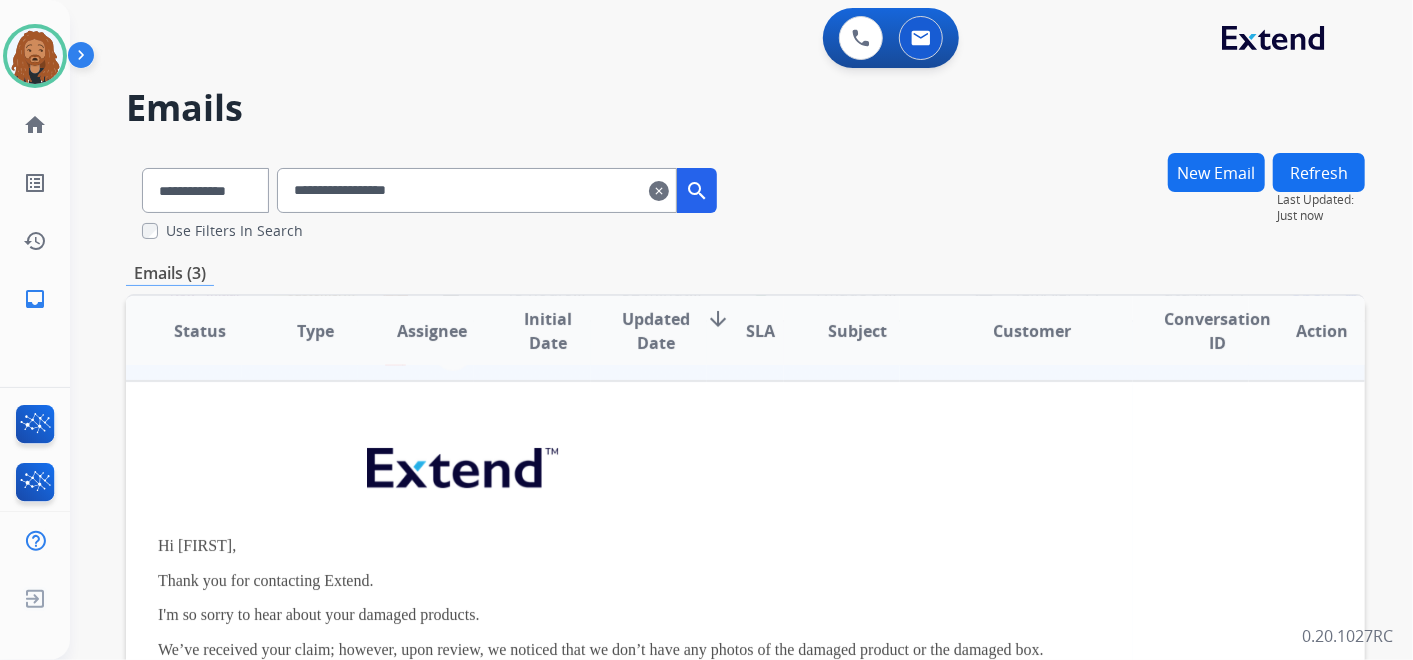 scroll, scrollTop: 0, scrollLeft: 0, axis: both 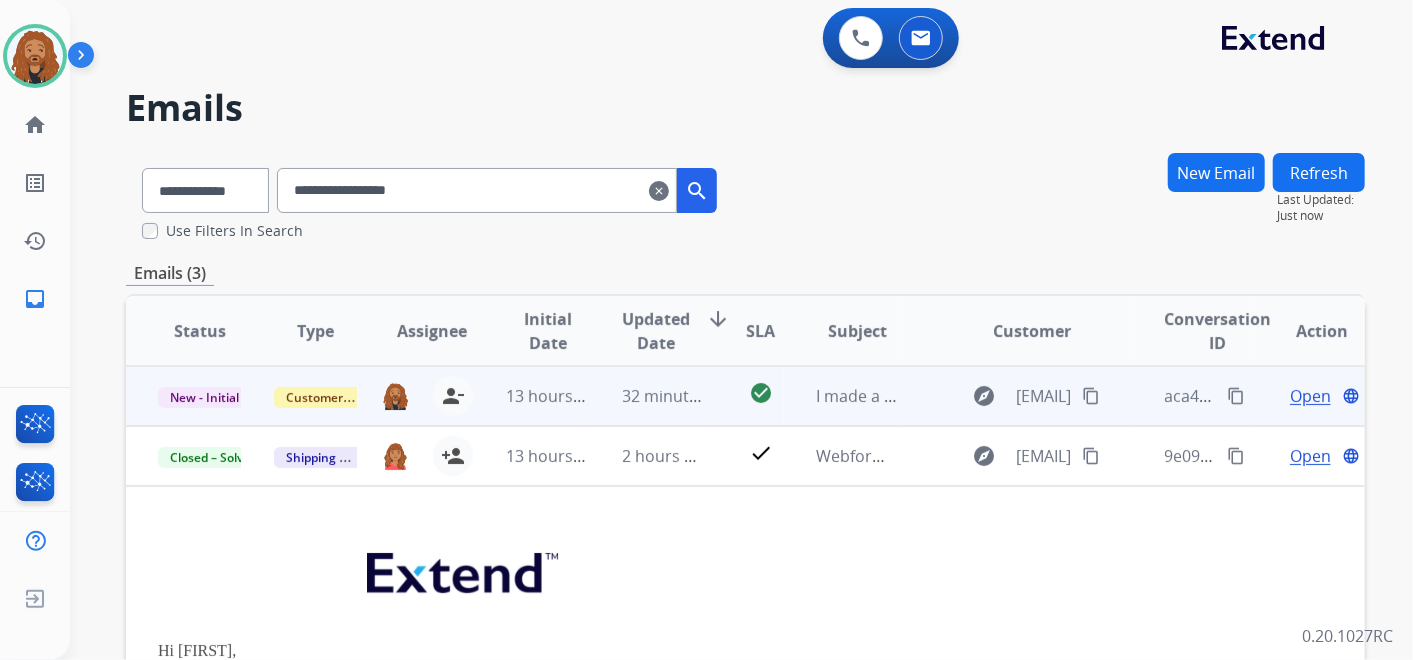 click on "Open" at bounding box center (1310, 396) 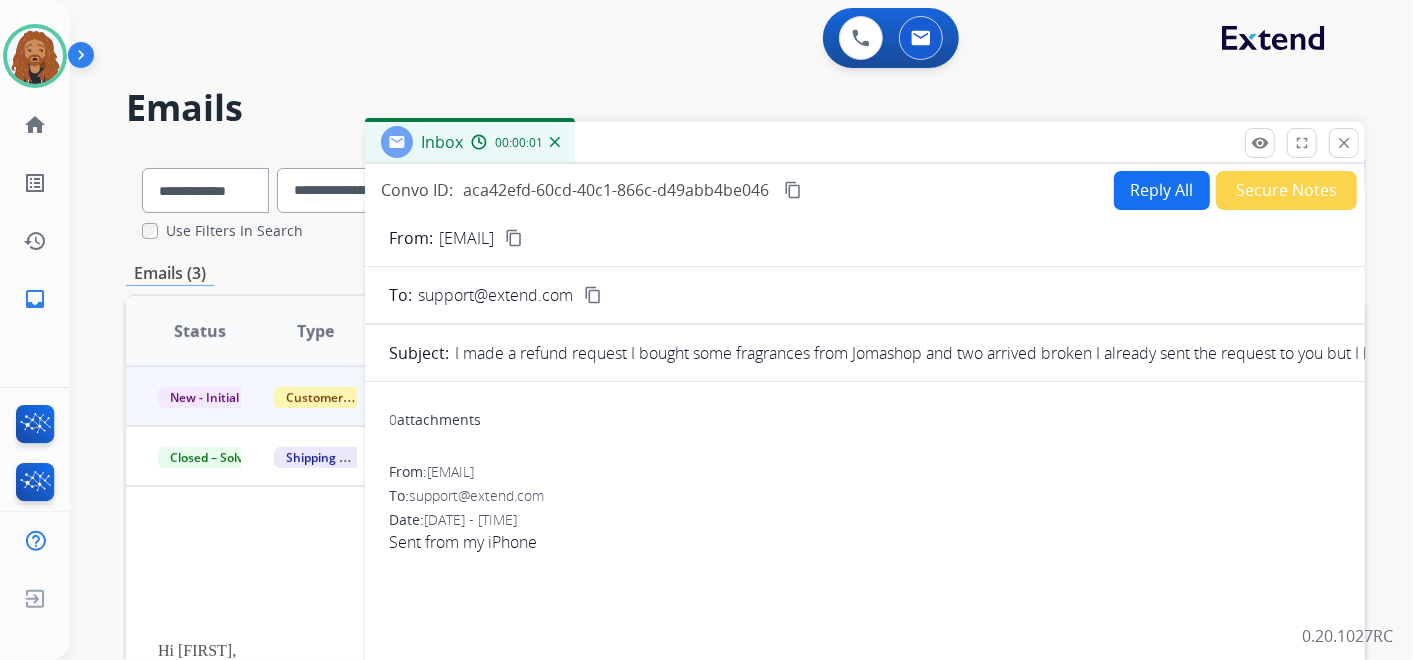 click on "Secure Notes" at bounding box center [1286, 190] 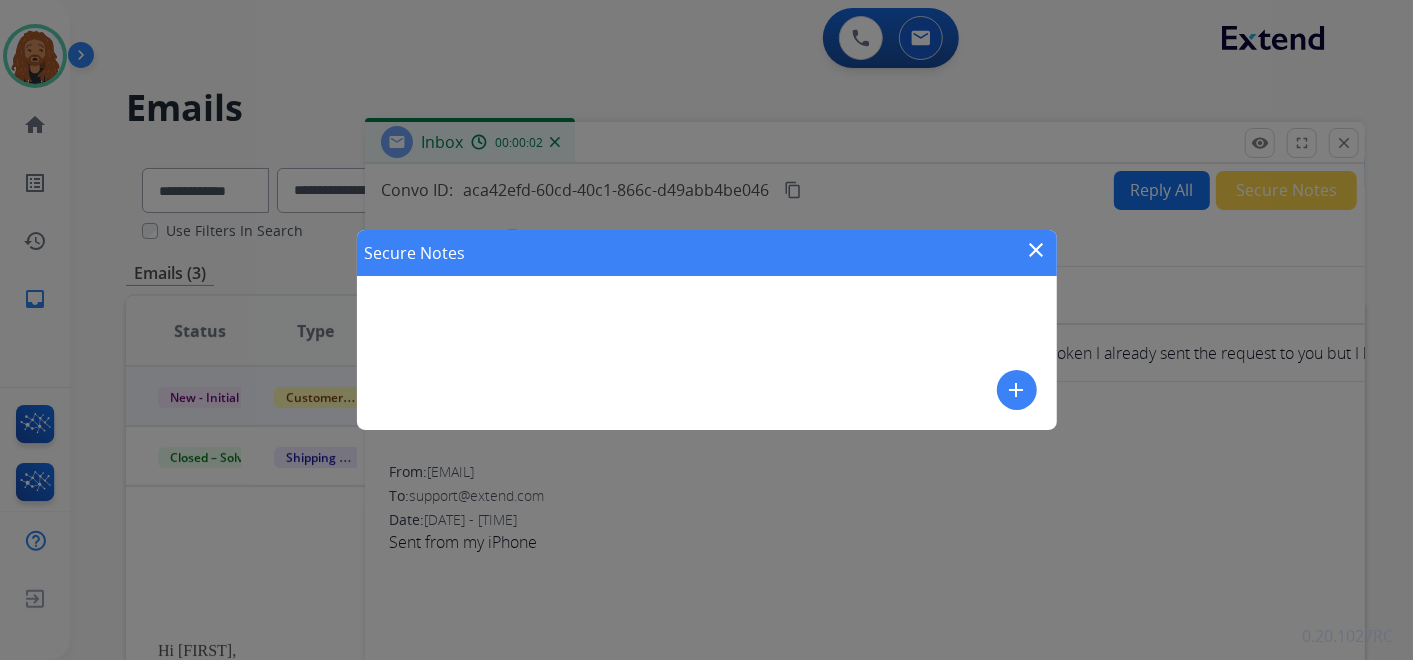 click on "add" at bounding box center [1017, 390] 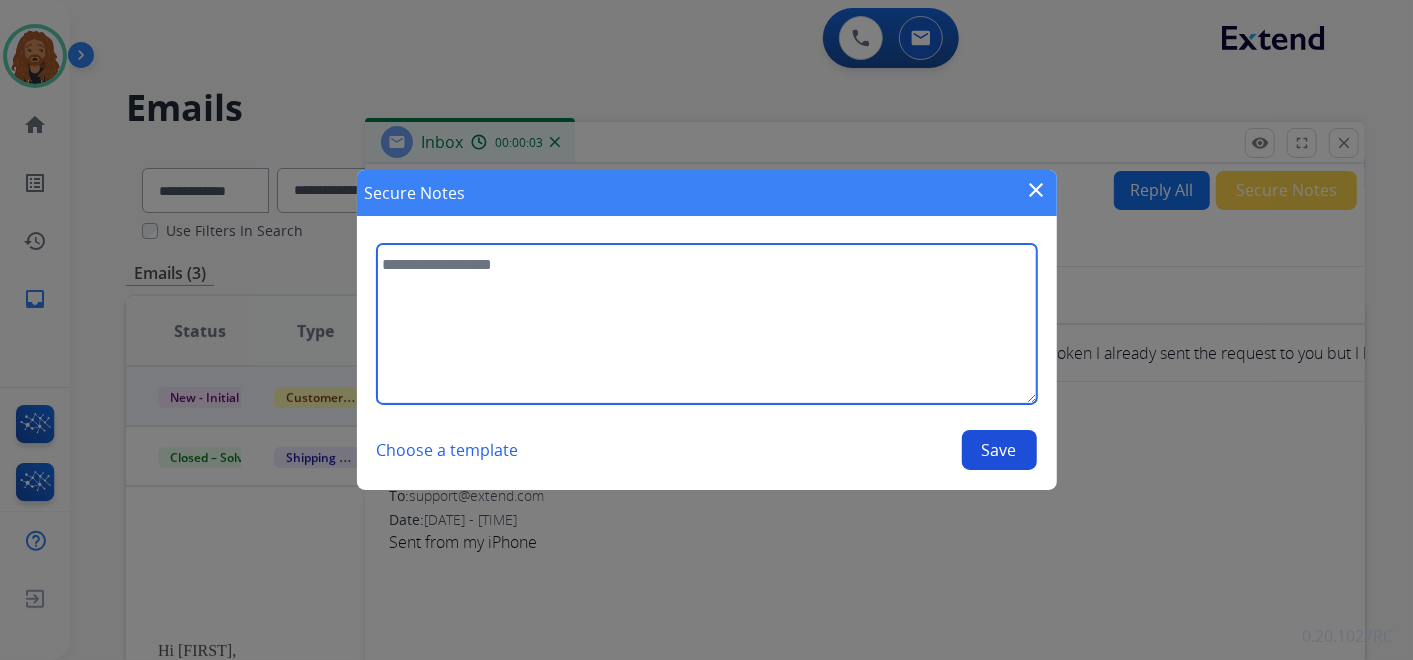 click at bounding box center [707, 324] 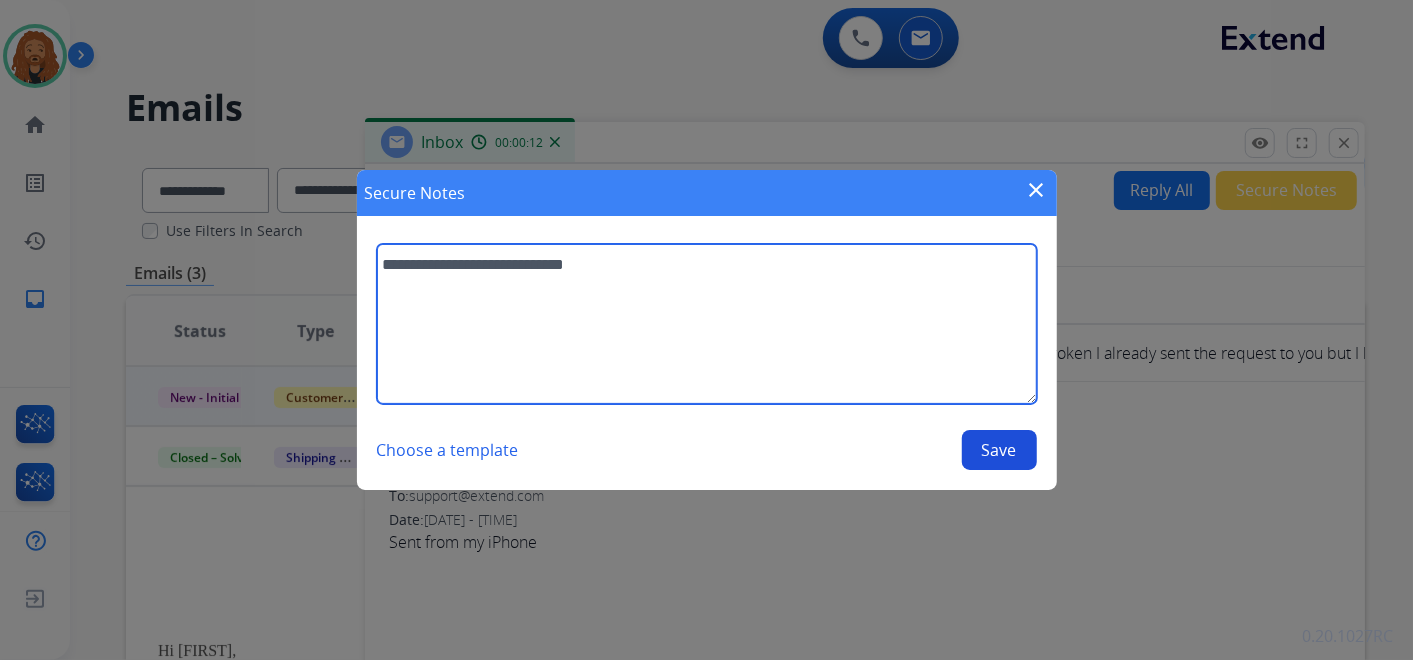 click on "**********" at bounding box center (707, 324) 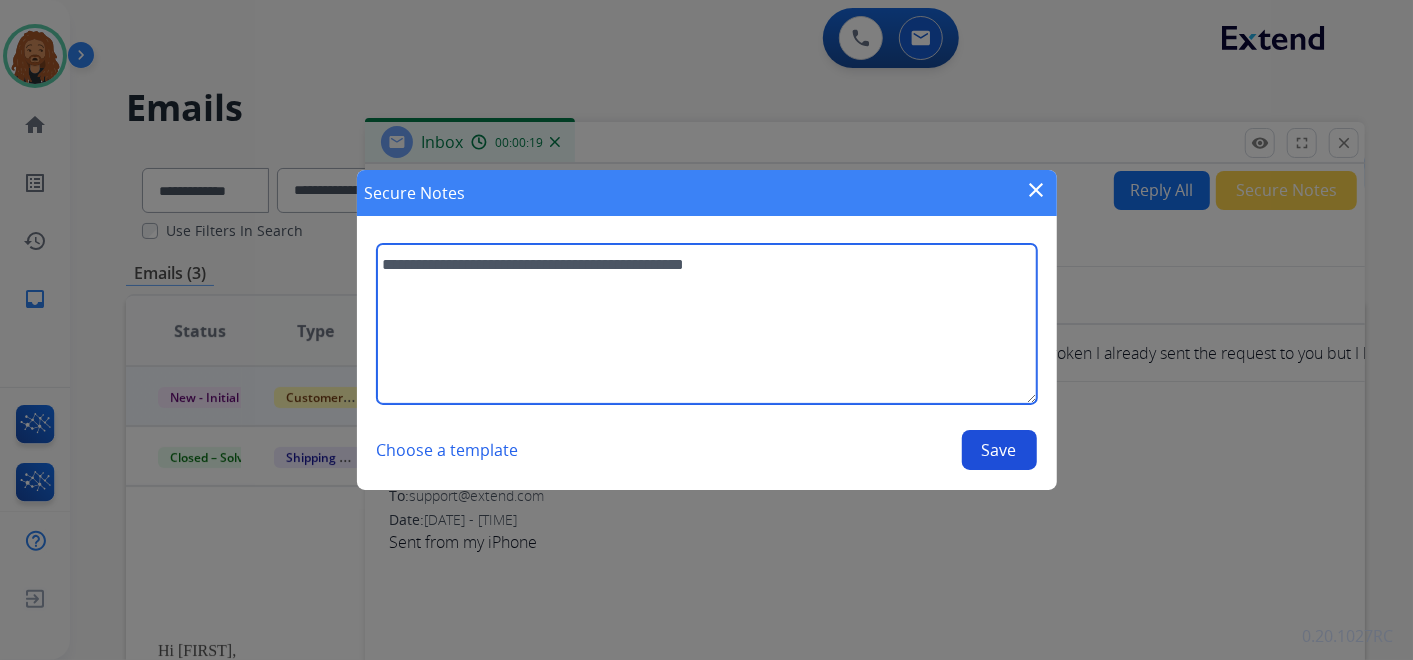 type on "**********" 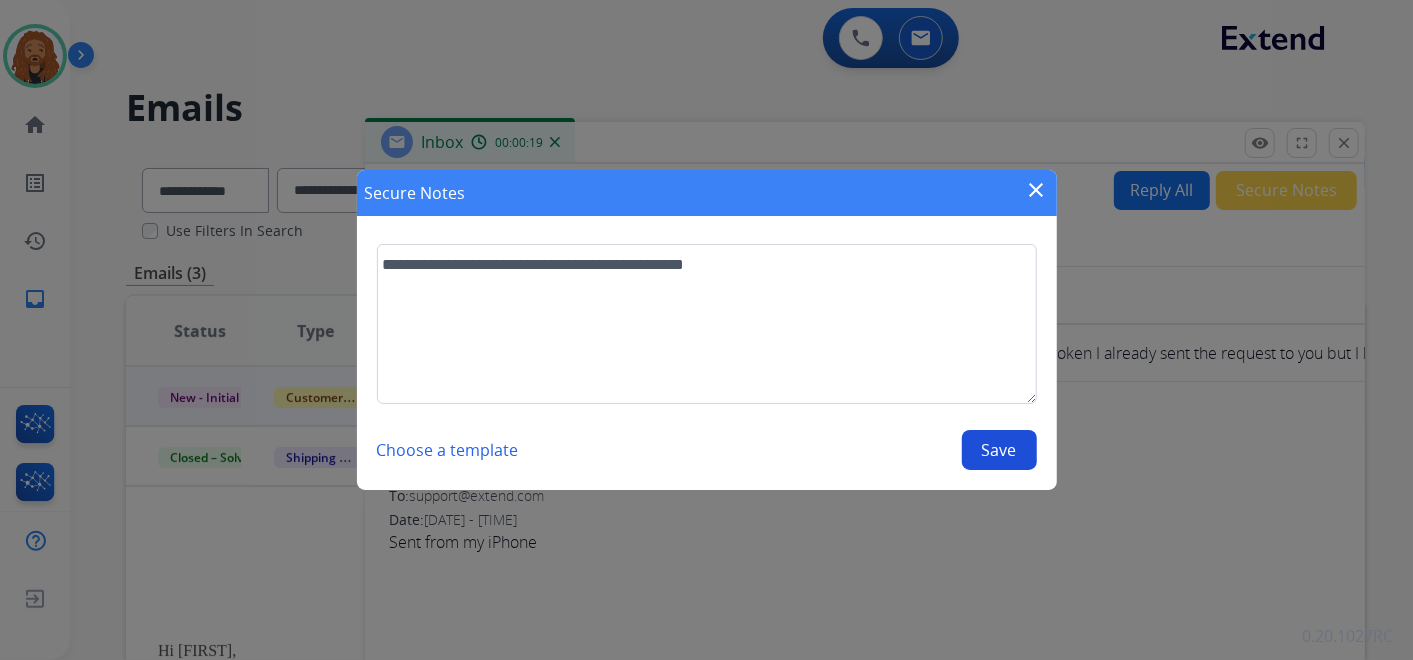 click on "Save" at bounding box center [999, 450] 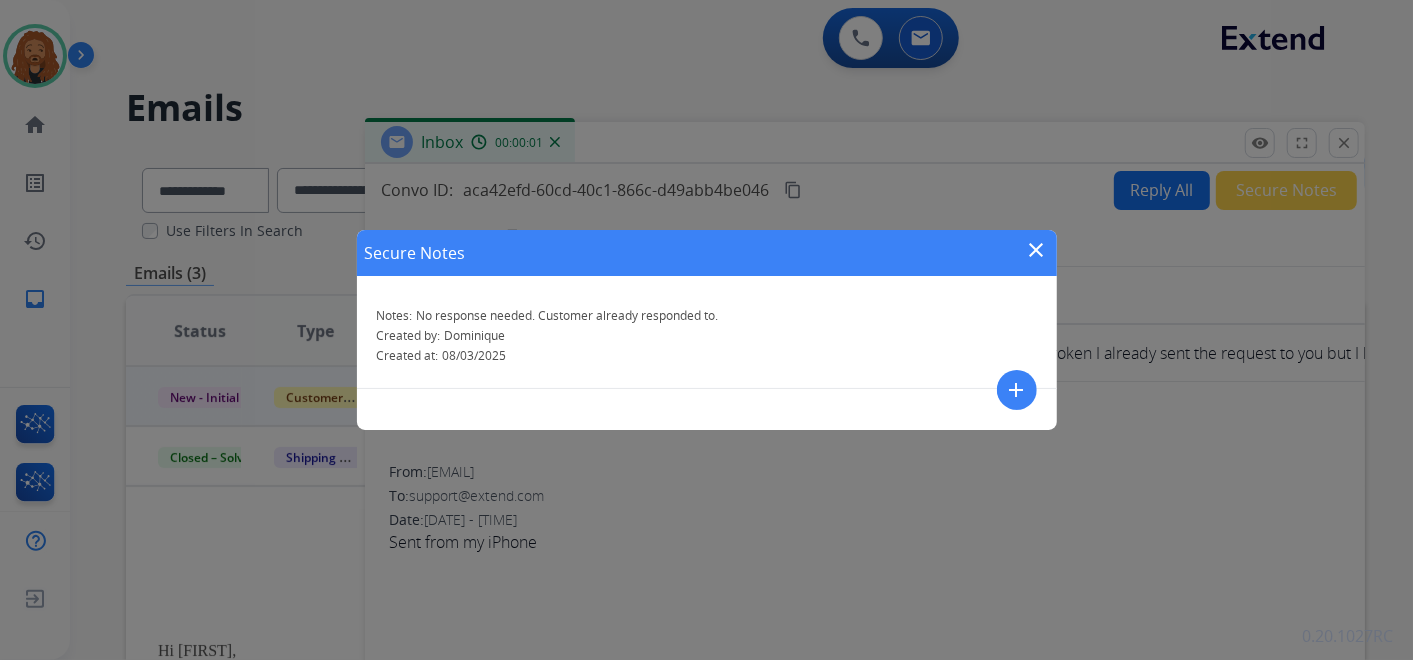 drag, startPoint x: 1035, startPoint y: 253, endPoint x: 1085, endPoint y: 241, distance: 51.41984 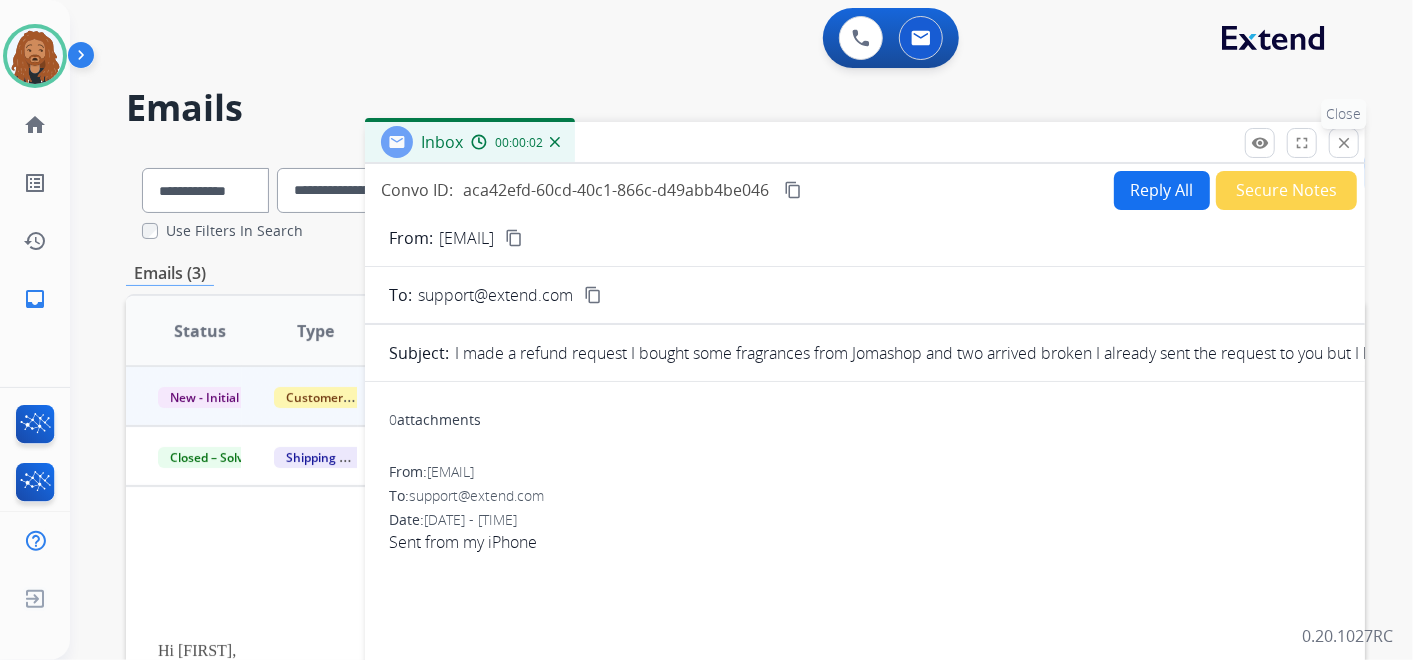 click on "close" at bounding box center [1344, 143] 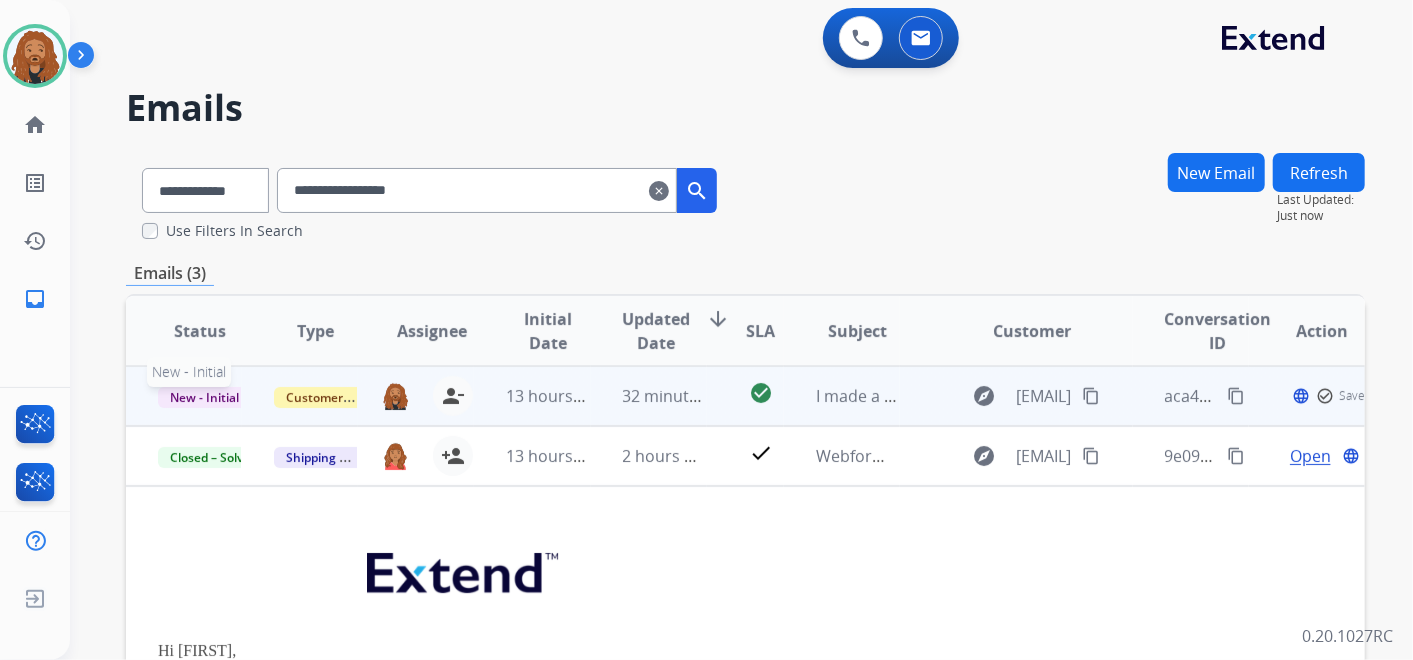 click on "New - Initial" at bounding box center (204, 397) 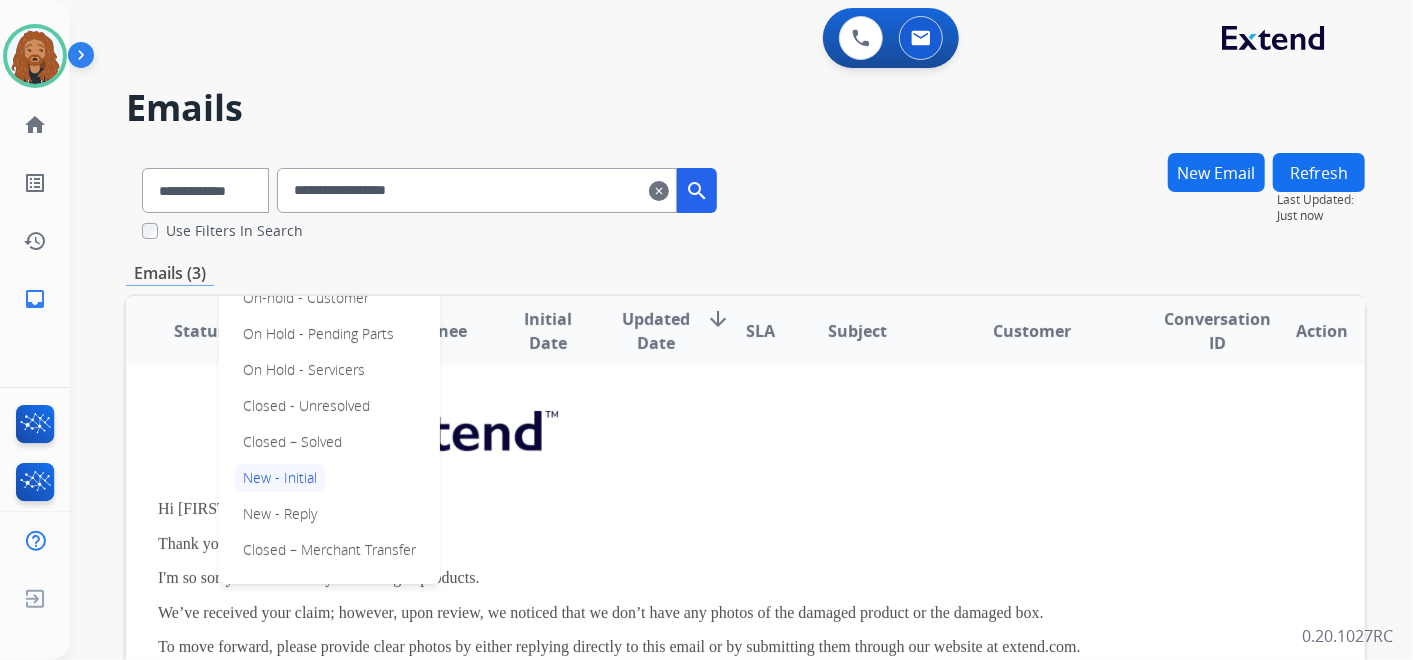 scroll, scrollTop: 222, scrollLeft: 0, axis: vertical 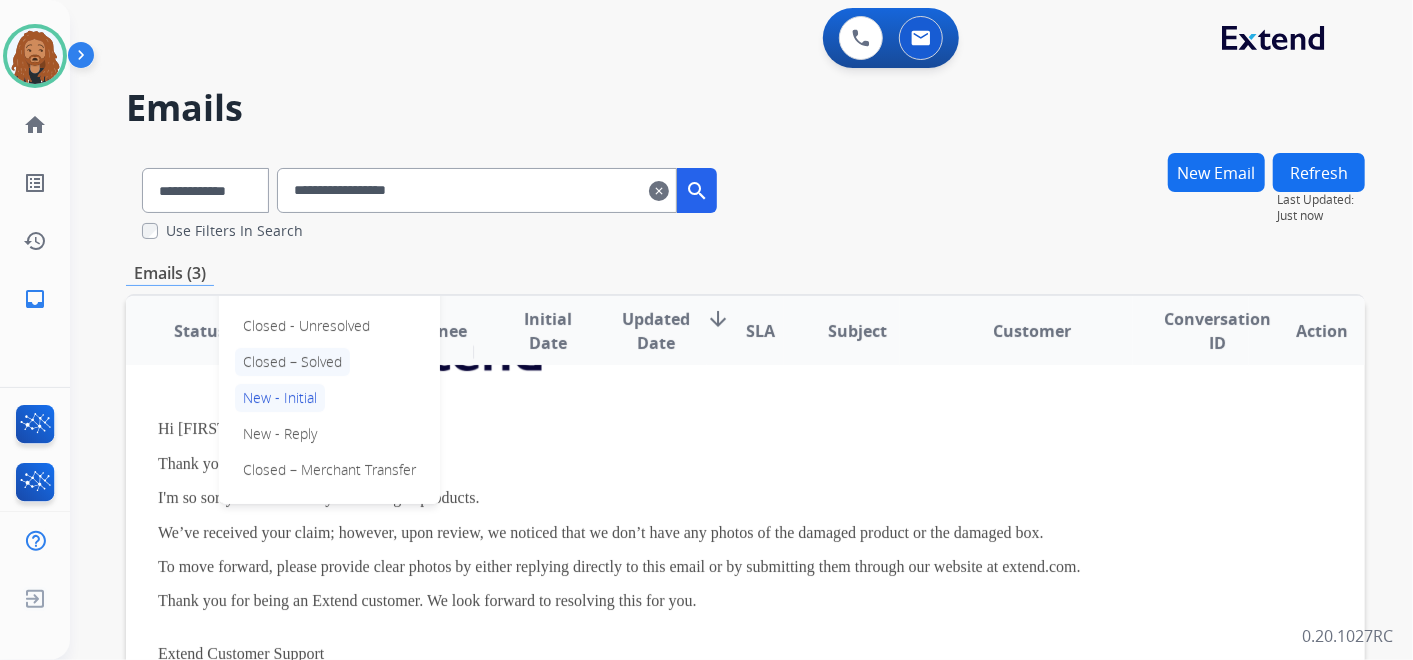 click on "Closed – Solved" at bounding box center [292, 362] 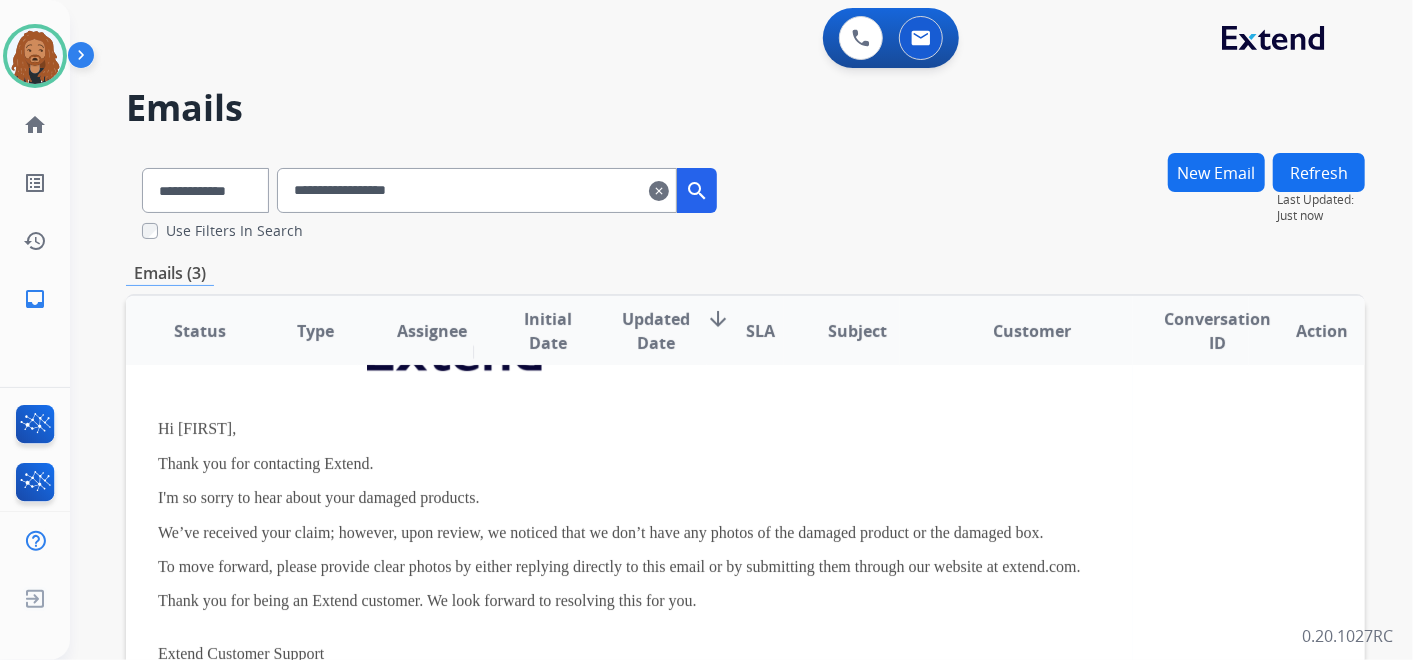 scroll, scrollTop: 0, scrollLeft: 0, axis: both 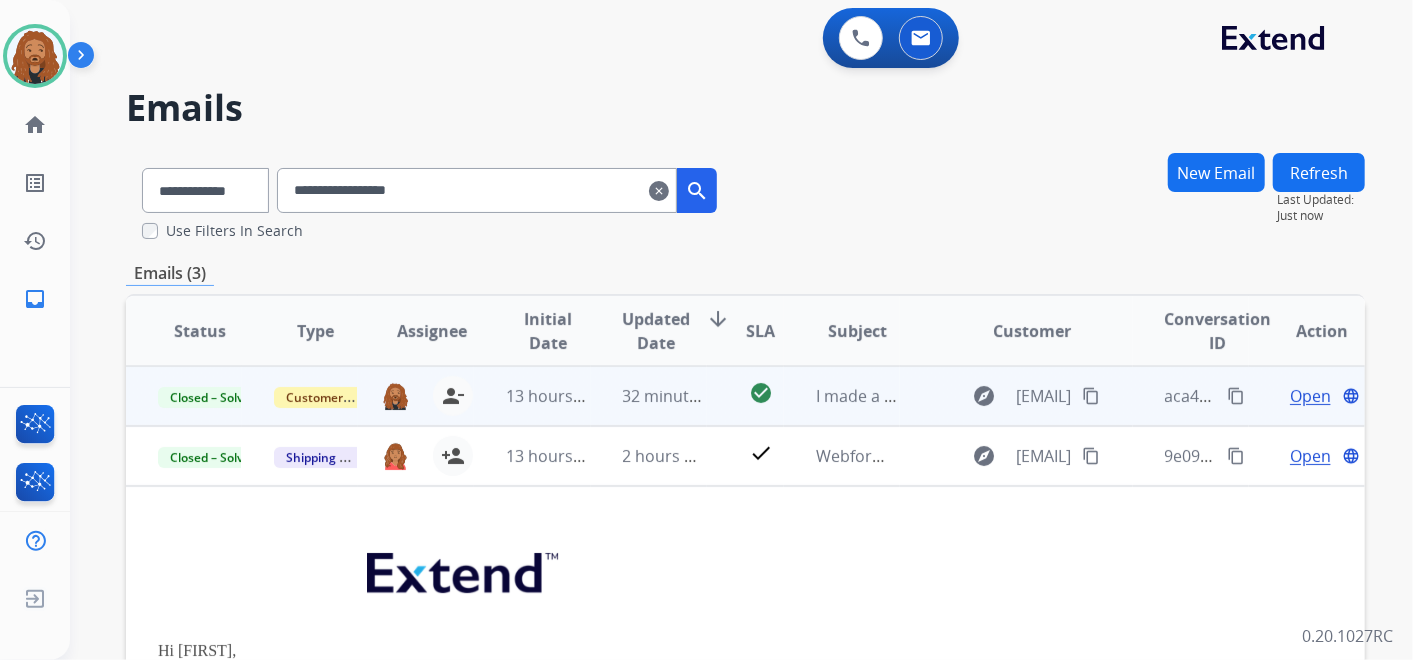 click on "clear" at bounding box center [659, 191] 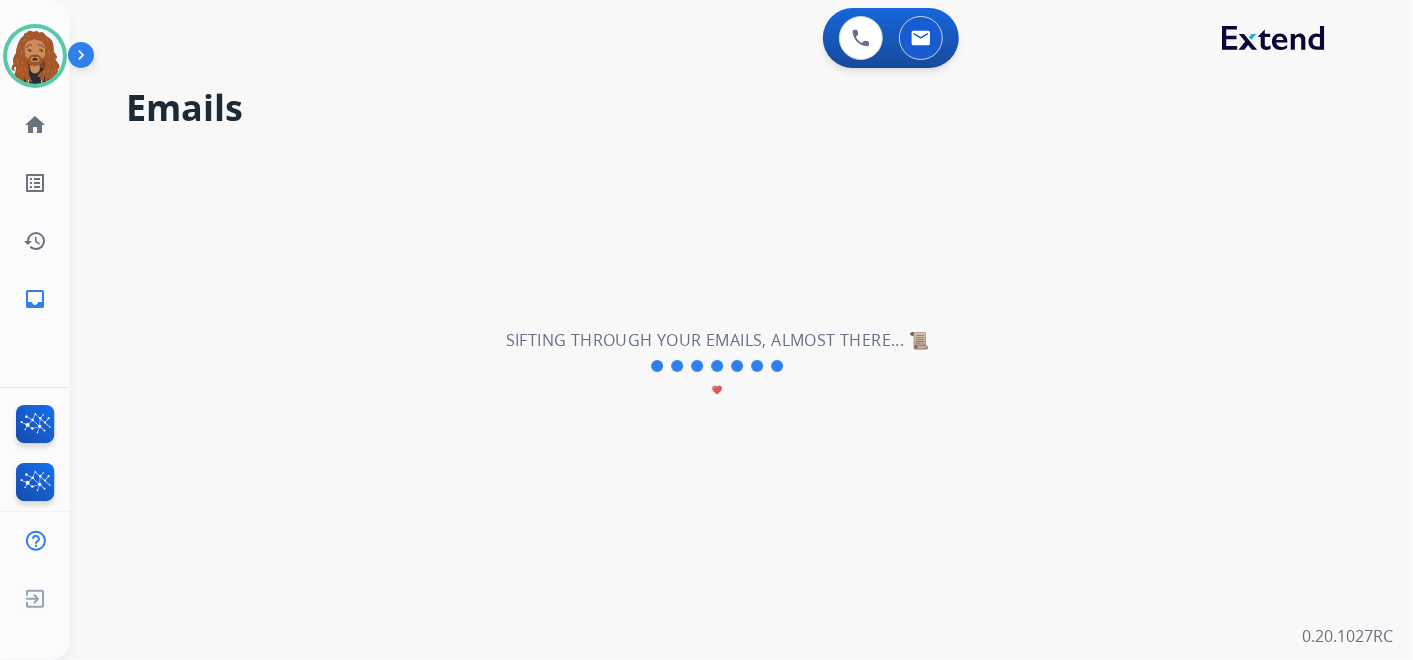type 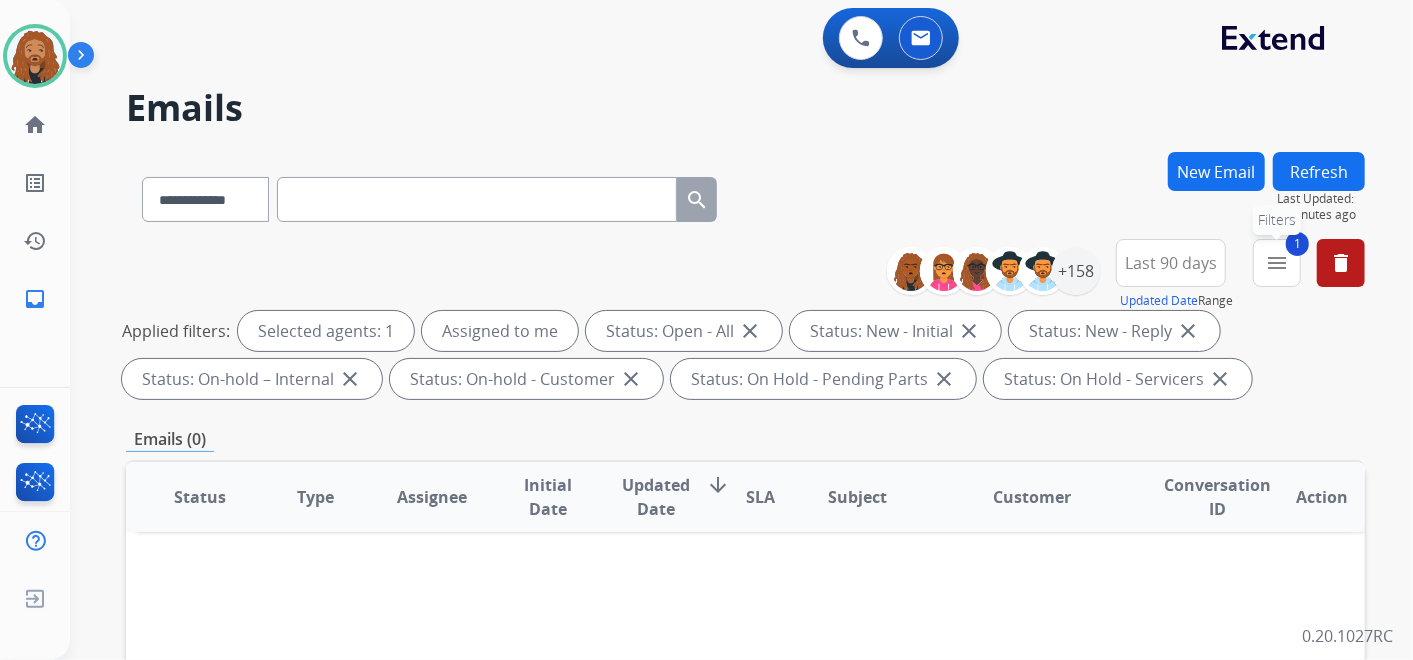 click on "menu" at bounding box center (1277, 263) 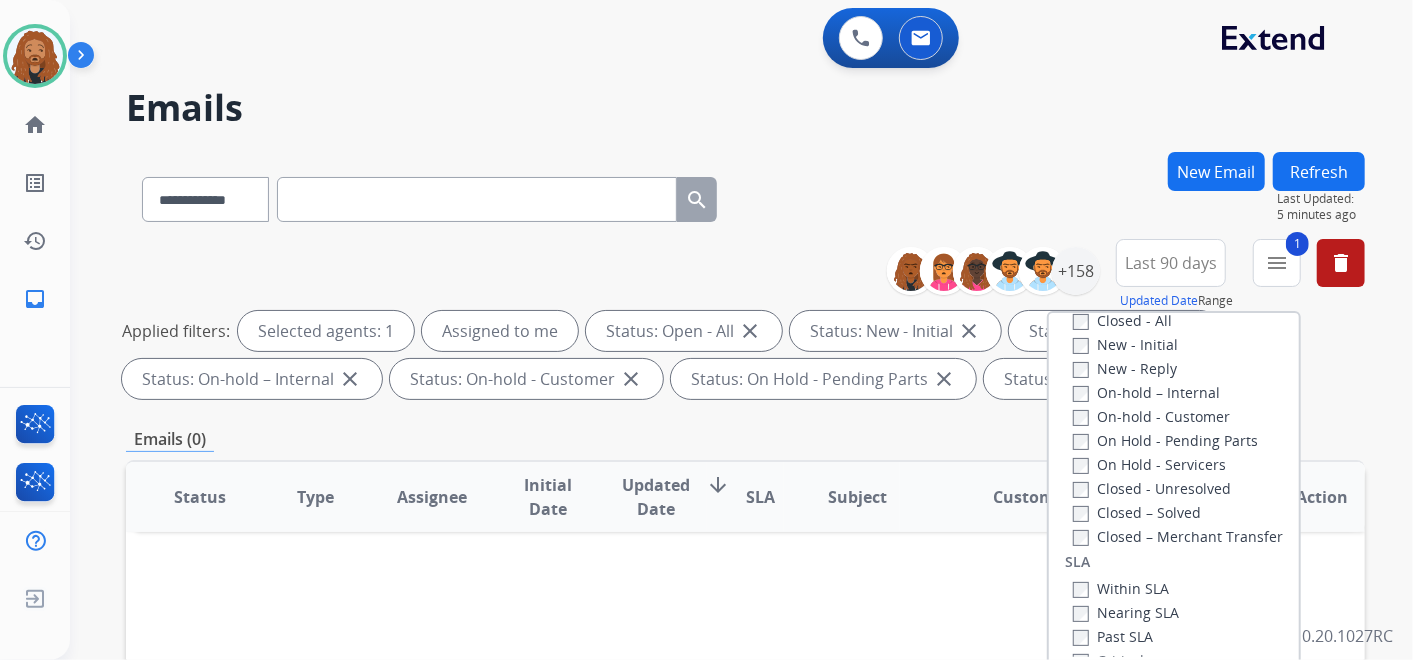scroll, scrollTop: 0, scrollLeft: 0, axis: both 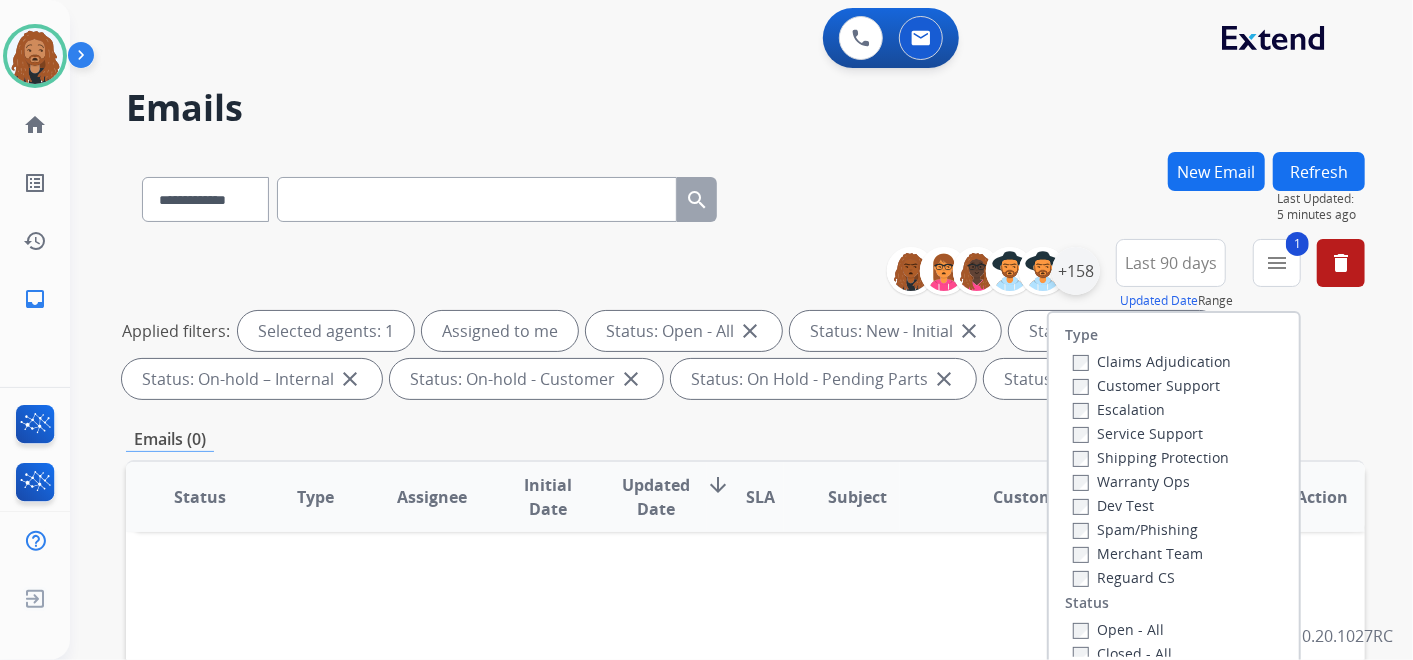 click on "+158" at bounding box center (1076, 271) 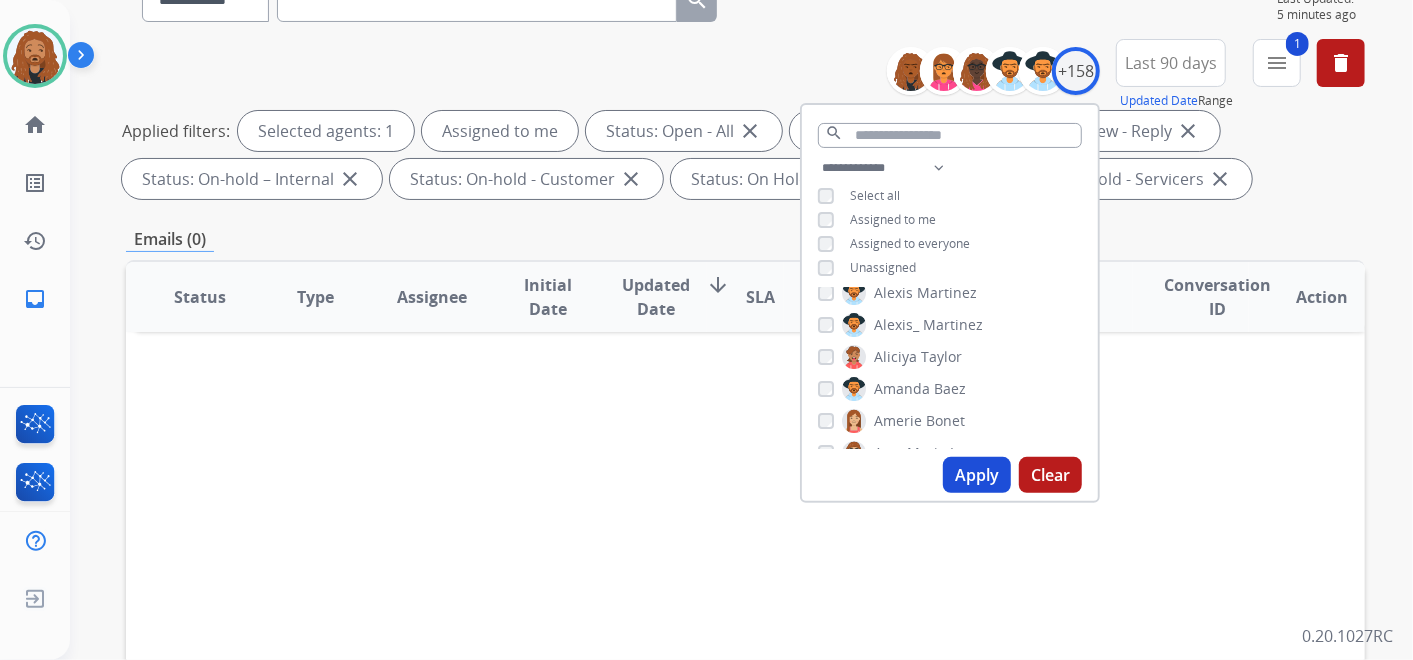 scroll, scrollTop: 222, scrollLeft: 0, axis: vertical 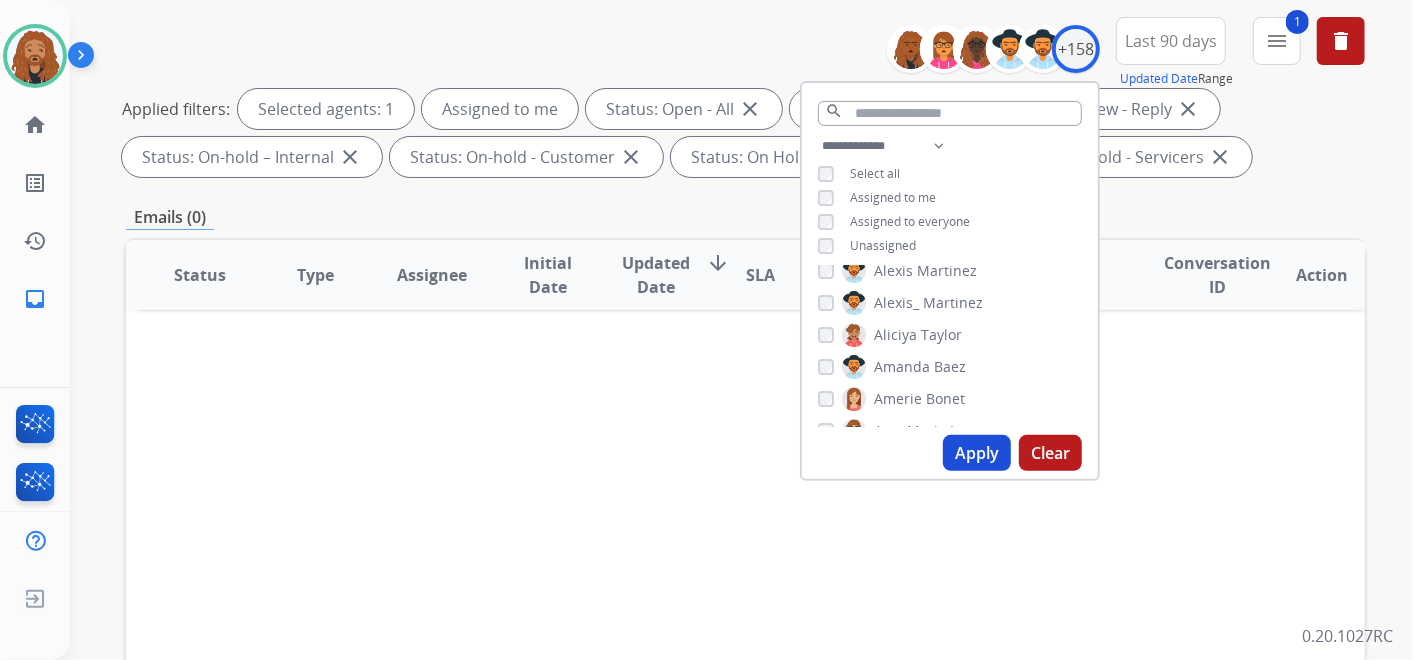 click on "Apply" at bounding box center (977, 453) 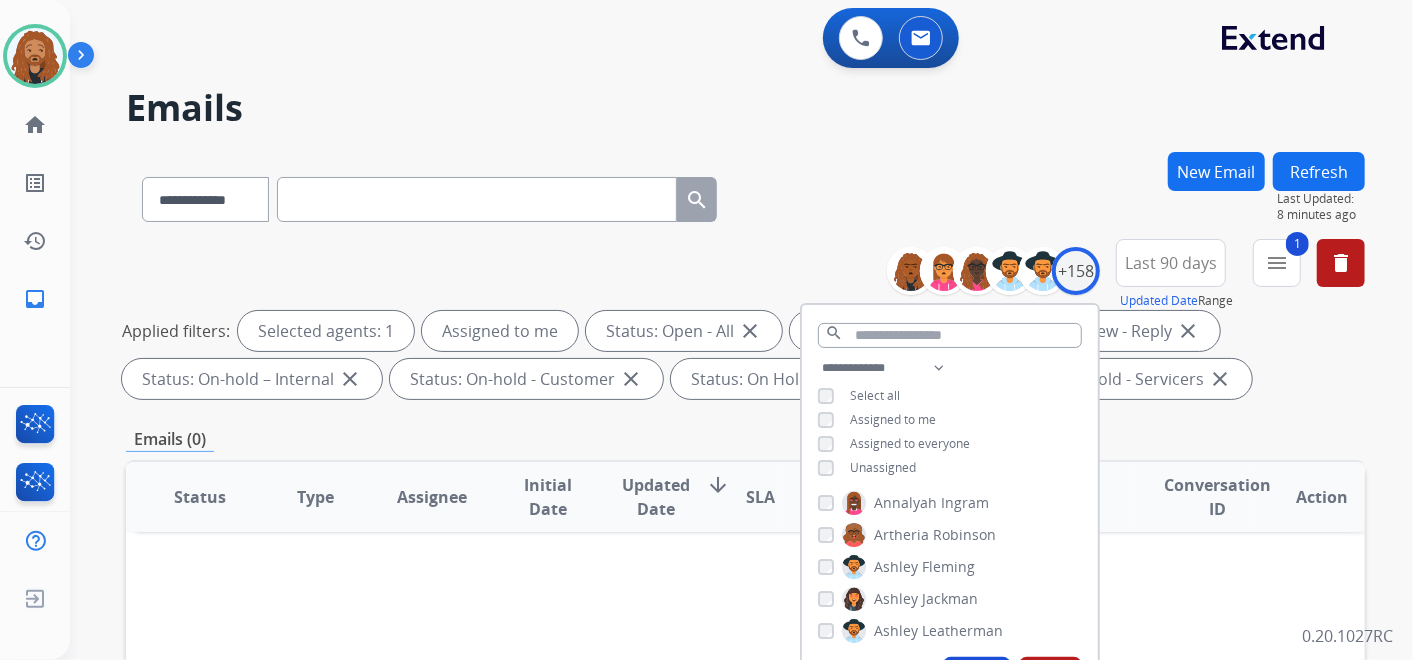 scroll, scrollTop: 333, scrollLeft: 0, axis: vertical 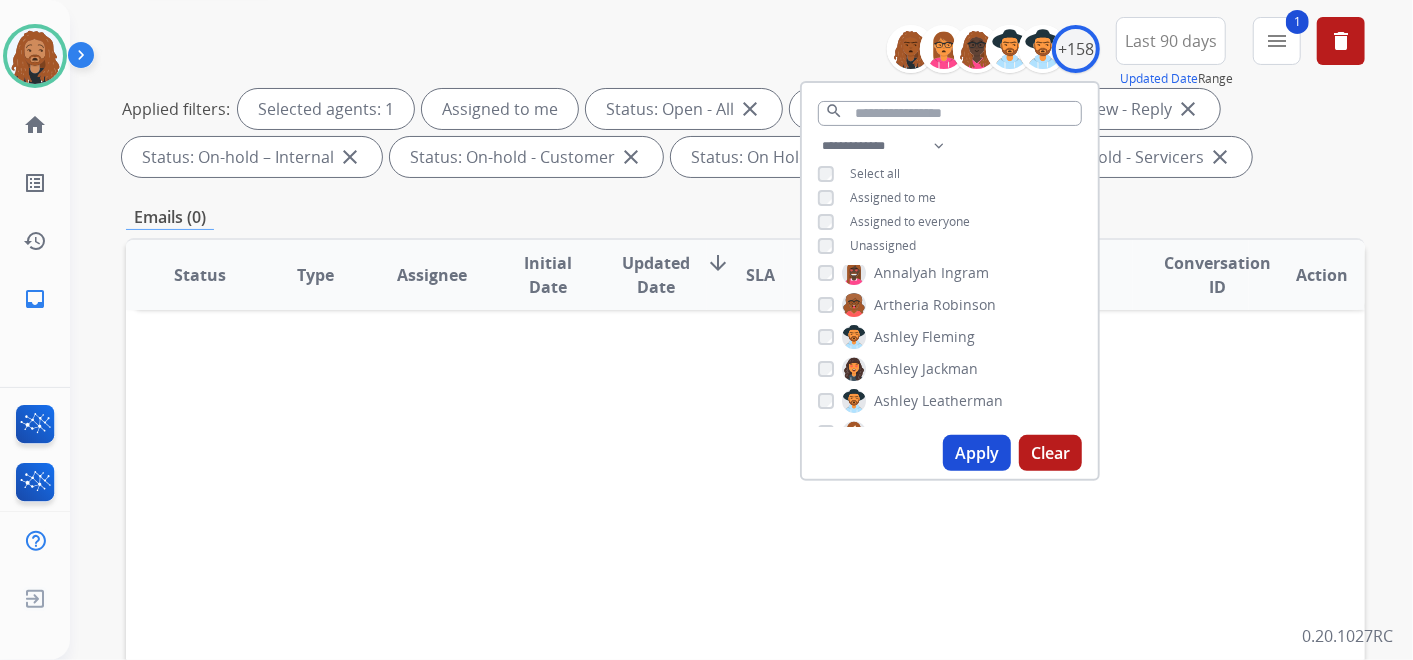 click on "Apply" at bounding box center [977, 453] 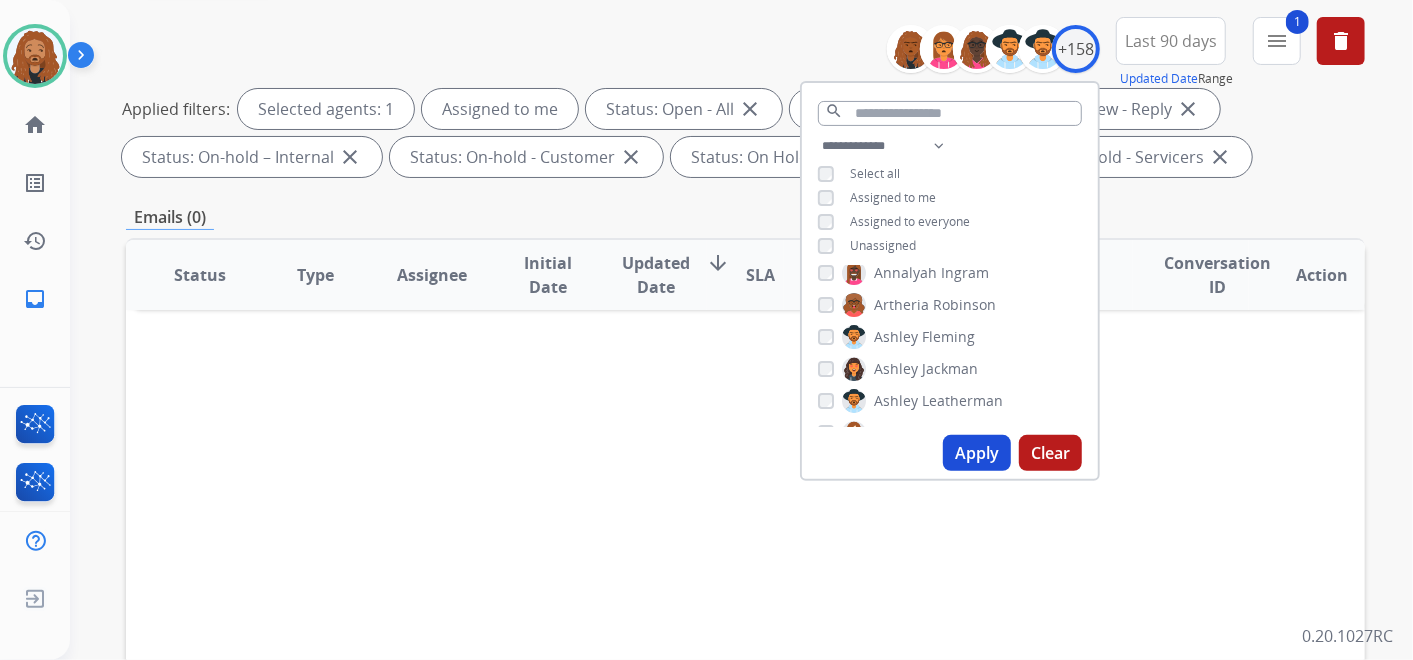 scroll, scrollTop: 0, scrollLeft: 0, axis: both 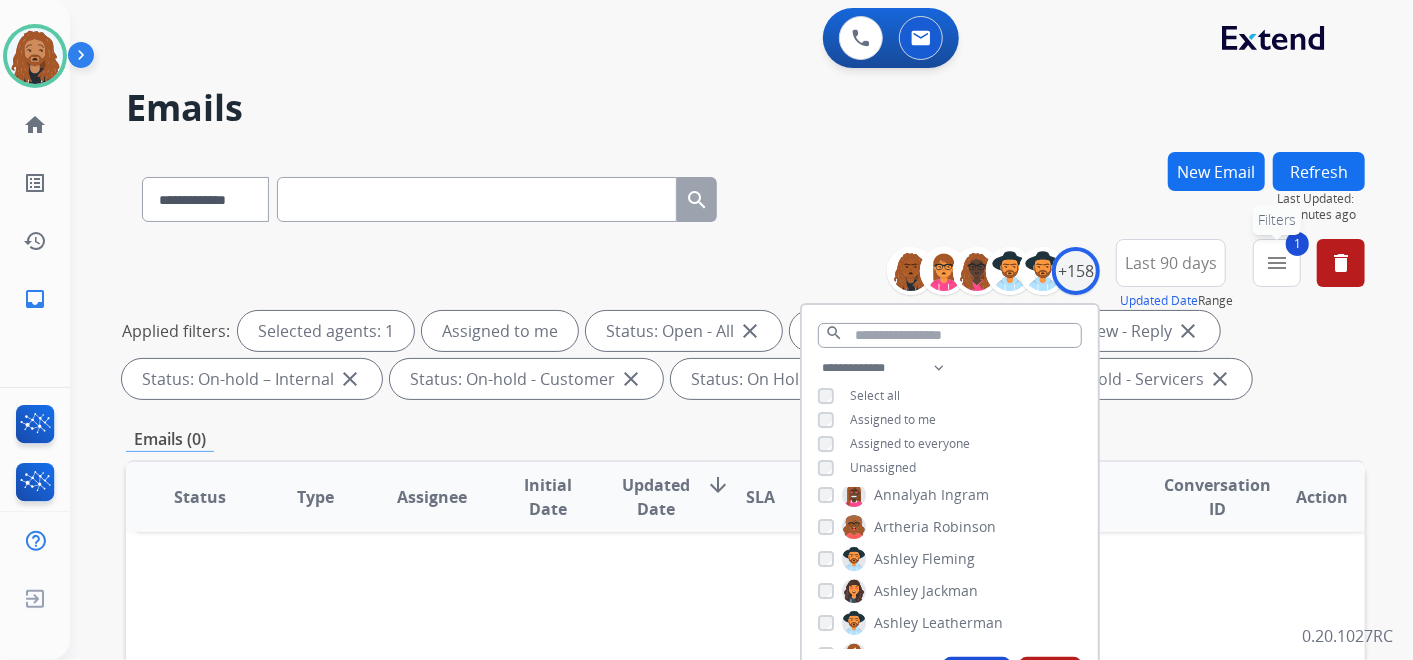 click on "menu" at bounding box center (1277, 263) 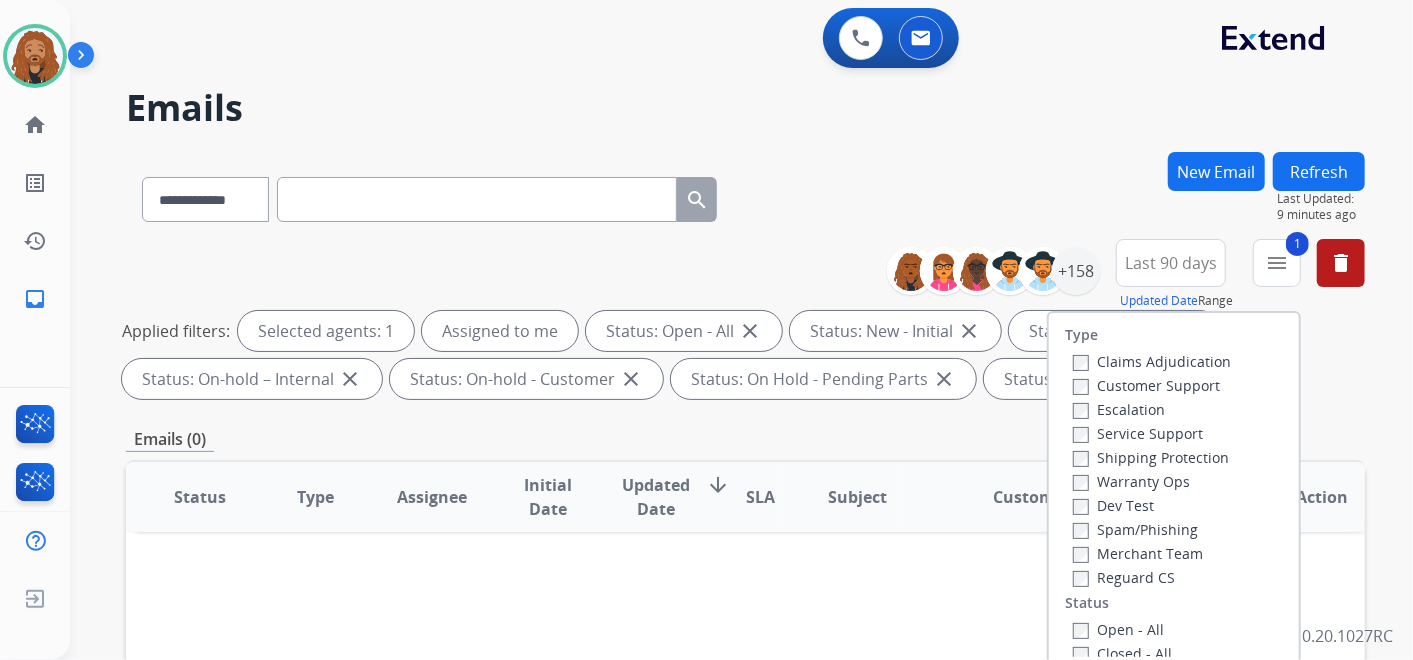 click on "**********" at bounding box center (717, 402) 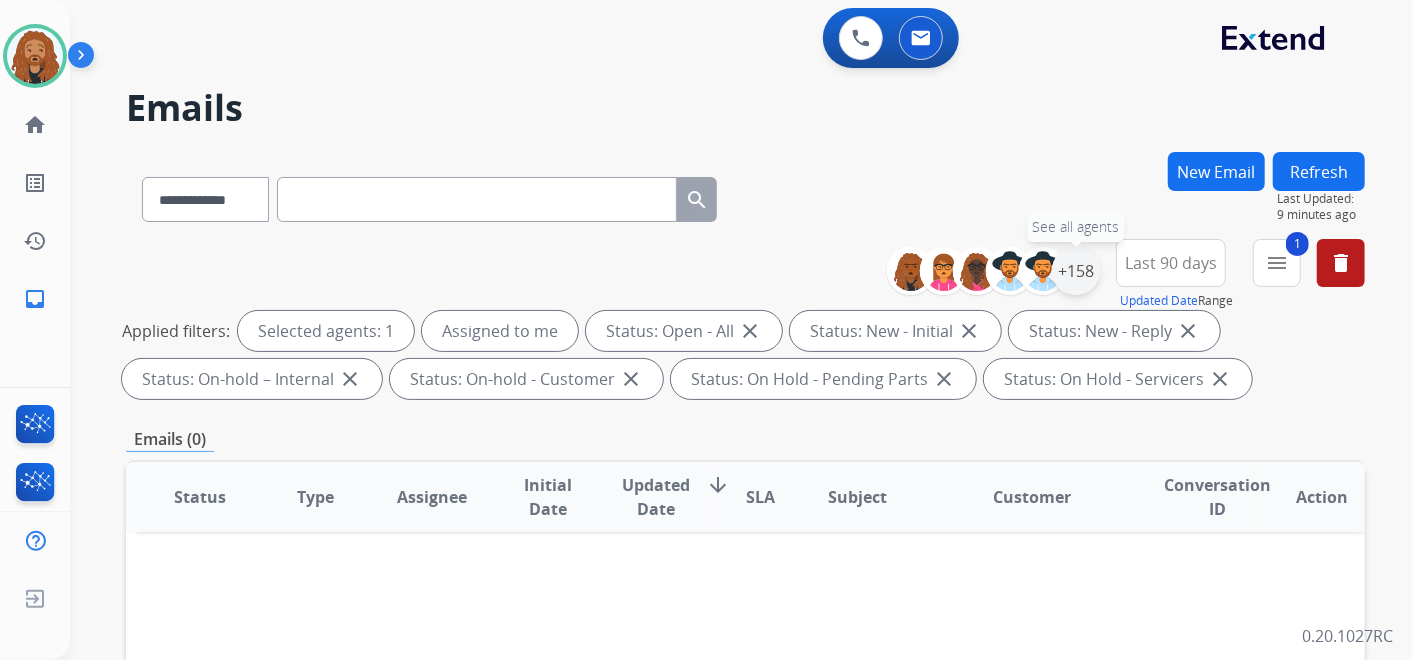 click on "+158" at bounding box center (1076, 271) 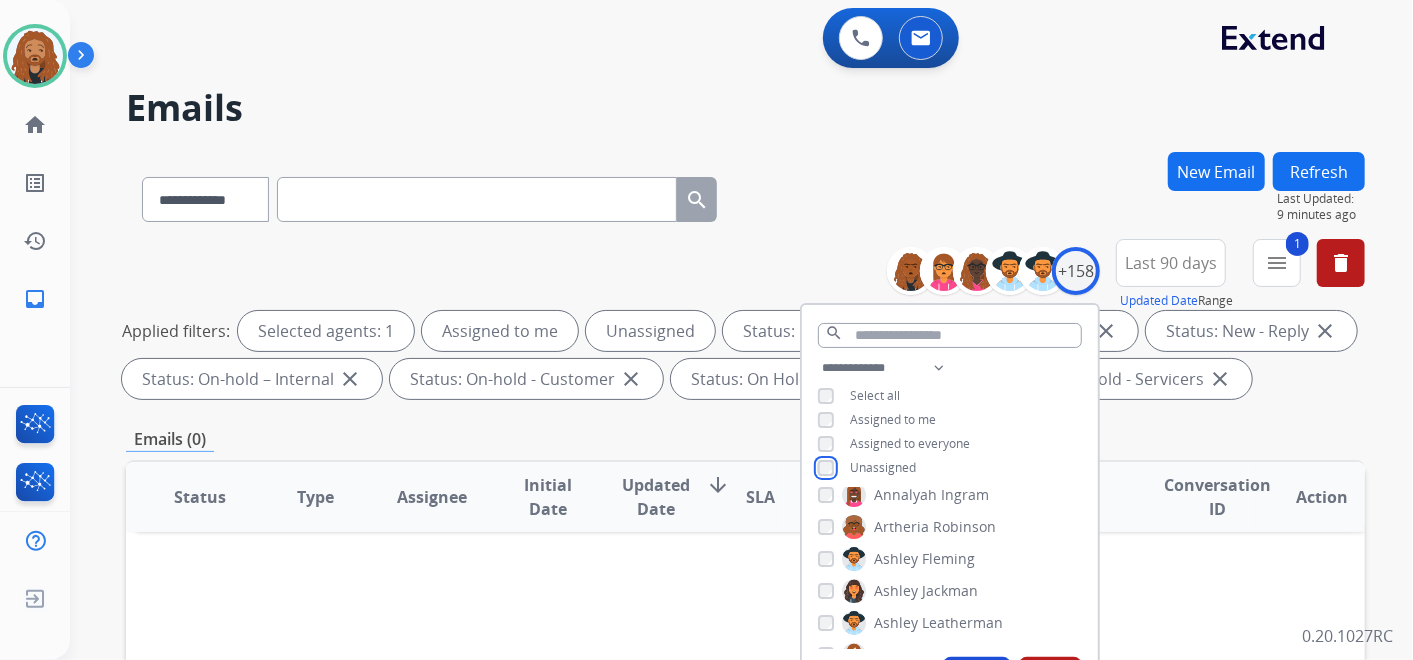 scroll, scrollTop: 222, scrollLeft: 0, axis: vertical 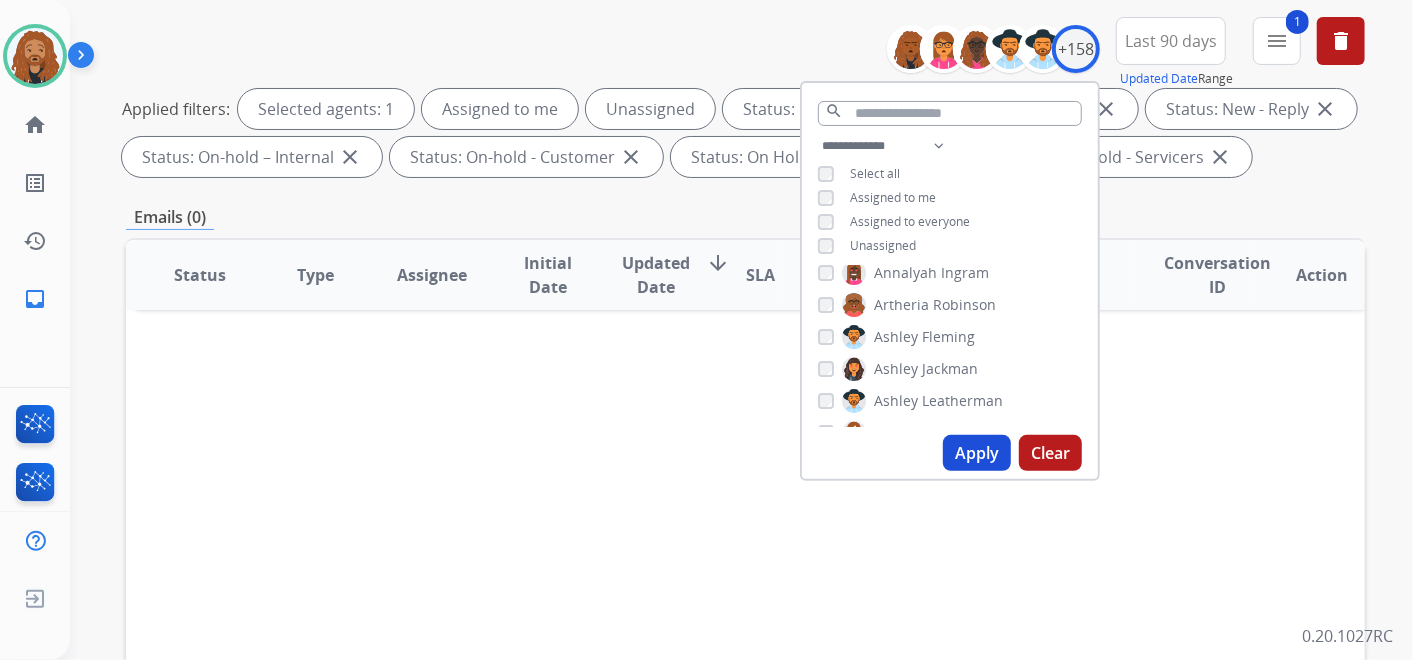 click on "Apply" at bounding box center [977, 453] 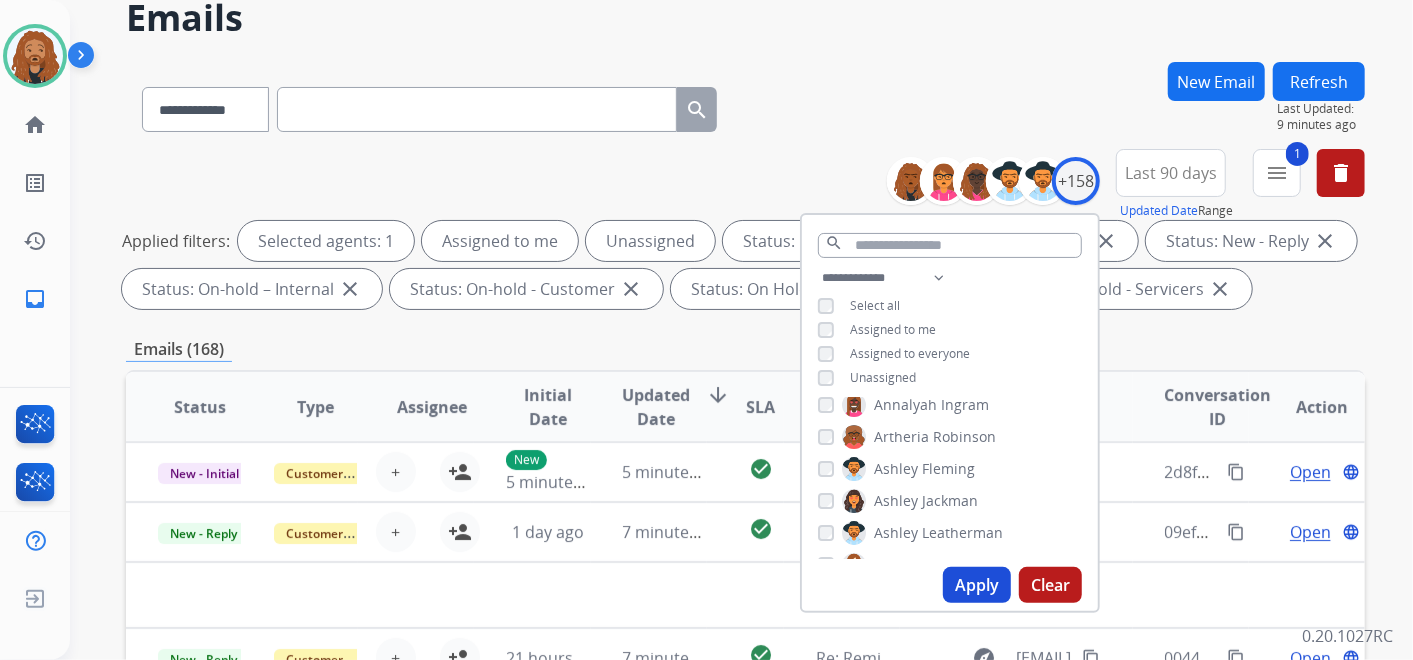 scroll, scrollTop: 222, scrollLeft: 0, axis: vertical 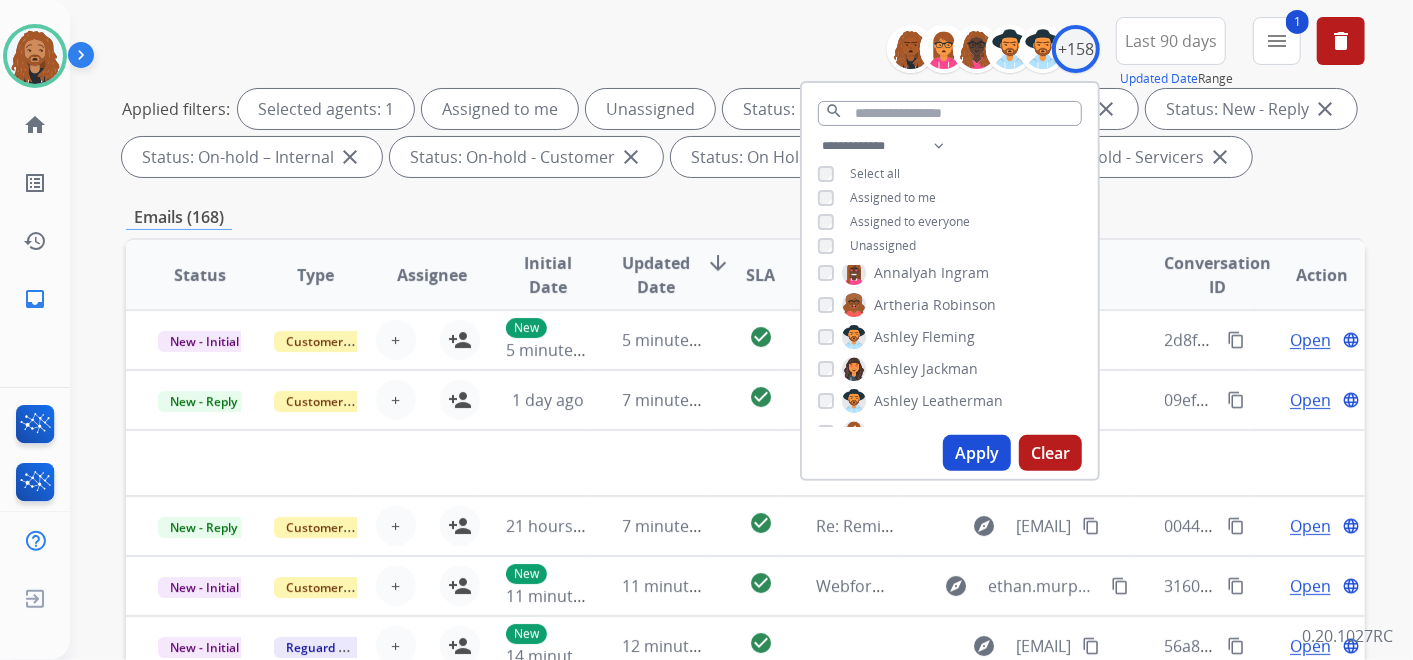 click on "**********" at bounding box center [745, 471] 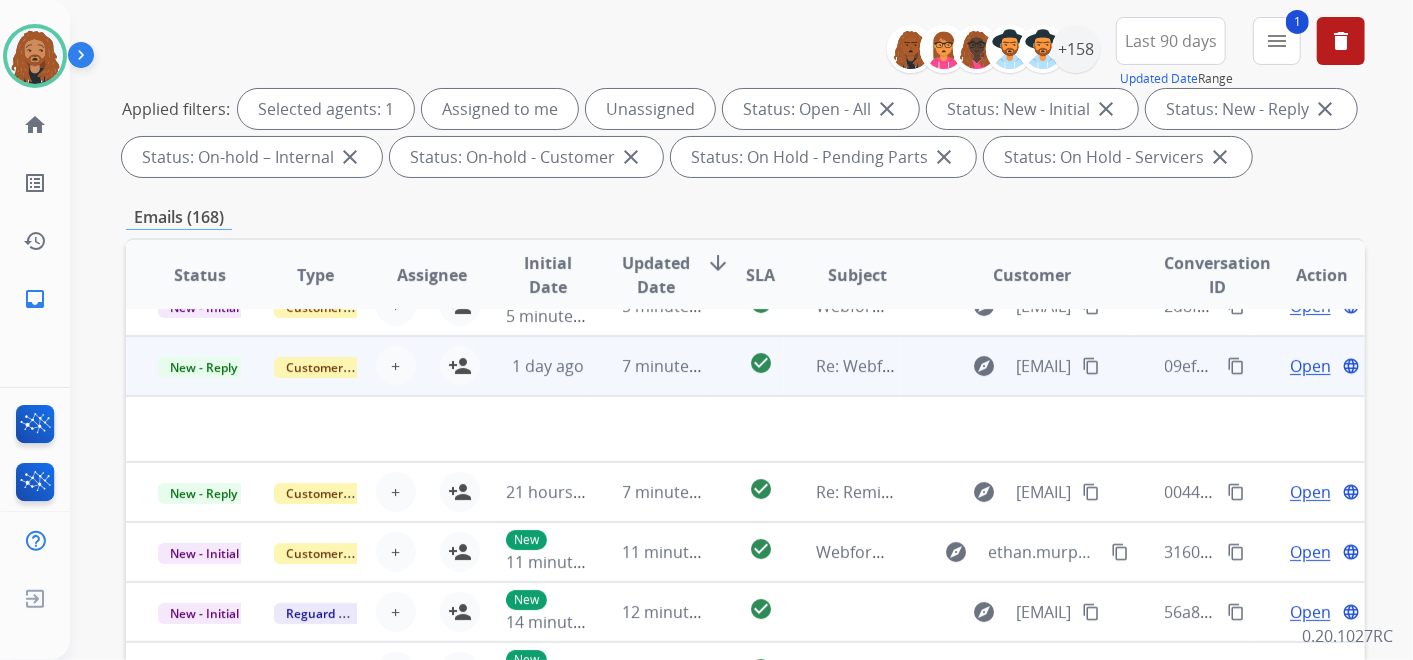 scroll, scrollTop: 66, scrollLeft: 0, axis: vertical 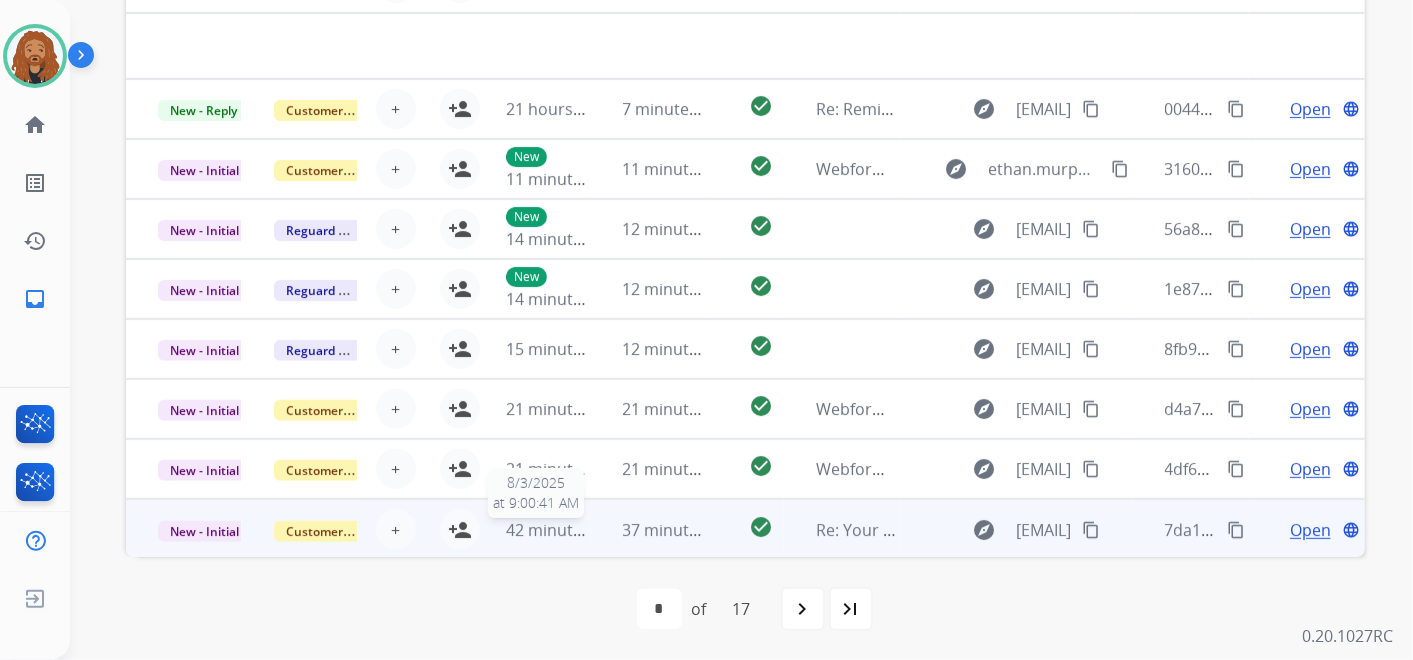 click on "42 minutes ago" at bounding box center [564, 530] 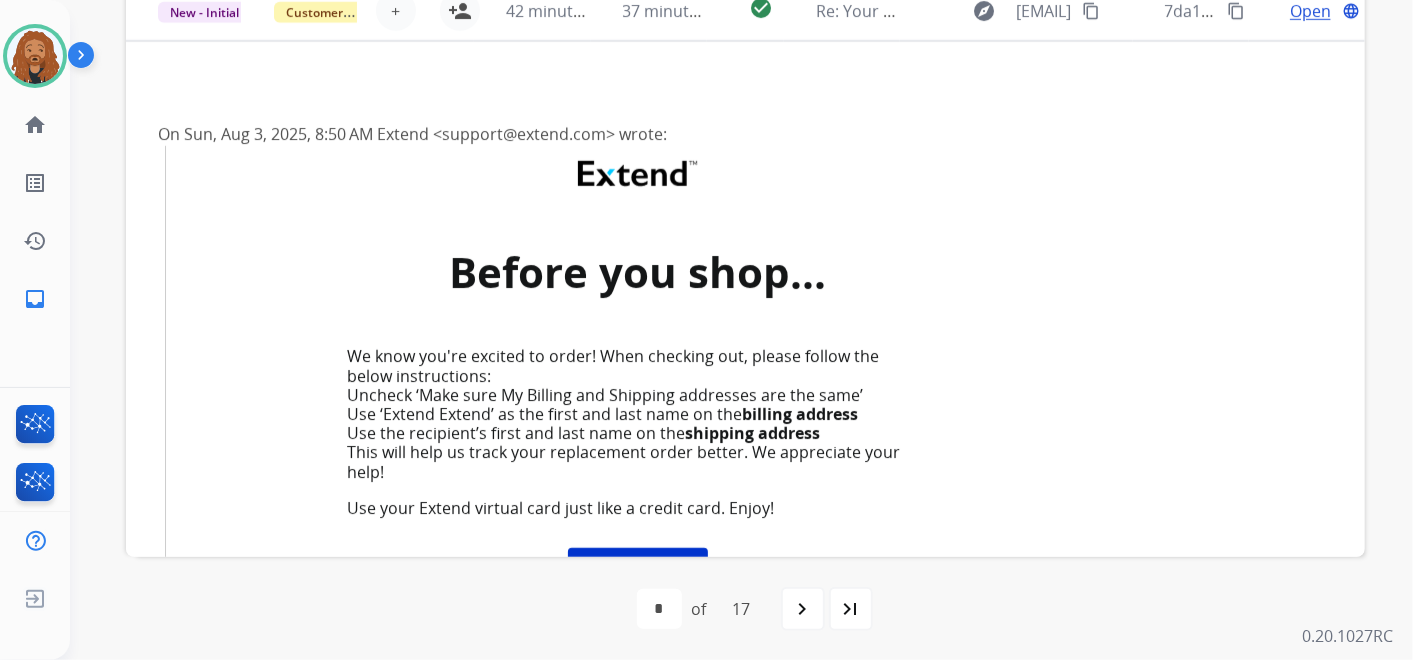 scroll, scrollTop: 0, scrollLeft: 0, axis: both 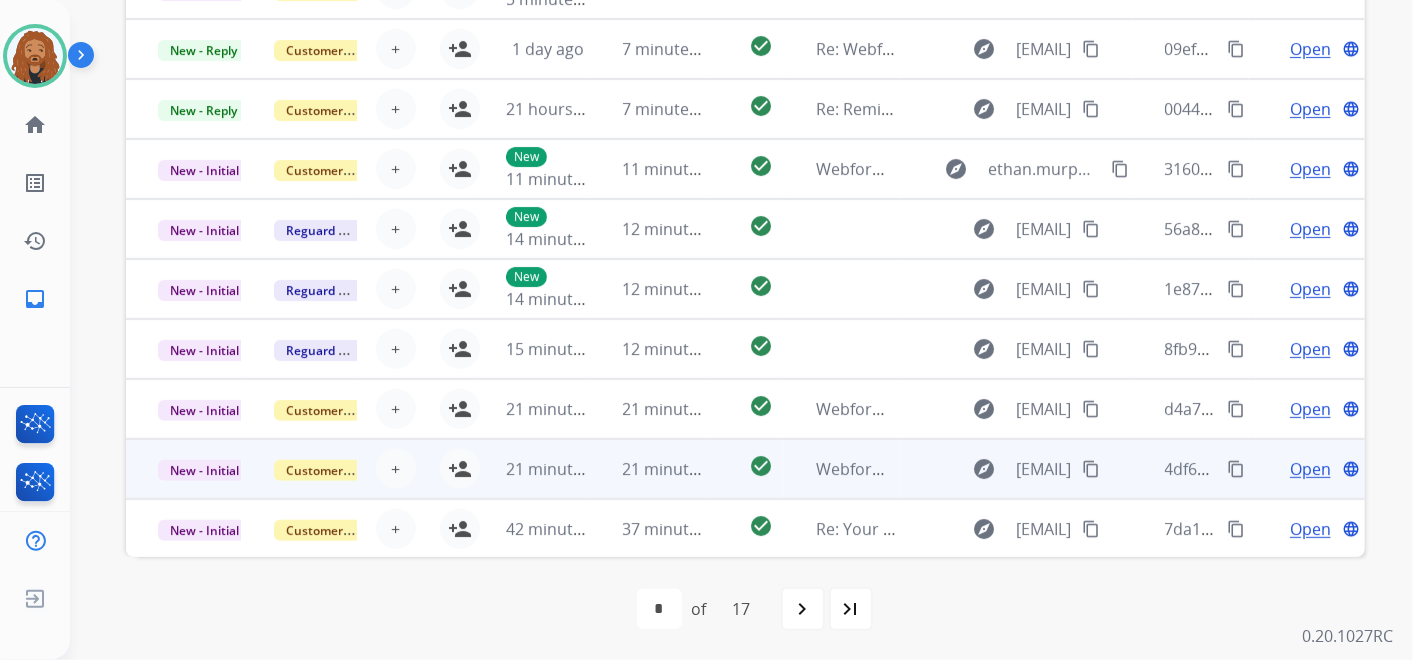 click on "Customer Support" at bounding box center (300, 469) 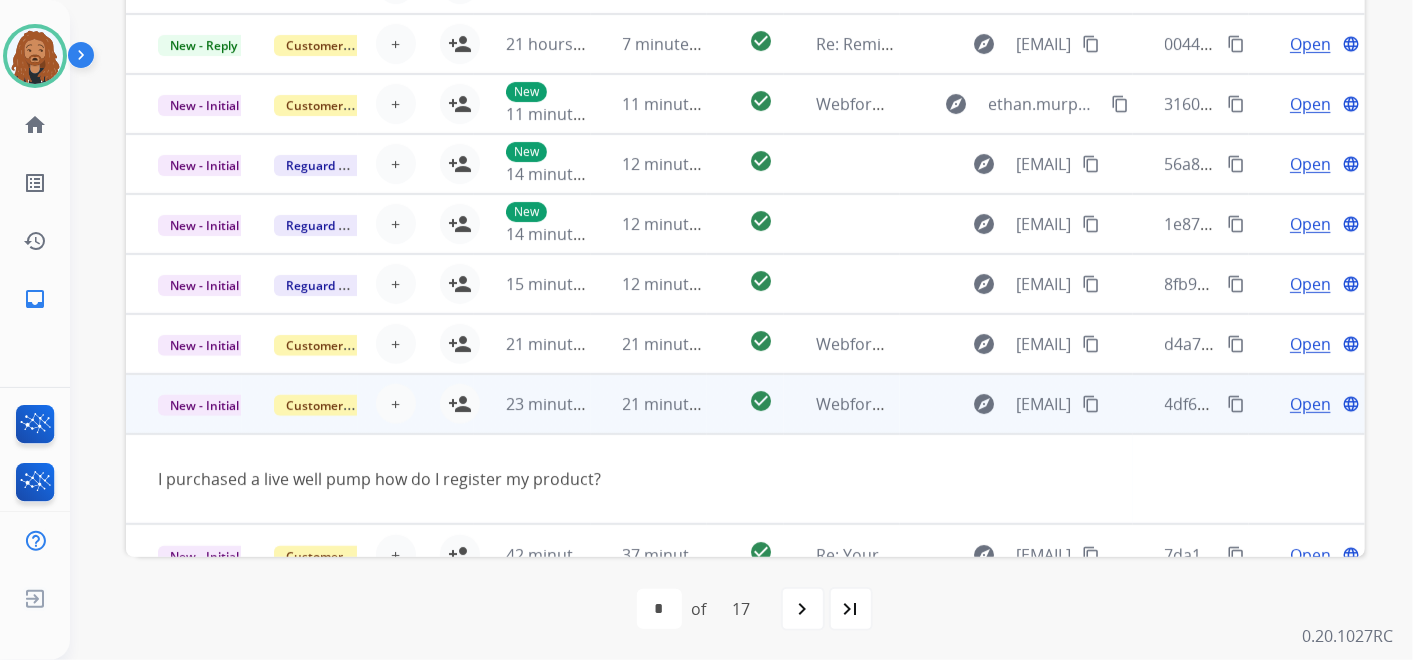 scroll, scrollTop: 91, scrollLeft: 0, axis: vertical 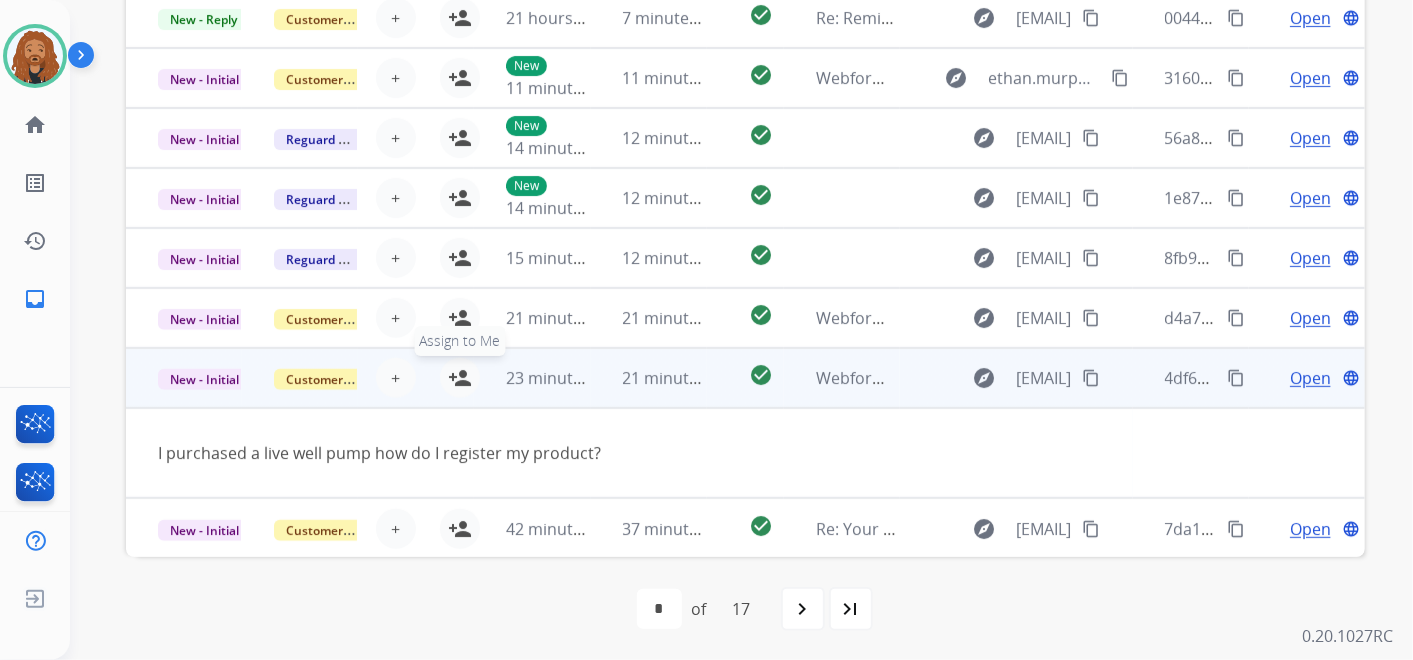 click on "person_add" at bounding box center (460, 378) 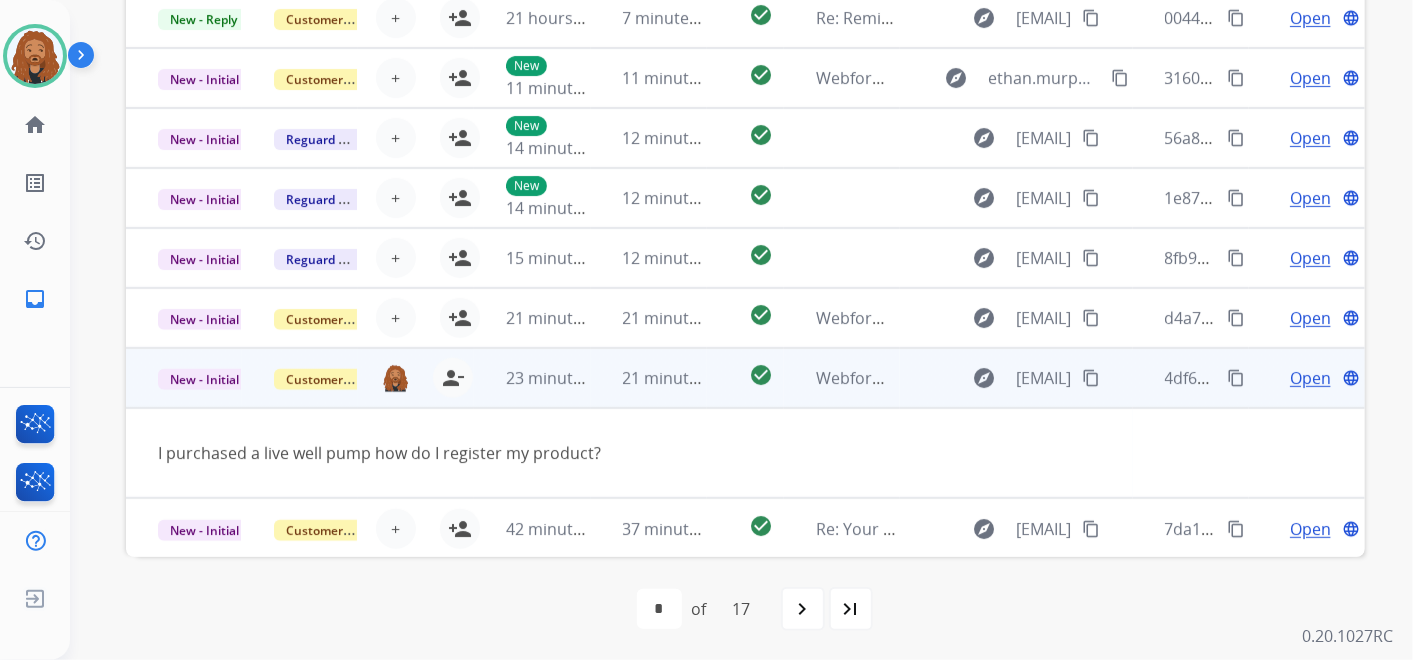 click on "Open" at bounding box center [1310, 378] 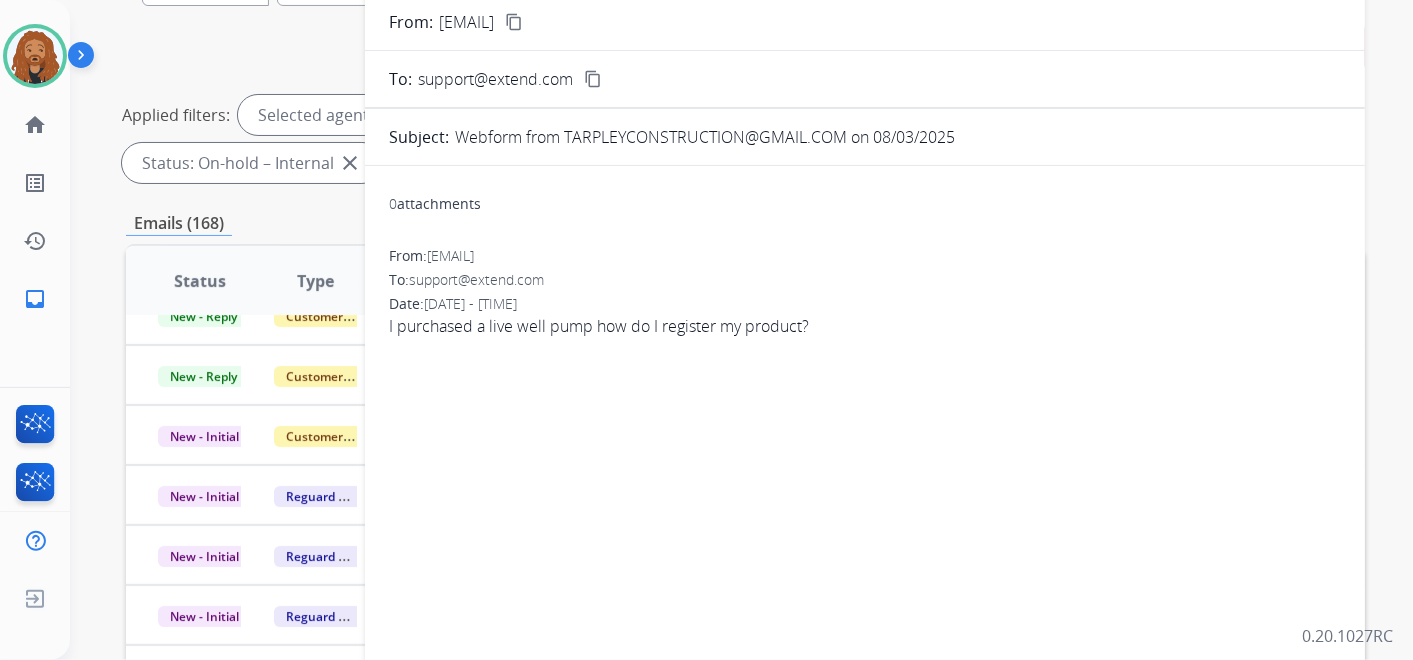 scroll, scrollTop: 128, scrollLeft: 0, axis: vertical 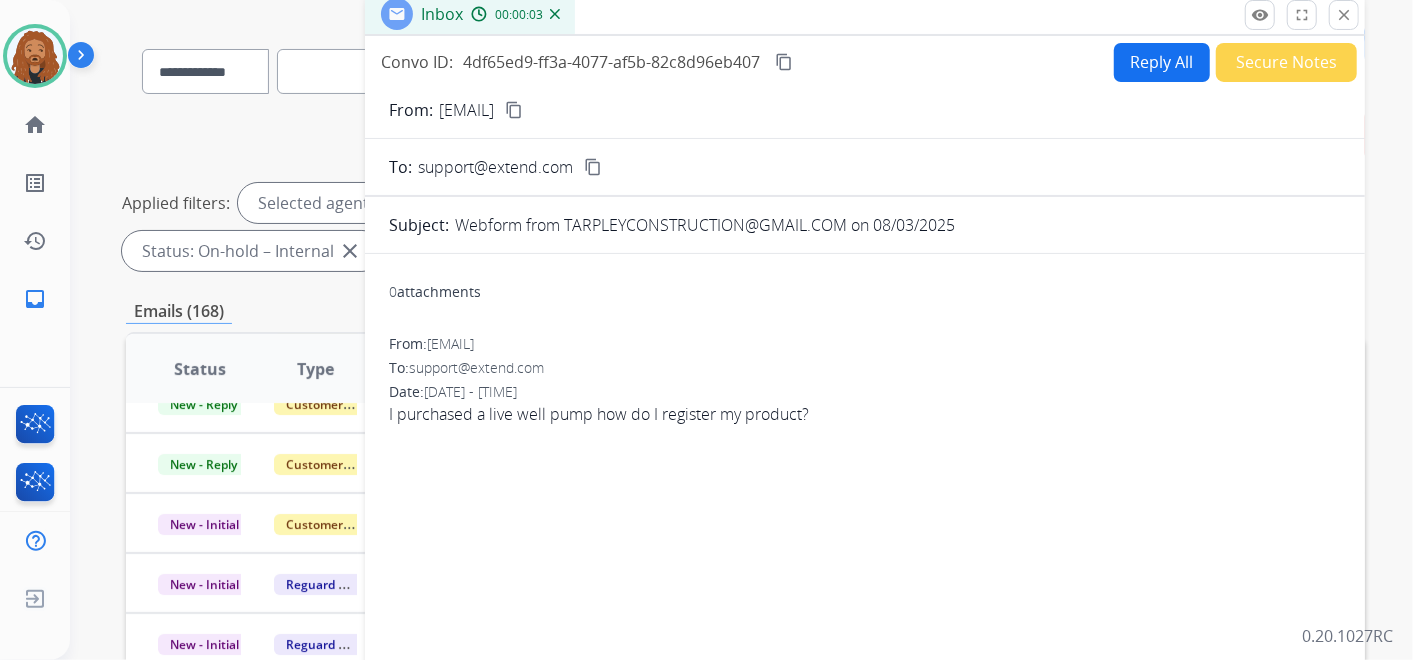 click on "Reply All" at bounding box center (1162, 62) 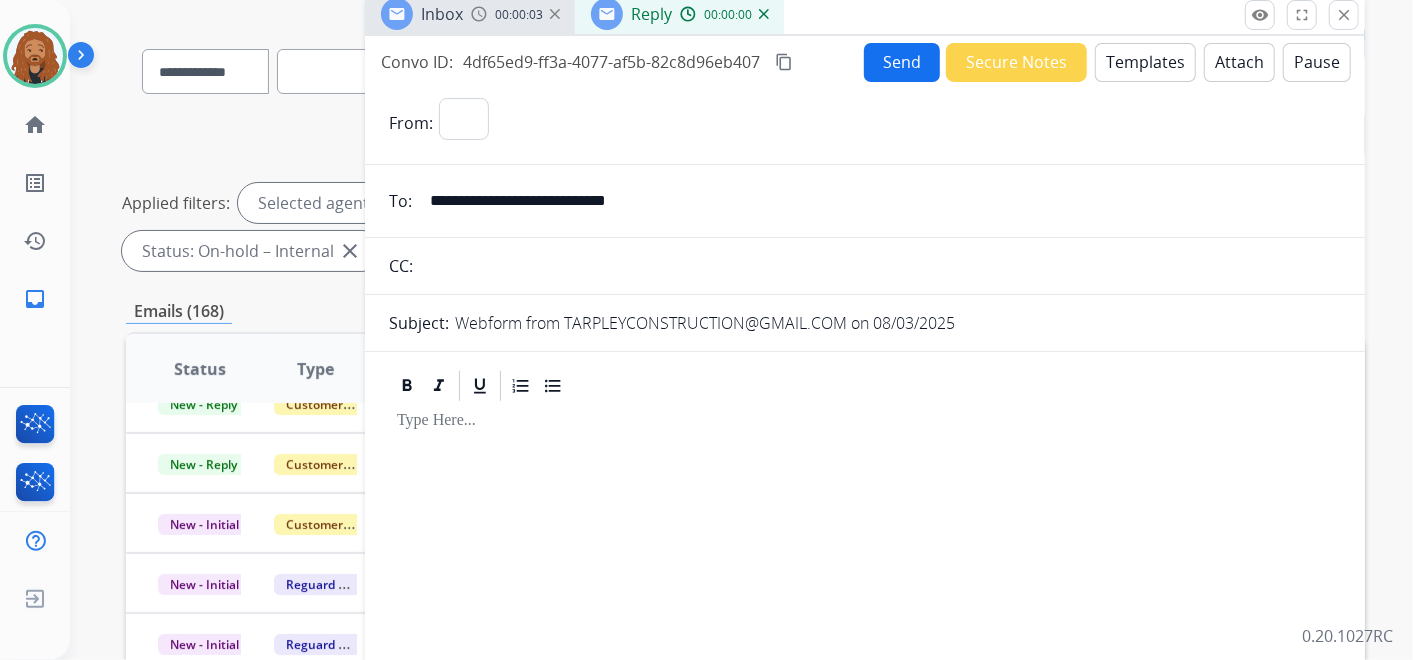 select on "**********" 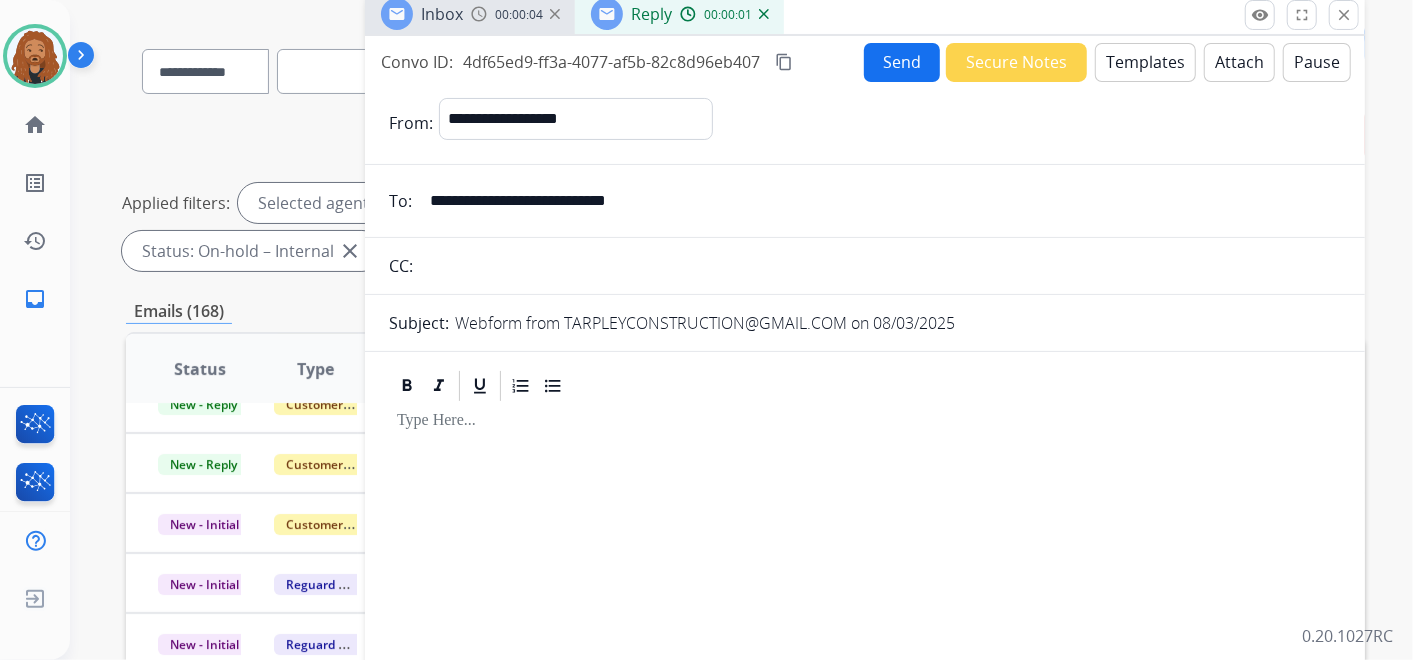 click on "Templates" at bounding box center [1145, 62] 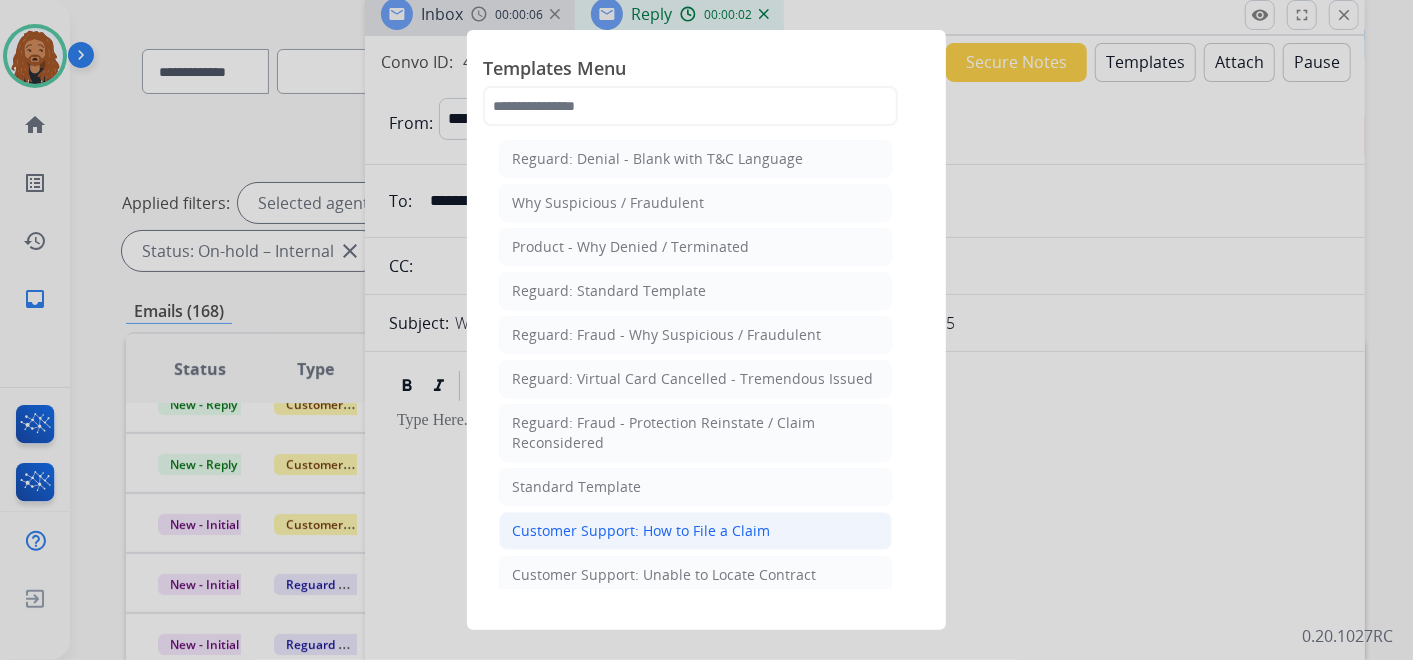 click on "Customer Support: How to File a Claim" 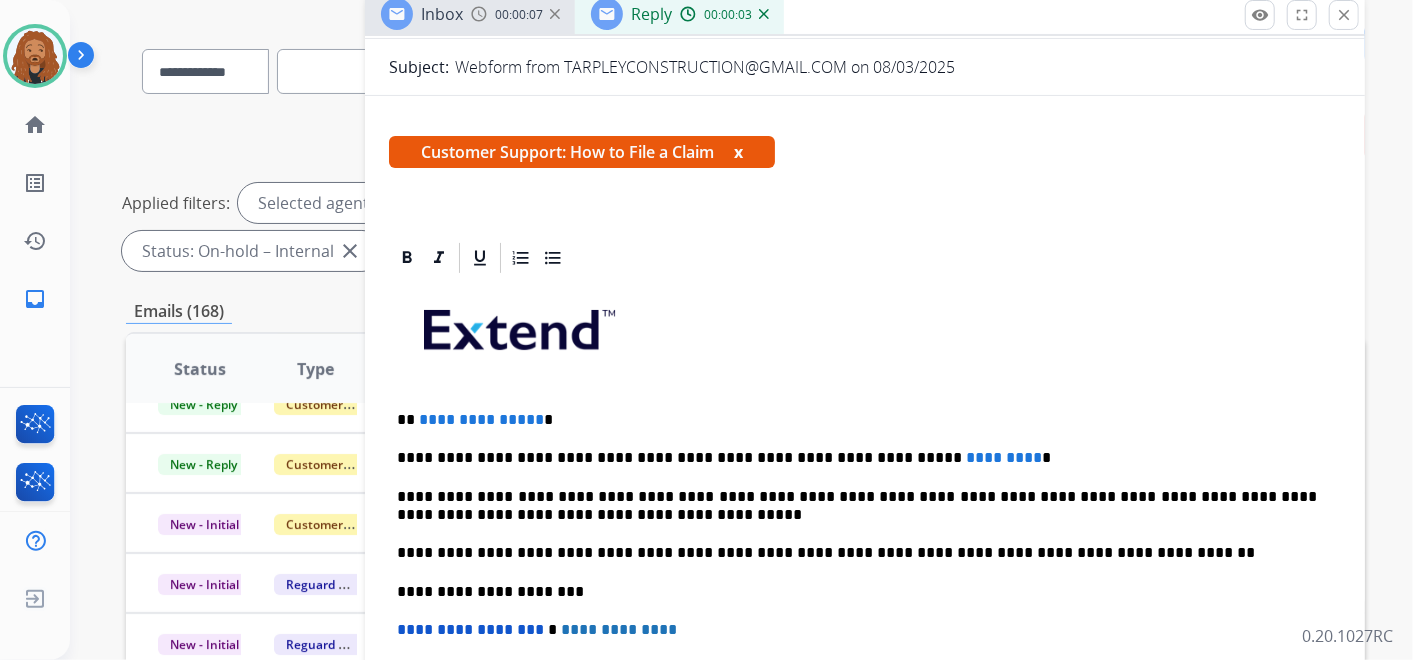 scroll, scrollTop: 222, scrollLeft: 0, axis: vertical 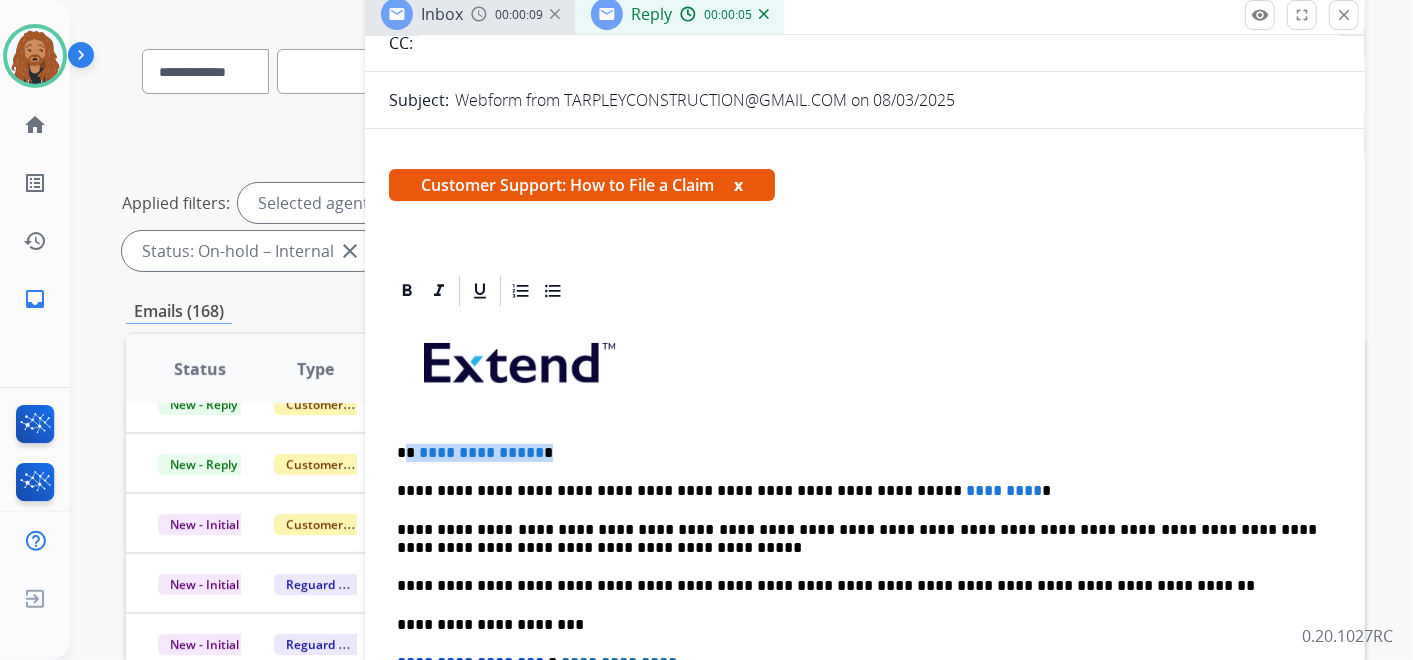 drag, startPoint x: 552, startPoint y: 446, endPoint x: 405, endPoint y: 434, distance: 147.48898 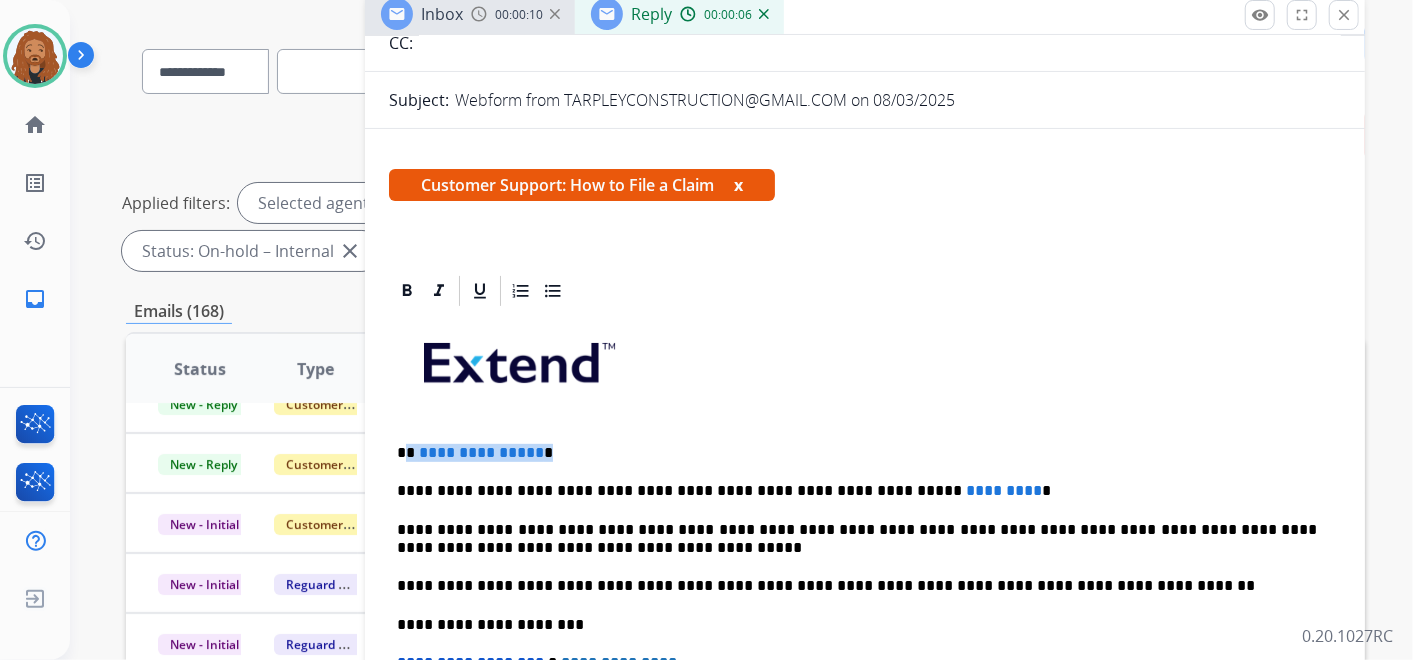 type 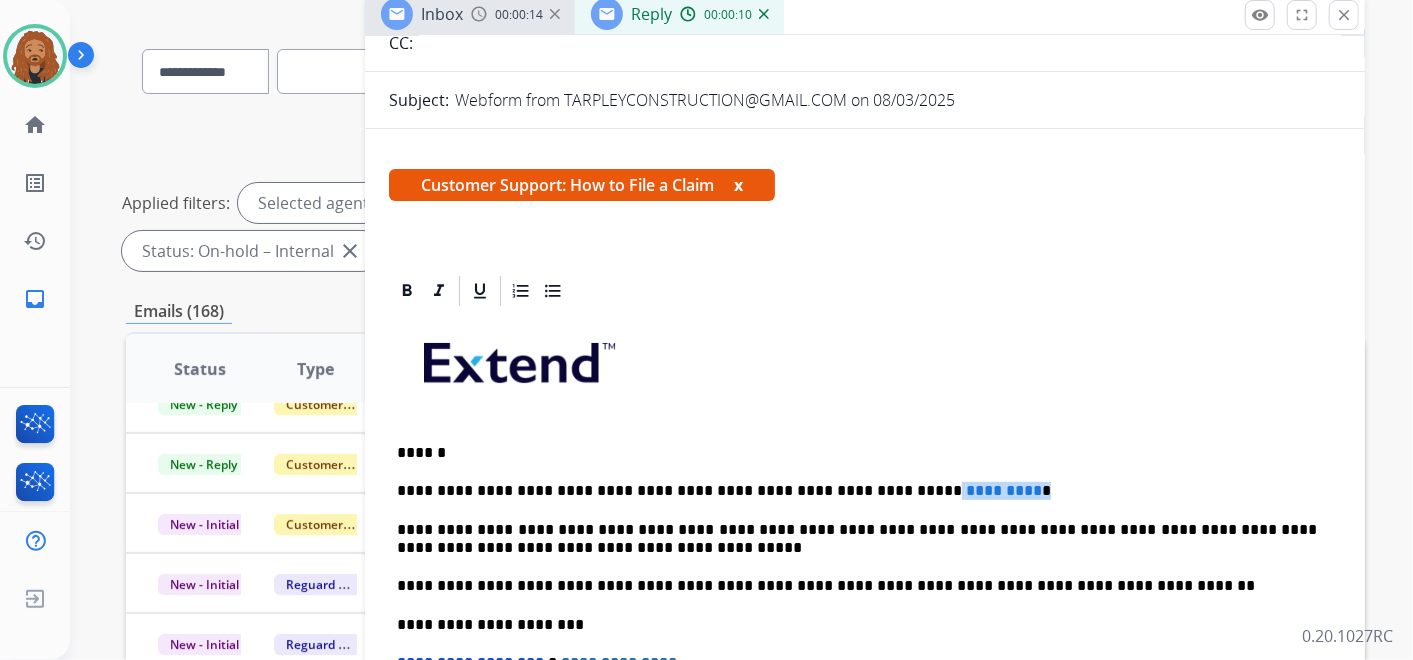 drag, startPoint x: 977, startPoint y: 482, endPoint x: 848, endPoint y: 471, distance: 129.46814 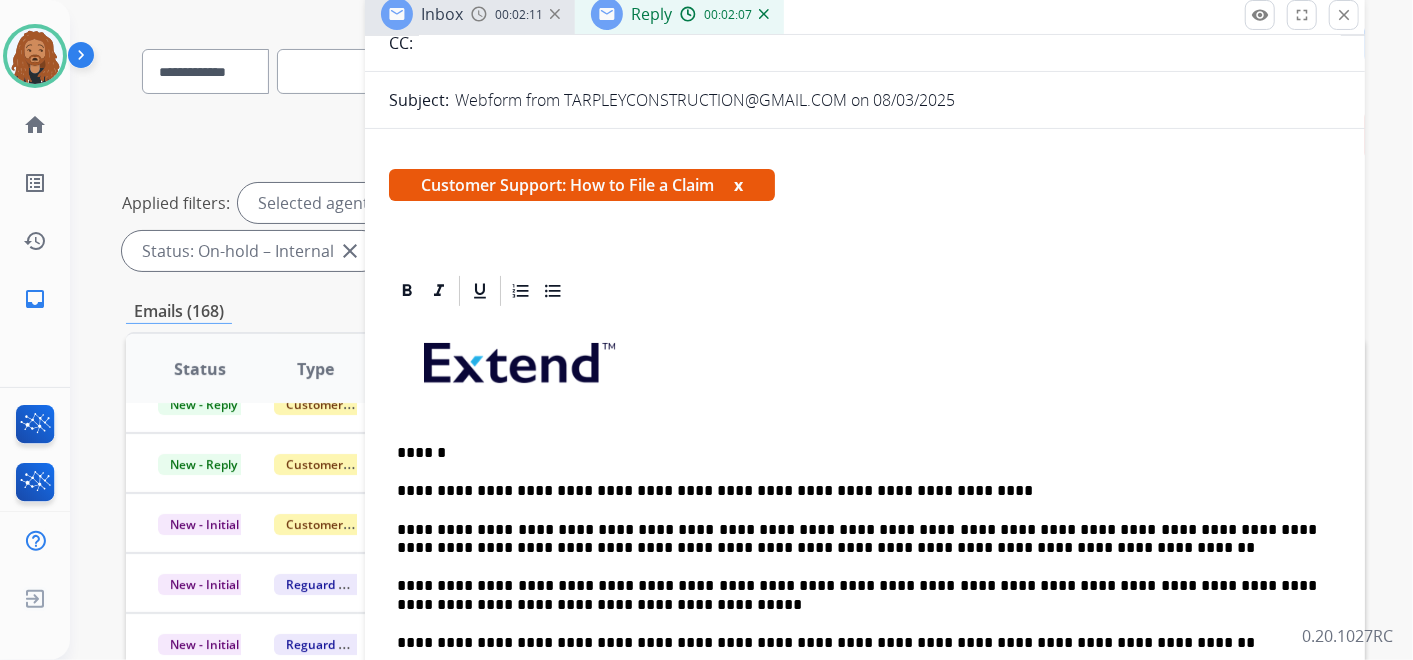 click on "**********" at bounding box center (857, 539) 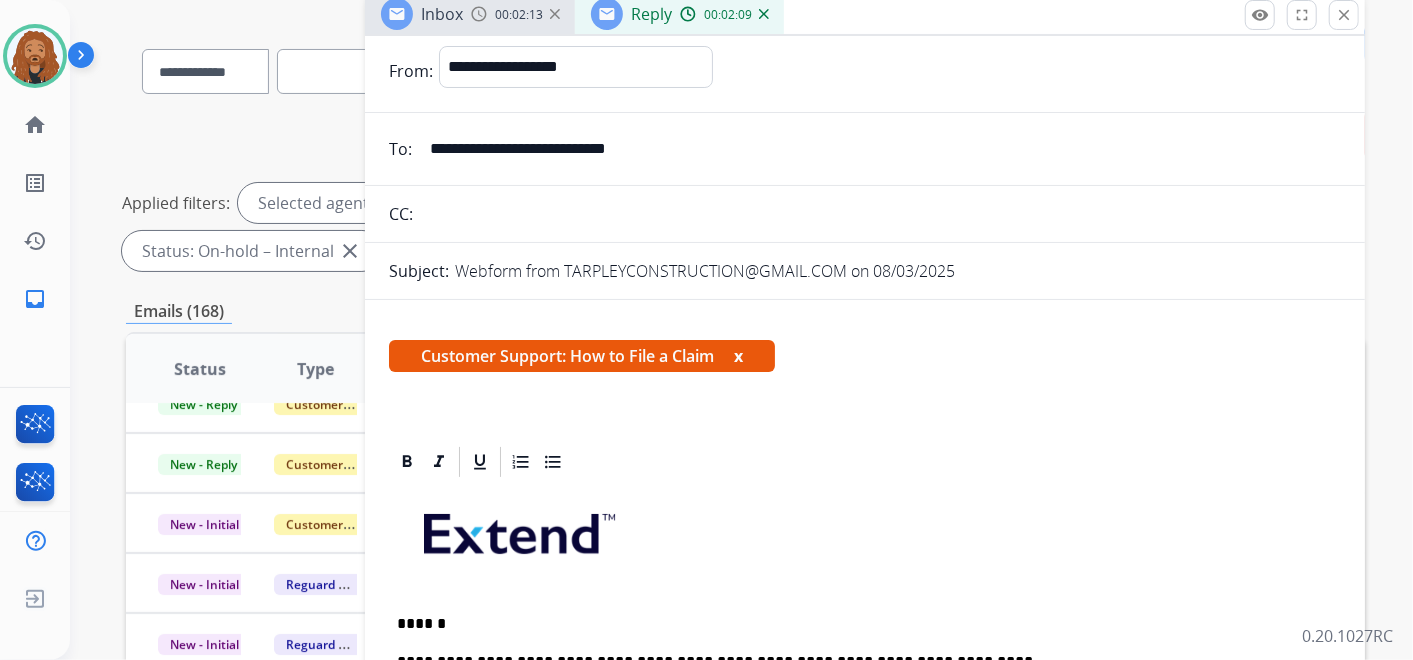 scroll, scrollTop: 0, scrollLeft: 0, axis: both 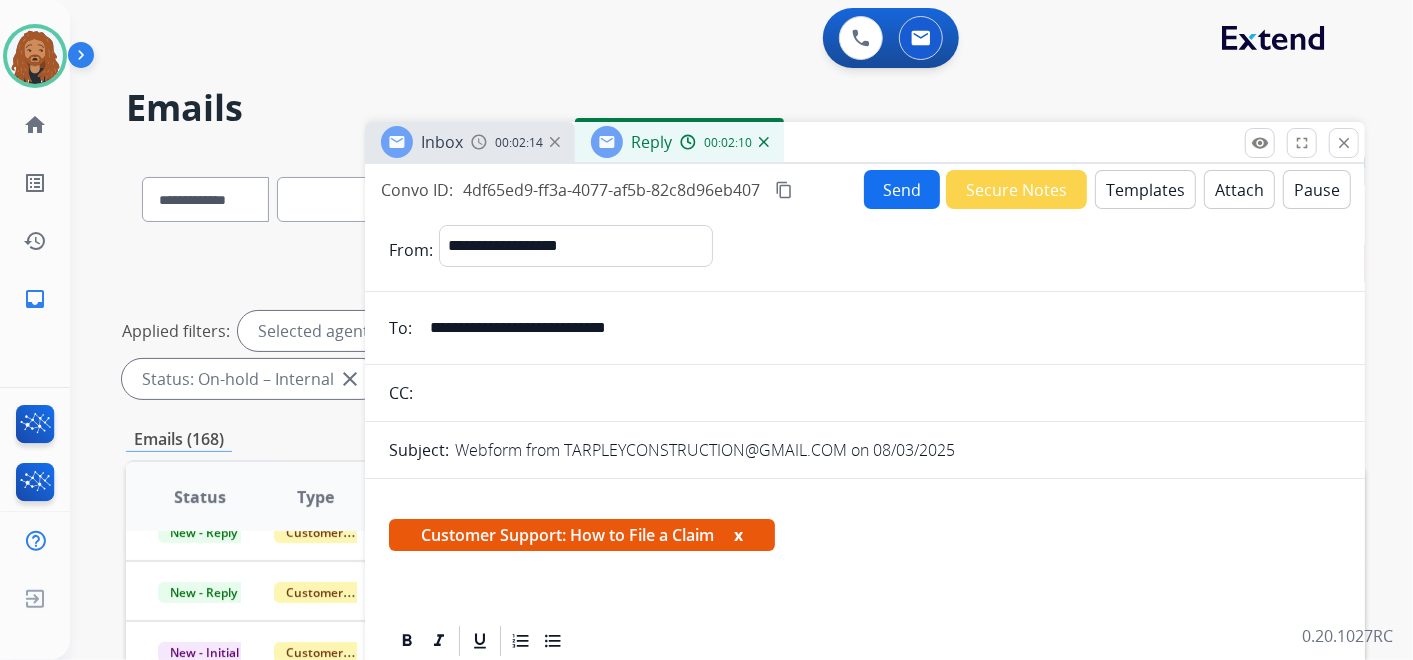 click on "Send" at bounding box center (902, 189) 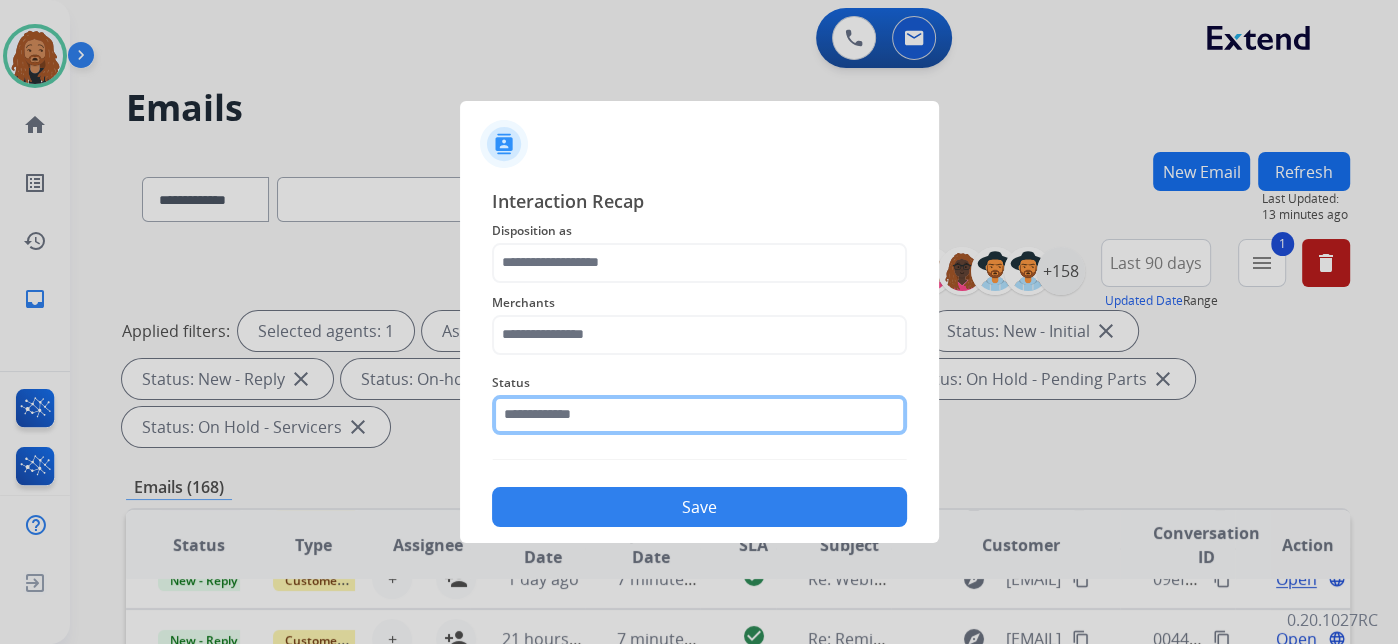click 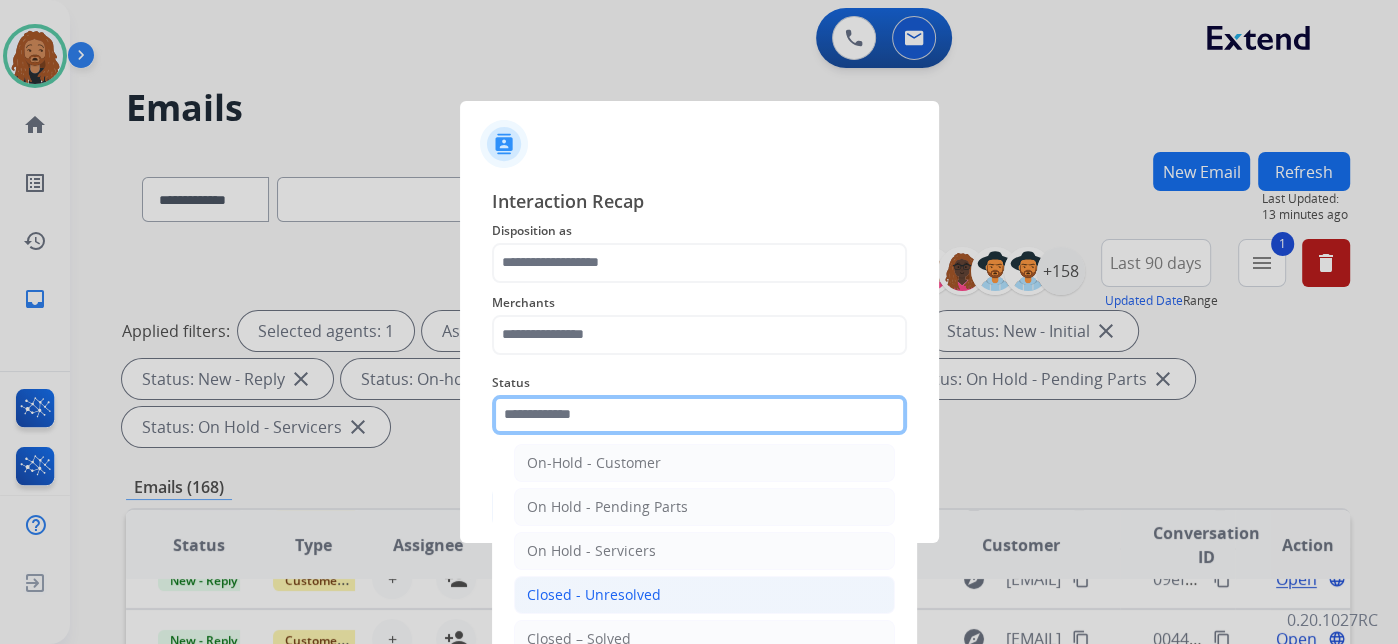 scroll, scrollTop: 114, scrollLeft: 0, axis: vertical 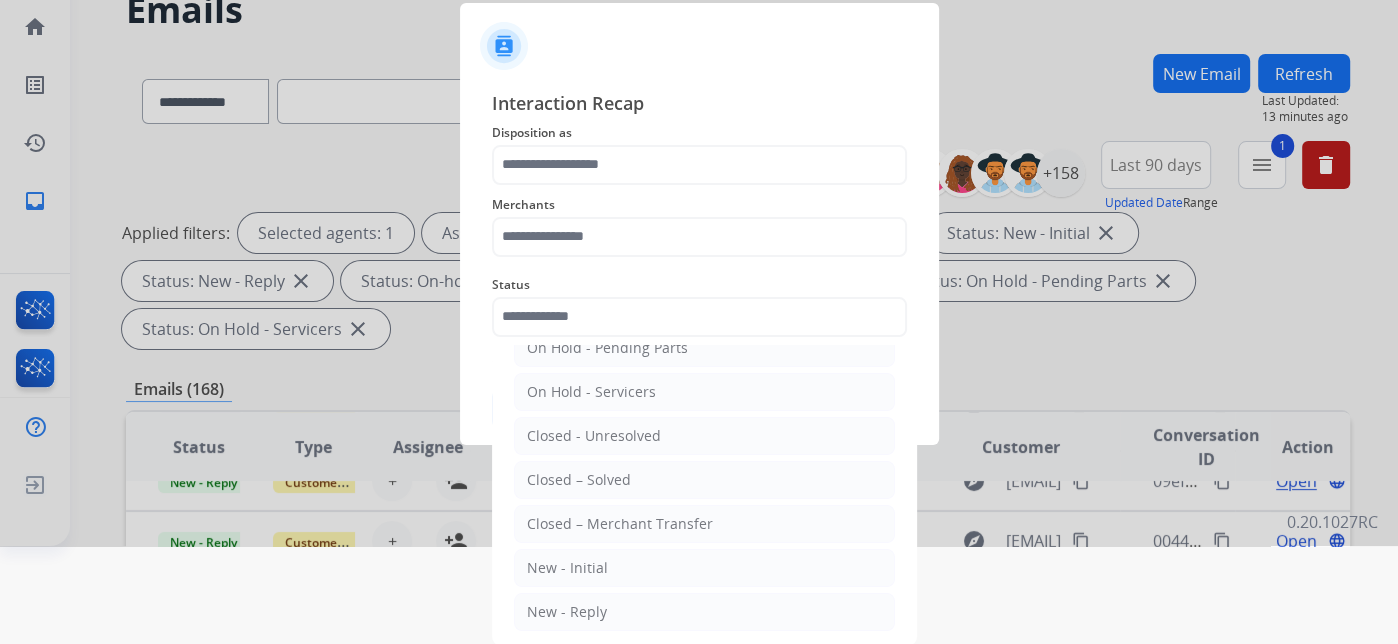 click on "Closed – Solved" 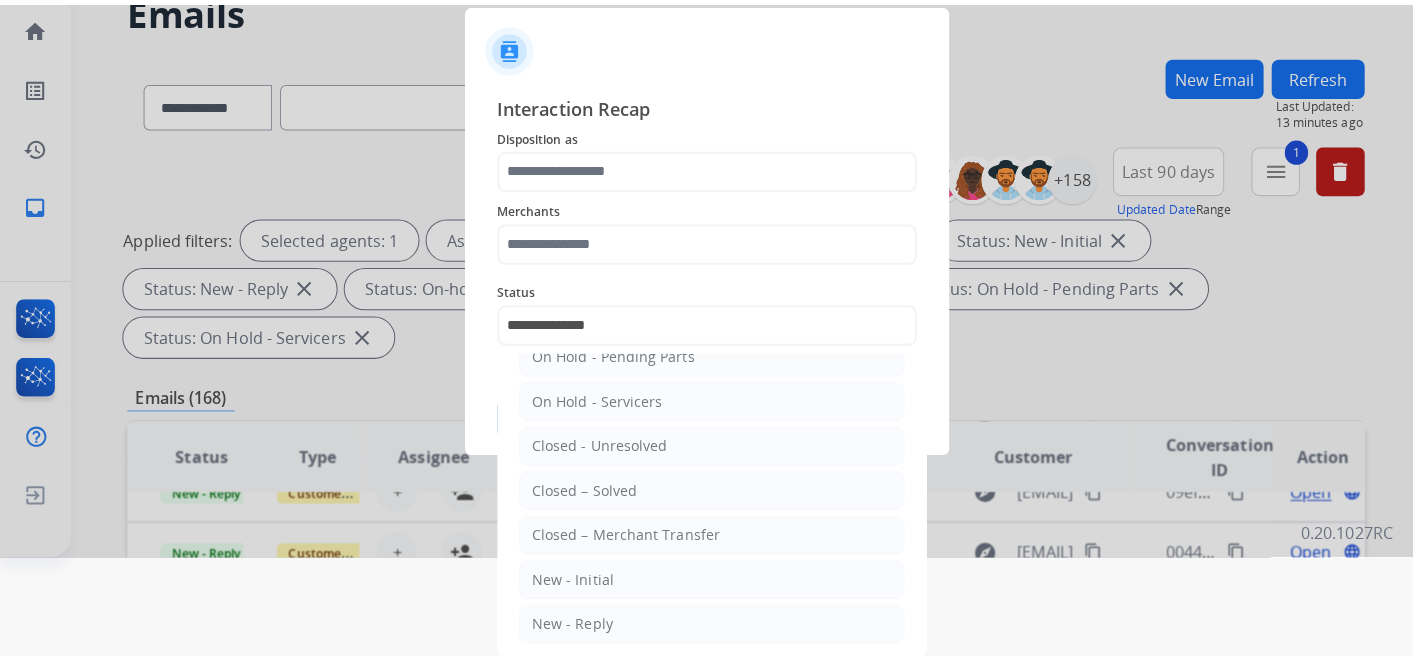 scroll, scrollTop: 0, scrollLeft: 0, axis: both 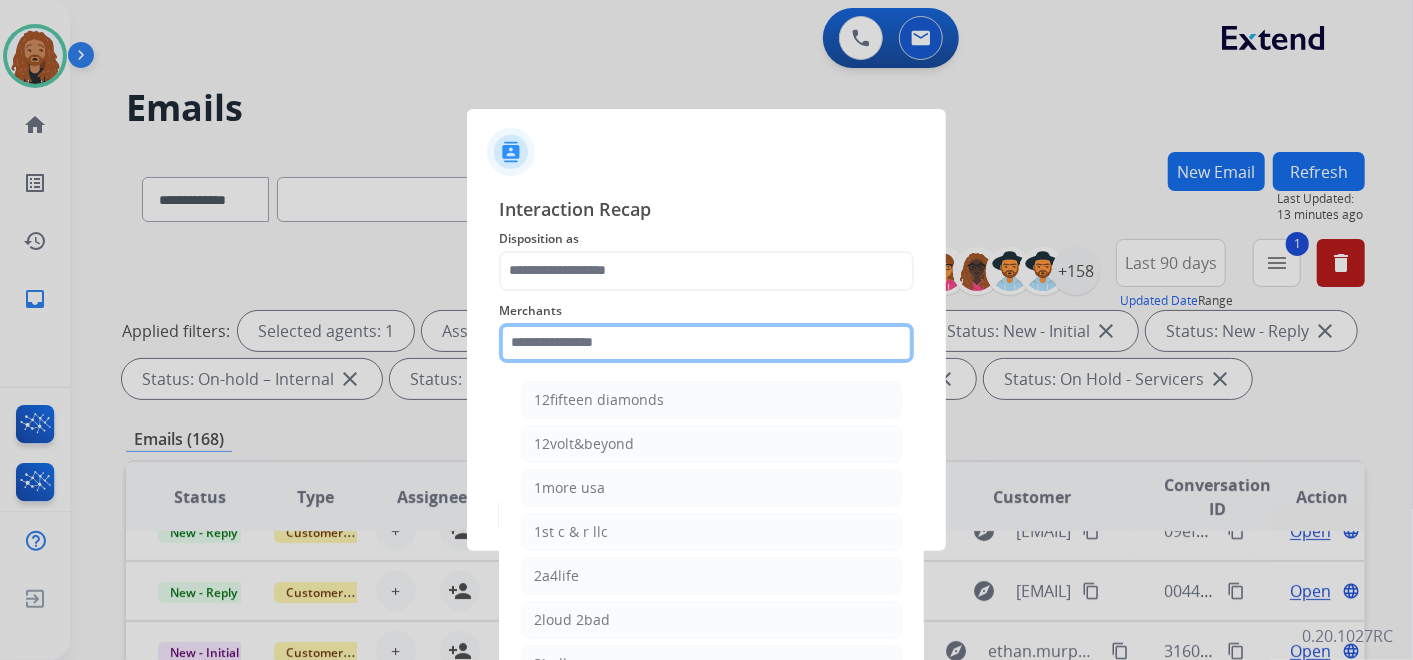 click 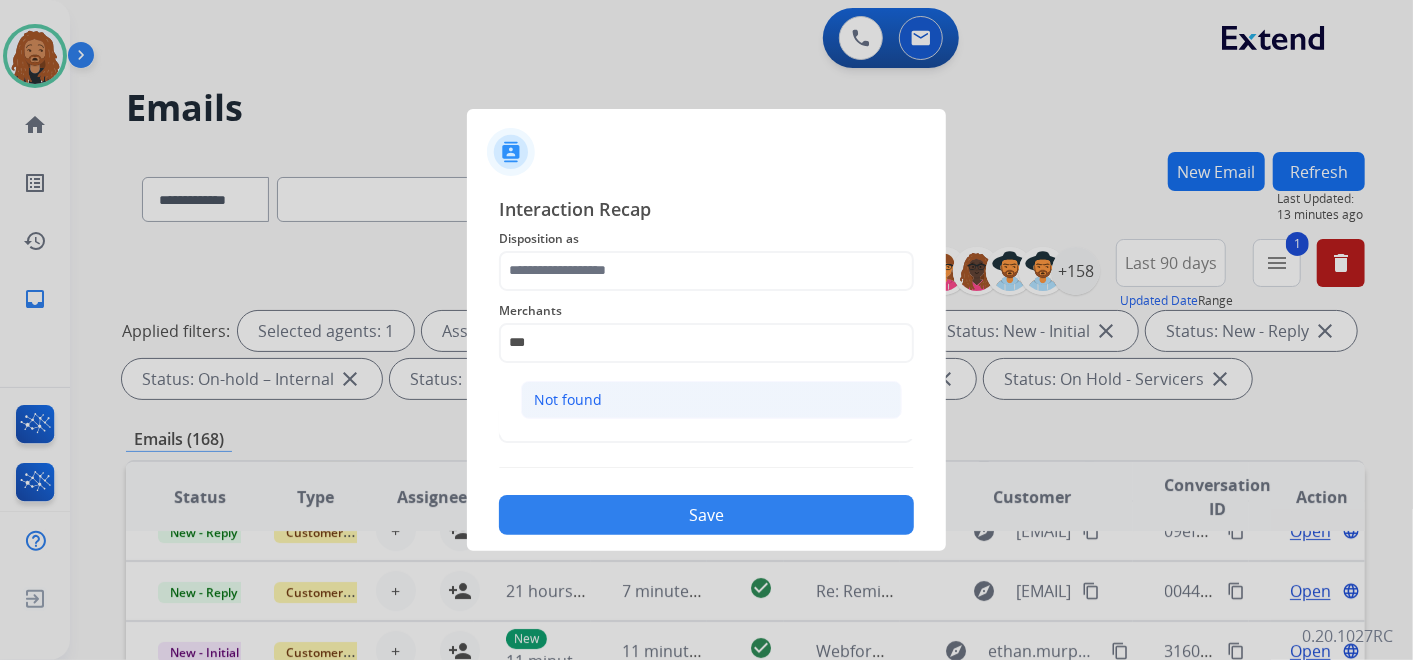 click on "Not found" 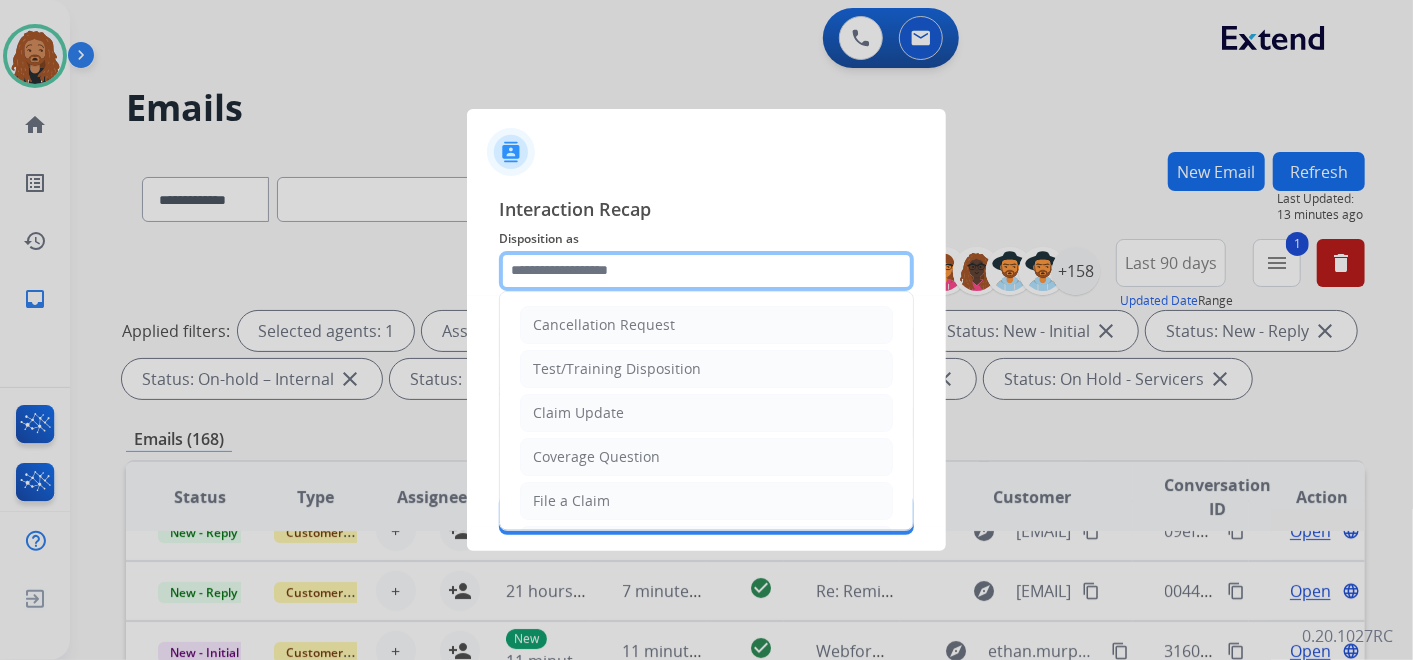 click 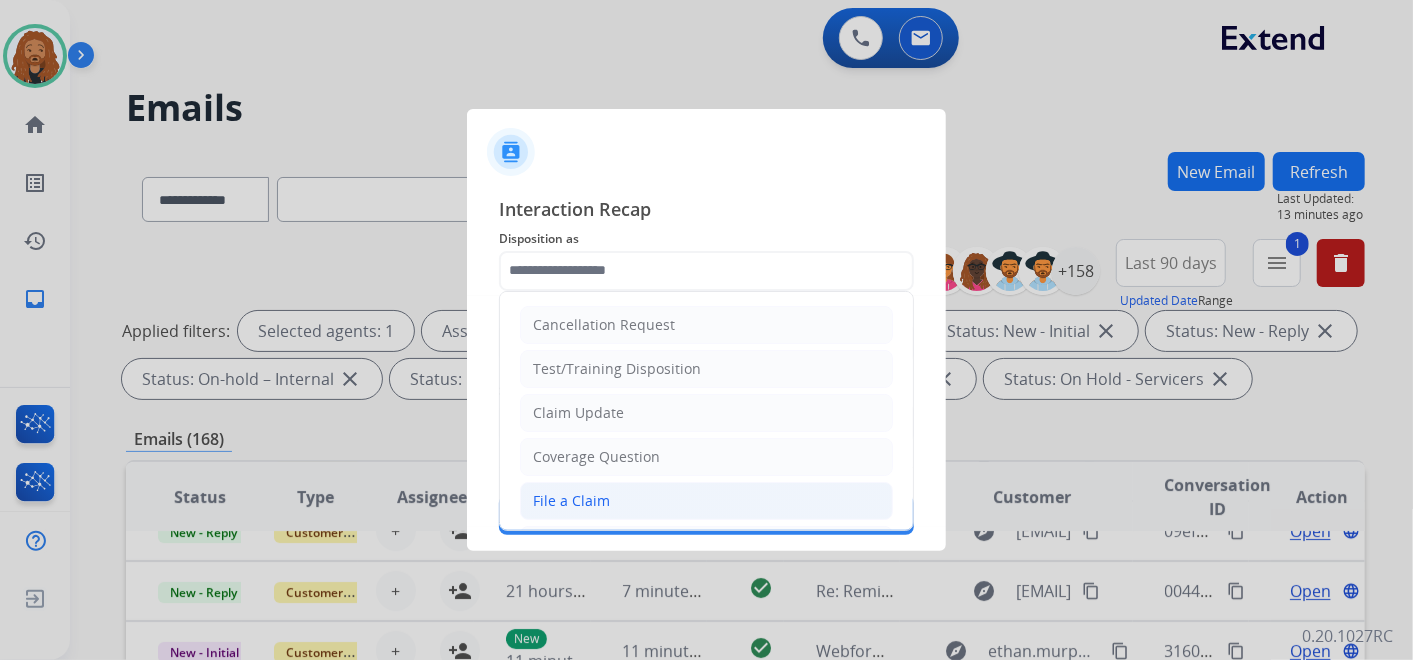 click on "File a Claim" 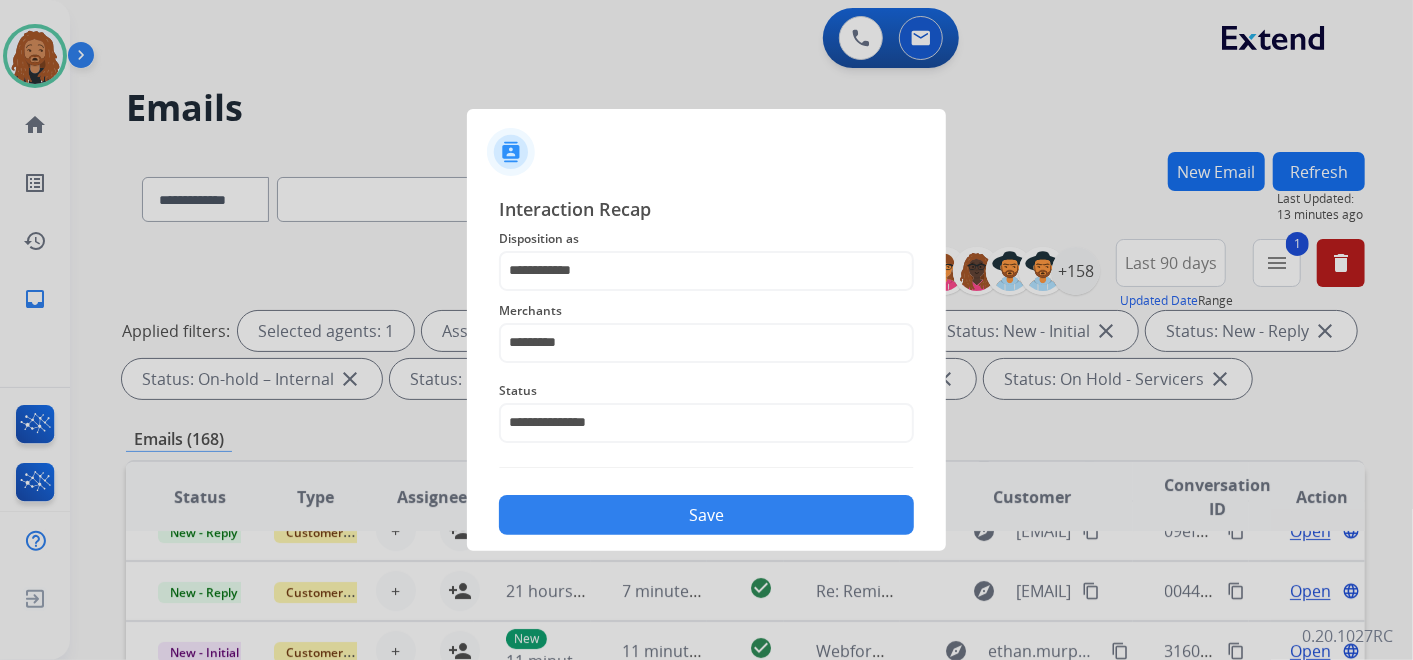 drag, startPoint x: 645, startPoint y: 514, endPoint x: 850, endPoint y: 576, distance: 214.17049 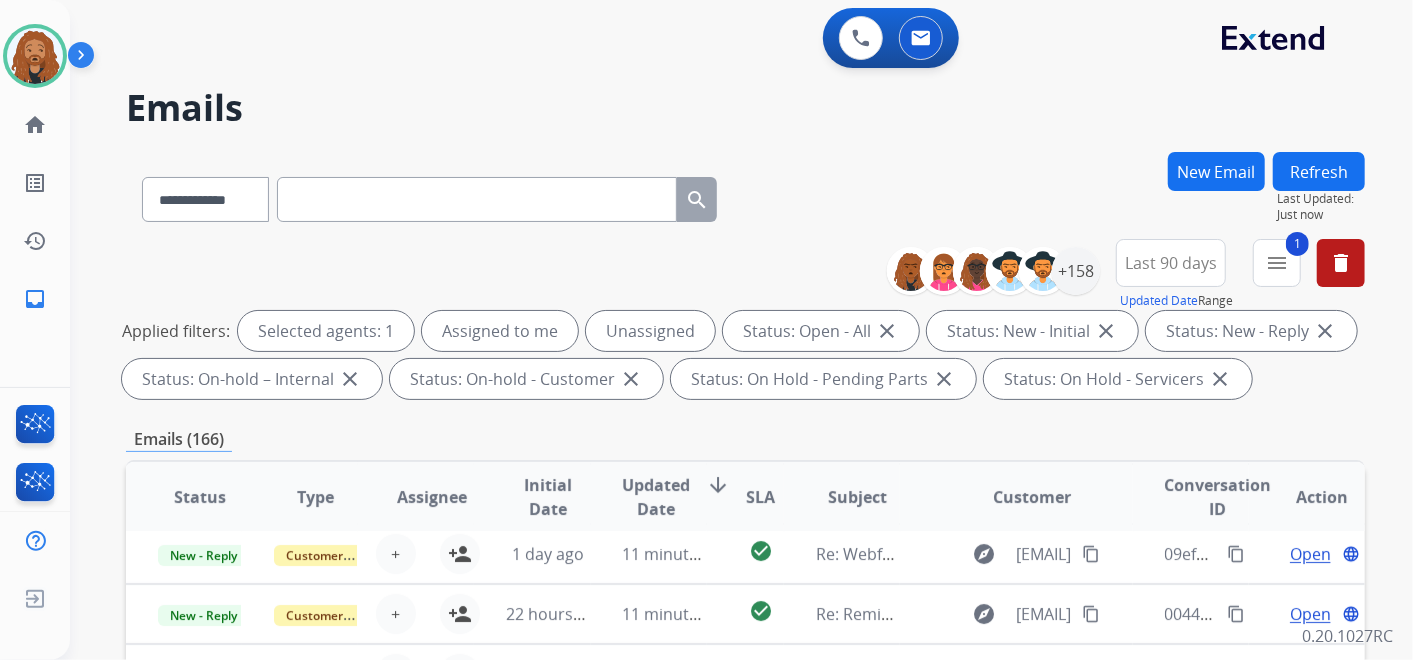 scroll, scrollTop: 67, scrollLeft: 0, axis: vertical 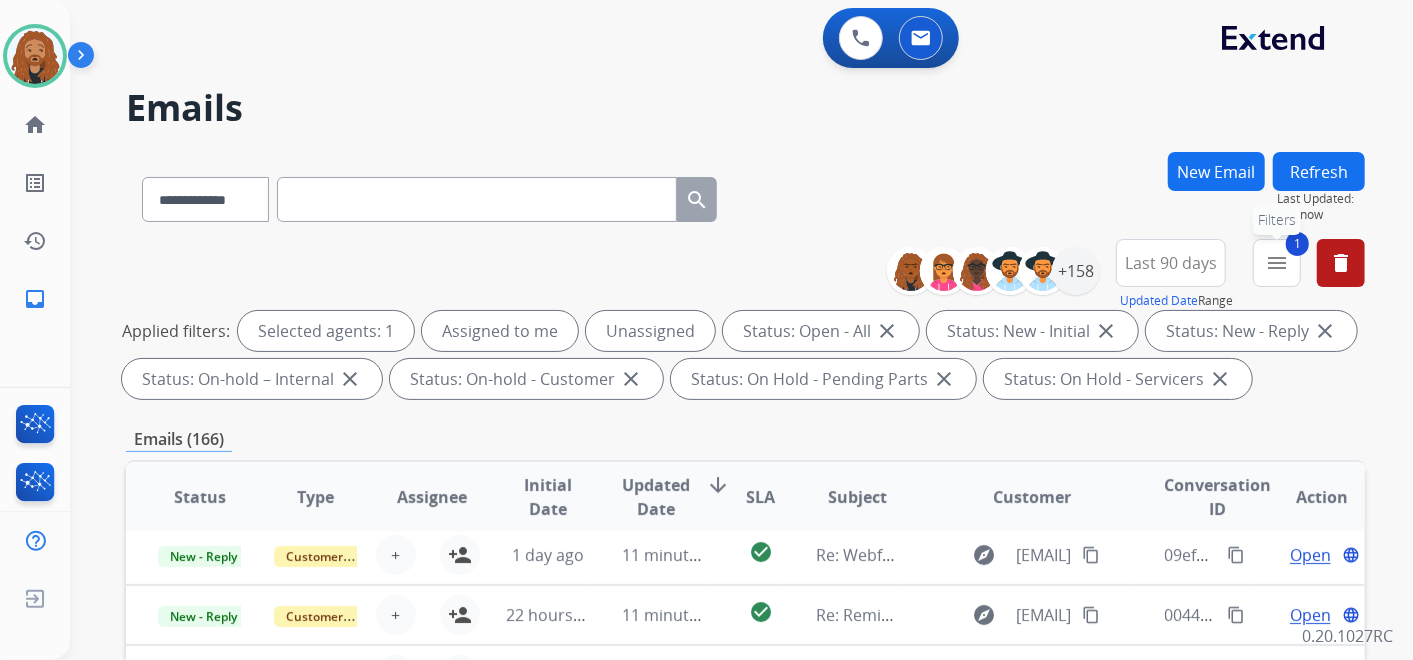 click on "menu" at bounding box center [1277, 263] 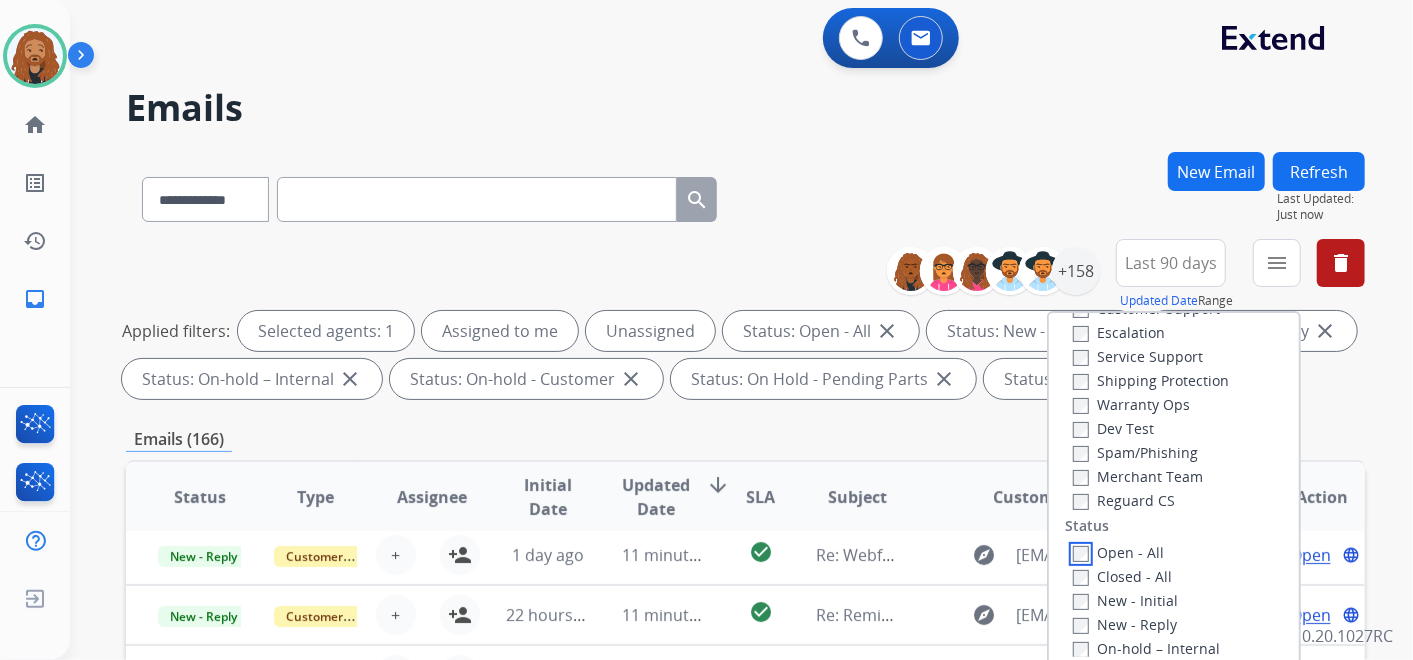 scroll, scrollTop: 111, scrollLeft: 0, axis: vertical 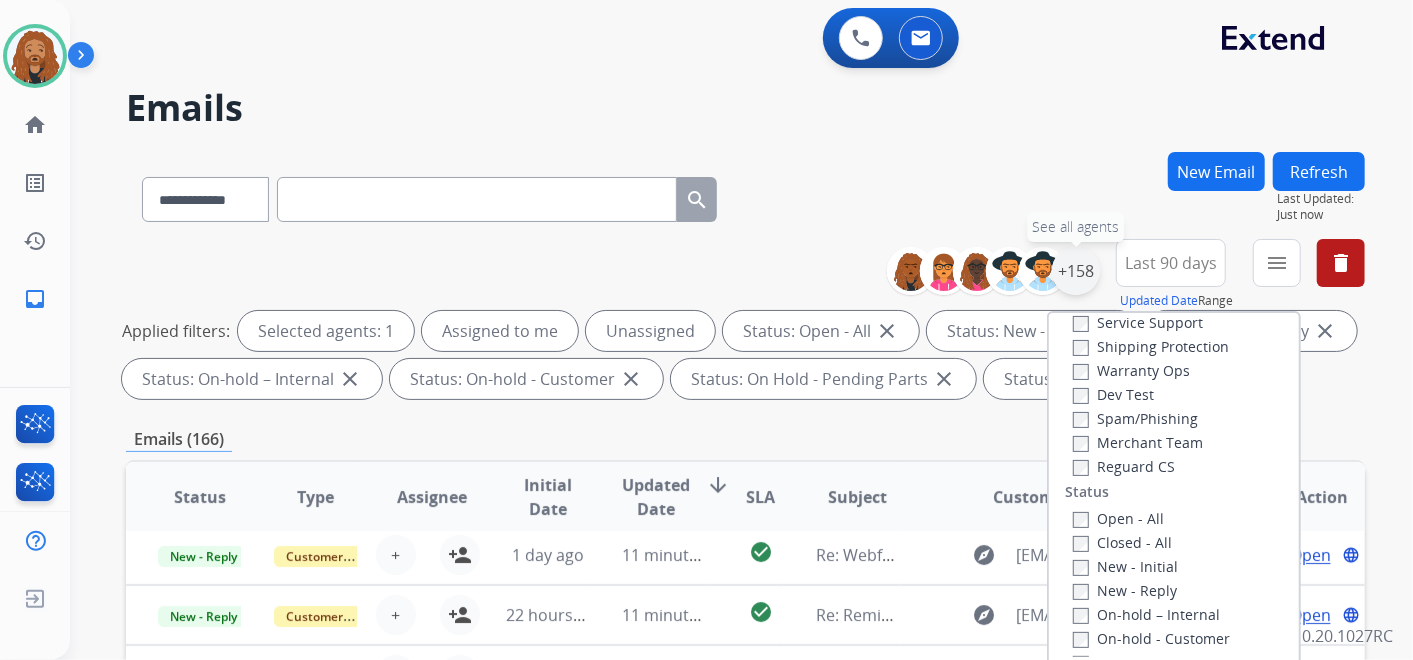 click on "+158" at bounding box center (1076, 271) 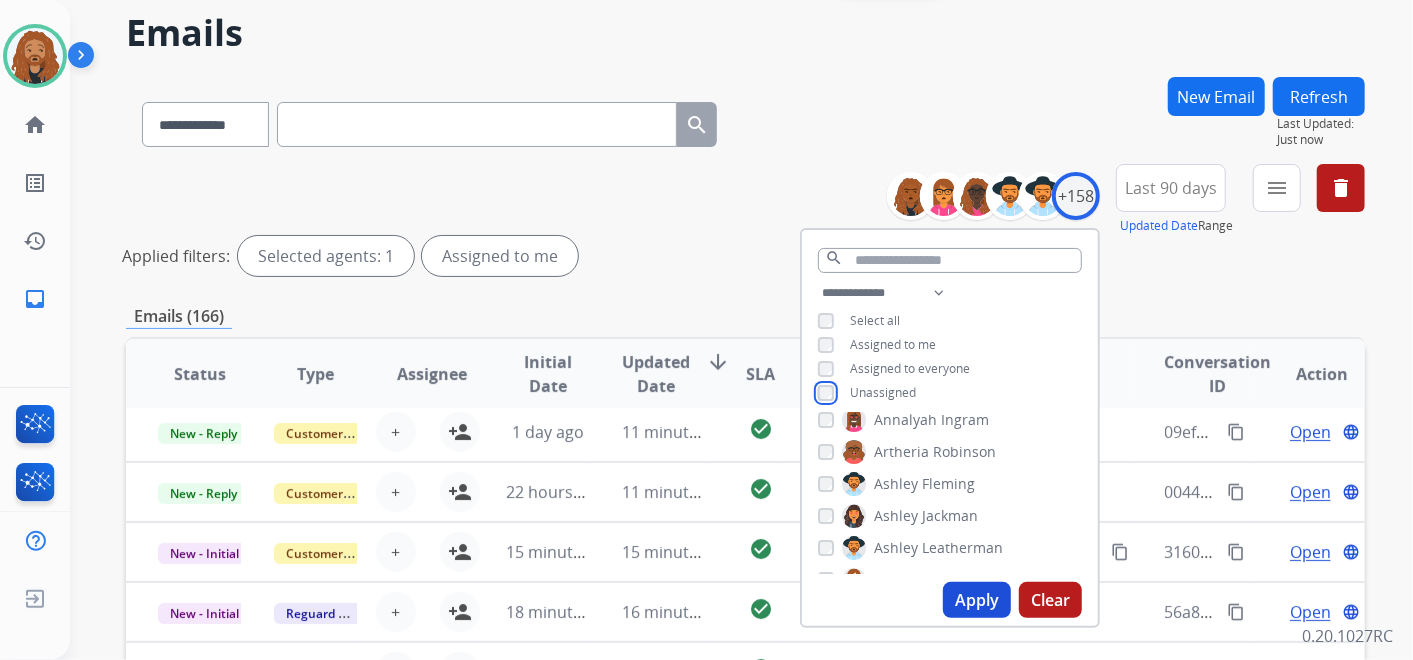 scroll, scrollTop: 111, scrollLeft: 0, axis: vertical 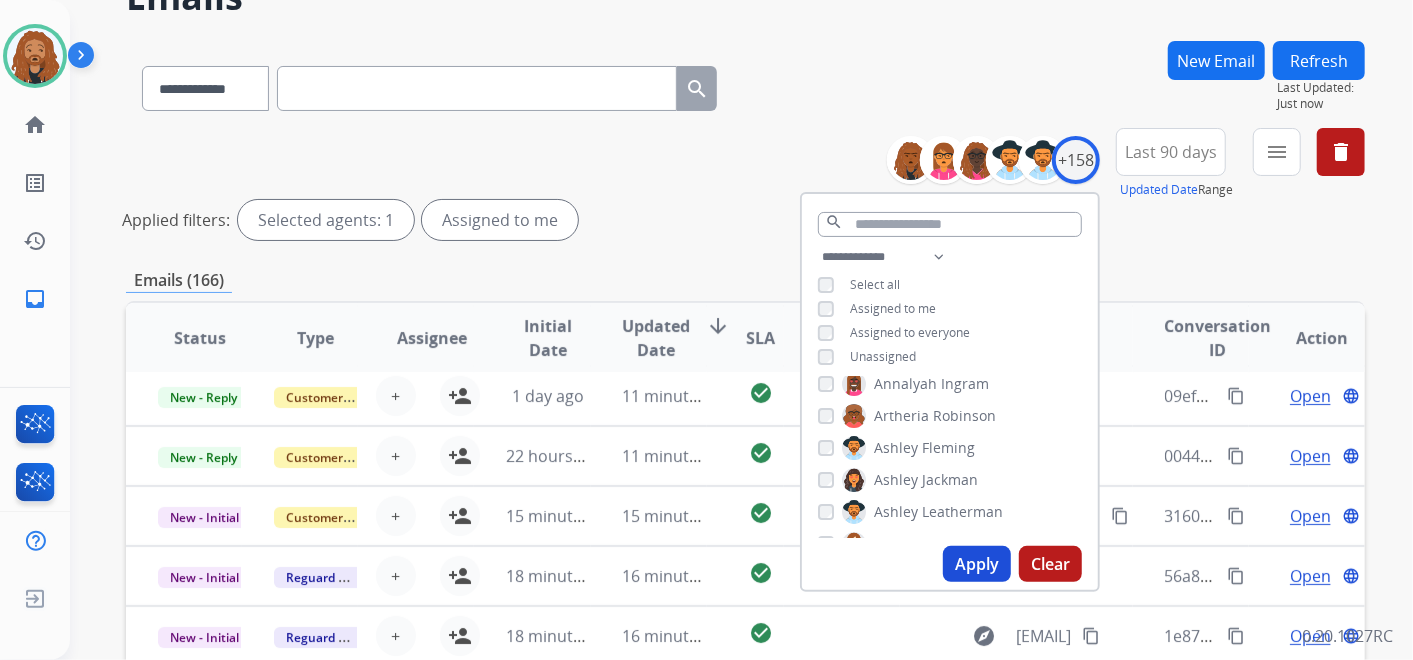 click on "Apply" at bounding box center [977, 564] 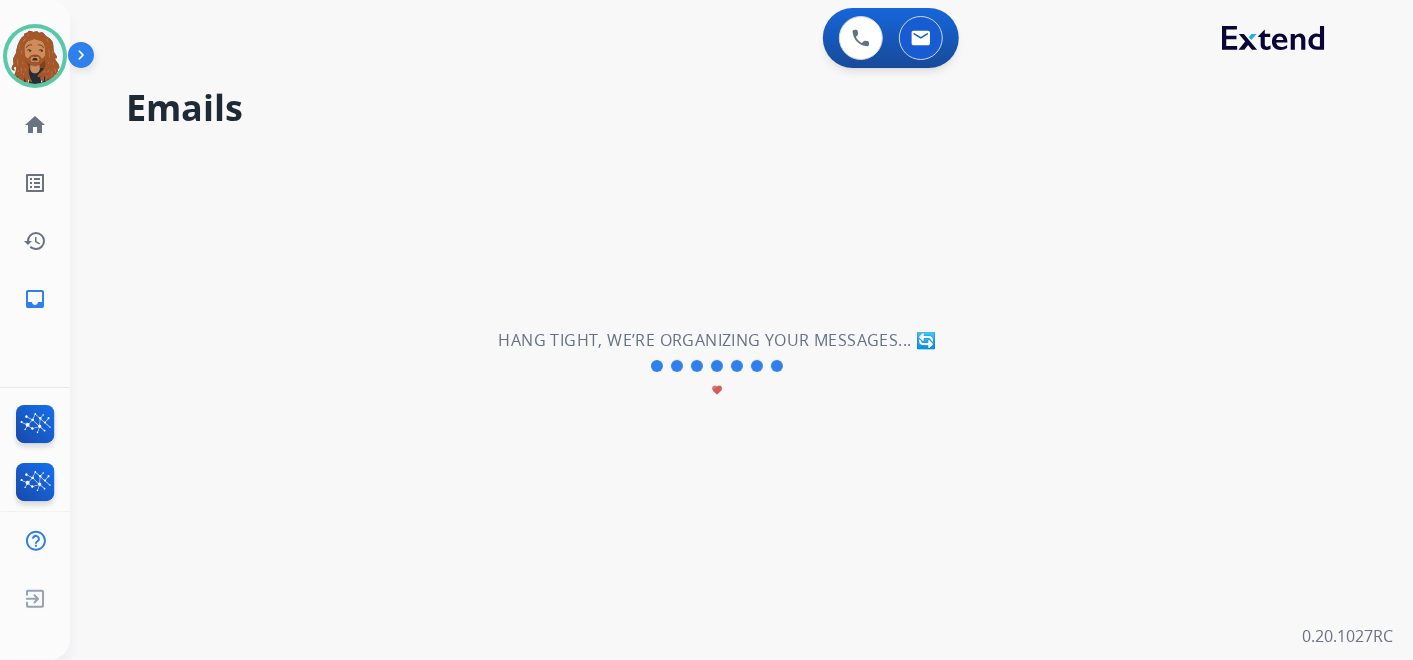 scroll, scrollTop: 0, scrollLeft: 0, axis: both 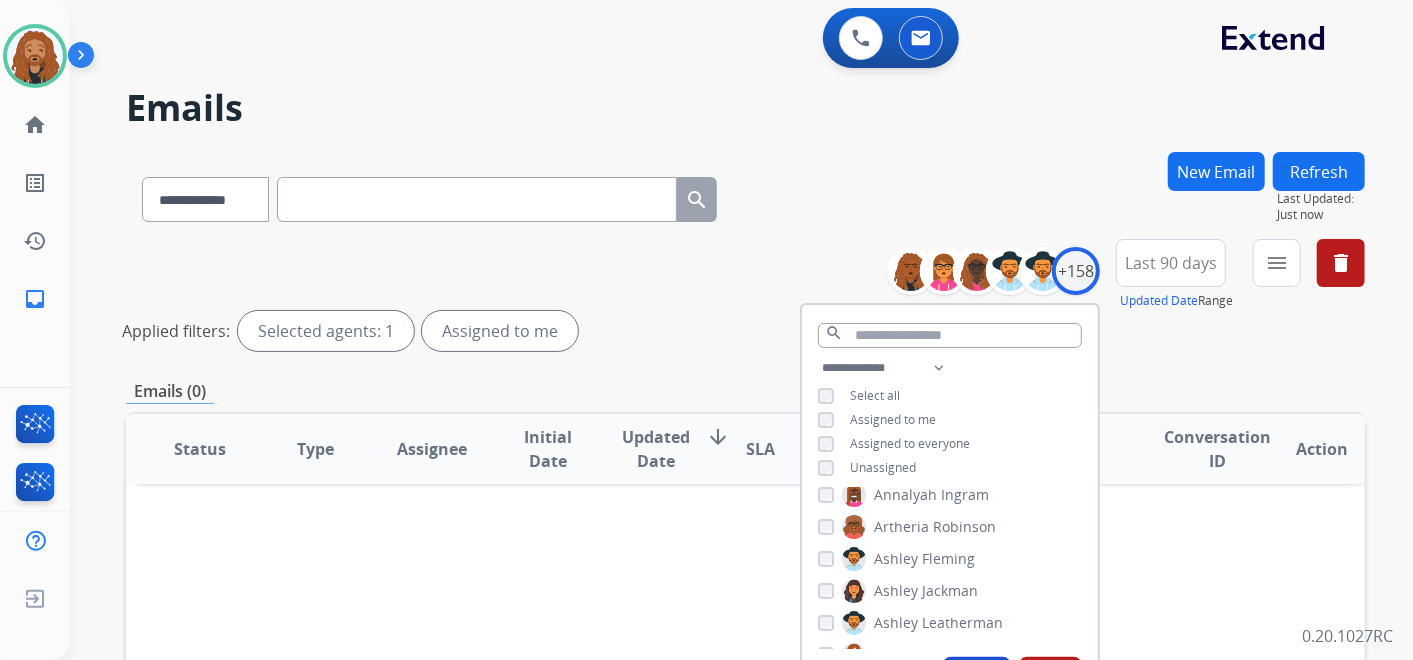 click on "Last 90 days" at bounding box center (1171, 263) 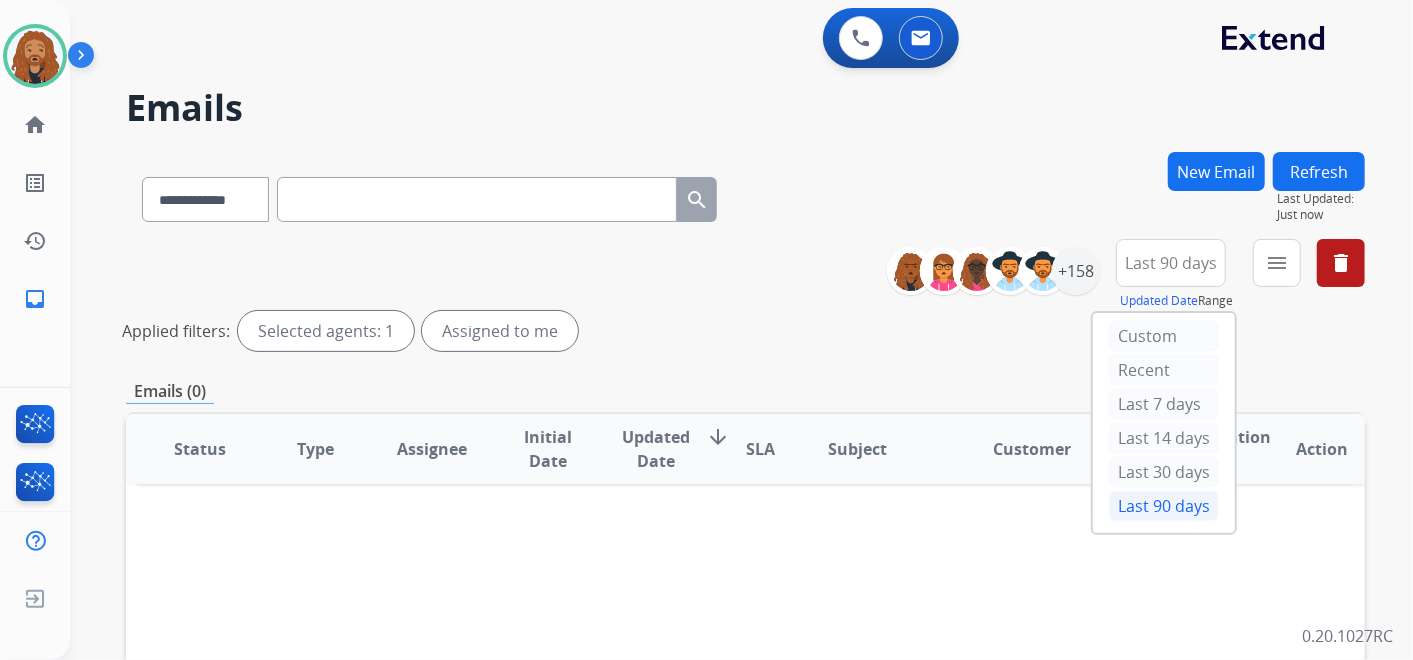 click on "Custom Recent Last 7 days Last 14 days Last 30 days Last 90 days" at bounding box center (1164, 423) 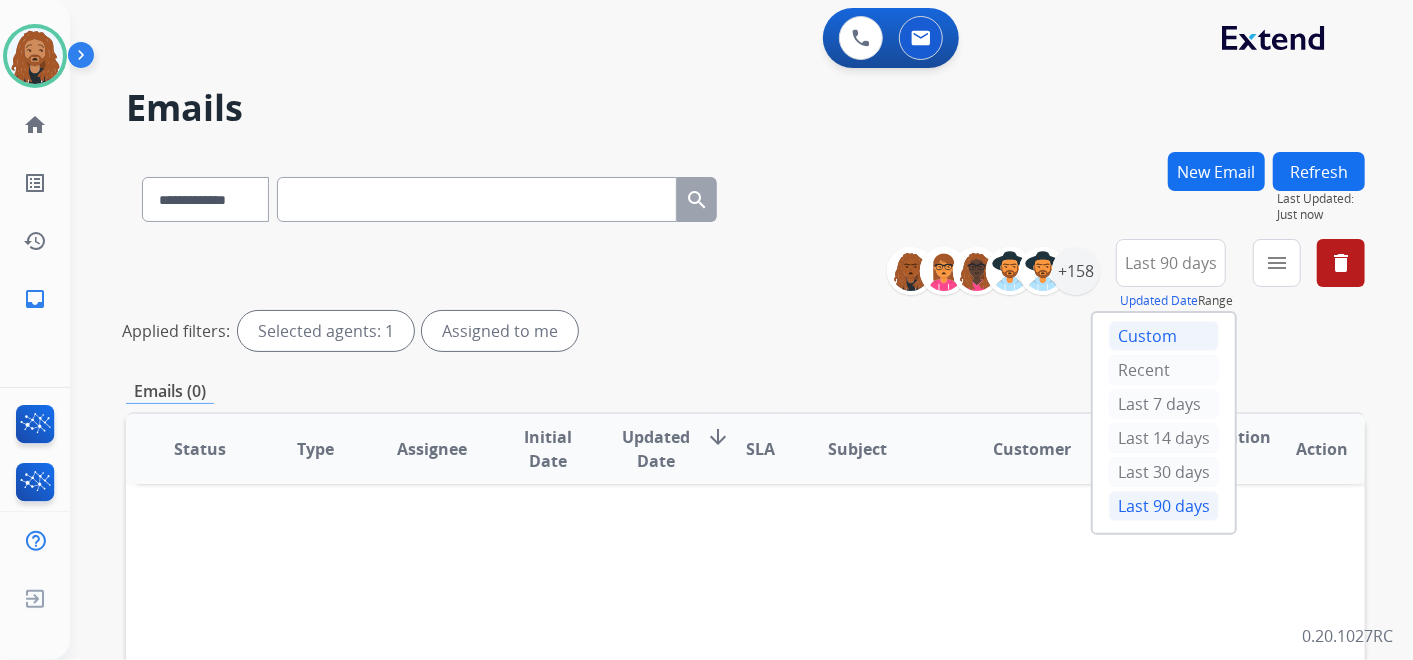 click on "Custom" at bounding box center [1164, 336] 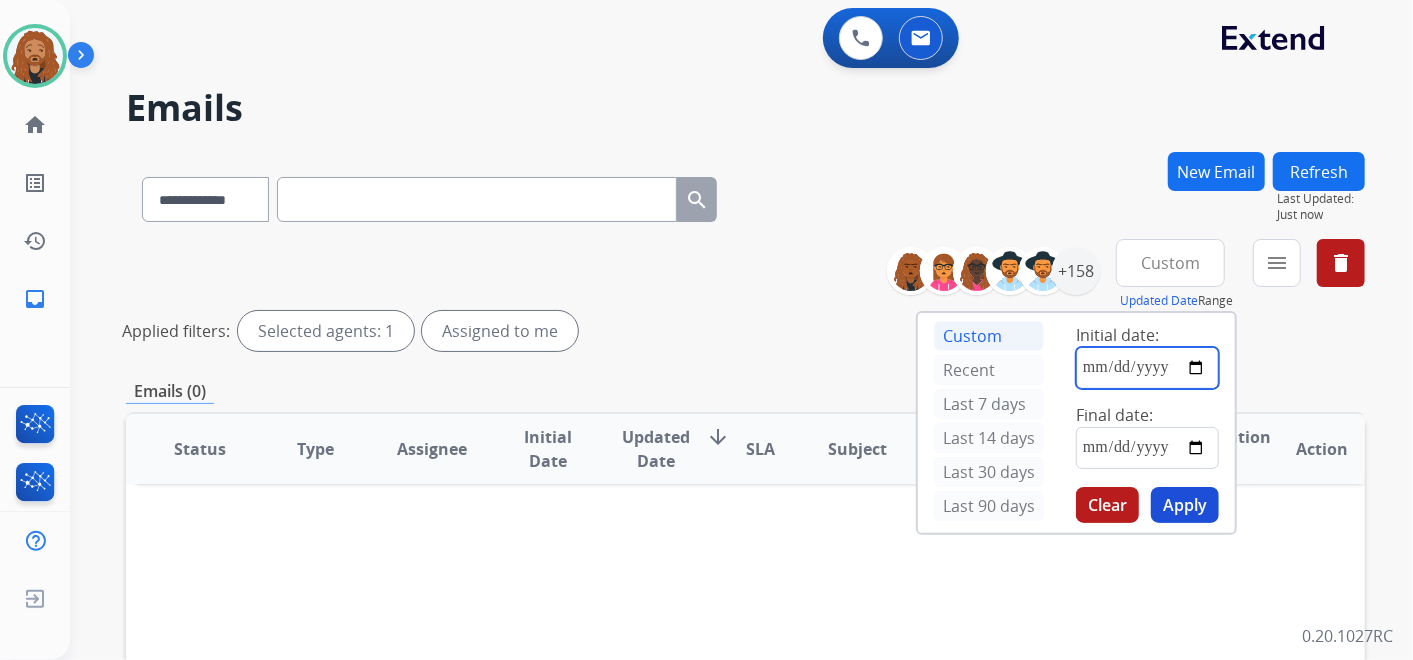 click at bounding box center [1147, 368] 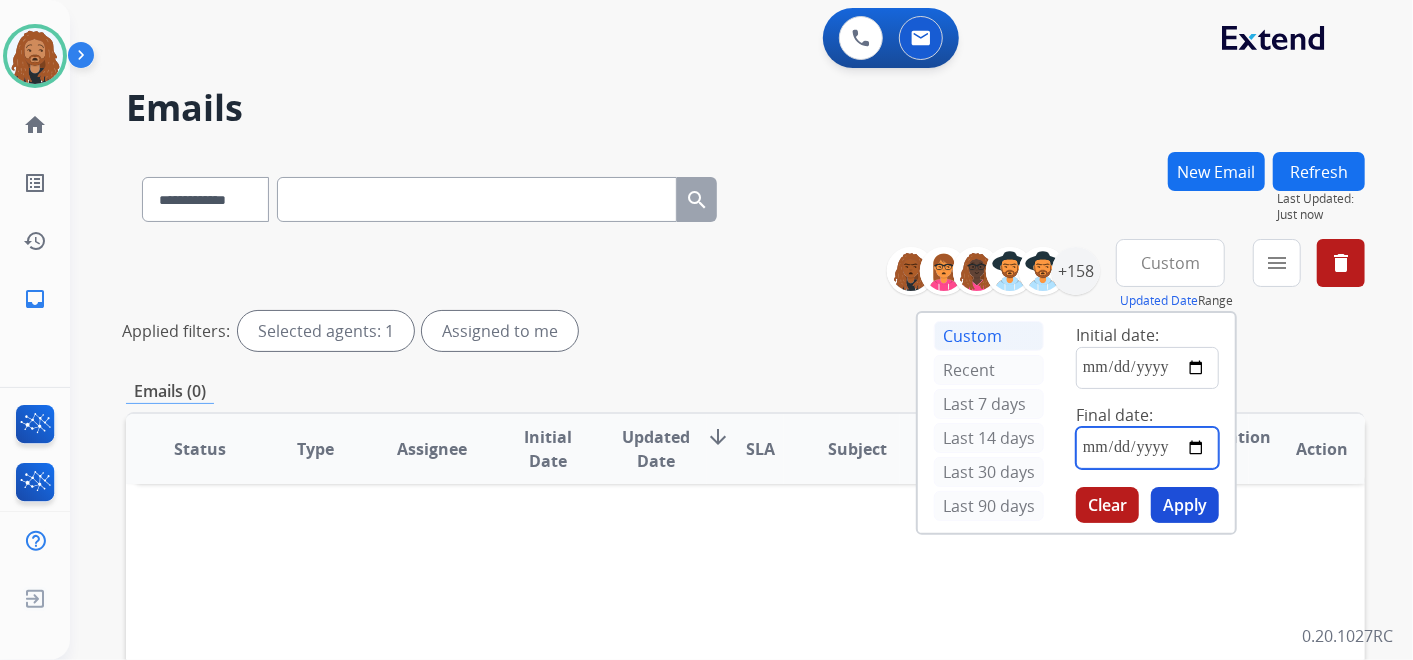 click at bounding box center [1147, 448] 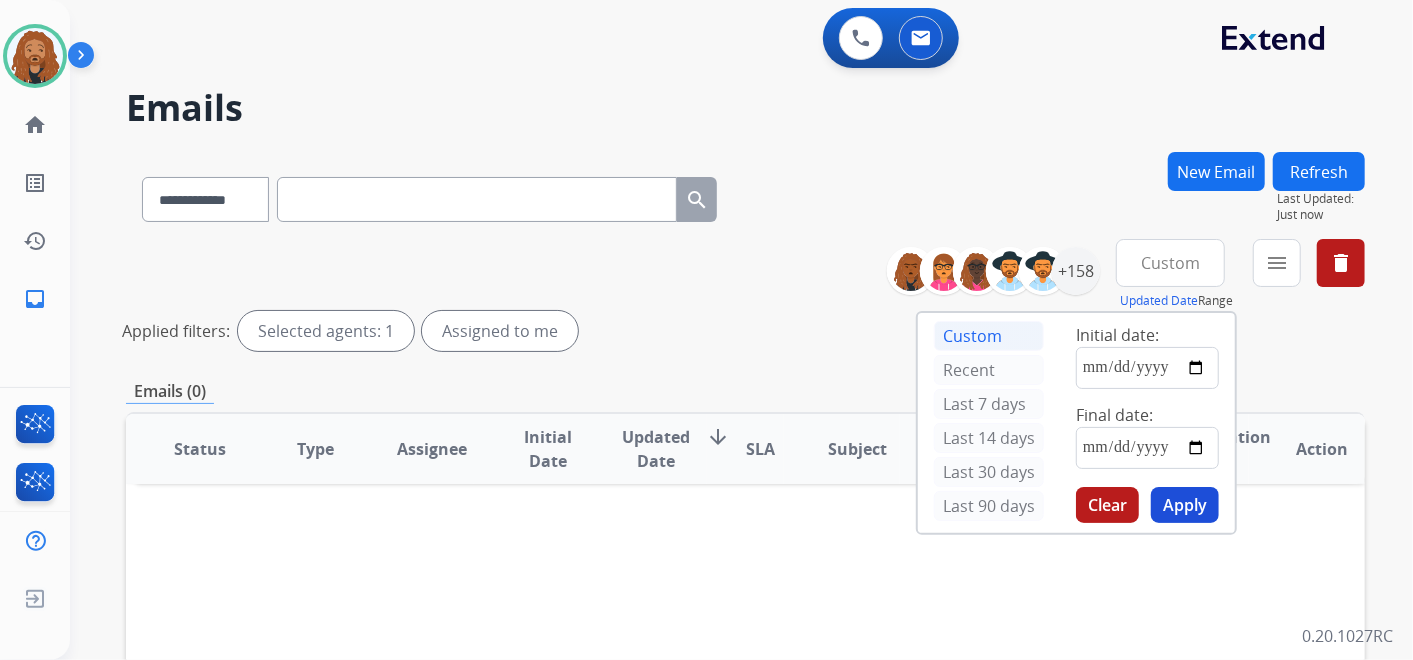 click on "Apply" at bounding box center (1185, 505) 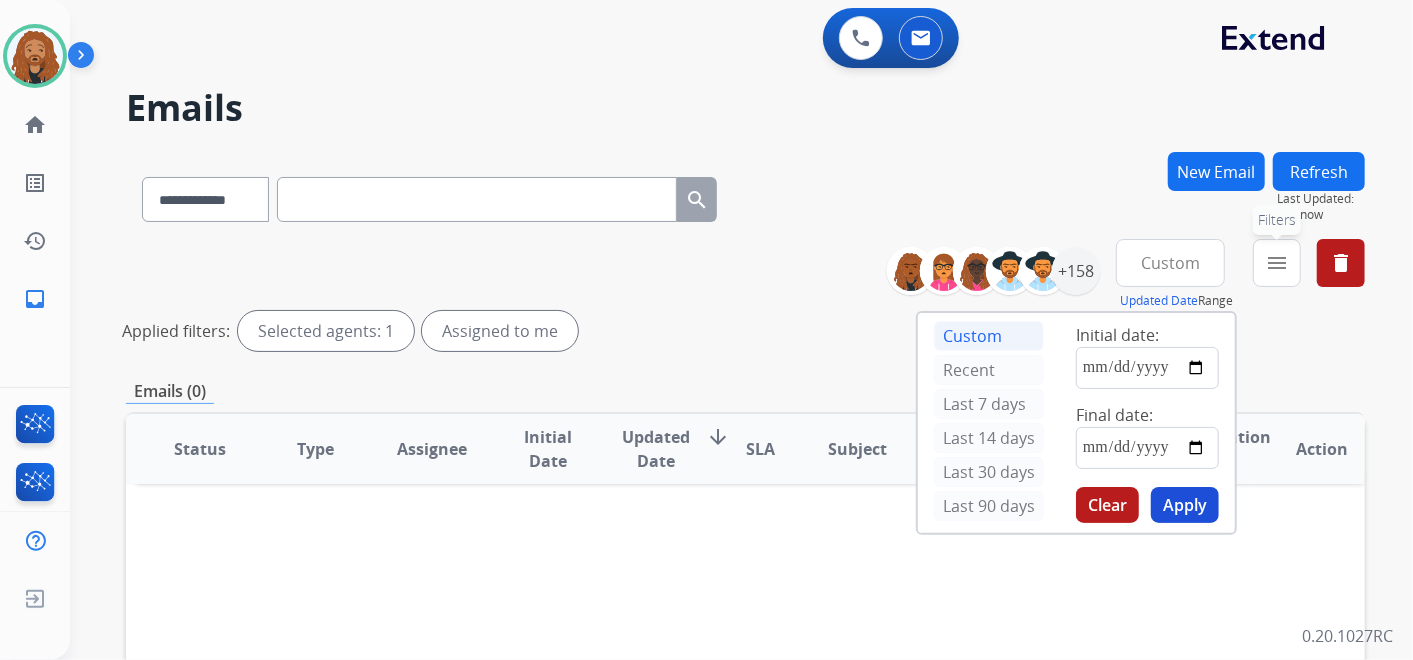 click on "menu" at bounding box center (1277, 263) 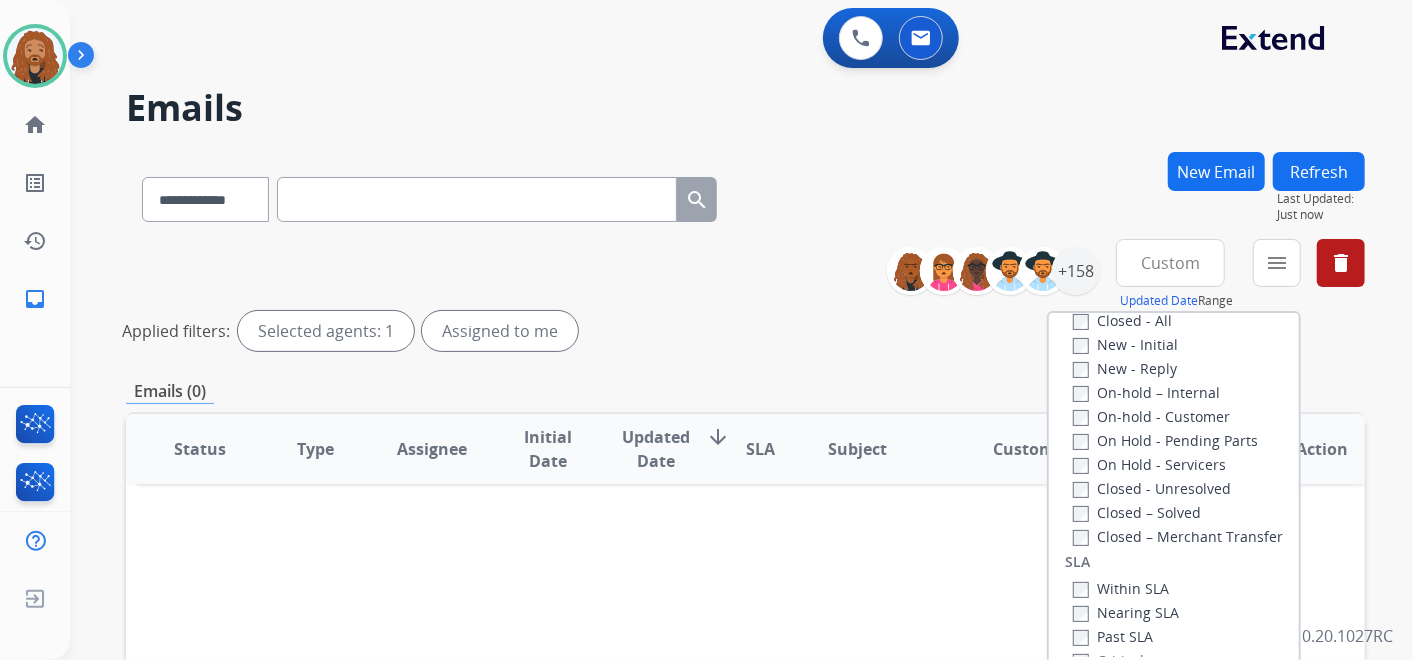 scroll, scrollTop: 0, scrollLeft: 0, axis: both 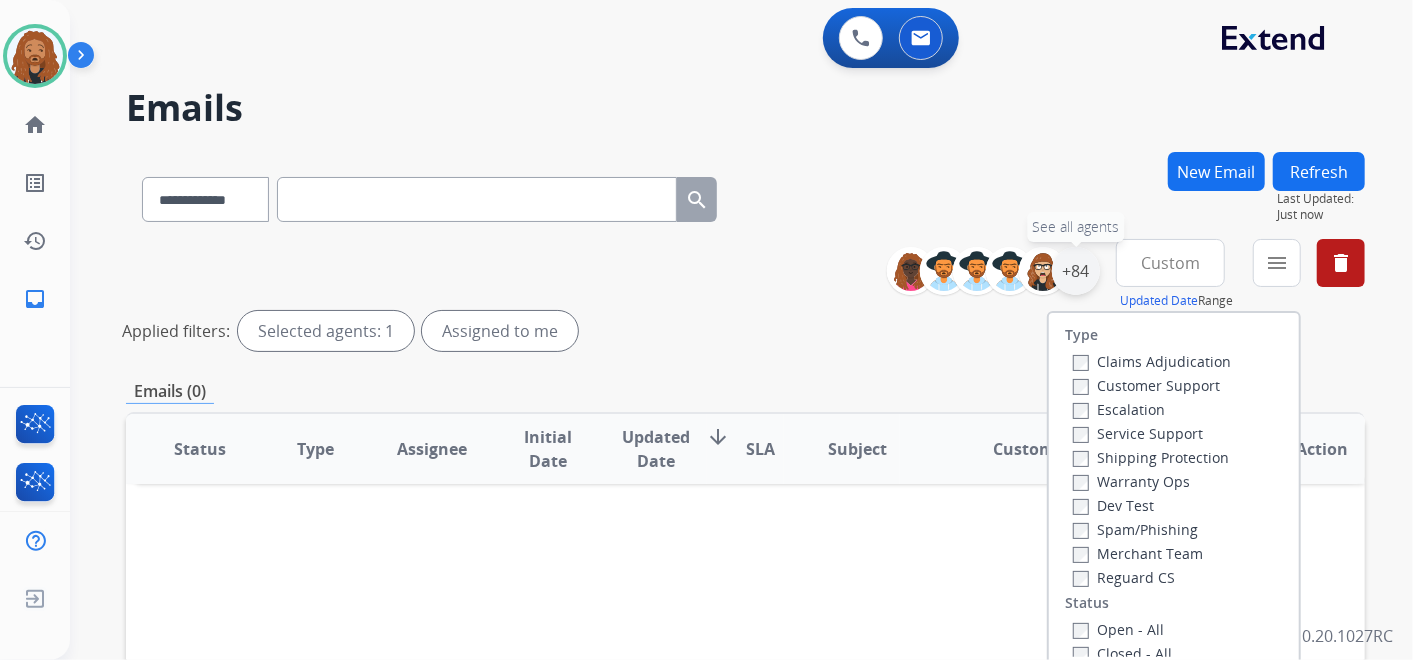 click on "+84" at bounding box center (1076, 271) 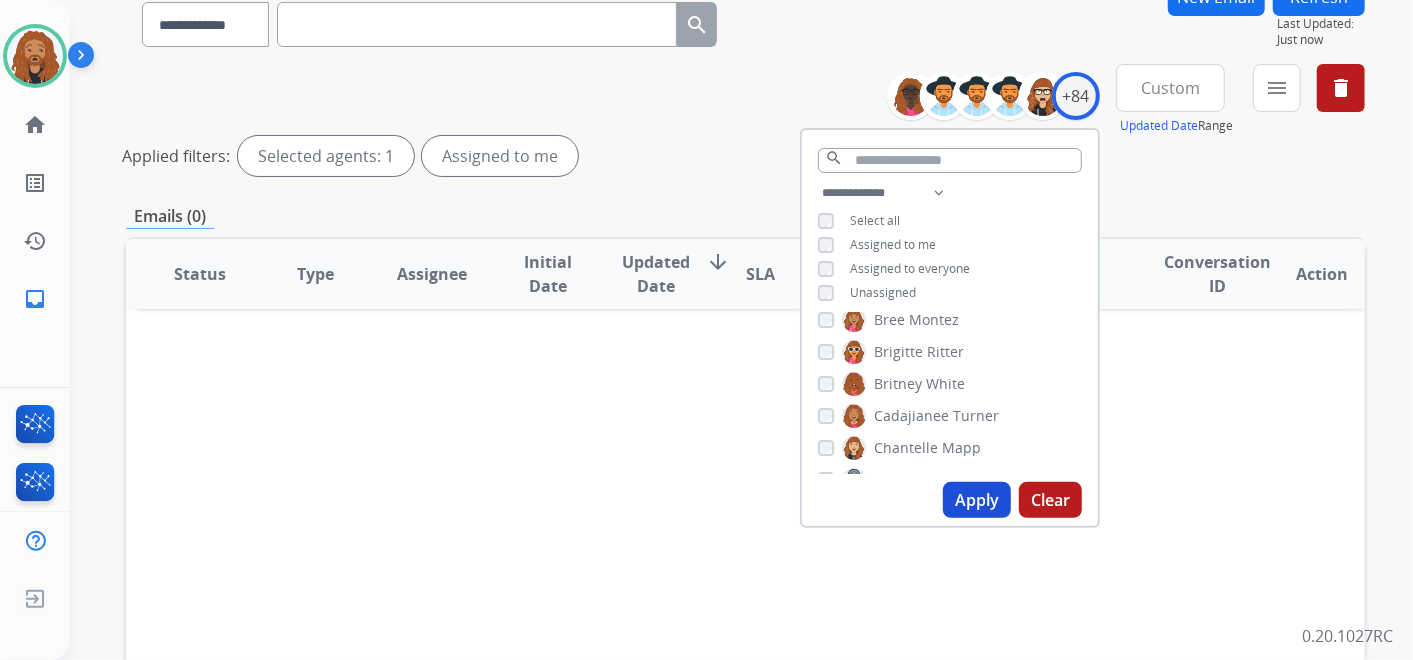scroll, scrollTop: 333, scrollLeft: 0, axis: vertical 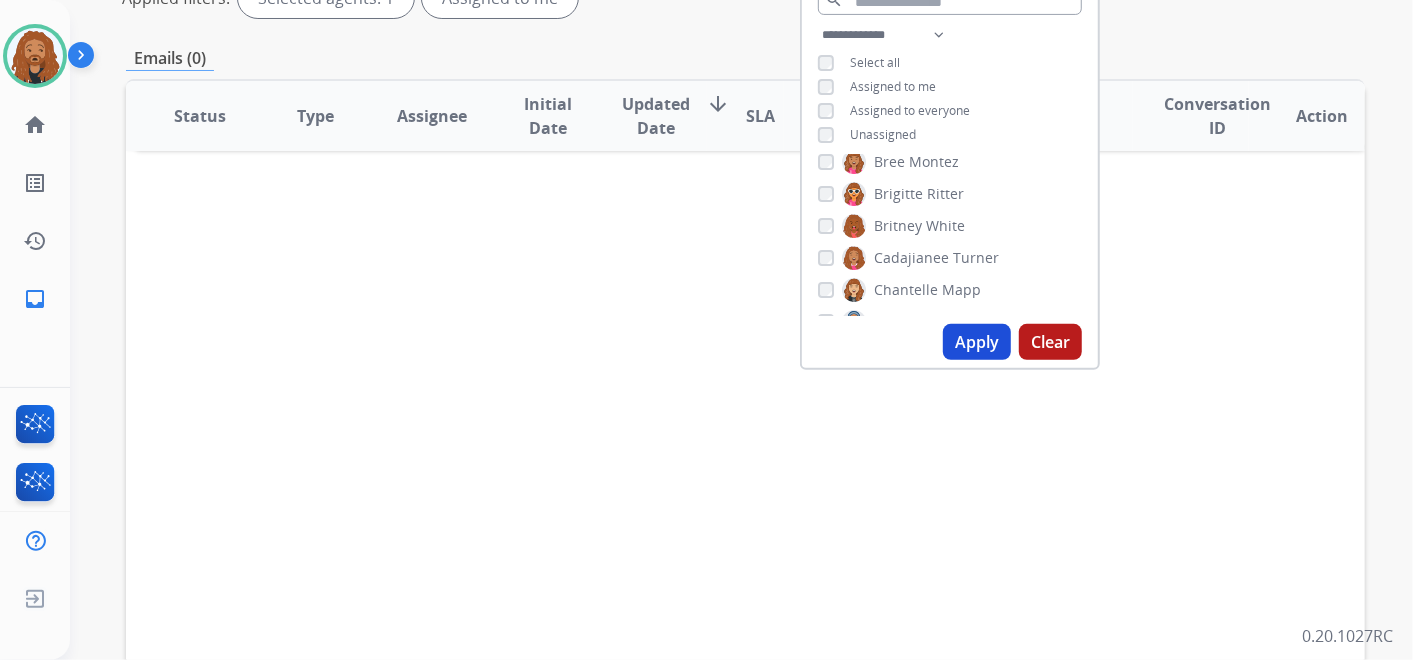click on "Apply" at bounding box center (977, 342) 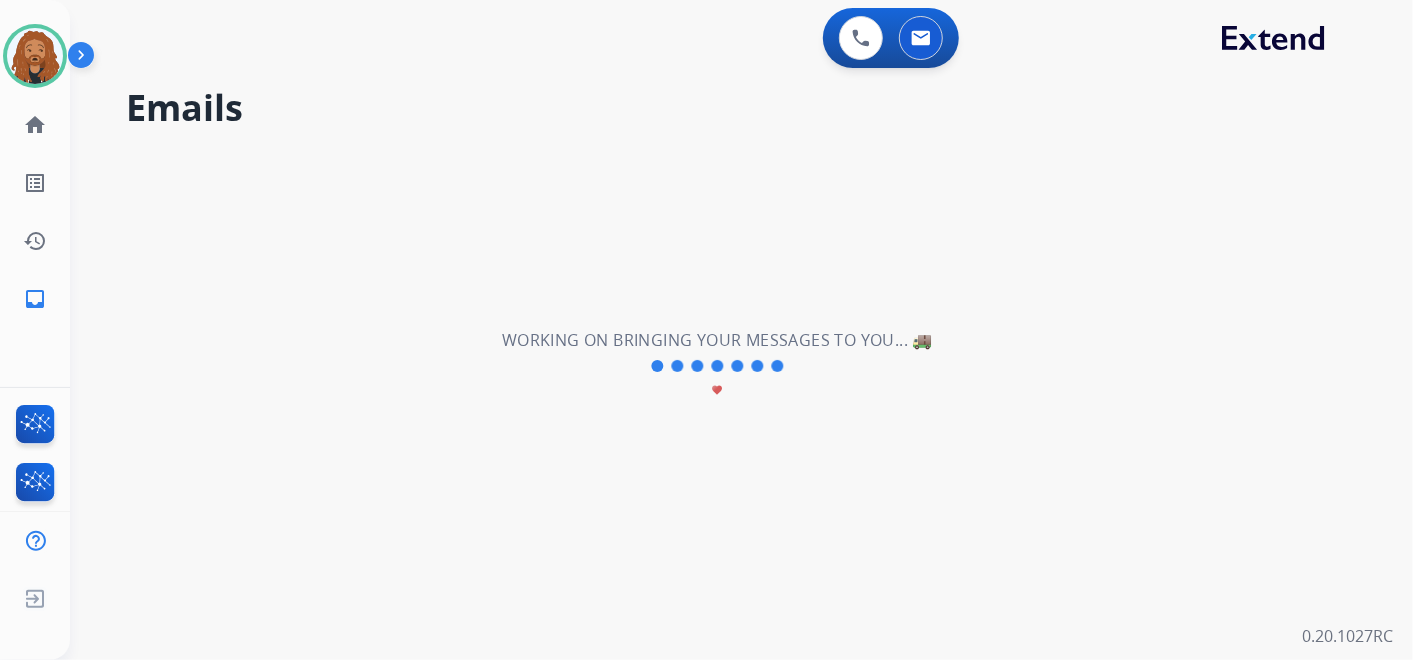 scroll, scrollTop: 0, scrollLeft: 0, axis: both 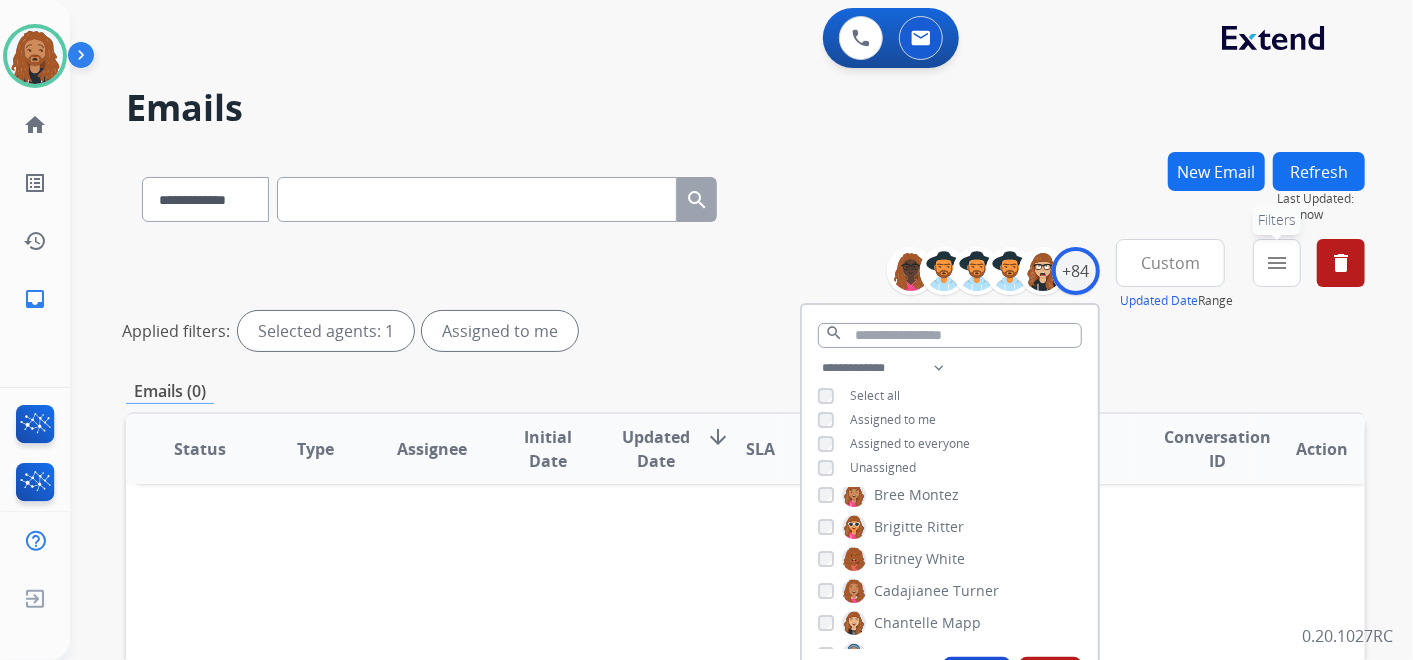 click on "menu  Filters" at bounding box center [1277, 263] 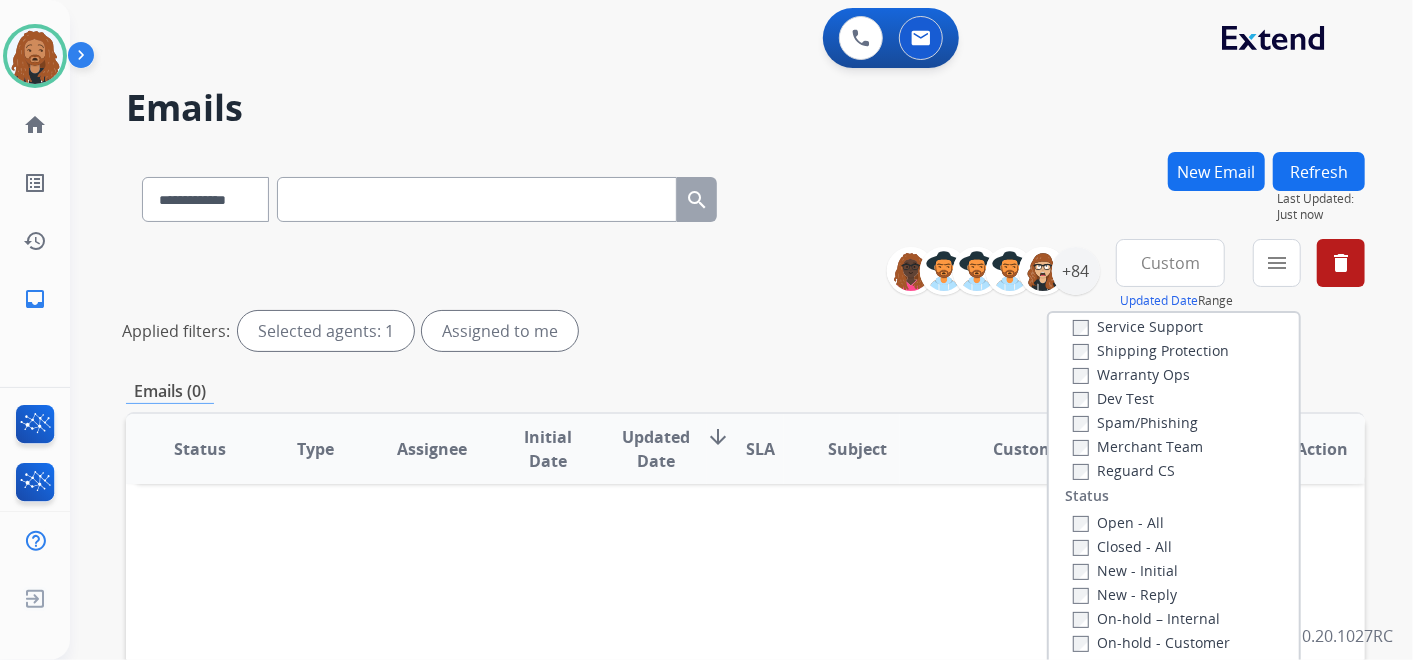 scroll, scrollTop: 222, scrollLeft: 0, axis: vertical 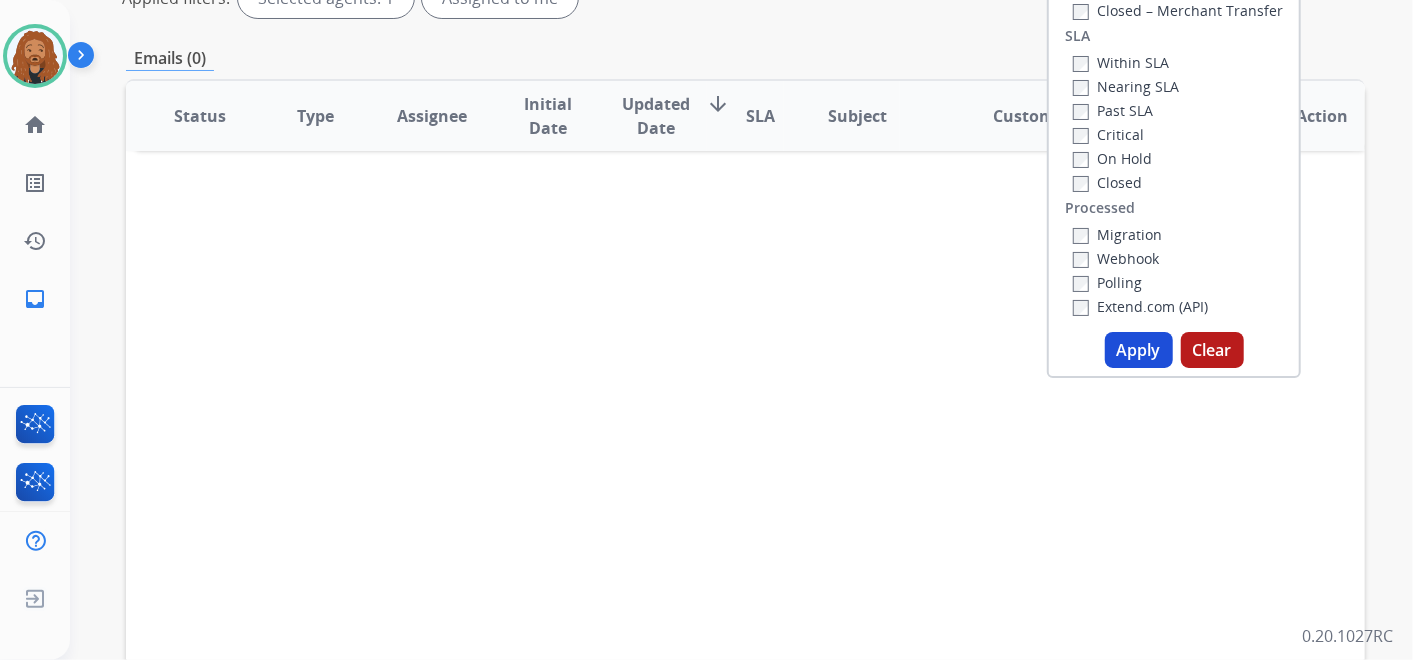 click on "Apply Clear" at bounding box center [1174, 350] 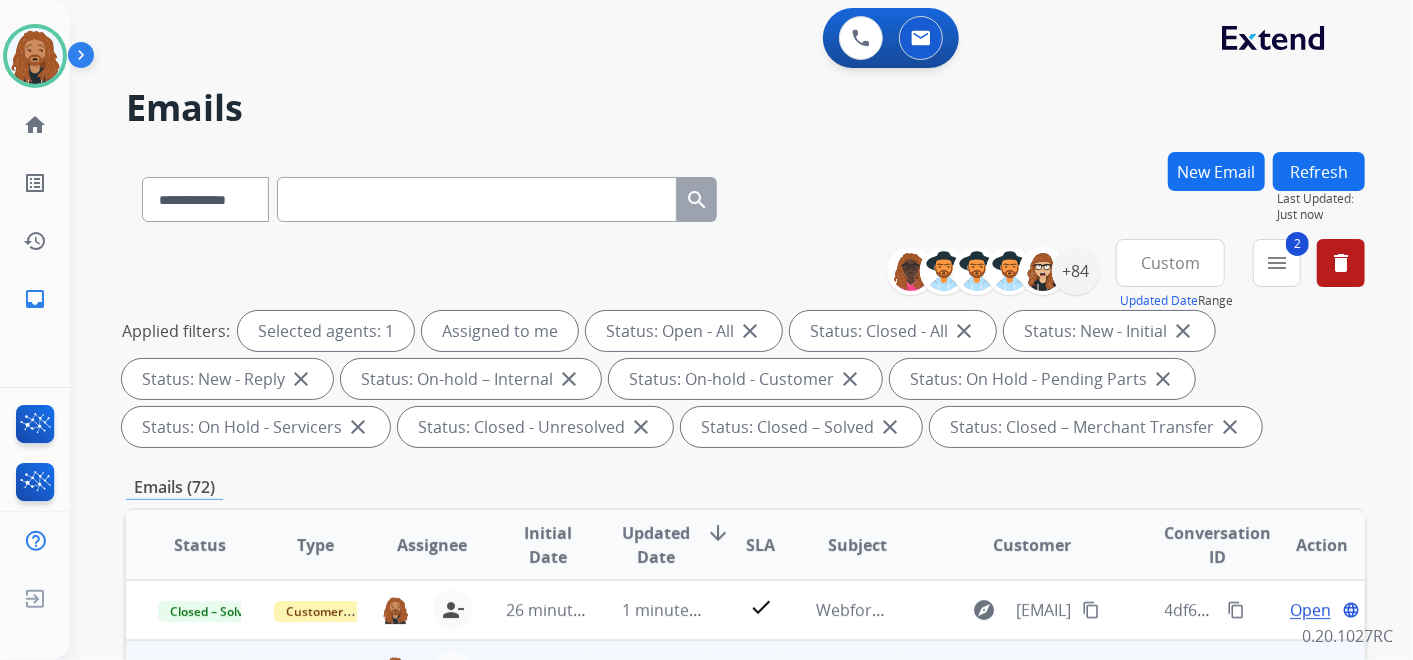 scroll, scrollTop: 333, scrollLeft: 0, axis: vertical 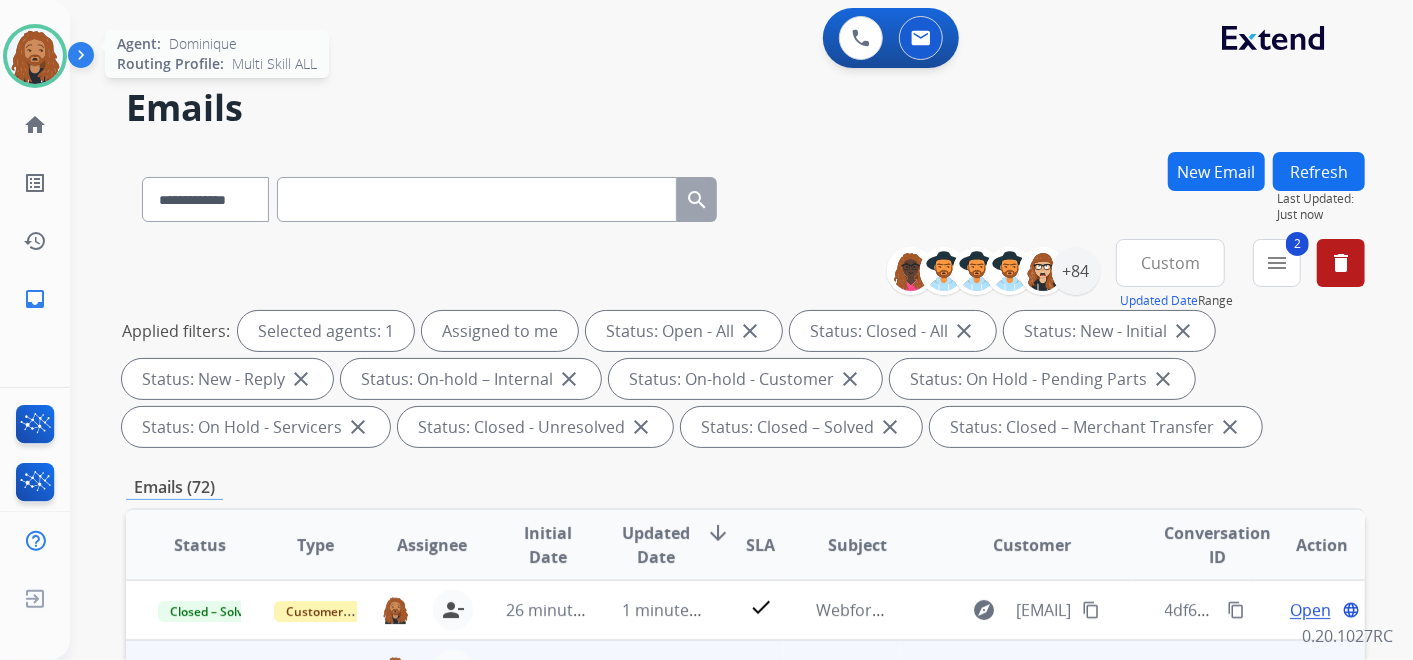 click at bounding box center (35, 56) 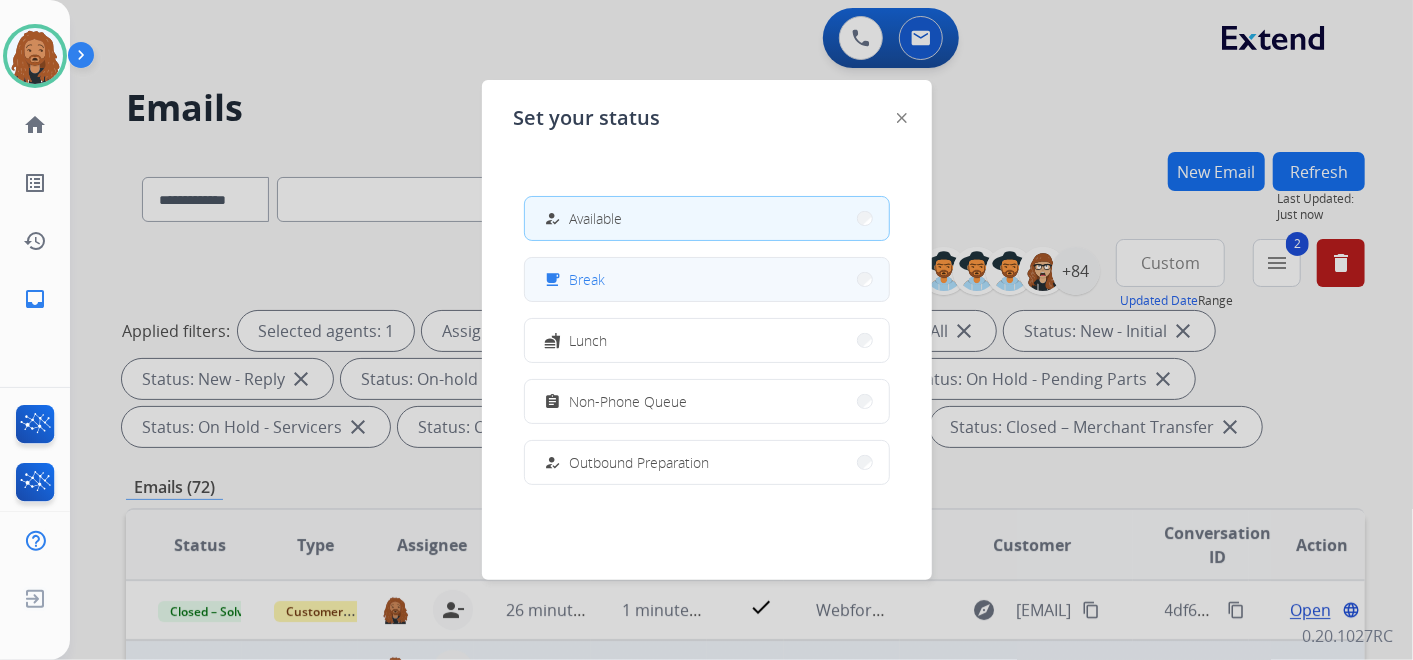 click on "free_breakfast Break" at bounding box center (707, 279) 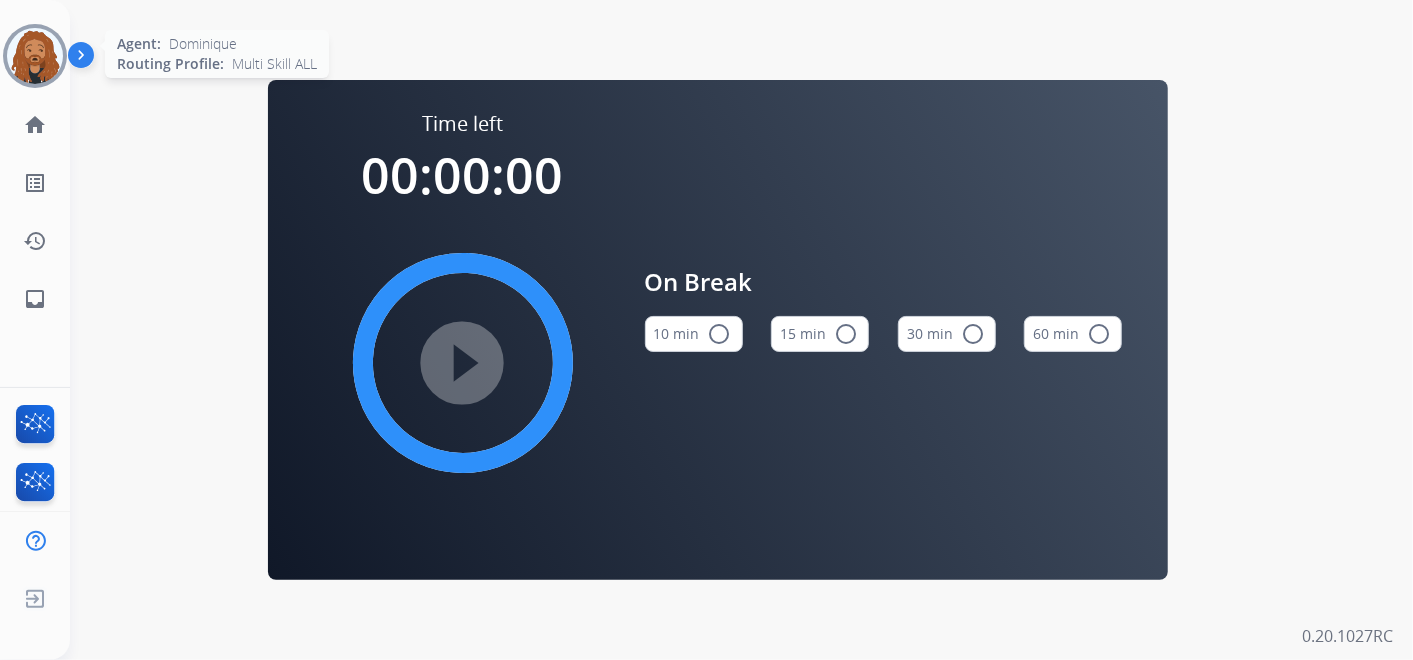 click at bounding box center [35, 56] 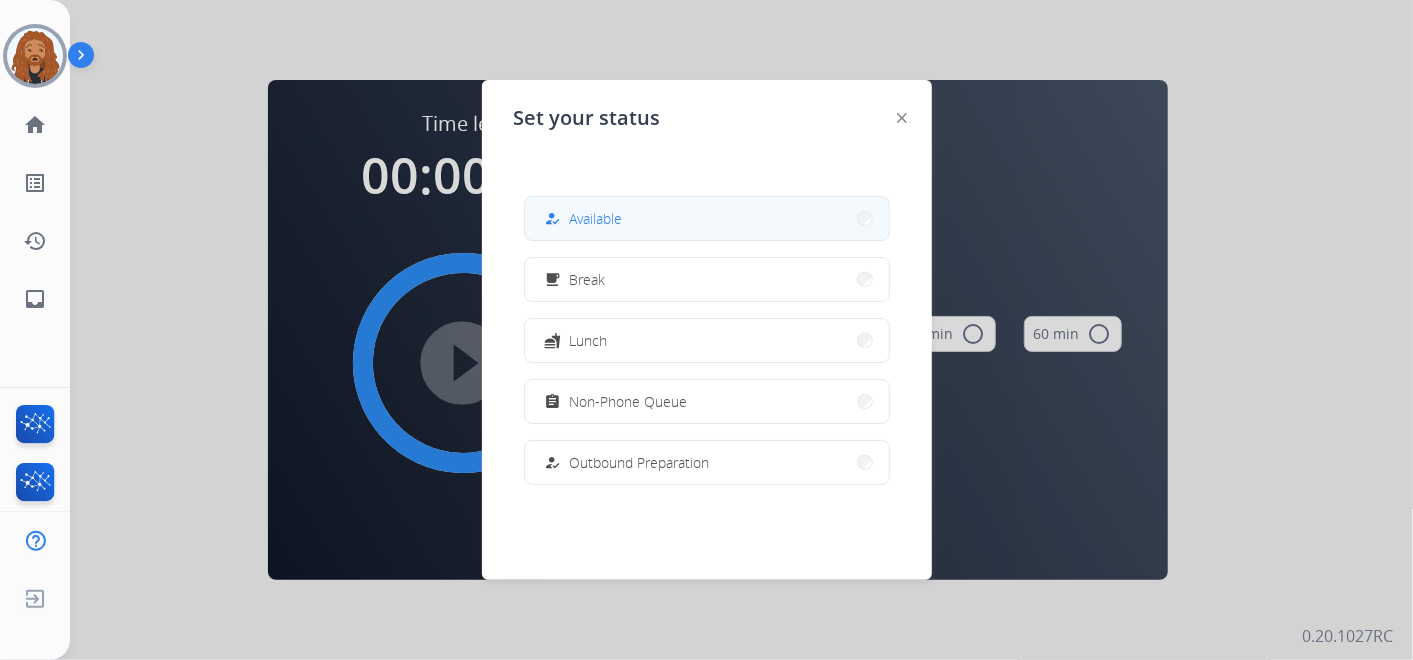 click on "how_to_reg Available" at bounding box center (707, 218) 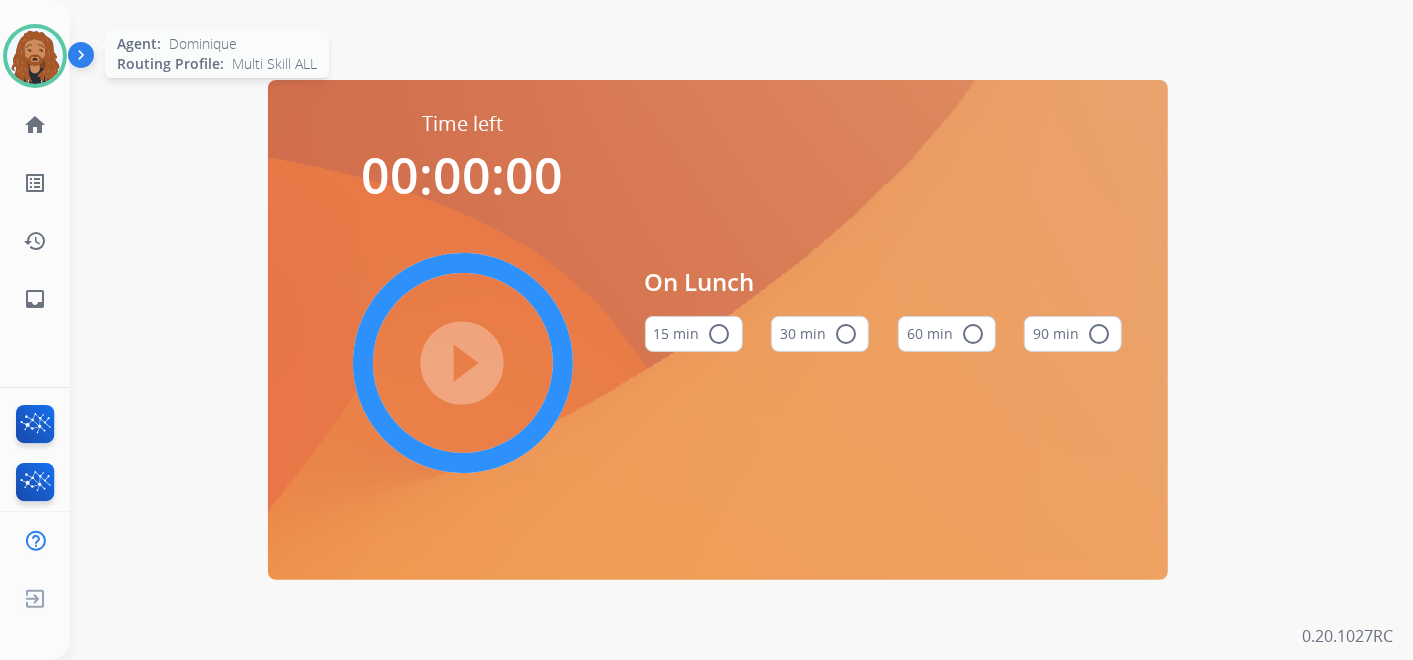 click at bounding box center [35, 56] 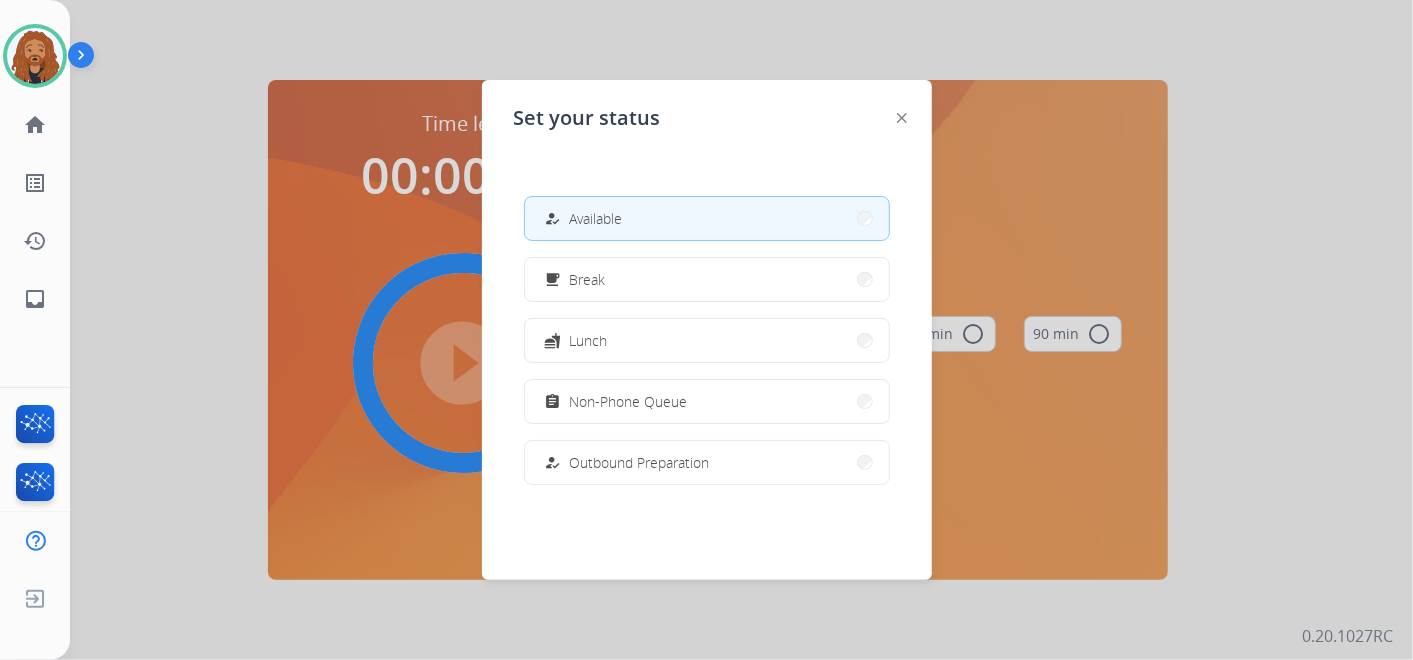 click at bounding box center (706, 330) 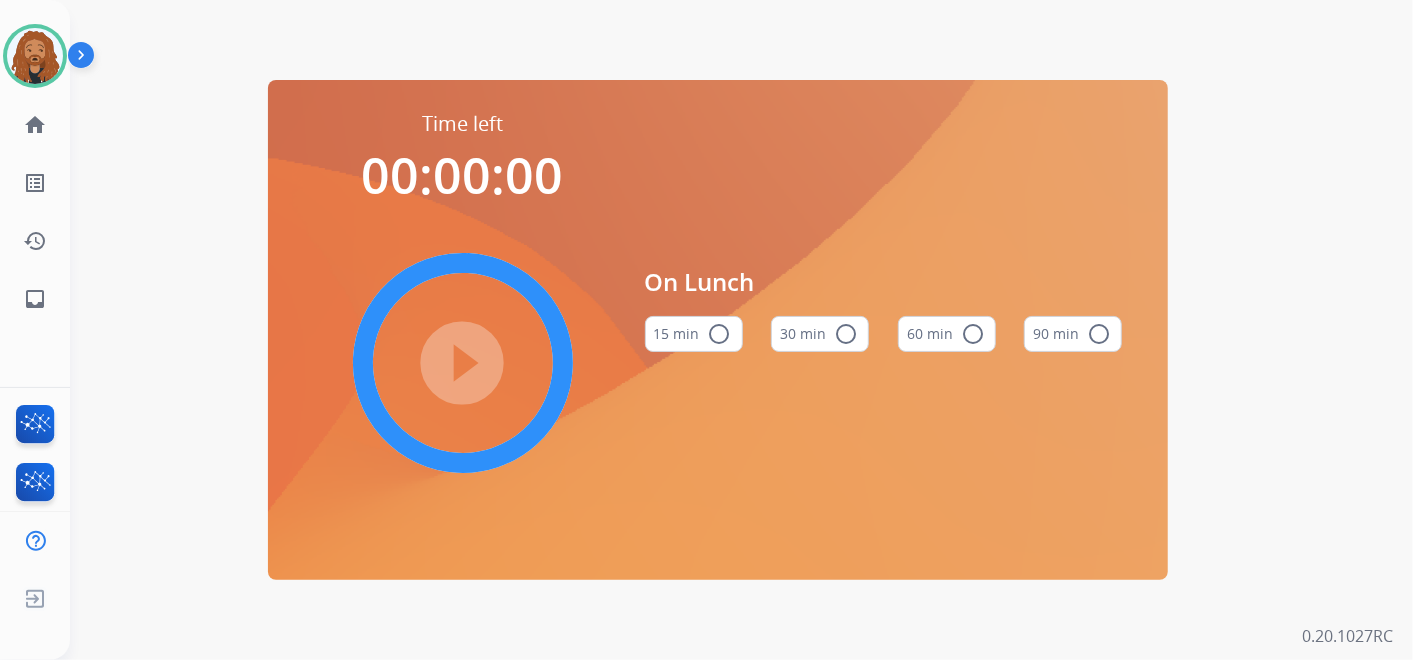 click on "Time left 00:00:00 play_circle_filled On Lunch  15 min  radio_button_unchecked  30 min  radio_button_unchecked  60 min  radio_button_unchecked  90 min  radio_button_unchecked" at bounding box center (717, 330) 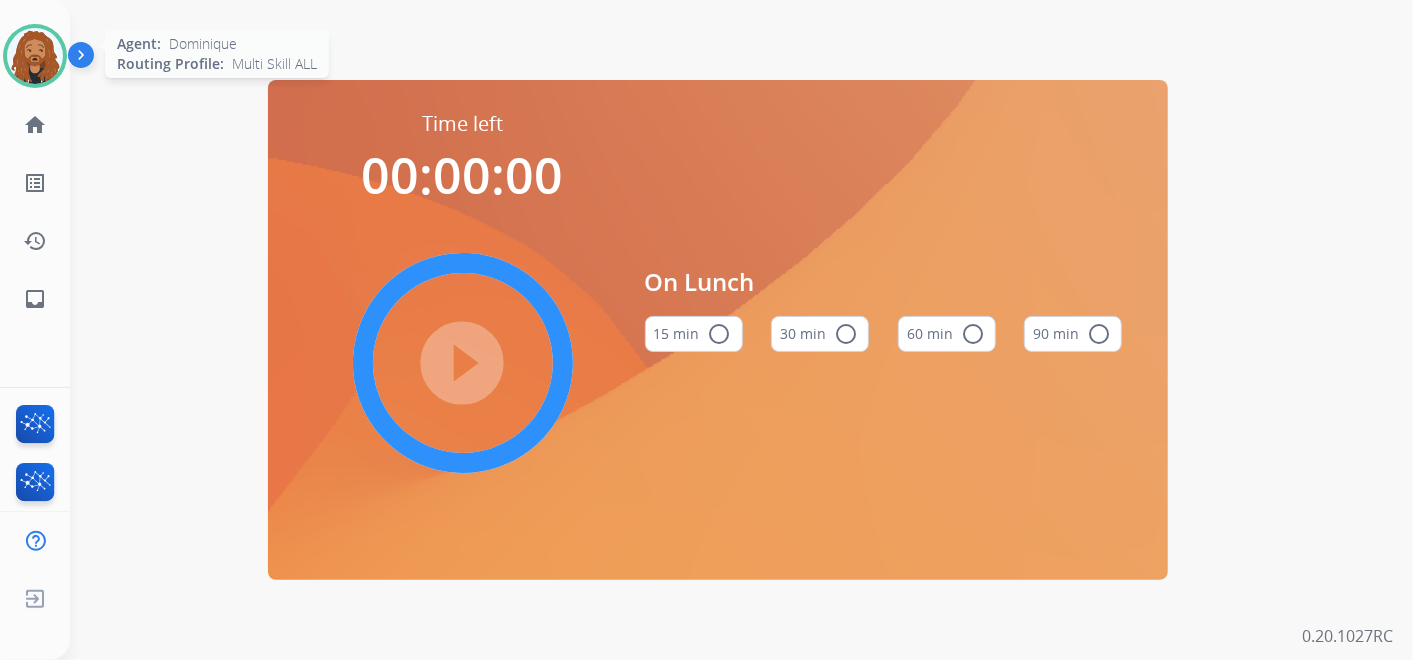 click at bounding box center (35, 56) 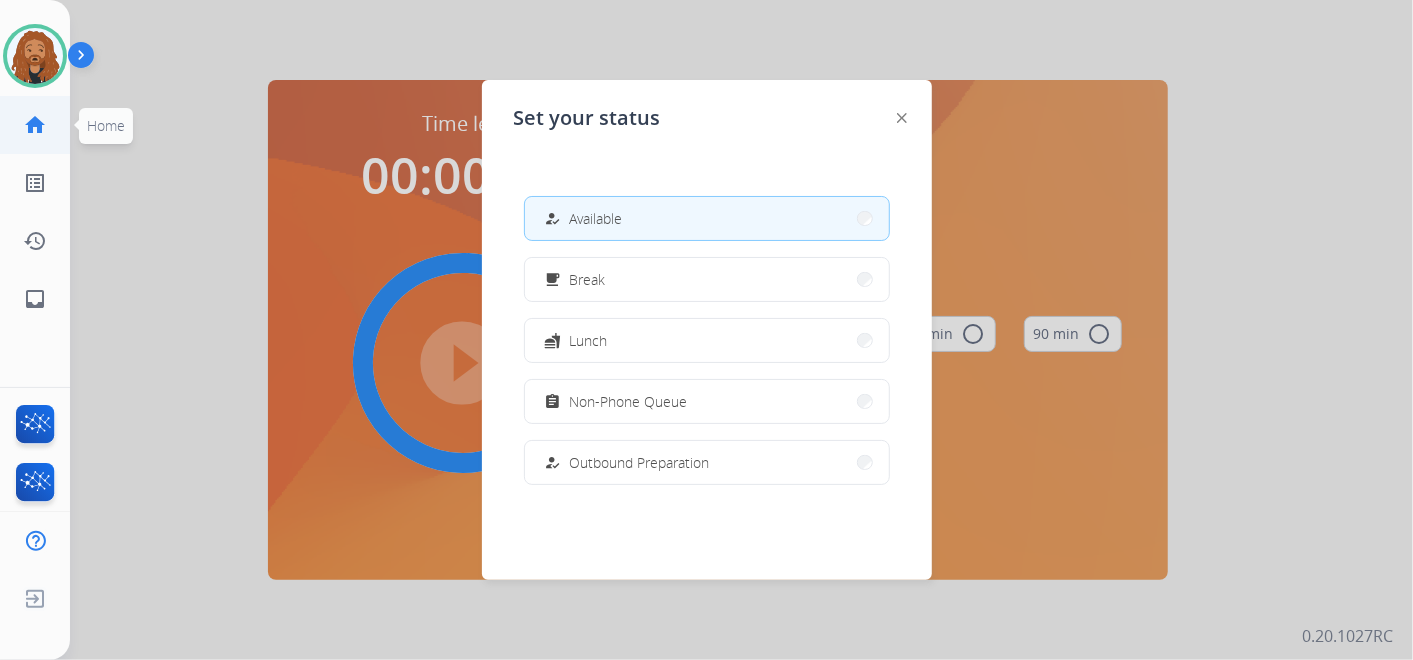 click on "home" at bounding box center (35, 125) 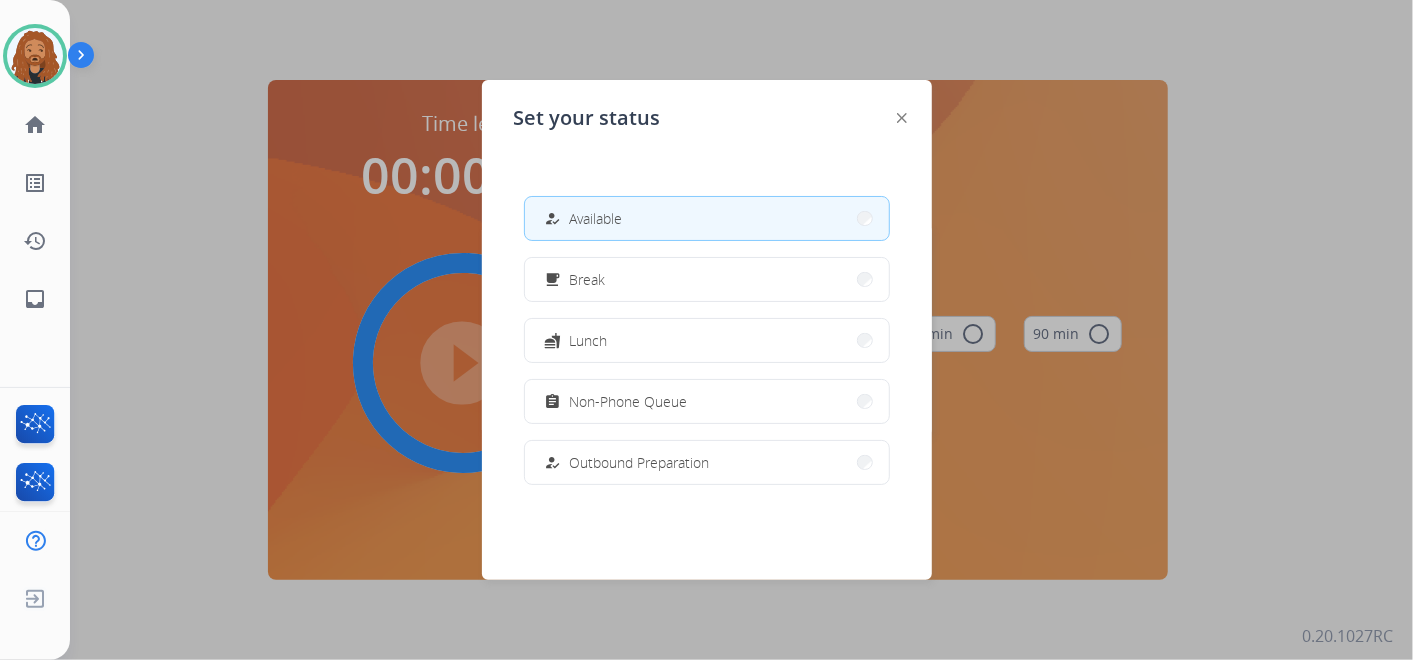 click on "Available" at bounding box center (596, 218) 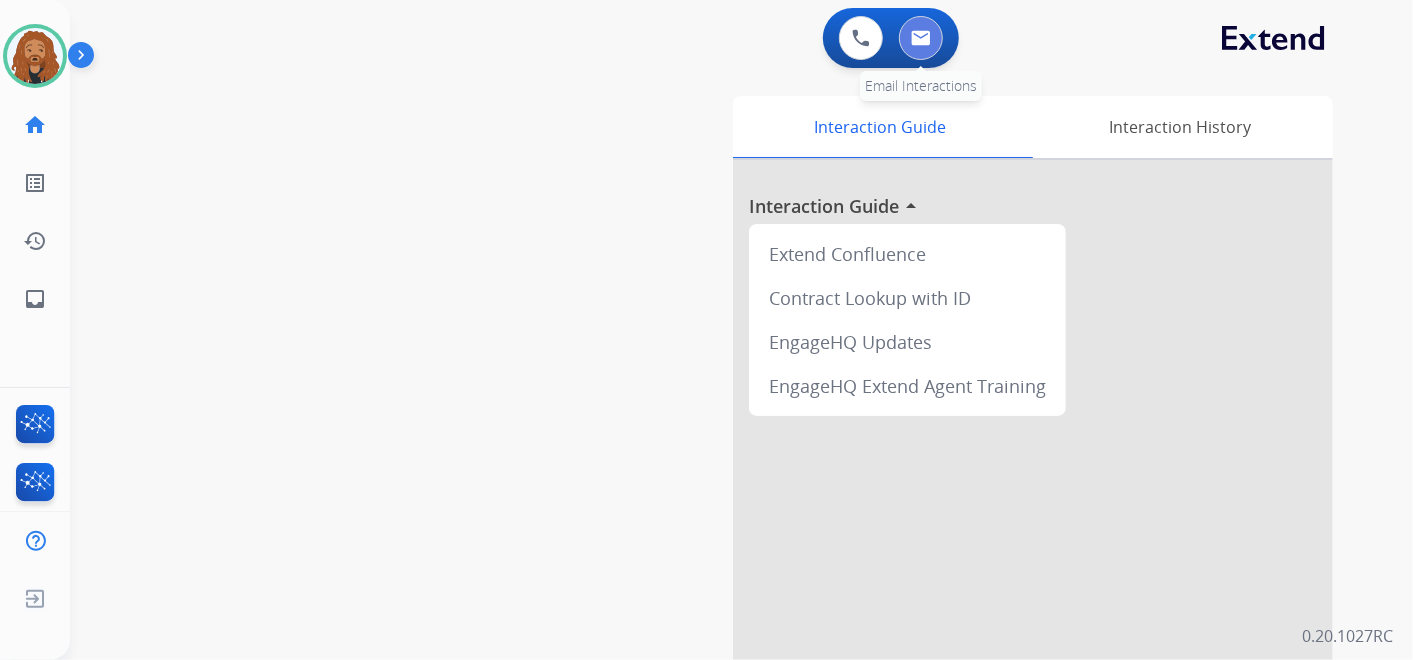 click at bounding box center (921, 38) 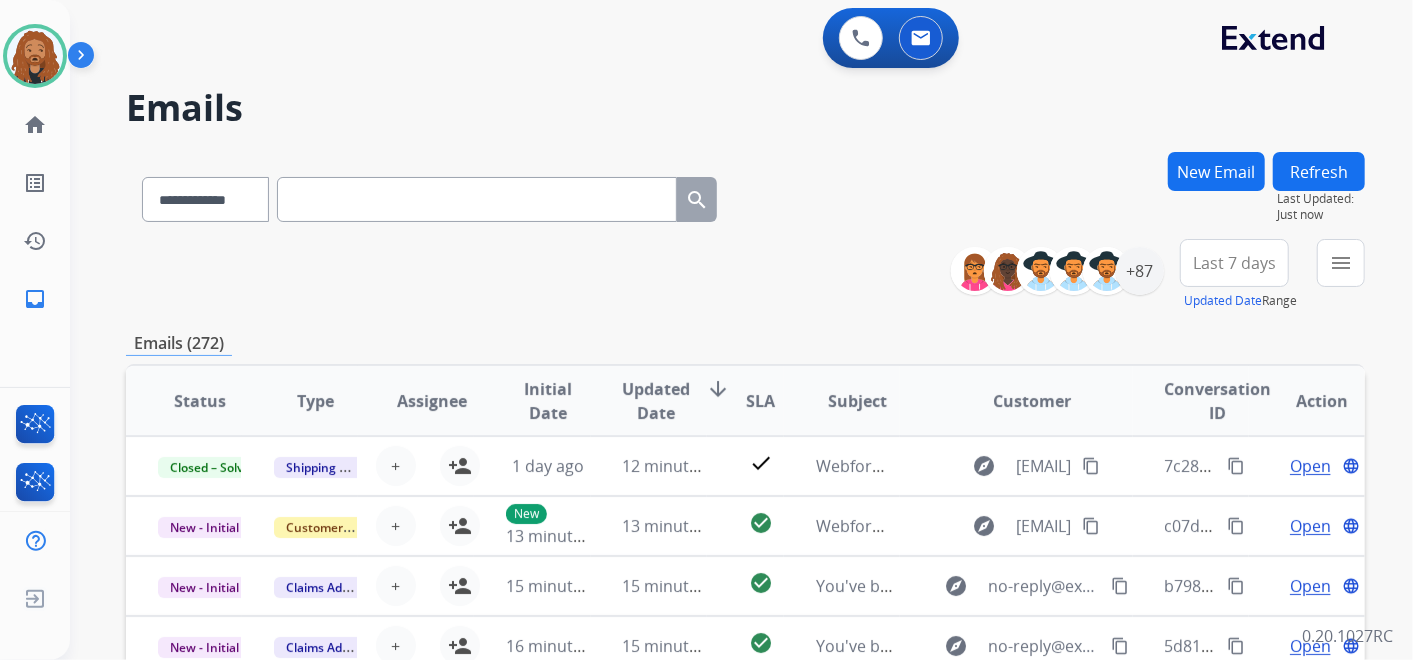 scroll, scrollTop: 1, scrollLeft: 0, axis: vertical 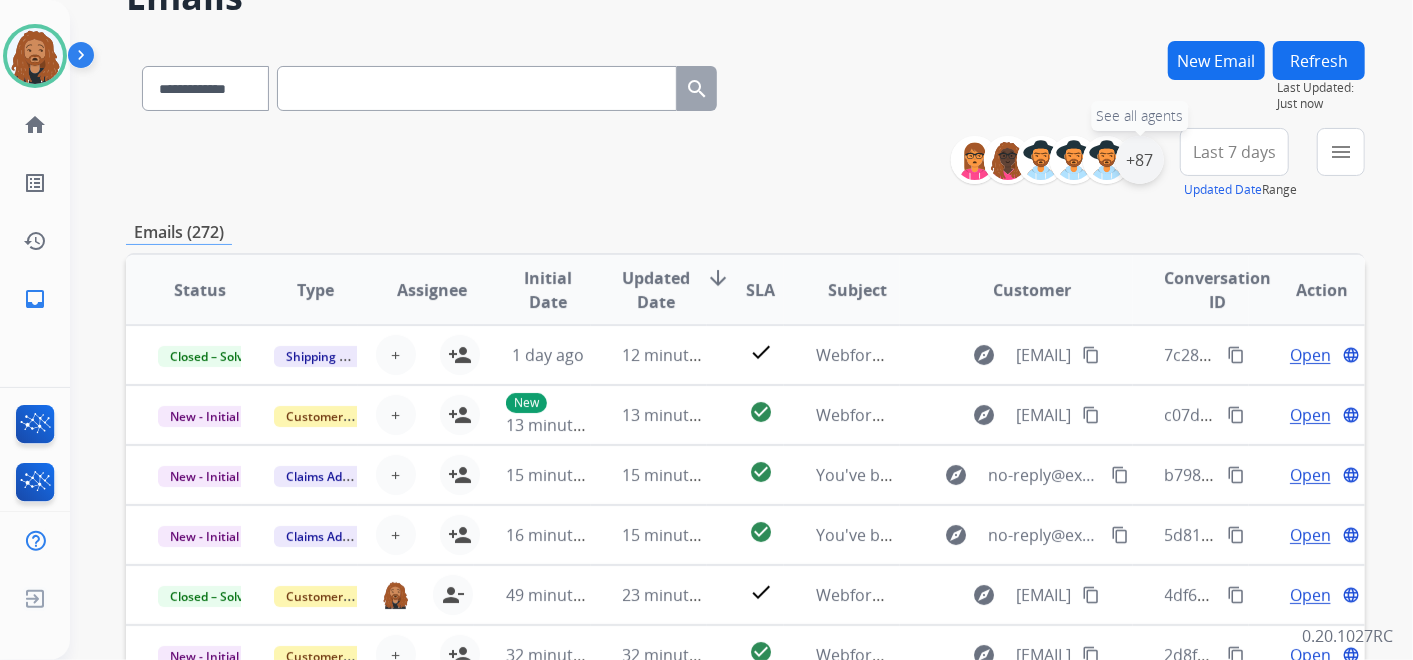 click on "+87" at bounding box center [1140, 160] 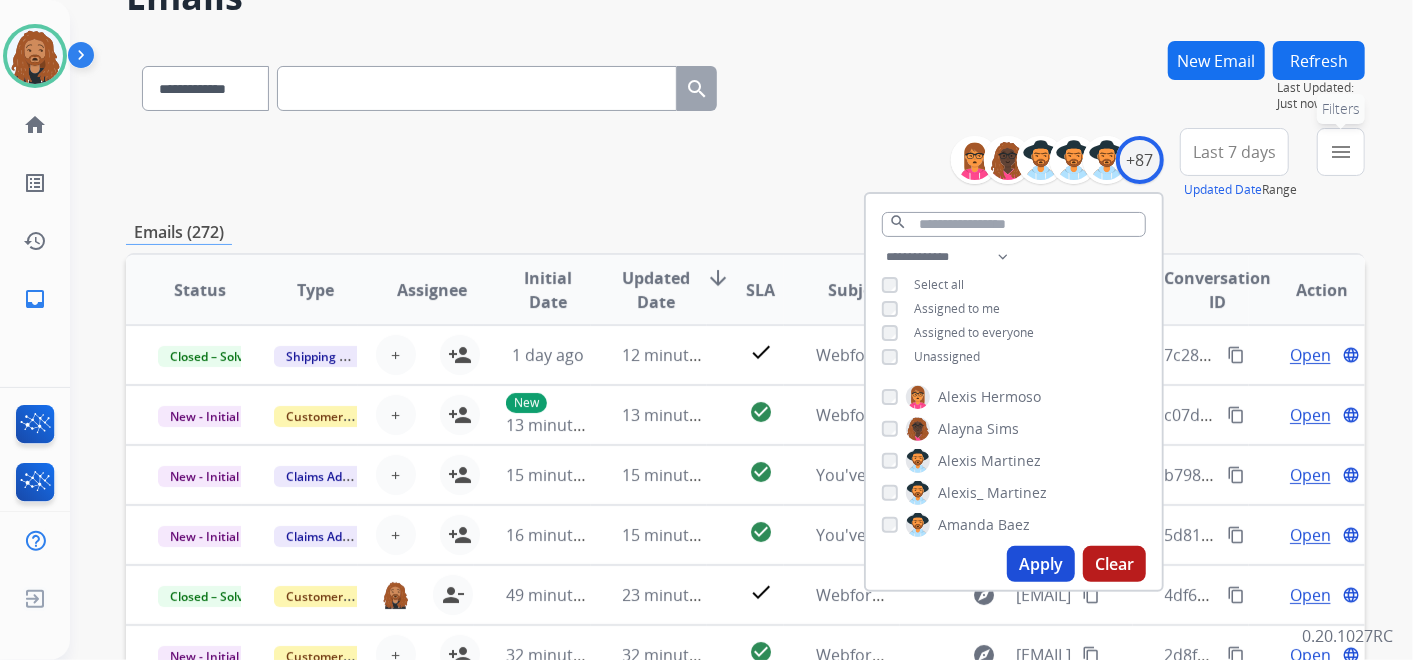 click on "menu" at bounding box center (1341, 152) 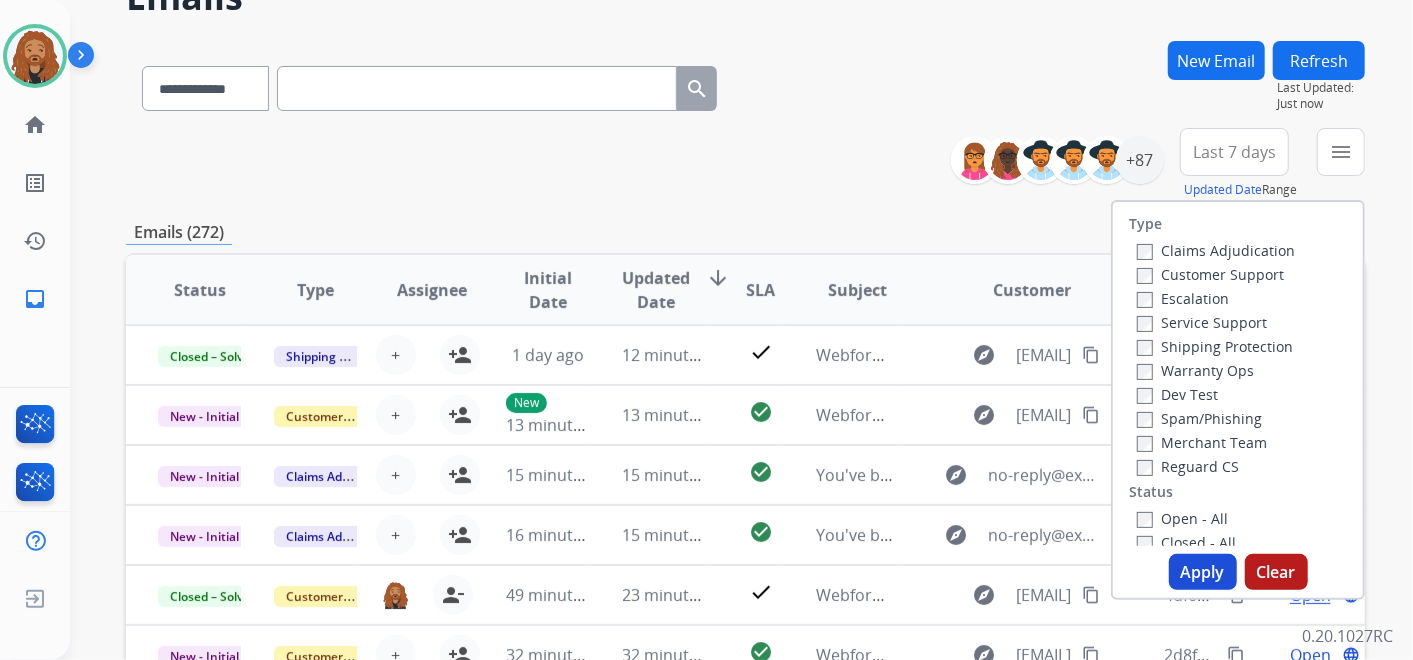 click on "Open - All" at bounding box center [1182, 518] 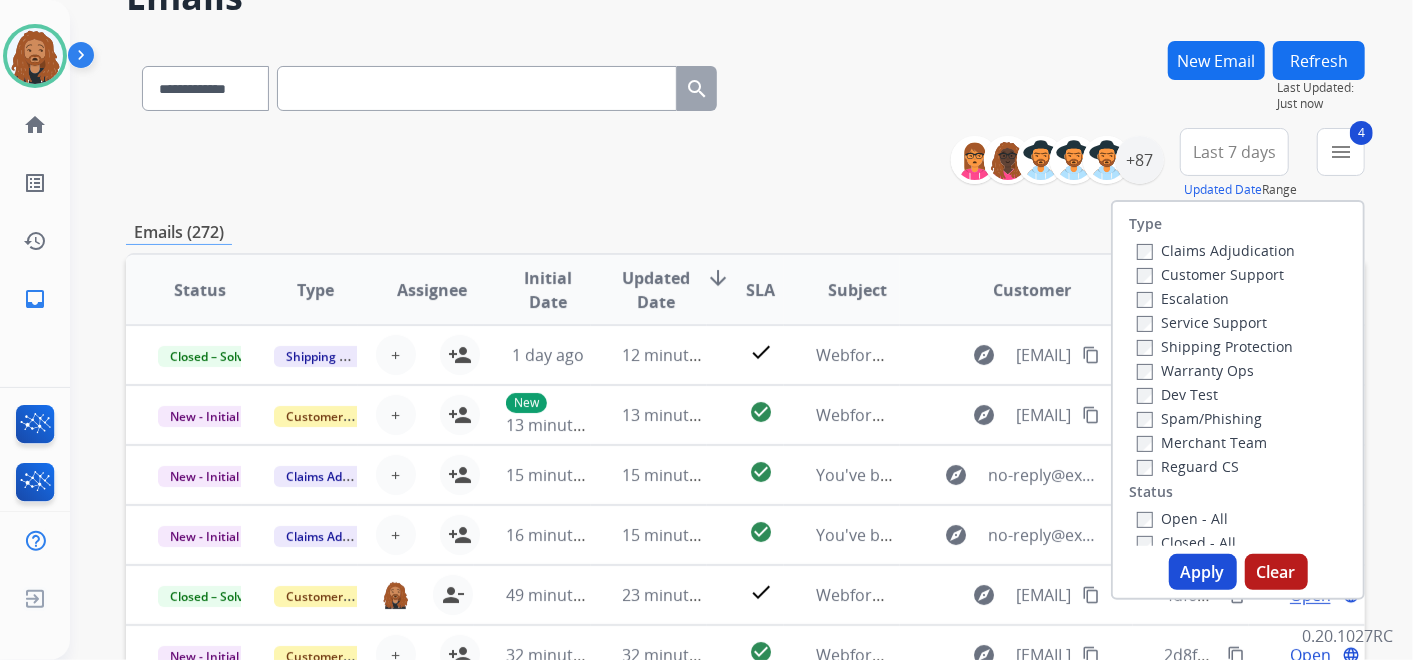 click on "Apply" at bounding box center [1203, 572] 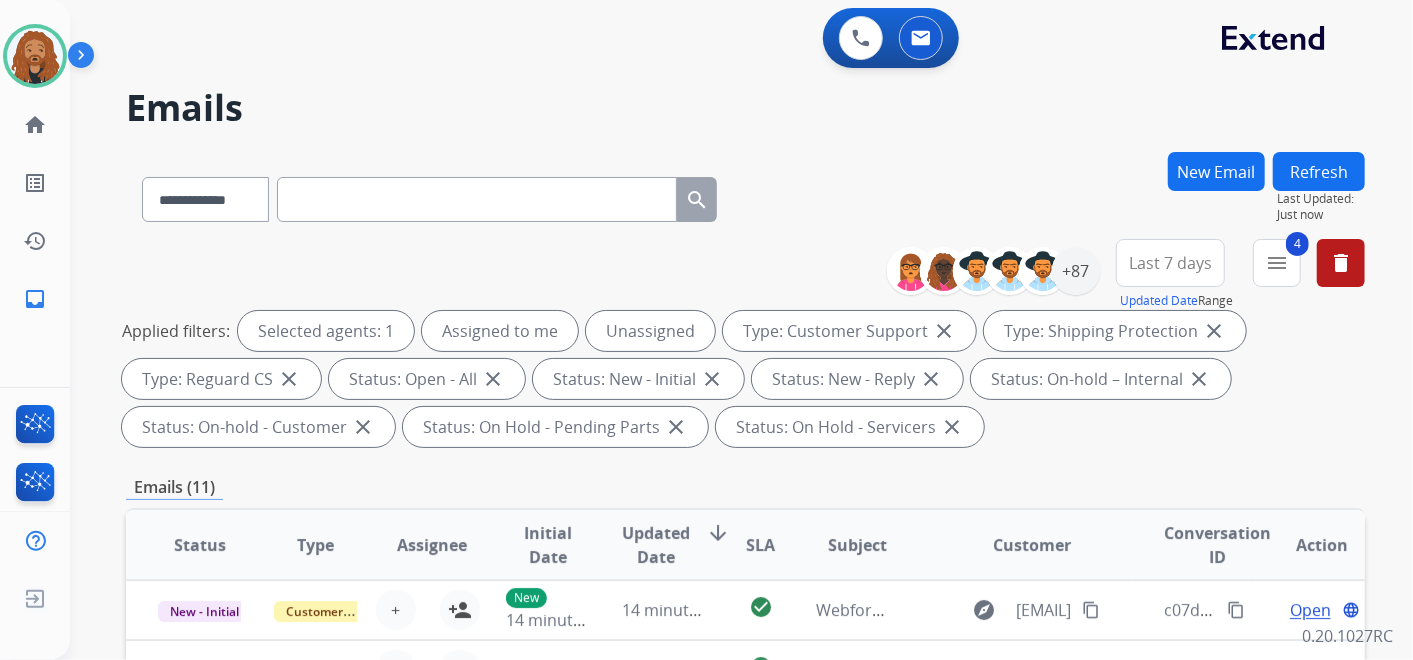 click on "Last 7 days" at bounding box center (1170, 263) 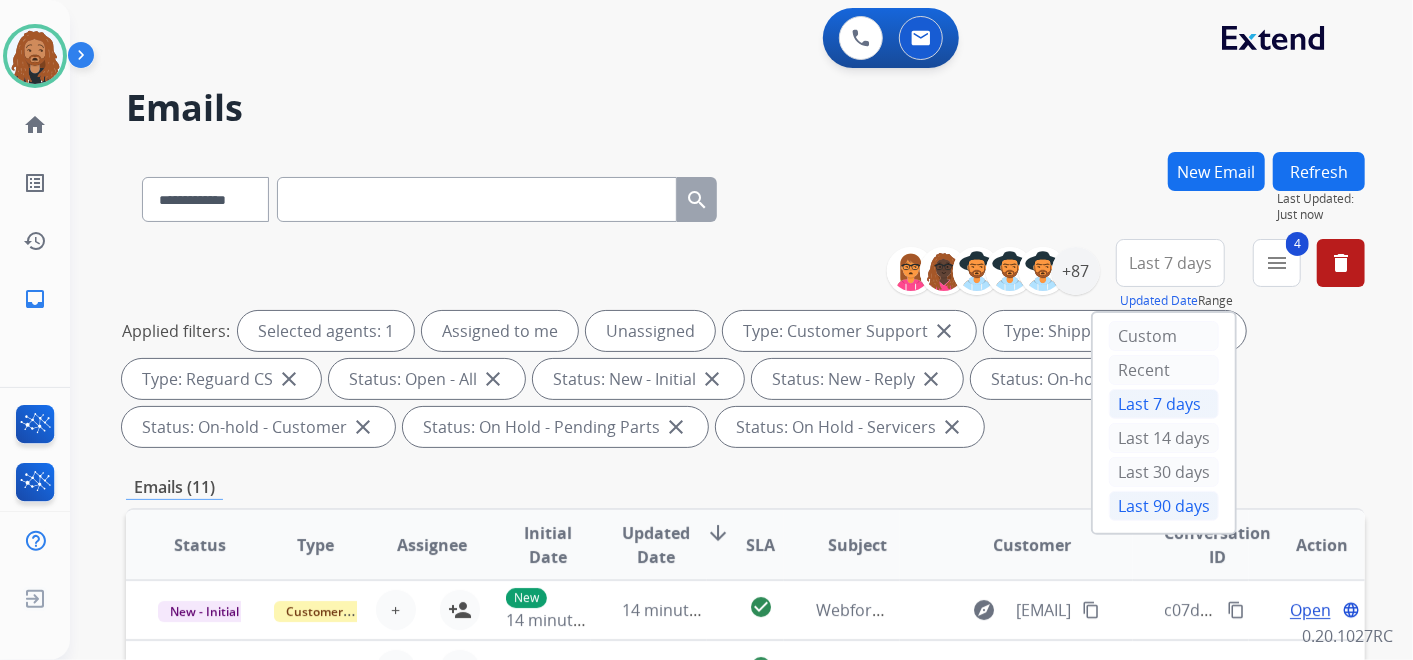 click on "Last 90 days" at bounding box center [1164, 506] 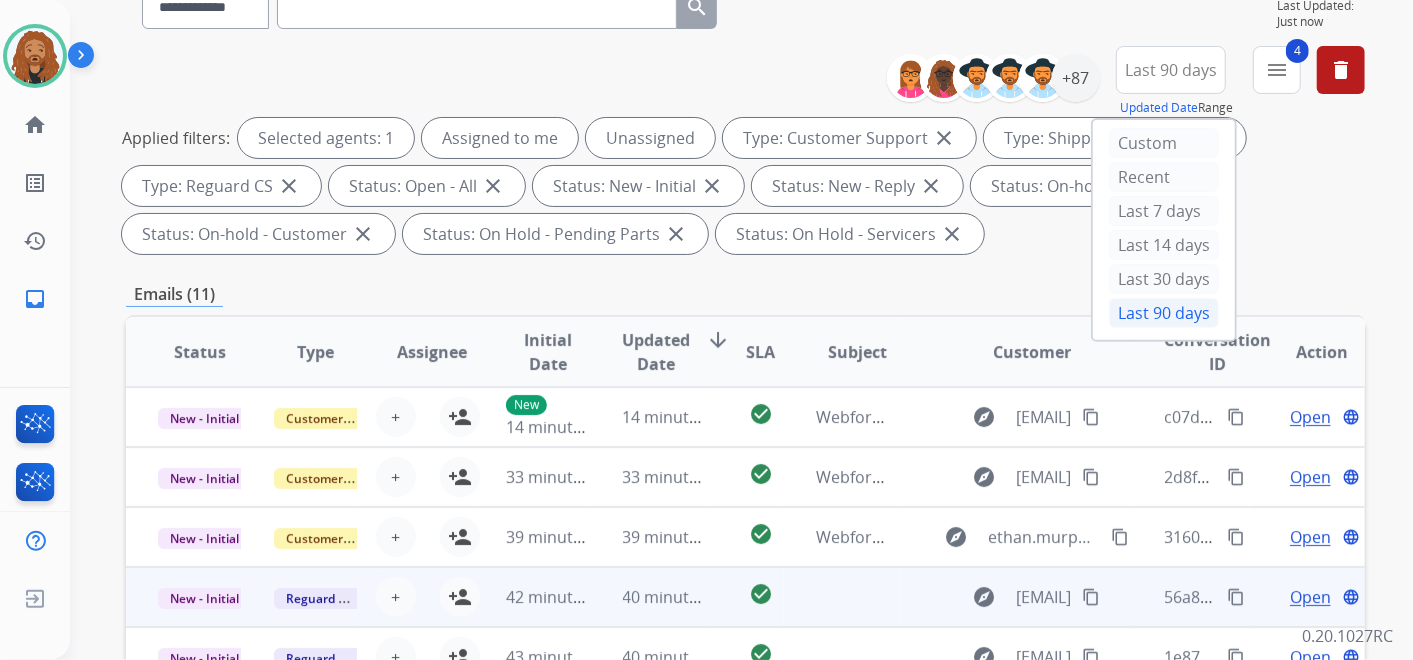 scroll, scrollTop: 333, scrollLeft: 0, axis: vertical 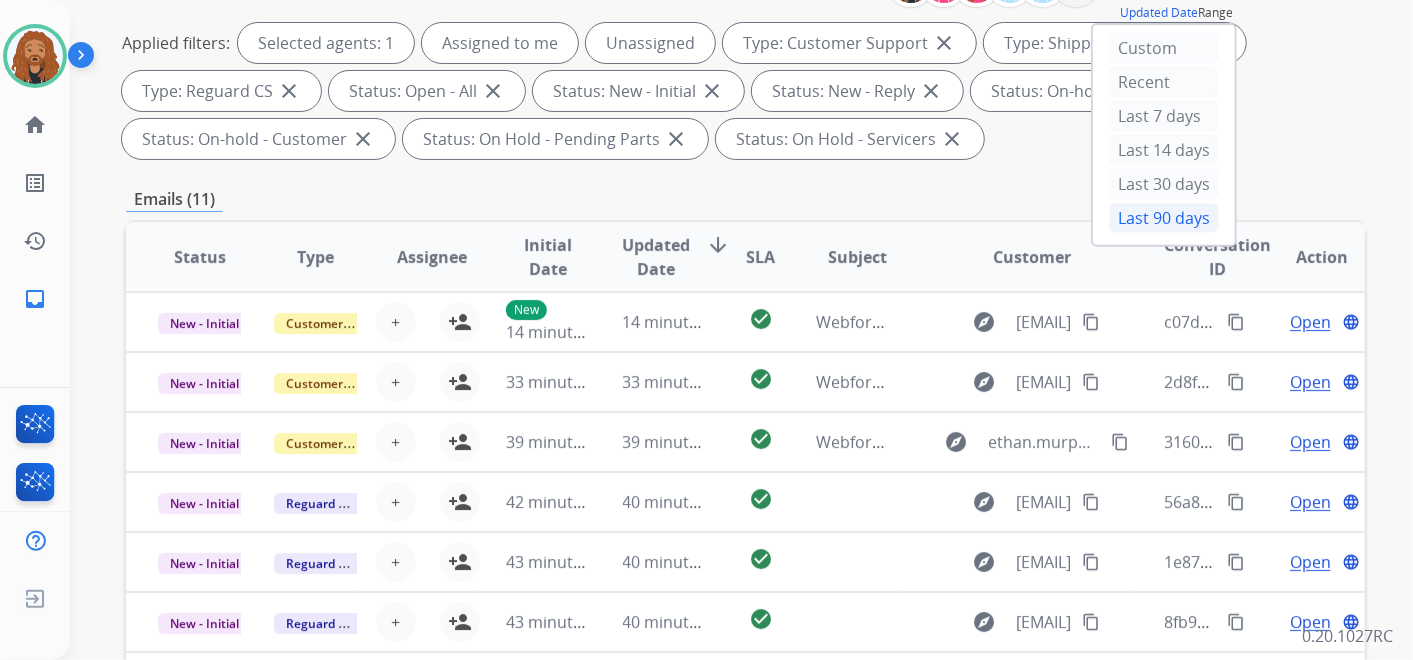 click on "Updated Date" at bounding box center (657, 257) 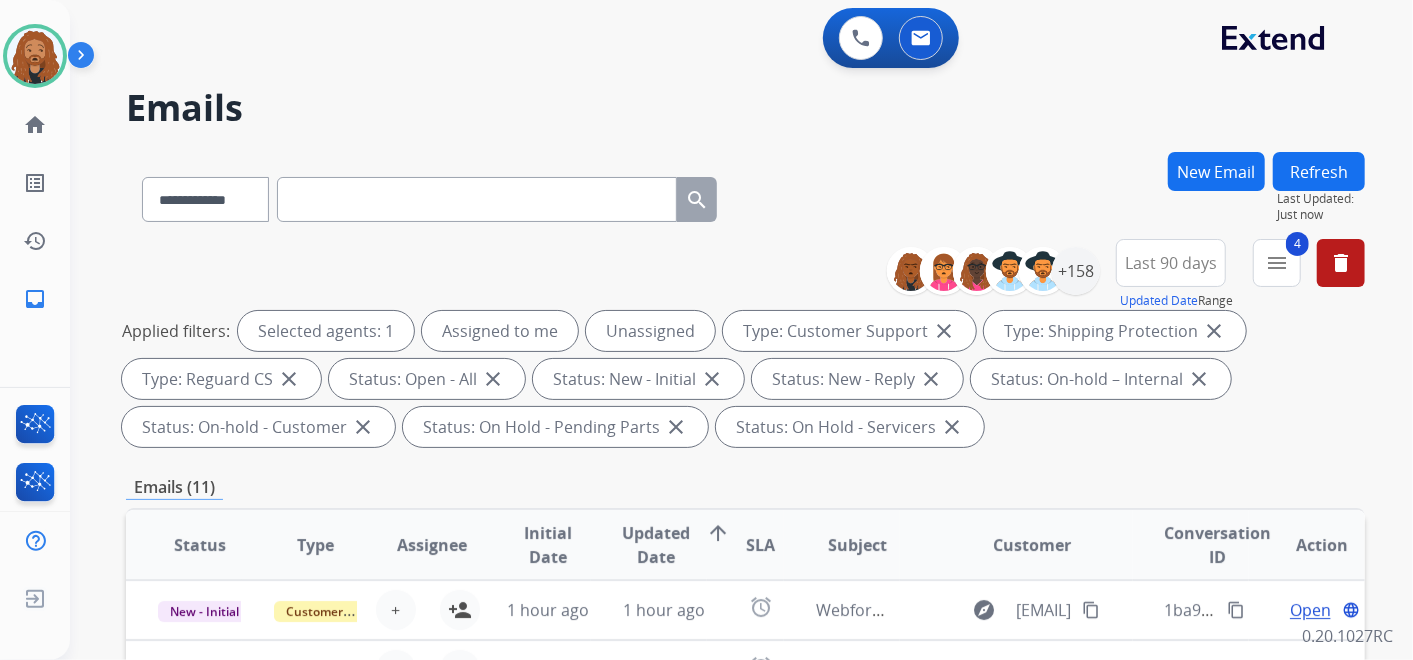 scroll, scrollTop: 333, scrollLeft: 0, axis: vertical 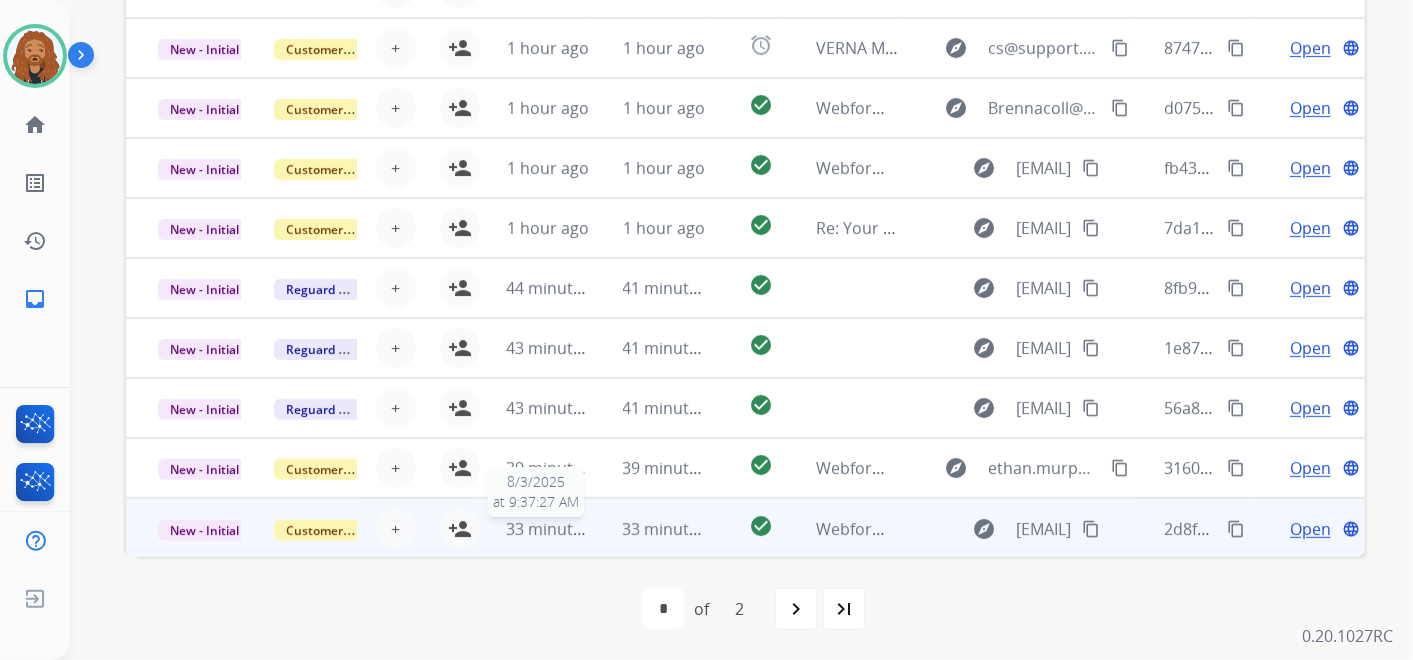 click on "33 minutes ago" at bounding box center [564, 529] 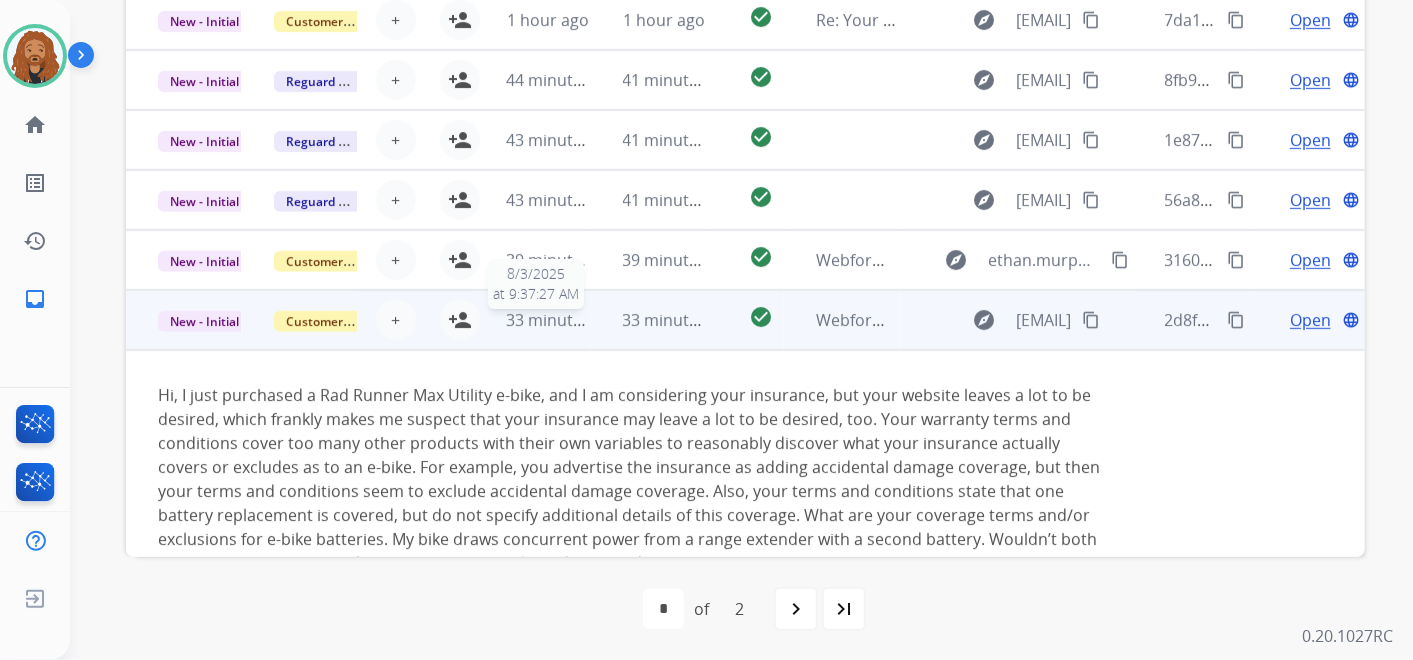 scroll, scrollTop: 257, scrollLeft: 0, axis: vertical 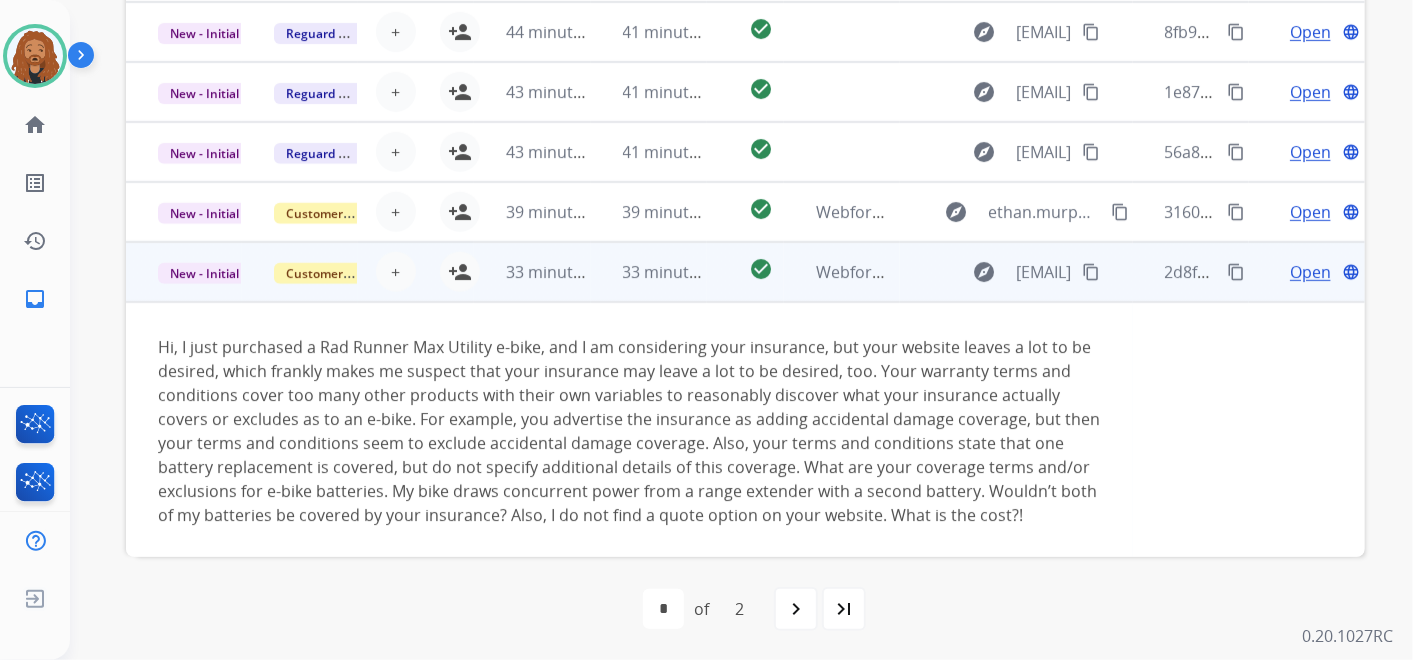 click on "Open" at bounding box center (1310, 272) 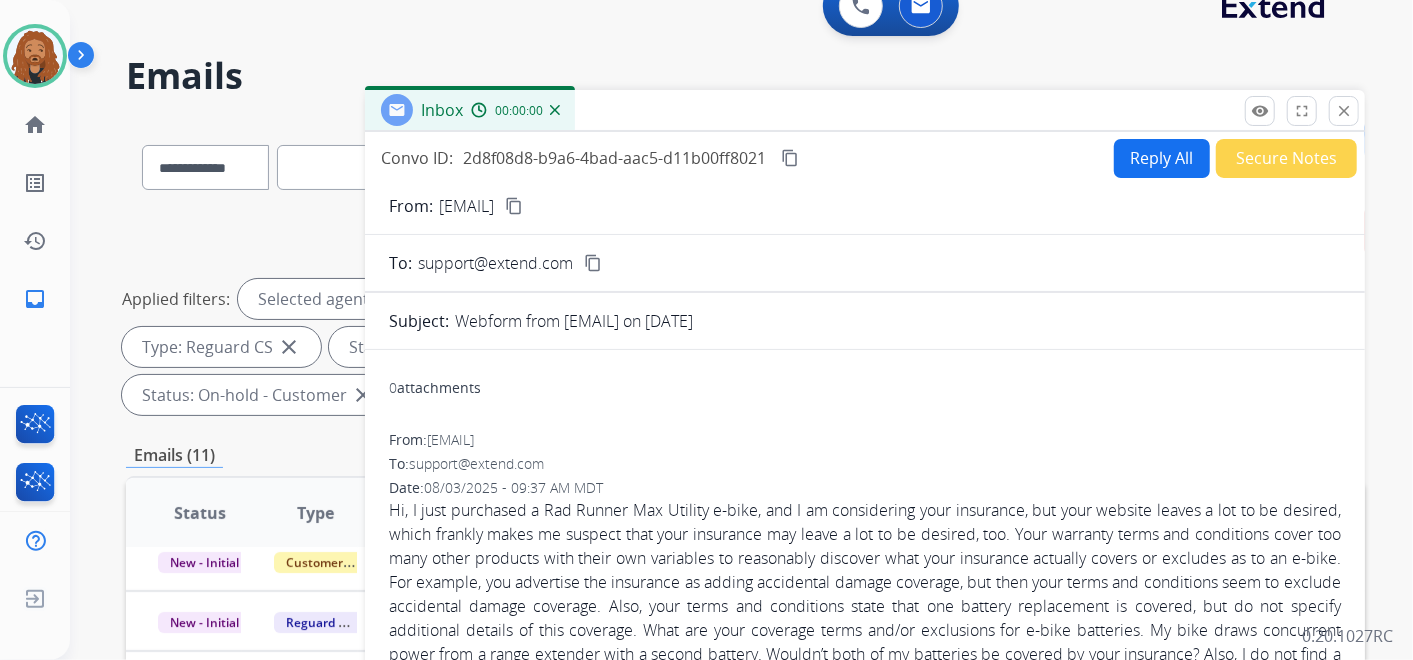 scroll, scrollTop: 0, scrollLeft: 0, axis: both 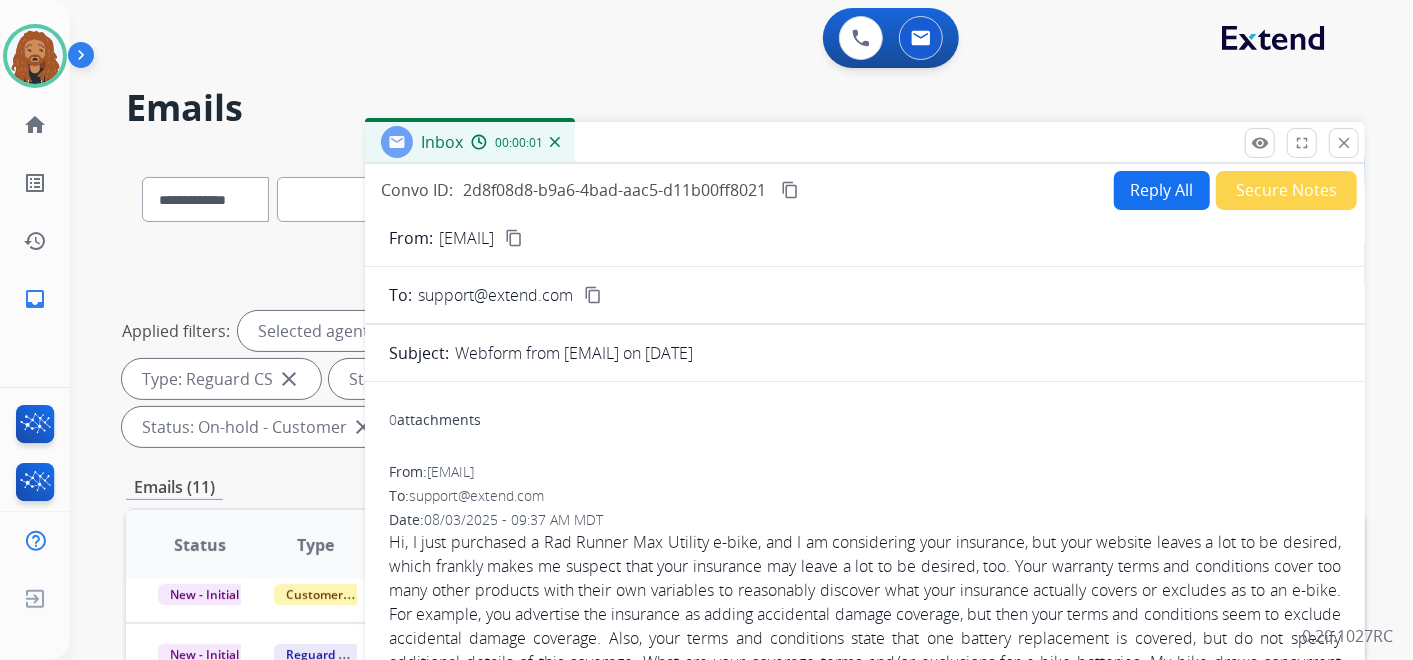 click on "Reply All" at bounding box center [1162, 190] 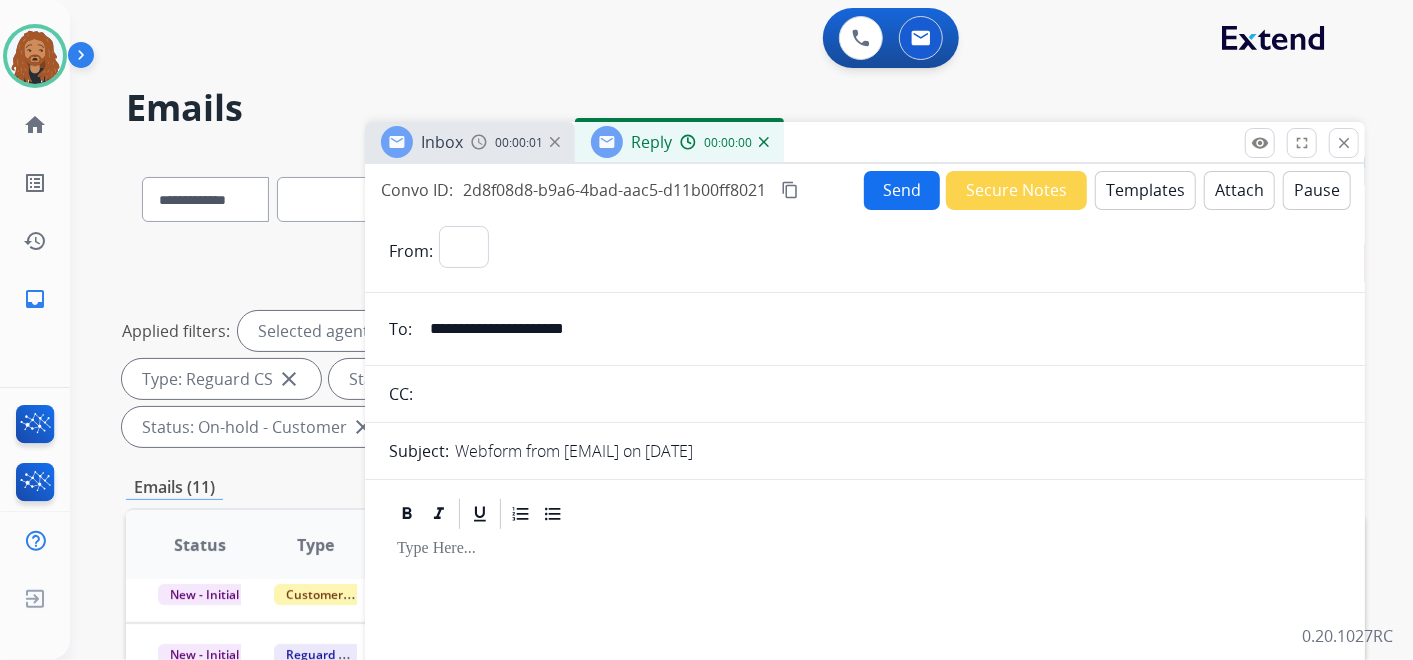 select on "**********" 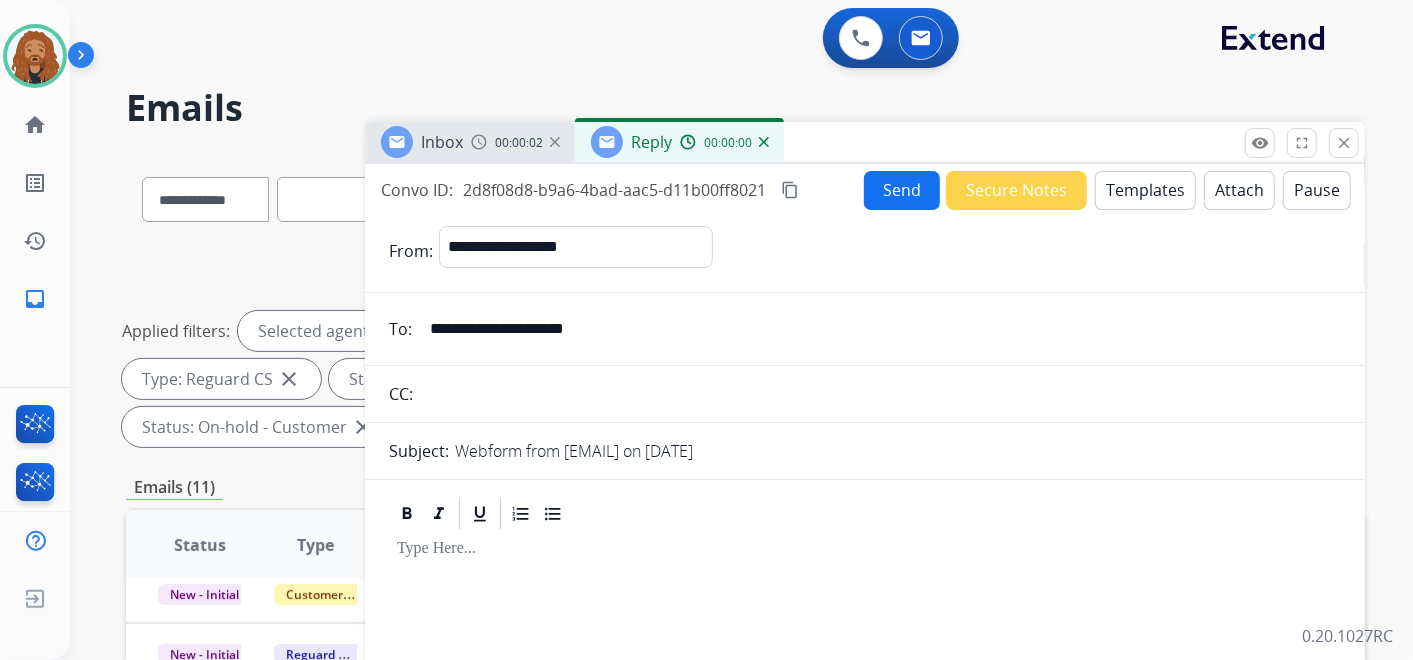 click on "Templates" at bounding box center (1145, 190) 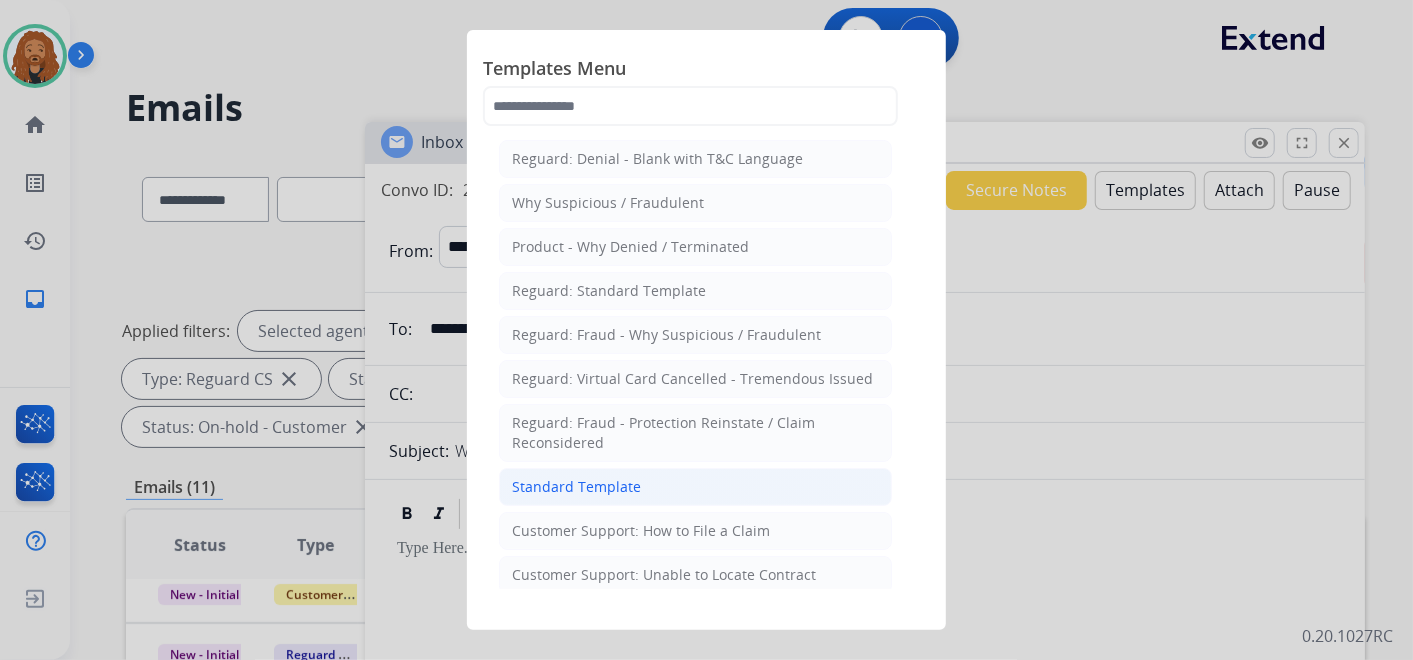 click on "Standard Template" 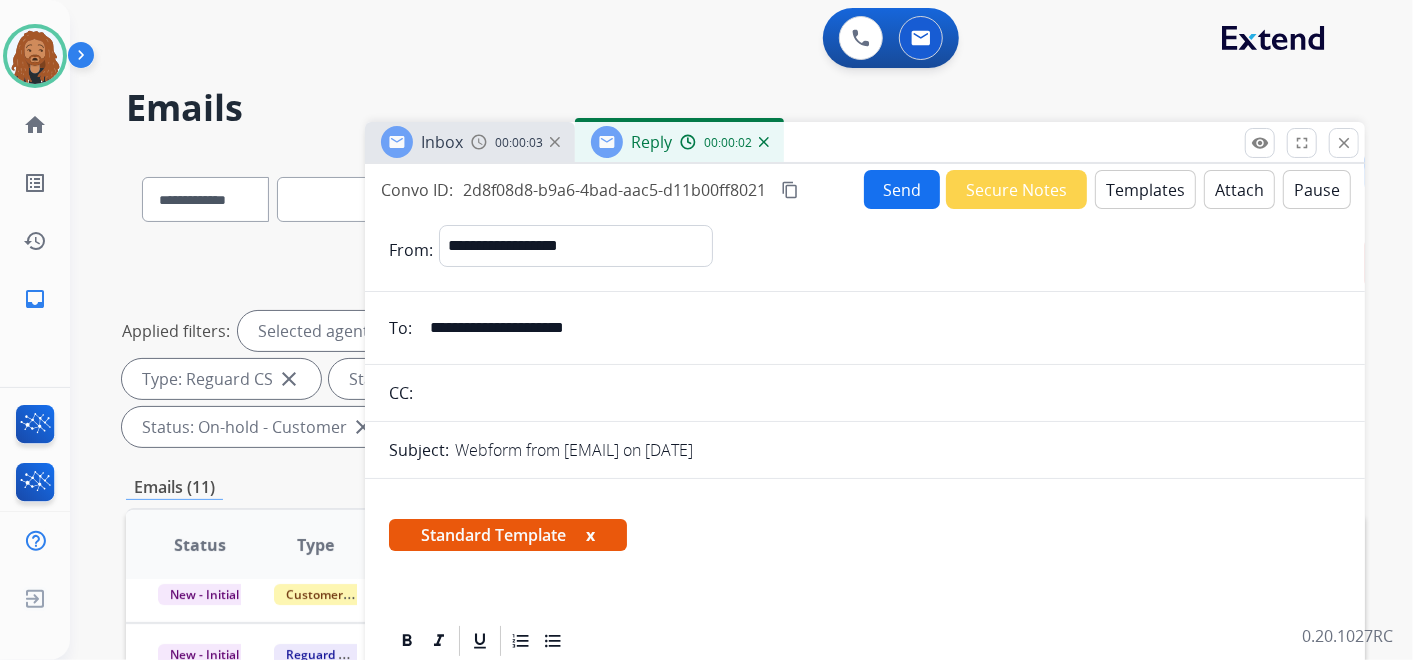 scroll, scrollTop: 333, scrollLeft: 0, axis: vertical 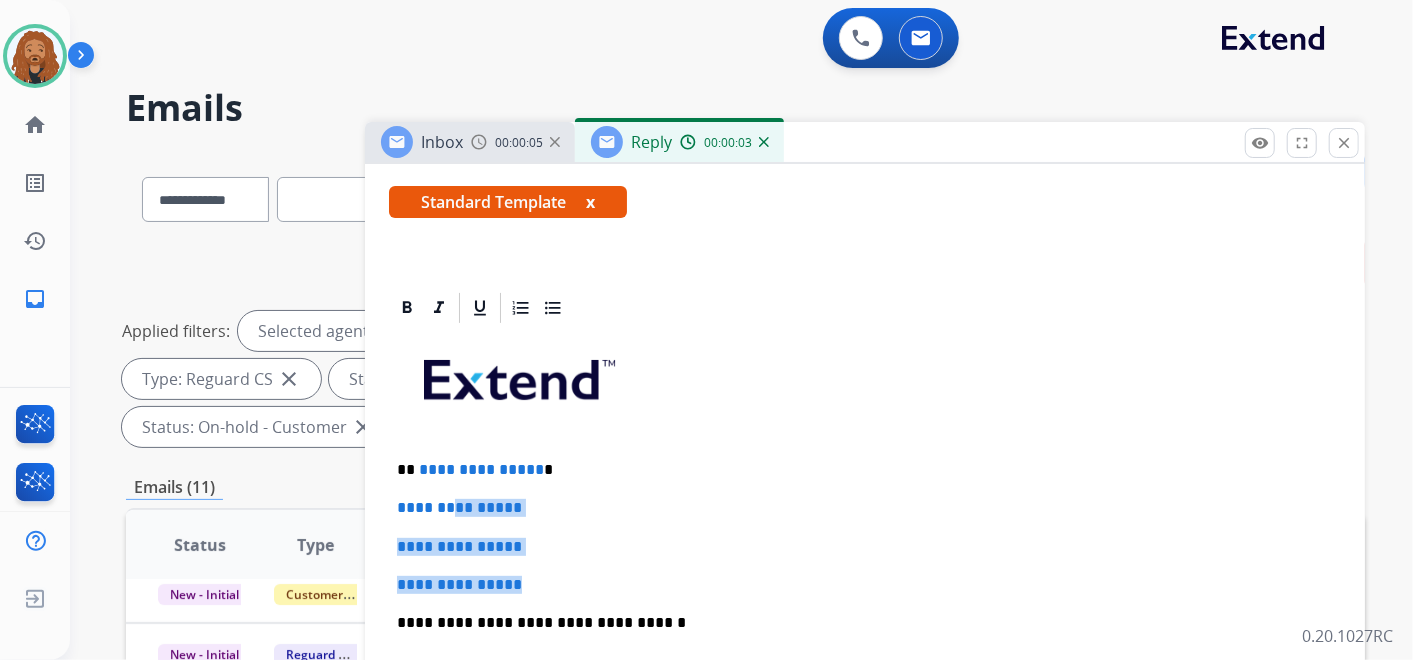 drag, startPoint x: 537, startPoint y: 575, endPoint x: 484, endPoint y: 475, distance: 113.17685 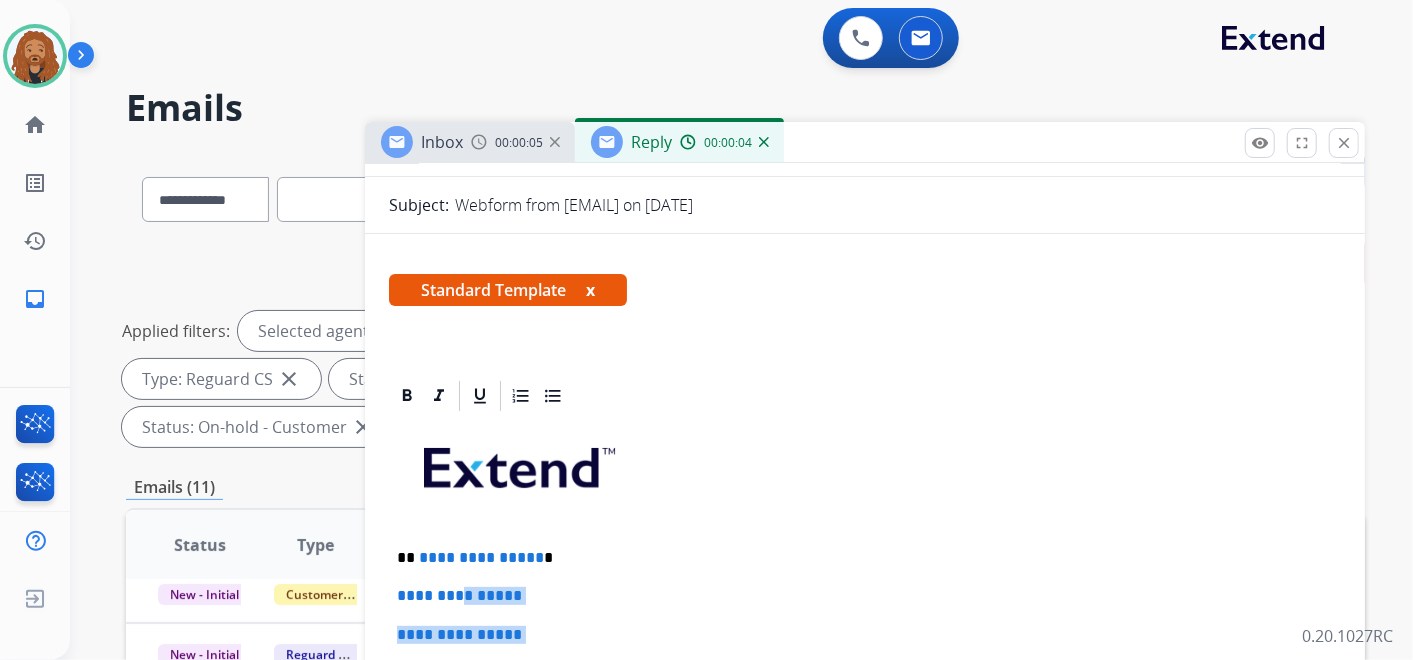 scroll, scrollTop: 0, scrollLeft: 0, axis: both 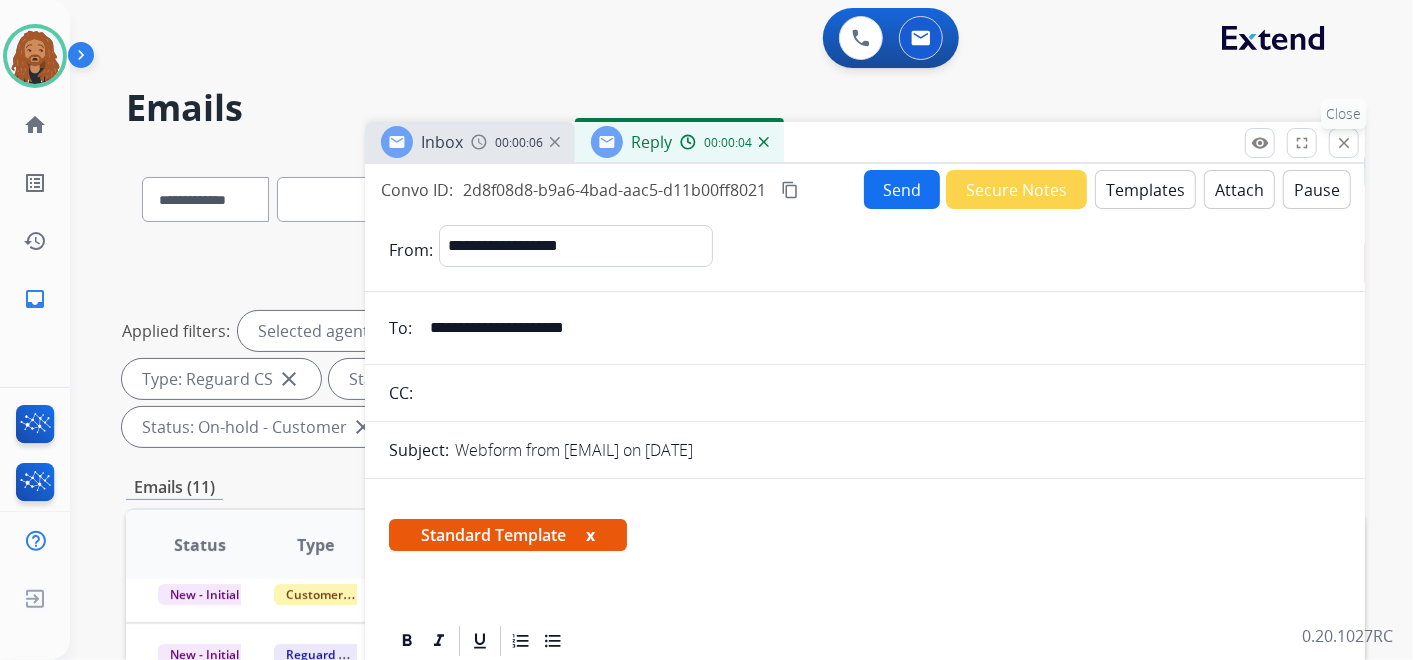 click on "close" at bounding box center [1344, 143] 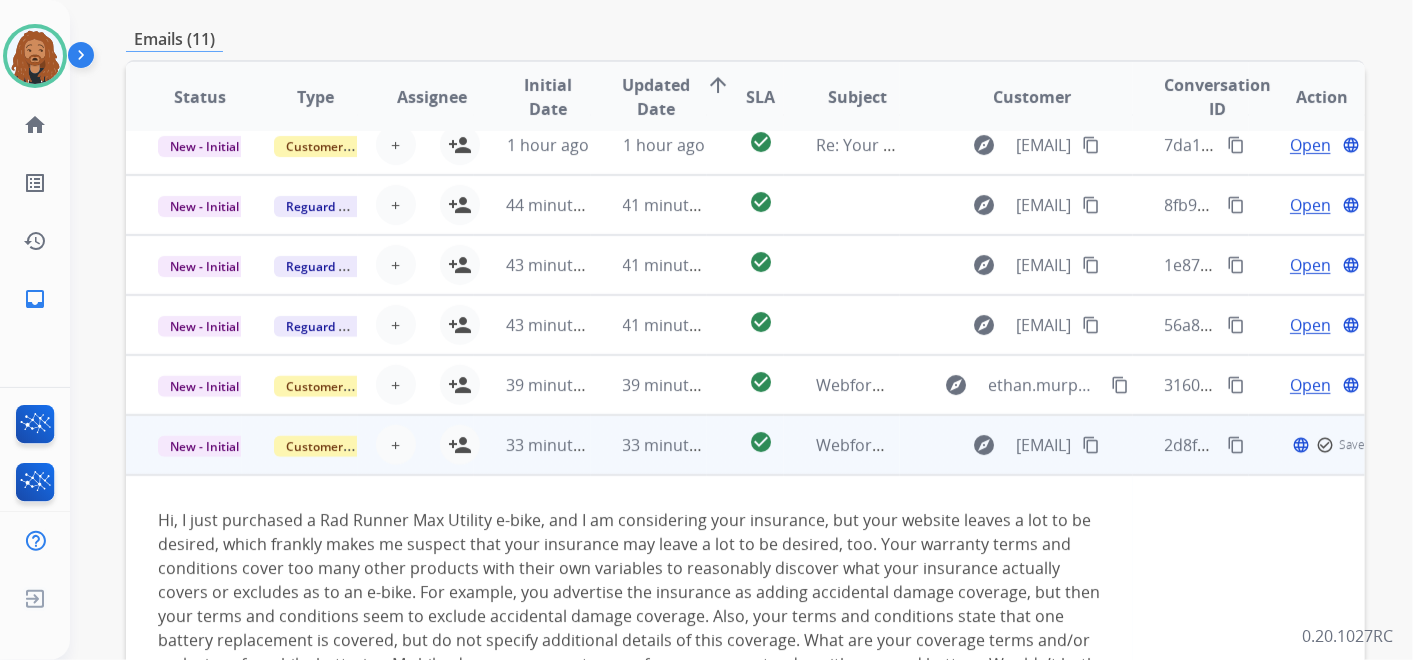 scroll, scrollTop: 621, scrollLeft: 0, axis: vertical 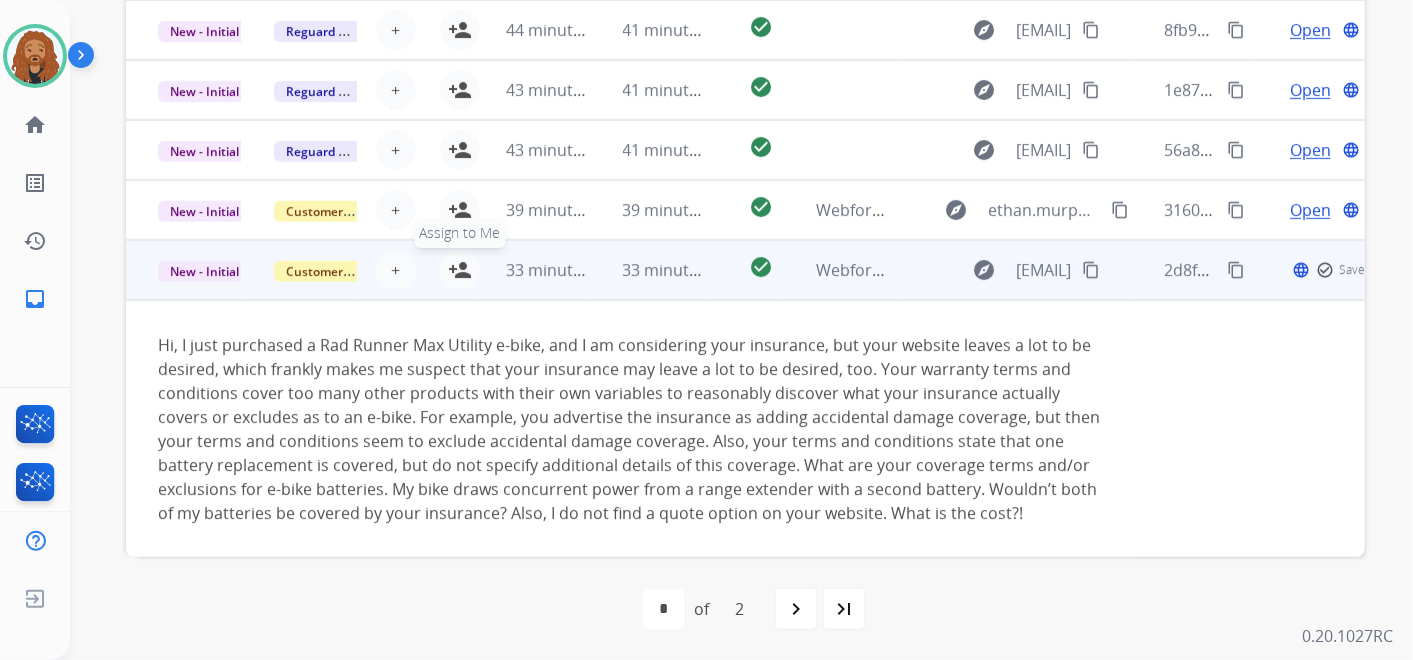 click on "person_add" at bounding box center [460, 270] 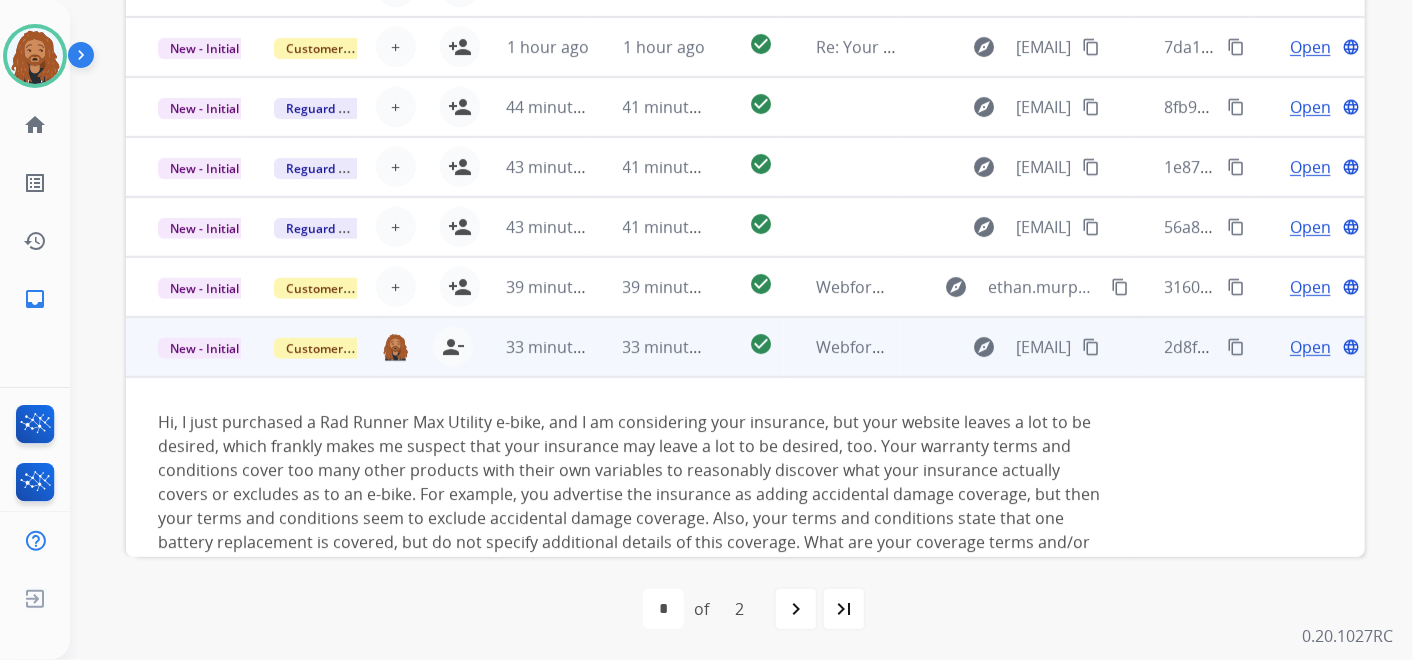 scroll, scrollTop: 147, scrollLeft: 0, axis: vertical 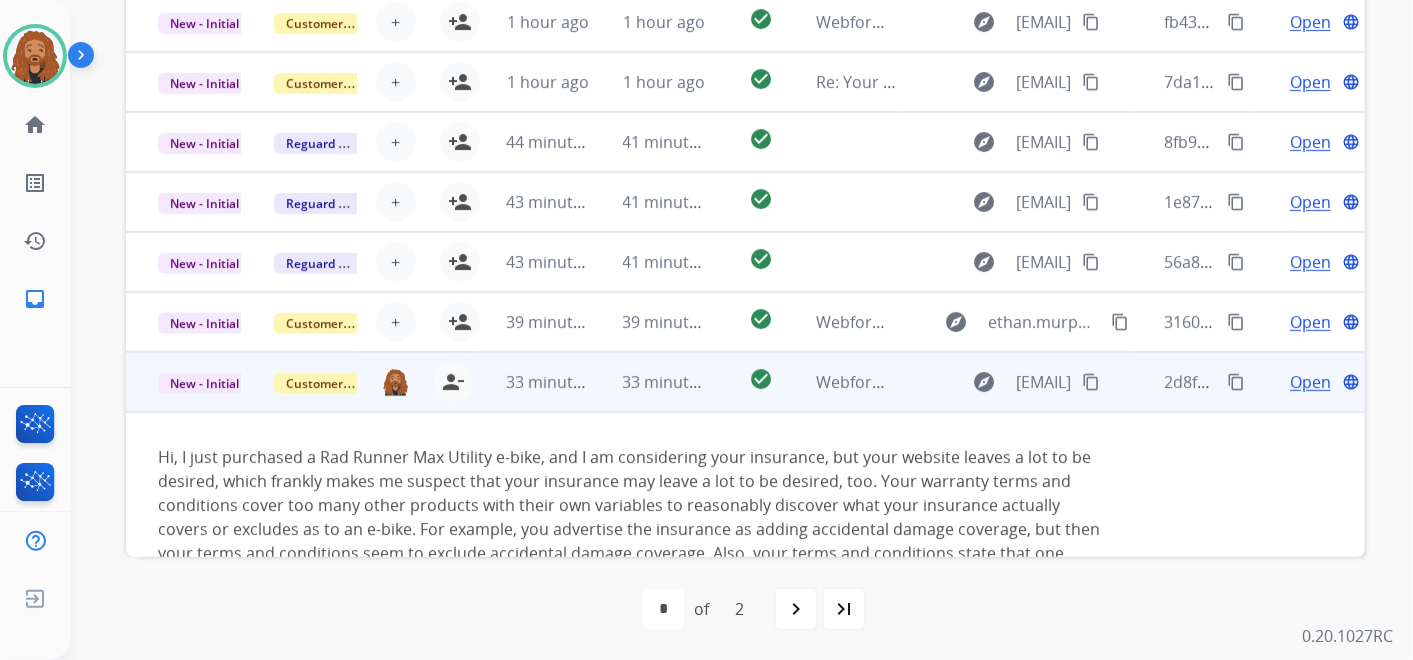 click on "Open" at bounding box center [1310, 382] 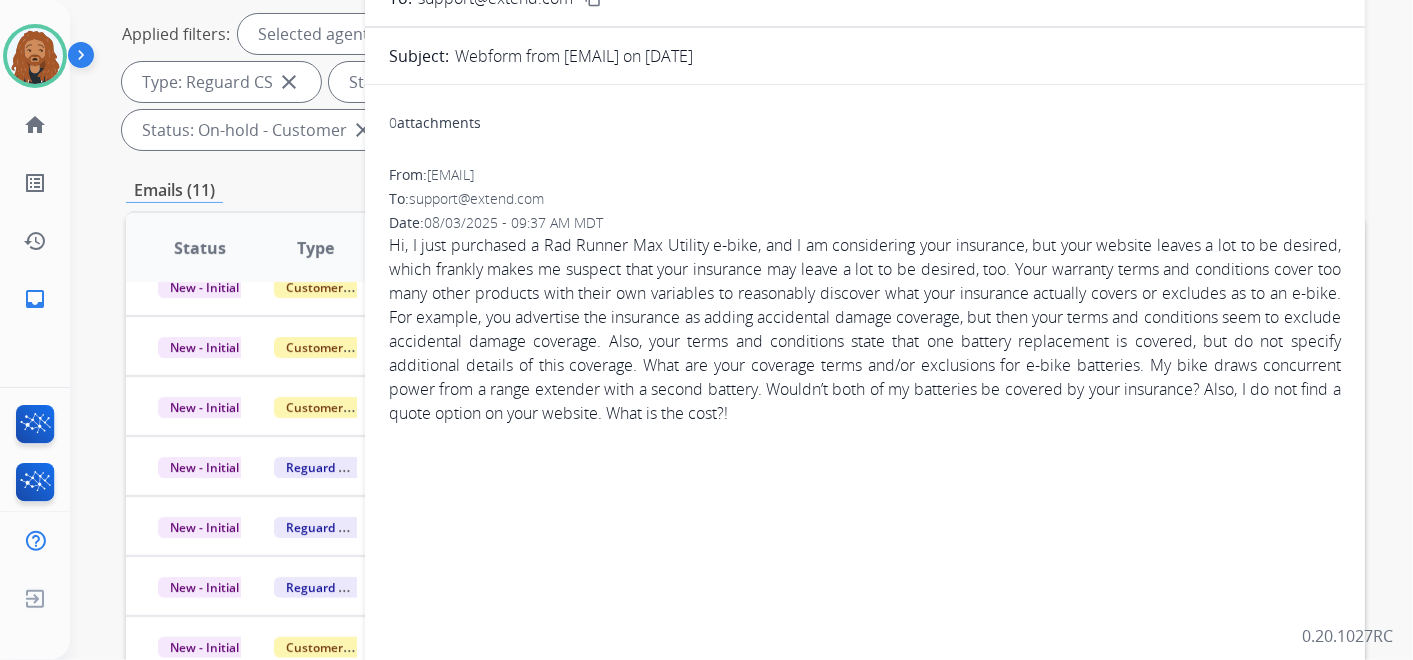 scroll, scrollTop: 177, scrollLeft: 0, axis: vertical 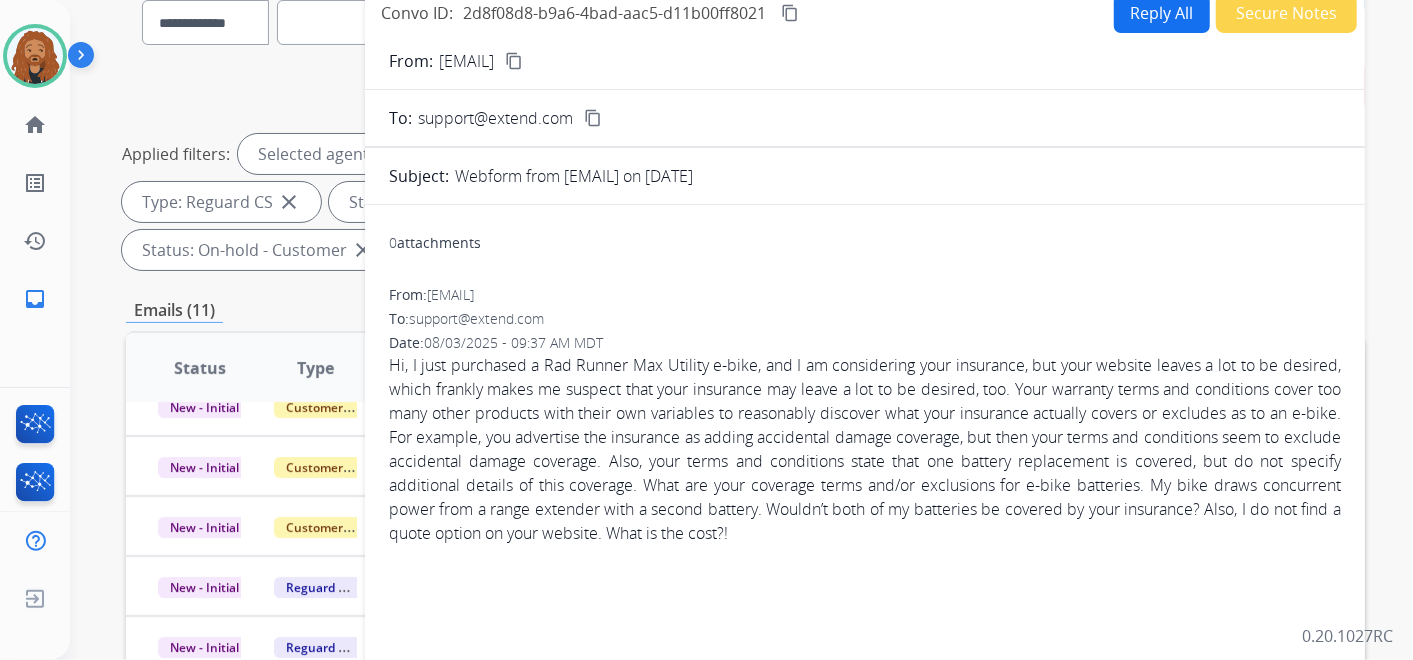 click on "Reply All" at bounding box center (1162, 13) 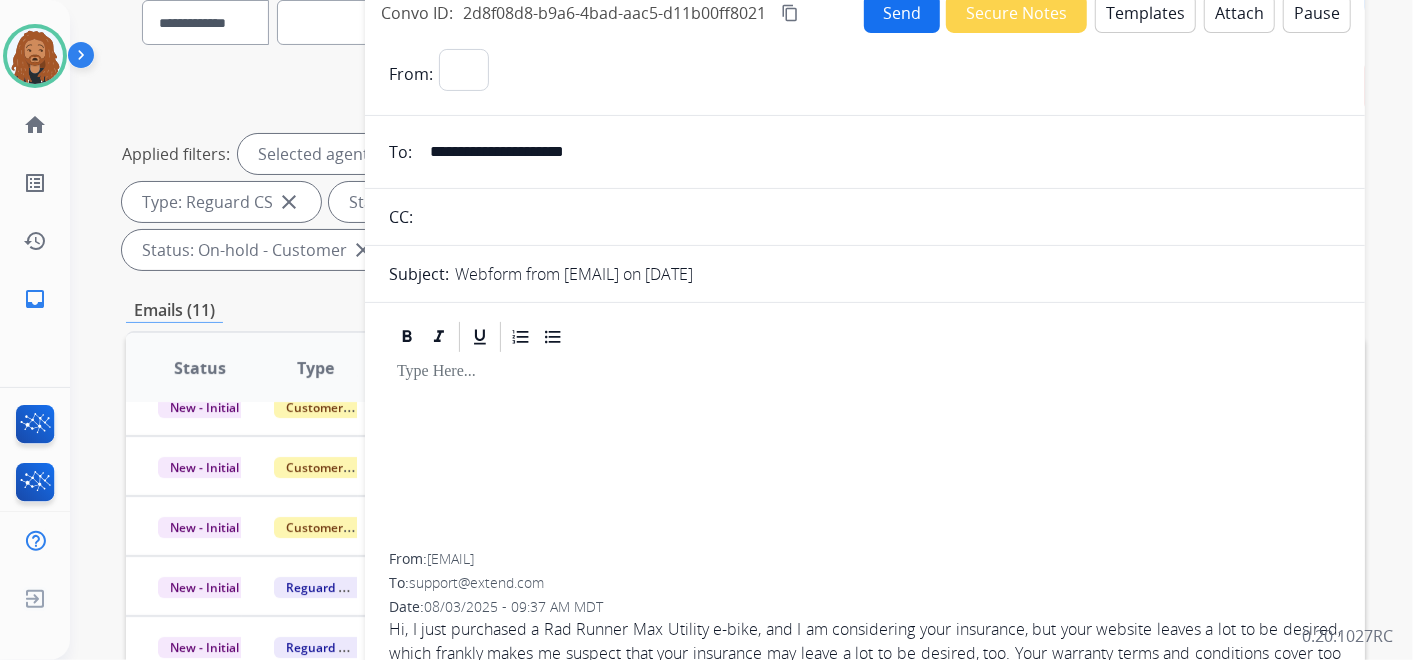 select on "**********" 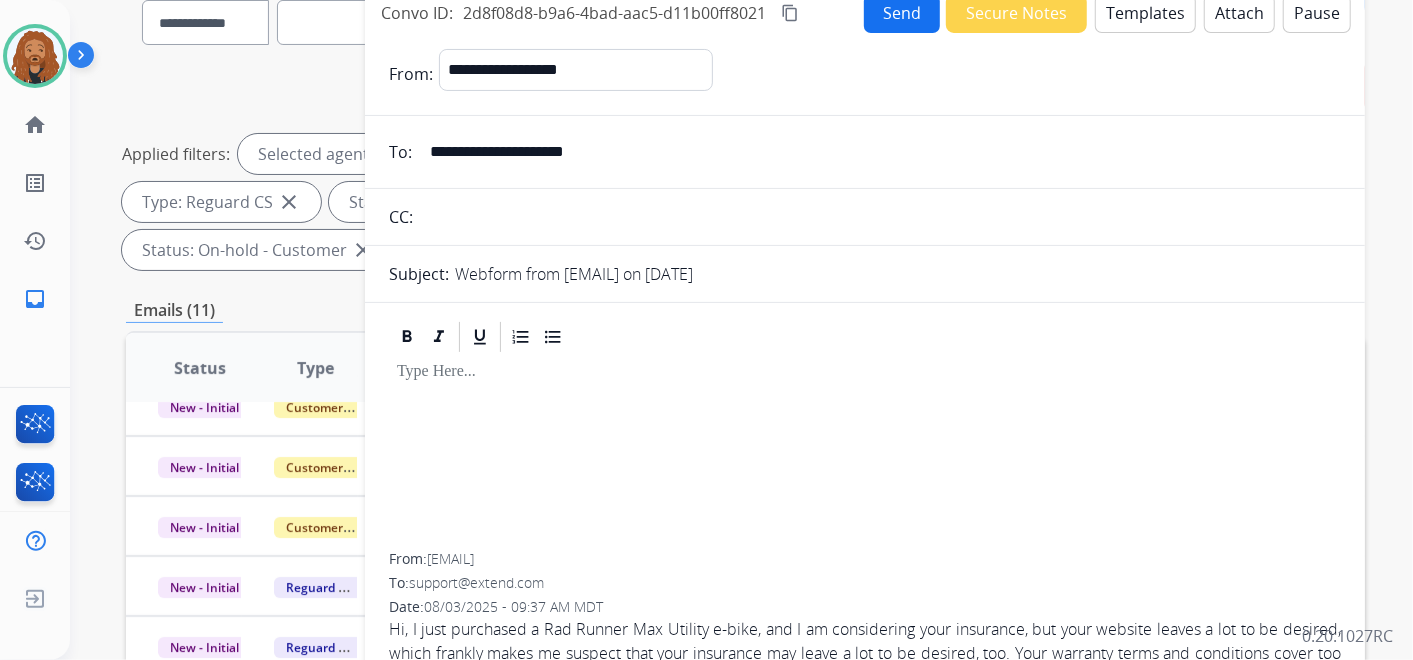 click on "Templates" at bounding box center (1145, 13) 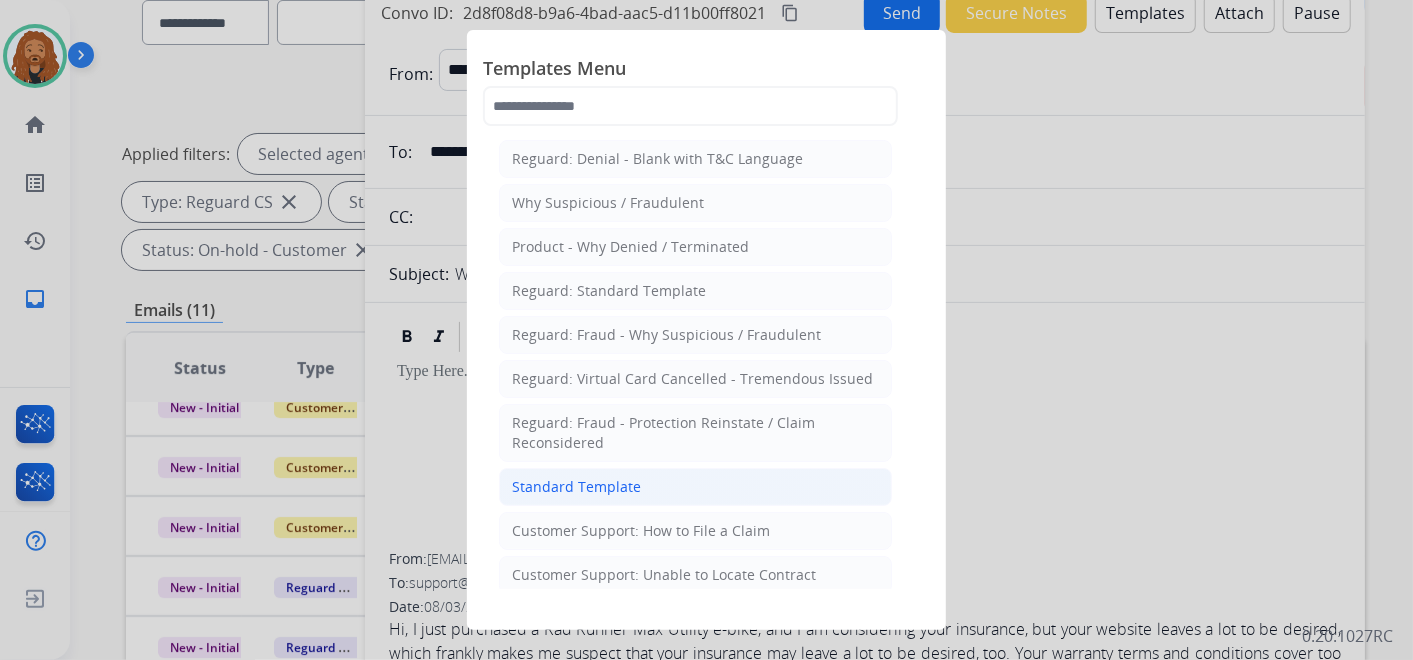 click on "Standard Template" 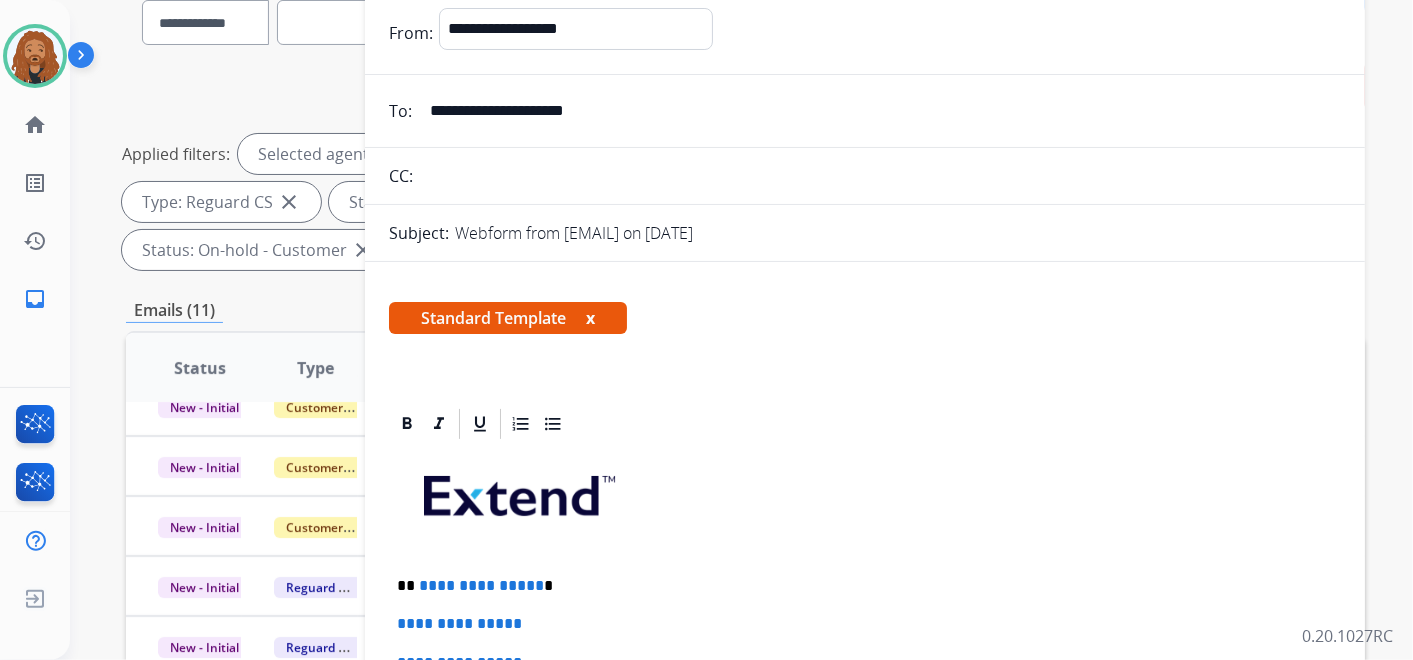 scroll, scrollTop: 222, scrollLeft: 0, axis: vertical 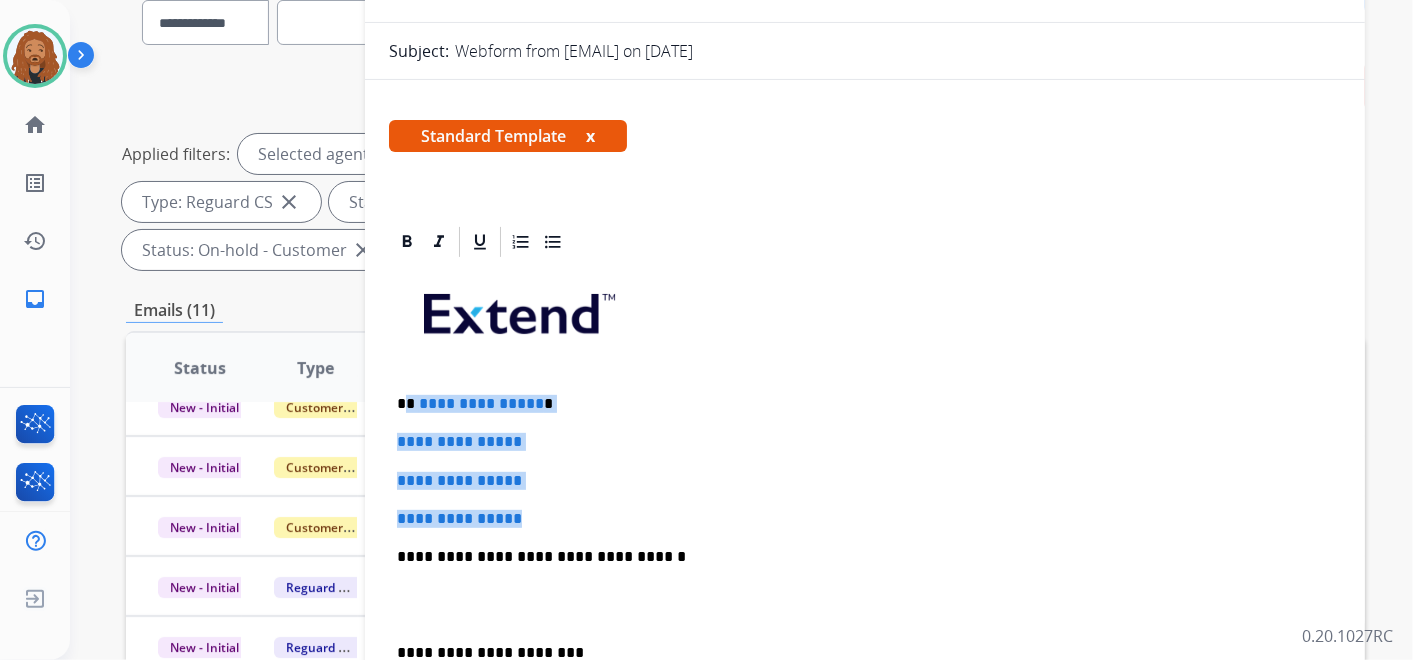drag, startPoint x: 537, startPoint y: 512, endPoint x: 407, endPoint y: 396, distance: 174.22974 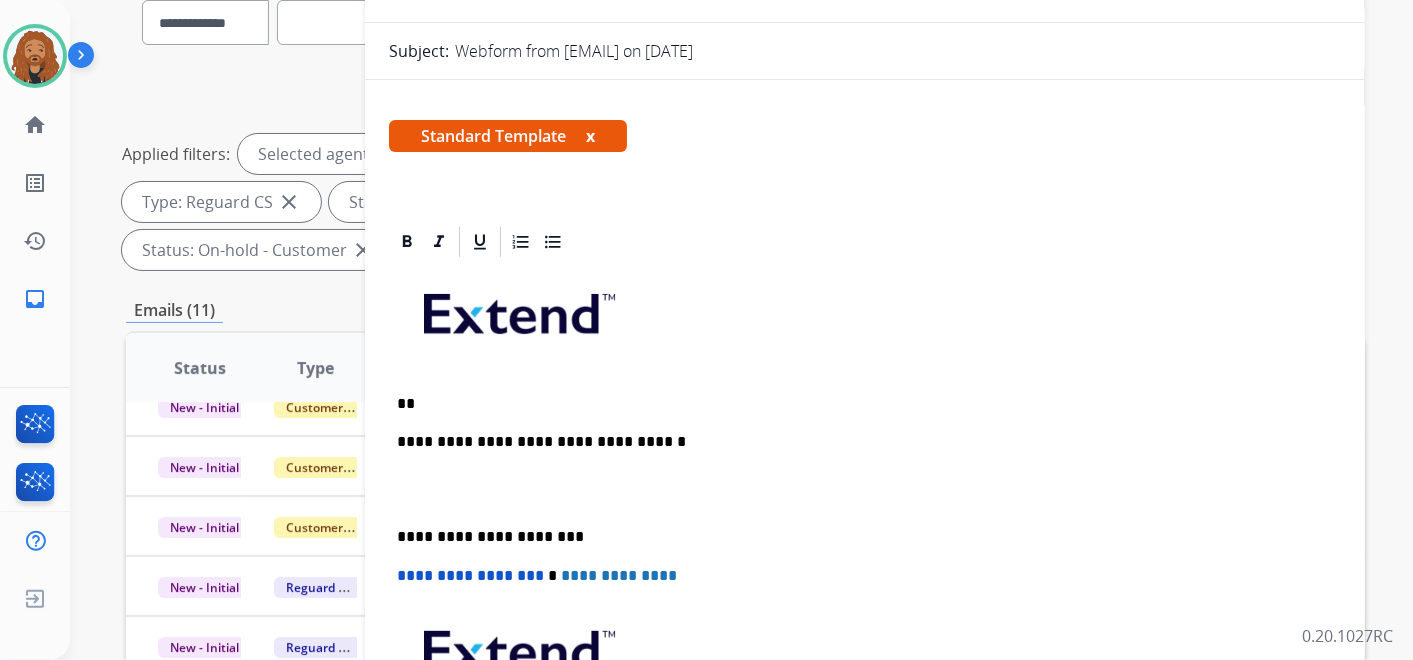 type 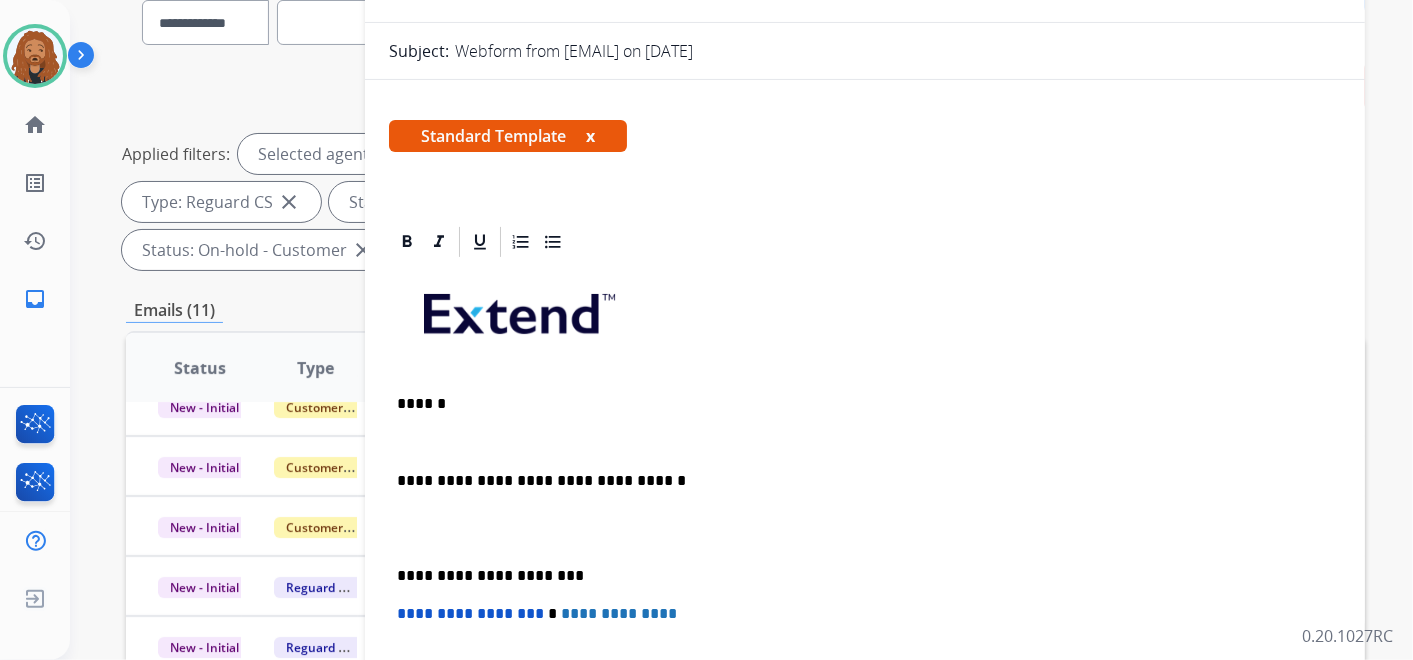 click at bounding box center (865, 528) 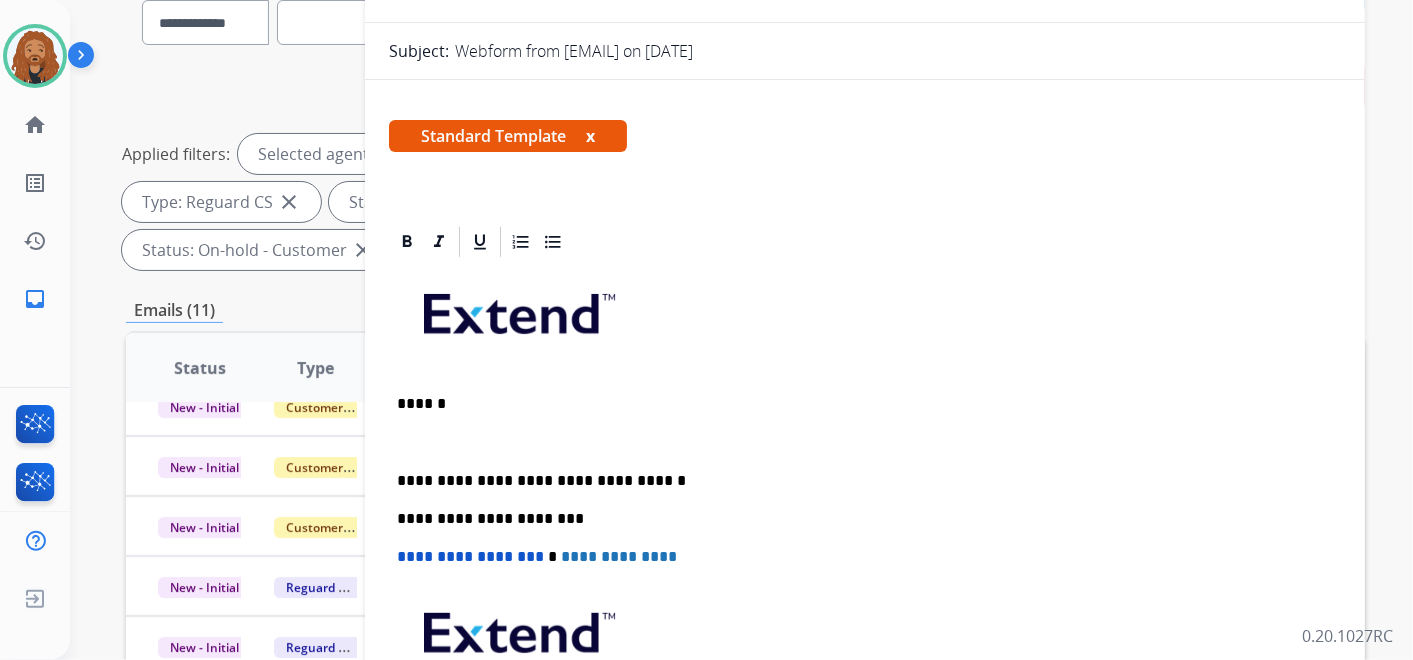 click at bounding box center (865, 442) 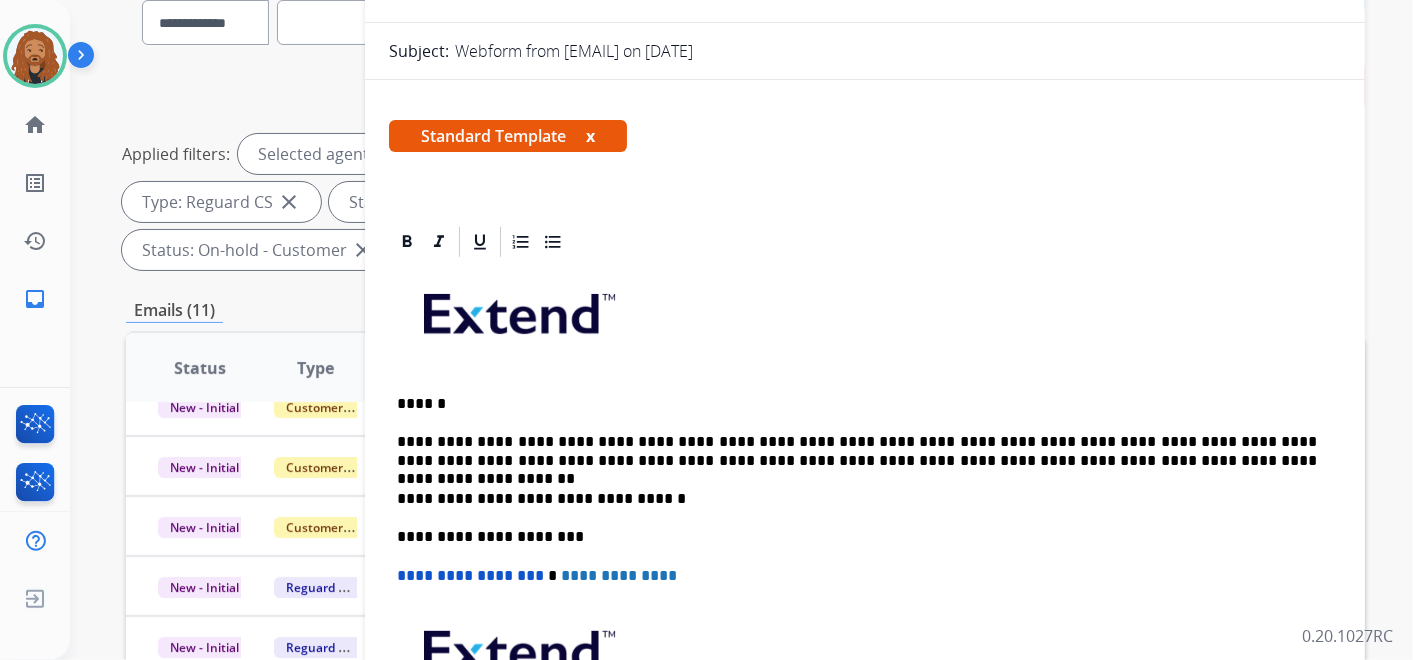 click on "**********" at bounding box center [857, 451] 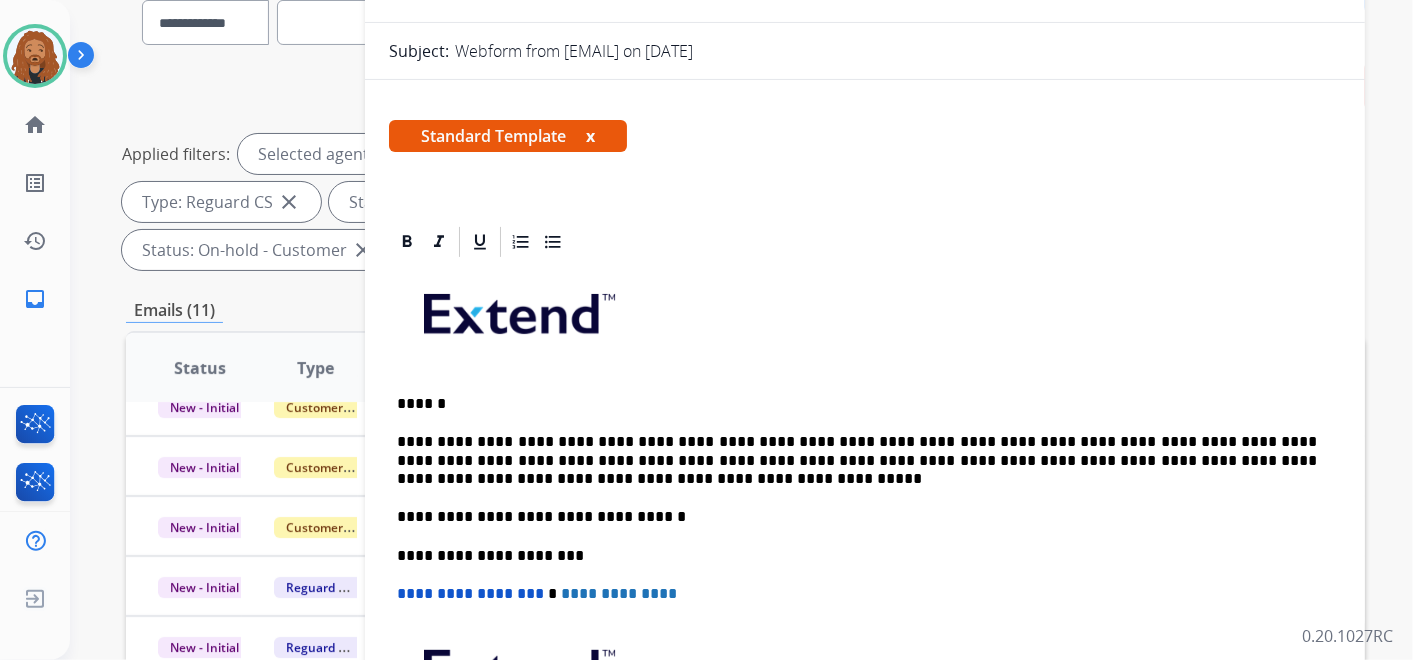 drag, startPoint x: 971, startPoint y: 454, endPoint x: 995, endPoint y: 611, distance: 158.8238 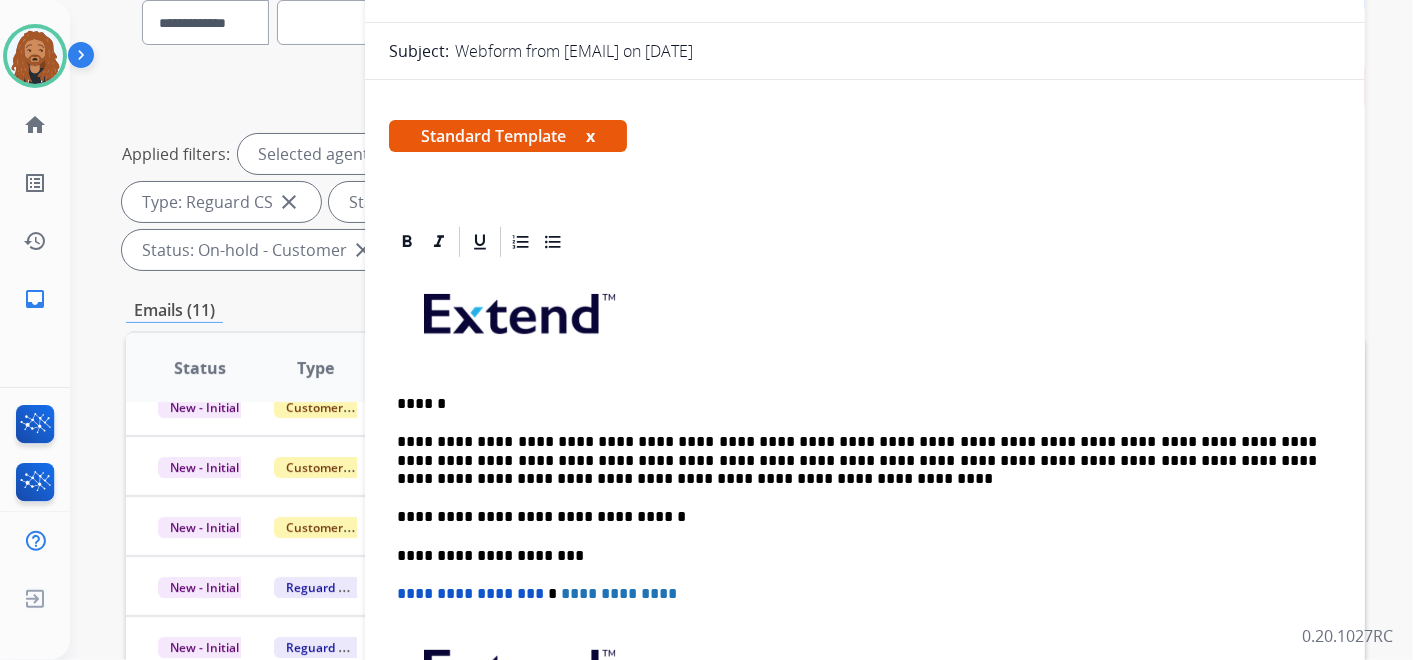 click on "**********" at bounding box center [857, 460] 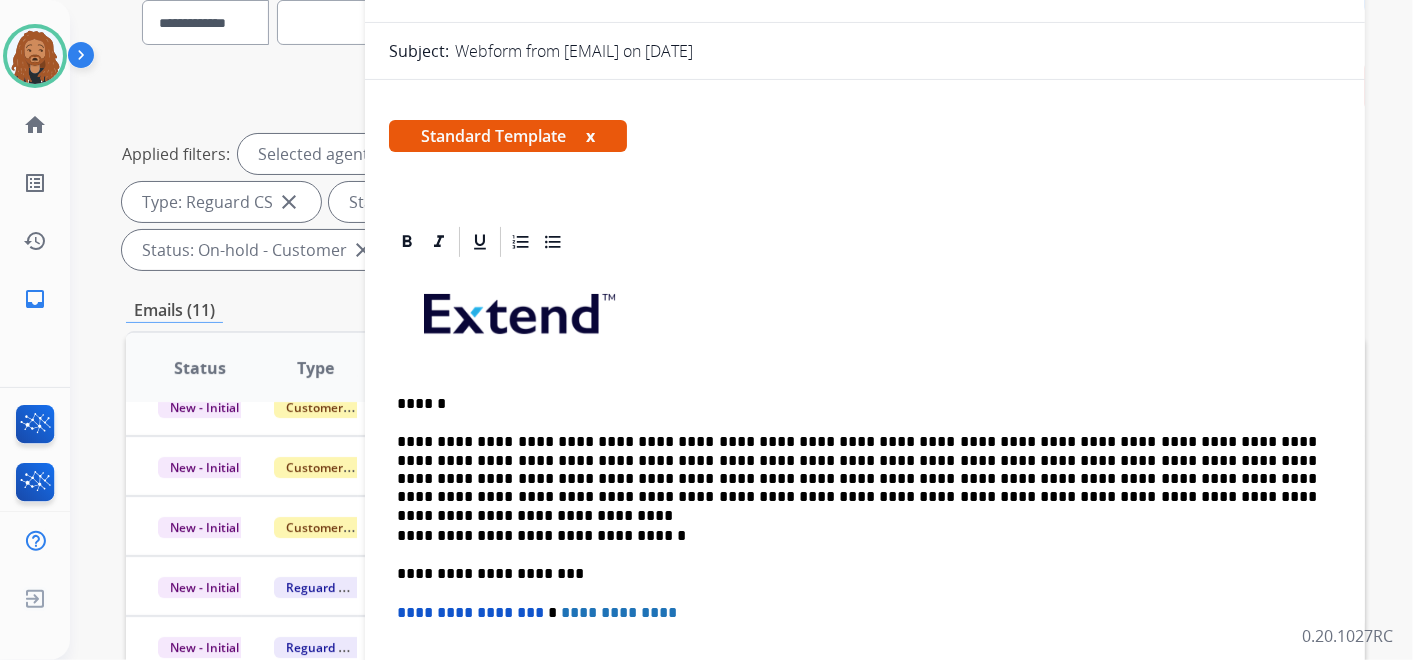 scroll, scrollTop: 0, scrollLeft: 0, axis: both 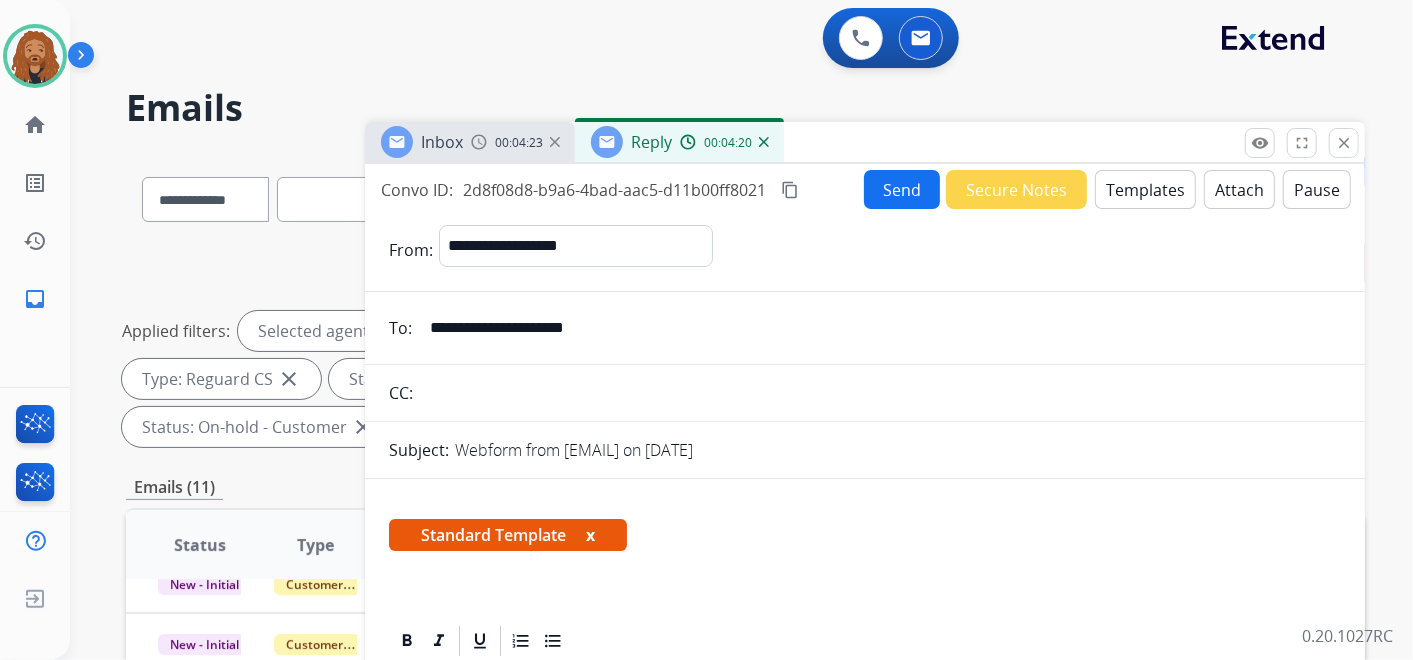 click on "Send" at bounding box center (902, 189) 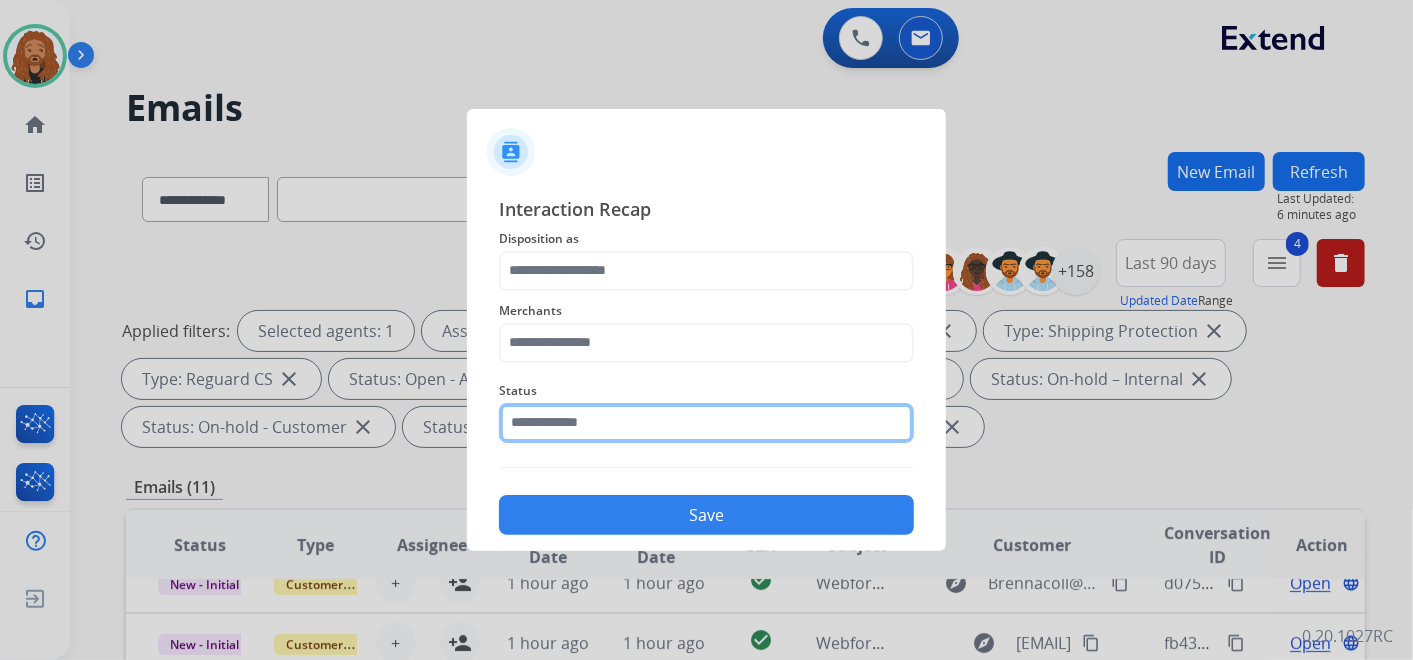 click 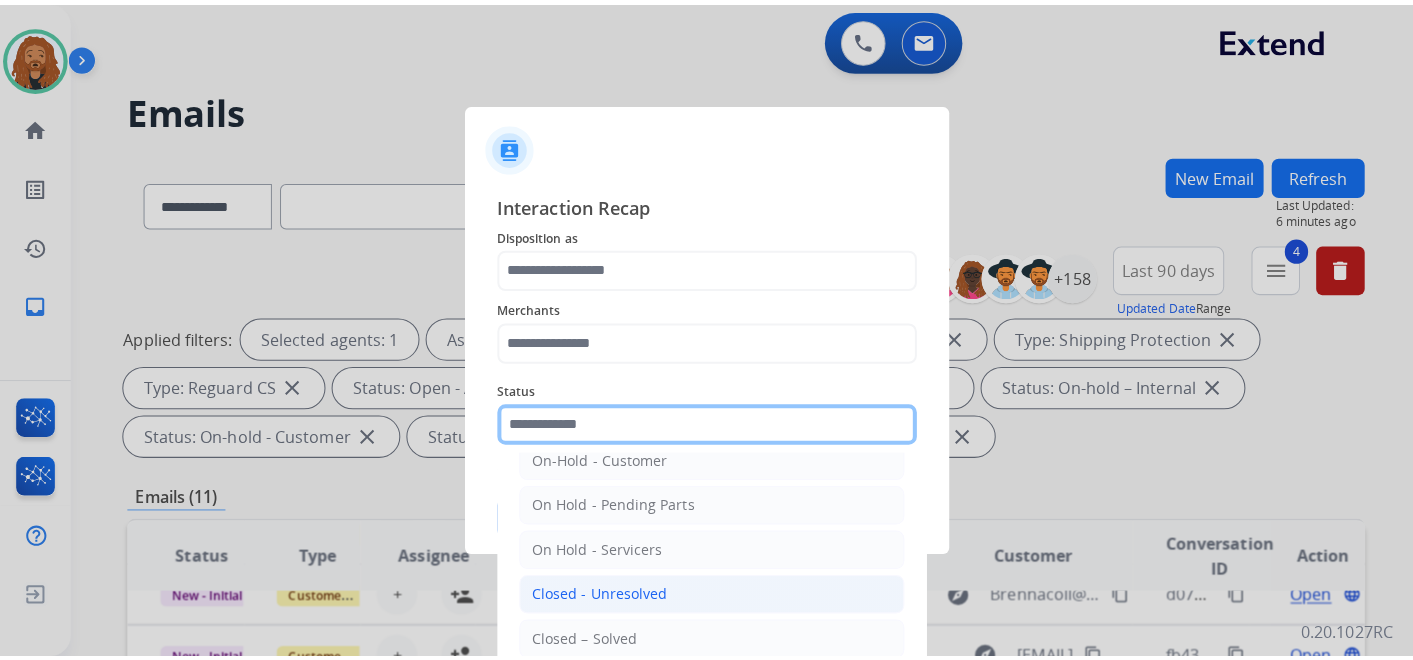 scroll, scrollTop: 114, scrollLeft: 0, axis: vertical 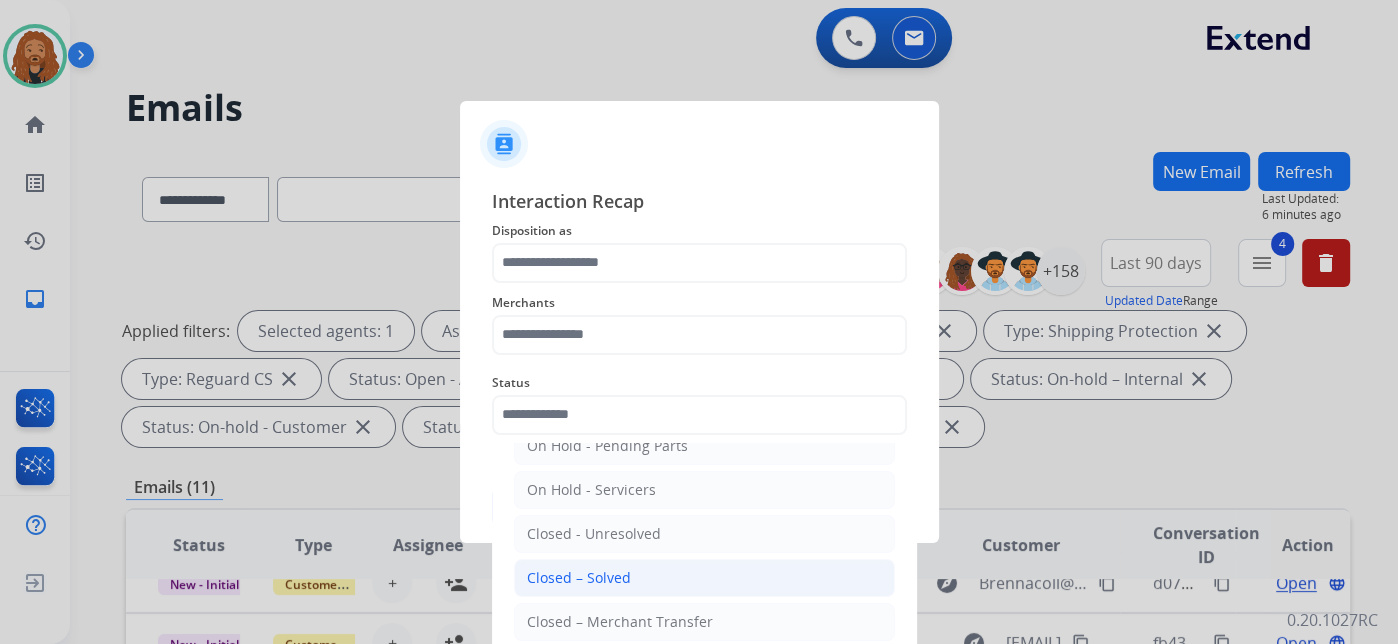 click on "Closed – Solved" 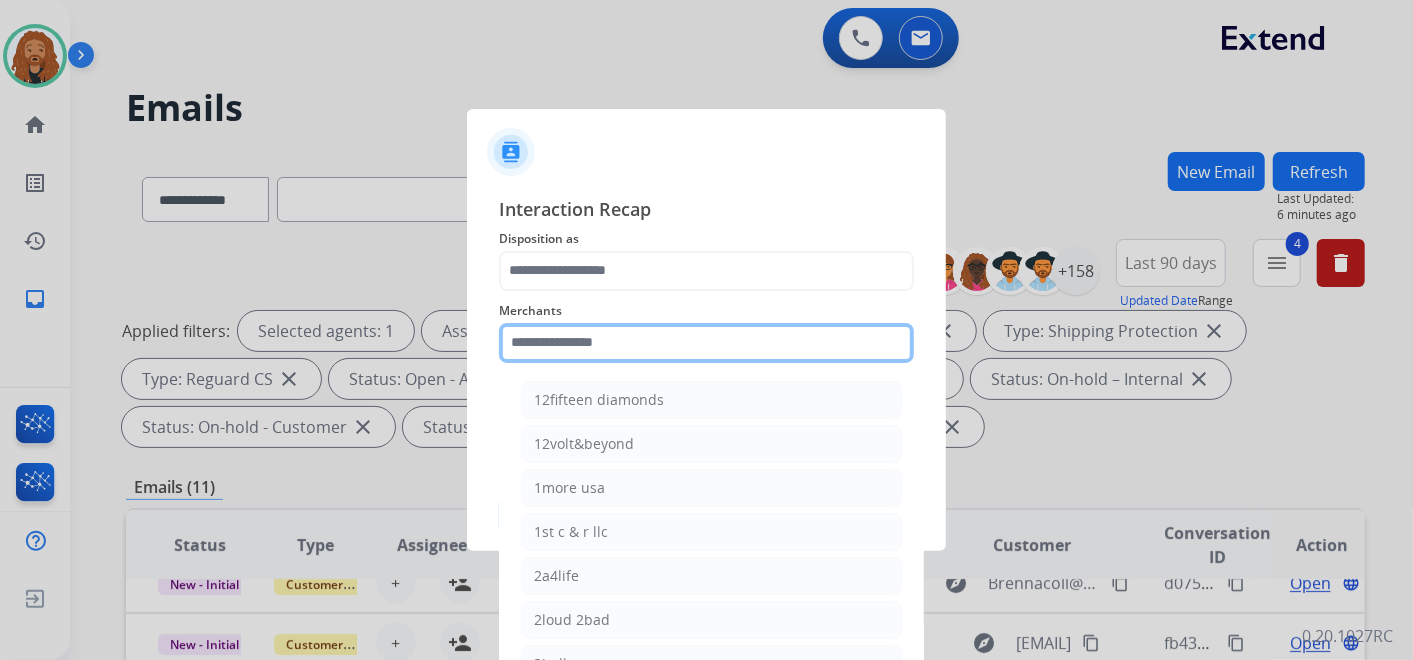 click 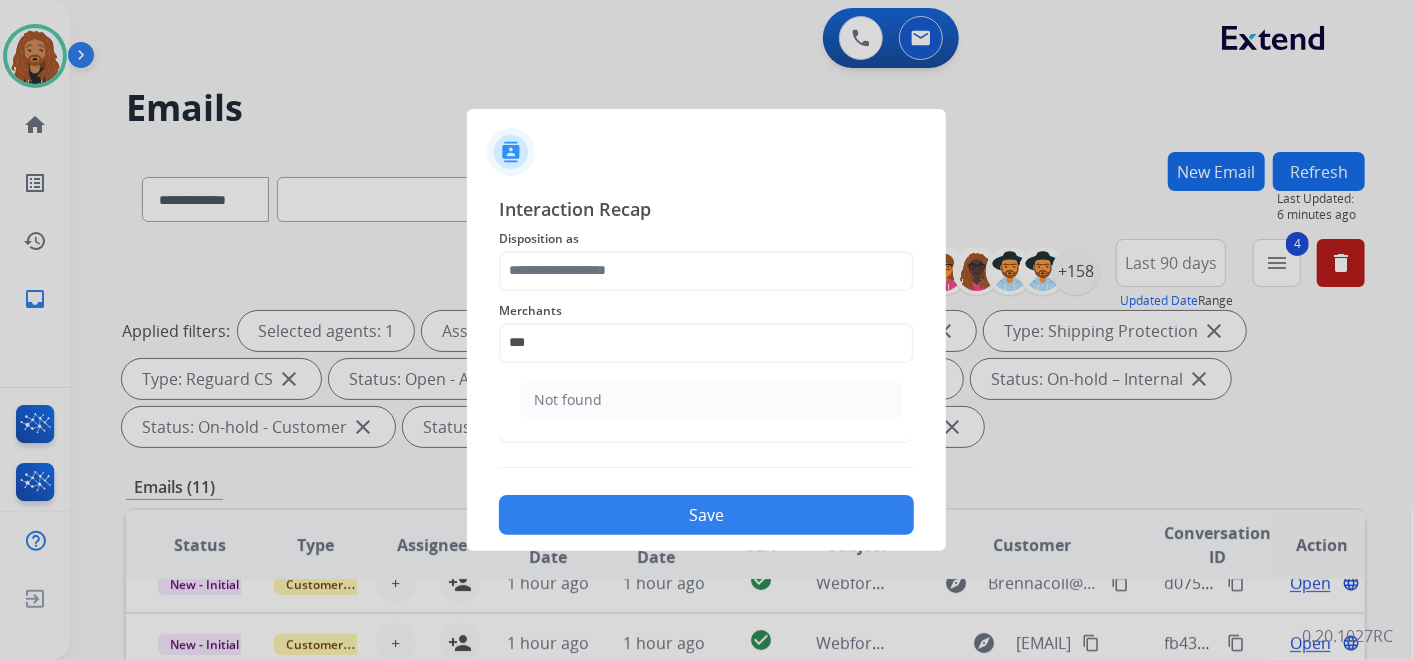 click on "Not found" 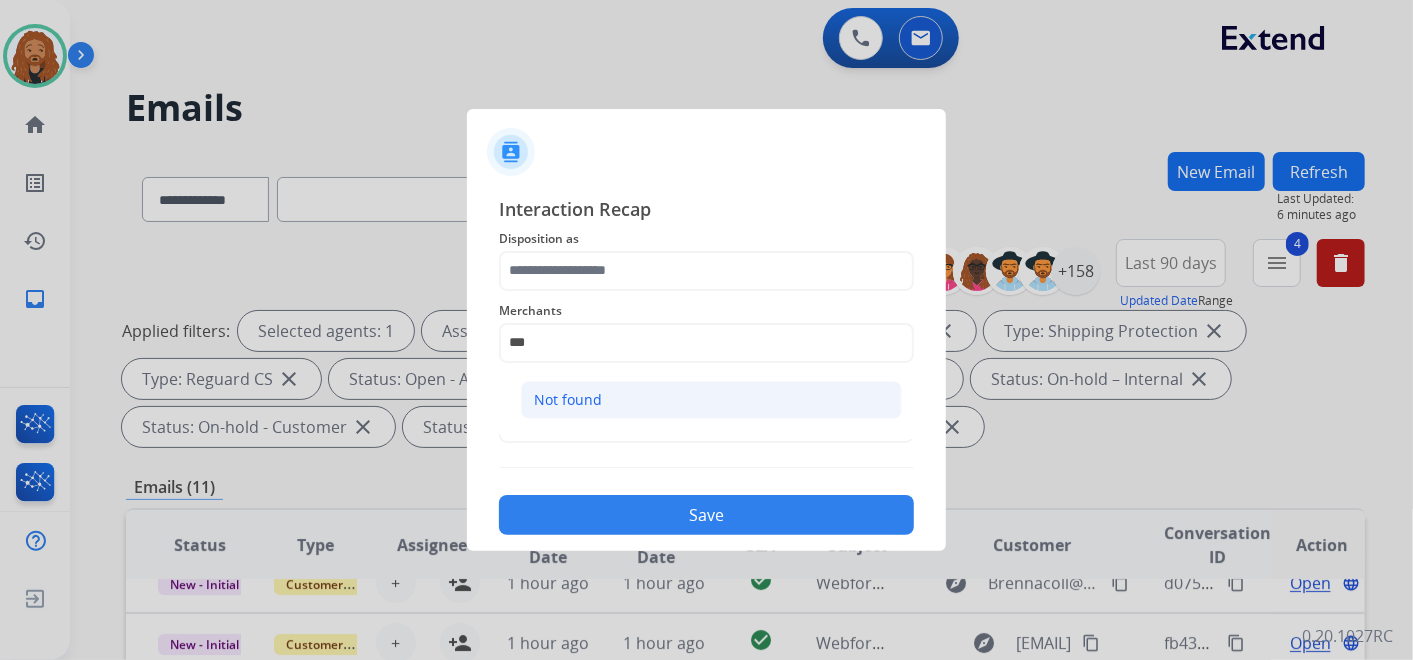 click on "Not found" 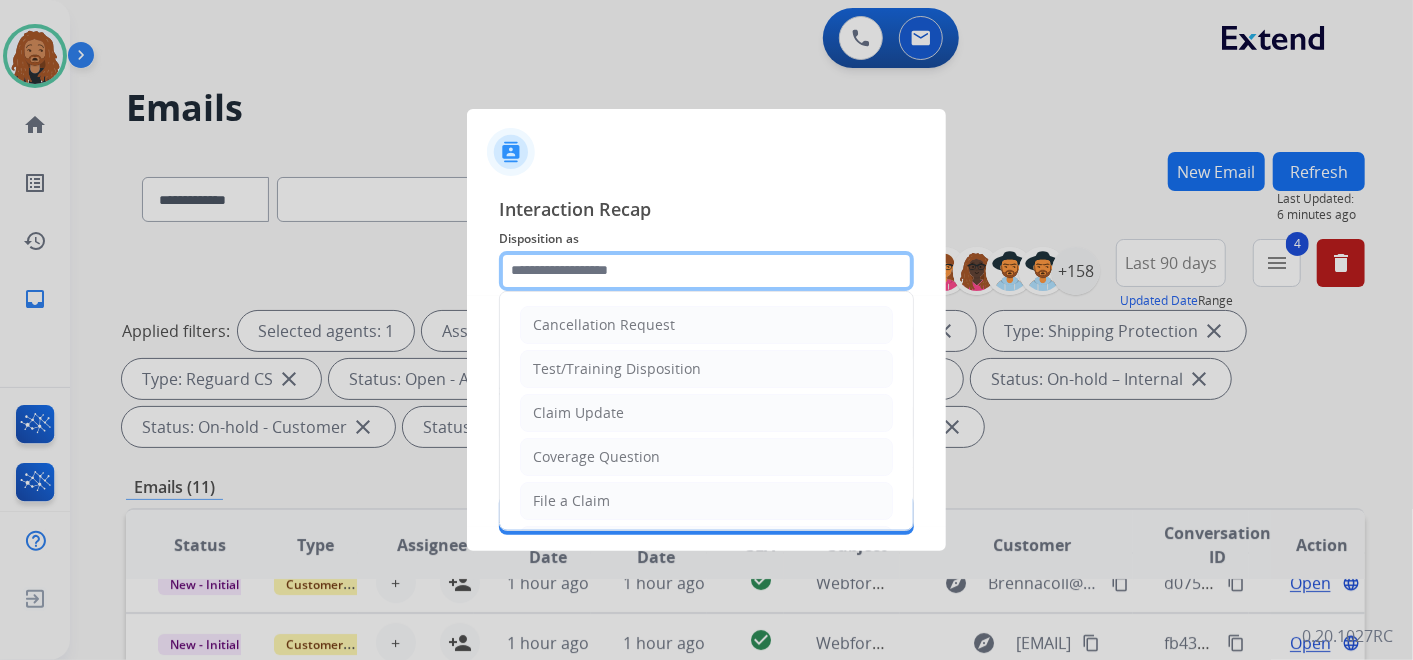 click 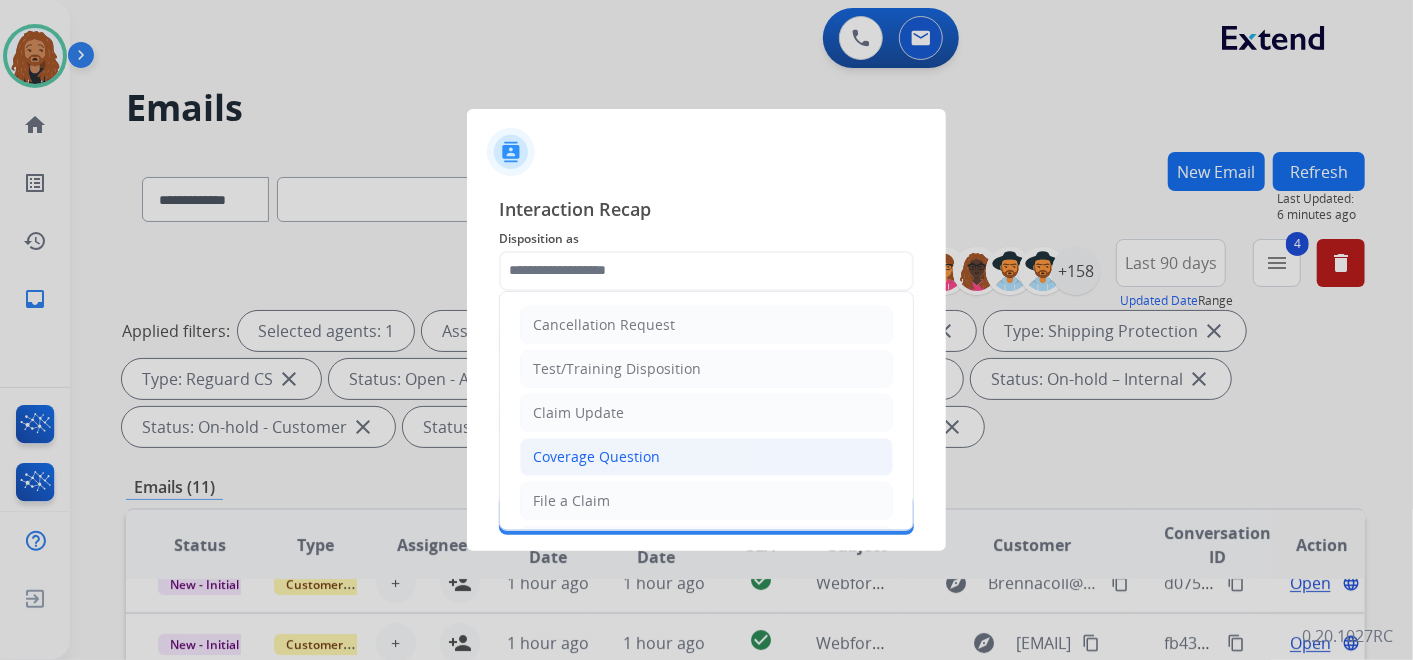 click on "Coverage Question" 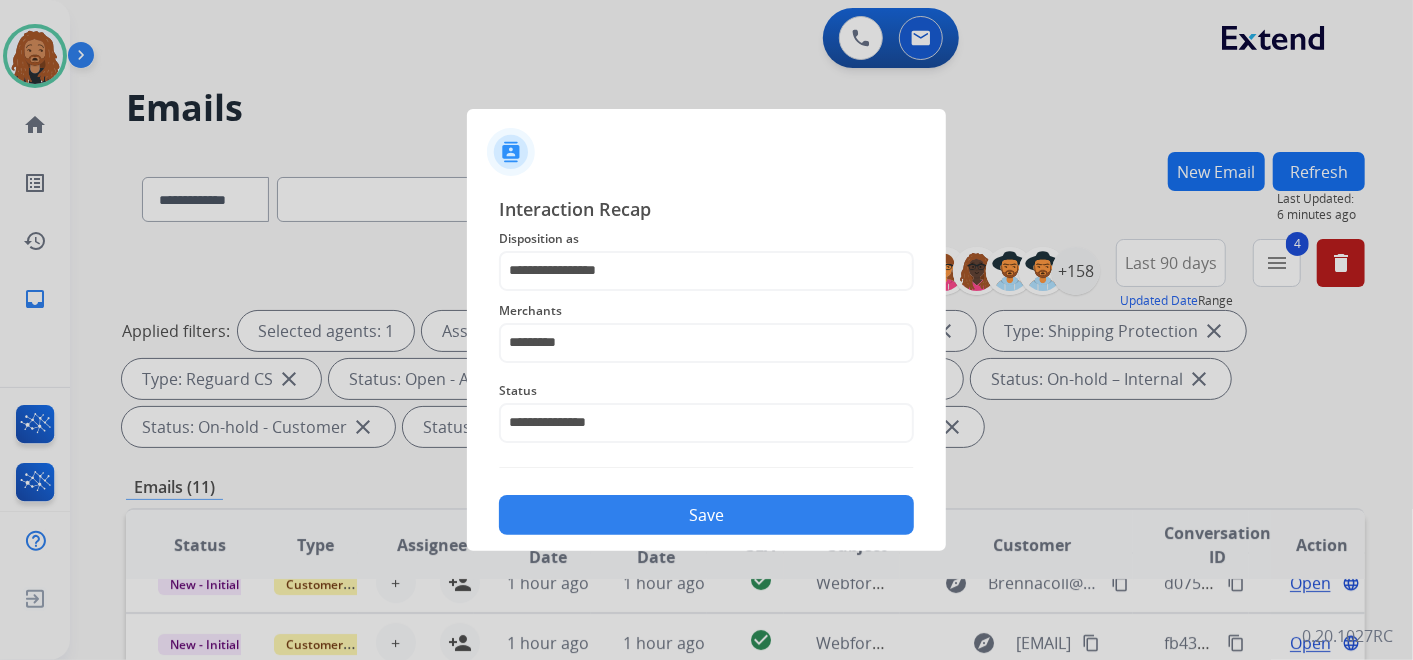 click on "Save" 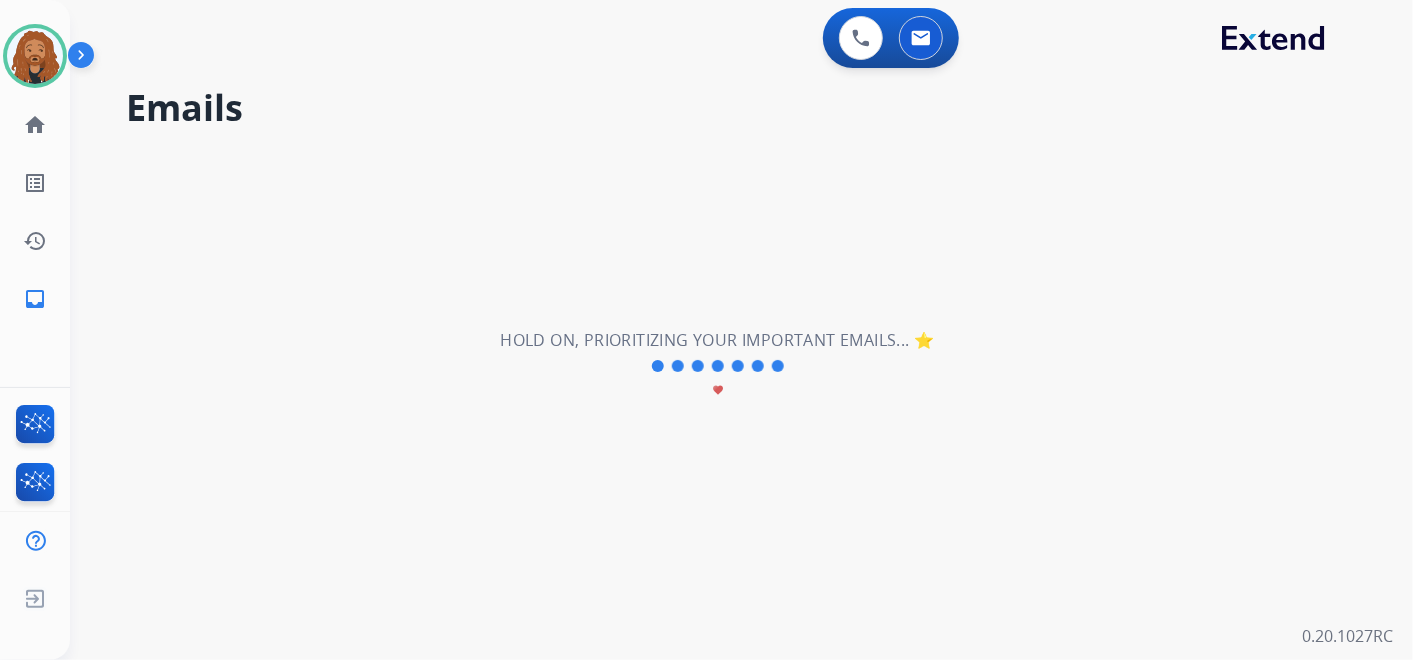 scroll, scrollTop: 0, scrollLeft: 0, axis: both 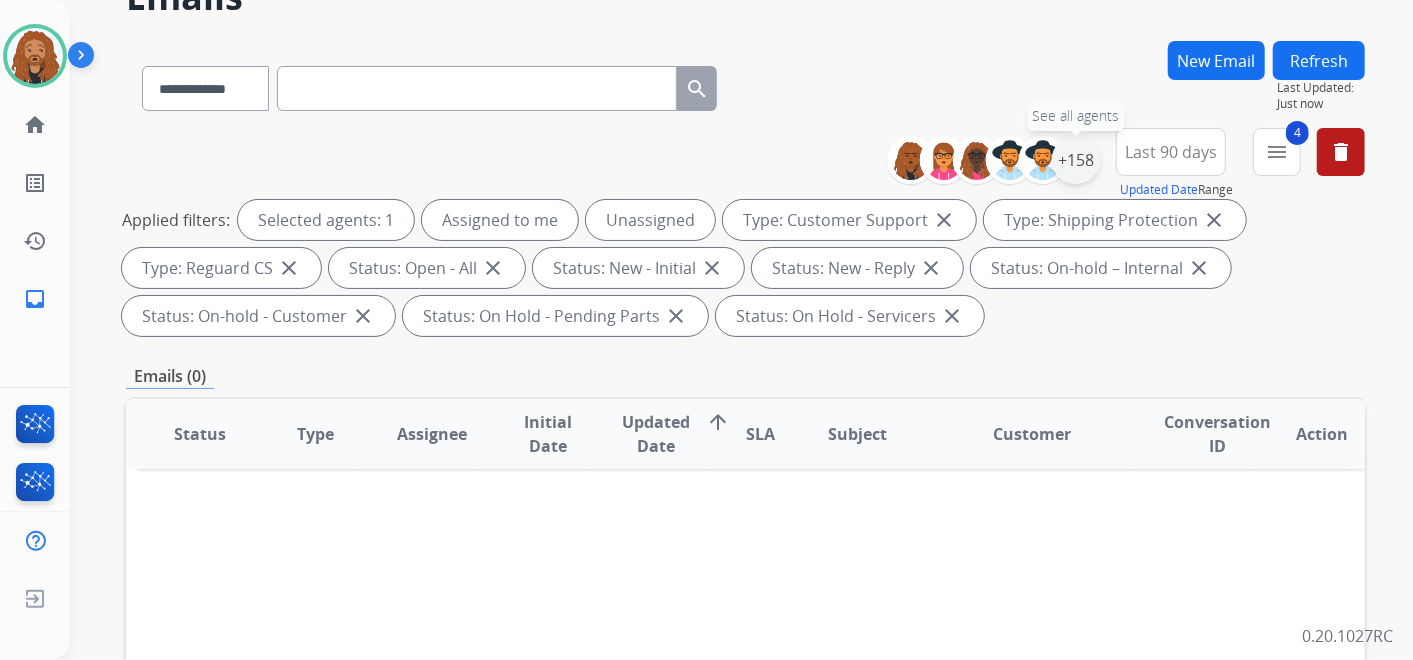 click on "+158" at bounding box center (1076, 160) 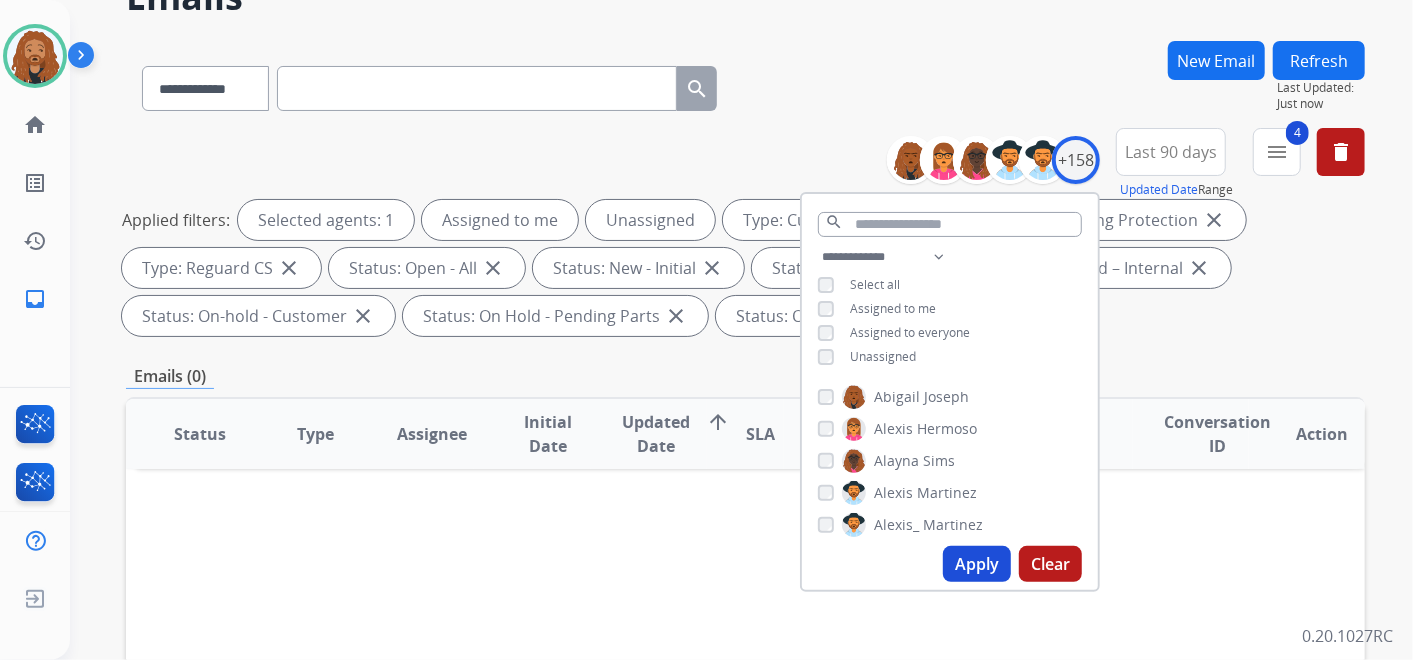 click on "Apply" at bounding box center [977, 564] 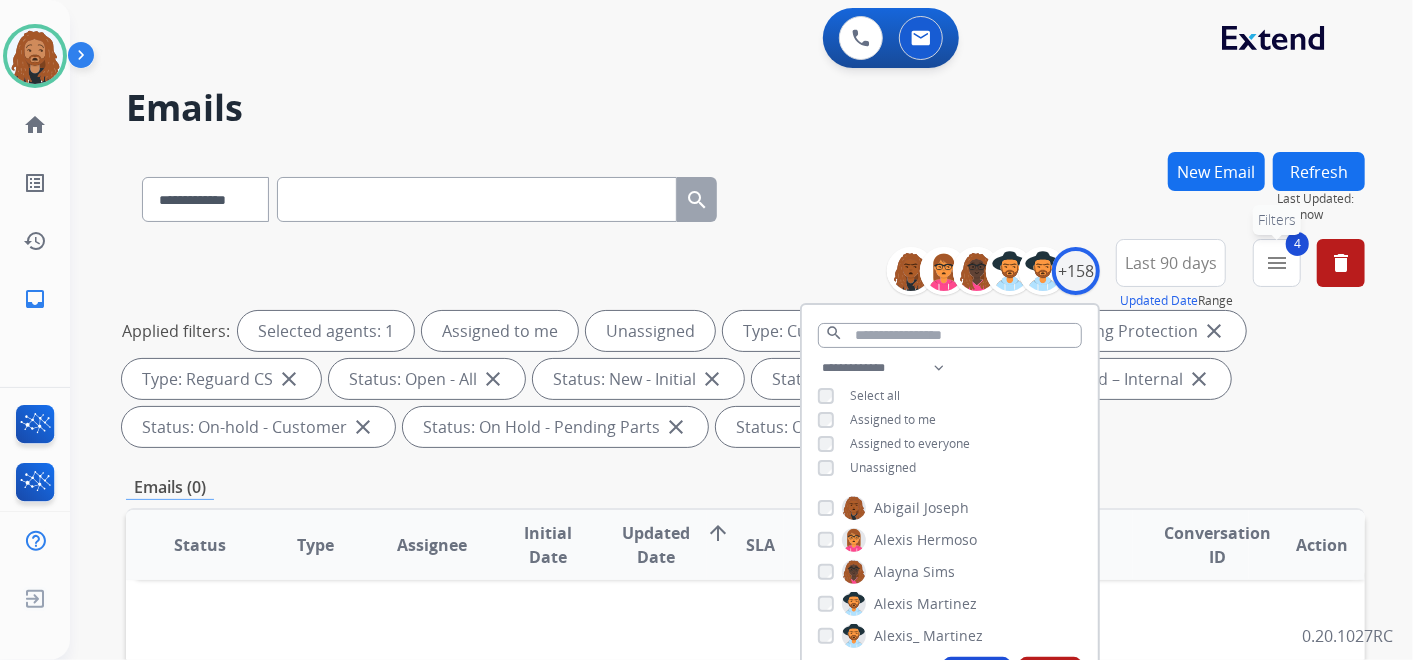 click on "4 menu  Filters" at bounding box center (1277, 263) 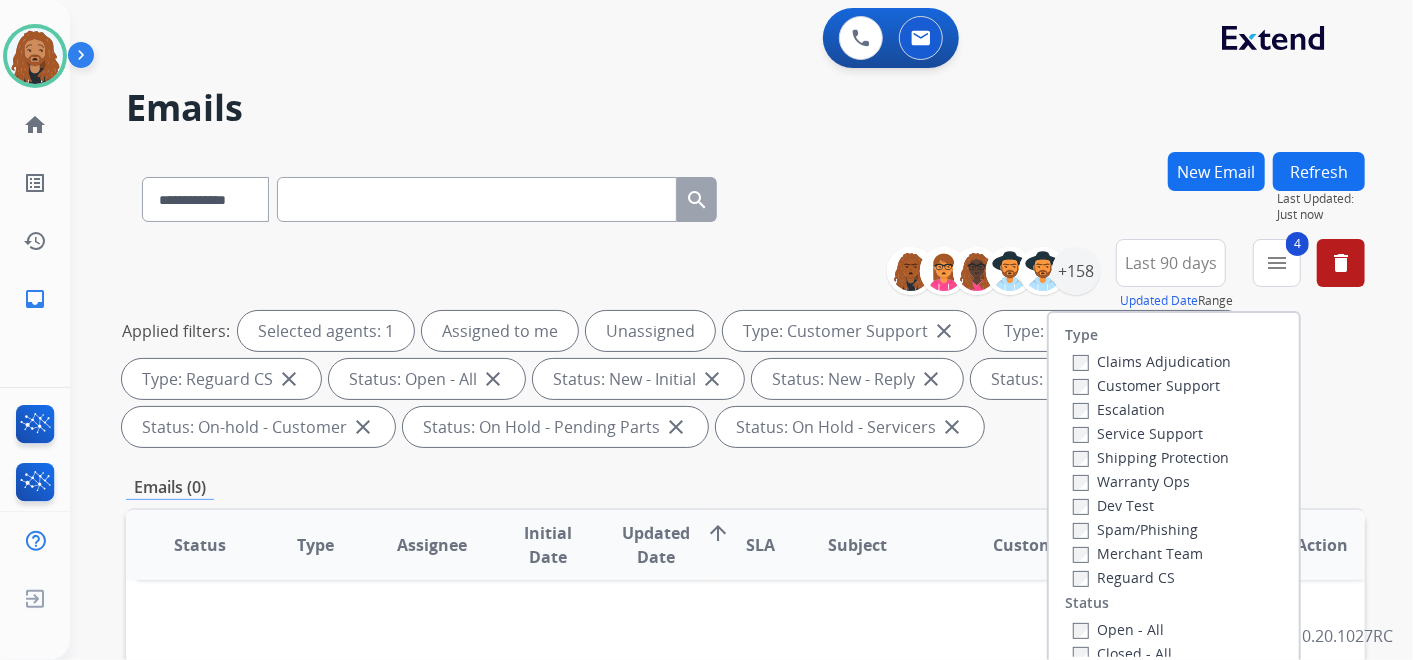 click on "**********" at bounding box center [741, 330] 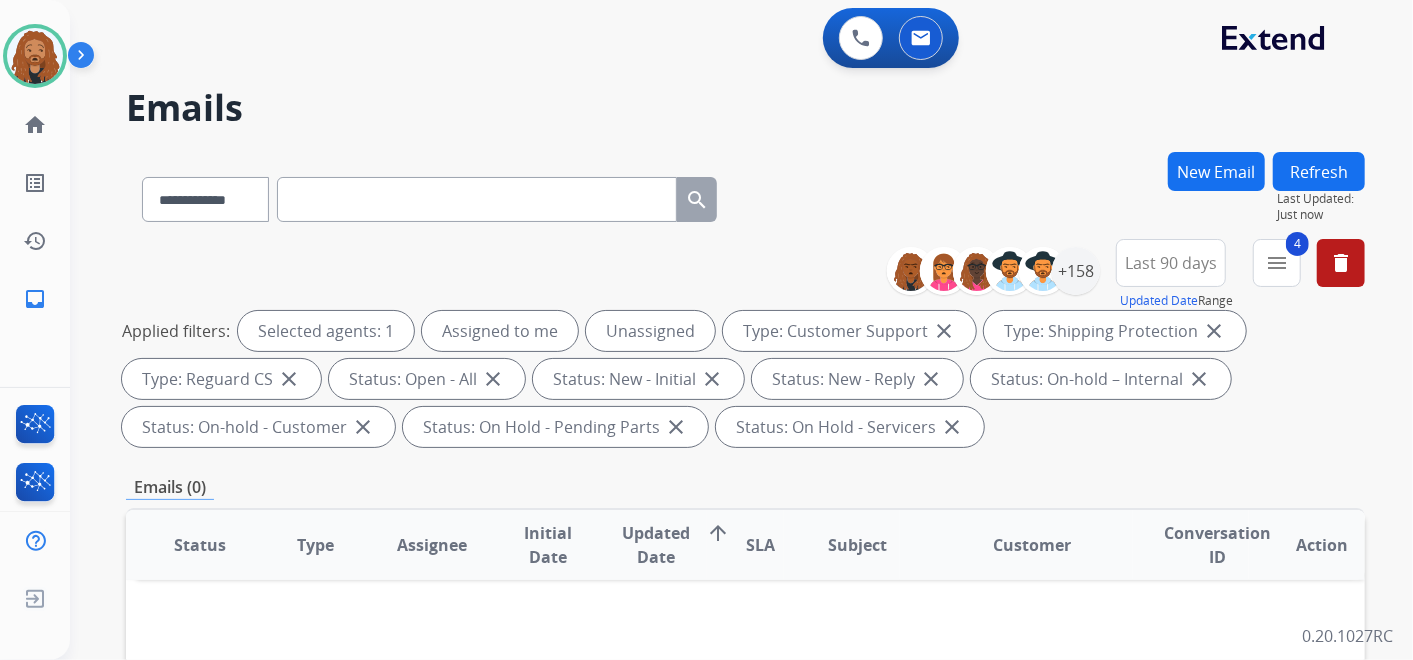 click on "Last 90 days" at bounding box center (1171, 263) 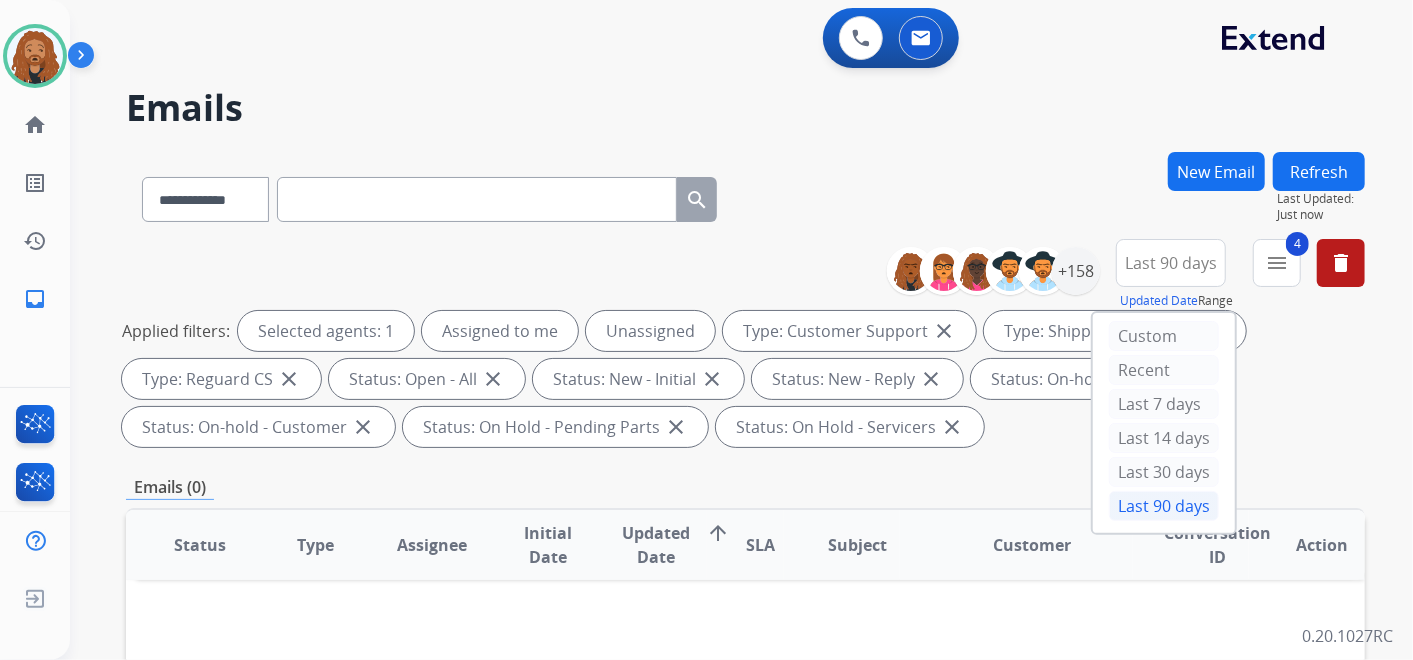 click on "**********" at bounding box center (745, 195) 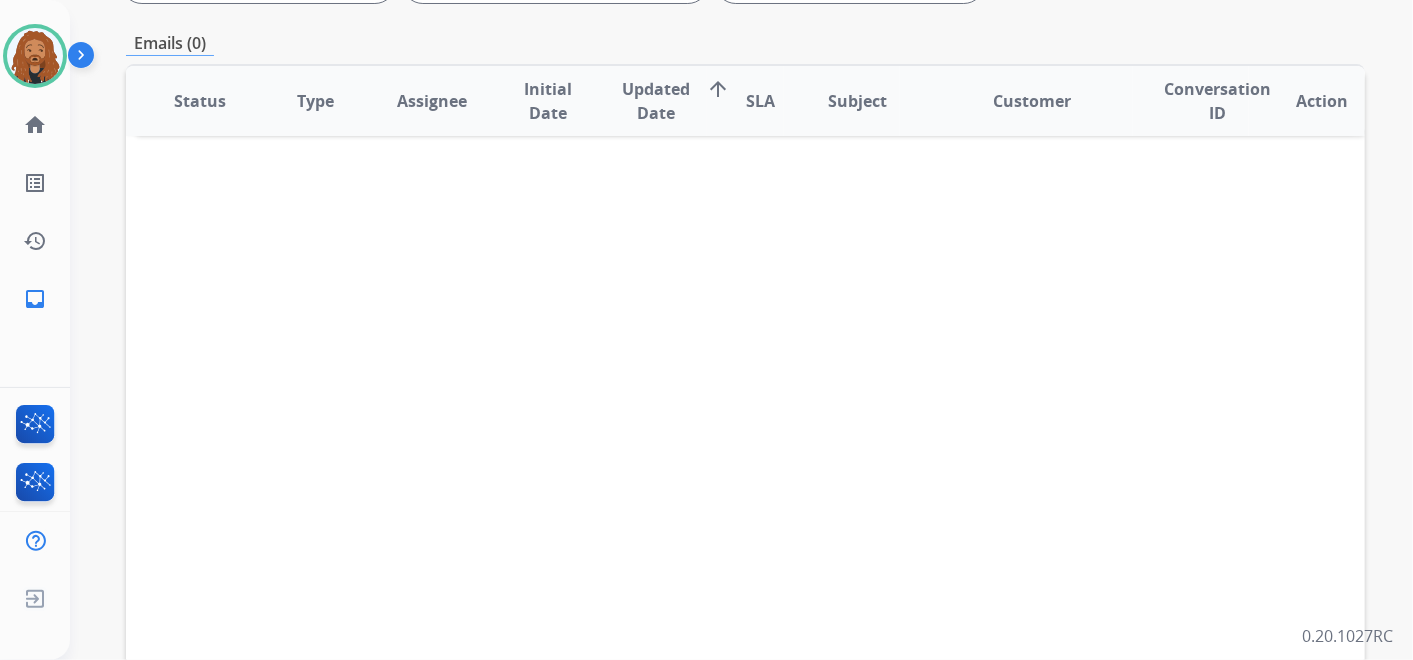 scroll, scrollTop: 111, scrollLeft: 0, axis: vertical 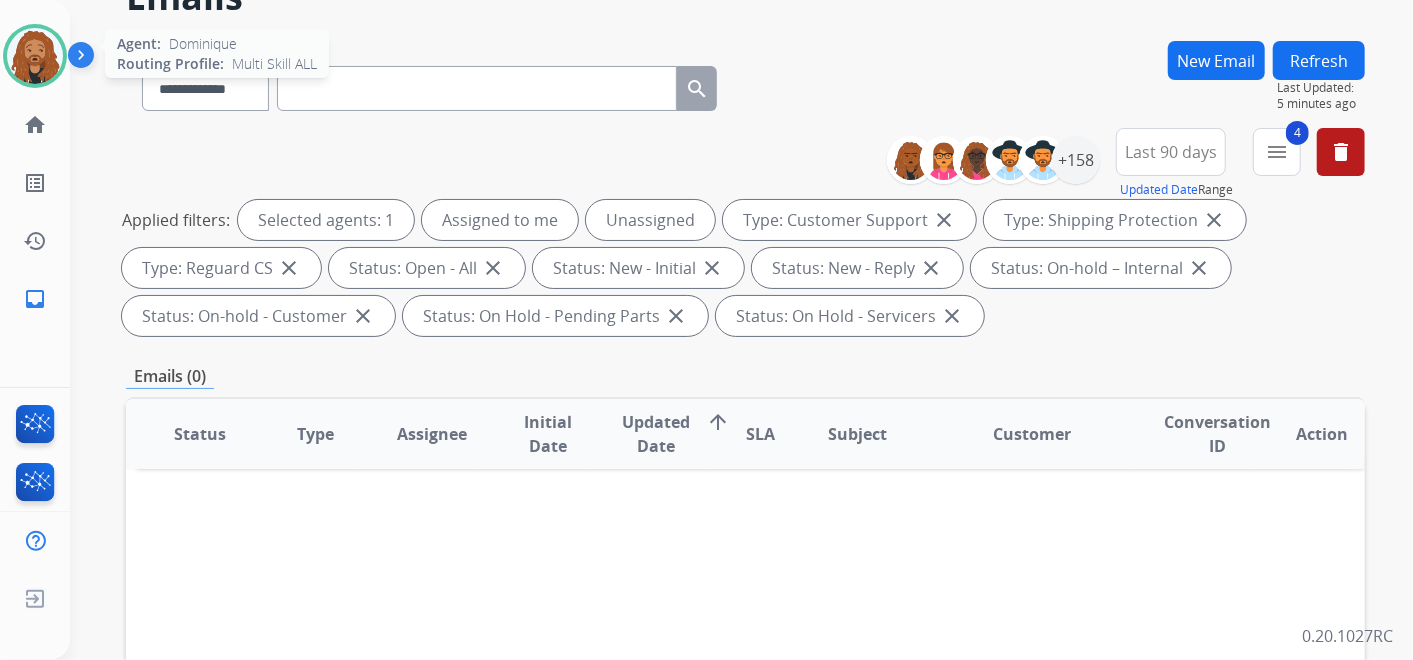 click at bounding box center [35, 56] 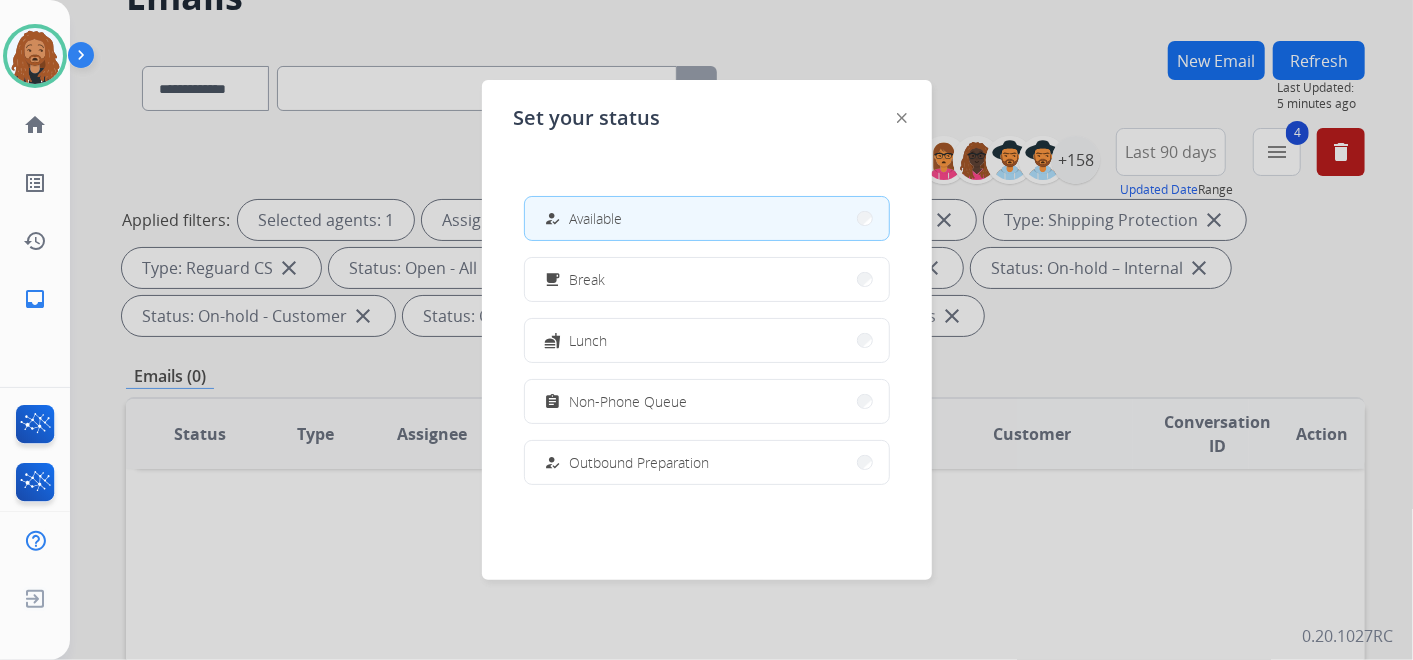 click at bounding box center [706, 330] 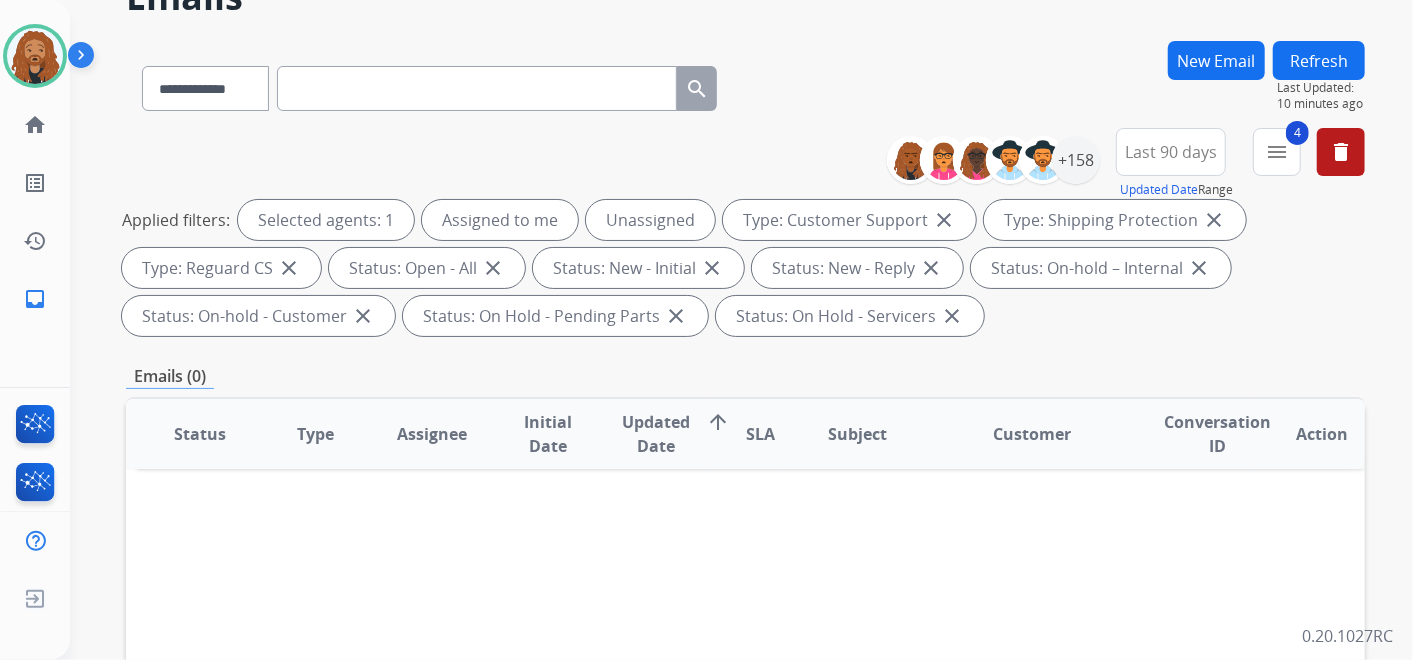 click on "Refresh" at bounding box center [1319, 60] 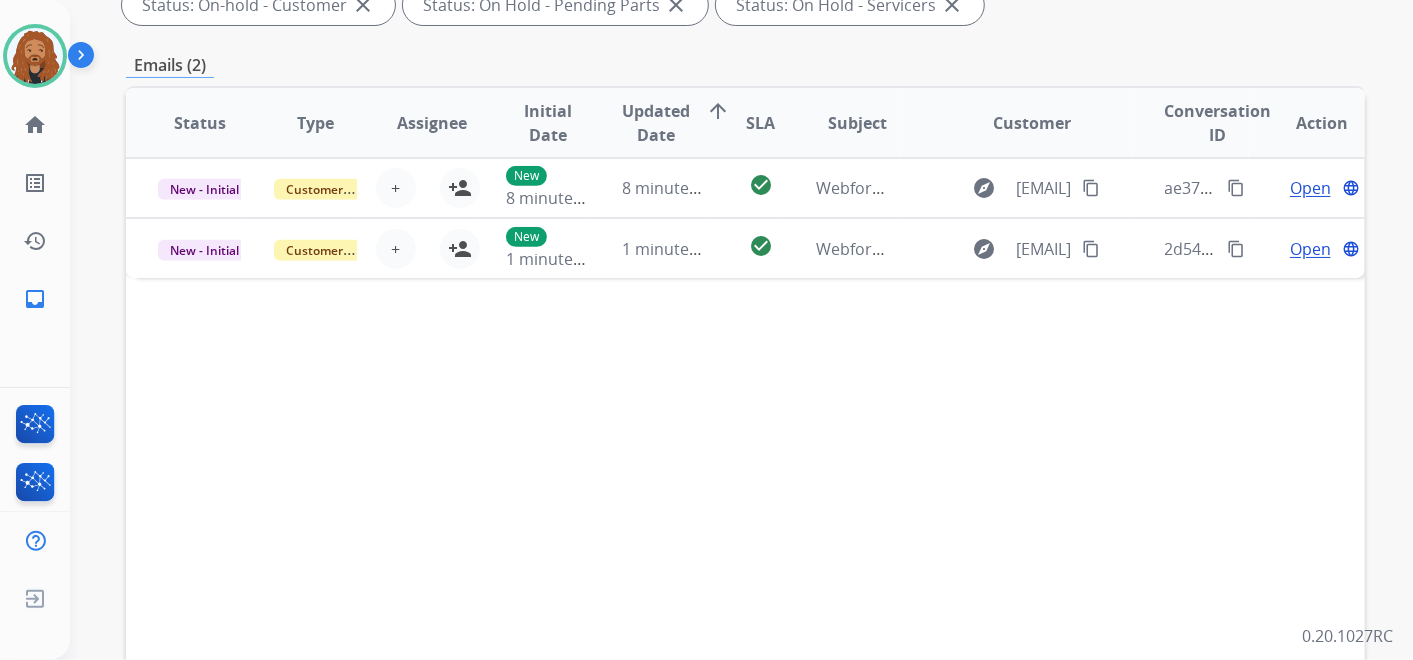 scroll, scrollTop: 444, scrollLeft: 0, axis: vertical 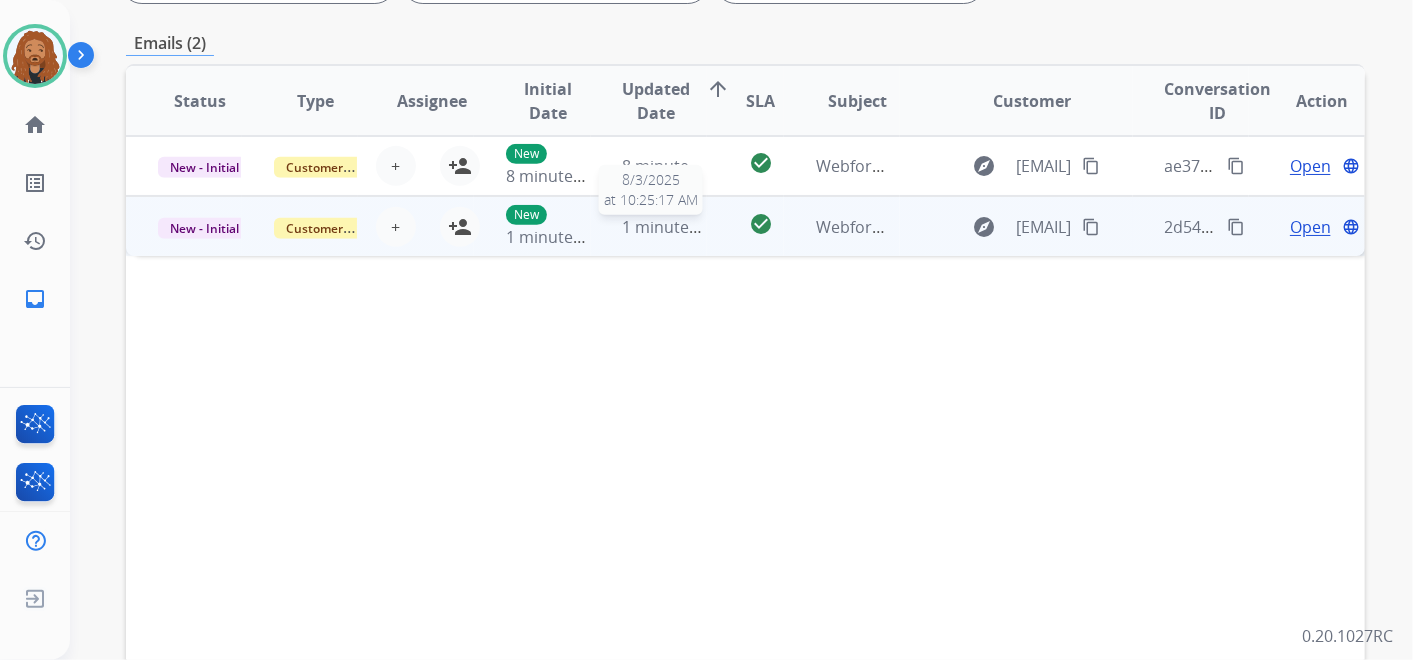 click on "1 minute ago" at bounding box center [672, 227] 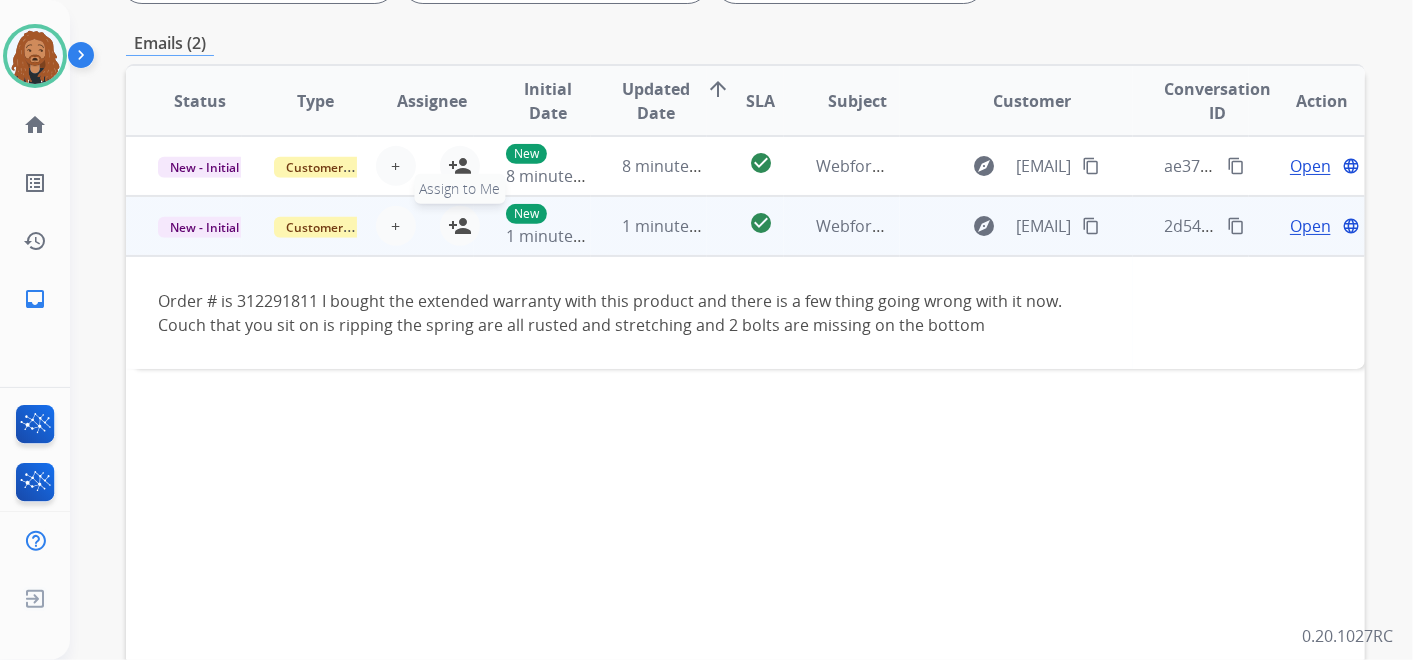 click on "person_add" at bounding box center (460, 226) 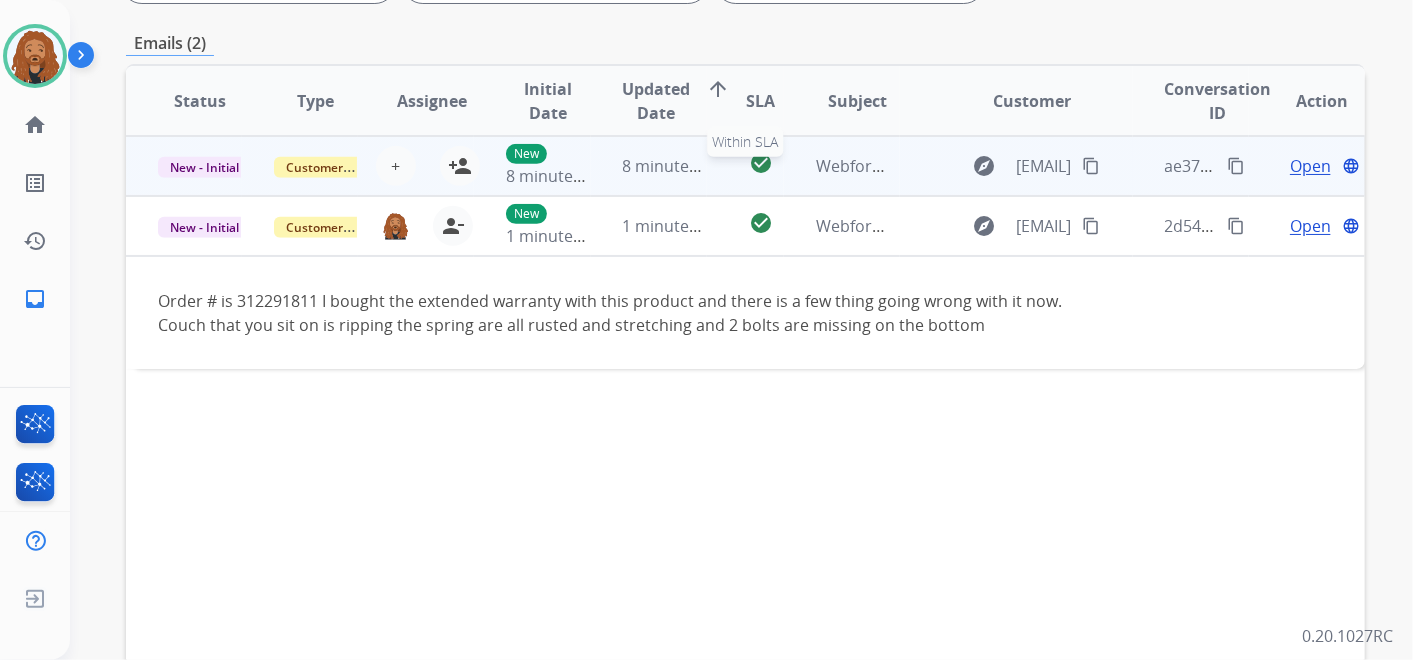 click on "check_circle" at bounding box center [761, 163] 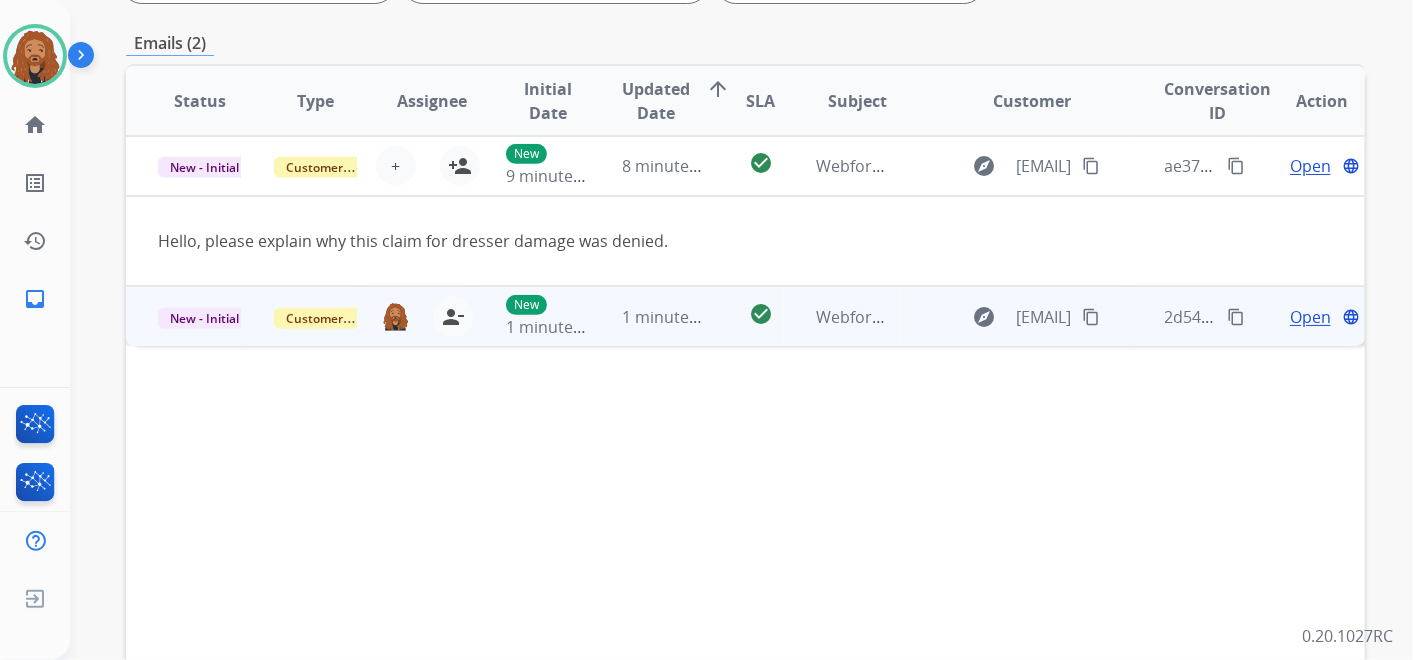 click on "Open" at bounding box center (1310, 317) 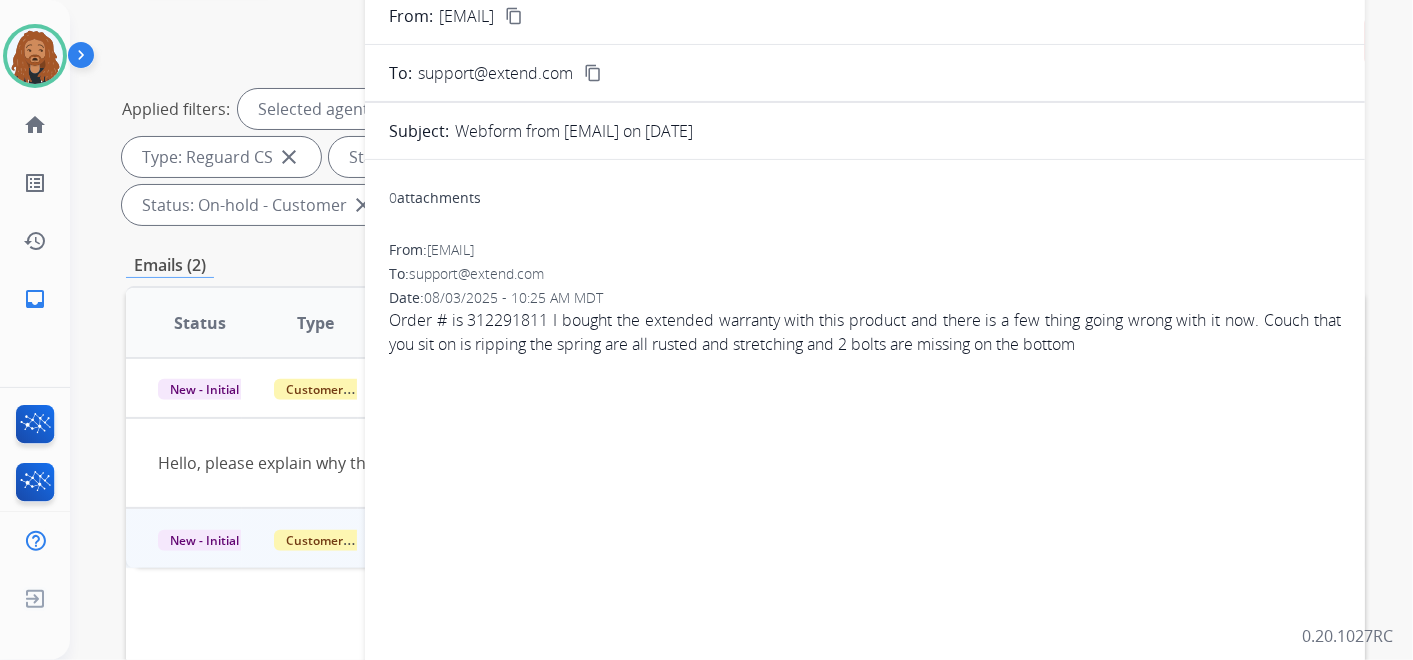 scroll, scrollTop: 0, scrollLeft: 0, axis: both 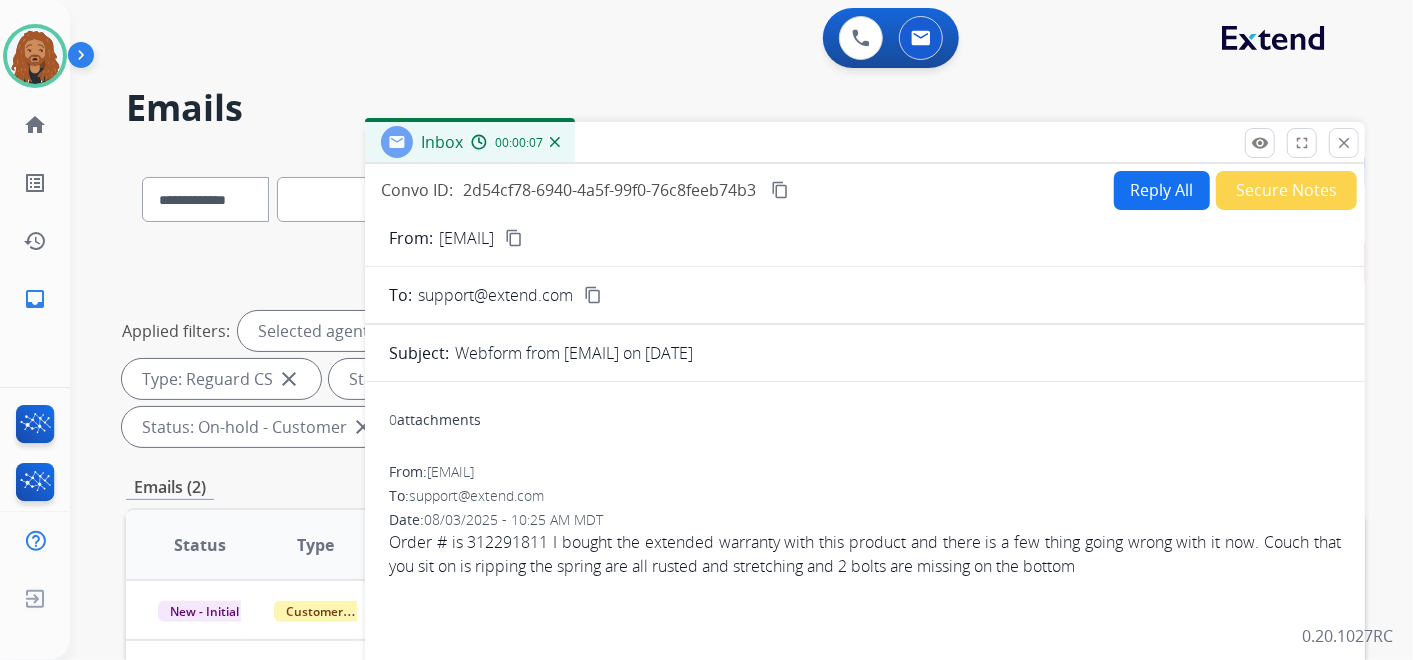 click on "Reply All" at bounding box center [1162, 190] 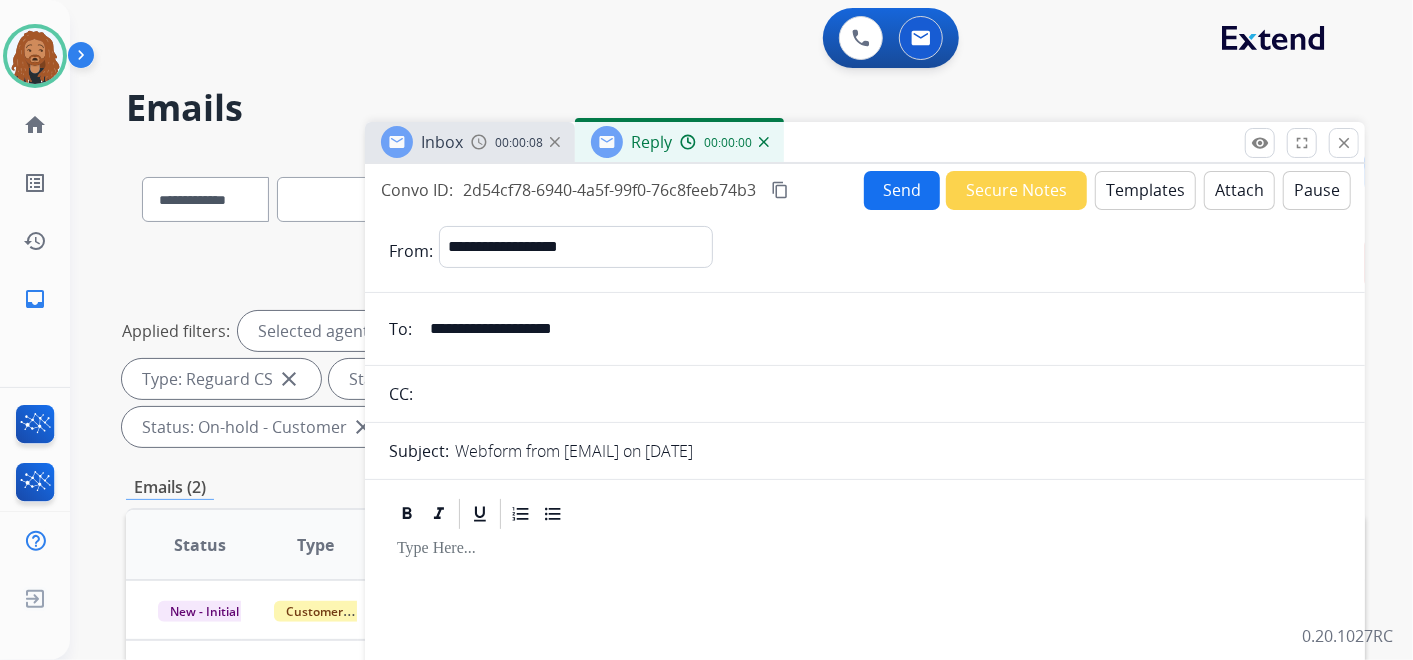 click on "Templates" at bounding box center (1145, 190) 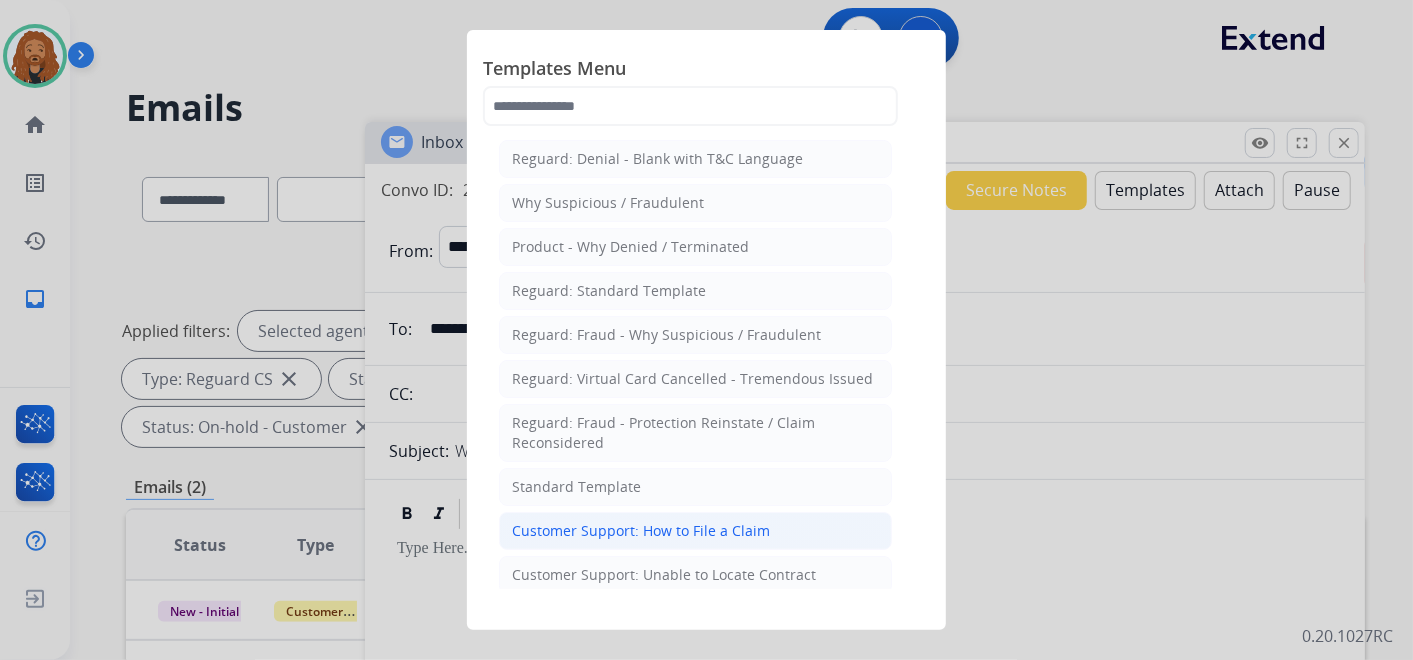 click on "Customer Support: How to File a Claim" 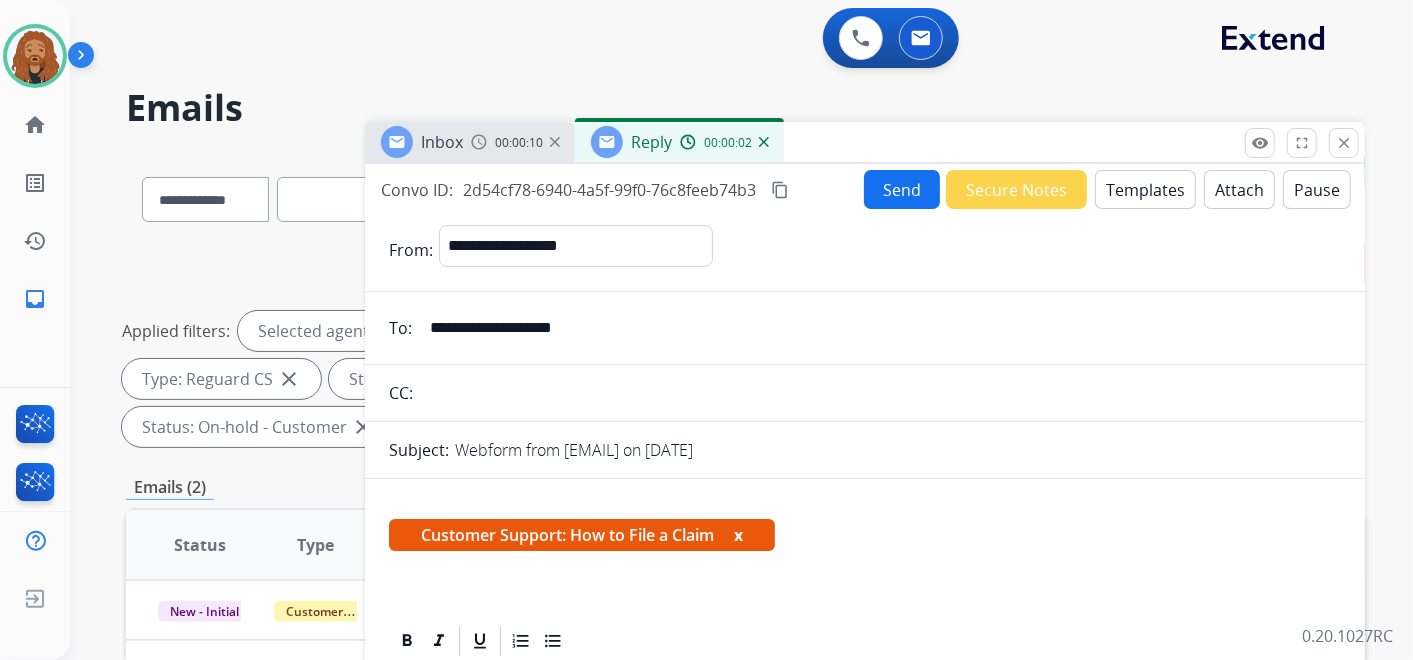 scroll, scrollTop: 383, scrollLeft: 0, axis: vertical 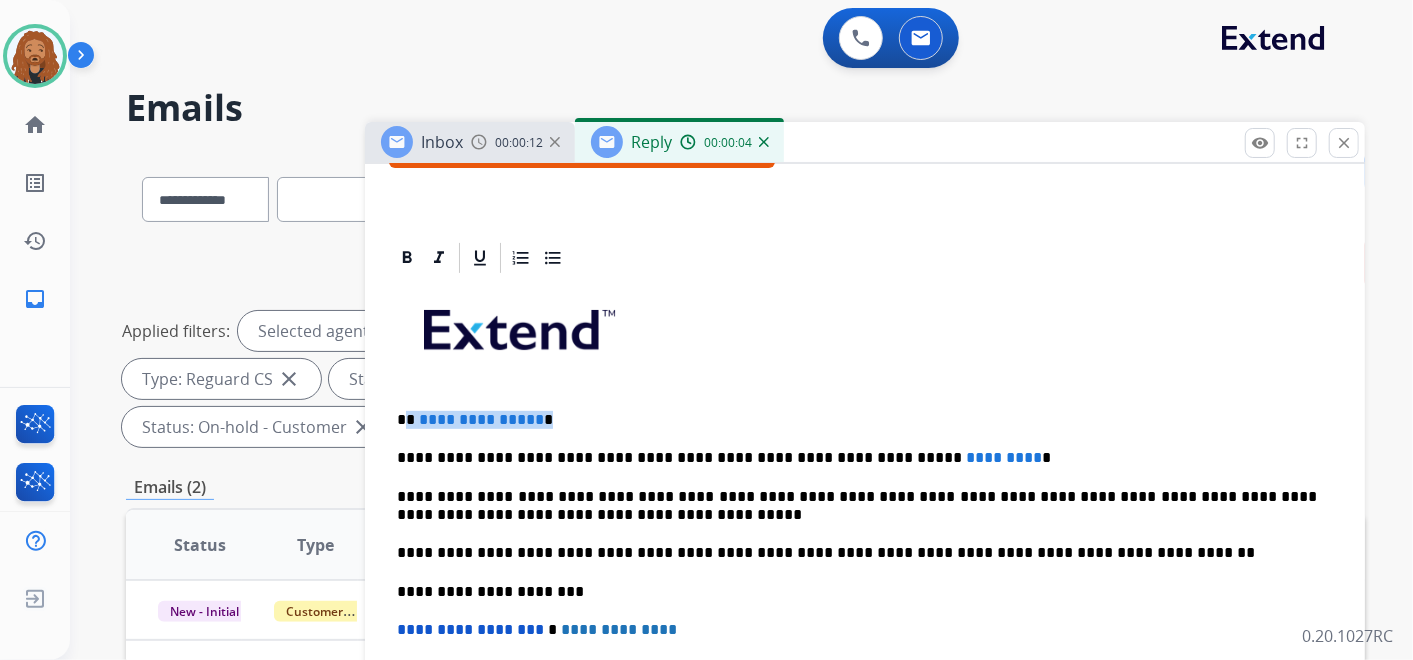 drag, startPoint x: 540, startPoint y: 416, endPoint x: 408, endPoint y: 412, distance: 132.0606 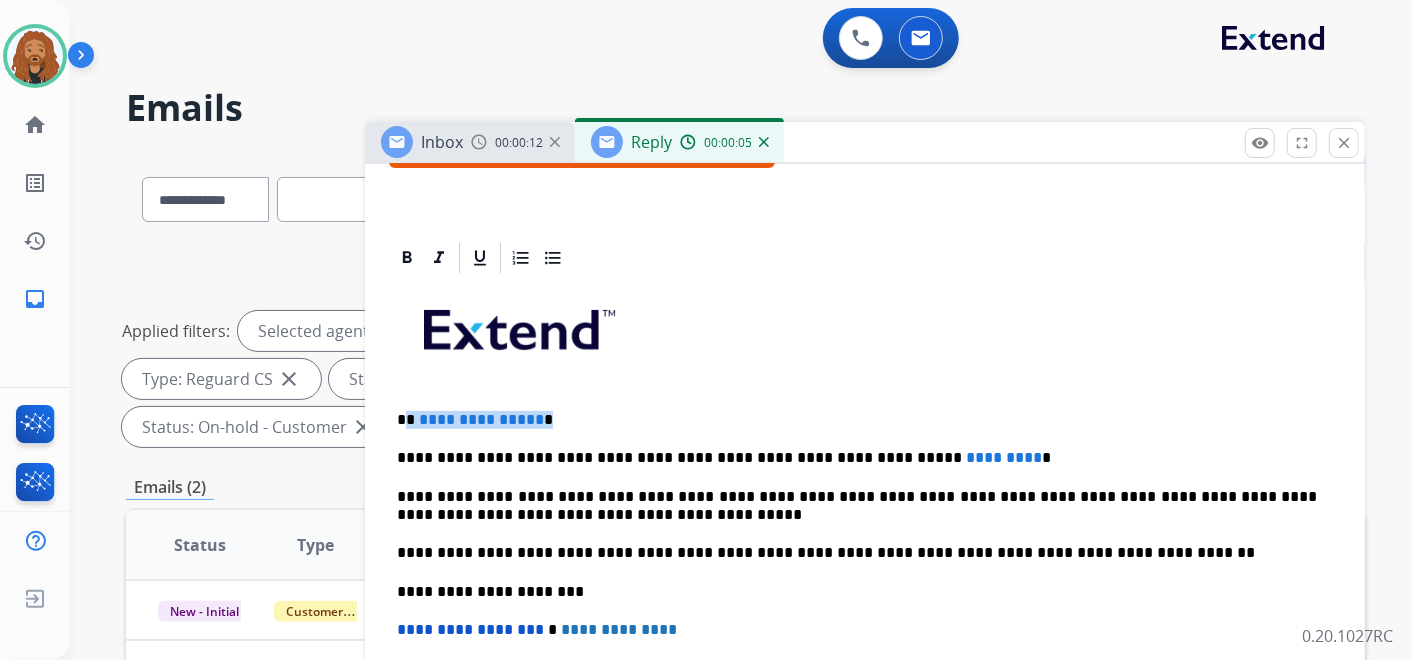 type 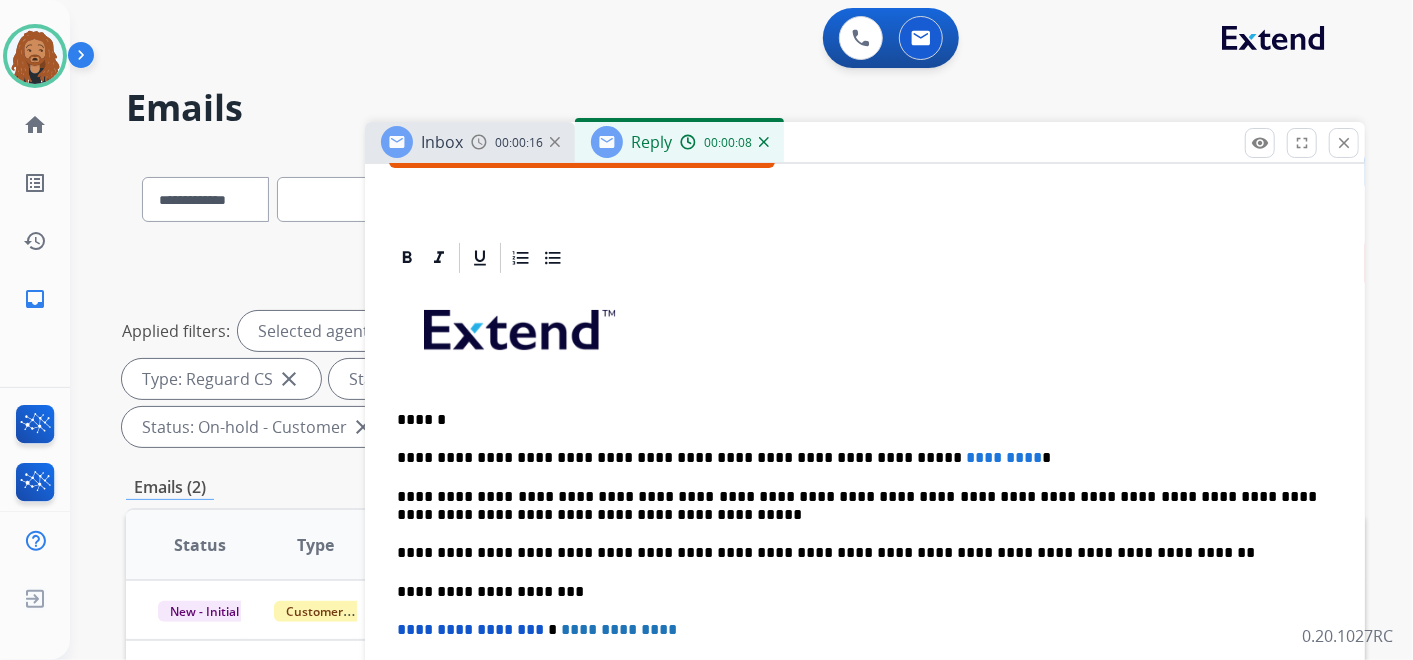 click on "**********" at bounding box center (857, 458) 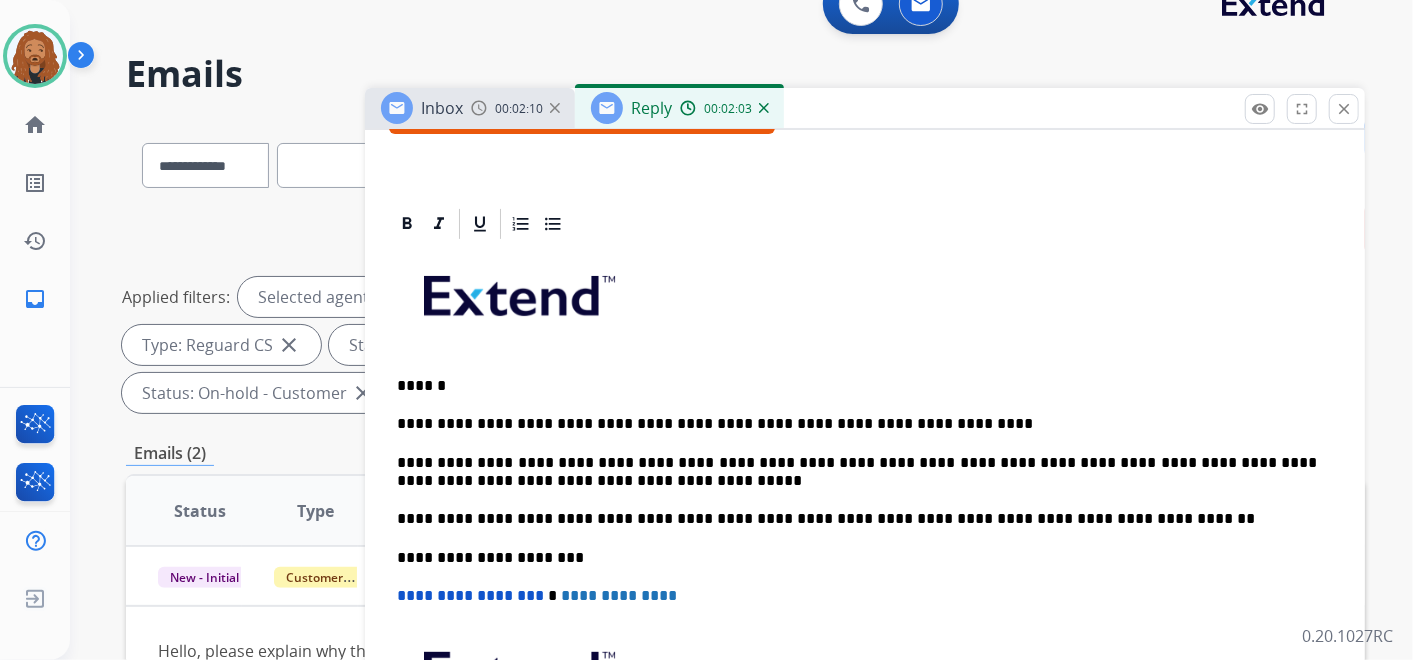 scroll, scrollTop: 0, scrollLeft: 0, axis: both 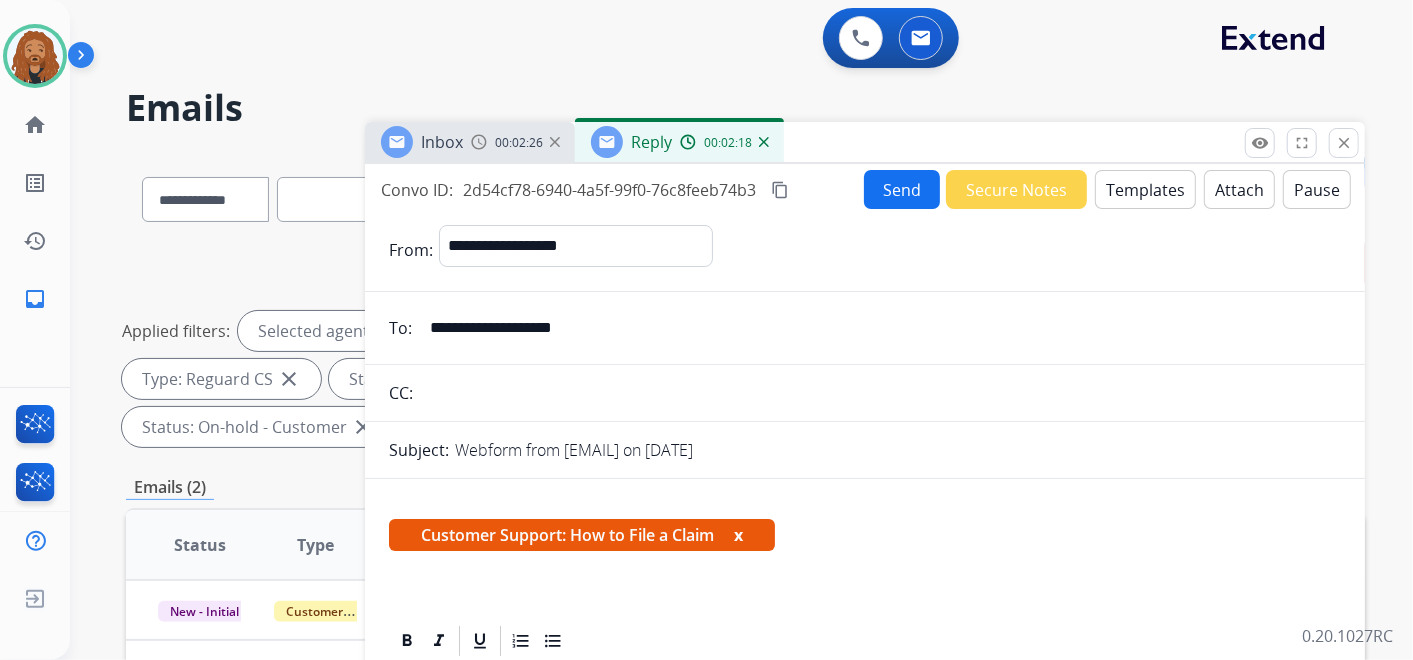 click on "Send" at bounding box center (902, 189) 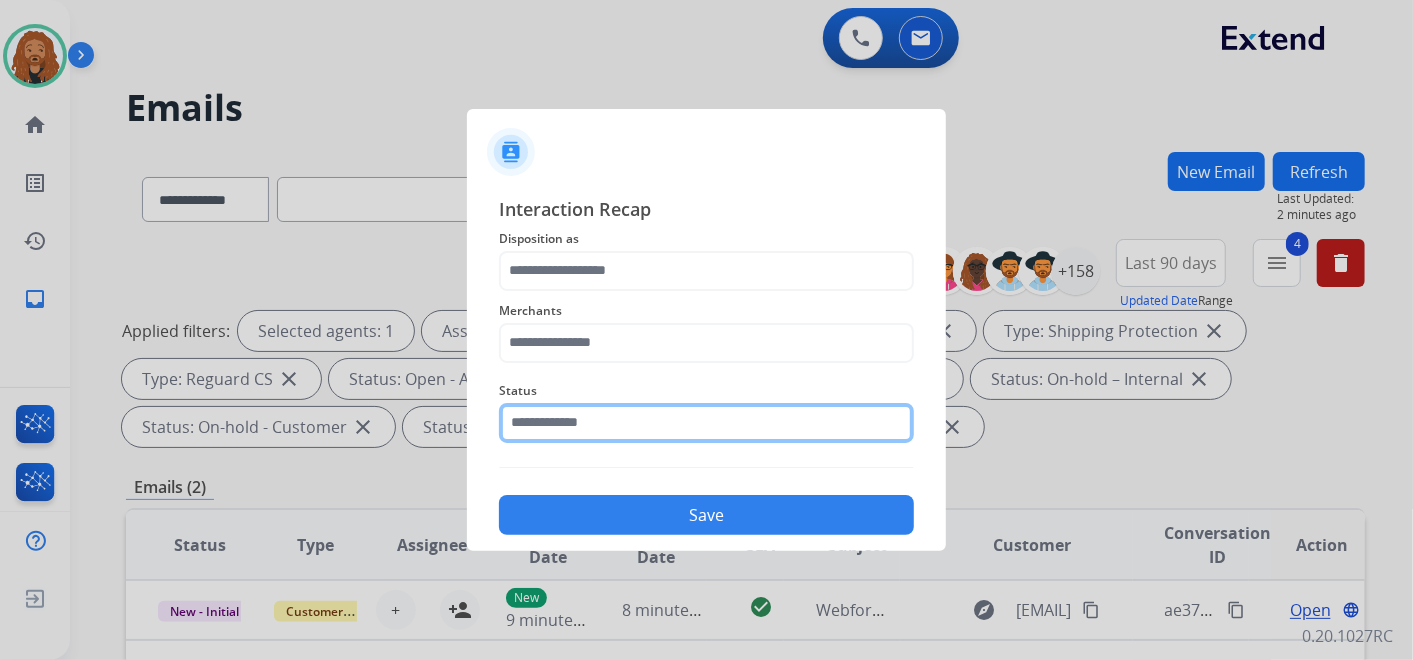click 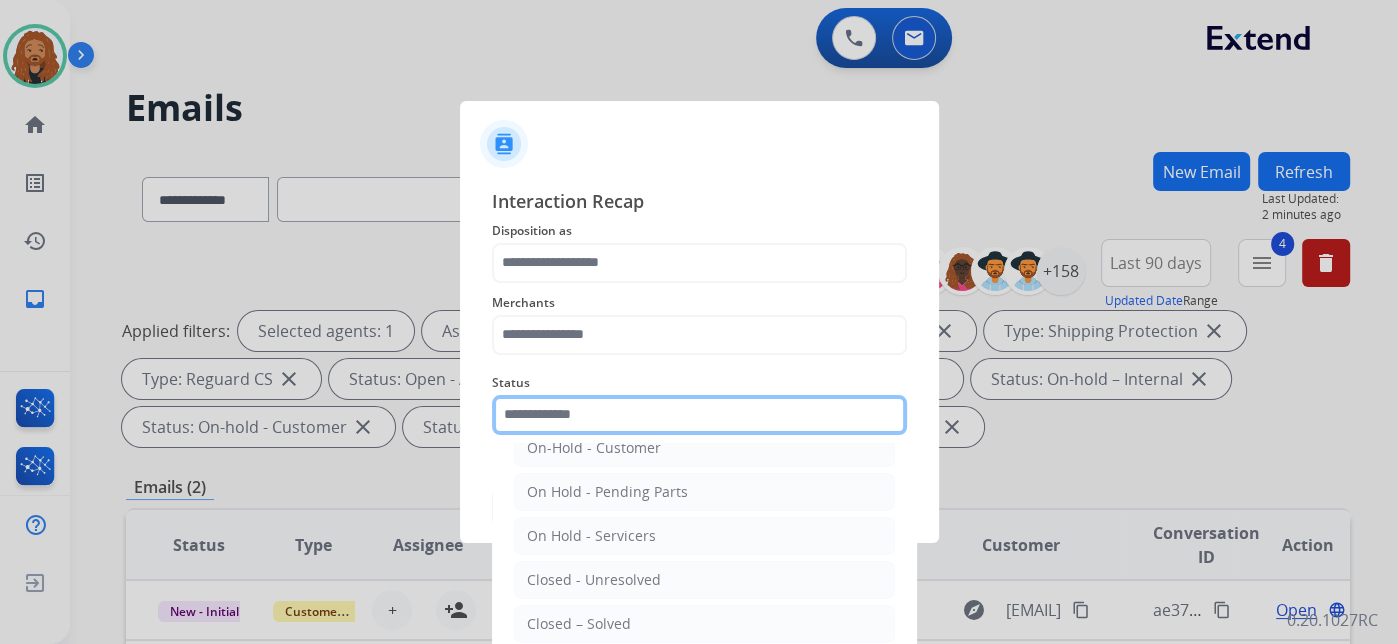 scroll, scrollTop: 114, scrollLeft: 0, axis: vertical 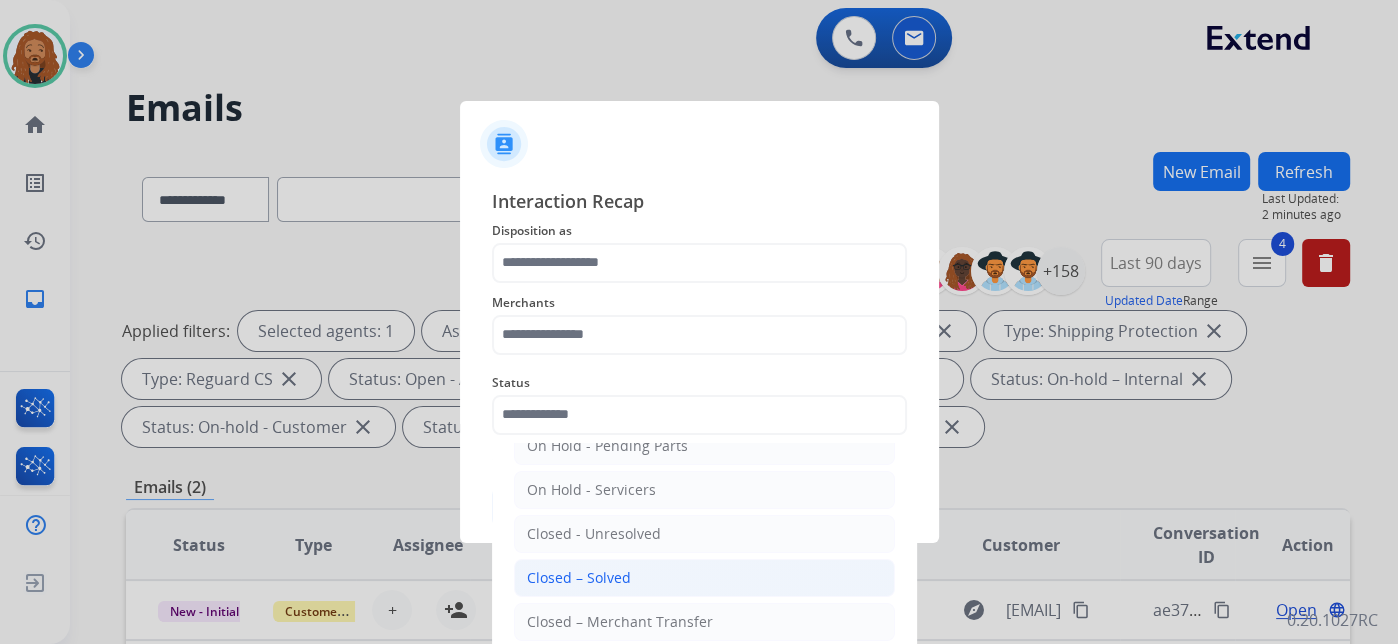 click on "Closed – Solved" 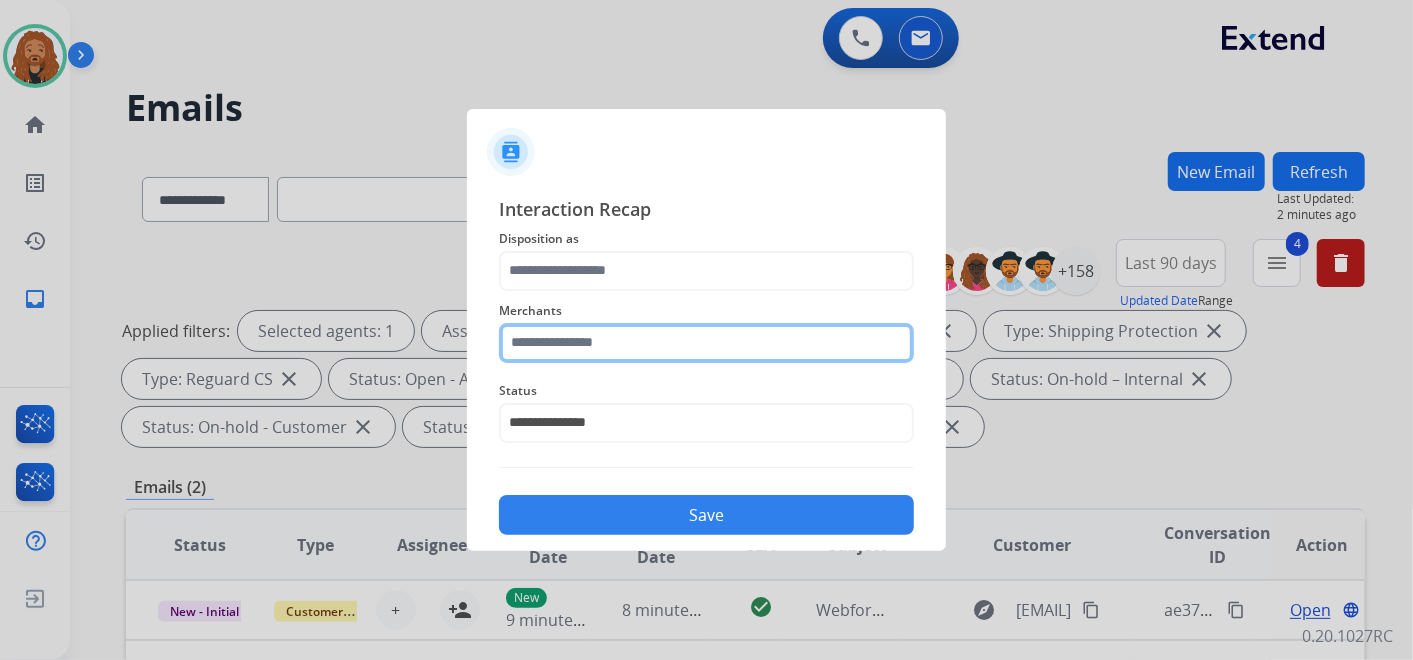 click 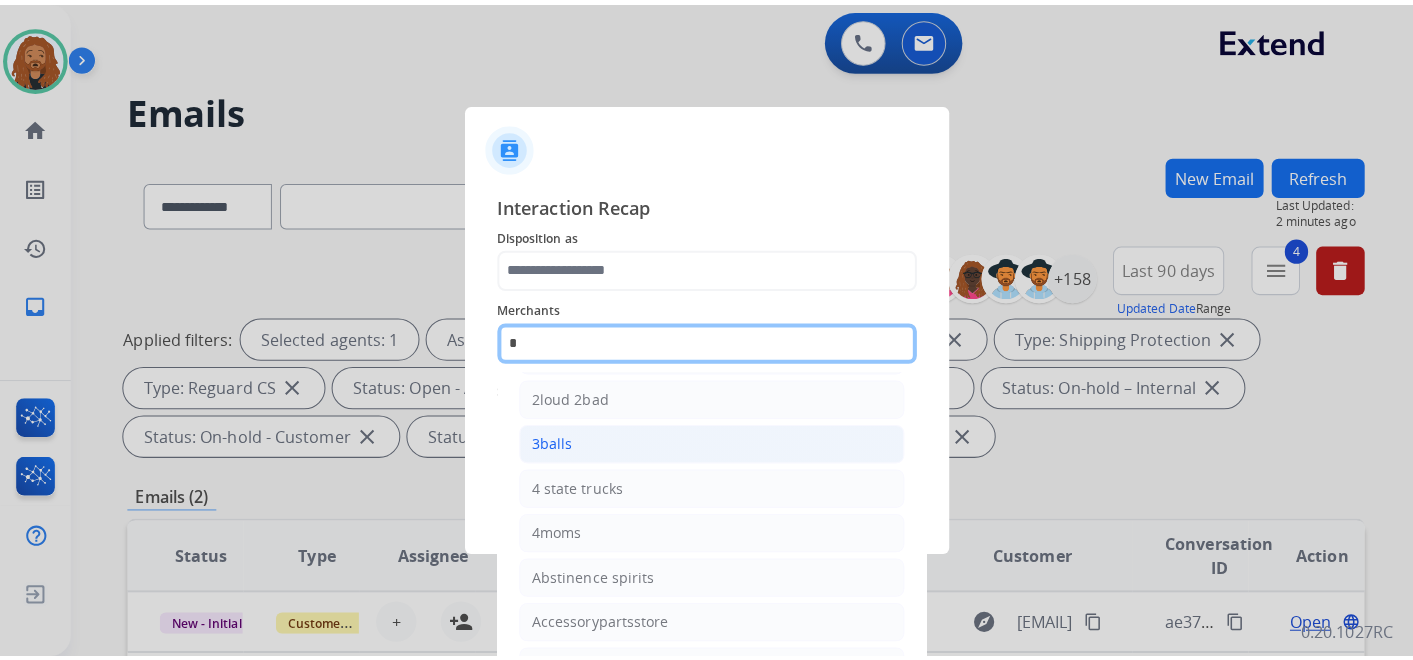 scroll, scrollTop: 0, scrollLeft: 0, axis: both 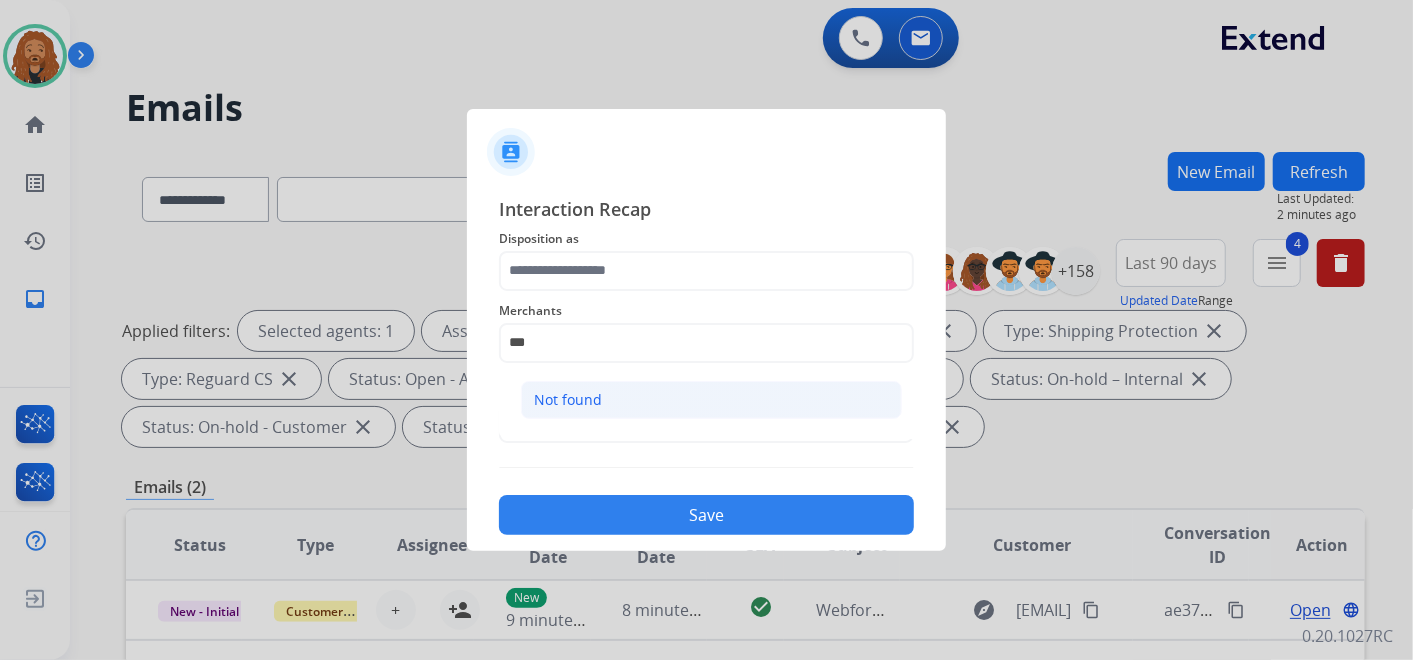 click on "Not found" 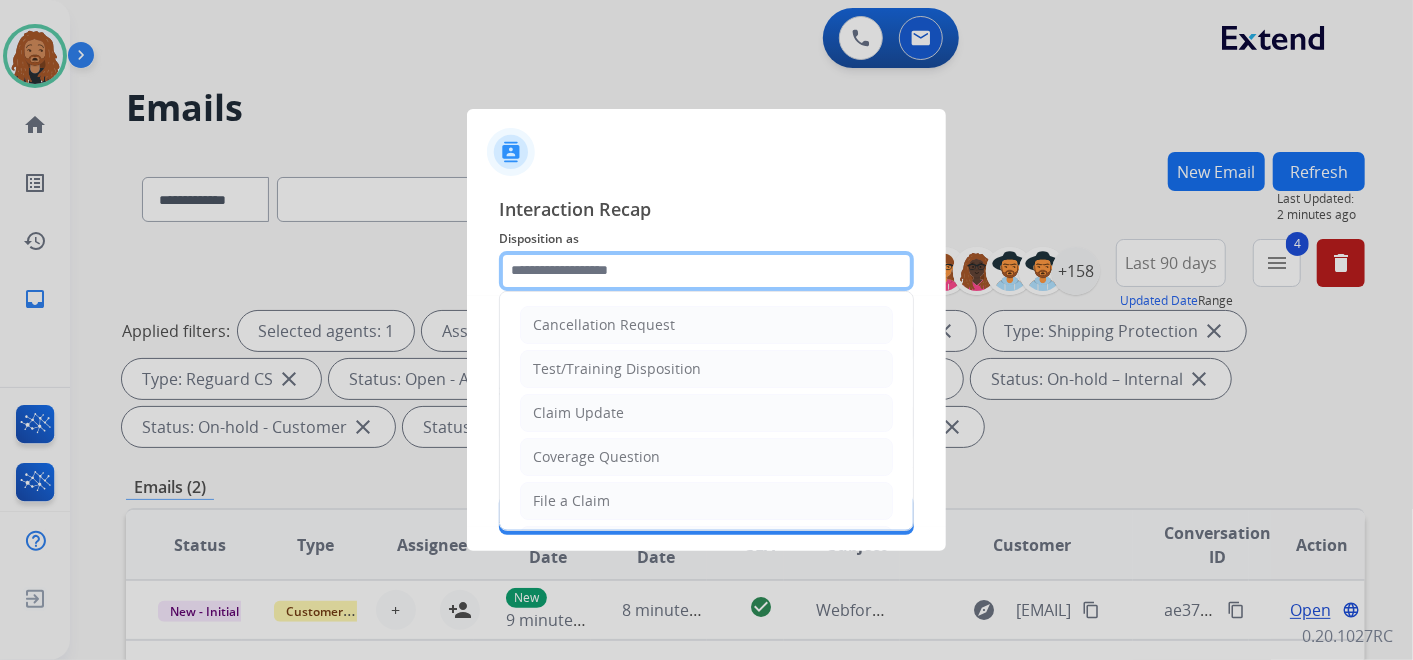 click on "**********" 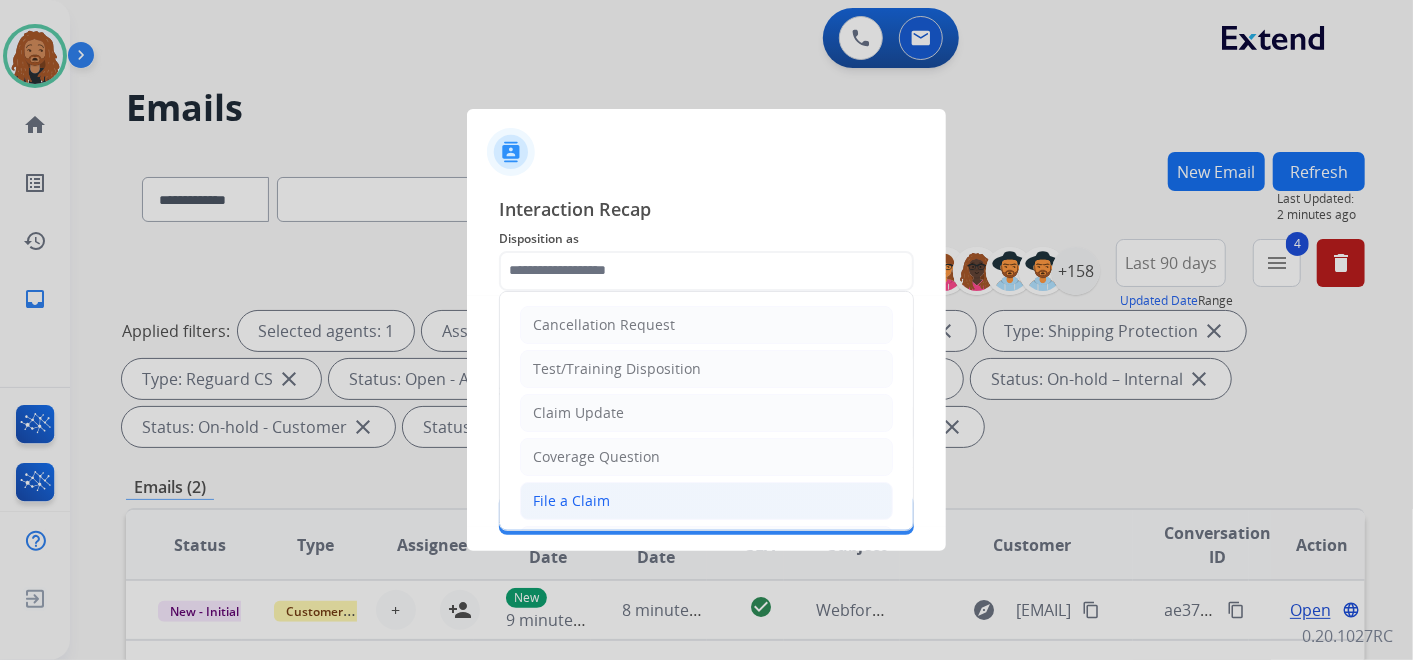 click on "File a Claim" 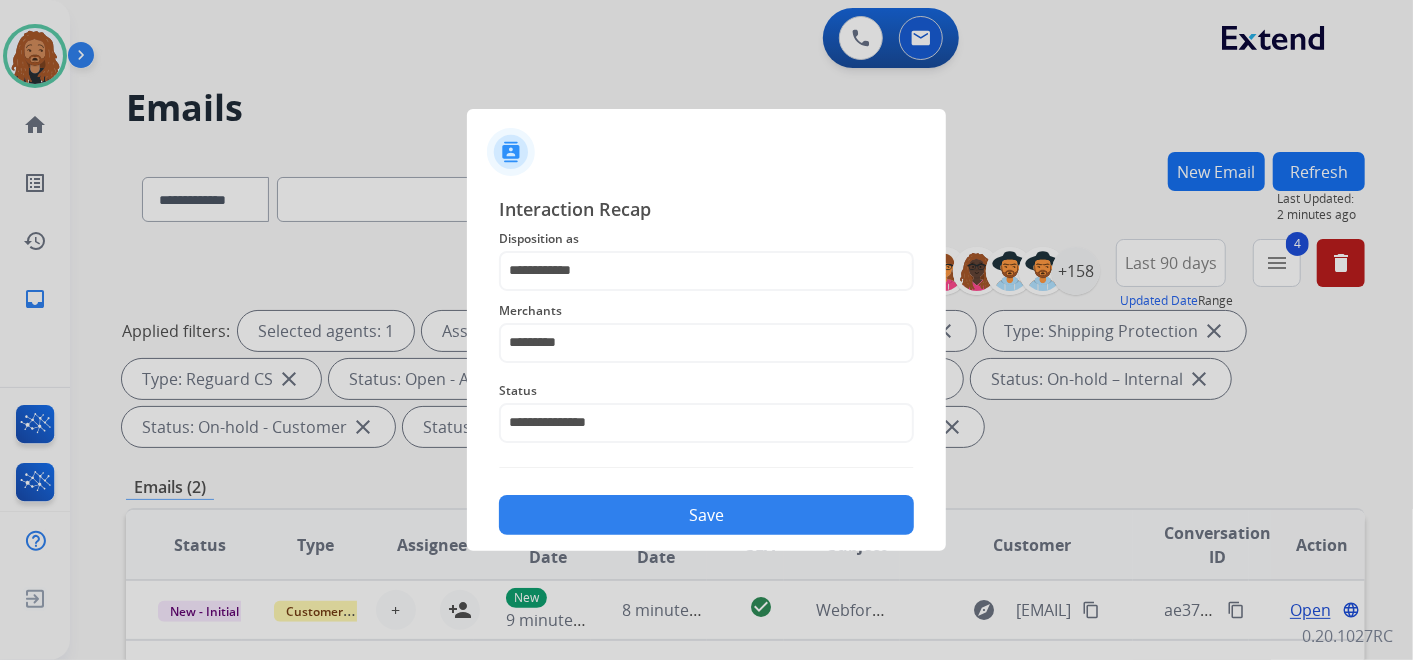 click on "Save" 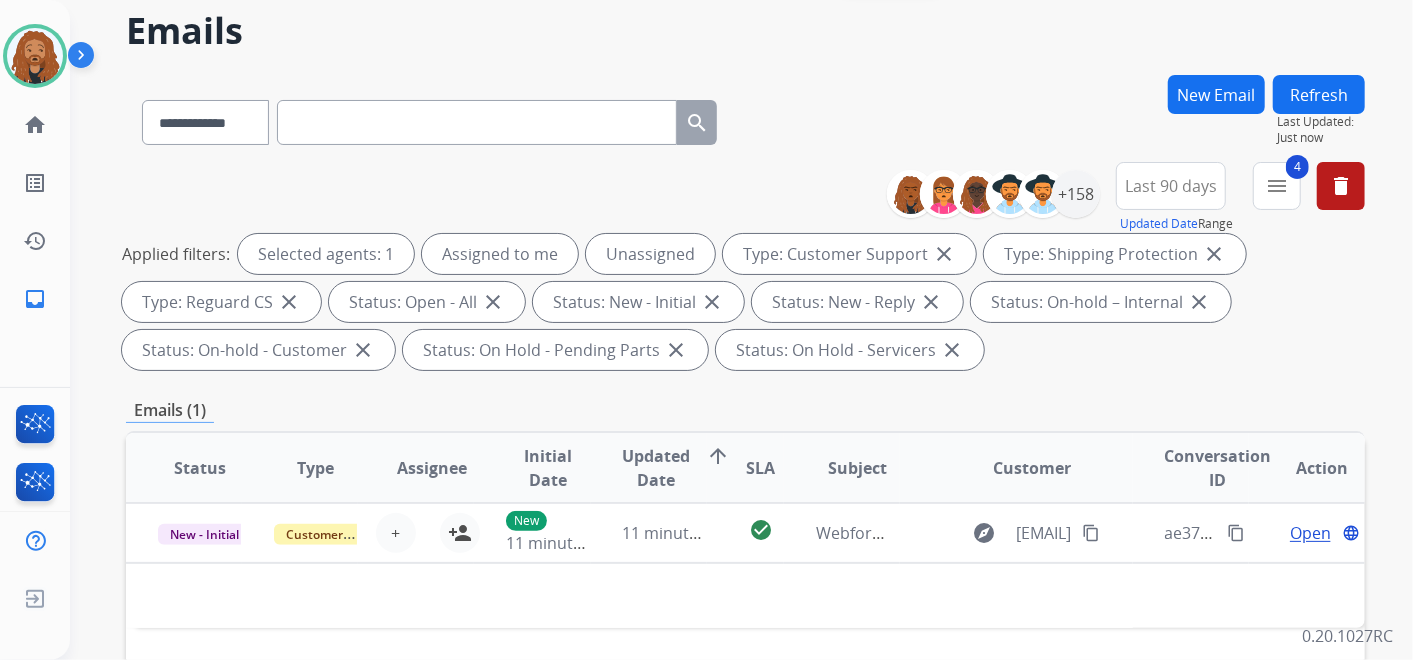 scroll, scrollTop: 111, scrollLeft: 0, axis: vertical 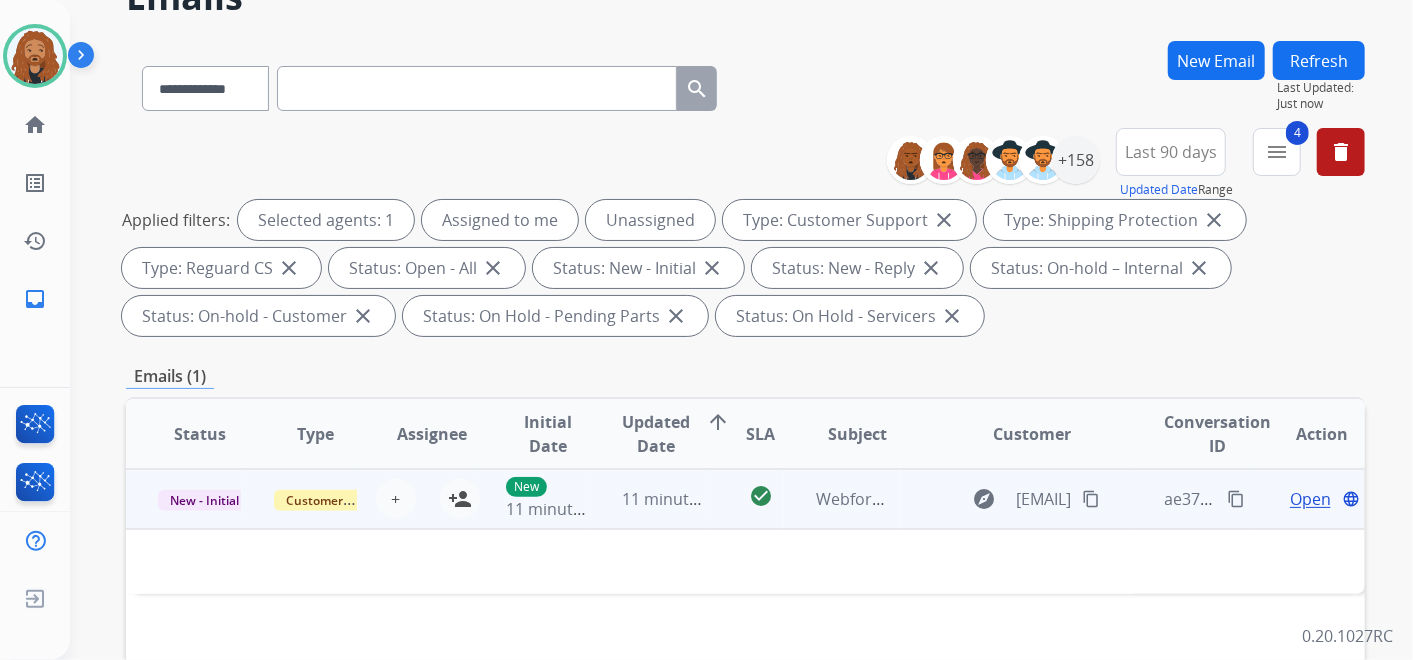 click on "Open" at bounding box center [1310, 499] 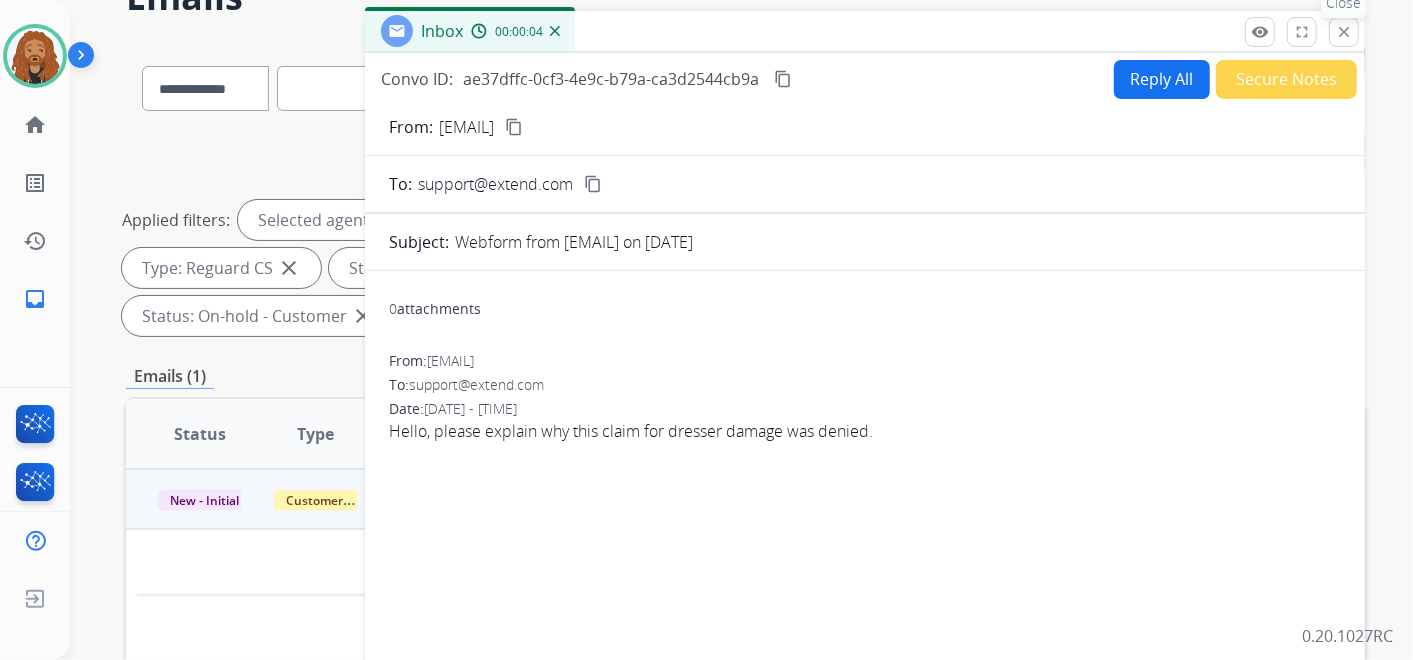 click on "close" at bounding box center [1344, 32] 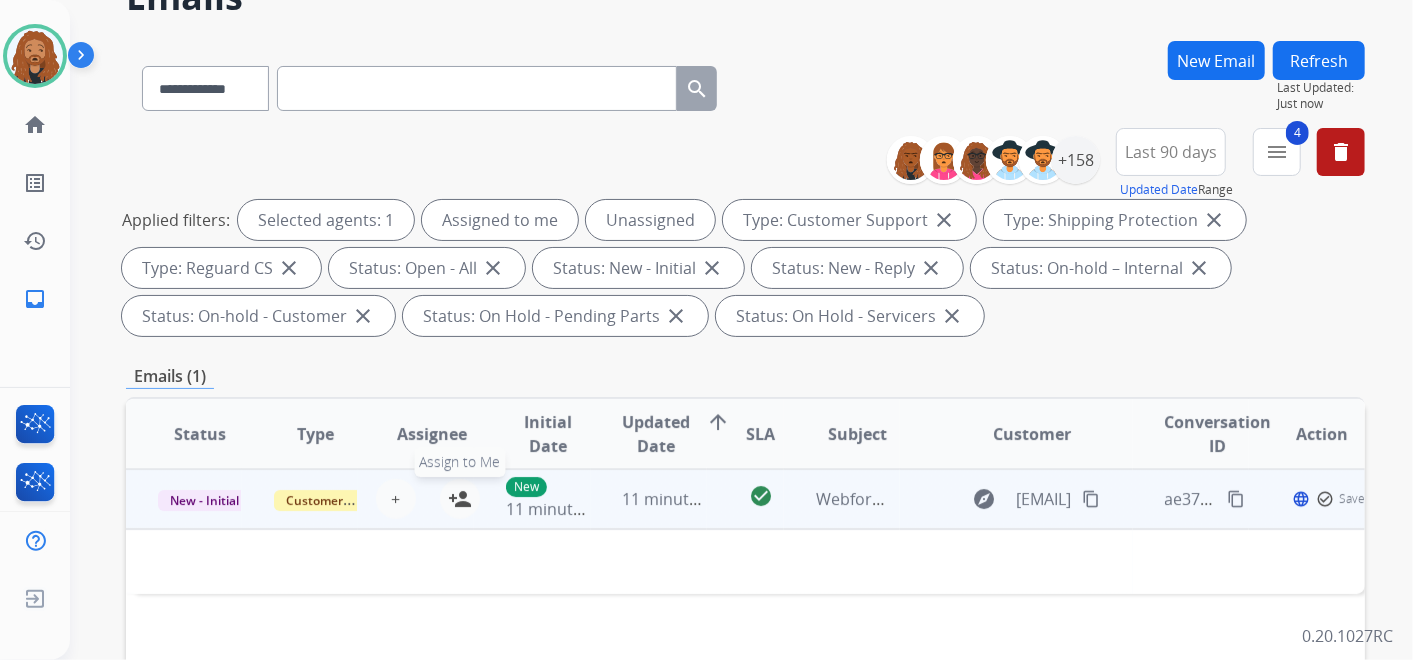 click on "person_add" at bounding box center (460, 499) 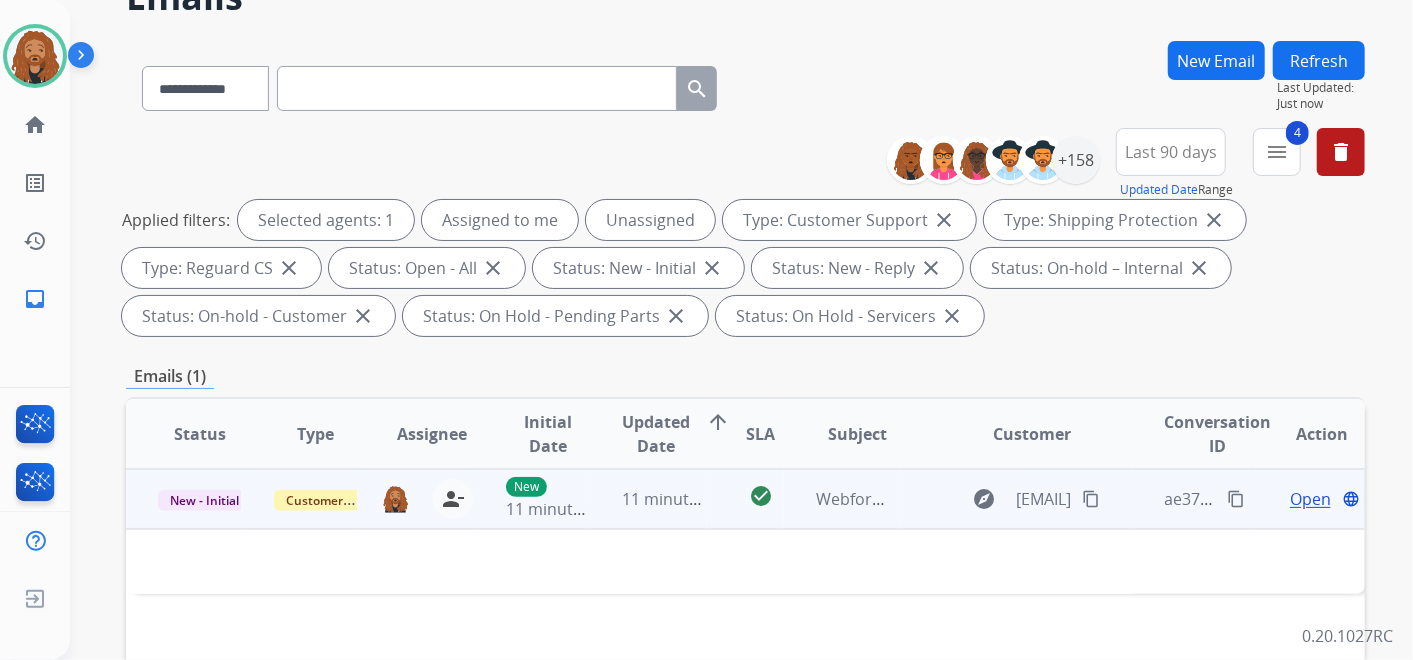 click on "content_copy" at bounding box center (1091, 499) 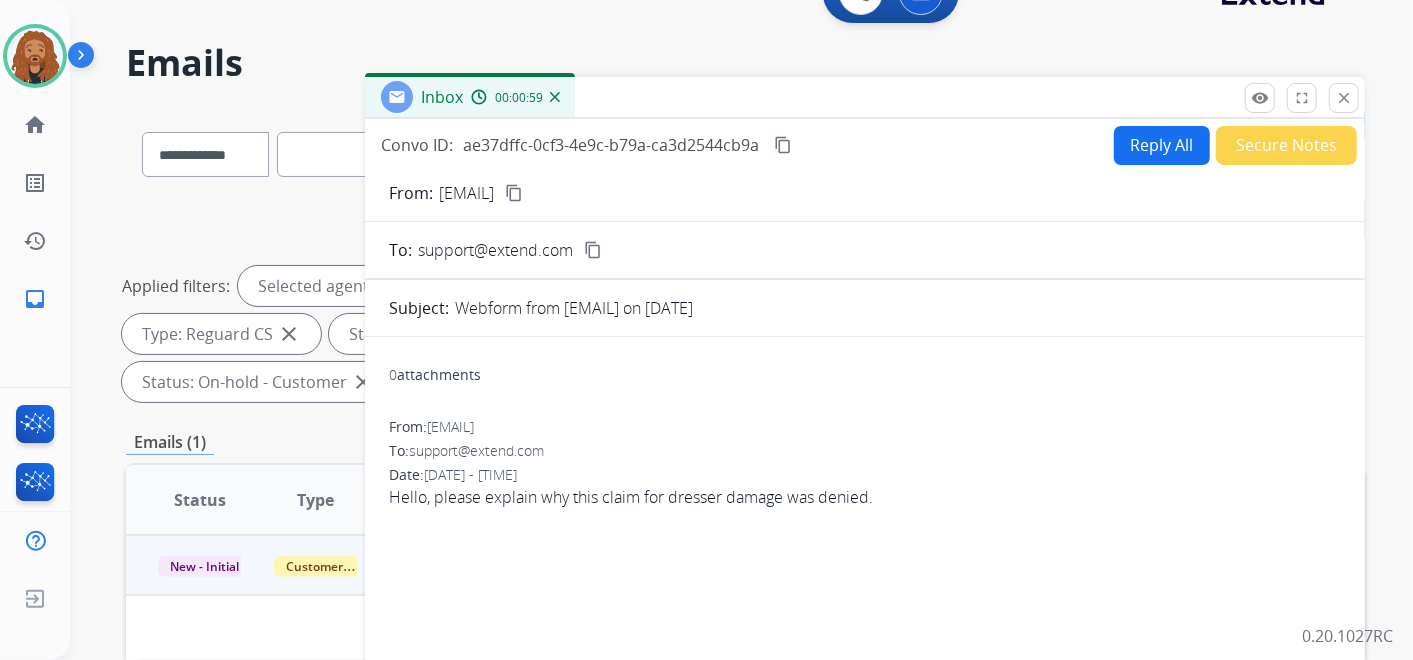 scroll, scrollTop: 0, scrollLeft: 0, axis: both 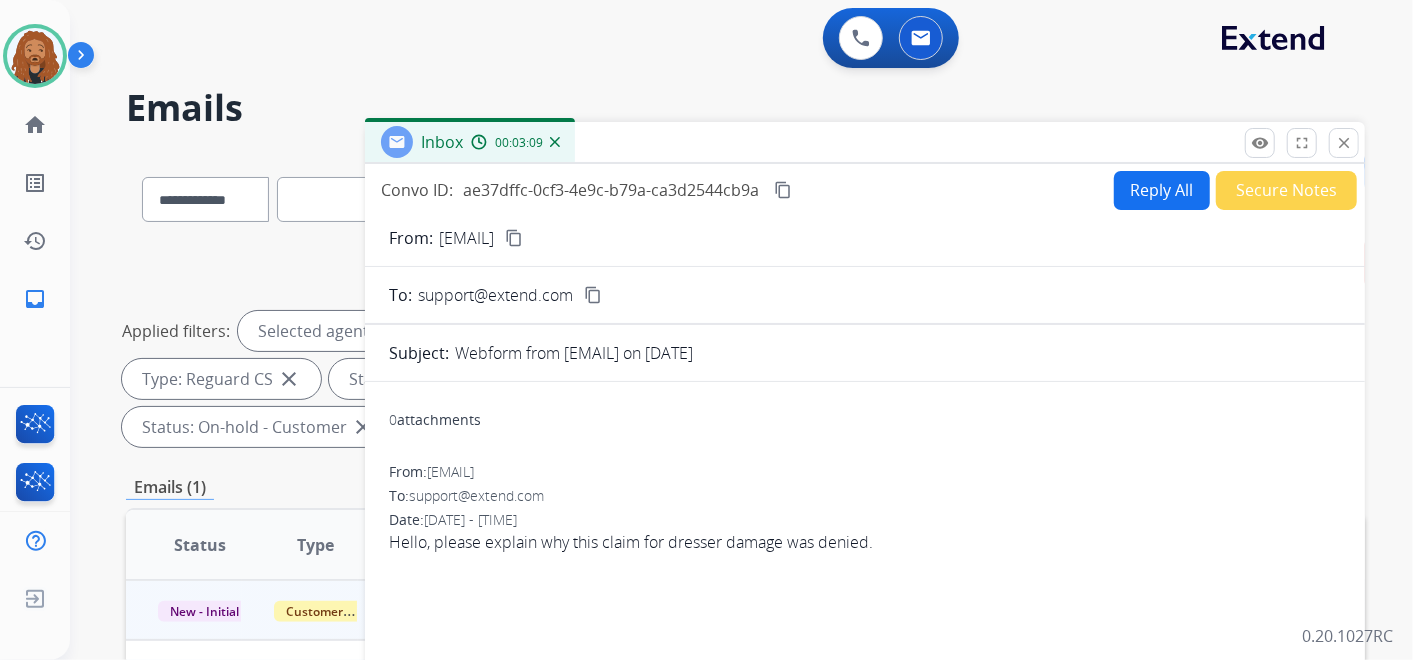 click on "content_copy" at bounding box center [514, 238] 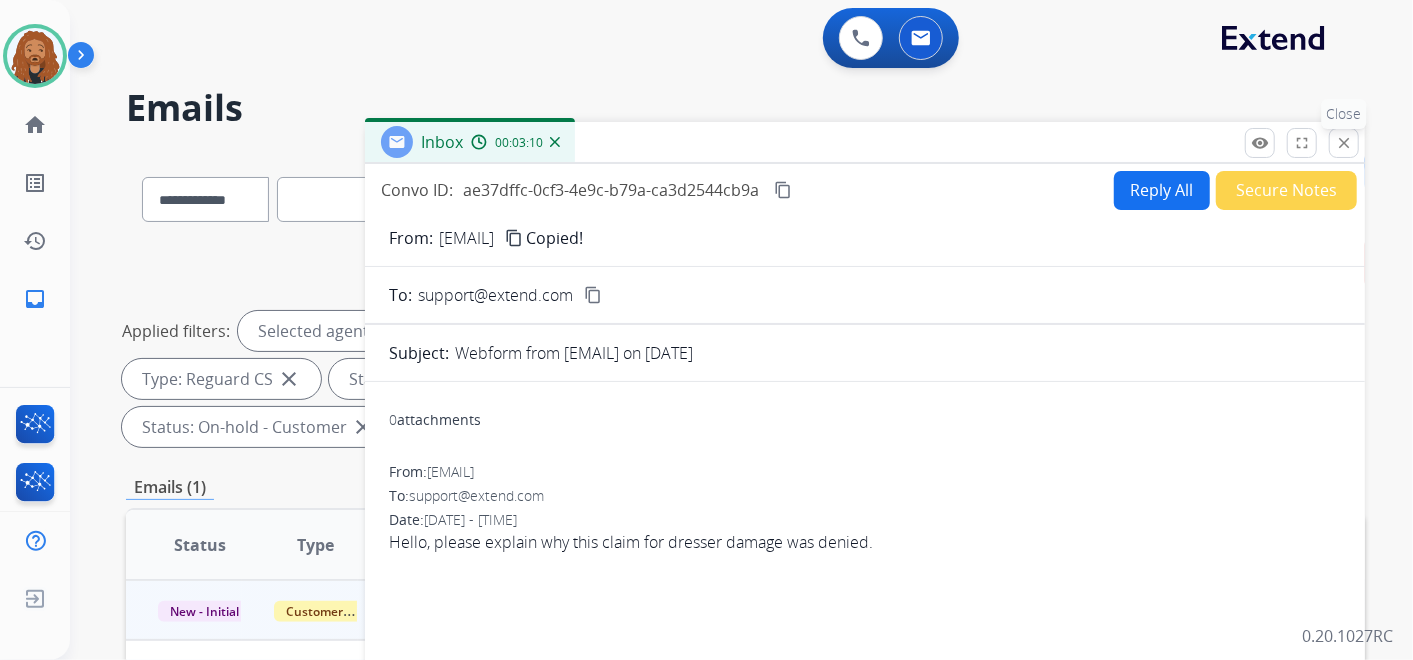 click on "close Close" at bounding box center [1344, 143] 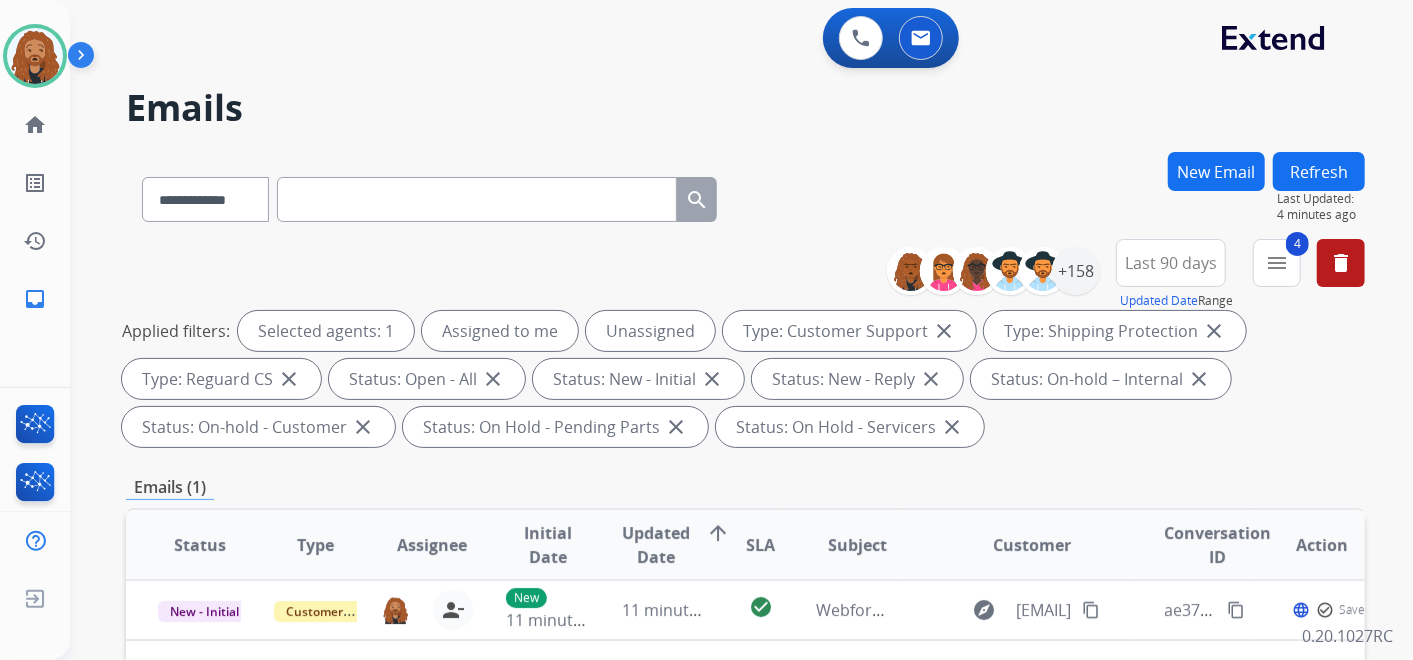 click at bounding box center [477, 199] 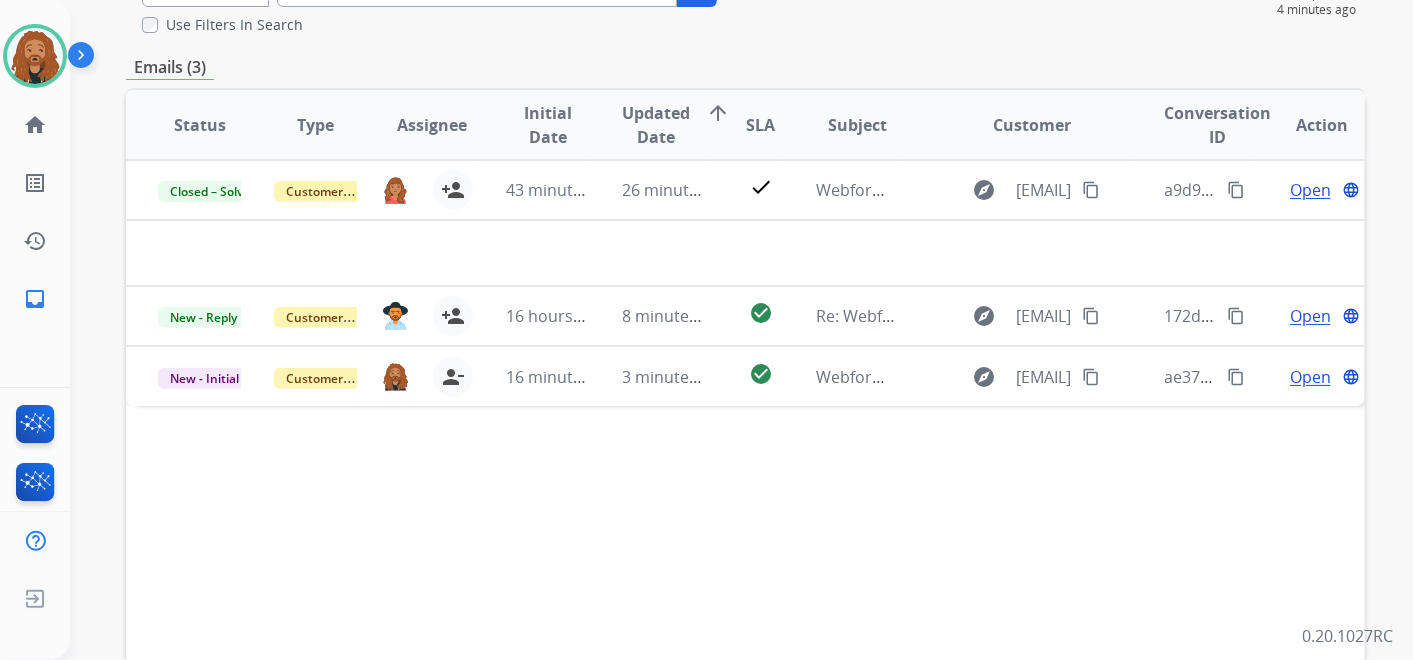scroll, scrollTop: 185, scrollLeft: 0, axis: vertical 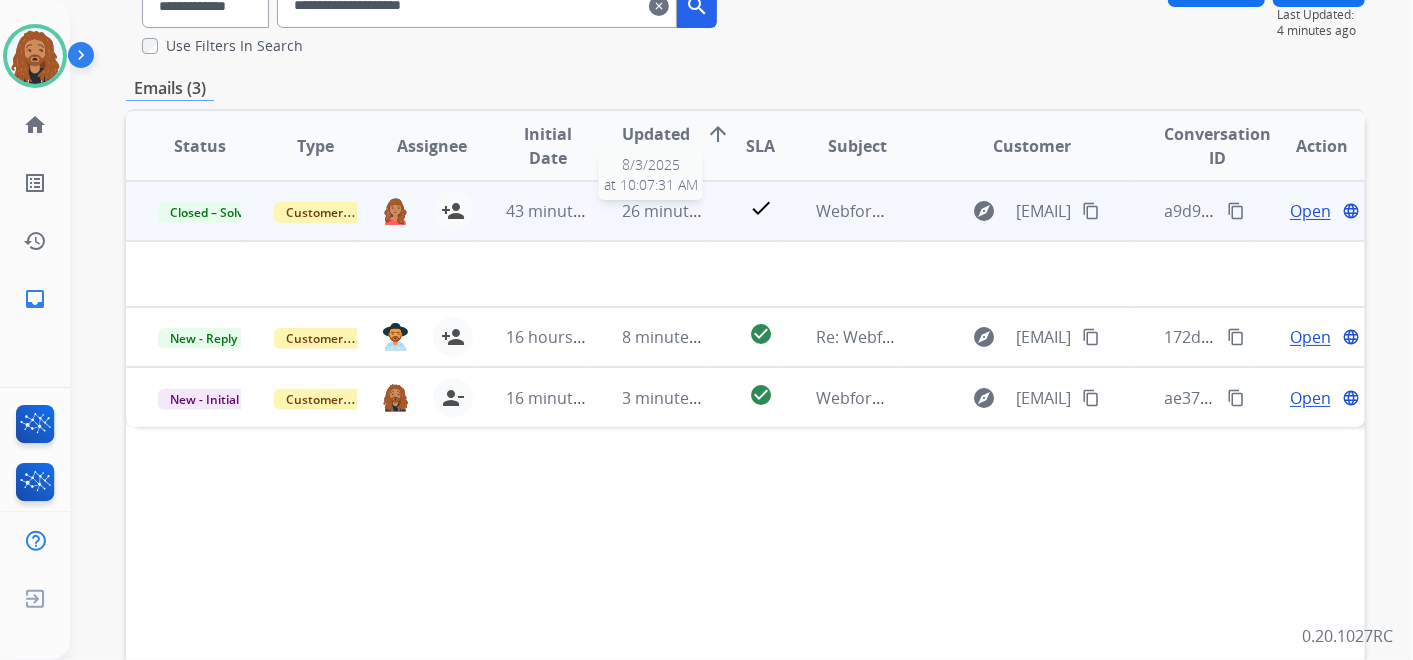 click on "26 minutes ago" at bounding box center (681, 211) 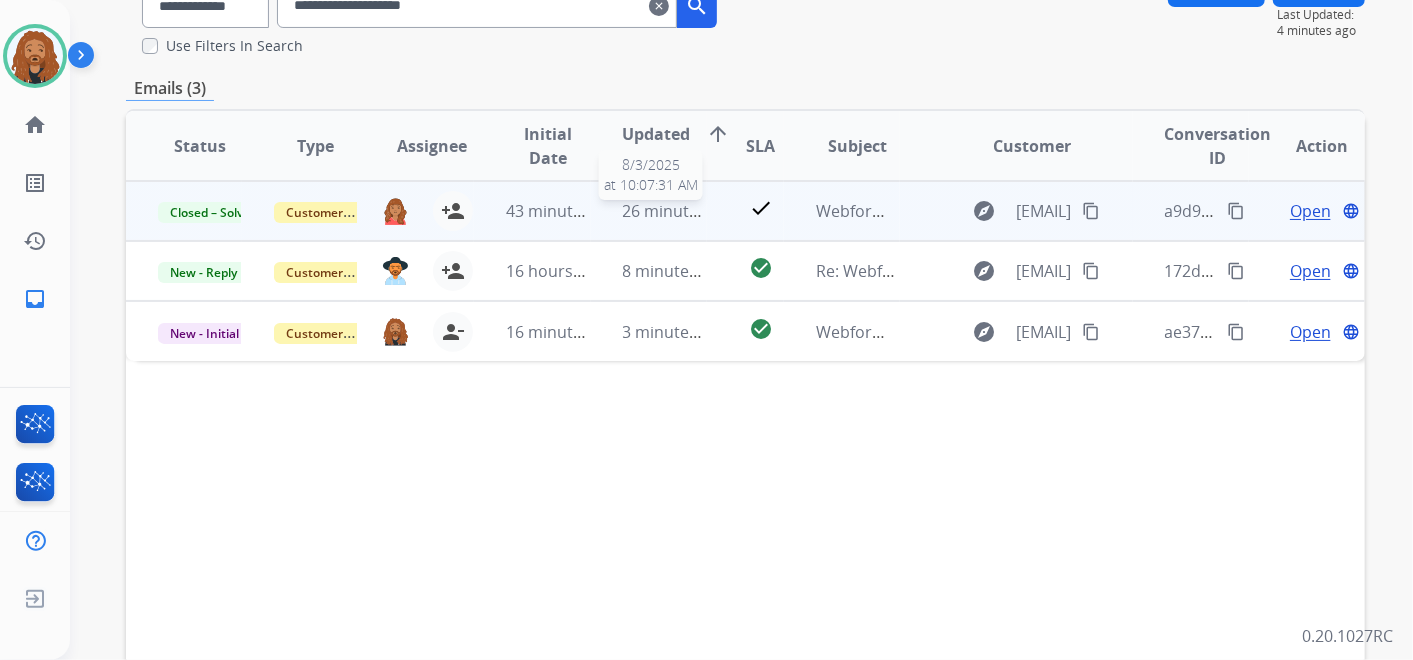 click on "26 minutes ago" at bounding box center (681, 211) 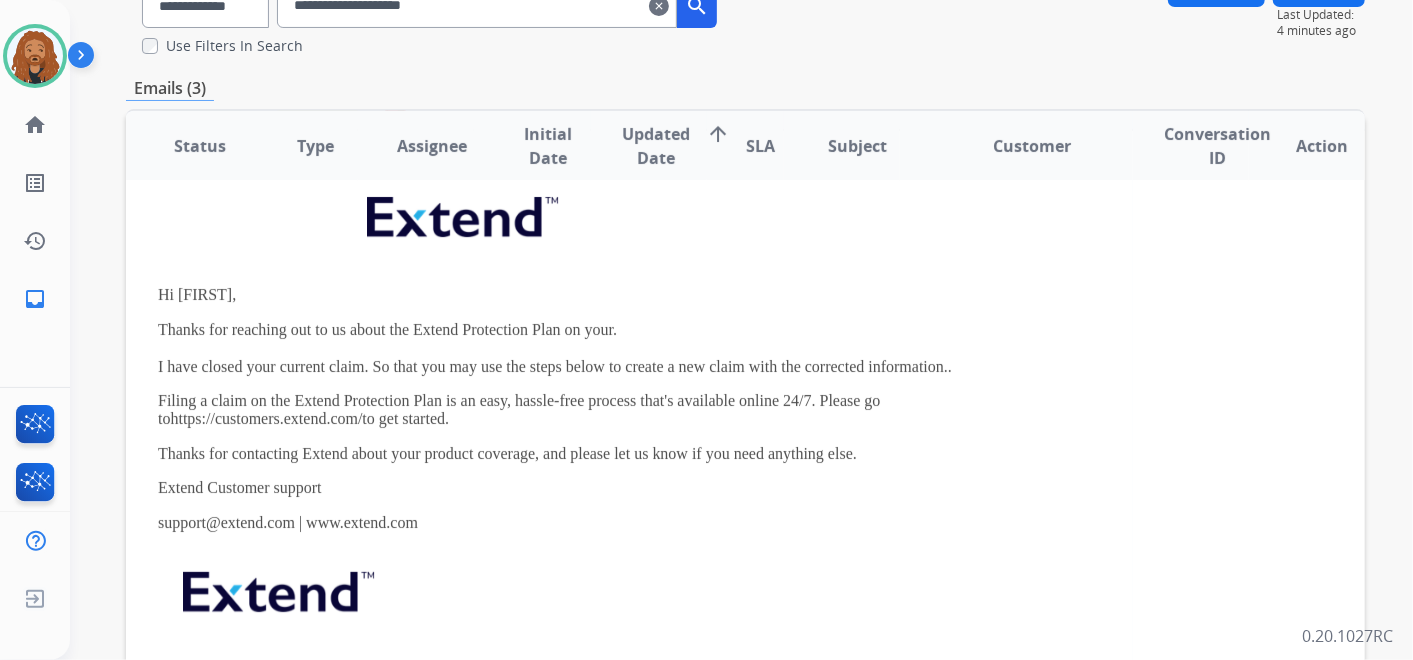 scroll, scrollTop: 220, scrollLeft: 0, axis: vertical 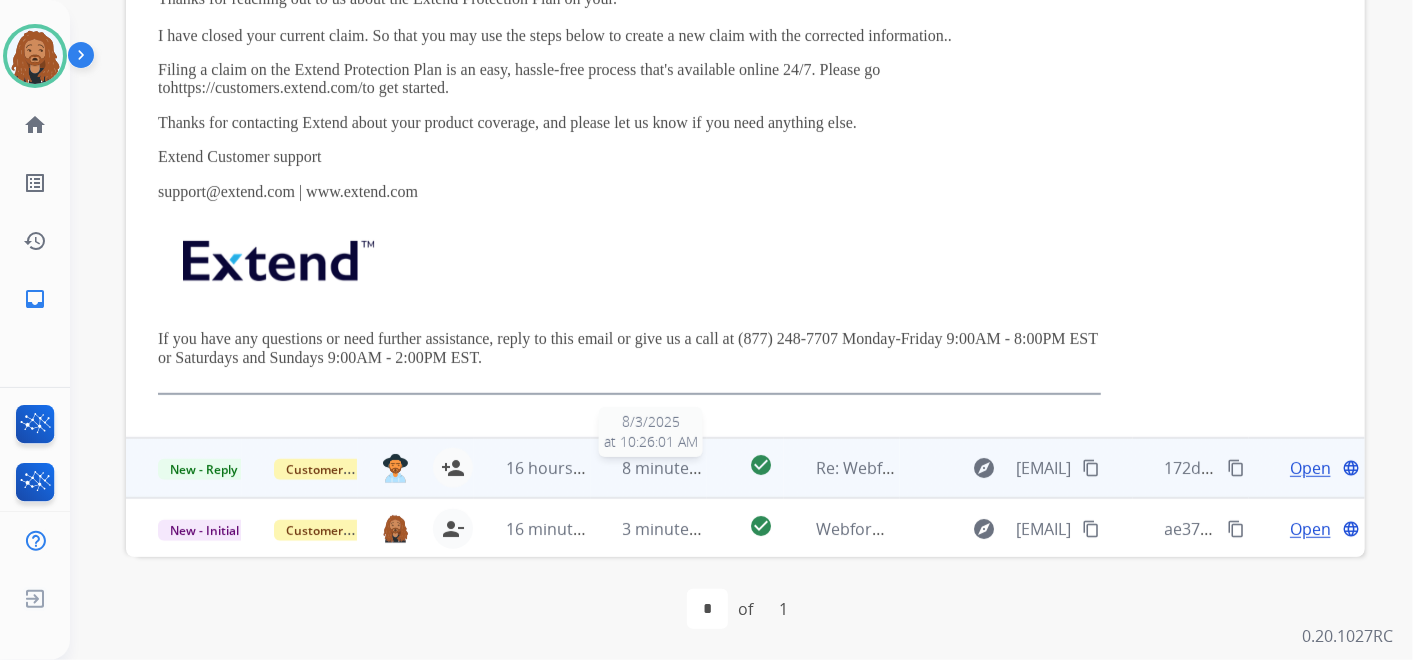 click on "8 minutes ago" at bounding box center (676, 468) 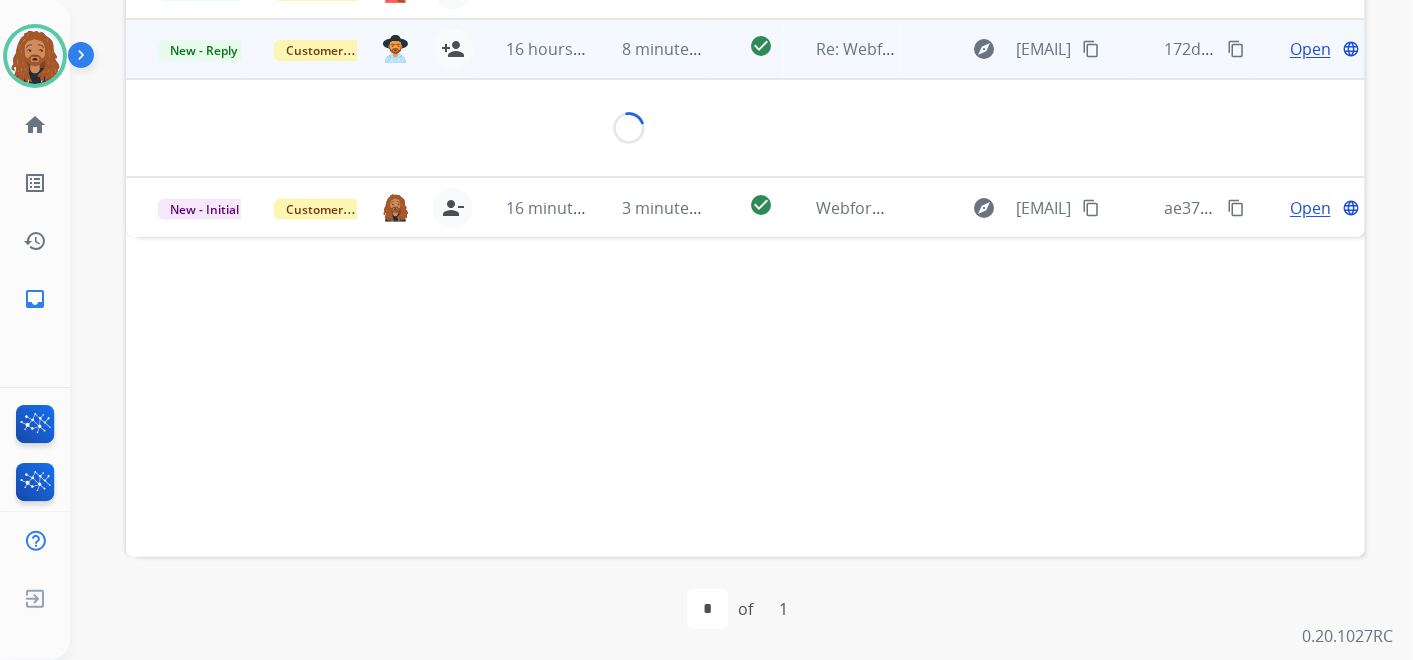 scroll, scrollTop: 0, scrollLeft: 0, axis: both 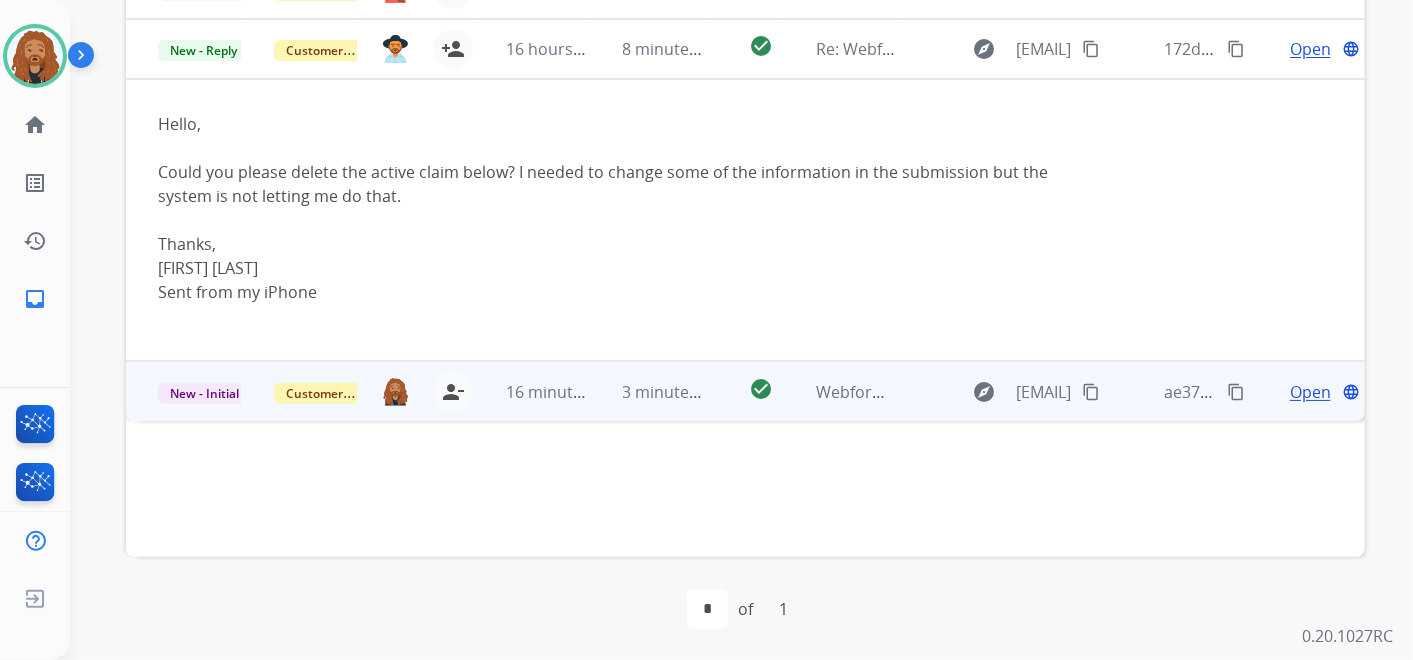 click on "3 minutes ago" at bounding box center [649, 391] 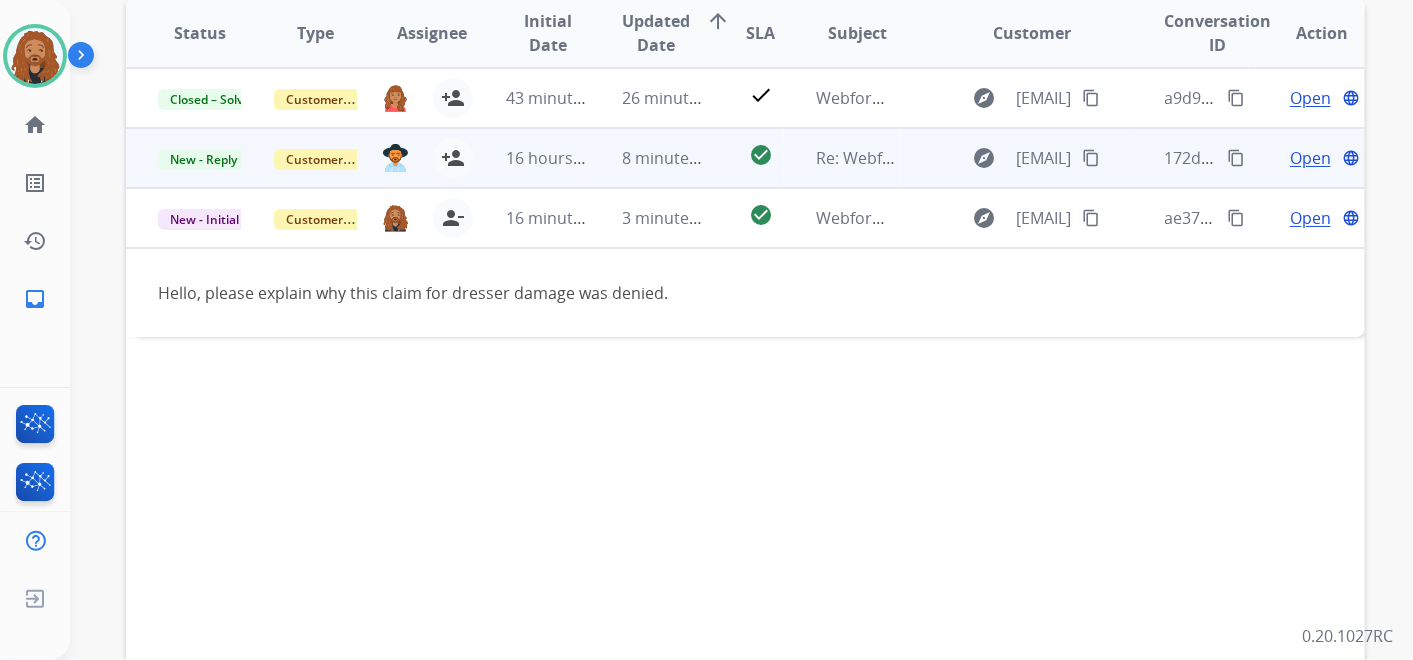 scroll, scrollTop: 74, scrollLeft: 0, axis: vertical 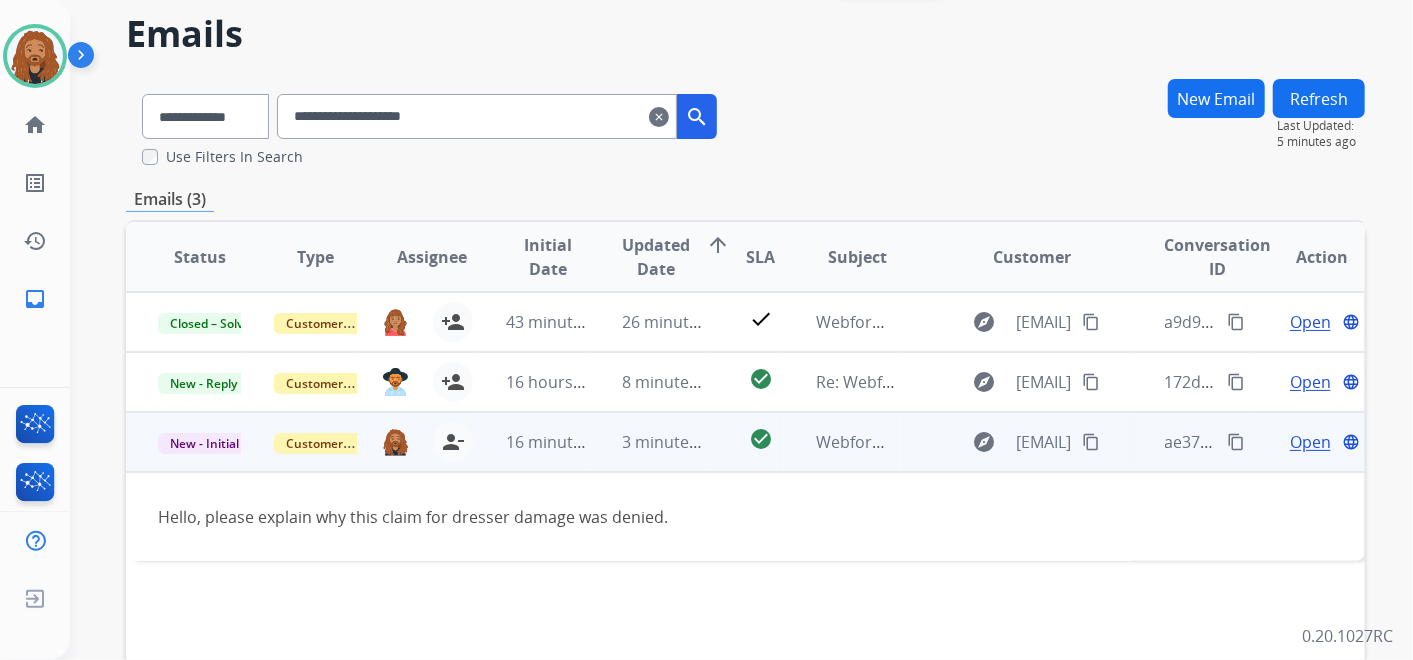 click on "Open" at bounding box center [1310, 442] 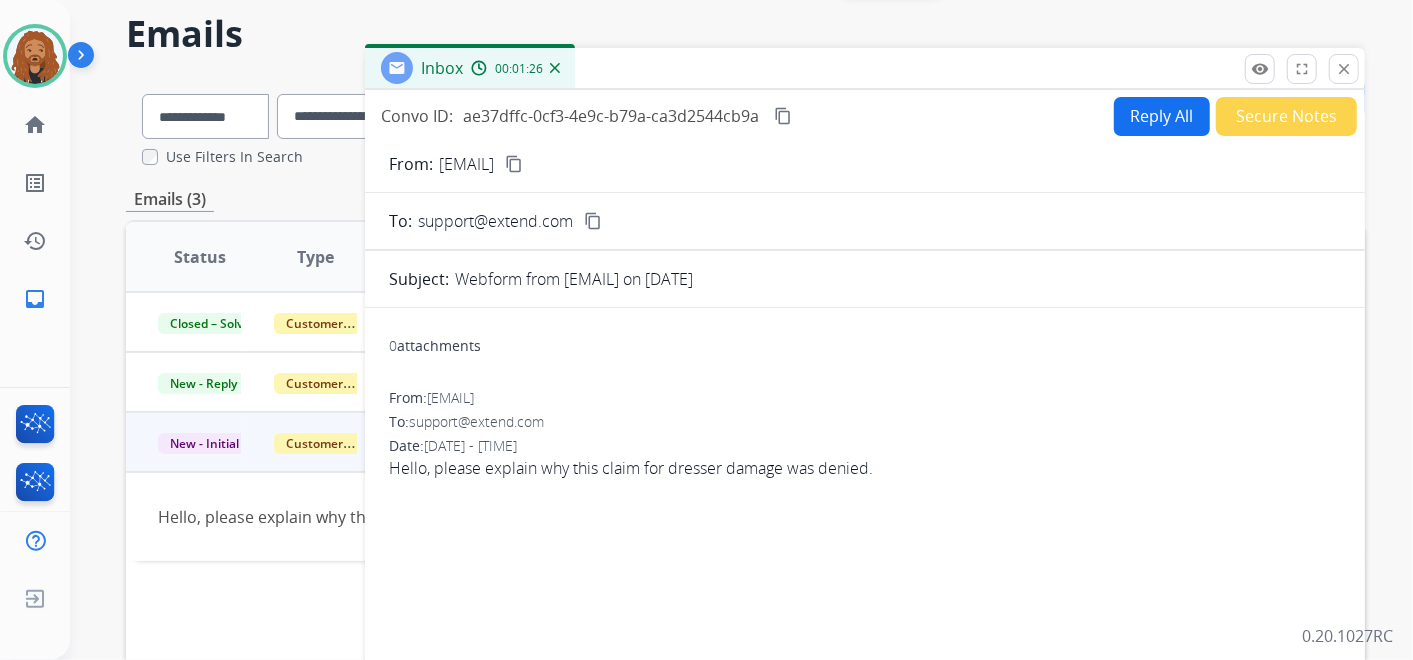 click on "Reply All" at bounding box center [1162, 116] 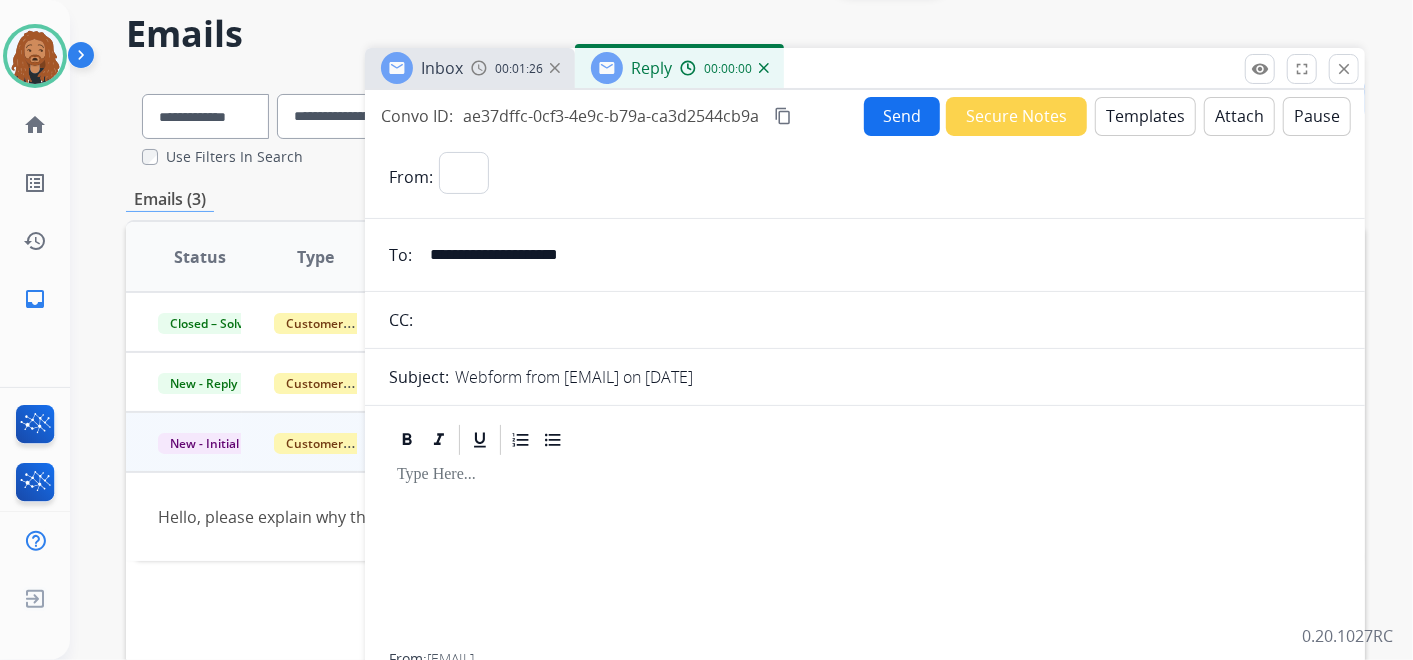 select on "**********" 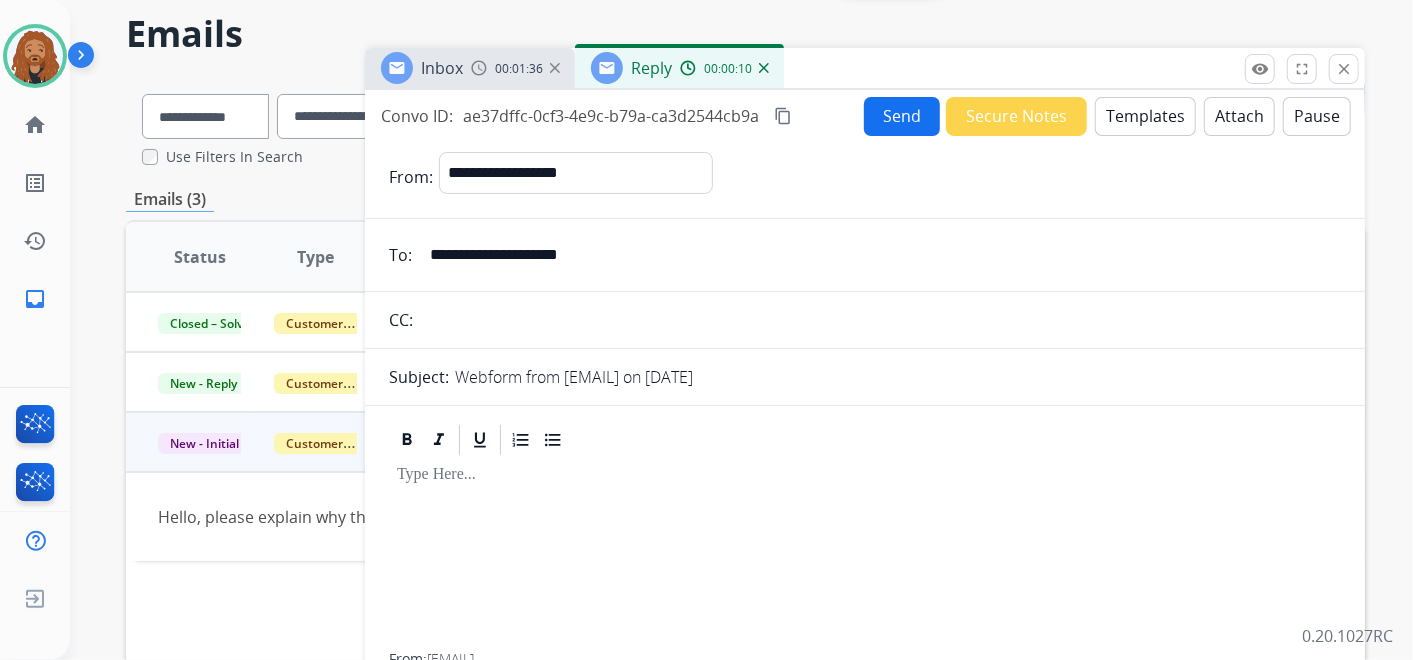 click on "Templates" at bounding box center (1145, 116) 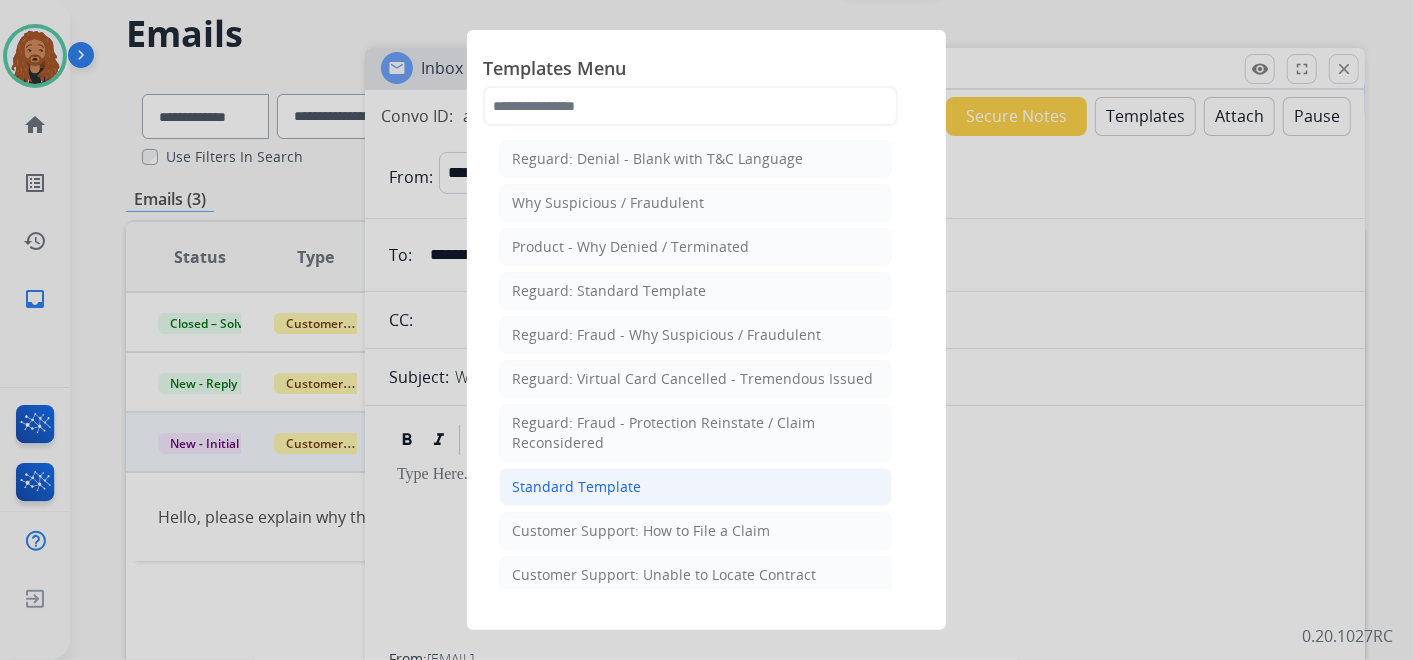 click on "Standard Template" 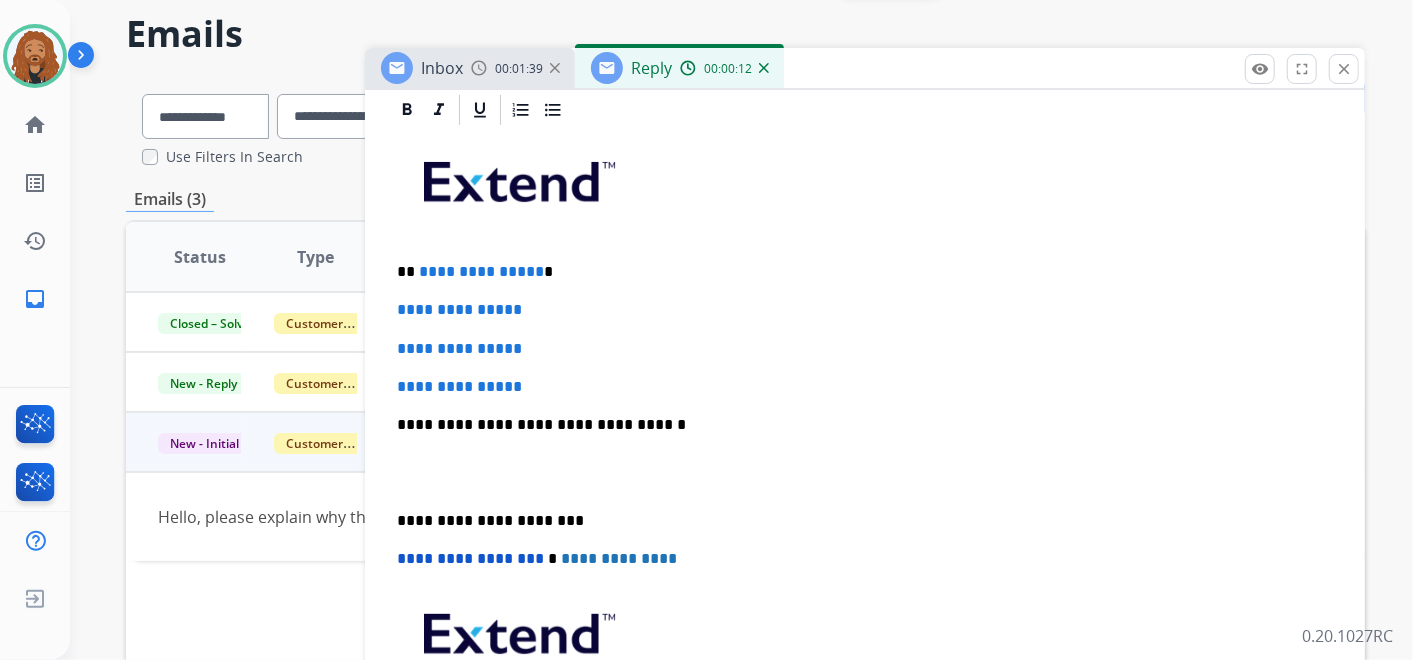 scroll, scrollTop: 333, scrollLeft: 0, axis: vertical 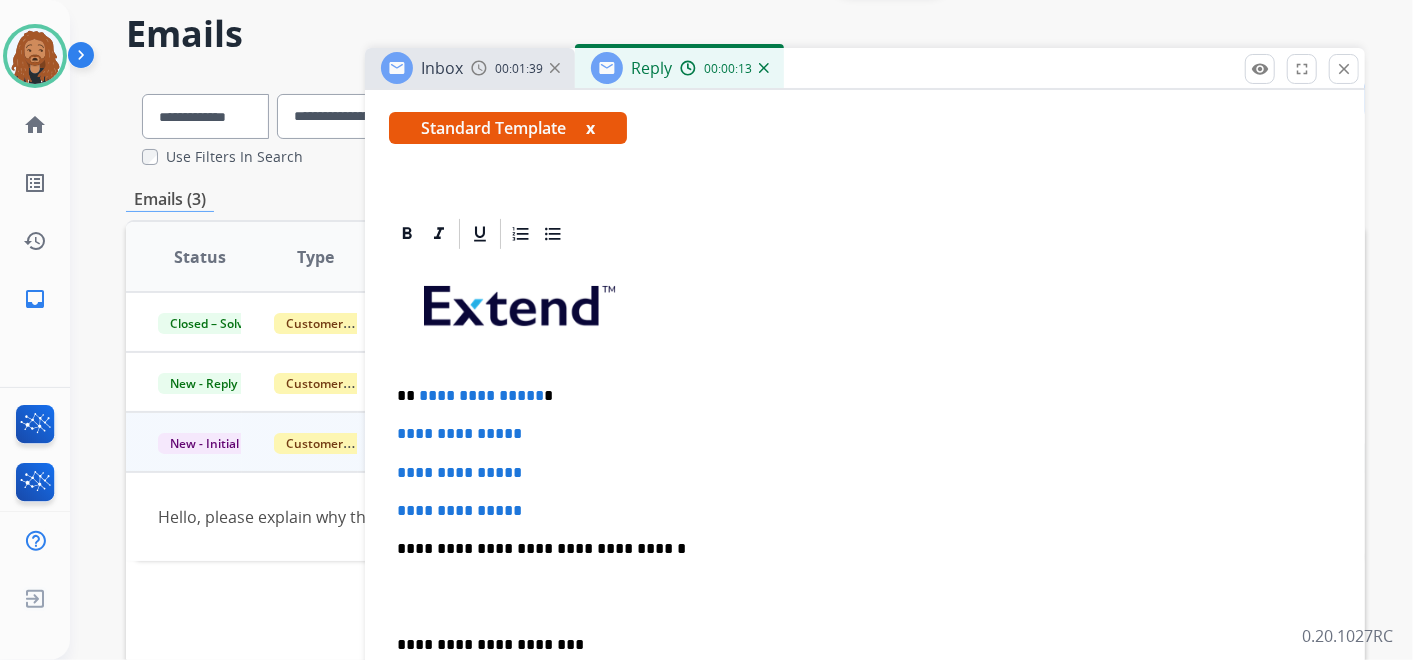 click at bounding box center (865, 597) 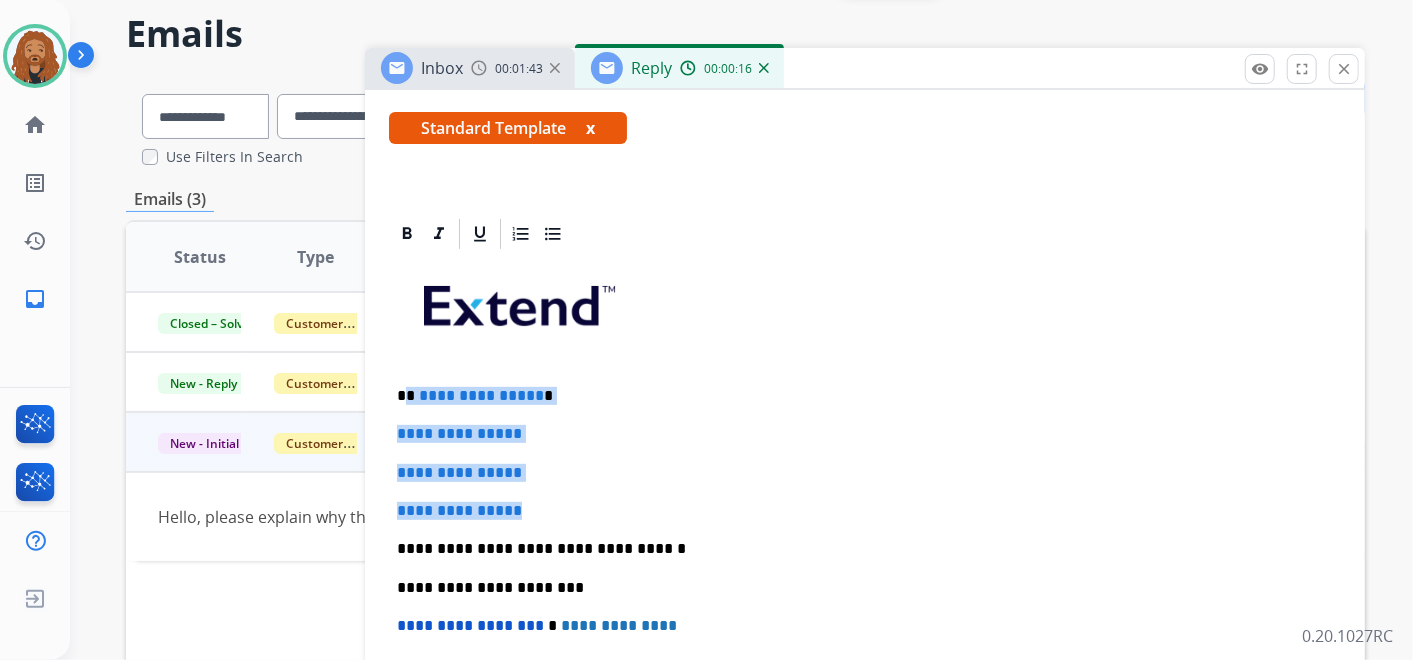 drag, startPoint x: 535, startPoint y: 516, endPoint x: 410, endPoint y: 396, distance: 173.27724 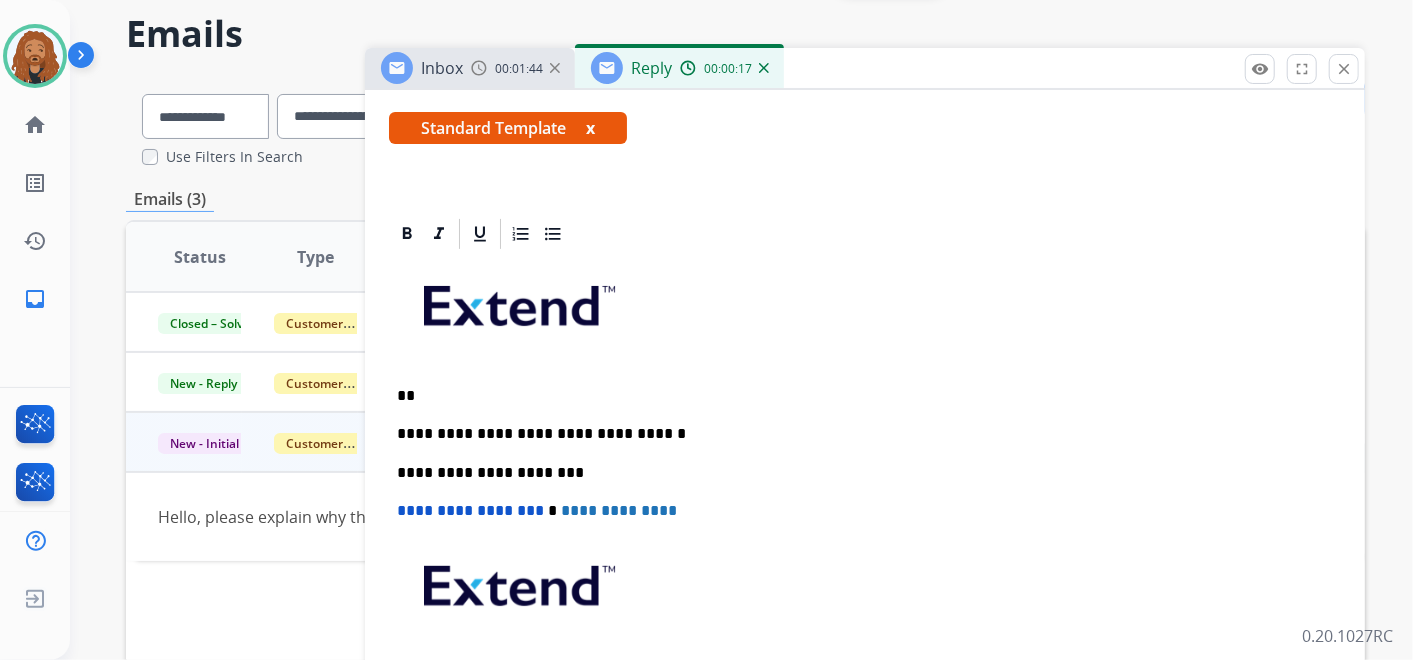 type 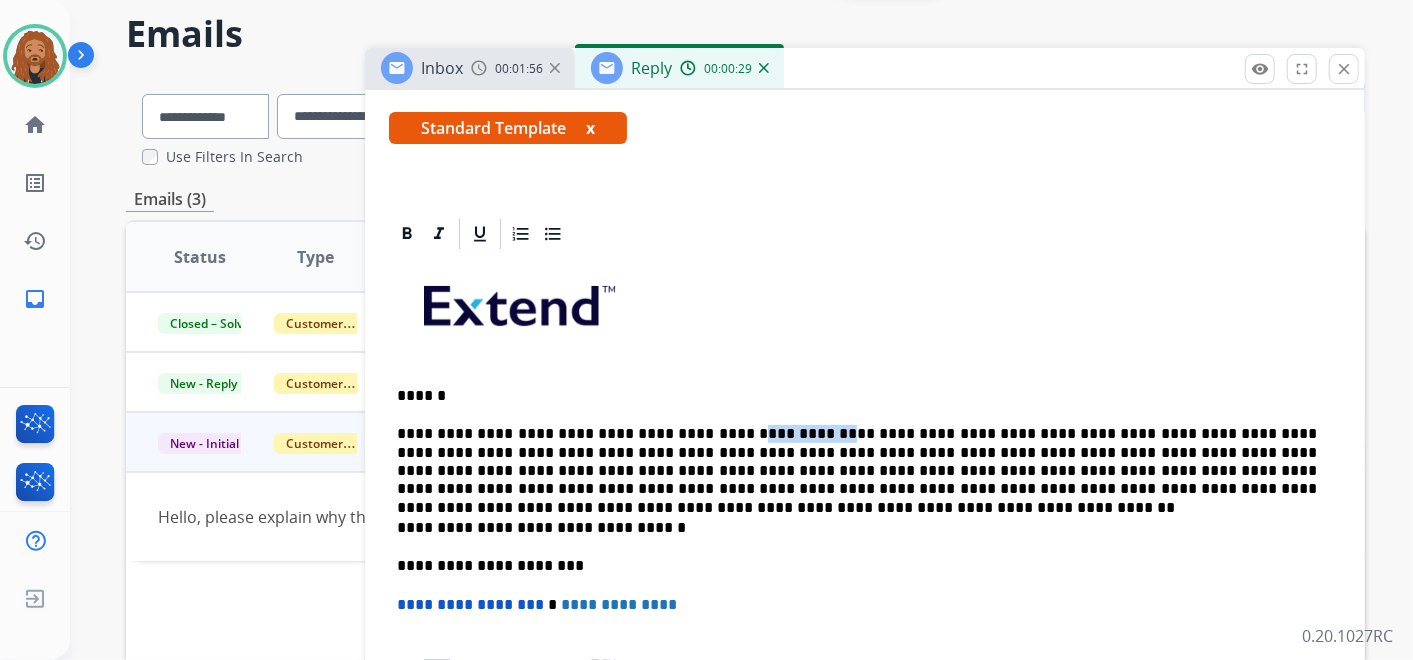 drag, startPoint x: 787, startPoint y: 429, endPoint x: 712, endPoint y: 420, distance: 75.53807 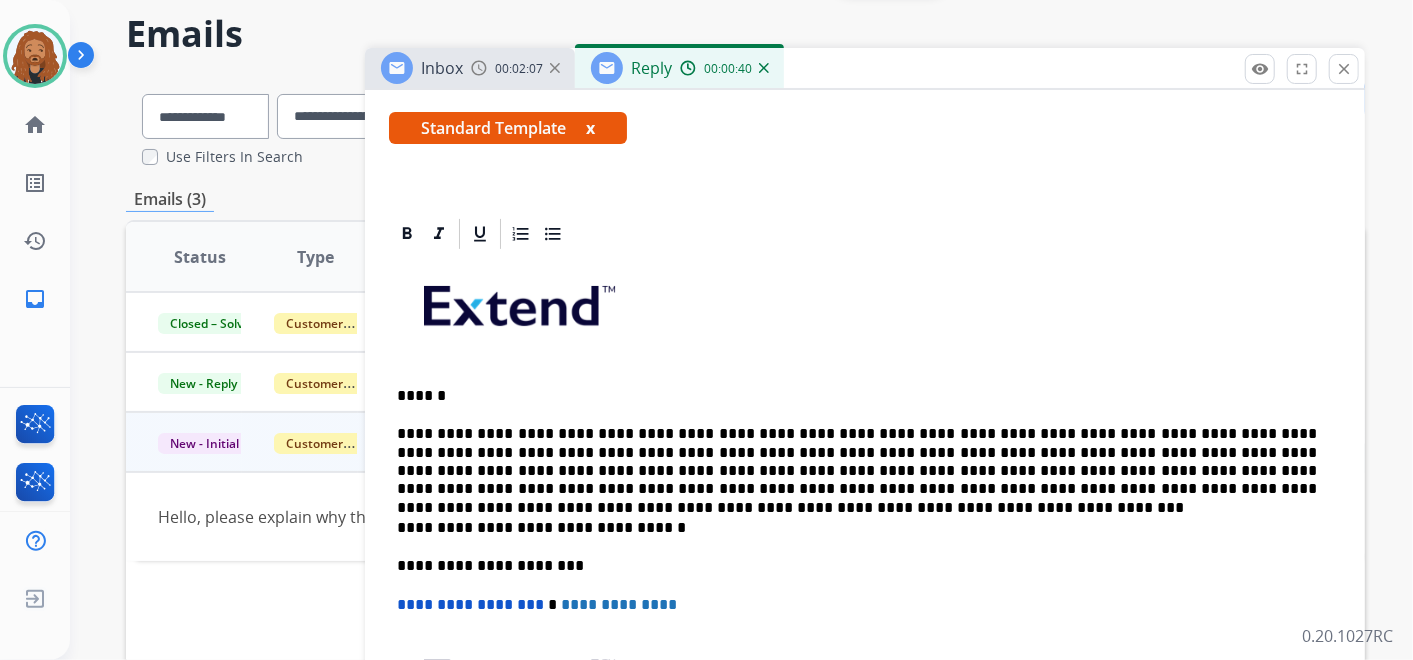 click on "**********" at bounding box center [857, 462] 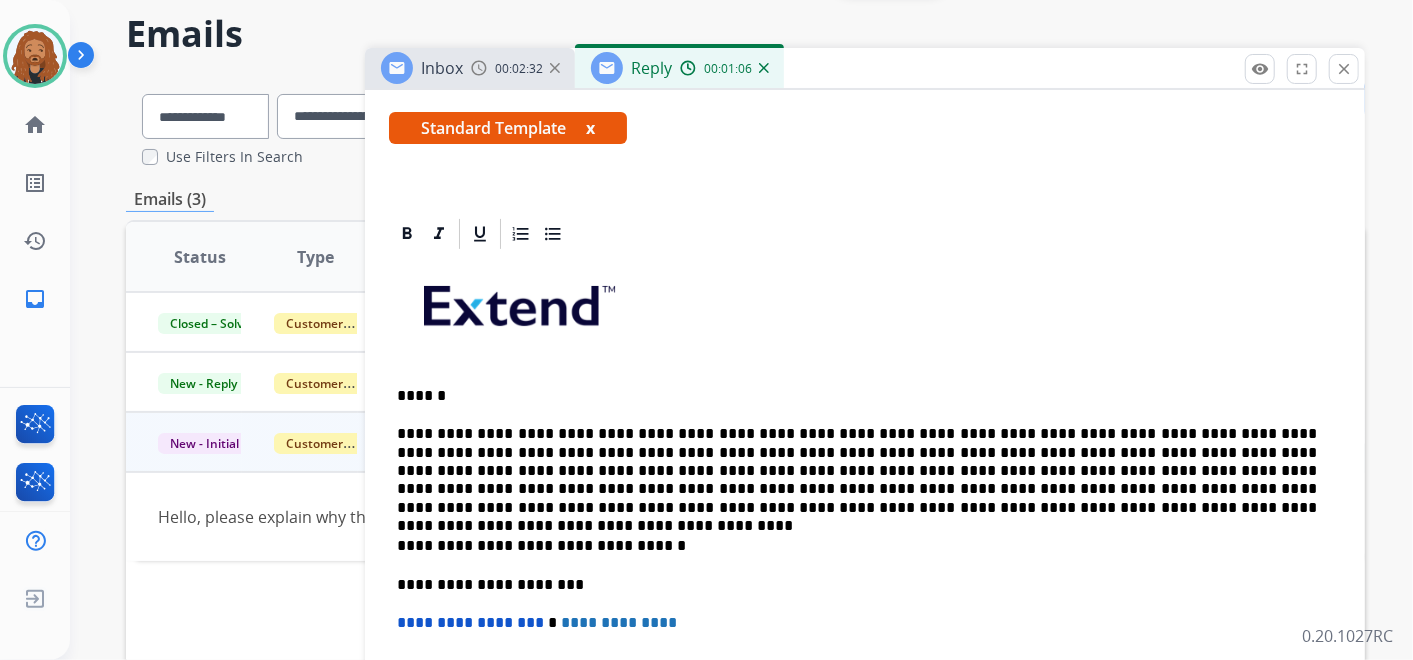 click on "**********" at bounding box center [857, 471] 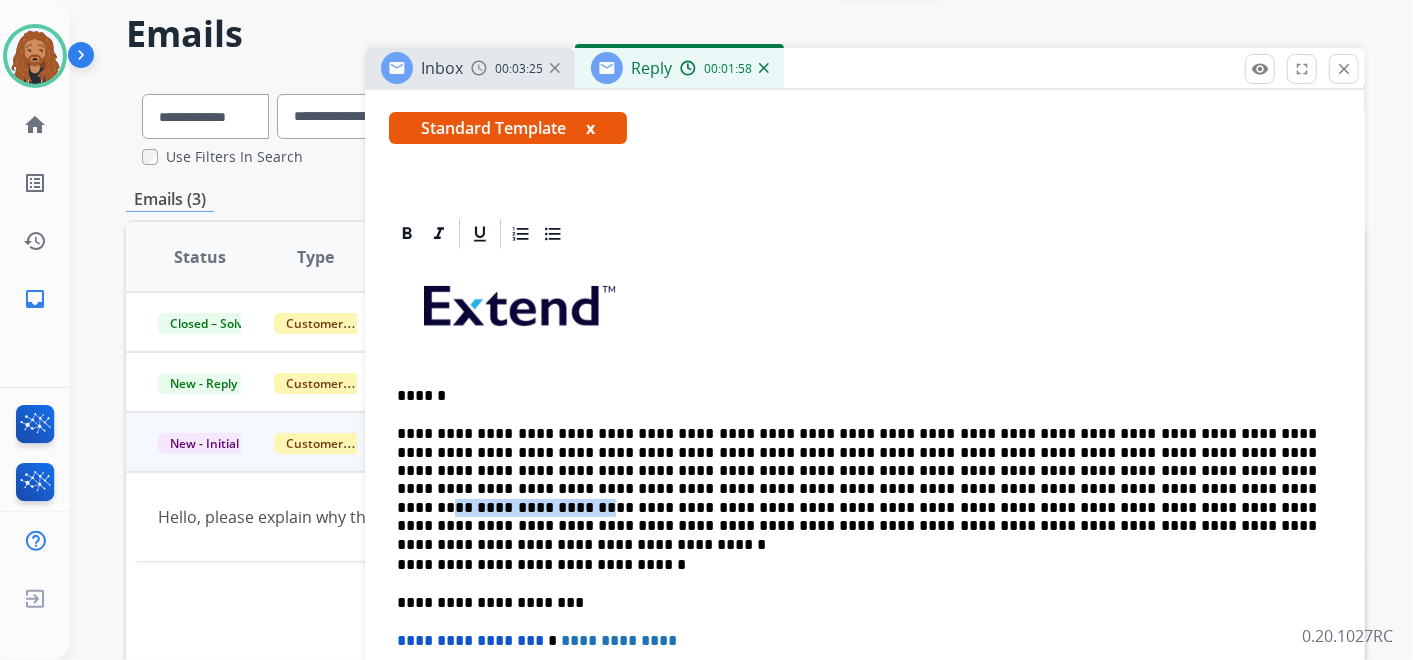 drag, startPoint x: 794, startPoint y: 488, endPoint x: 931, endPoint y: 476, distance: 137.52454 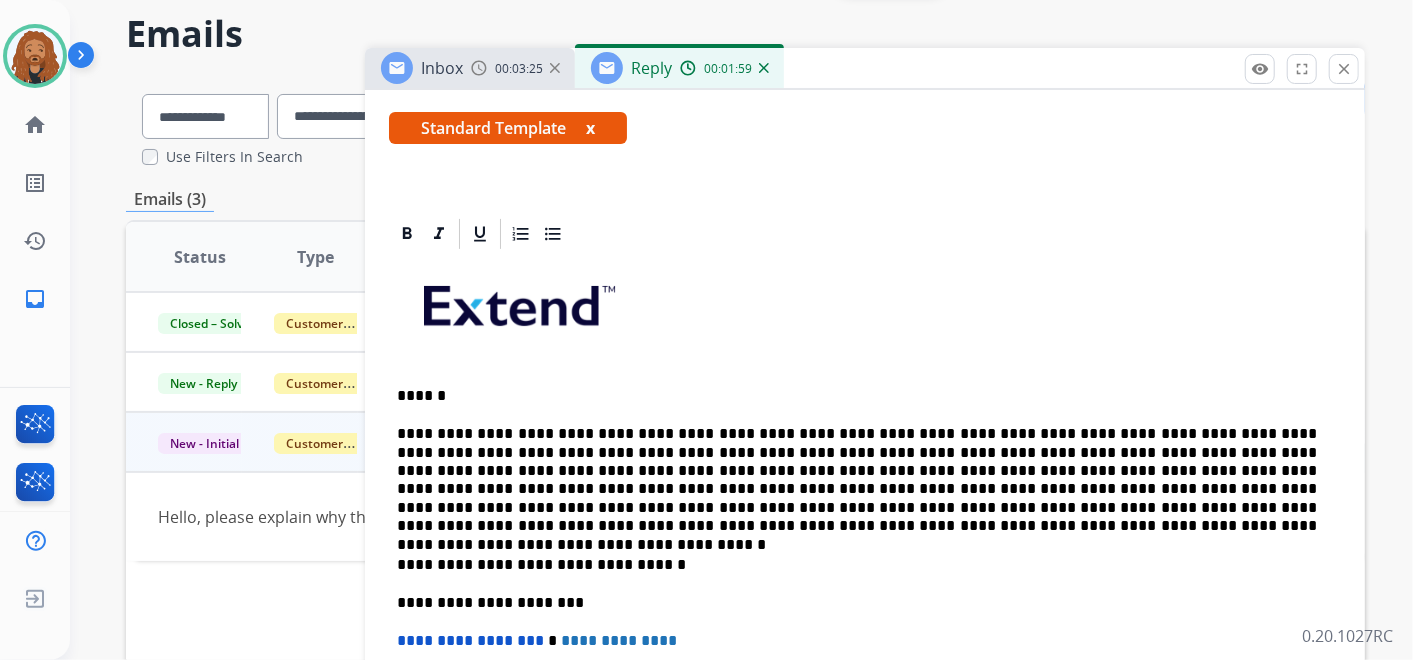 click on "**********" at bounding box center (857, 480) 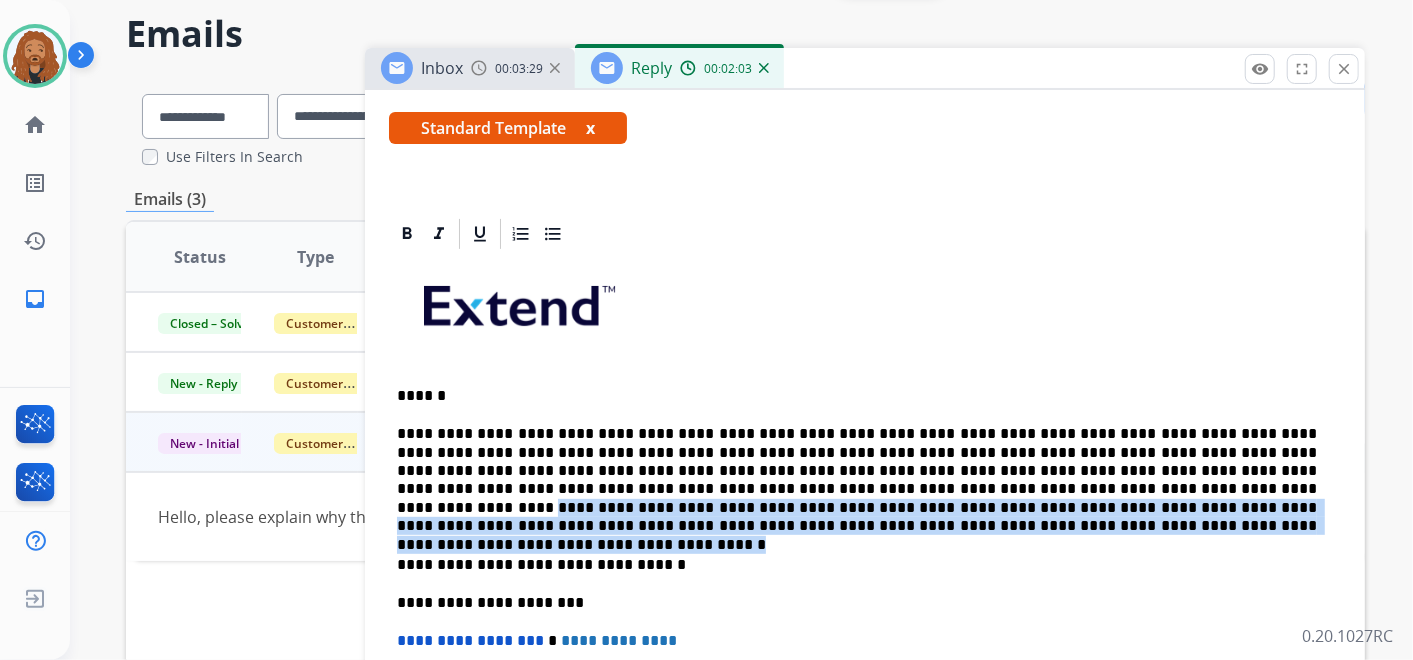 drag, startPoint x: 885, startPoint y: 485, endPoint x: 808, endPoint y: 526, distance: 87.23531 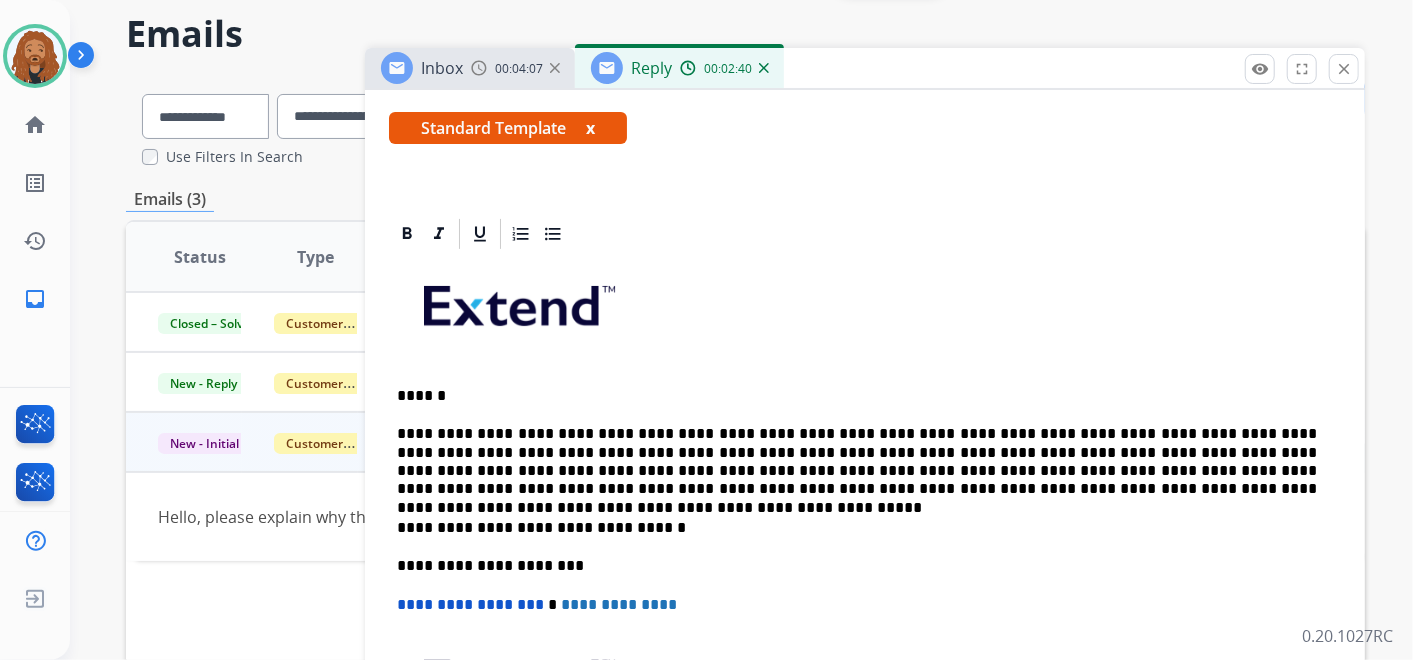 click on "**********" at bounding box center (857, 462) 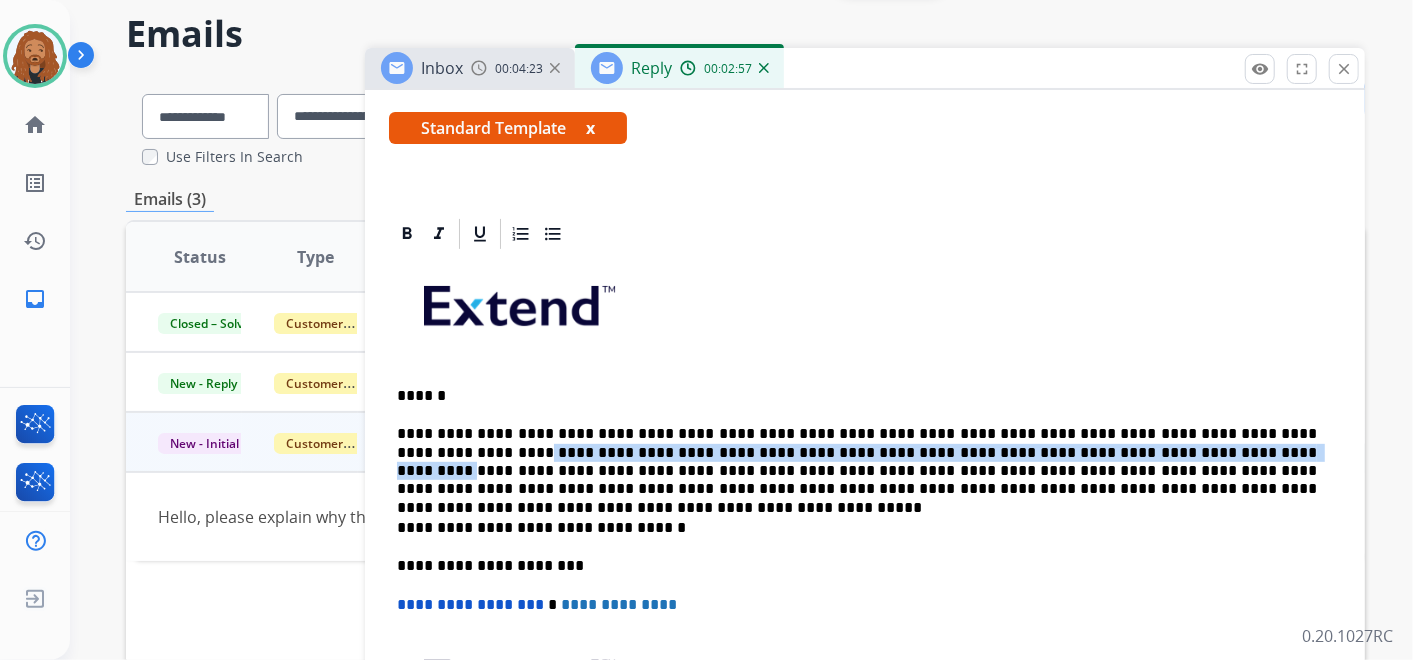 drag, startPoint x: 1038, startPoint y: 450, endPoint x: 1276, endPoint y: 417, distance: 240.27692 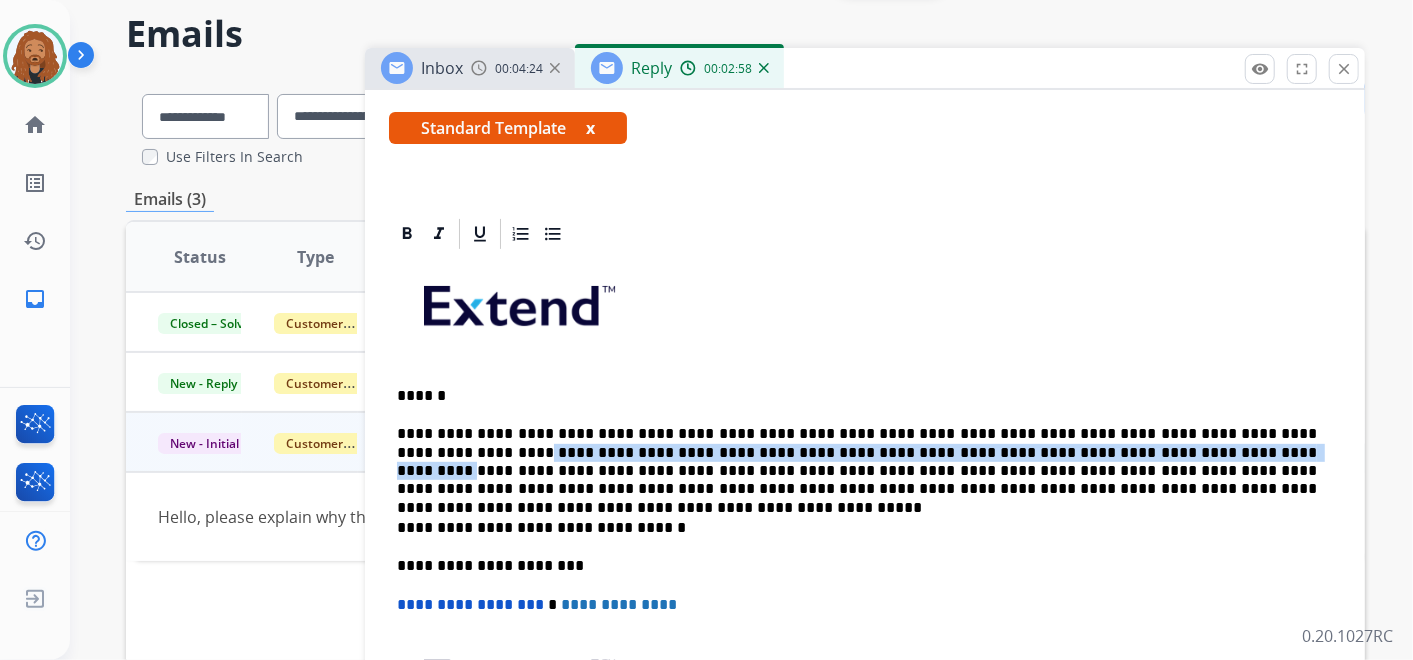 copy on "**********" 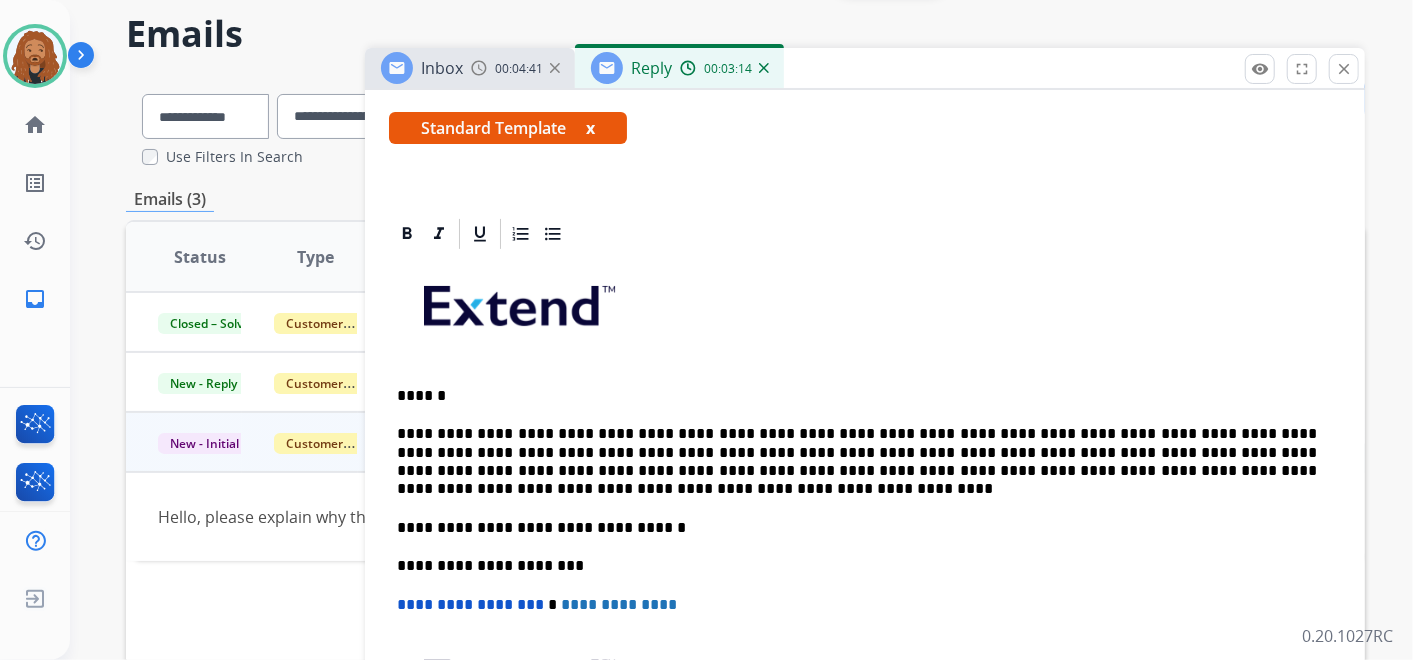 click on "**********" at bounding box center (857, 462) 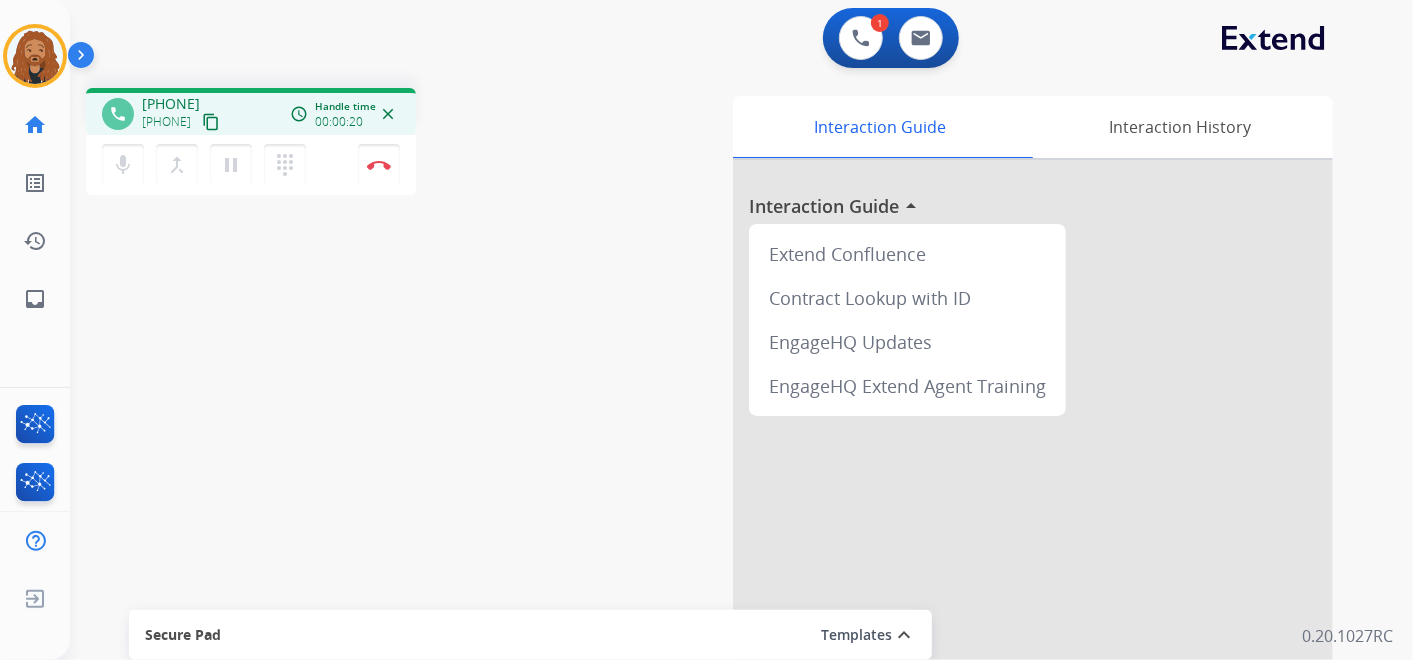 click on "content_copy" at bounding box center [211, 122] 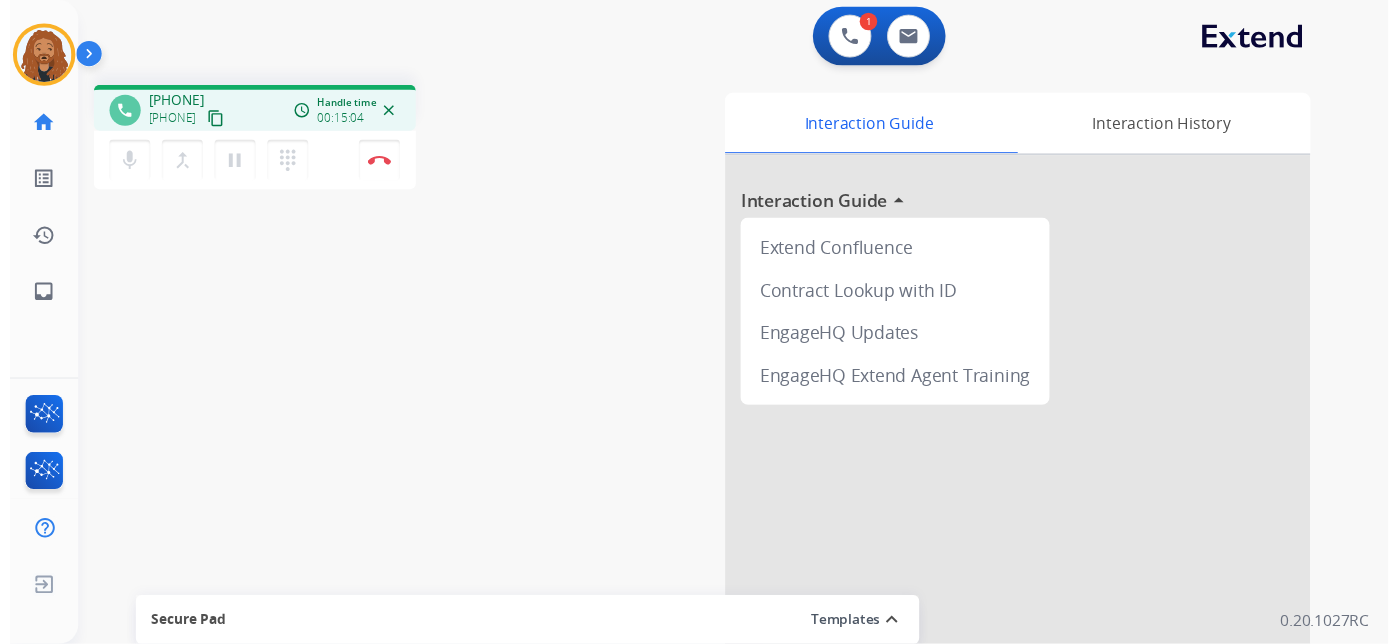 scroll, scrollTop: 0, scrollLeft: 0, axis: both 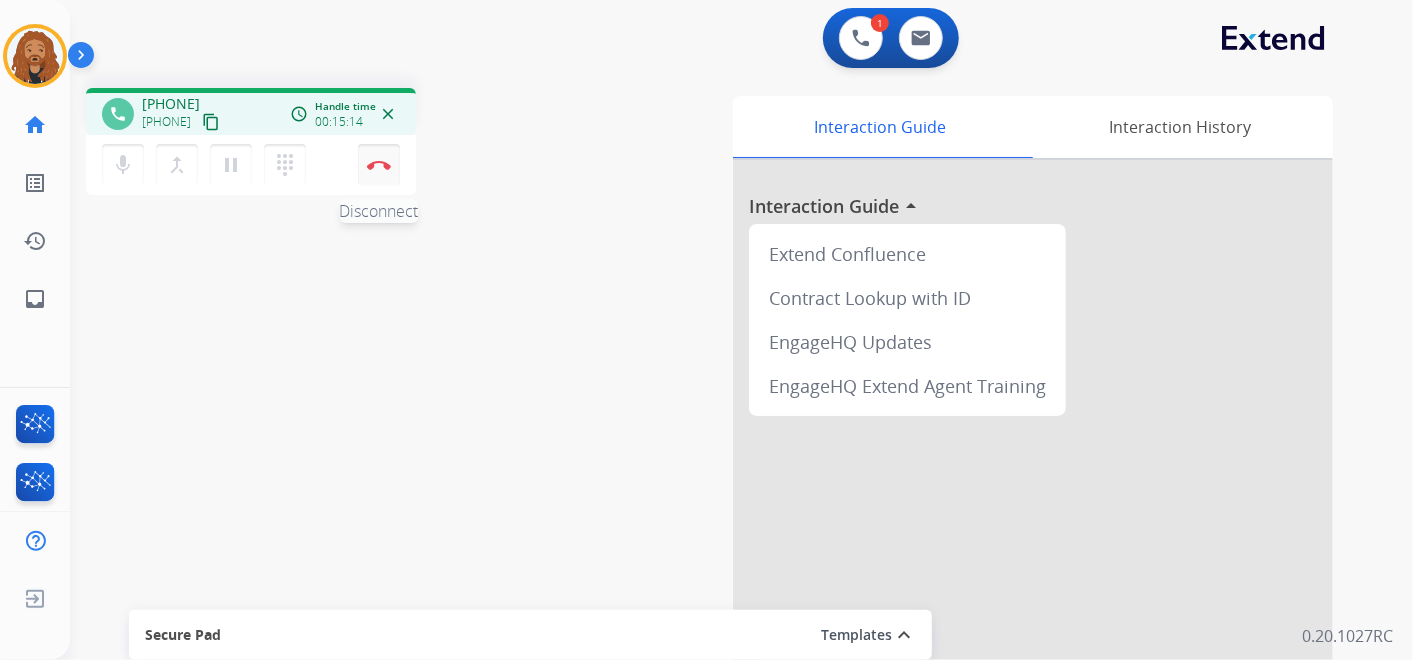 click on "Disconnect" at bounding box center (379, 165) 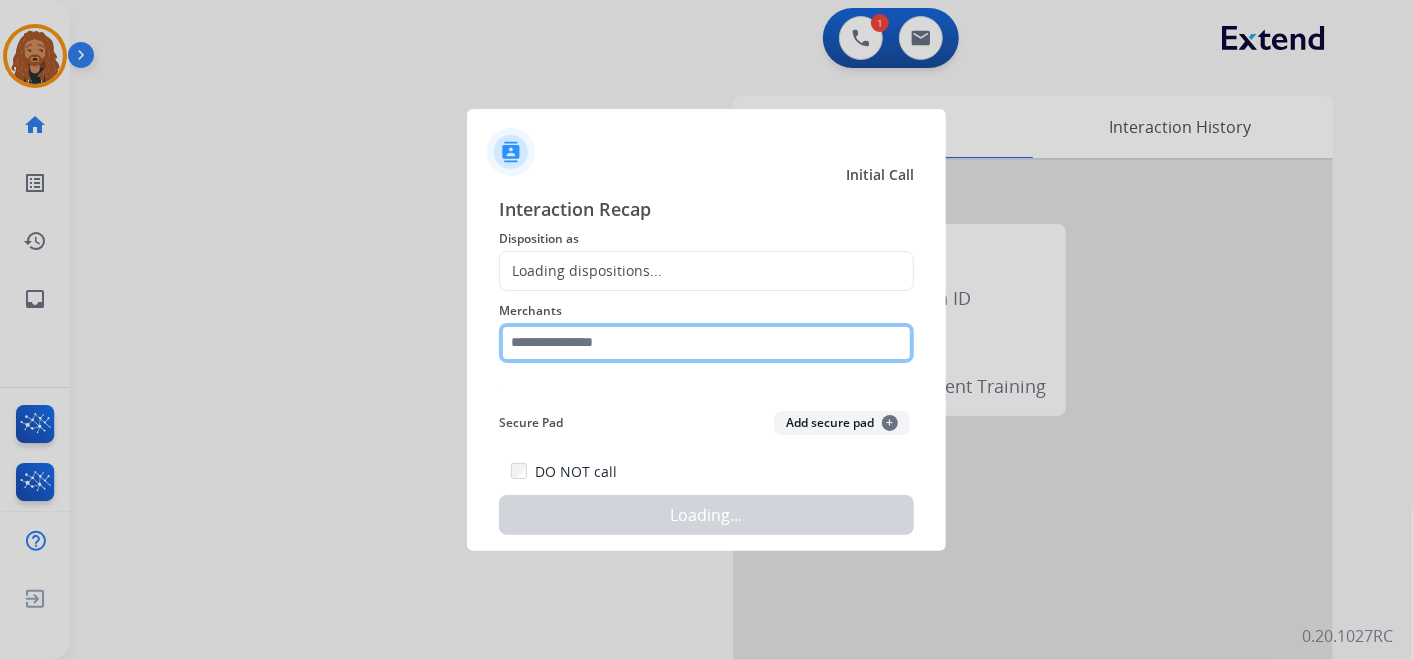 click 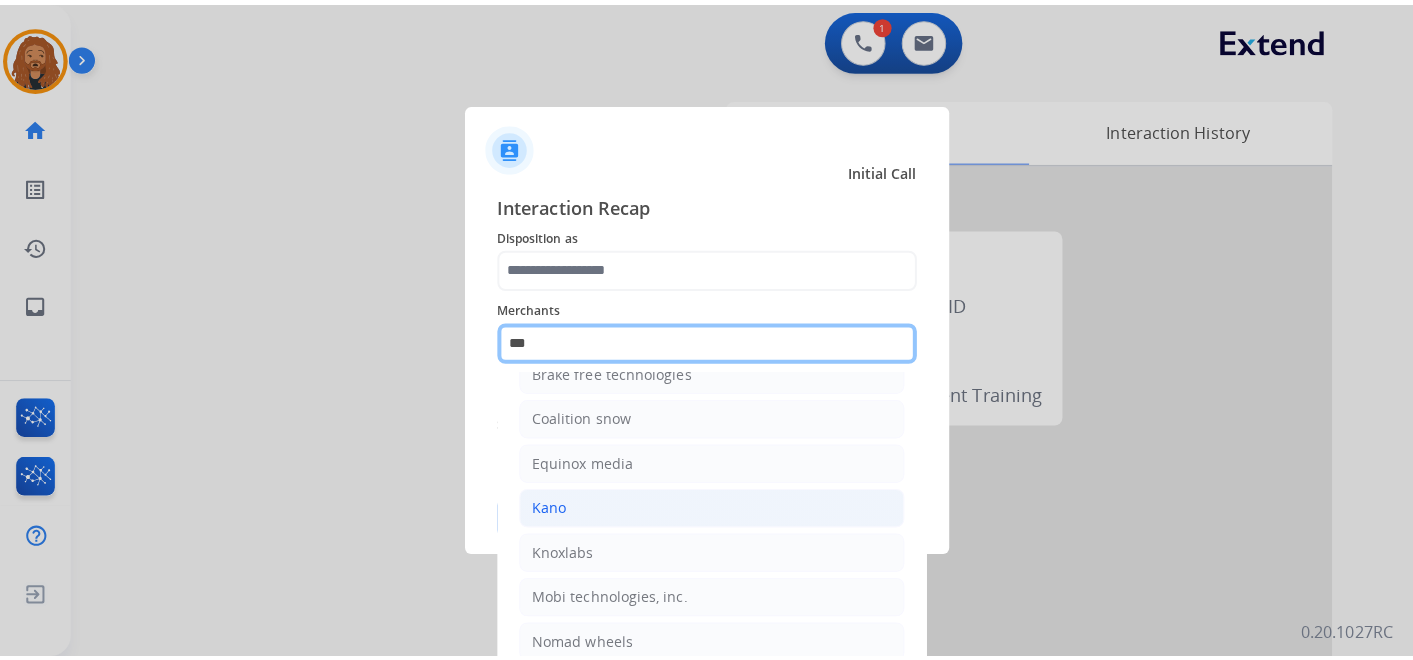 scroll, scrollTop: 0, scrollLeft: 0, axis: both 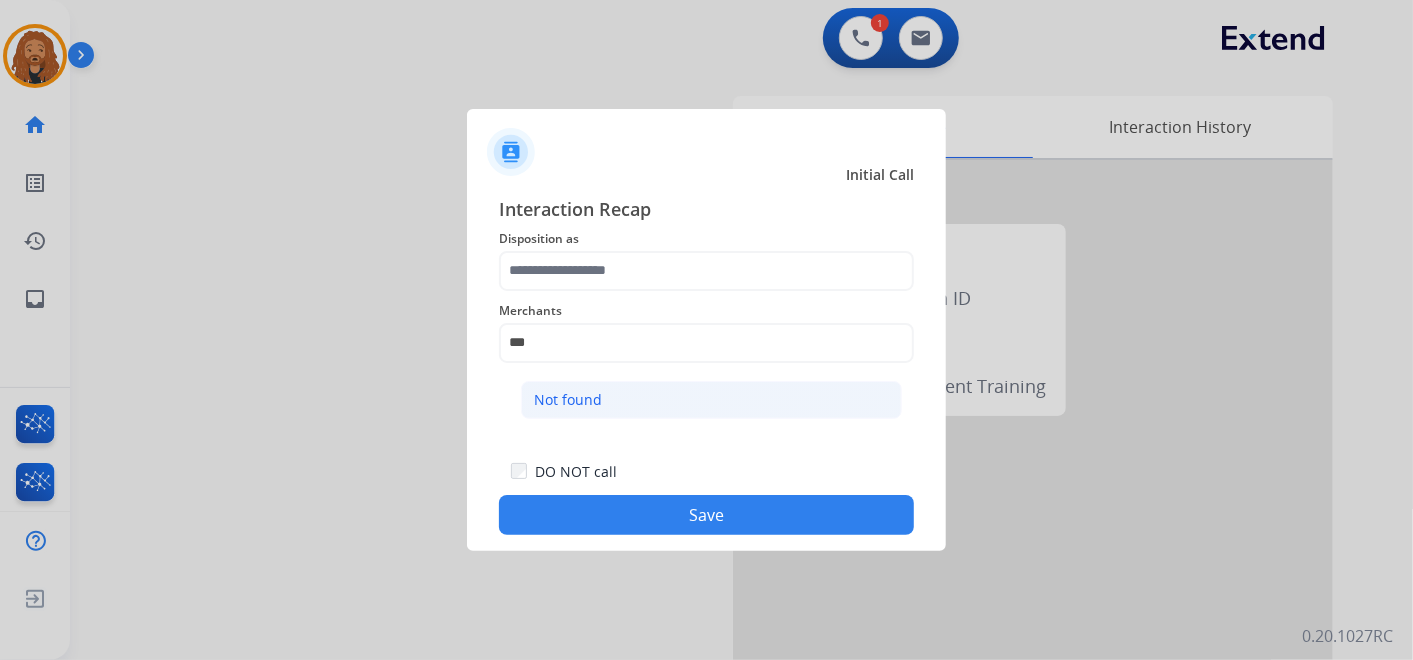 click on "Not found" 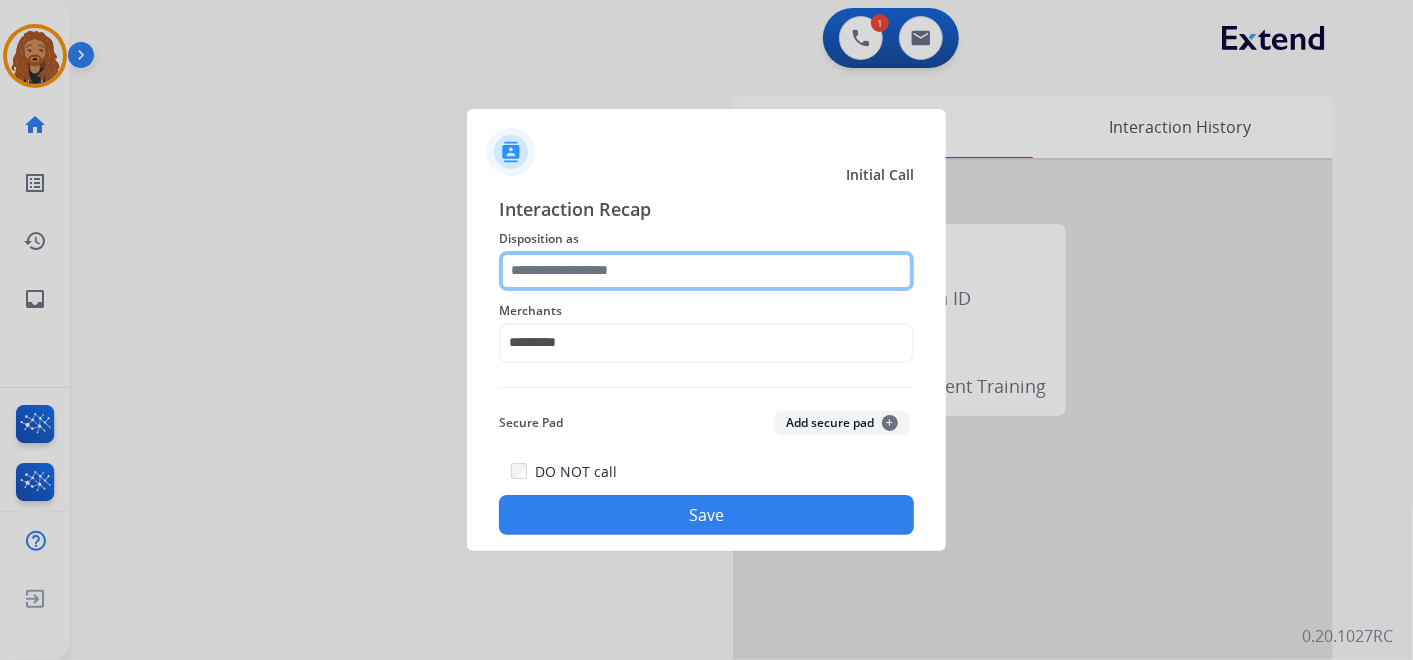 click 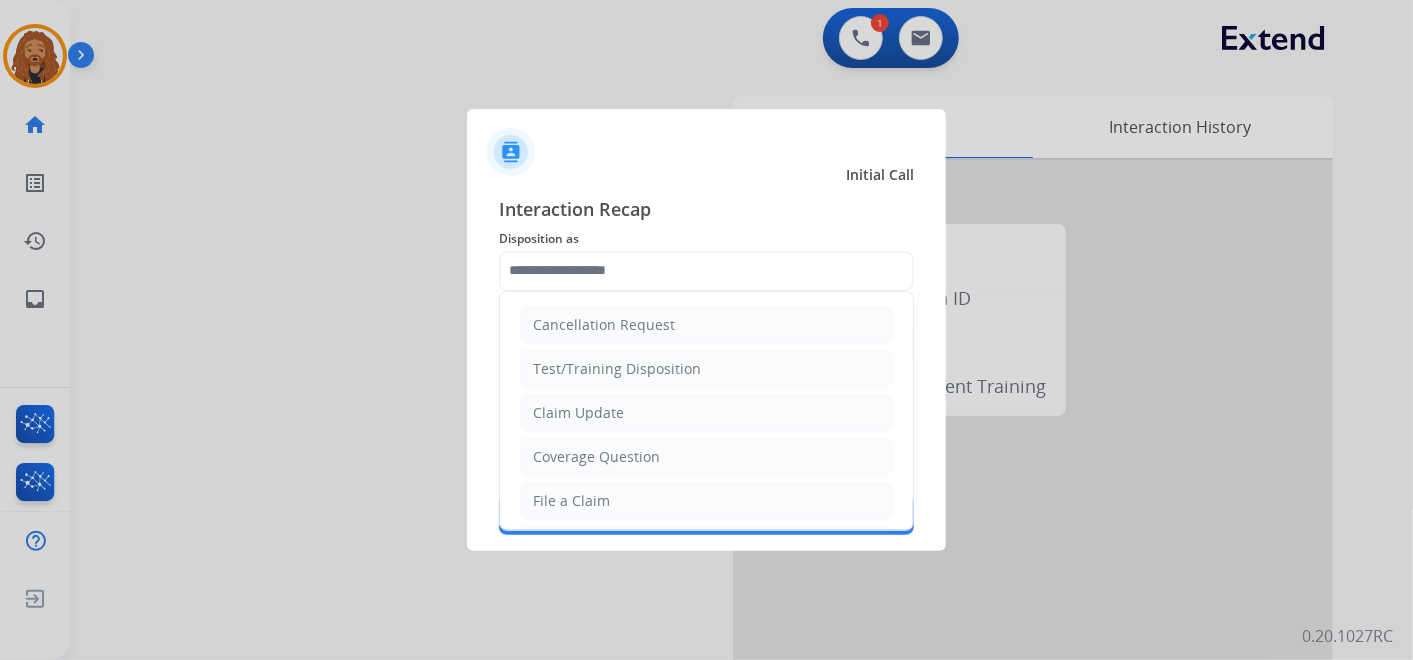 drag, startPoint x: 611, startPoint y: 502, endPoint x: 625, endPoint y: 428, distance: 75.31268 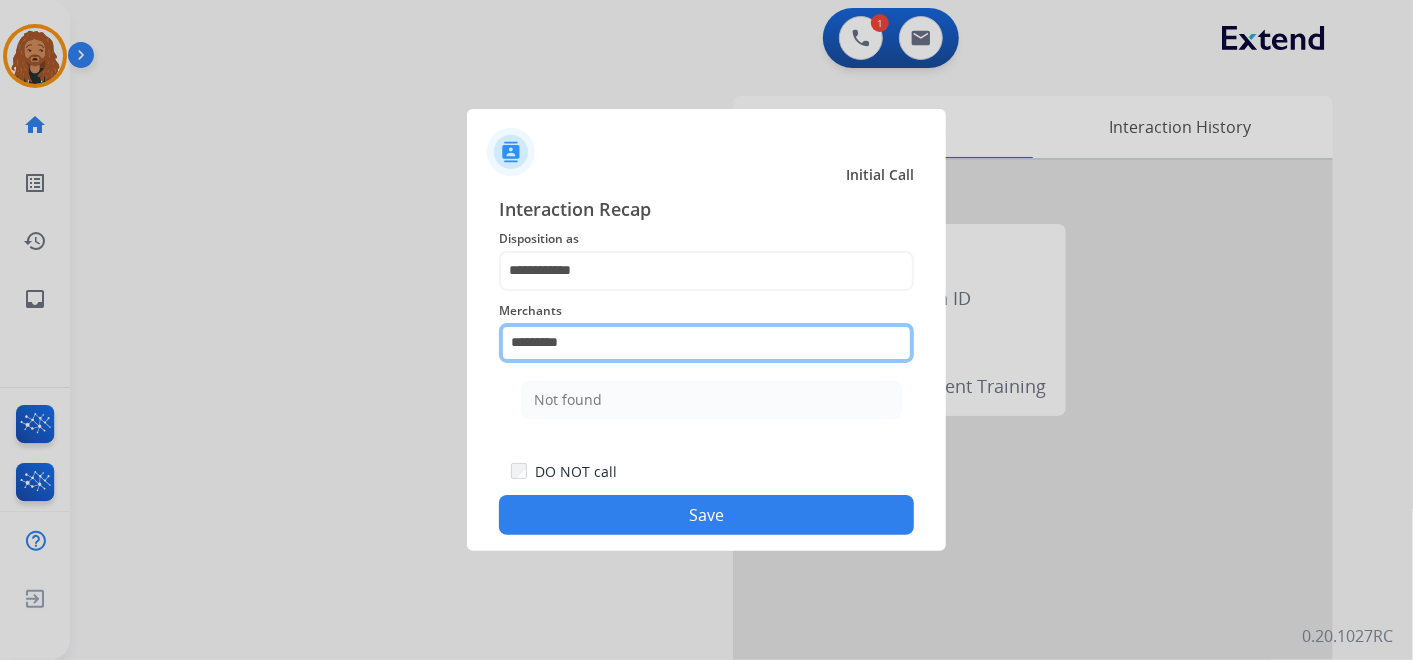 drag, startPoint x: 645, startPoint y: 344, endPoint x: 413, endPoint y: 345, distance: 232.00215 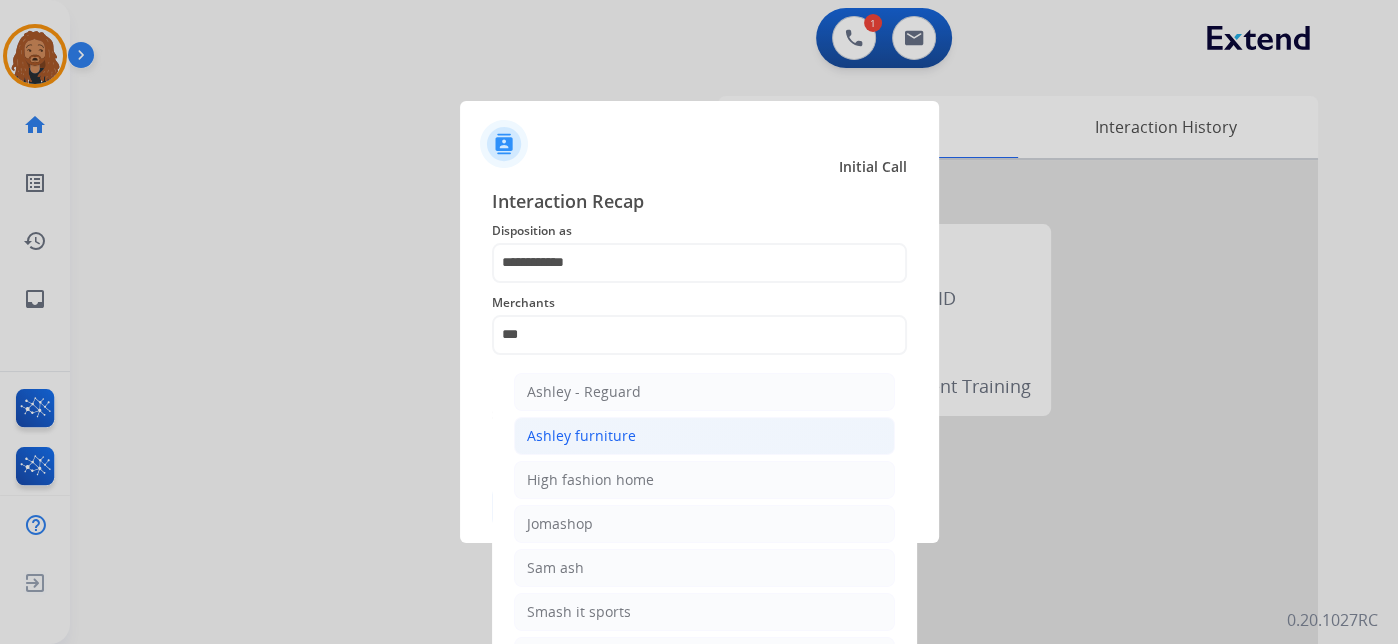 click on "Ashley furniture" 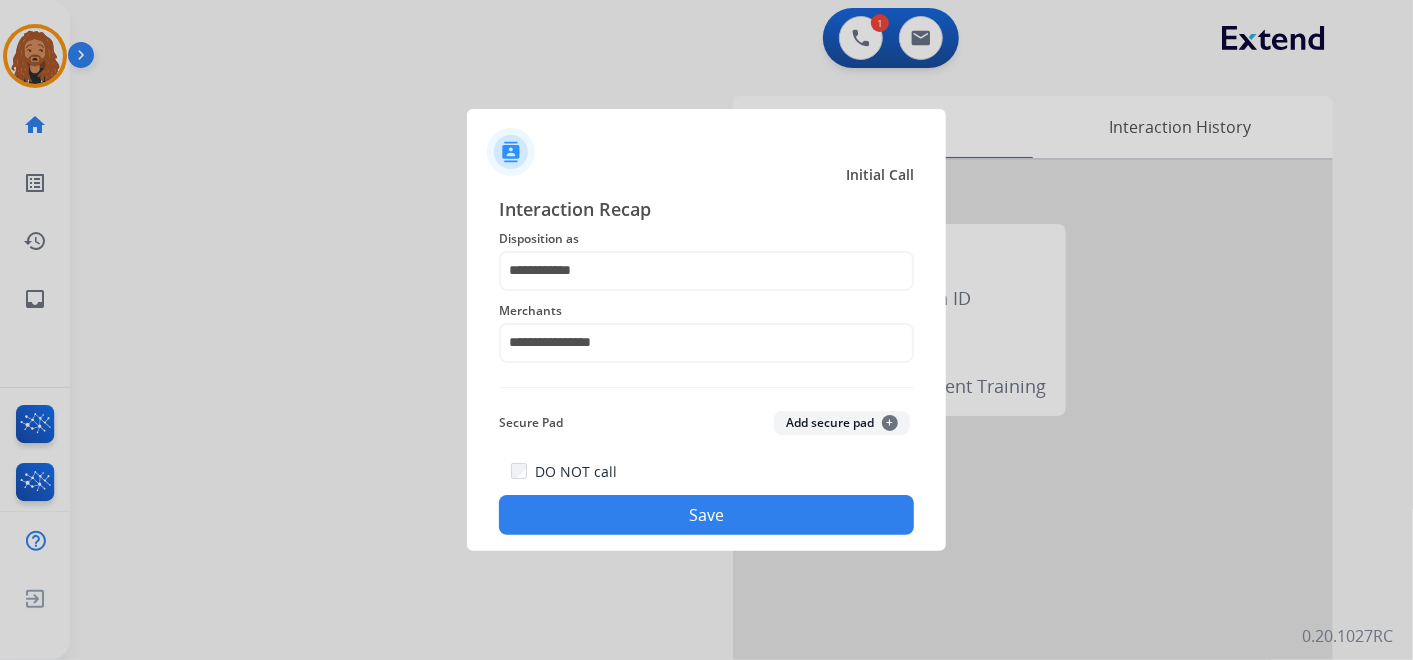 click on "Save" 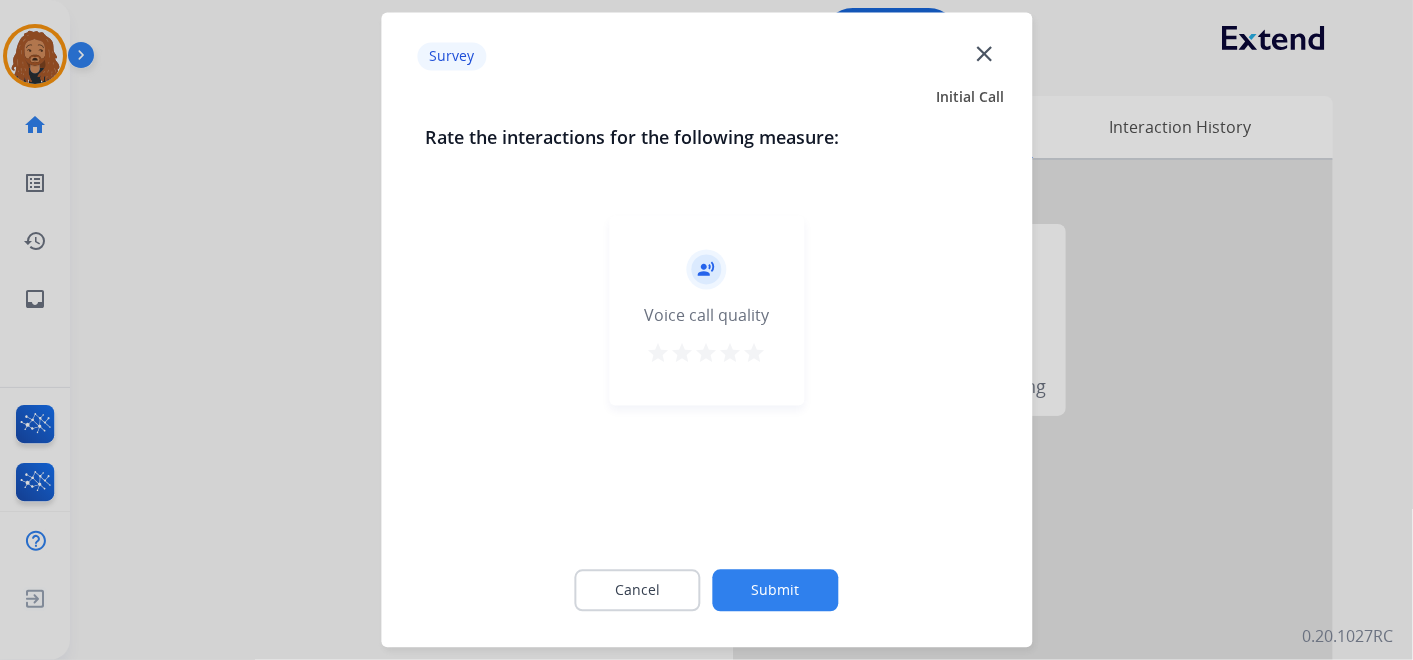 click on "star" at bounding box center [755, 354] 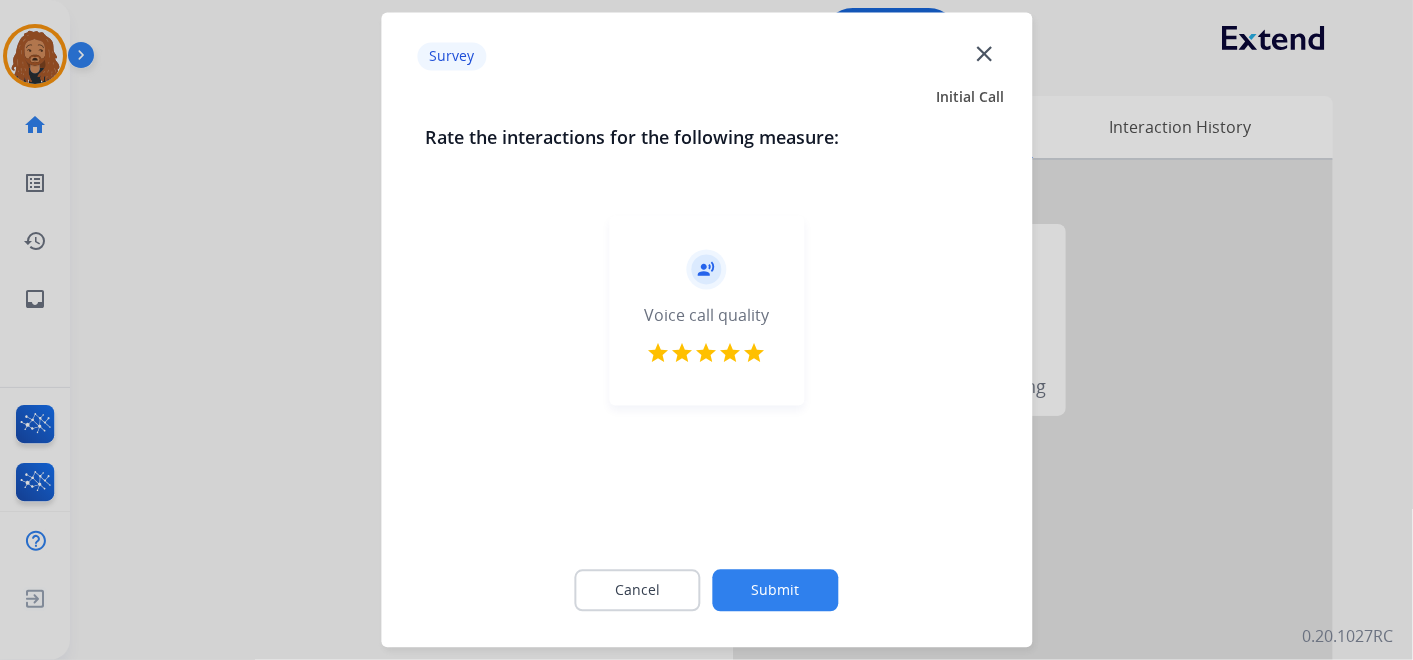 click on "Submit" 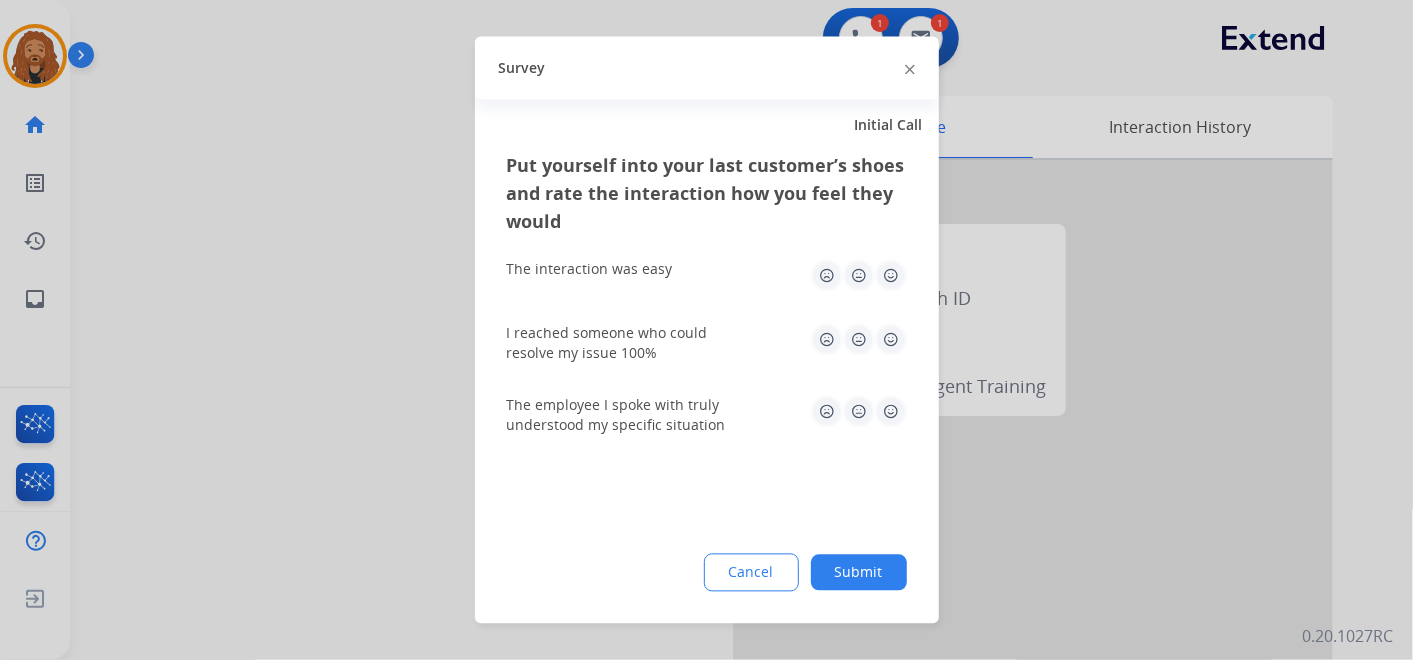 click 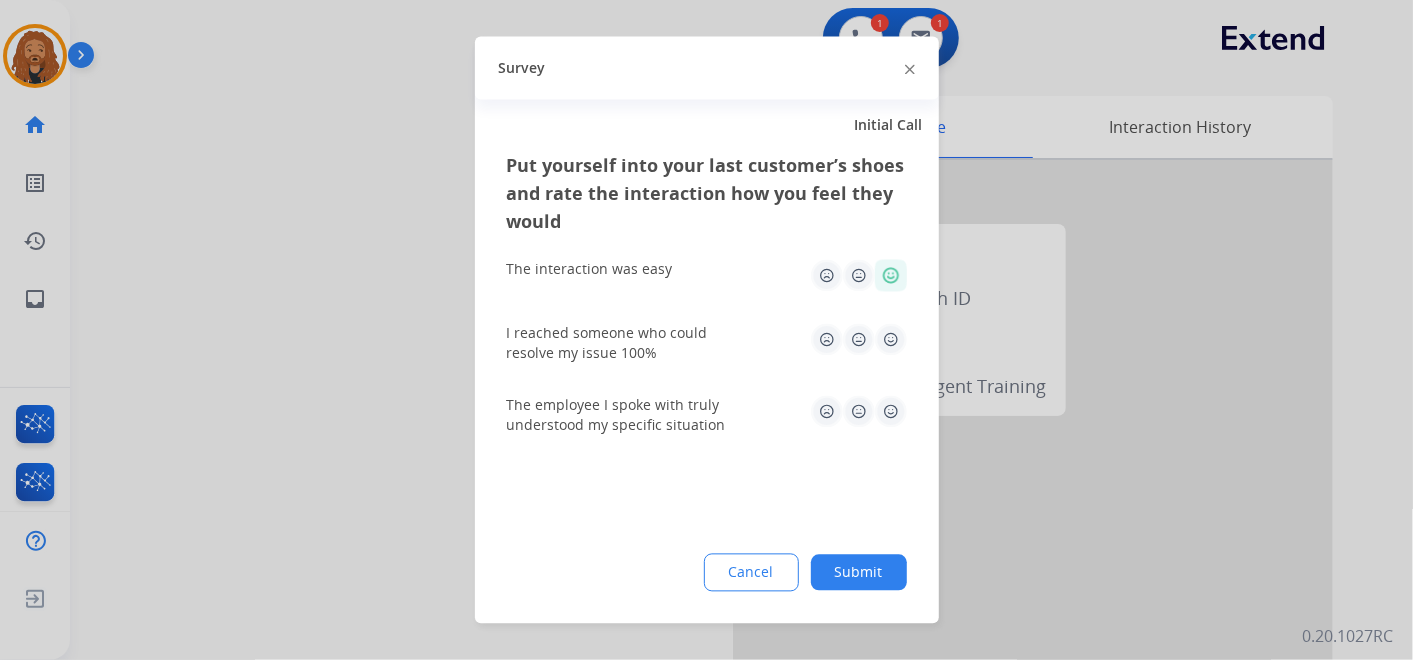click 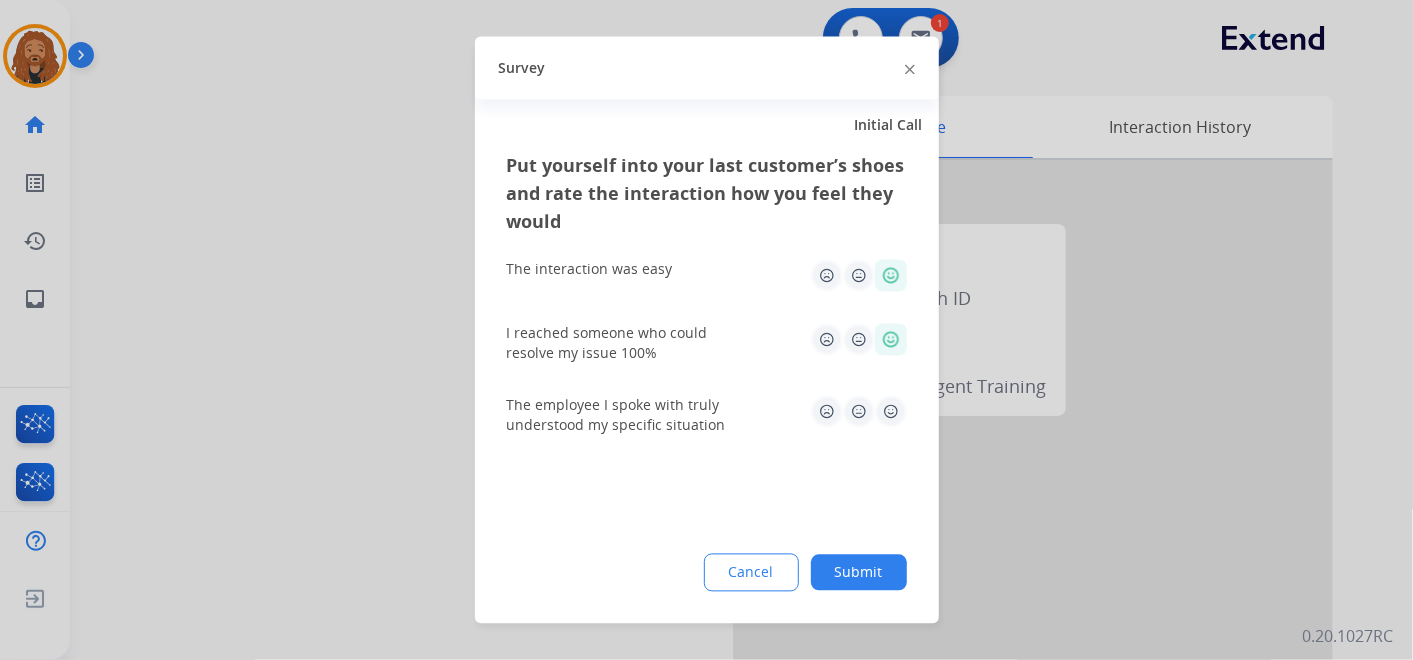 click 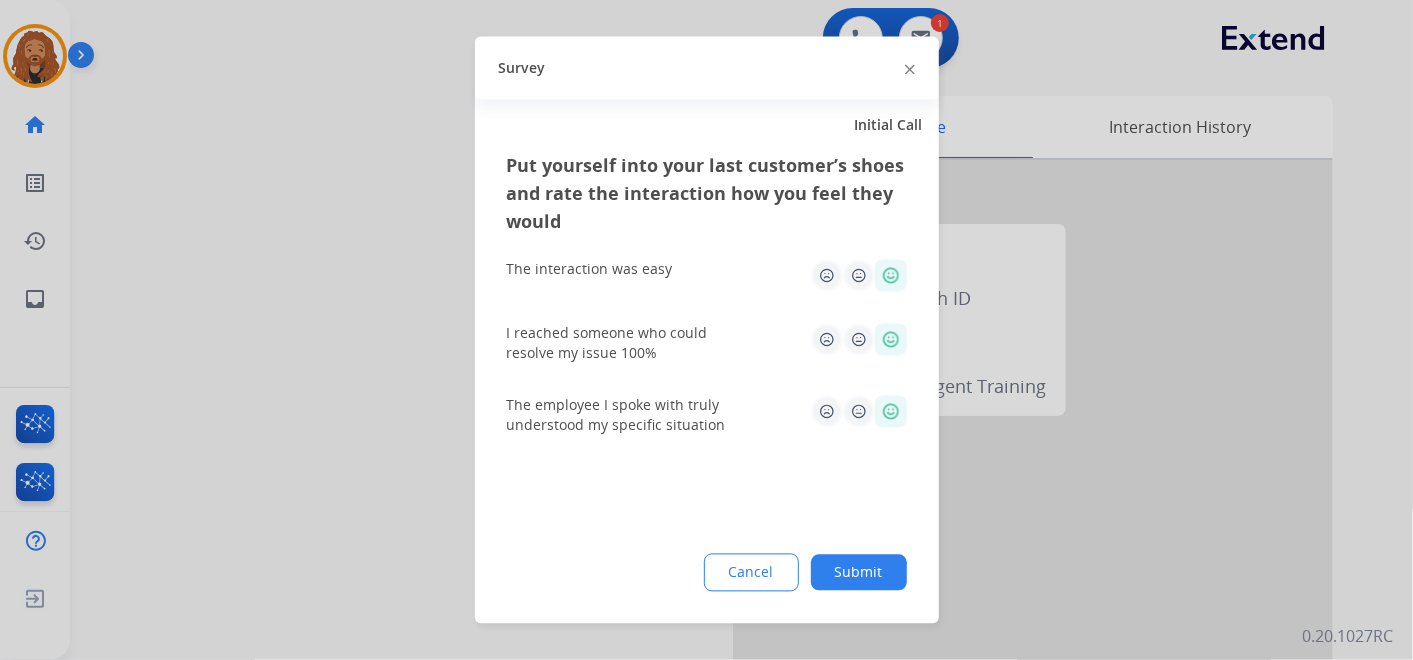 click on "Submit" 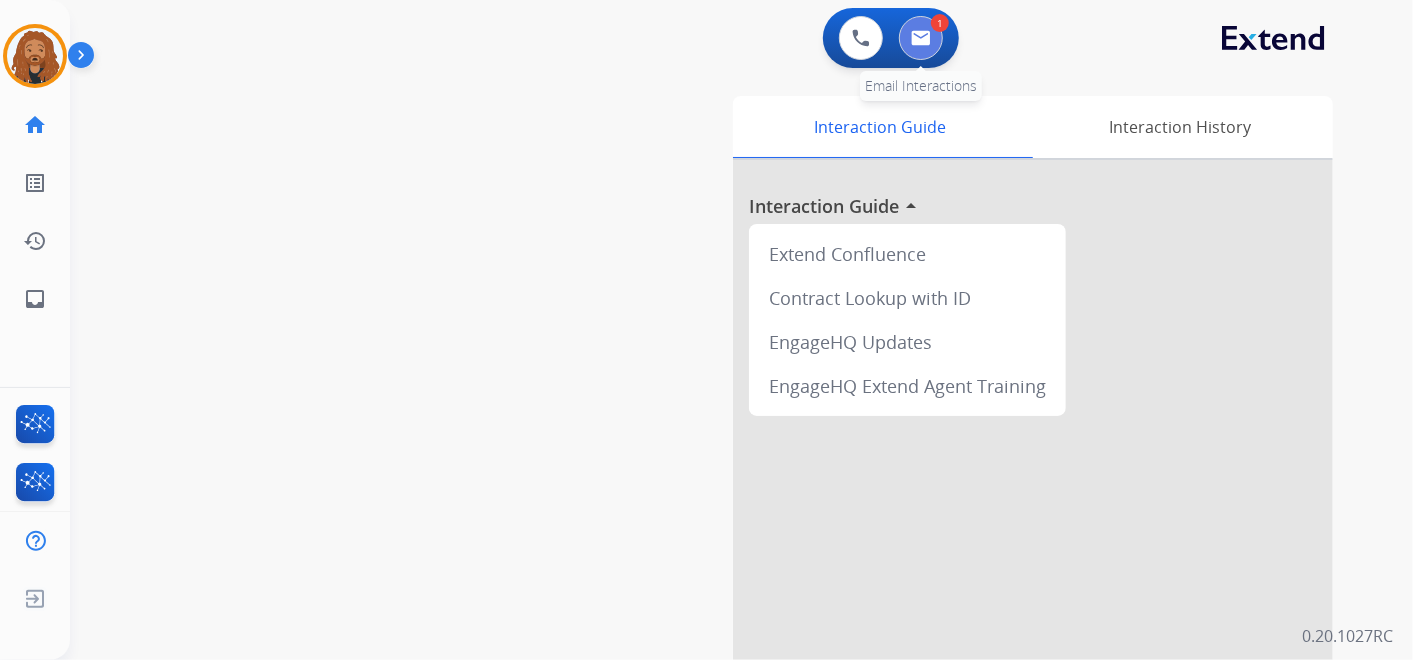 click at bounding box center (921, 38) 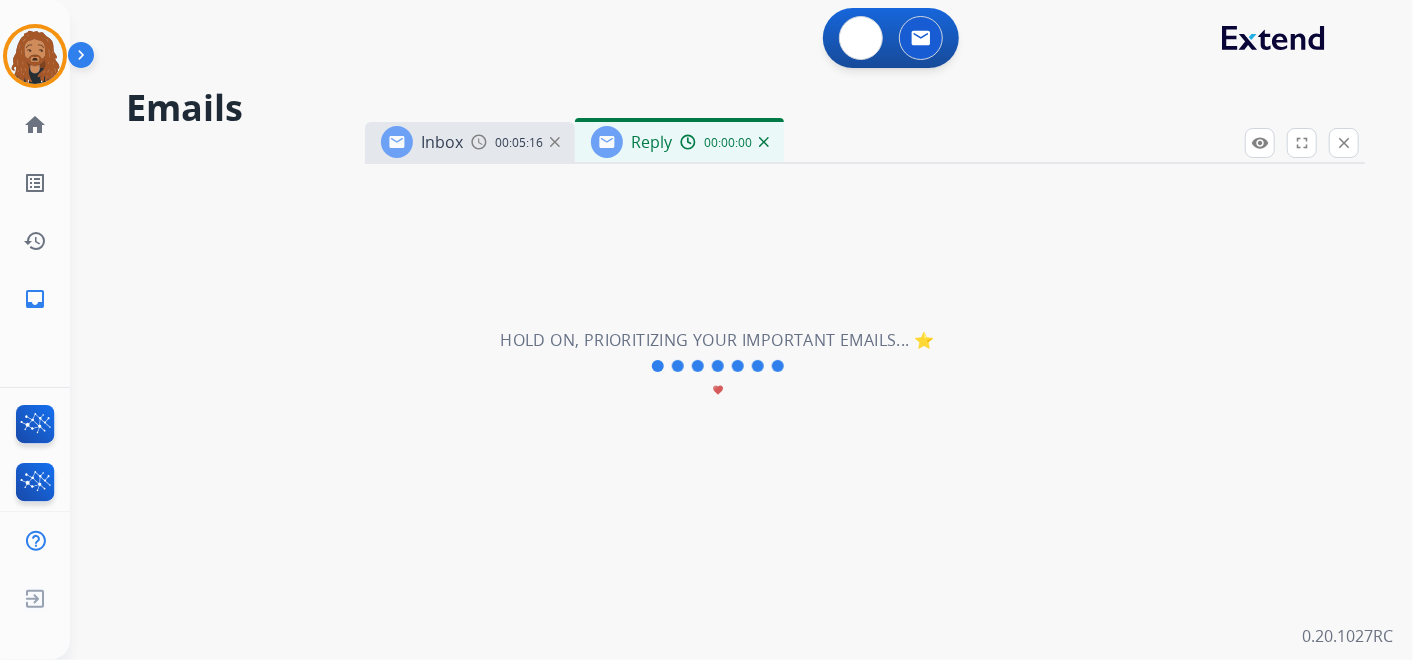 select on "**********" 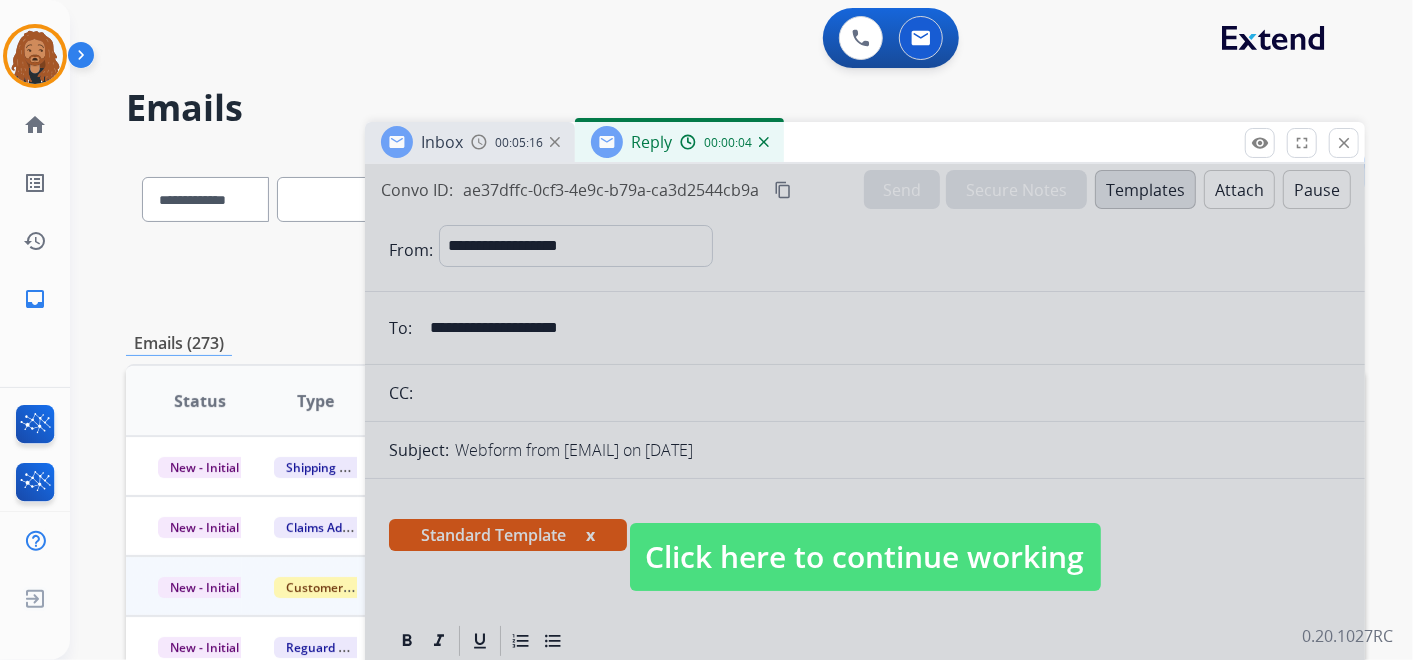 click on "Click here to continue working" at bounding box center [865, 557] 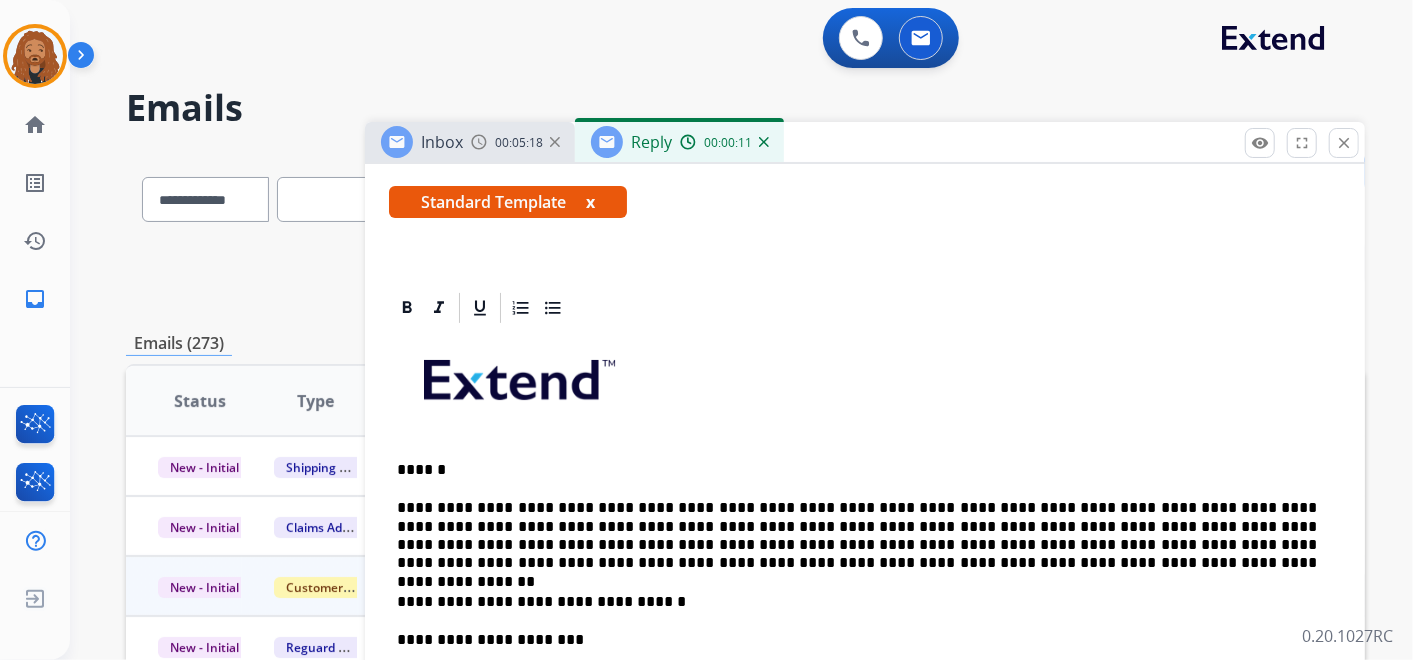 scroll, scrollTop: 444, scrollLeft: 0, axis: vertical 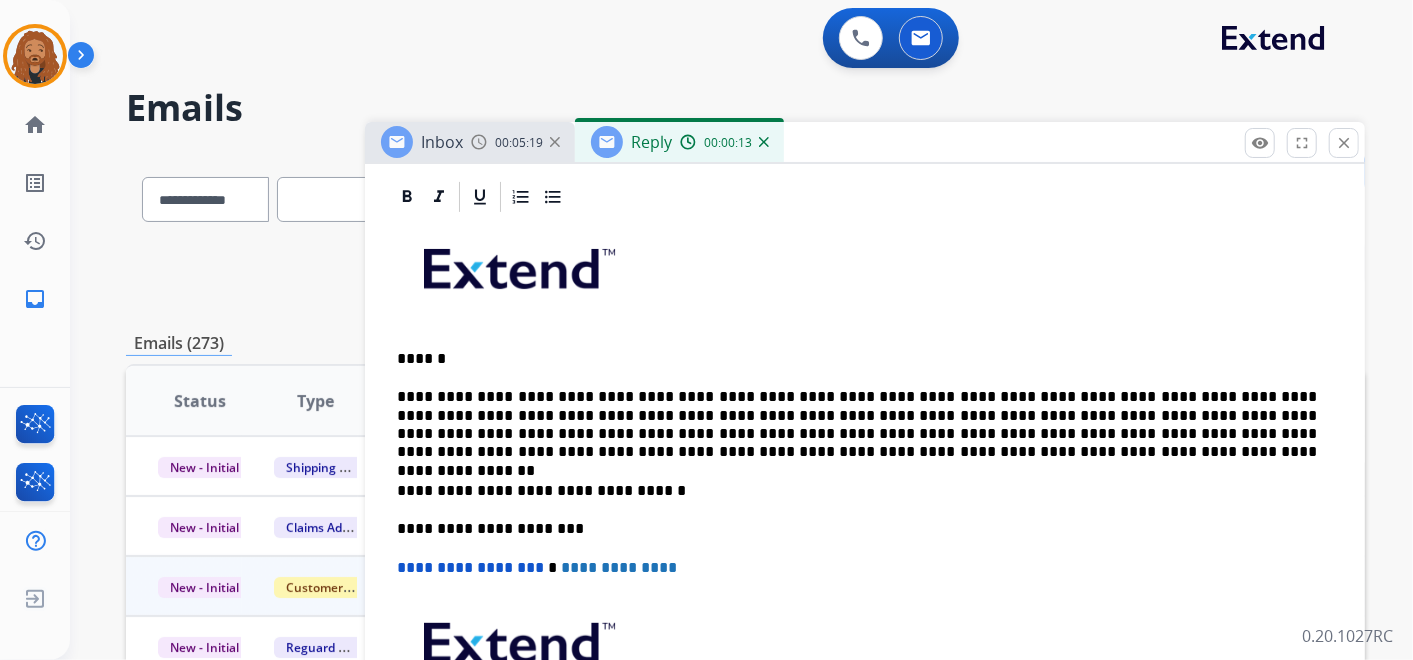 click on "**********" at bounding box center [857, 425] 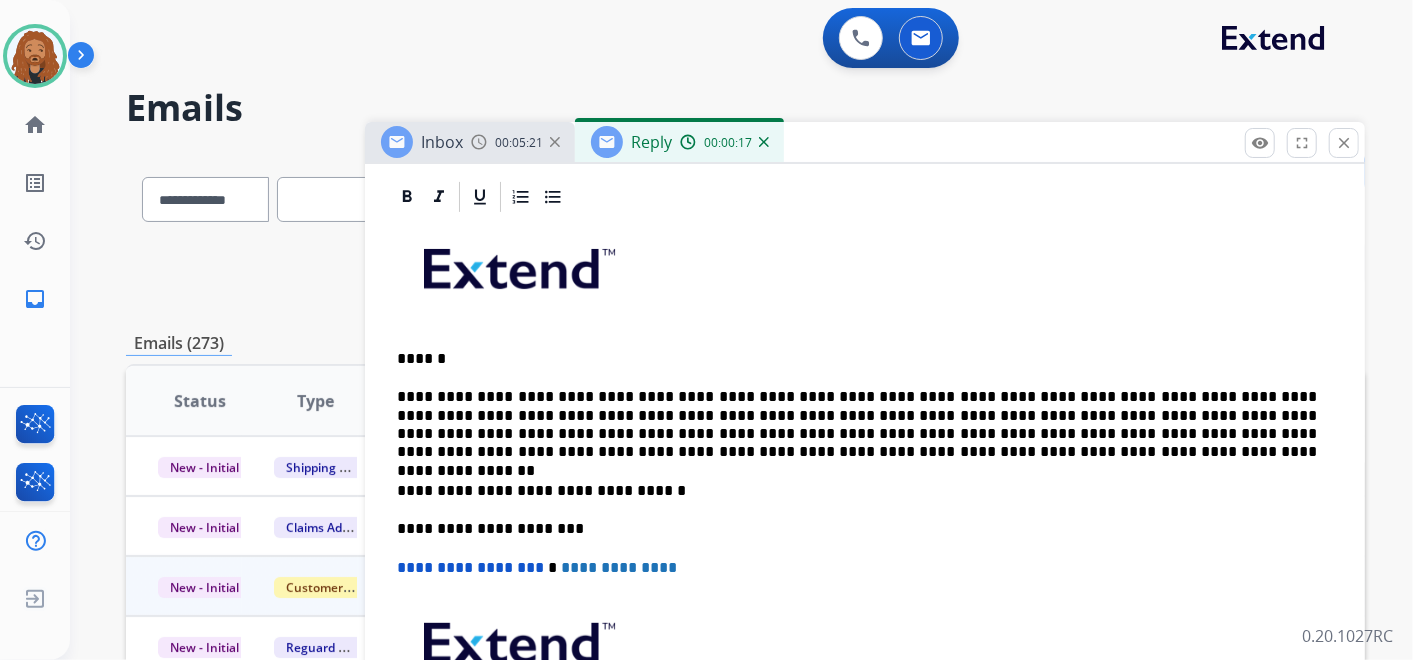 type 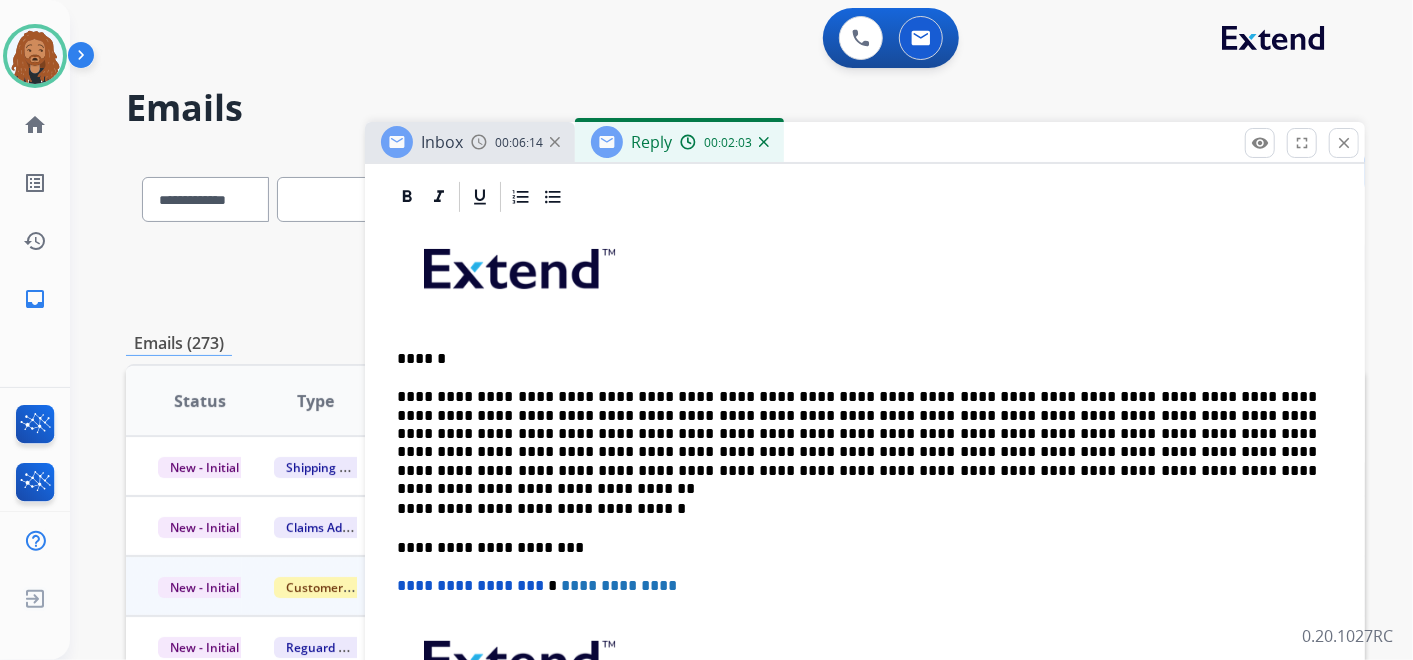 click on "**********" at bounding box center (857, 434) 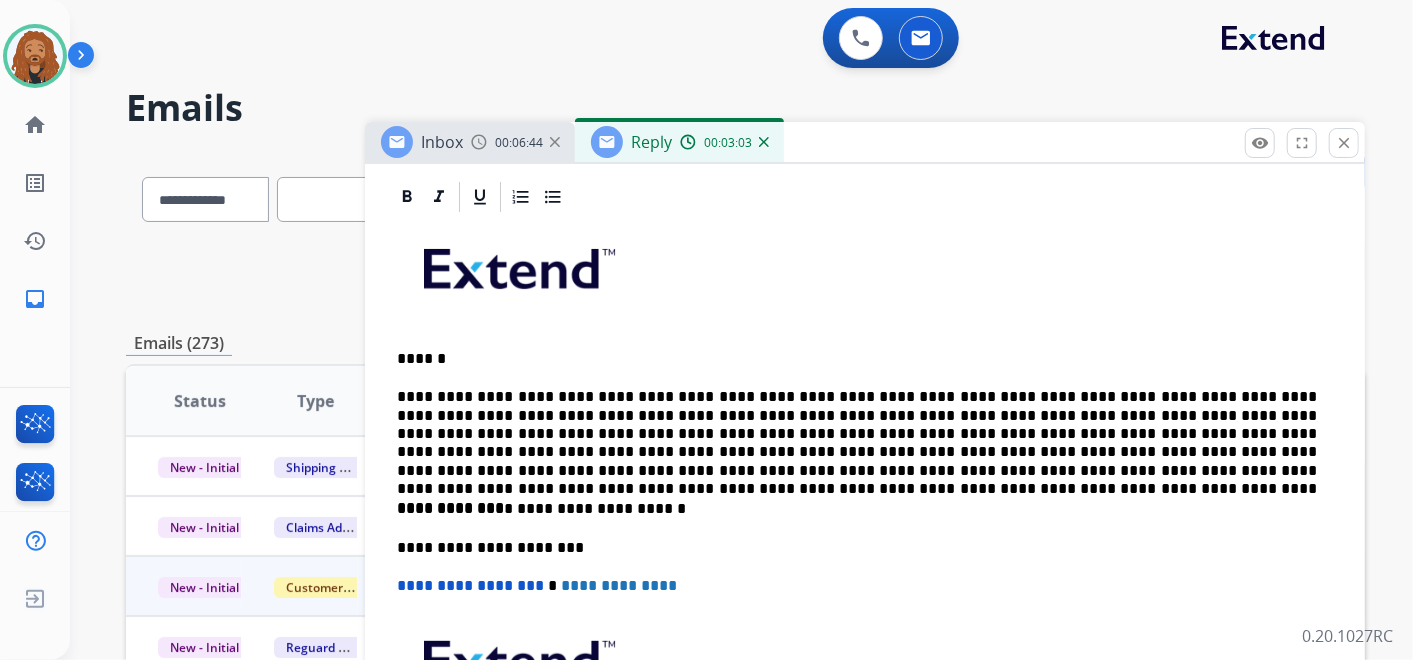 click on "**********" at bounding box center (865, 529) 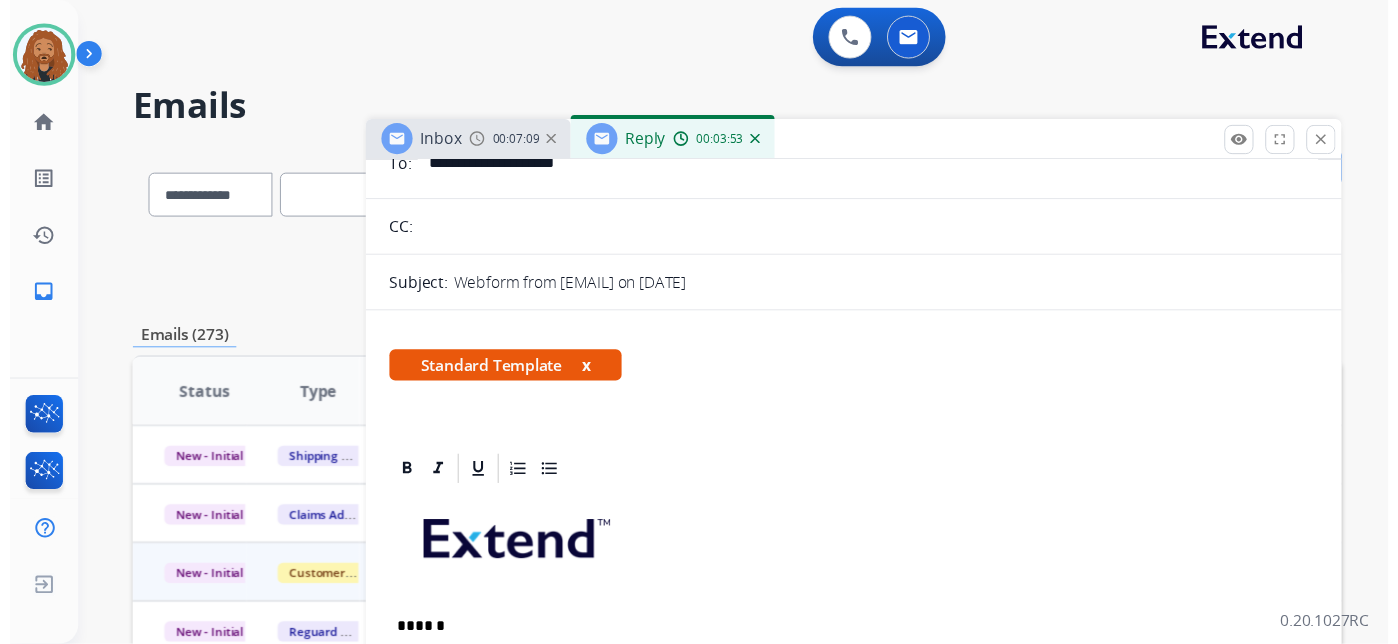 scroll, scrollTop: 0, scrollLeft: 0, axis: both 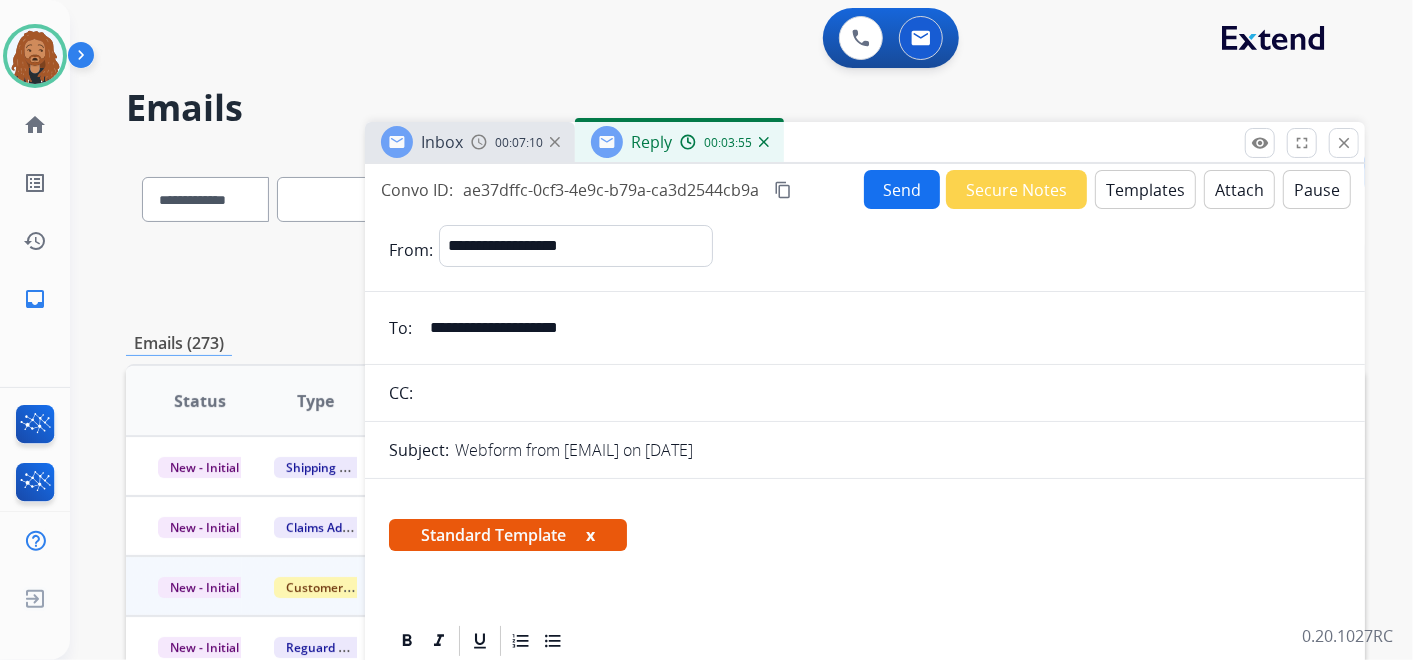 click on "Send" at bounding box center (902, 189) 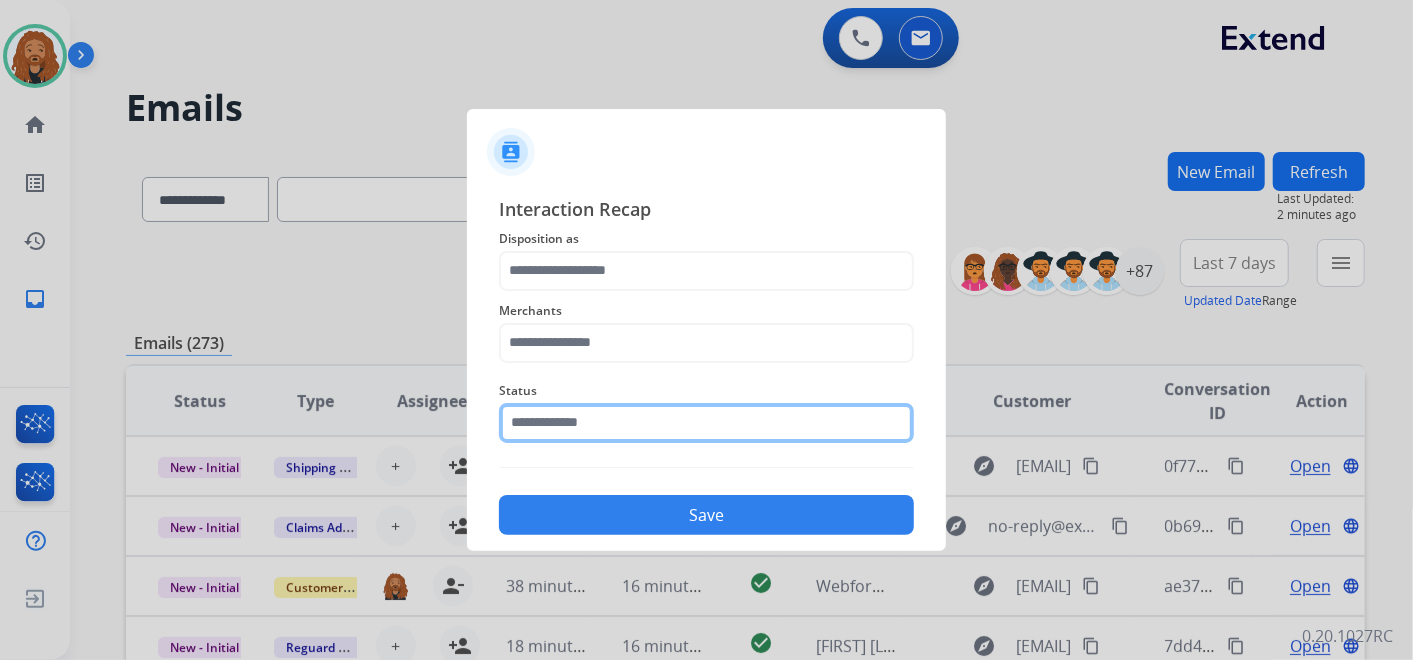 click 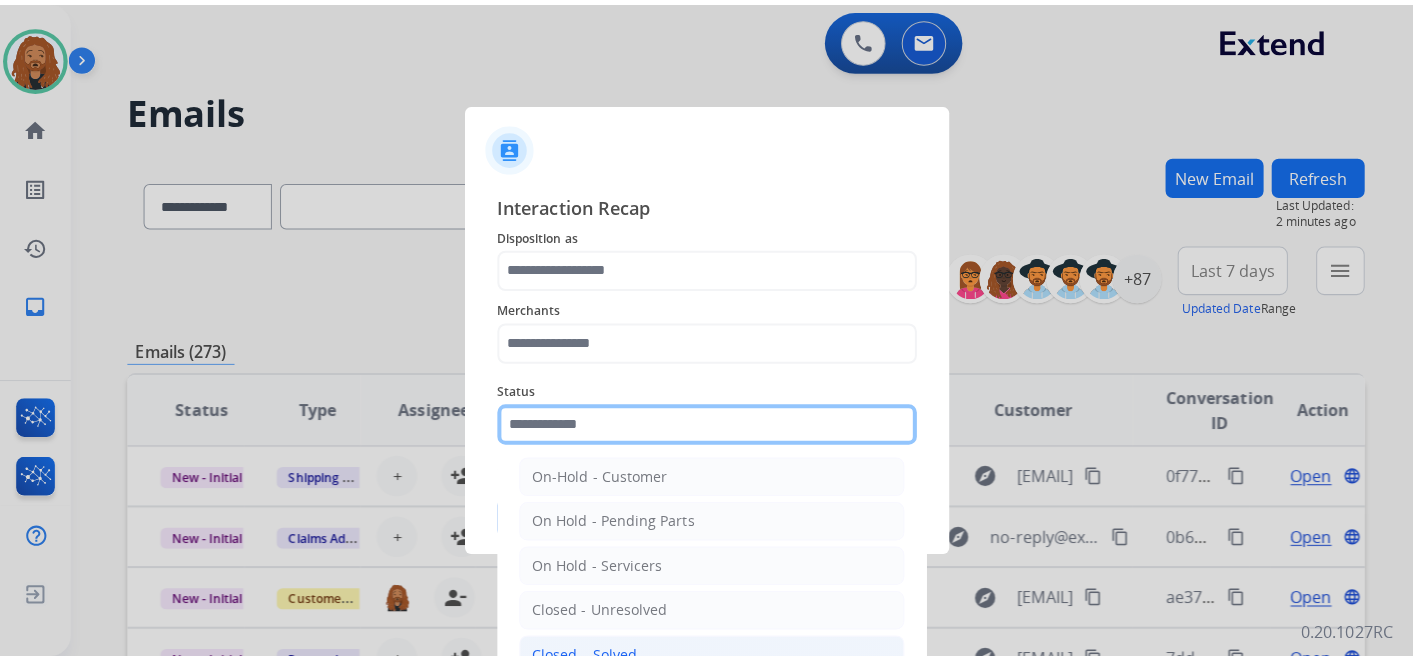 scroll, scrollTop: 114, scrollLeft: 0, axis: vertical 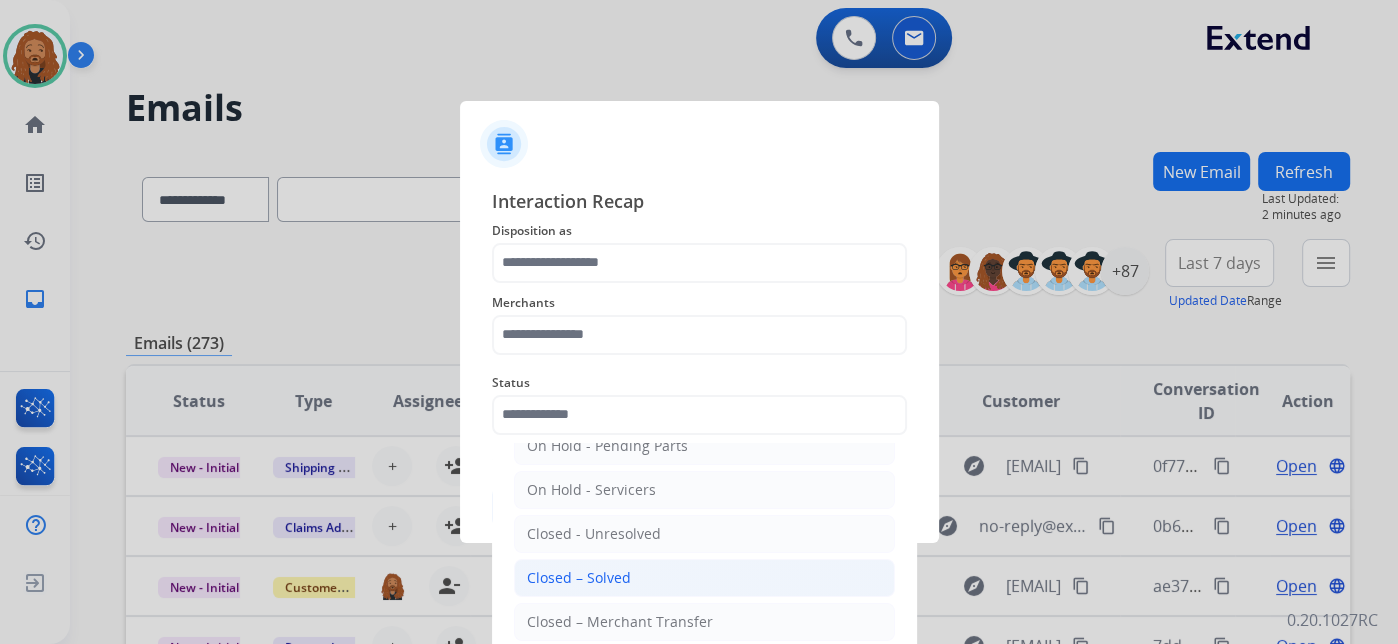 click on "Closed – Solved" 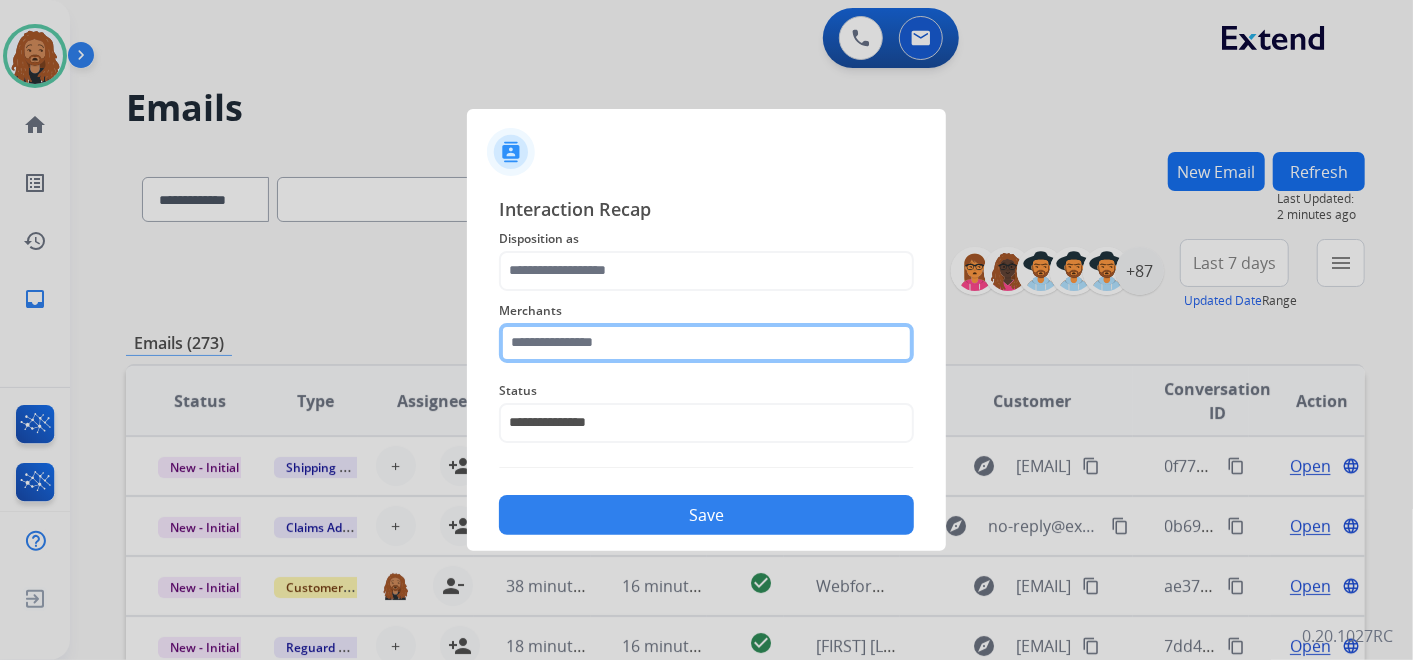 click 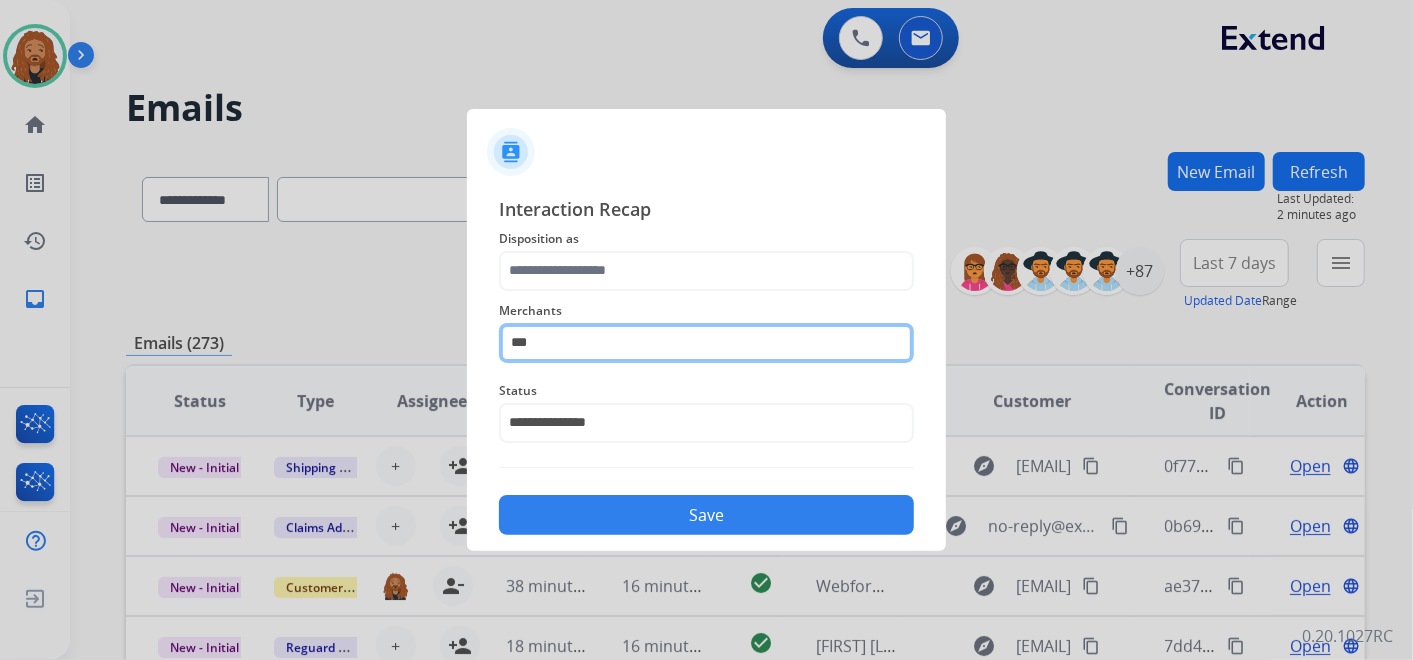 click on "***" 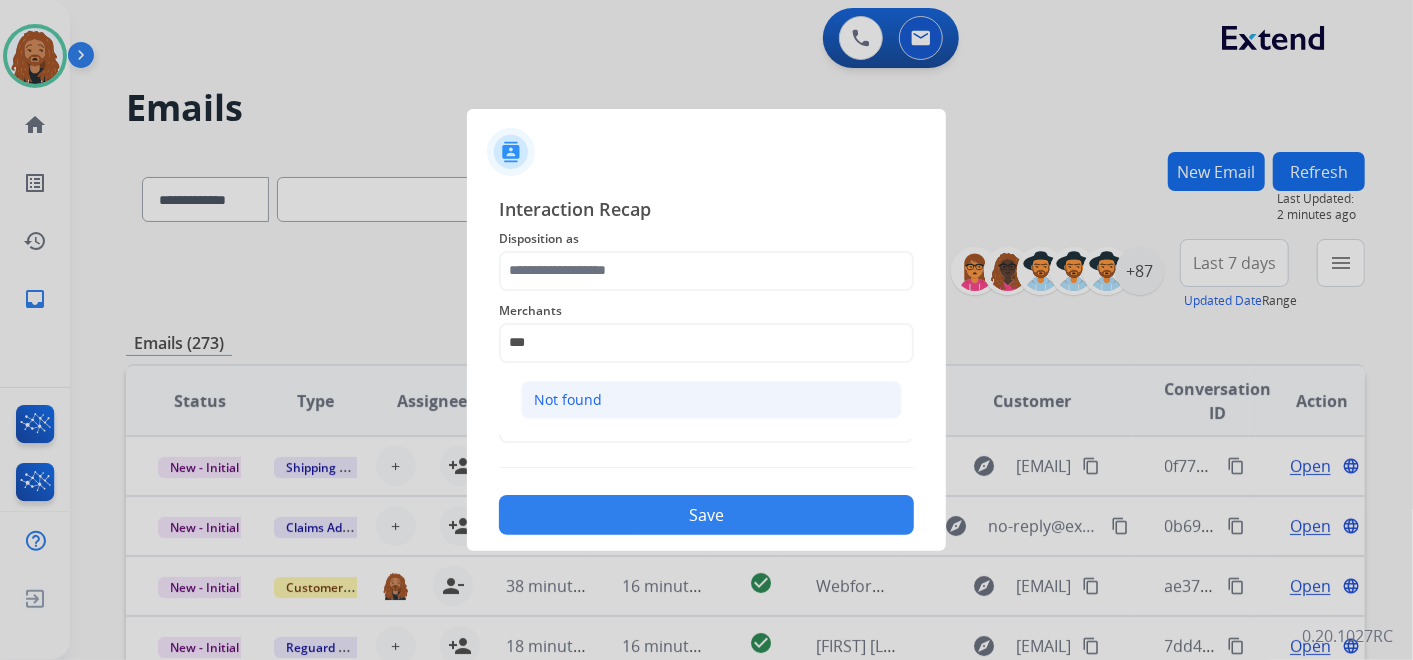 click on "Not found" 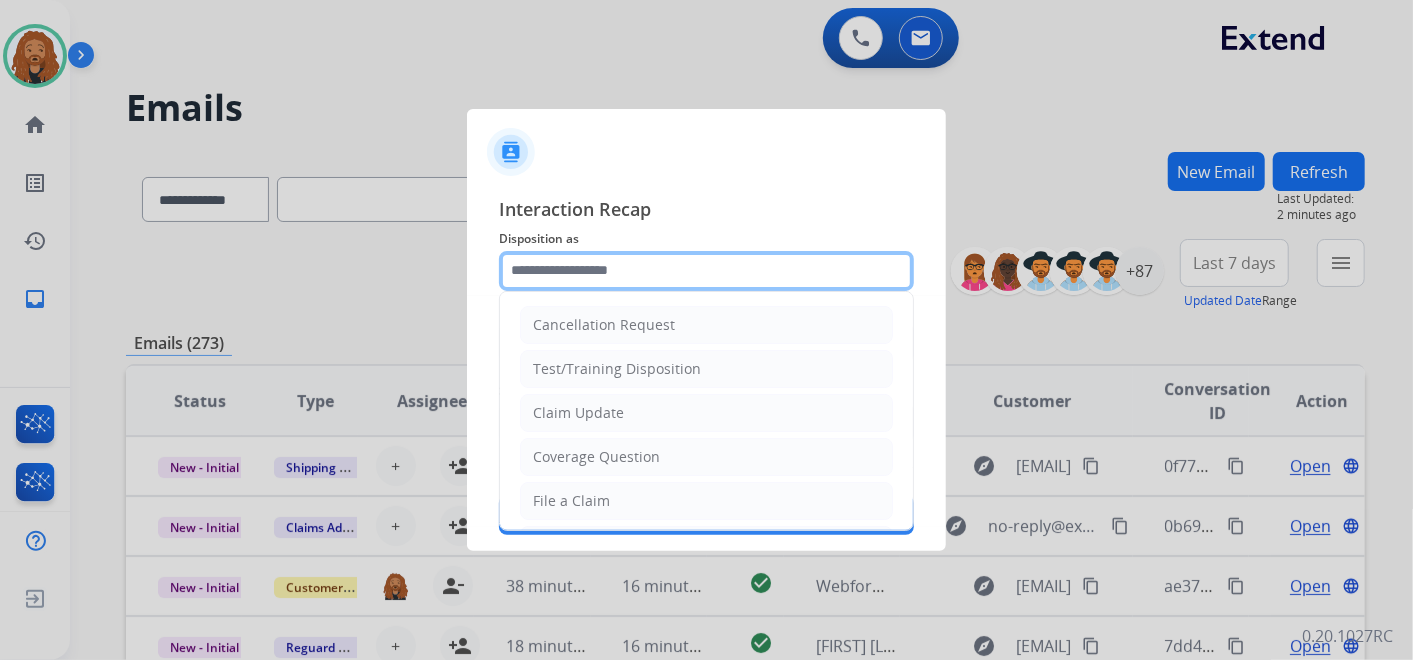 click 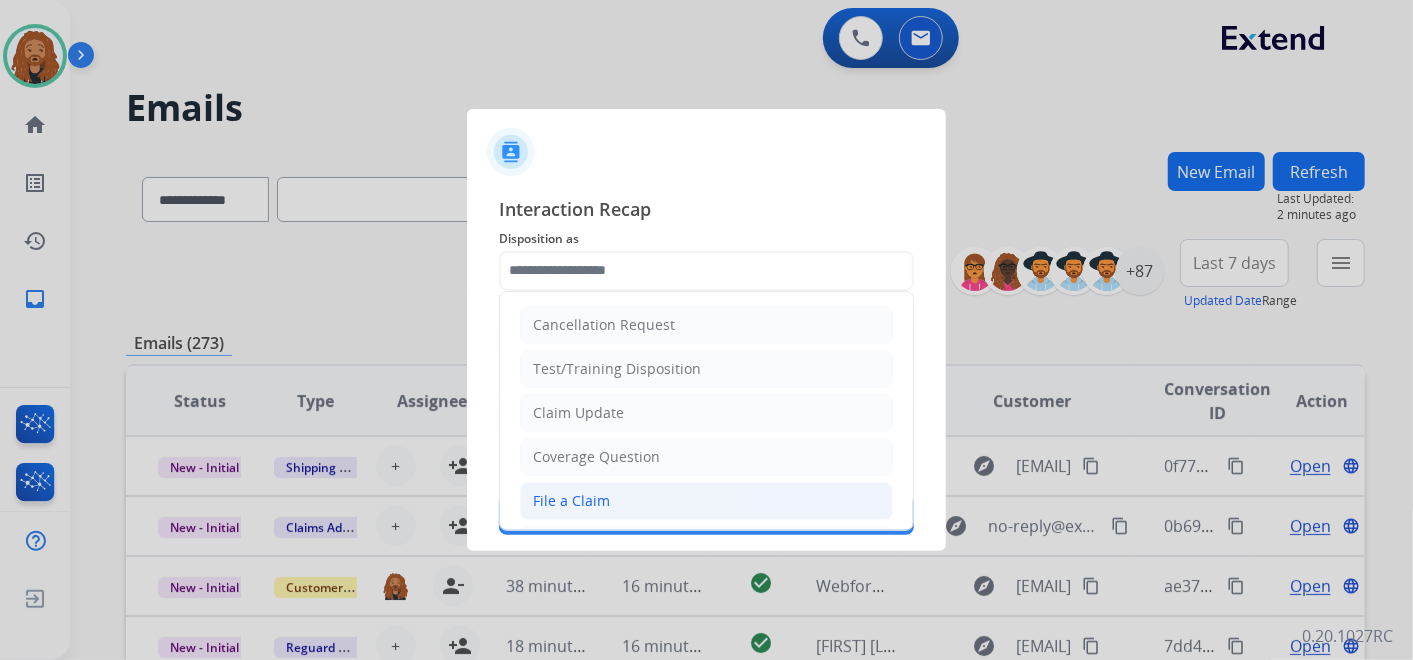 click on "File a Claim" 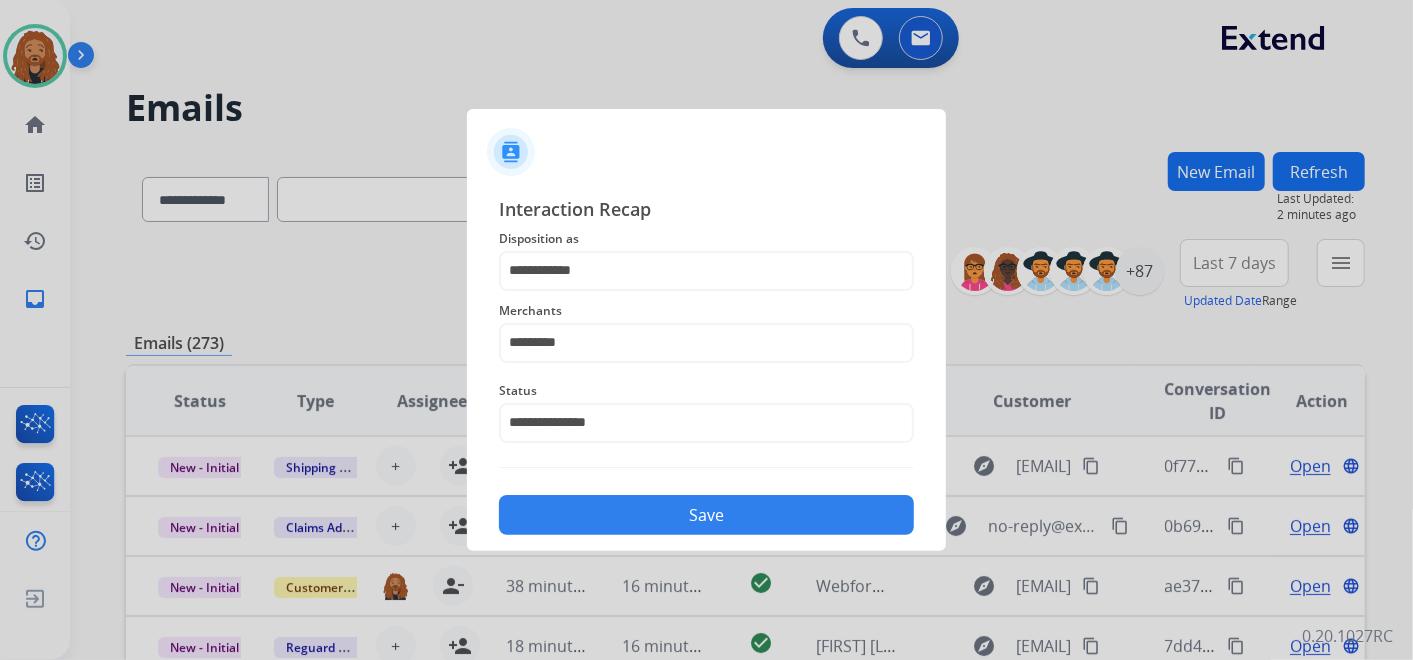 click on "Save" 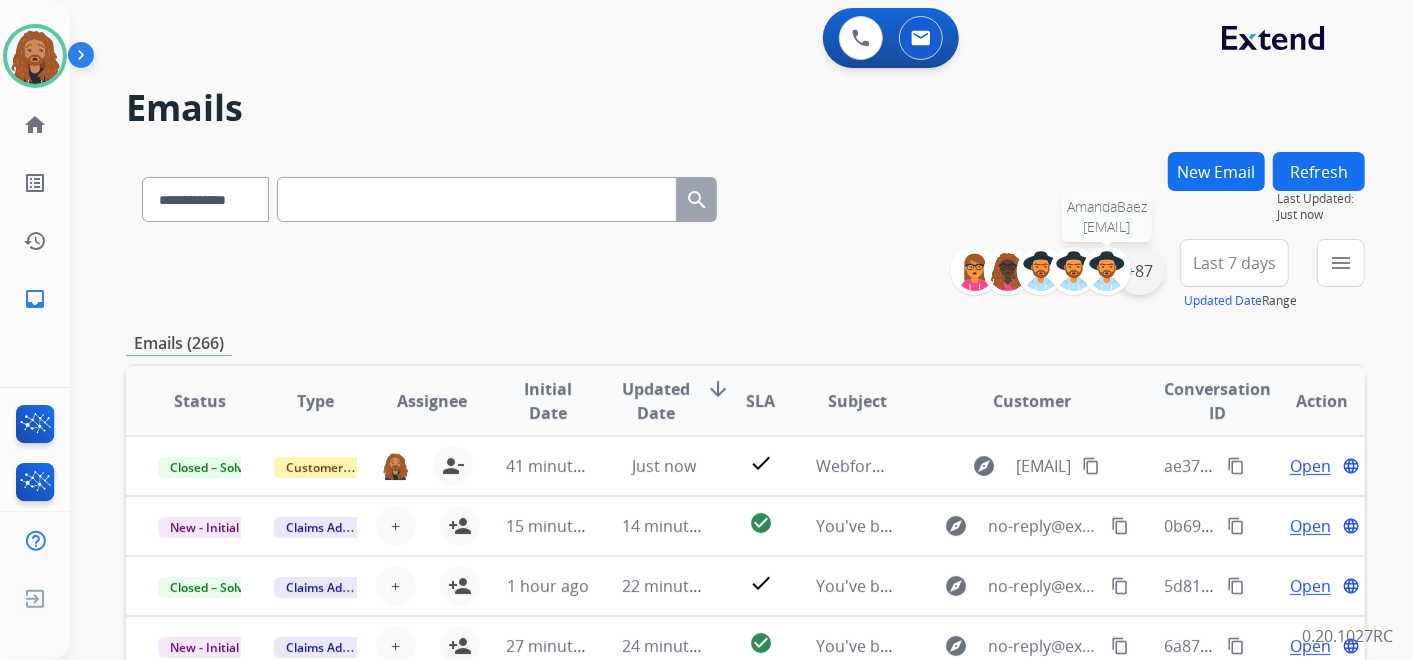 click on "+87" at bounding box center [1140, 271] 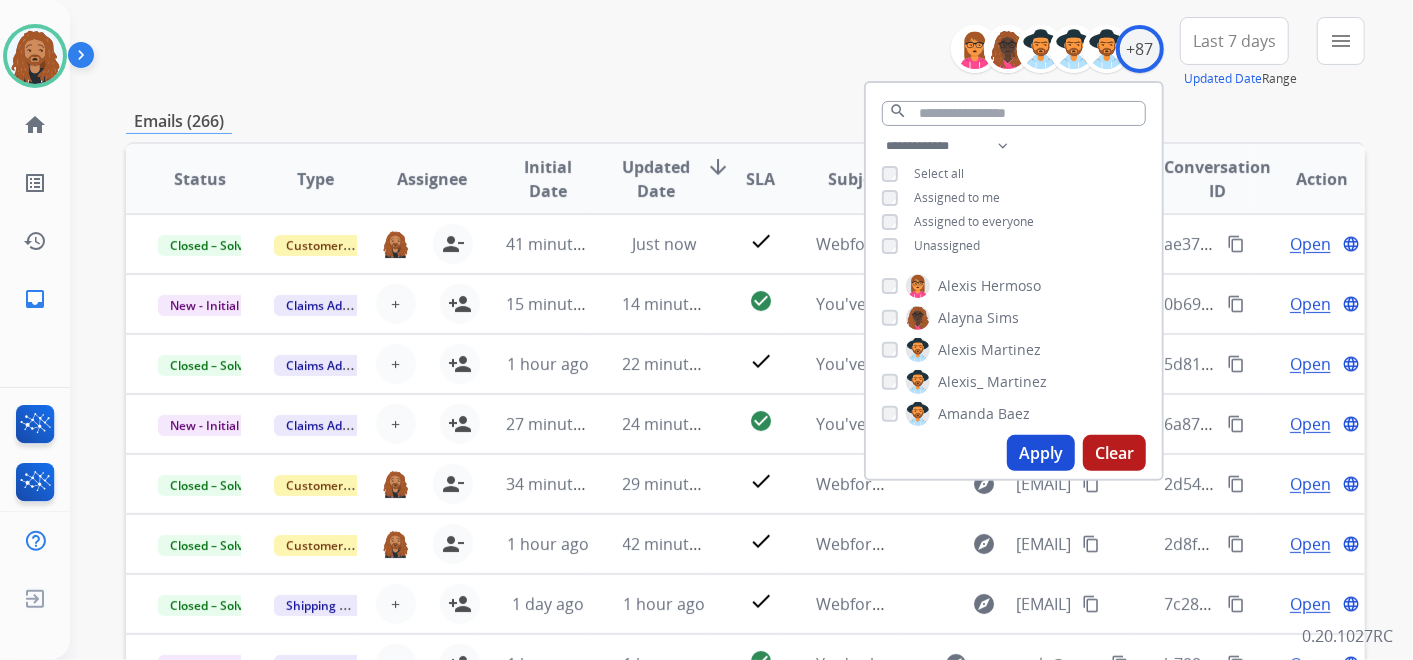 scroll, scrollTop: 0, scrollLeft: 0, axis: both 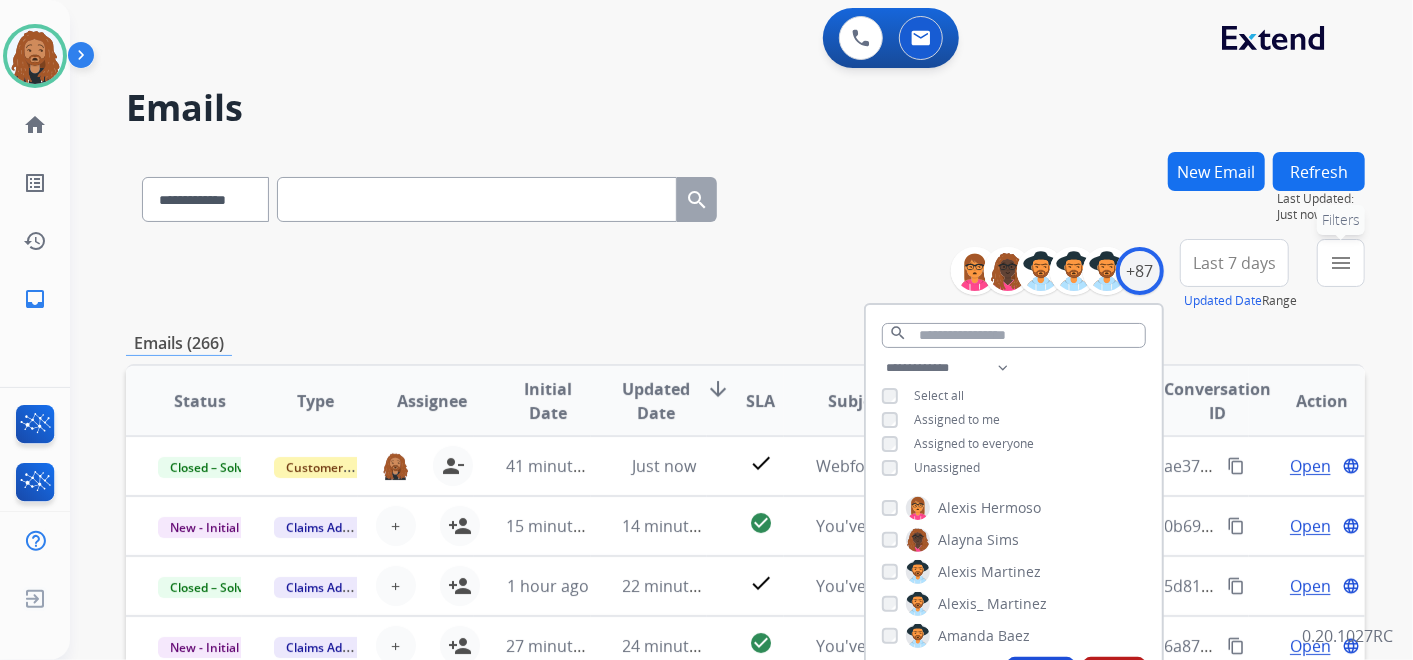 click on "menu" at bounding box center (1341, 263) 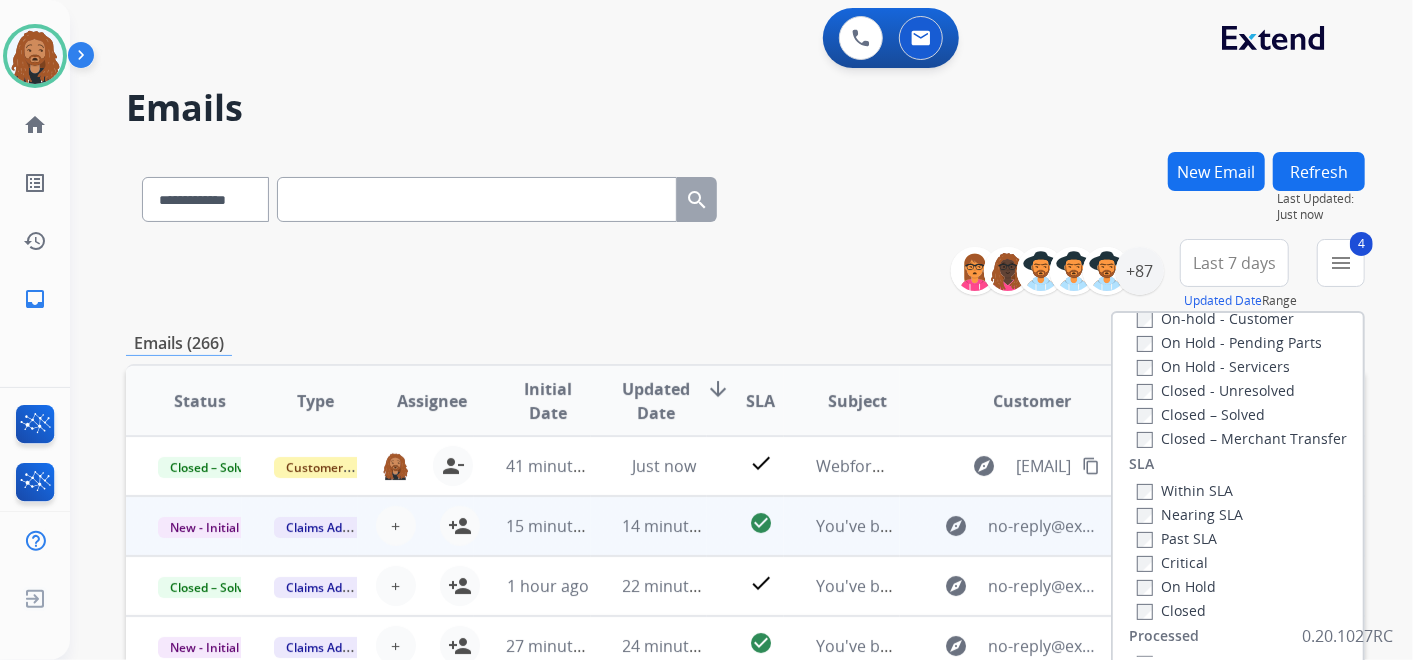 scroll, scrollTop: 526, scrollLeft: 0, axis: vertical 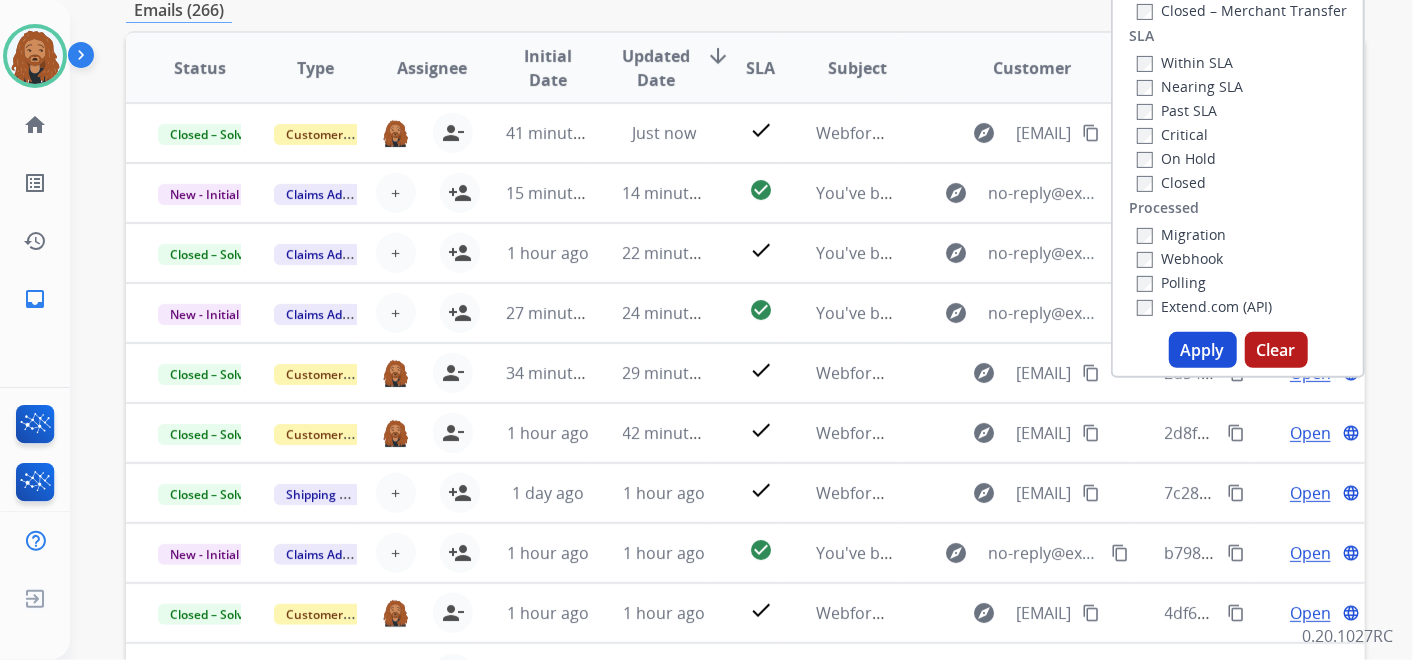 click on "Apply" at bounding box center [1203, 350] 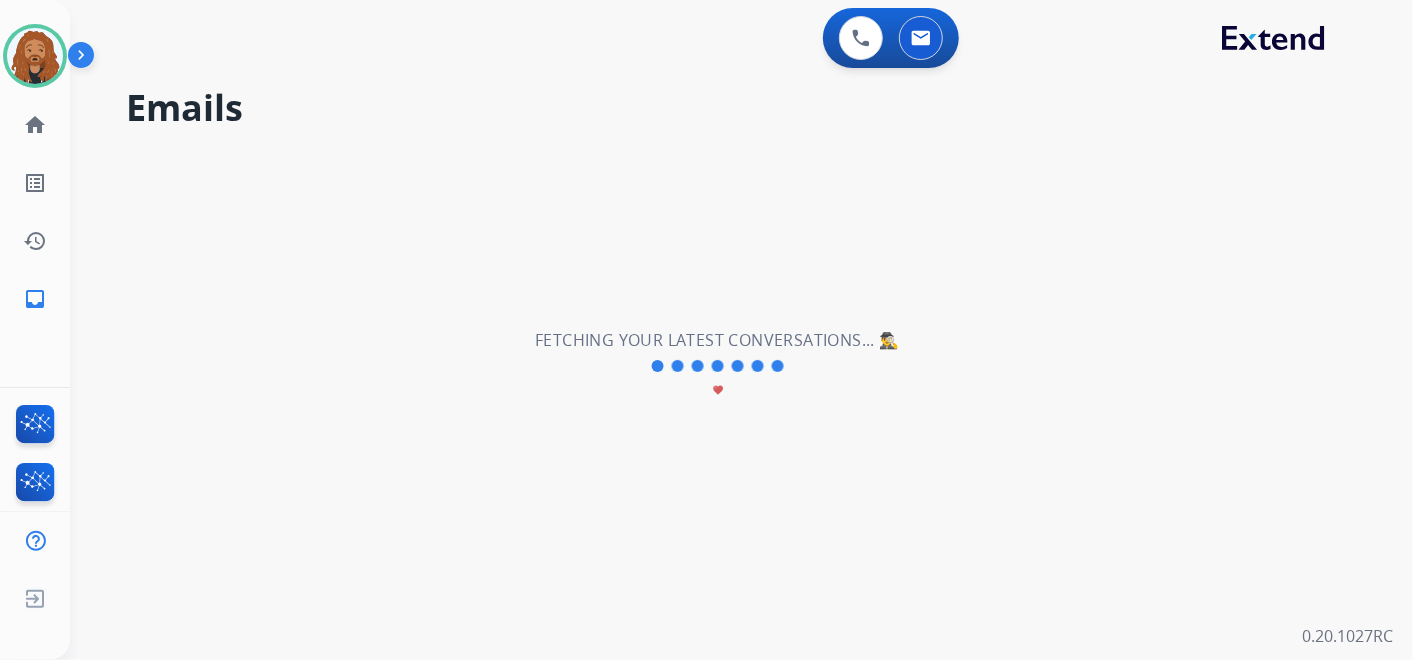 scroll, scrollTop: 0, scrollLeft: 0, axis: both 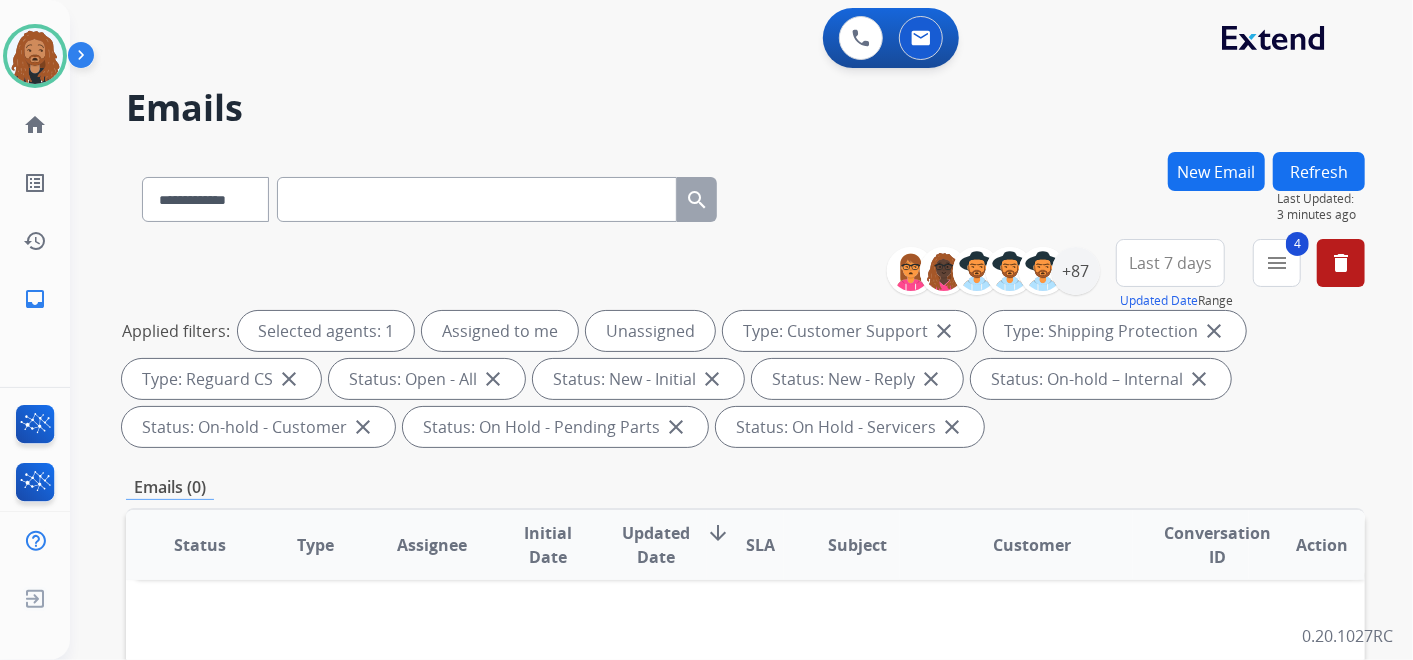 click on "Last 7 days" at bounding box center [1170, 263] 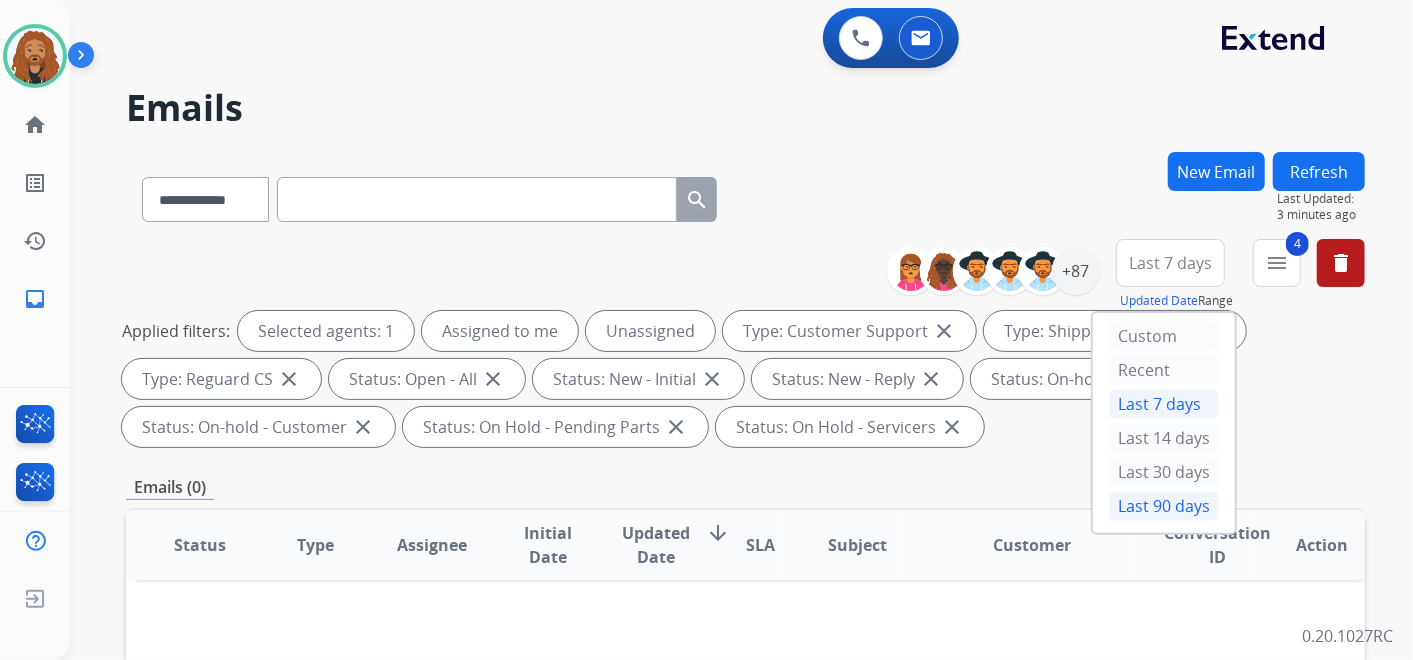 click on "Last 90 days" at bounding box center [1164, 506] 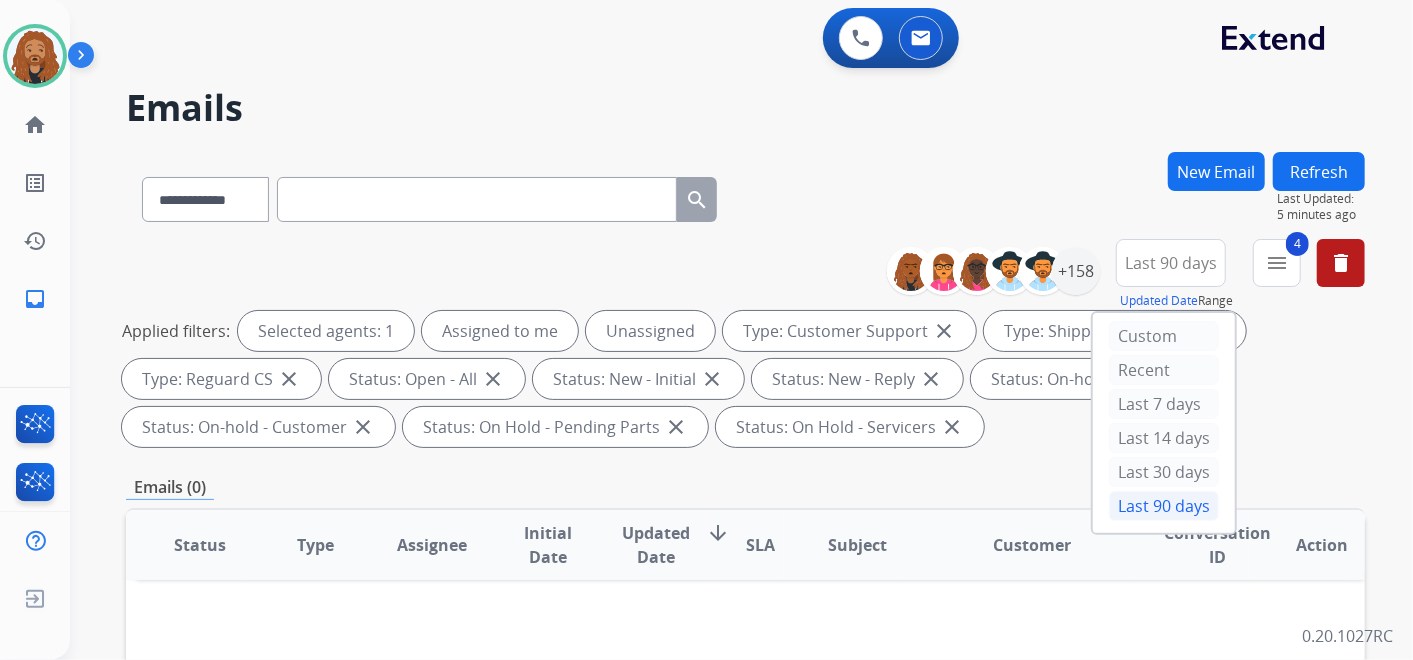 drag, startPoint x: 1023, startPoint y: 142, endPoint x: 1048, endPoint y: 142, distance: 25 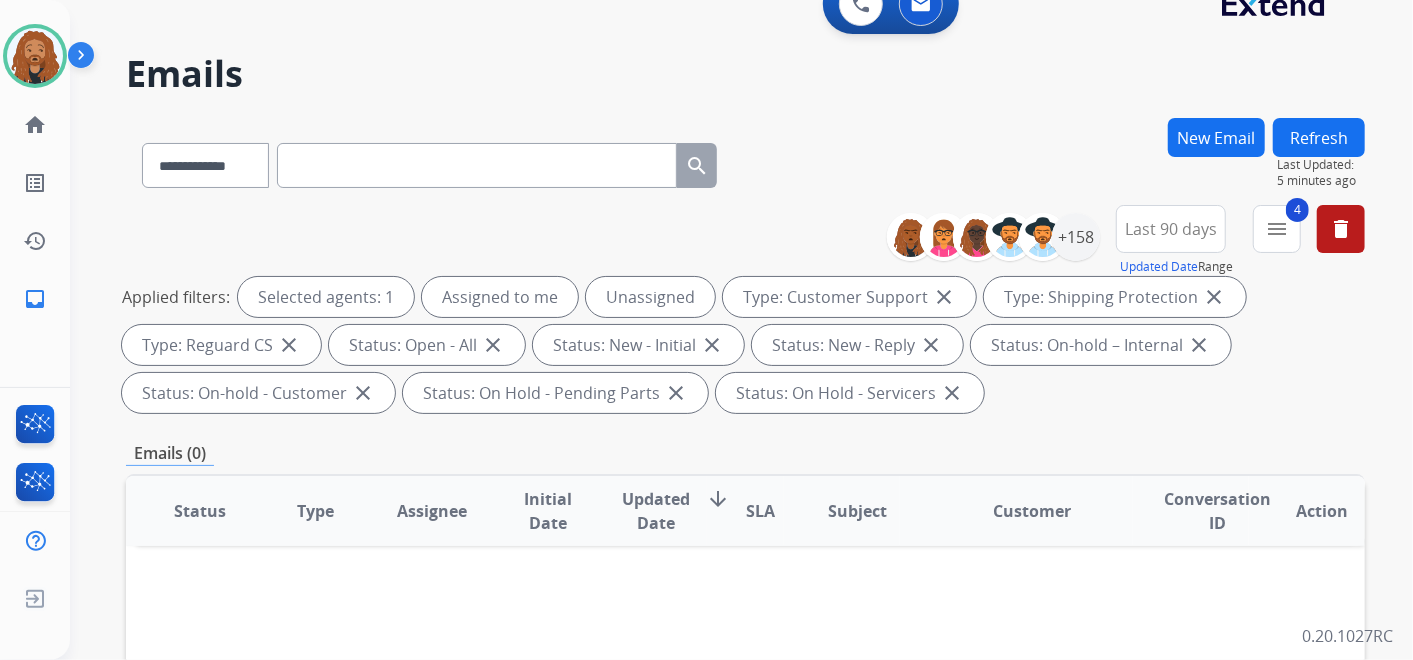 scroll, scrollTop: 0, scrollLeft: 0, axis: both 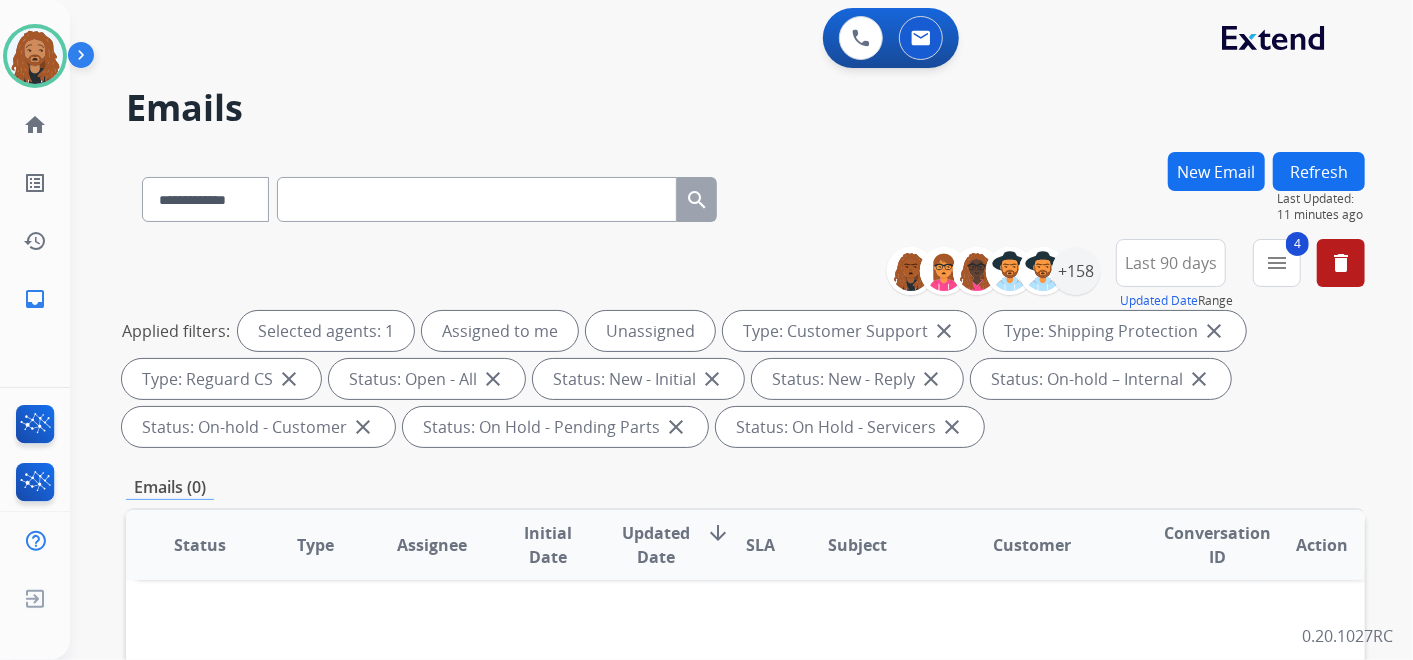 click on "Refresh" at bounding box center (1319, 171) 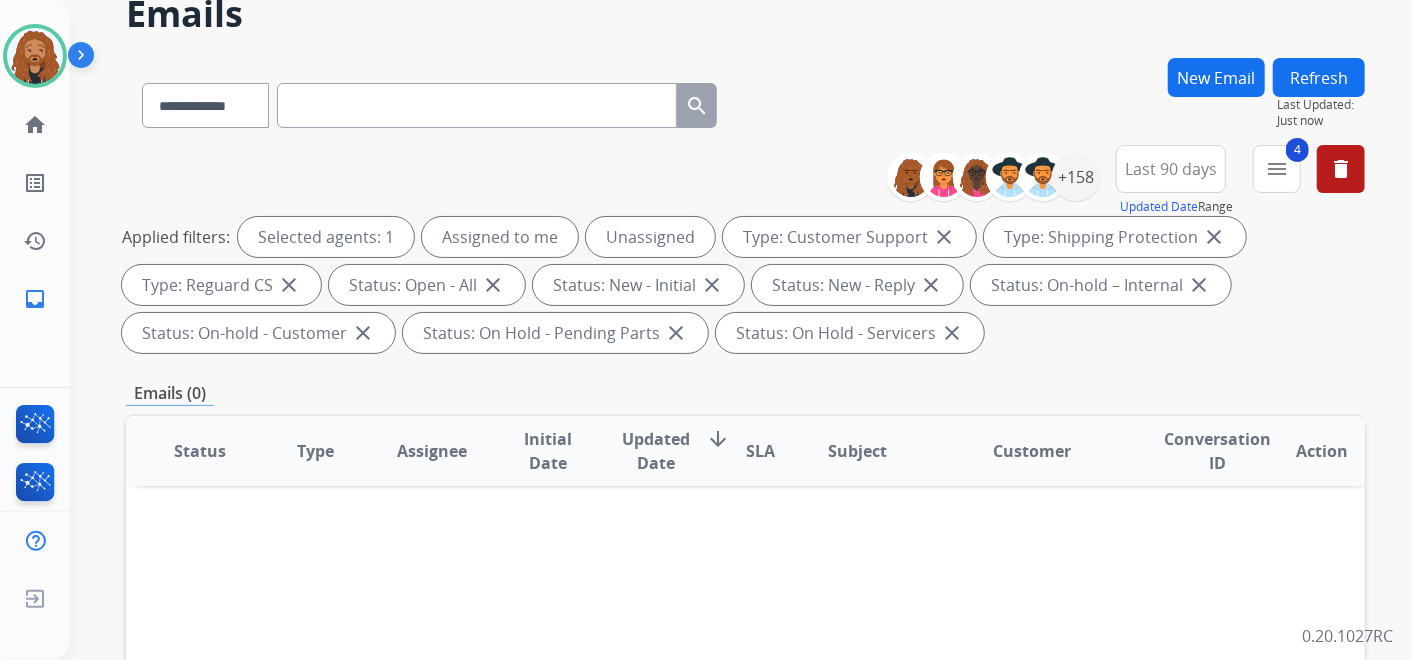 scroll, scrollTop: 222, scrollLeft: 0, axis: vertical 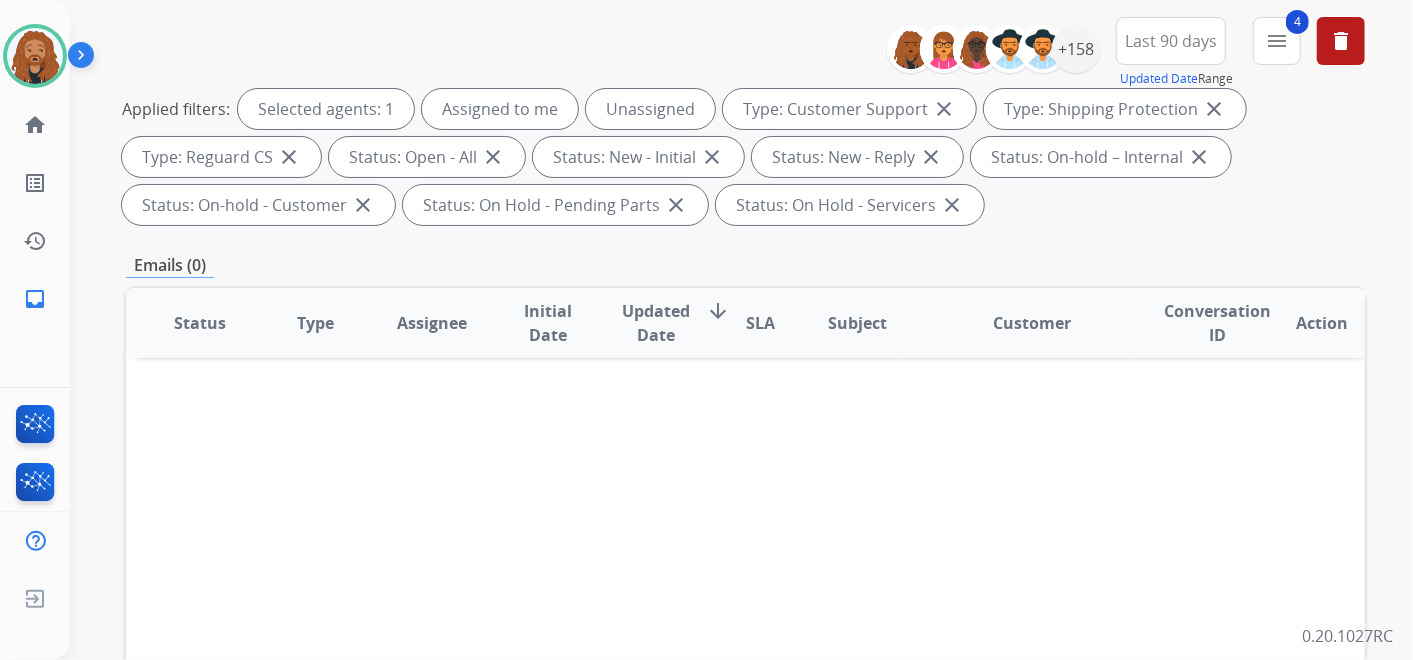 click on "Status Type Assignee Initial Date Updated Date arrow_downward SLA Subject Customer Conversation ID Action" at bounding box center (745, 621) 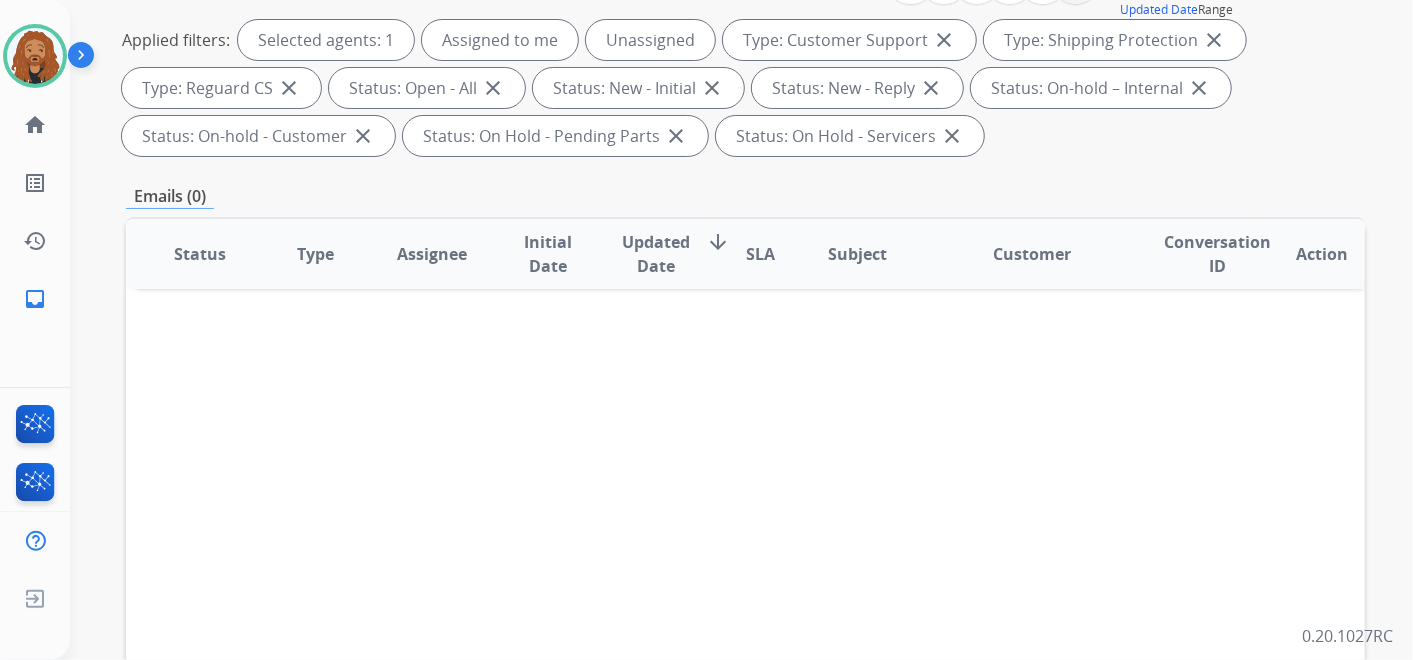 scroll, scrollTop: 288, scrollLeft: 0, axis: vertical 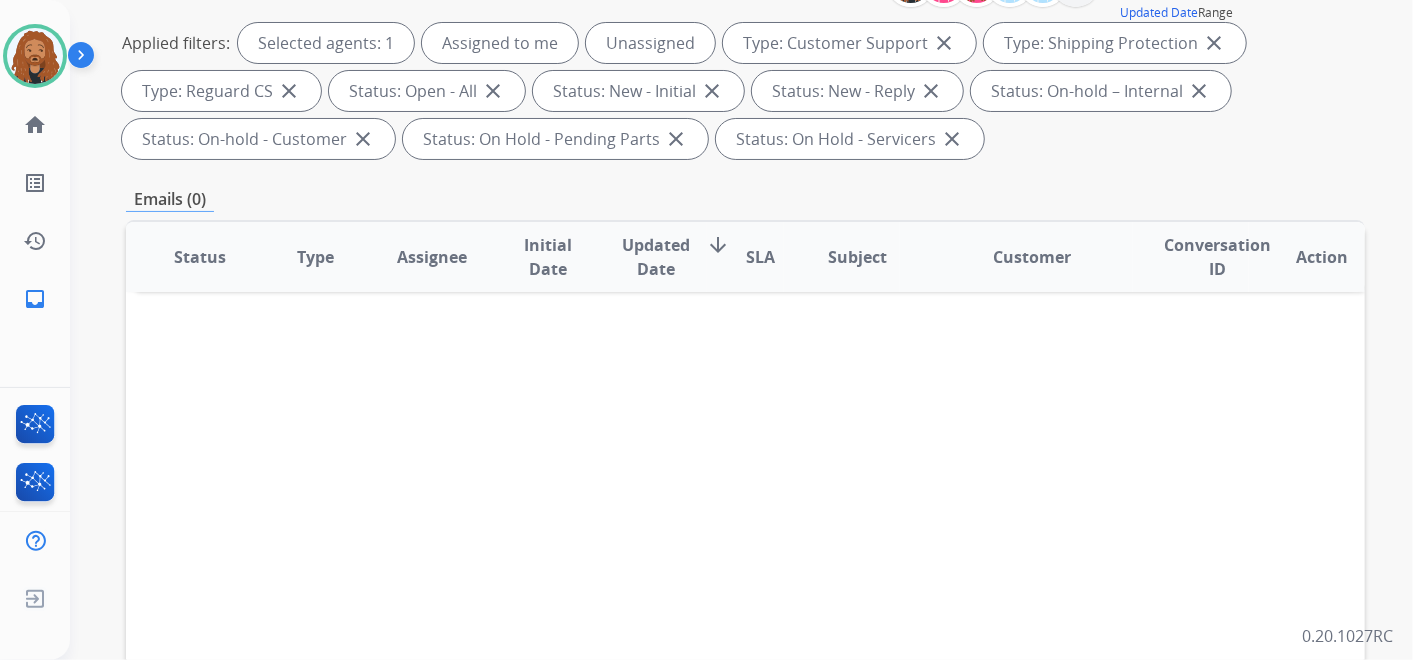 click on "Status Type Assignee Initial Date Updated Date arrow_downward SLA Subject Customer Conversation ID Action" at bounding box center [745, 555] 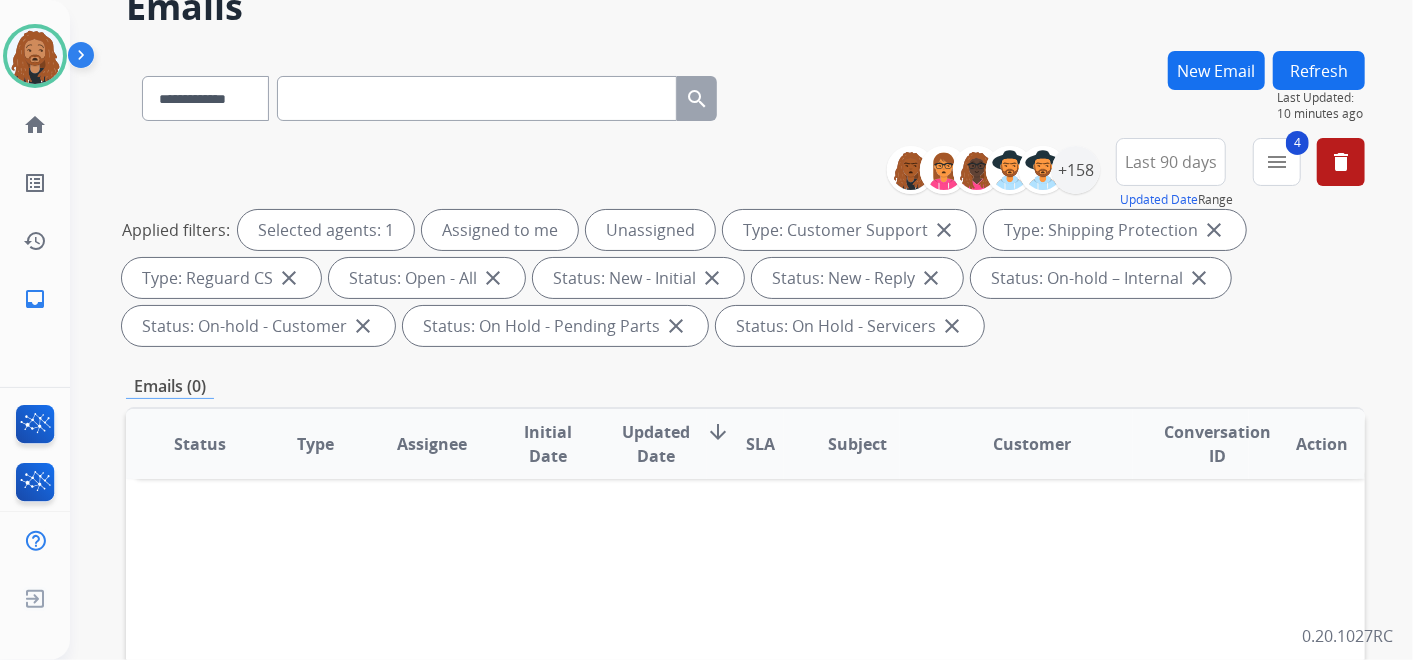 scroll, scrollTop: 0, scrollLeft: 0, axis: both 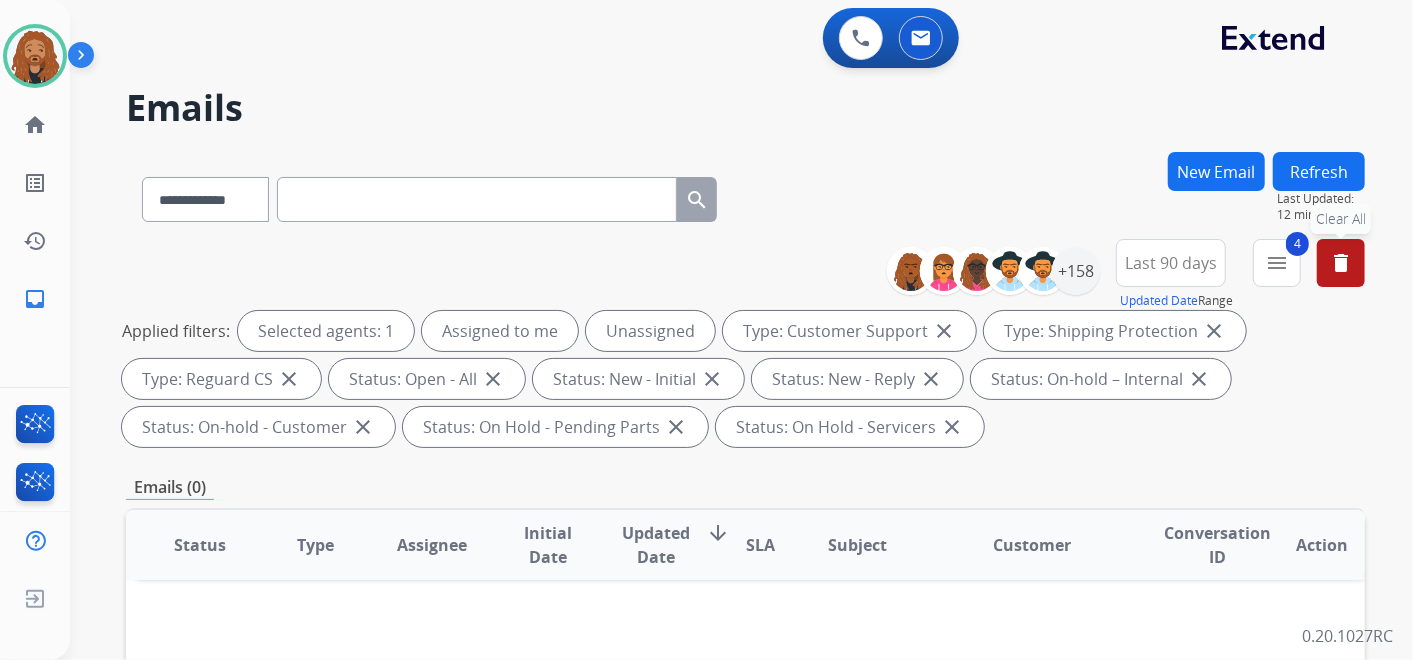 click on "delete  Clear All" at bounding box center (1341, 263) 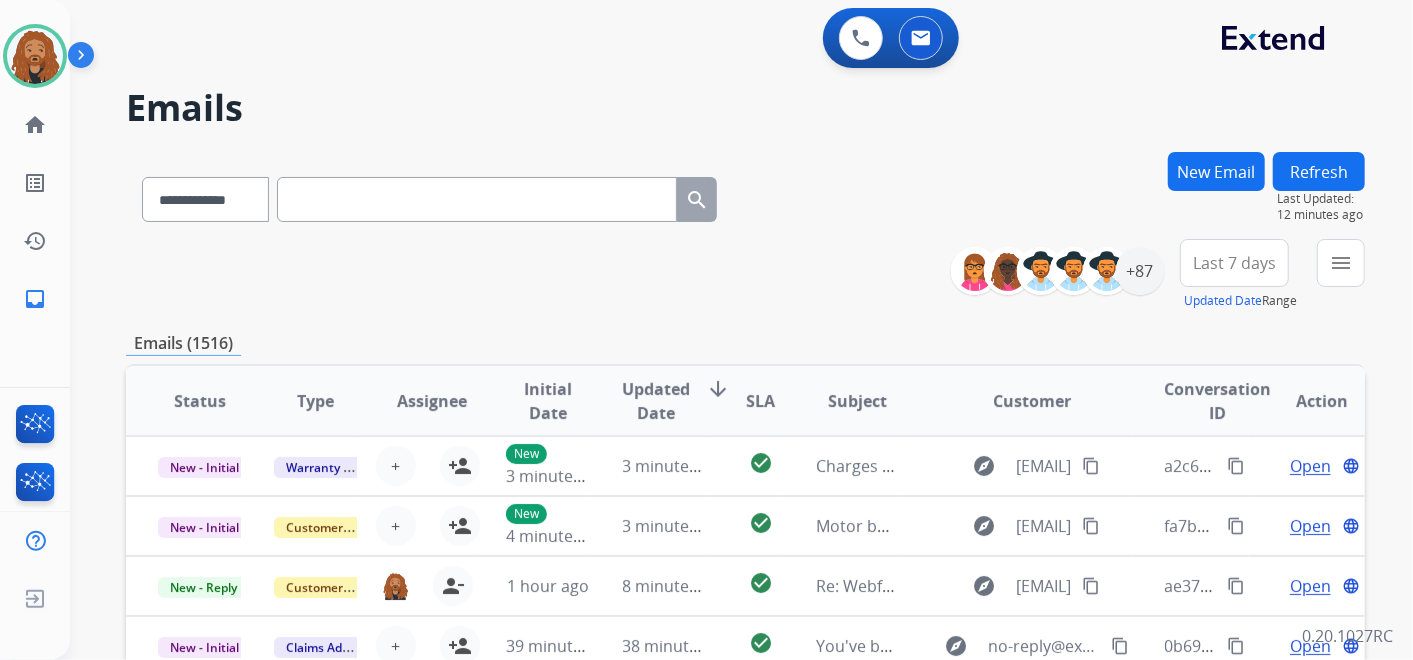 scroll, scrollTop: 1, scrollLeft: 0, axis: vertical 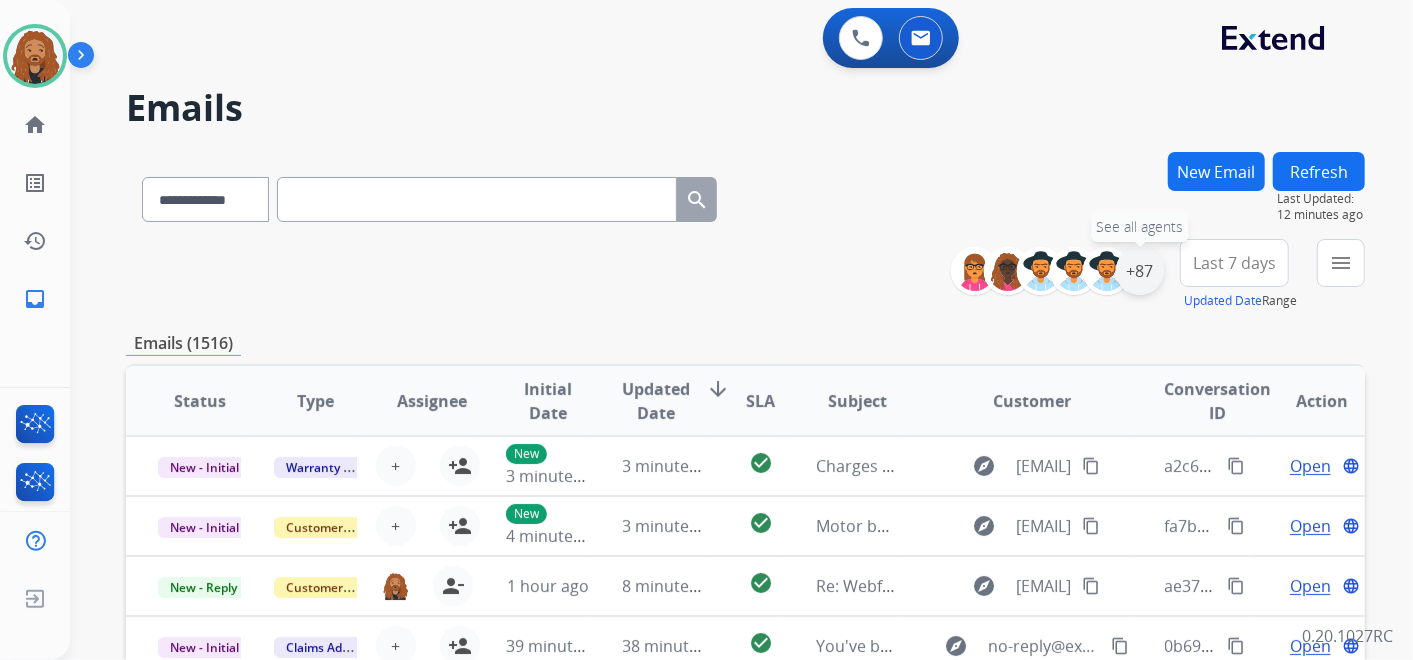 click on "+87" at bounding box center [1140, 271] 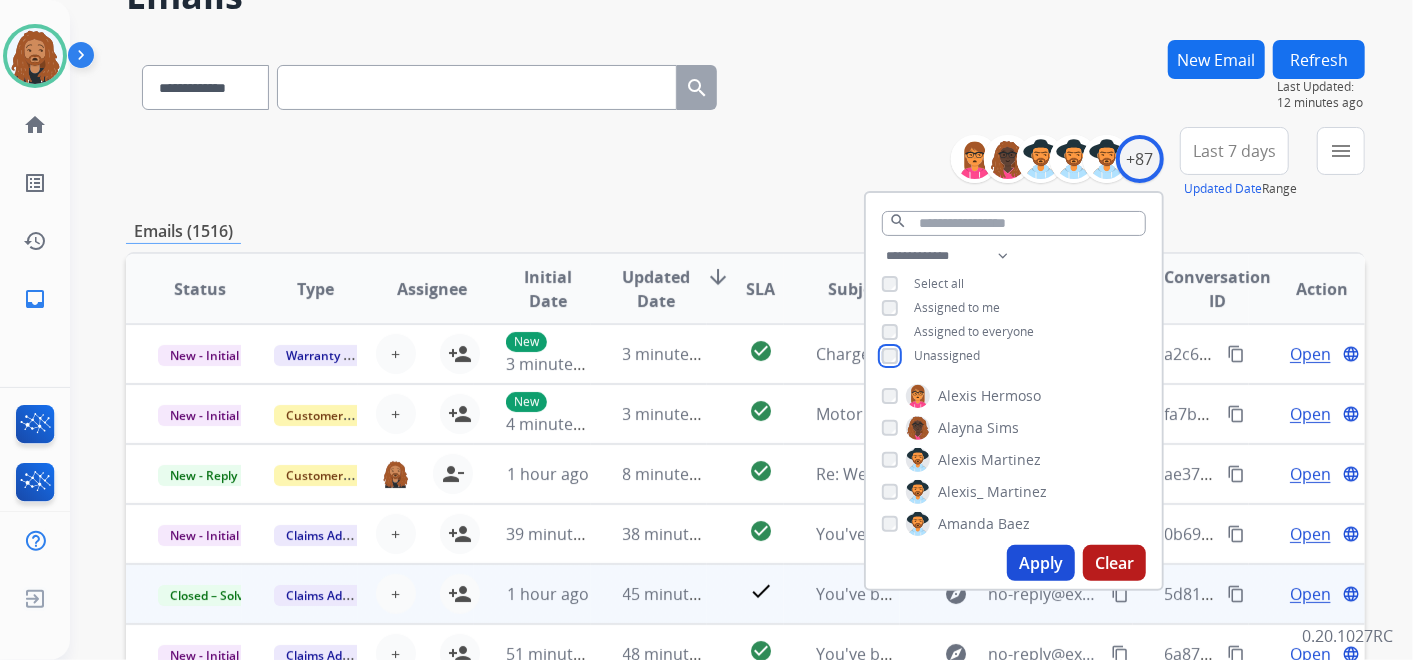 scroll, scrollTop: 222, scrollLeft: 0, axis: vertical 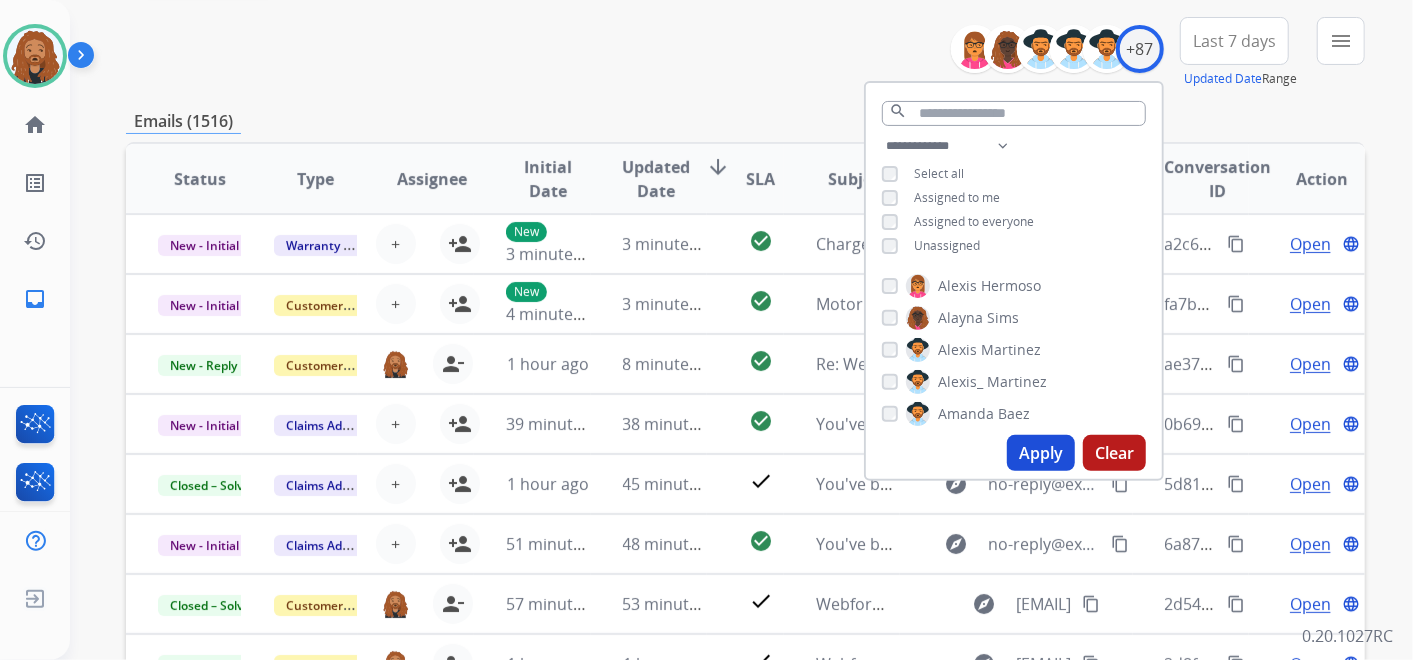 click on "Apply" at bounding box center [1041, 453] 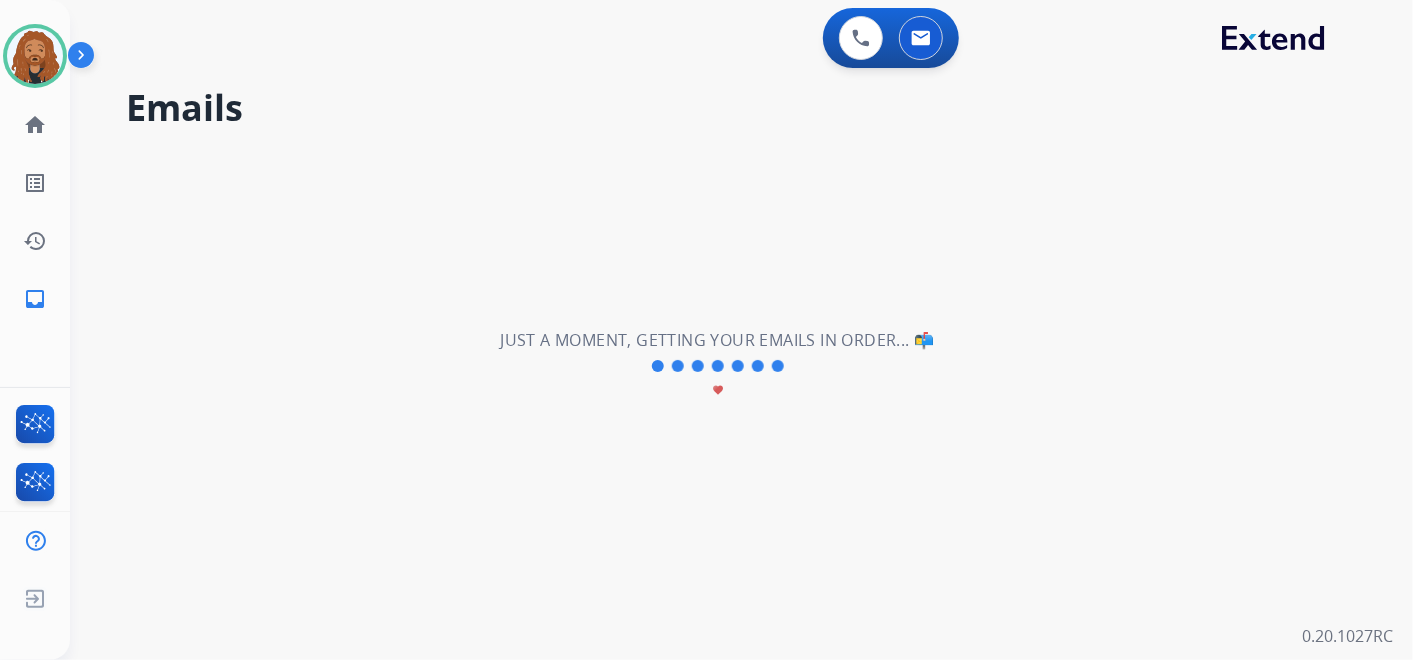 scroll, scrollTop: 0, scrollLeft: 0, axis: both 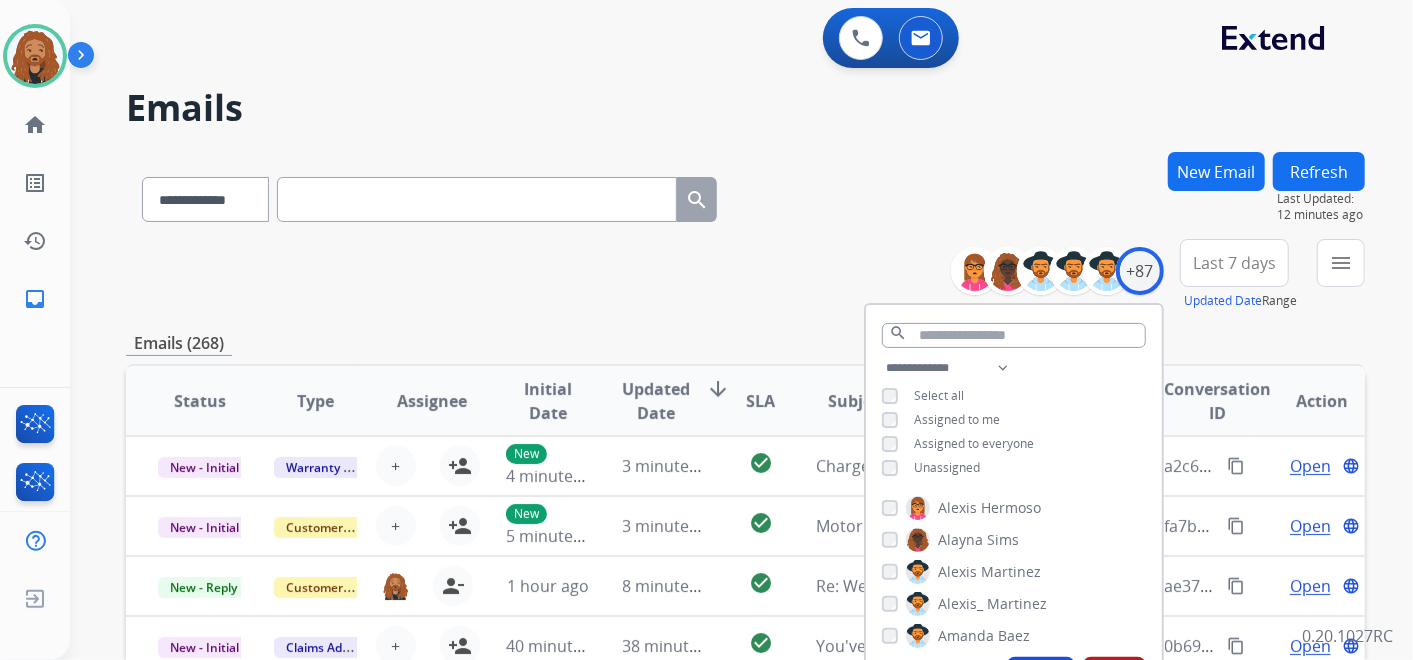 click on "**********" at bounding box center (741, 330) 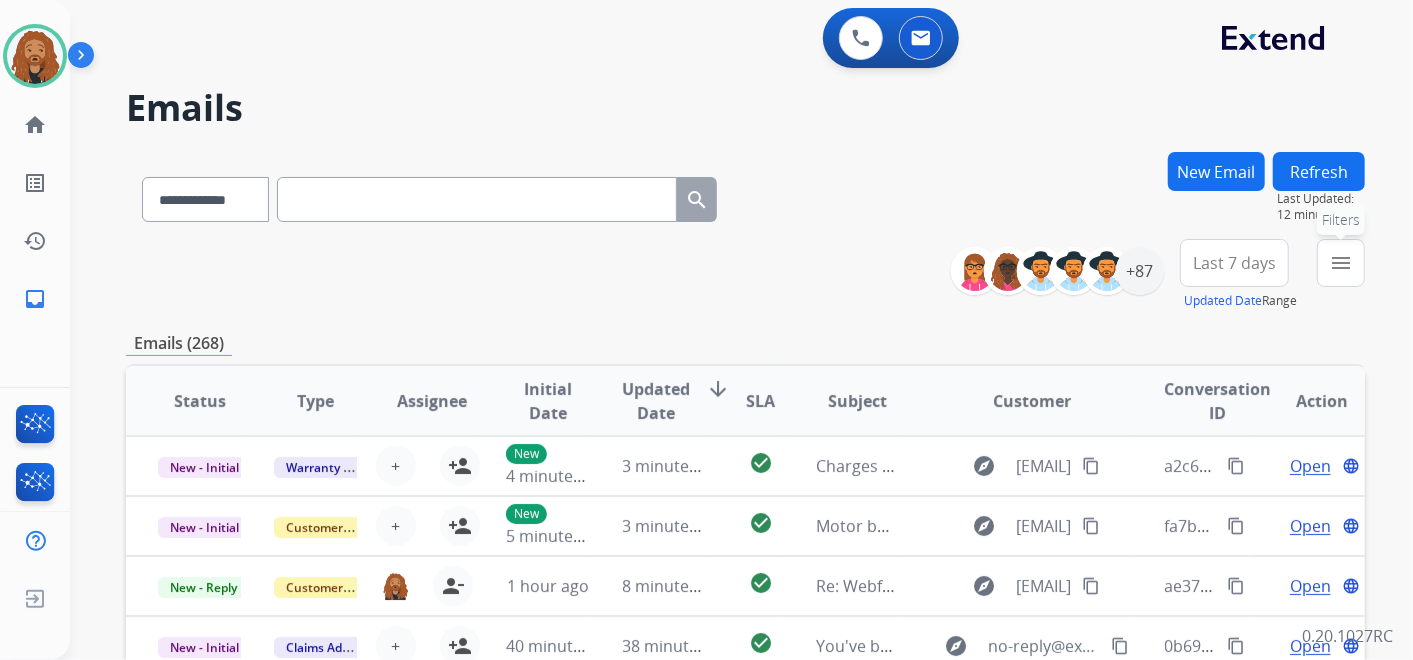 click on "menu" at bounding box center (1341, 263) 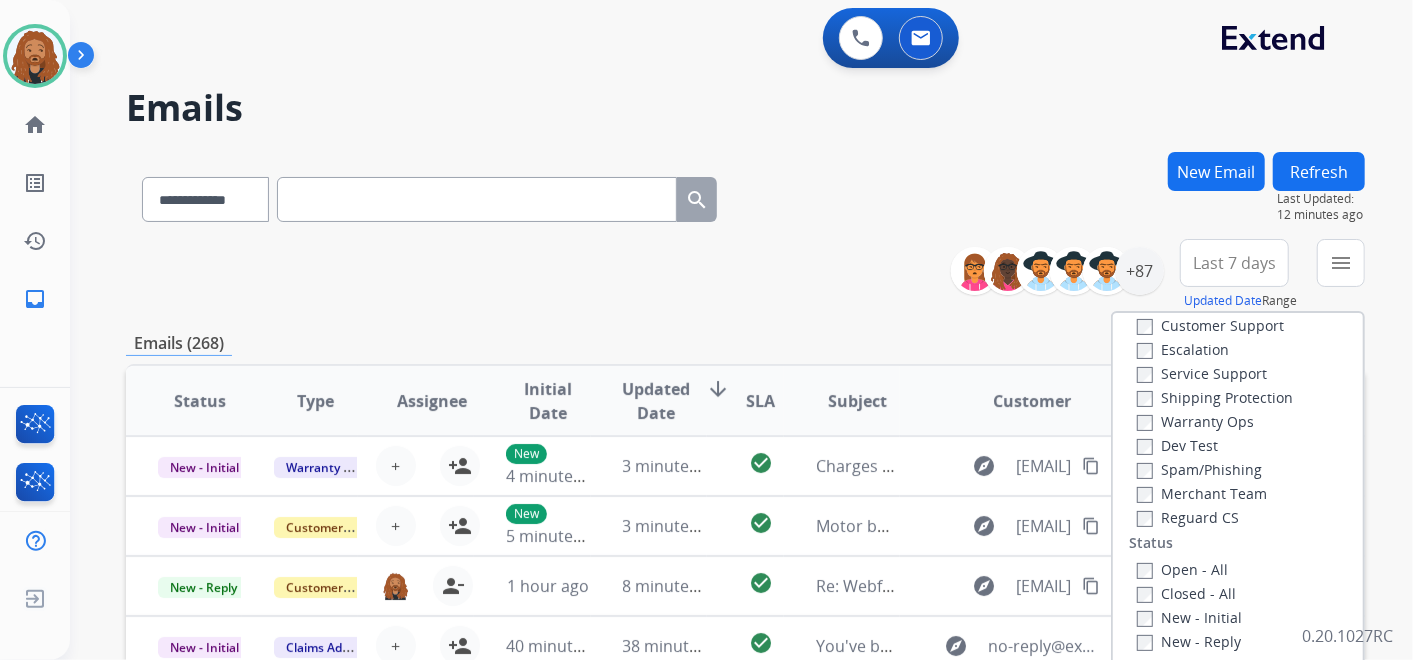 scroll, scrollTop: 111, scrollLeft: 0, axis: vertical 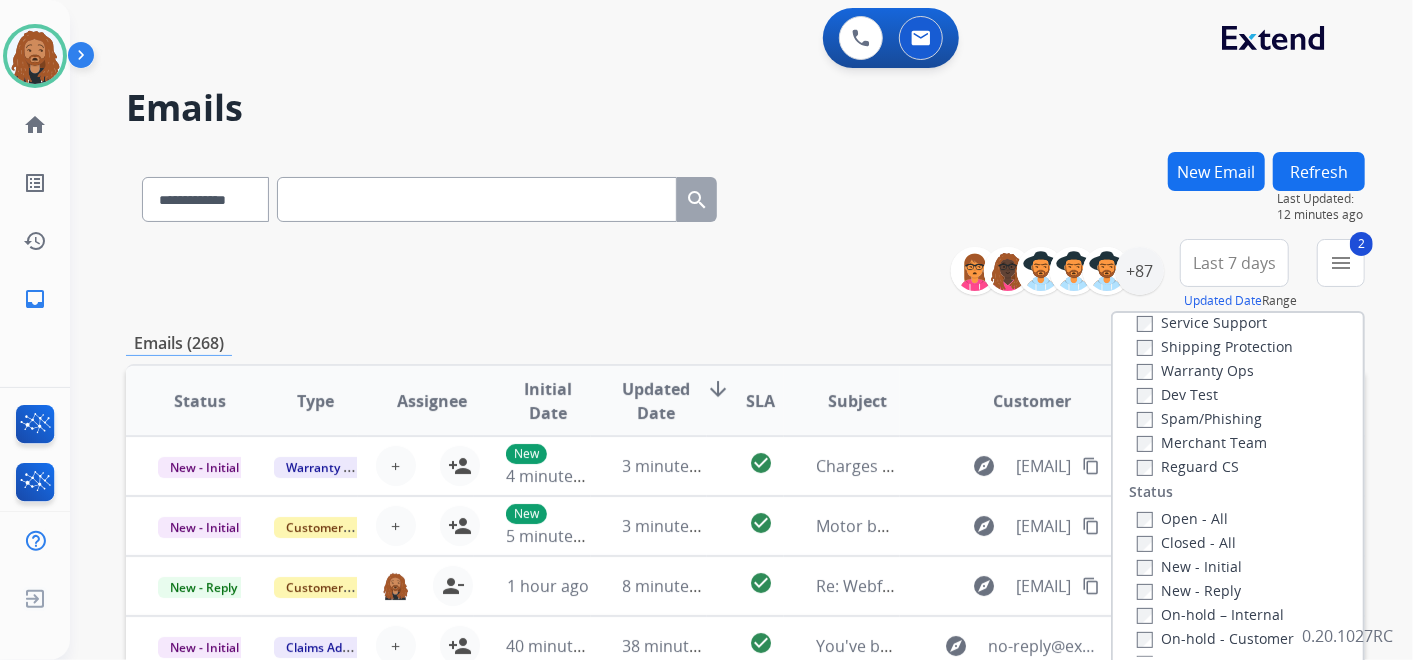 click on "Shipping Protection" at bounding box center (1215, 346) 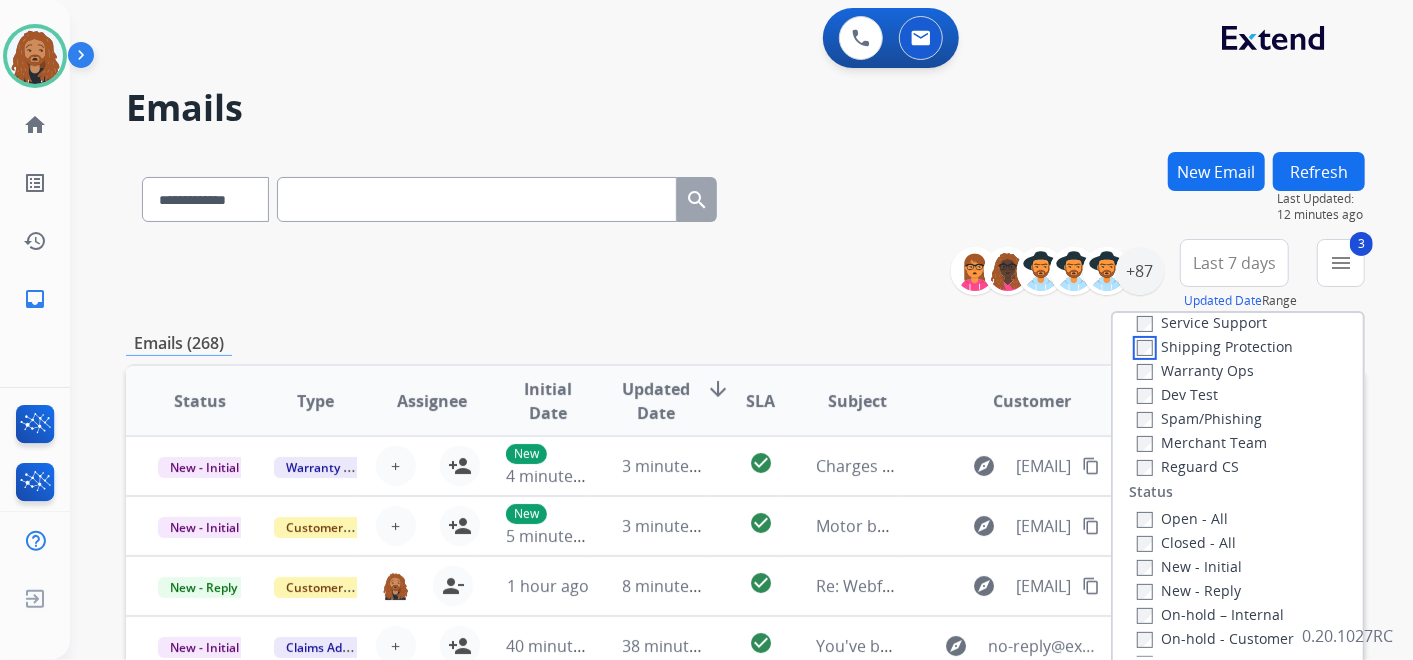 scroll, scrollTop: 0, scrollLeft: 0, axis: both 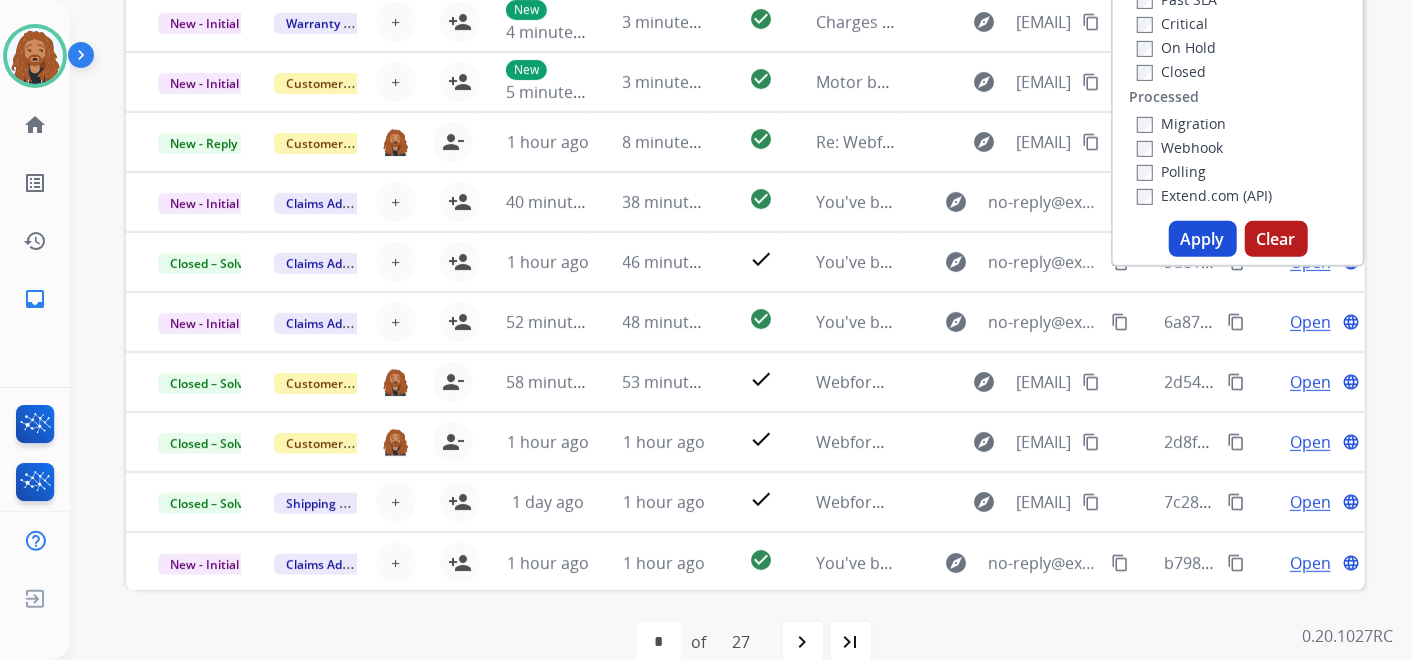 click on "Apply" at bounding box center (1203, 239) 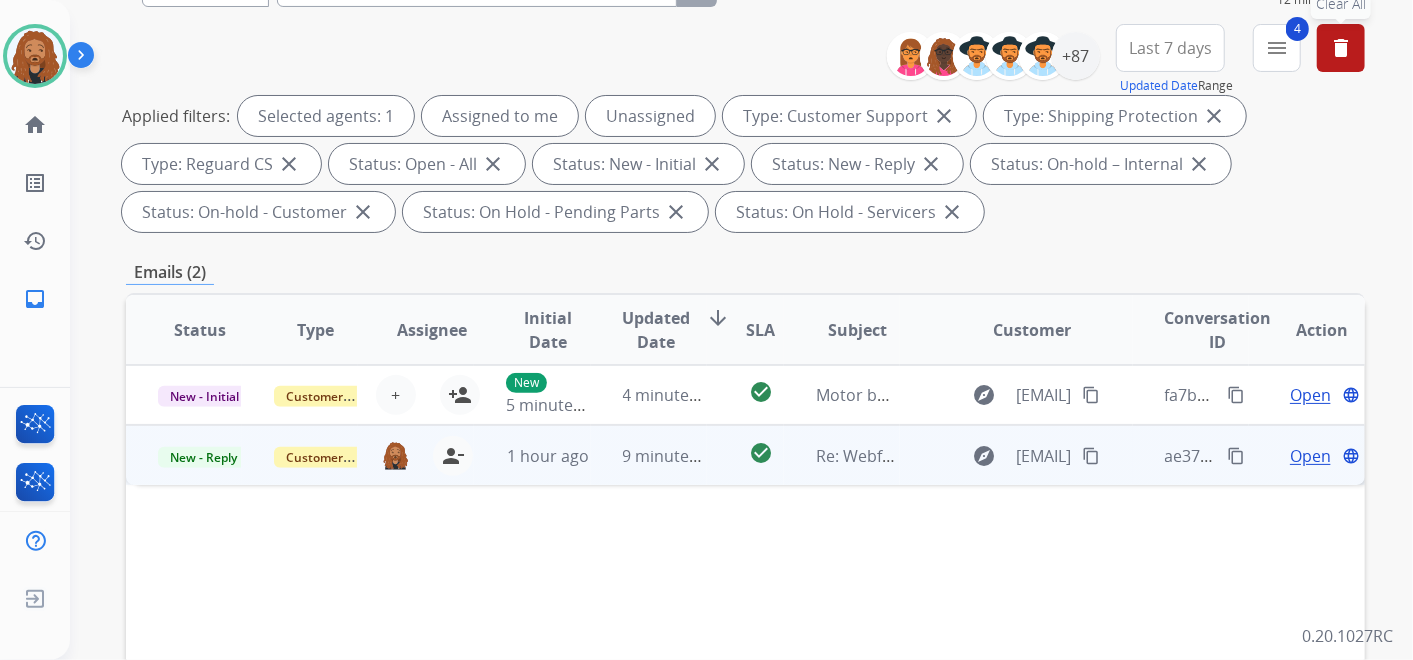 scroll, scrollTop: 222, scrollLeft: 0, axis: vertical 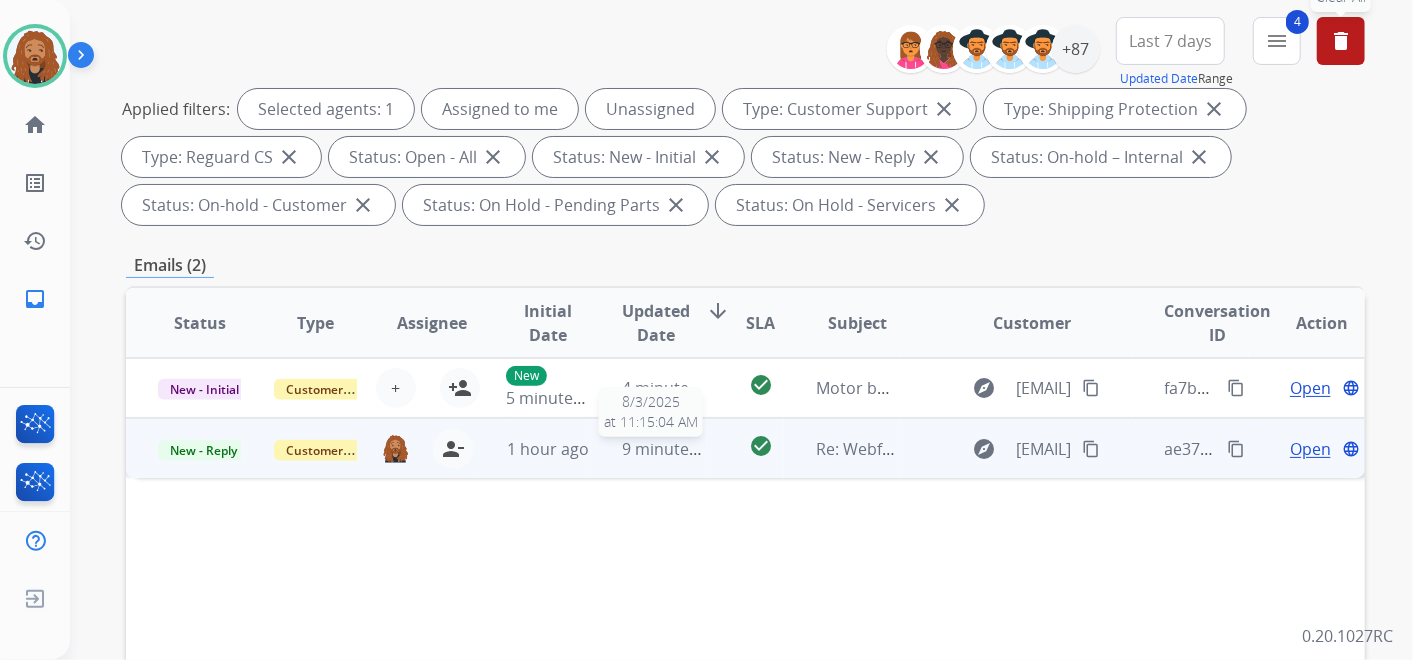 click on "9 minutes ago" at bounding box center [676, 449] 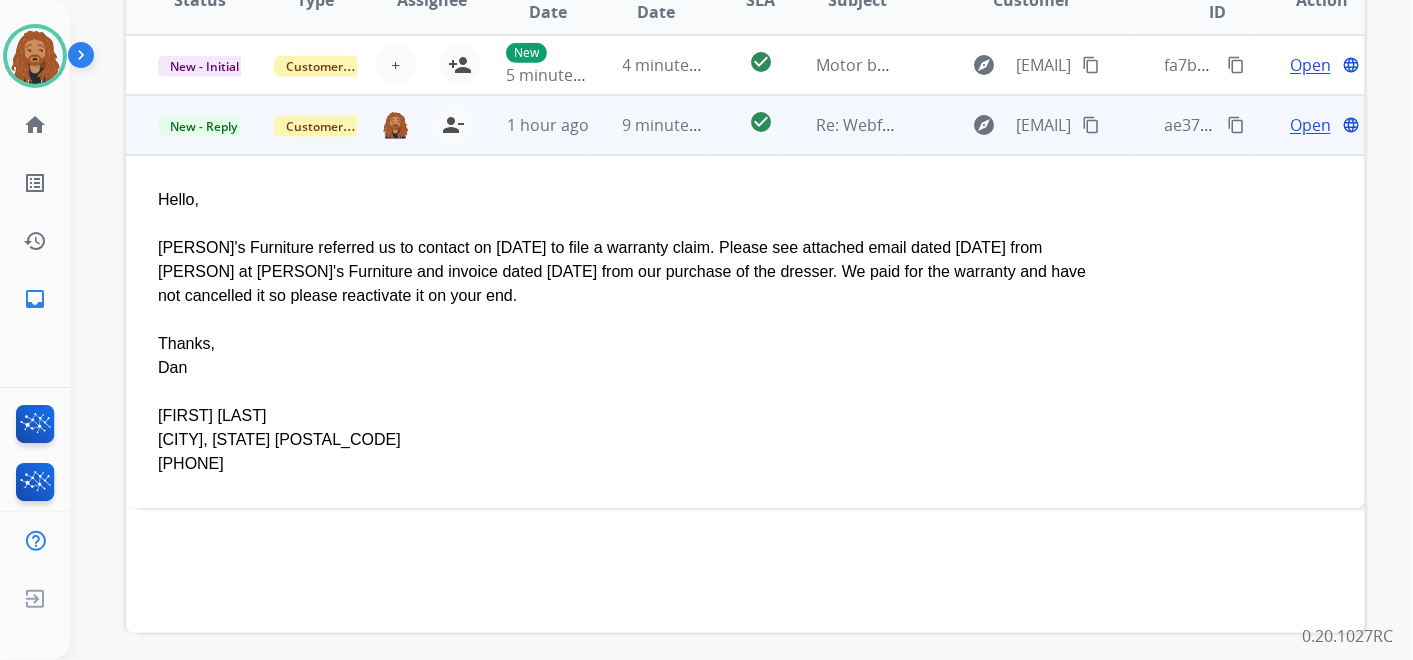scroll, scrollTop: 510, scrollLeft: 0, axis: vertical 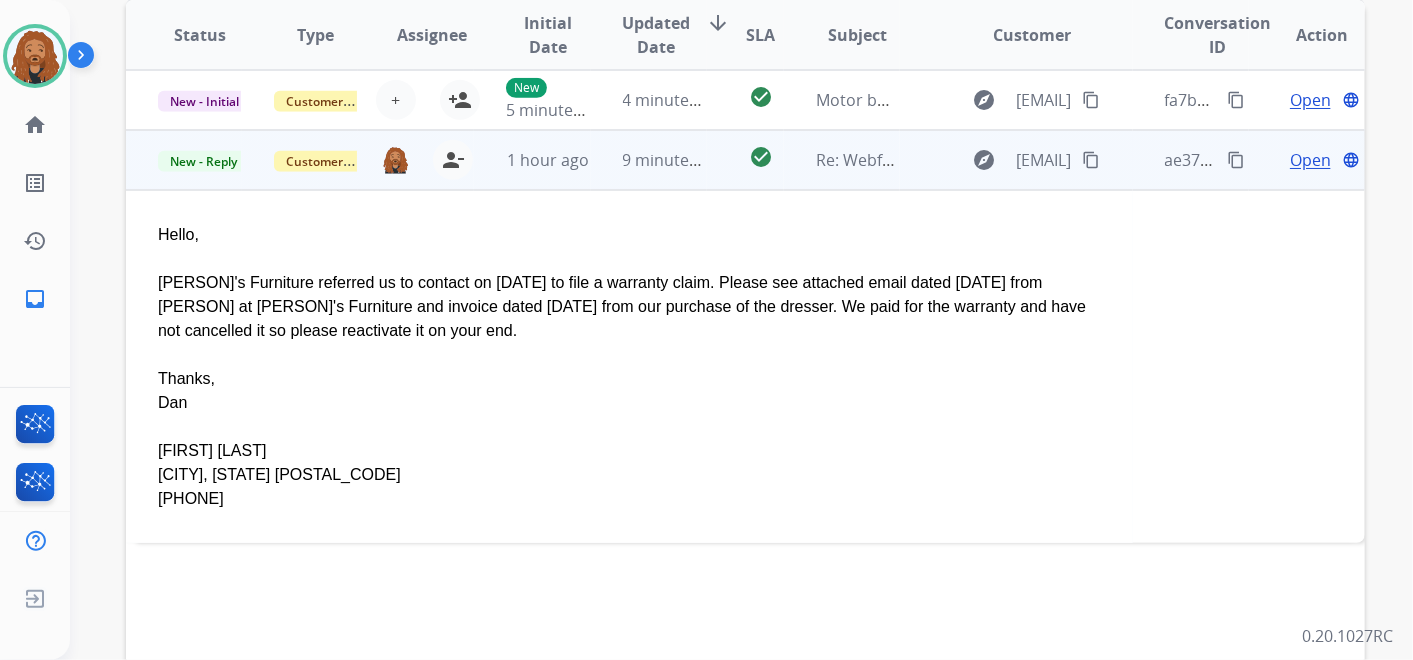 click on "Open" at bounding box center [1310, 160] 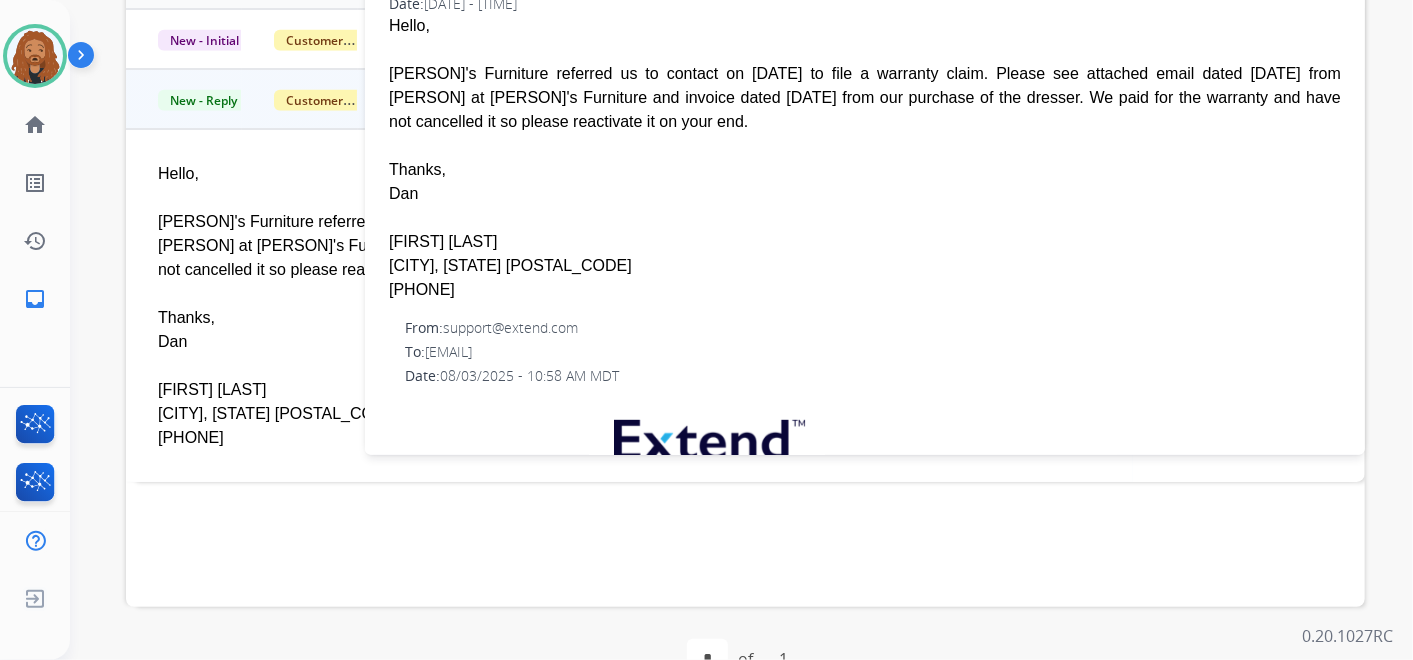 scroll, scrollTop: 621, scrollLeft: 0, axis: vertical 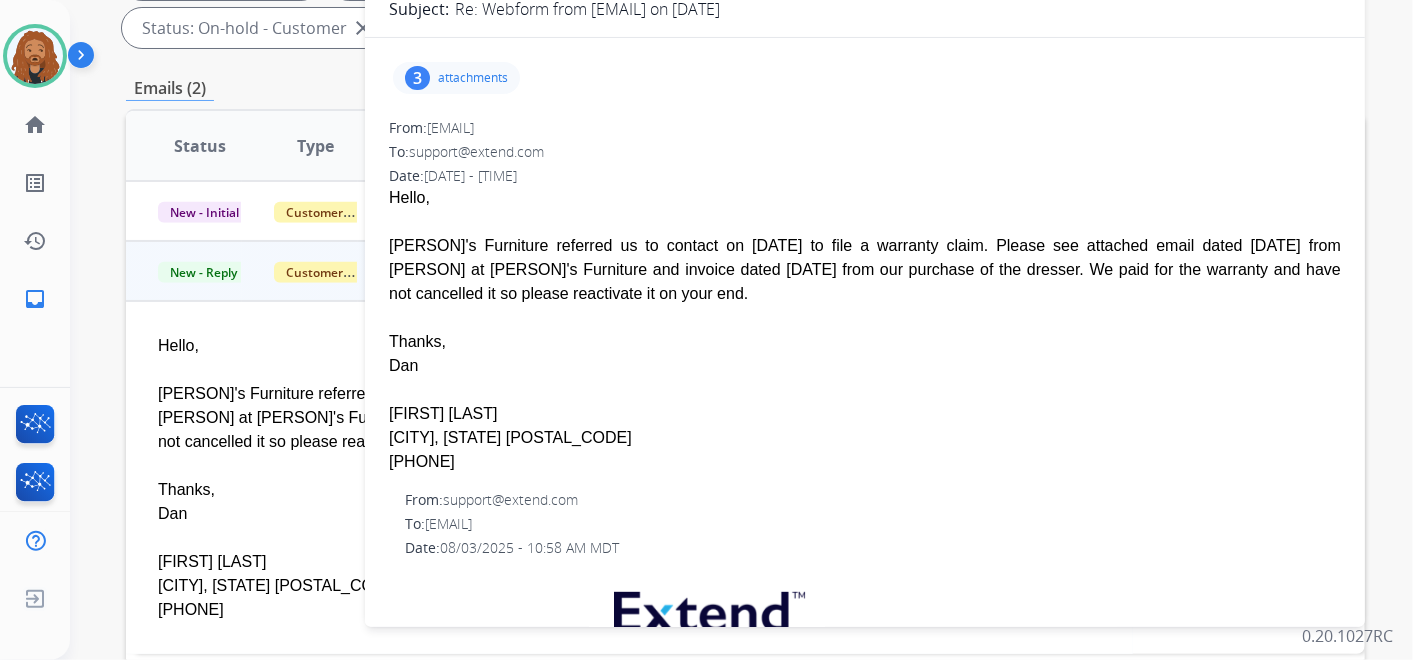 click on "attachments" at bounding box center [473, 78] 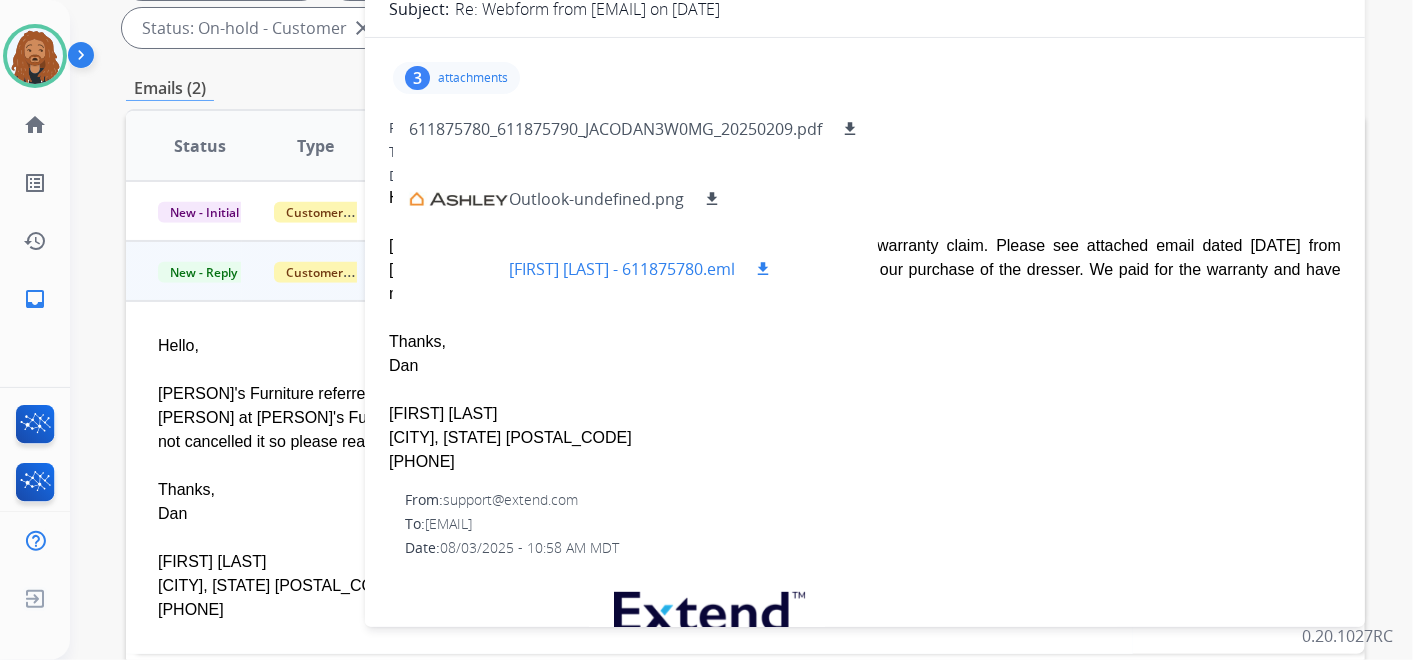 scroll, scrollTop: 0, scrollLeft: 0, axis: both 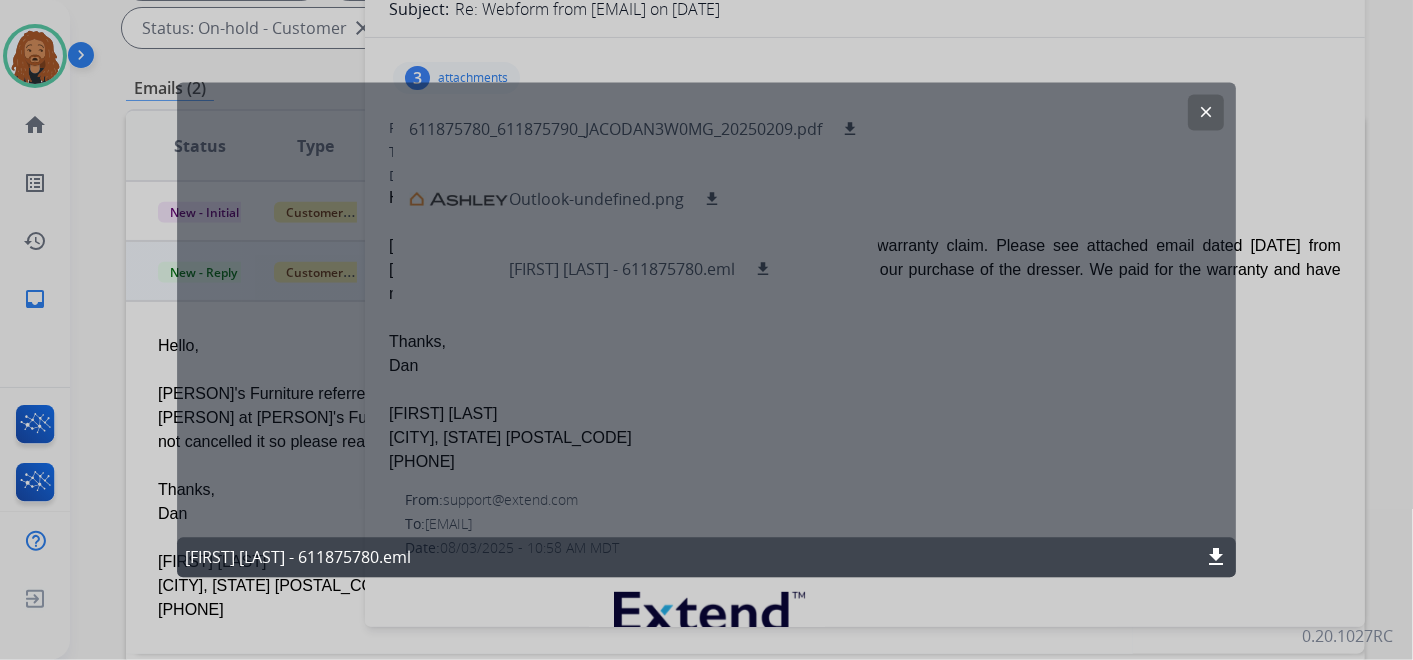 click on "clear" 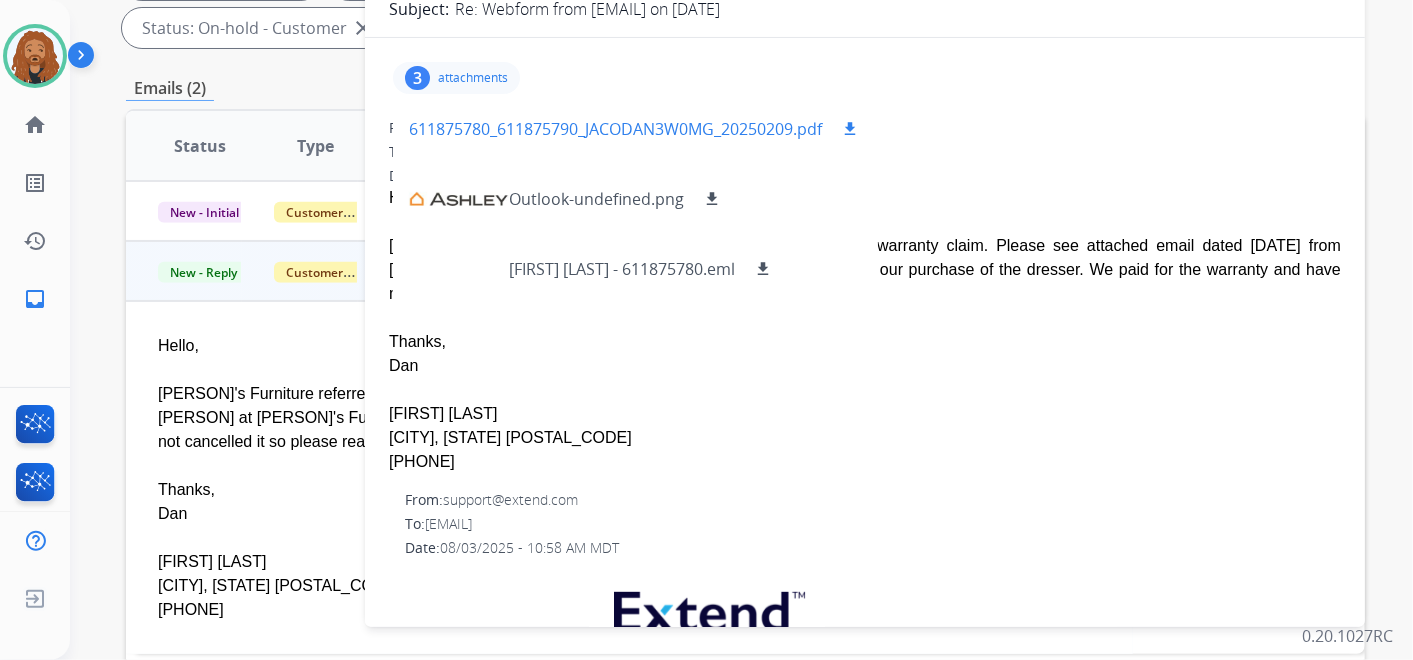 click on "611875780_611875790_JACODAN3W0MG_20250209.pdf" at bounding box center [615, 129] 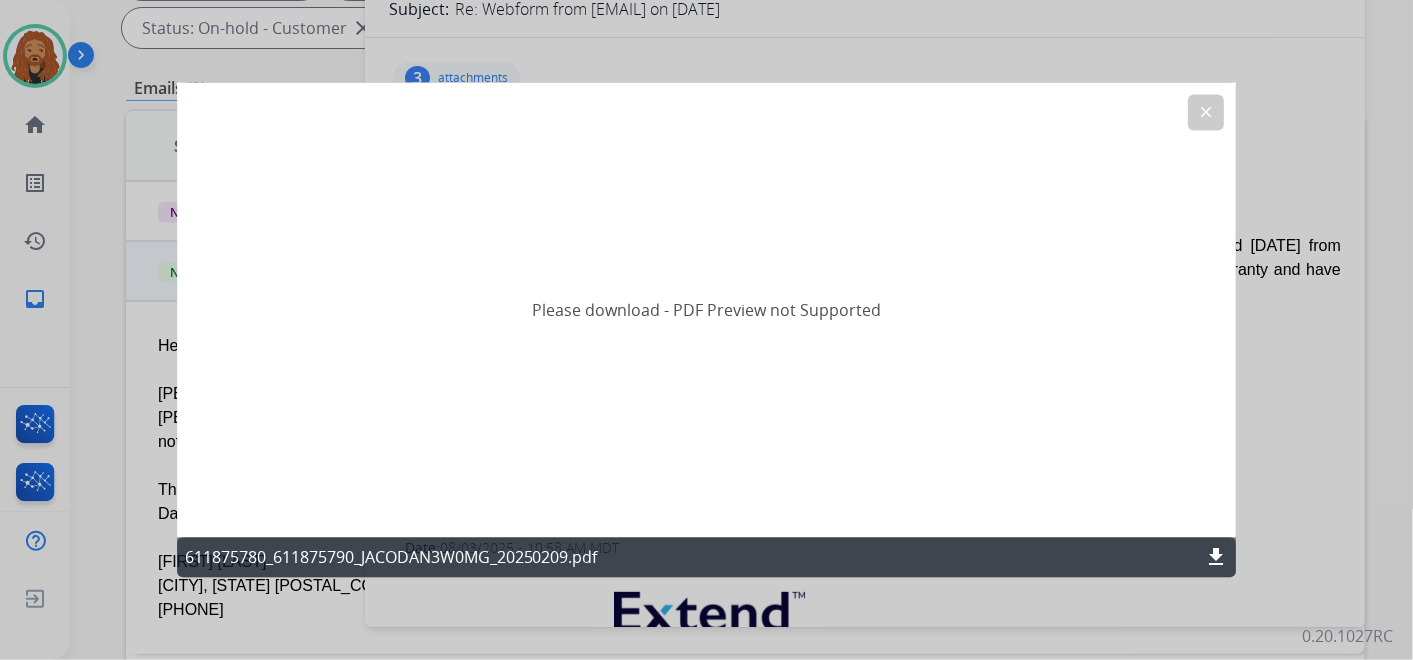 click on "clear" 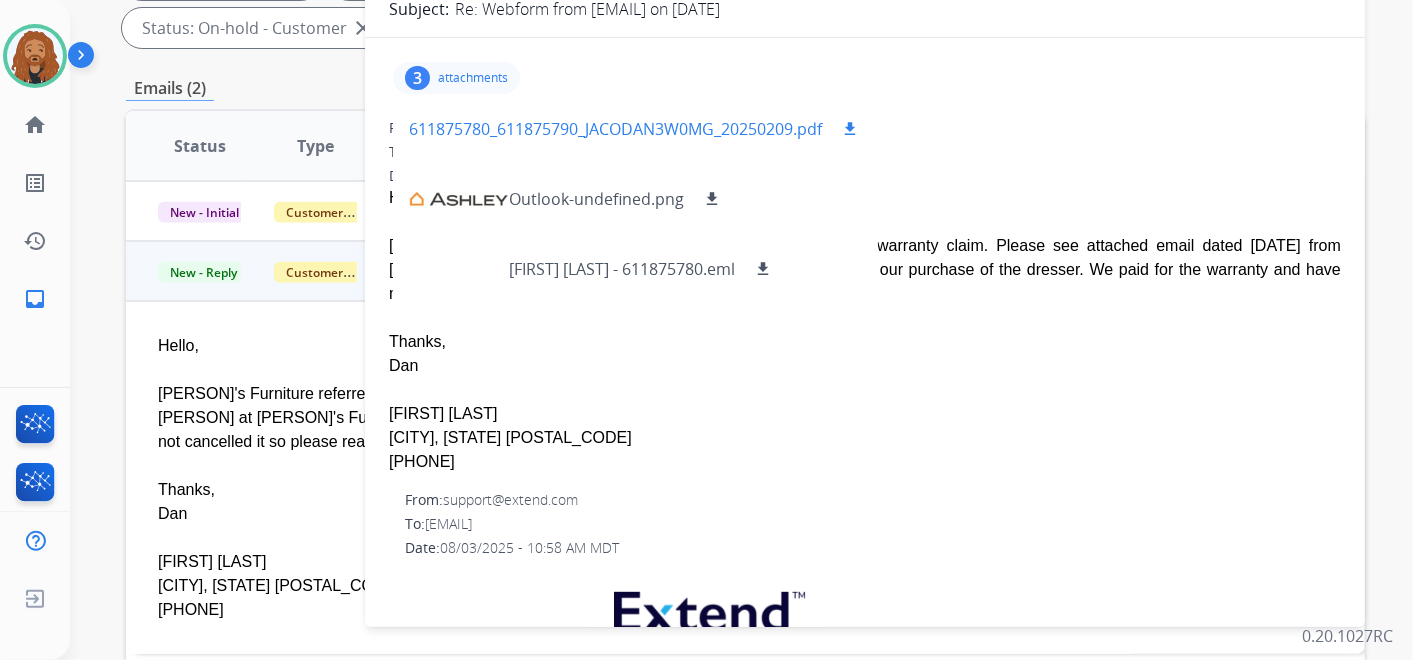 click on "download" at bounding box center (850, 129) 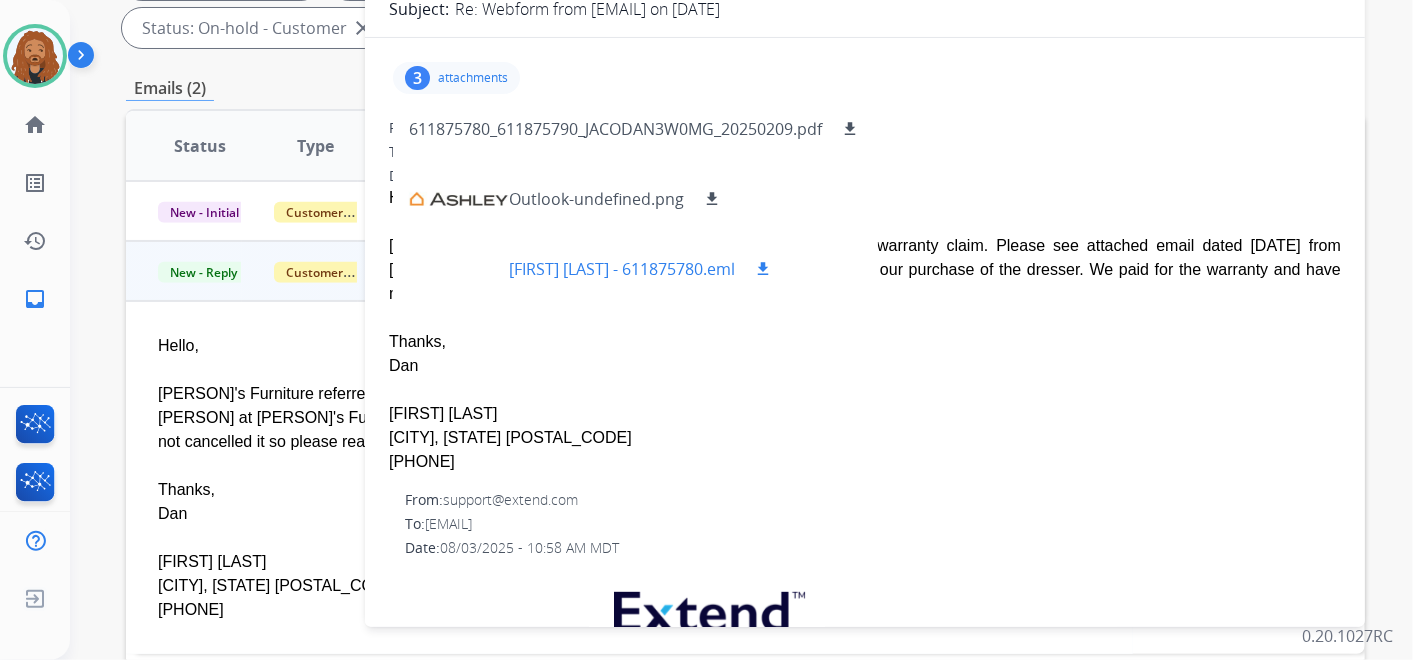 click on "download" at bounding box center [763, 269] 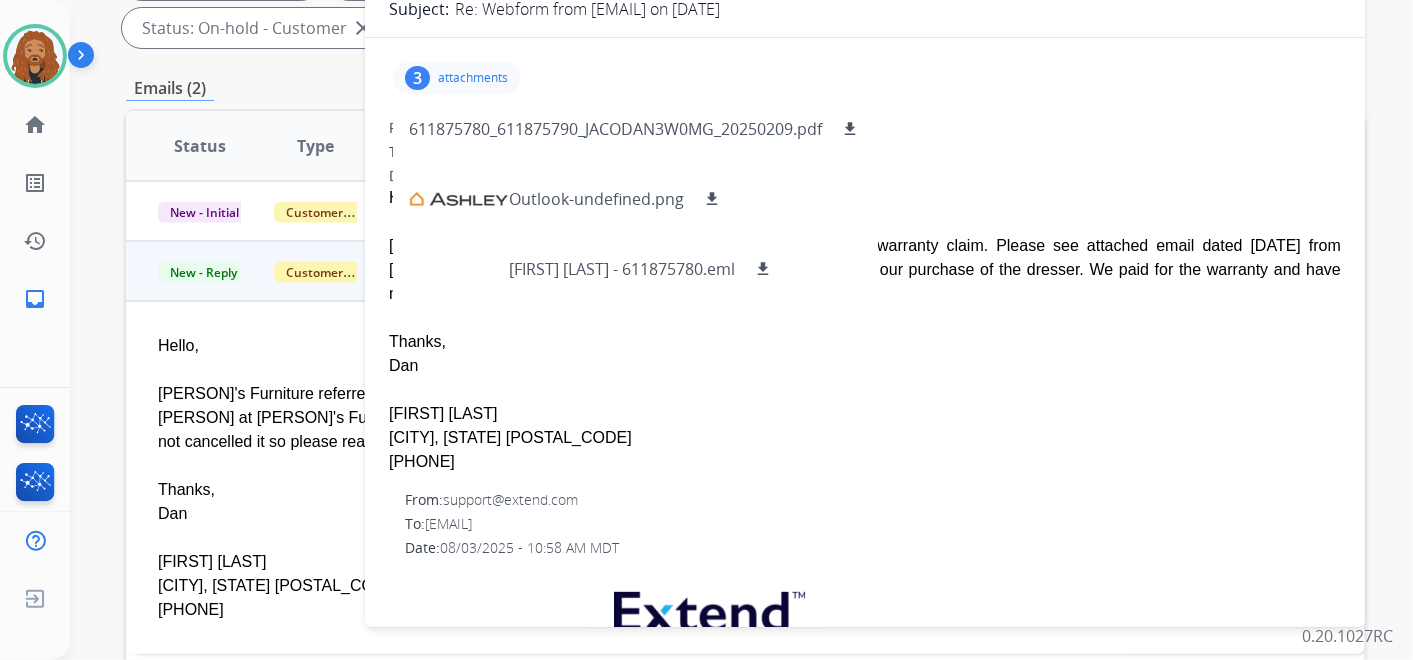 click on "attachments" at bounding box center (473, 78) 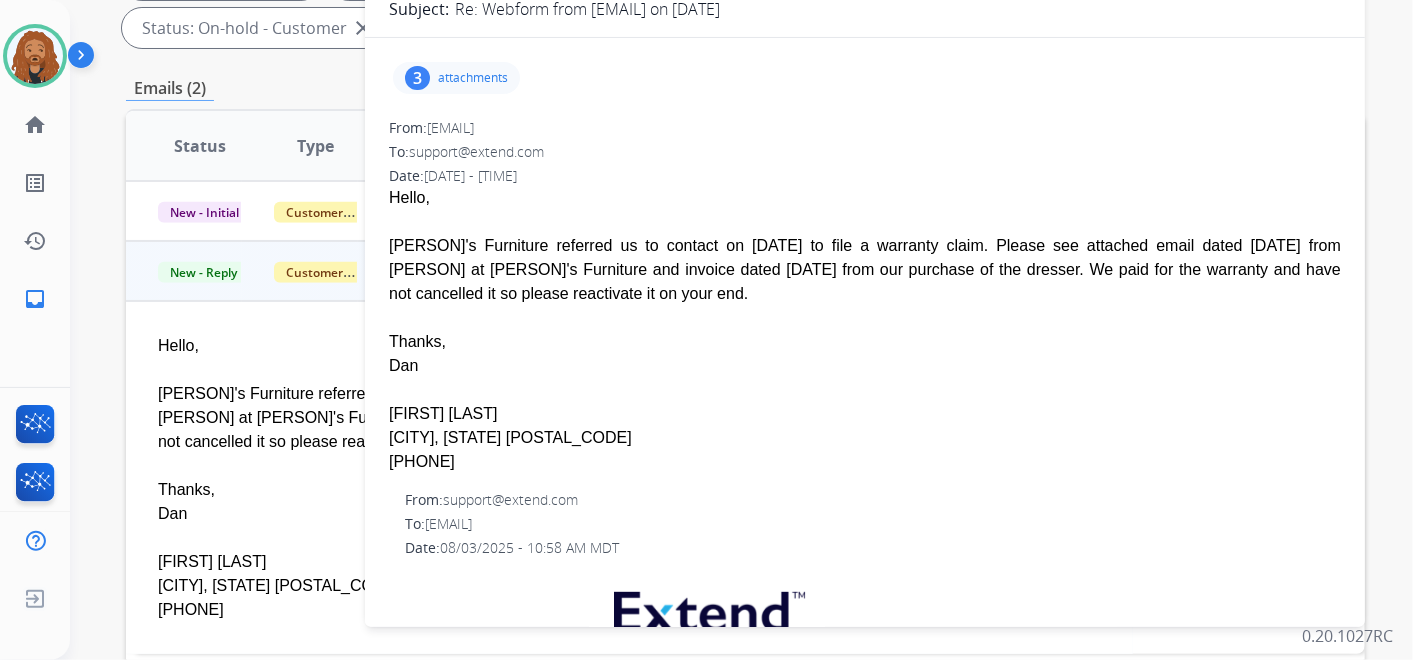scroll, scrollTop: 177, scrollLeft: 0, axis: vertical 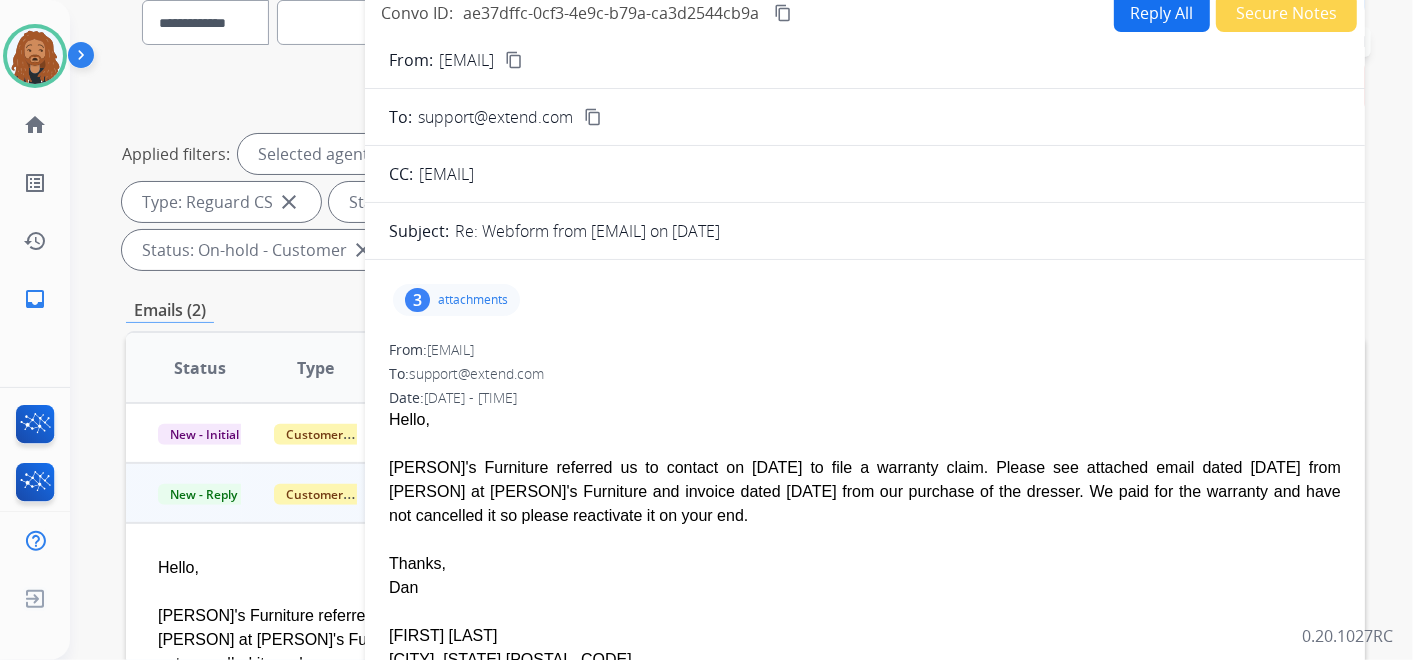 click on "Reply All" at bounding box center (1162, 12) 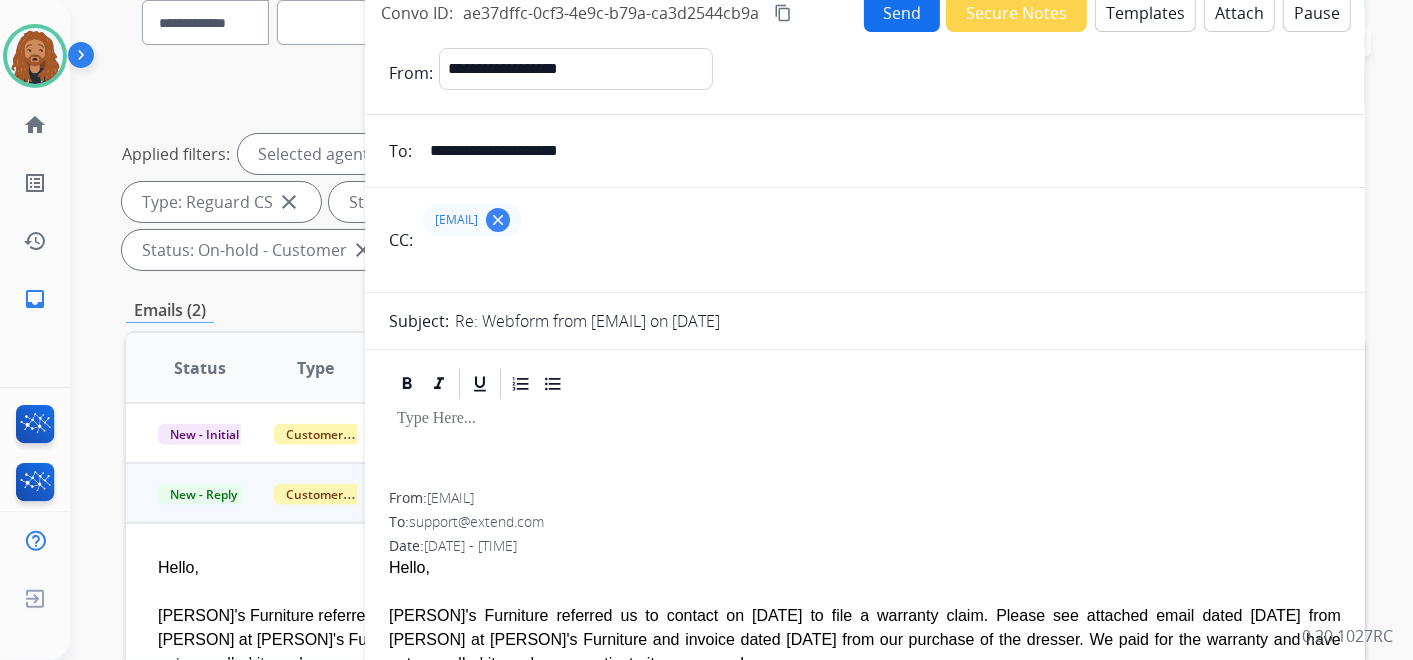 click on "Templates" at bounding box center [1145, 12] 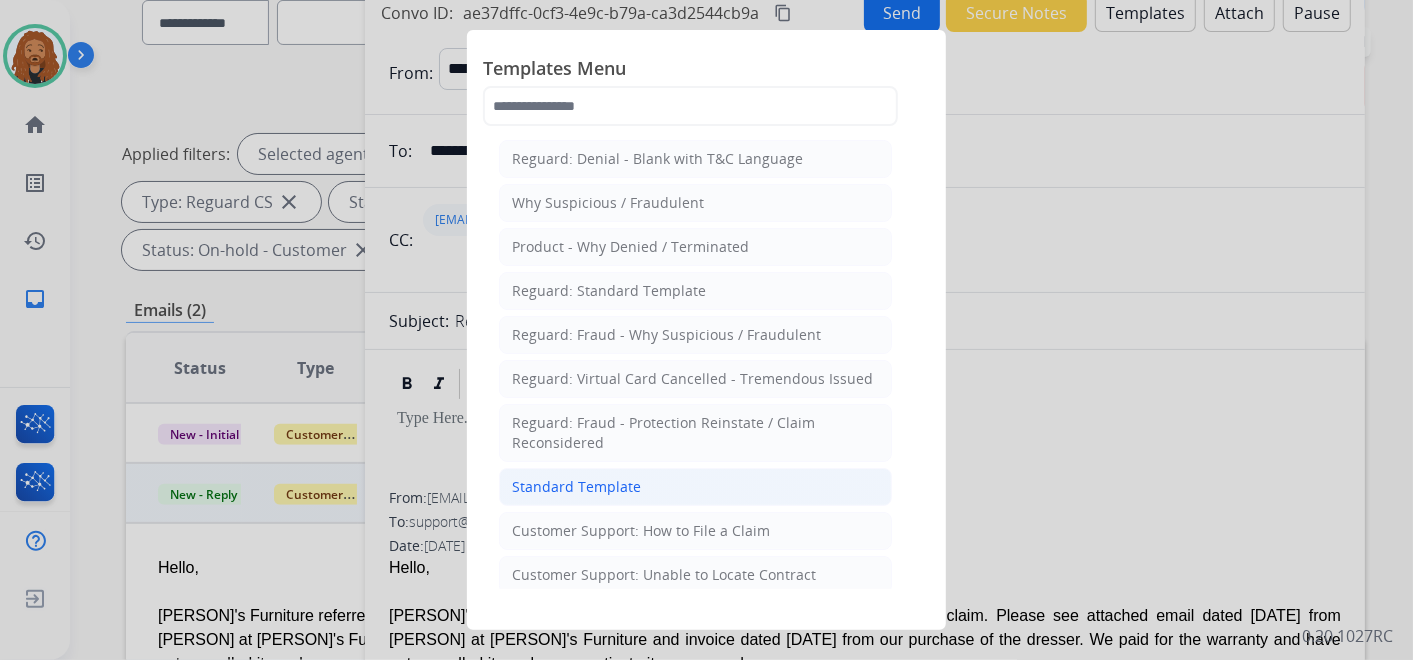 click on "Standard Template" 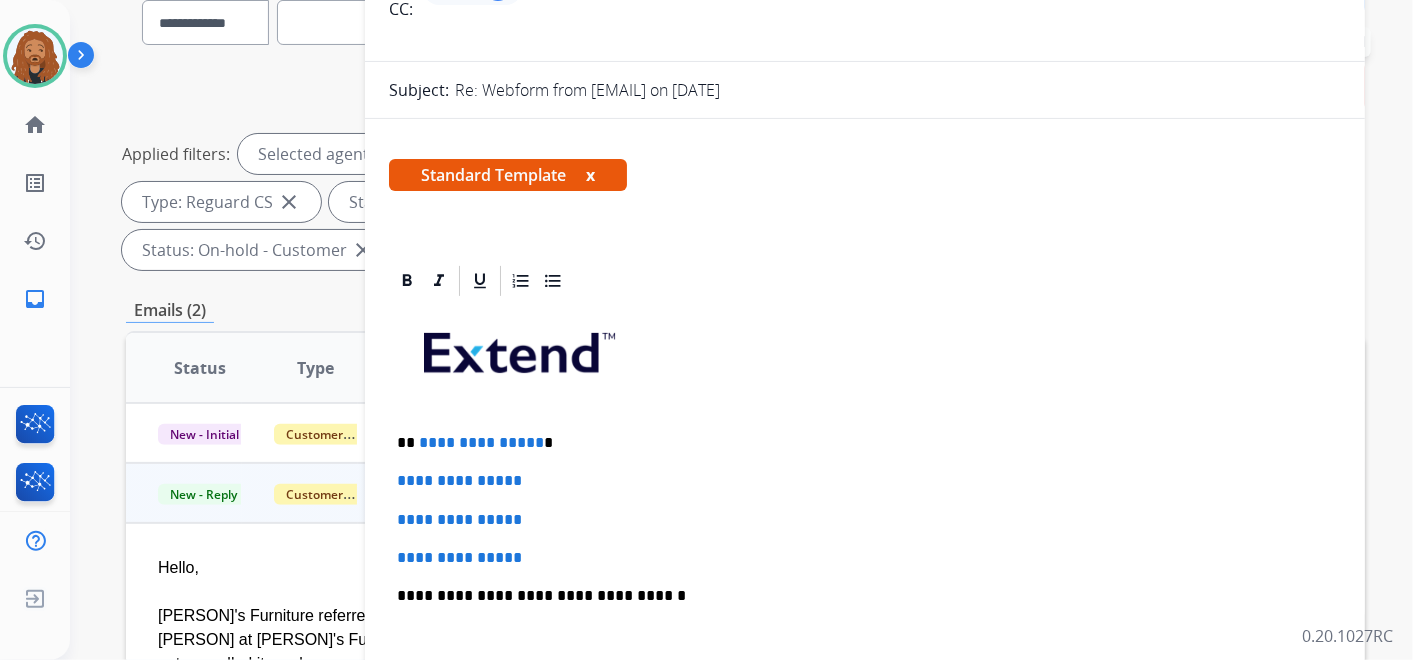 scroll, scrollTop: 555, scrollLeft: 0, axis: vertical 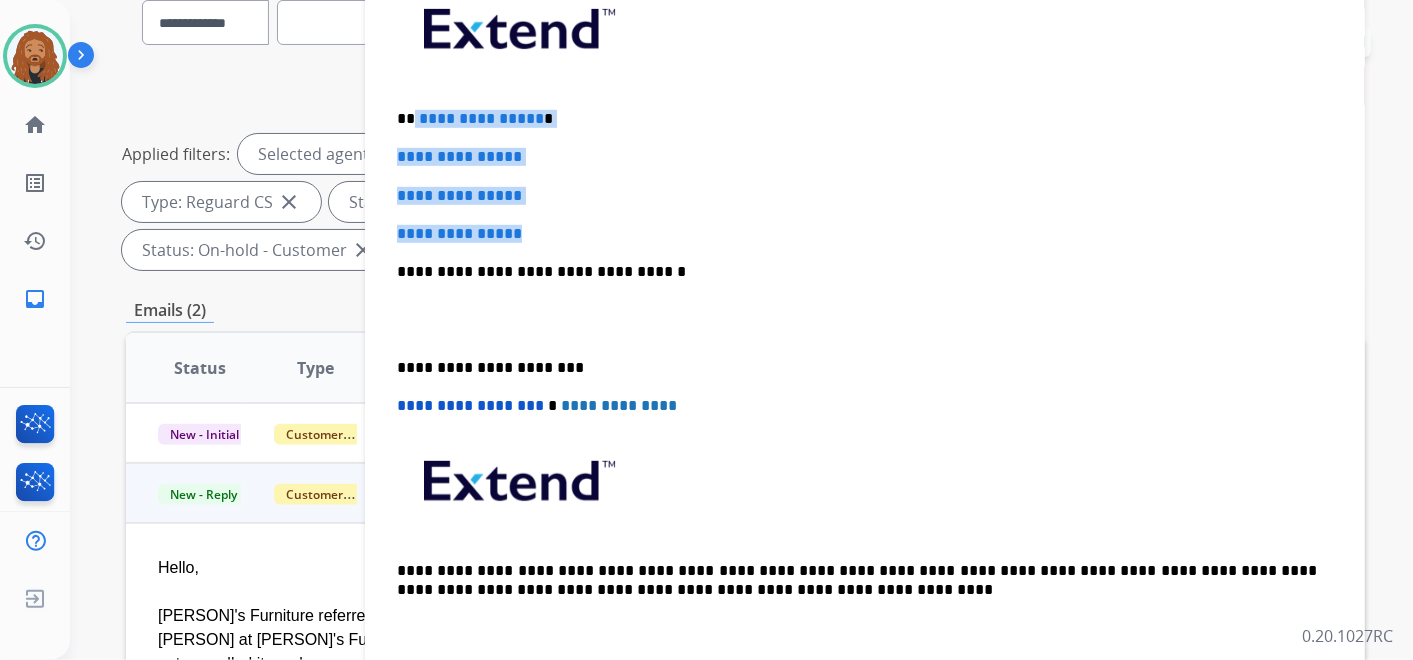drag, startPoint x: 553, startPoint y: 237, endPoint x: 409, endPoint y: 114, distance: 189.38057 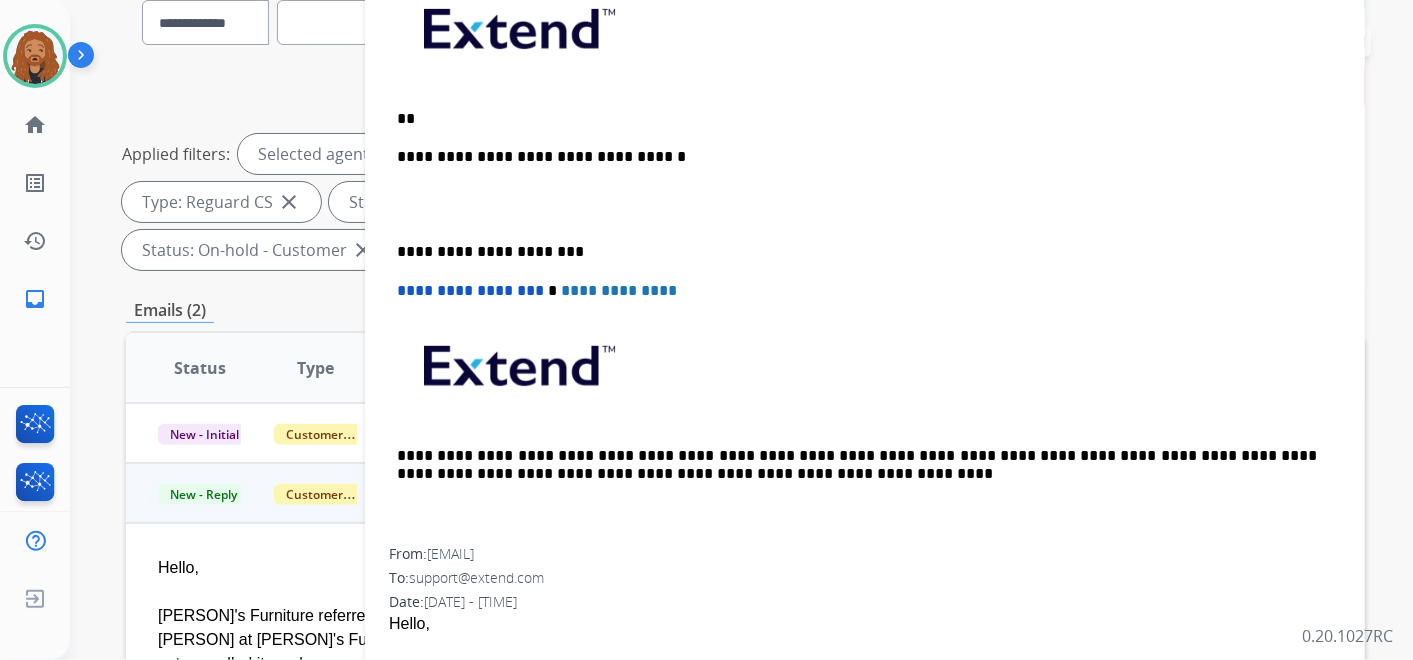 type 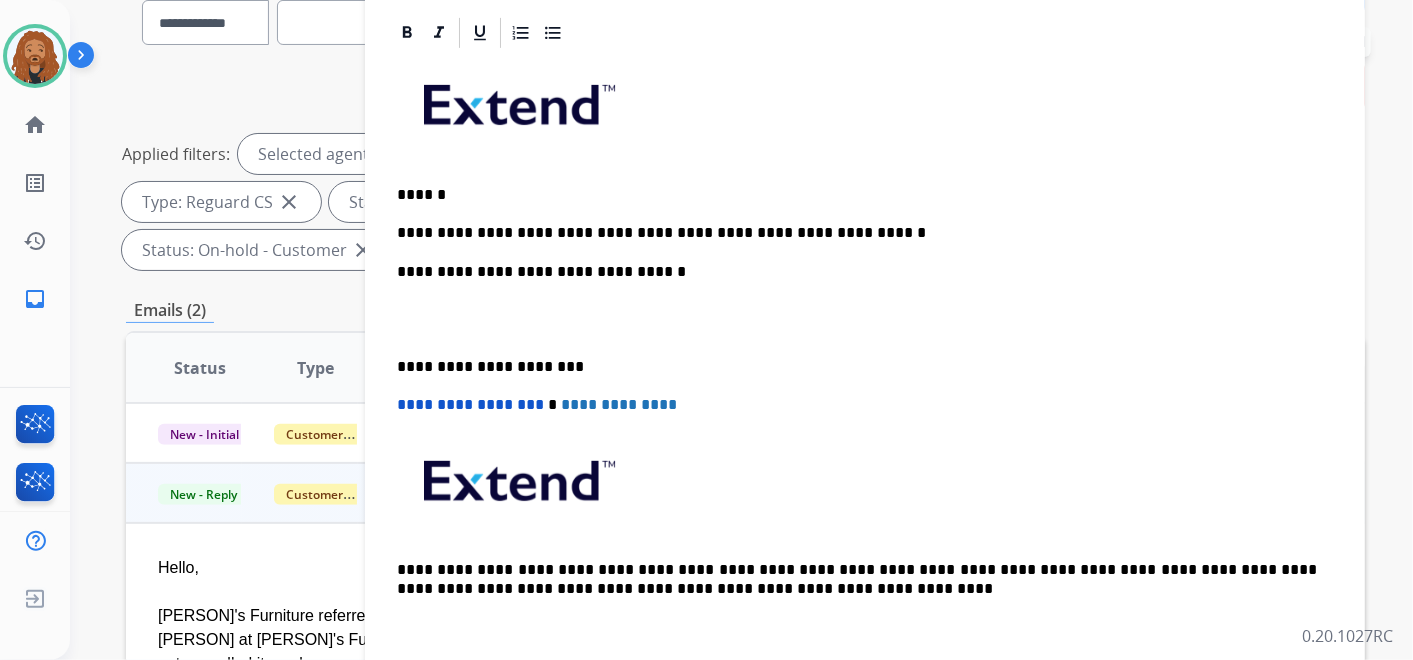scroll, scrollTop: 444, scrollLeft: 0, axis: vertical 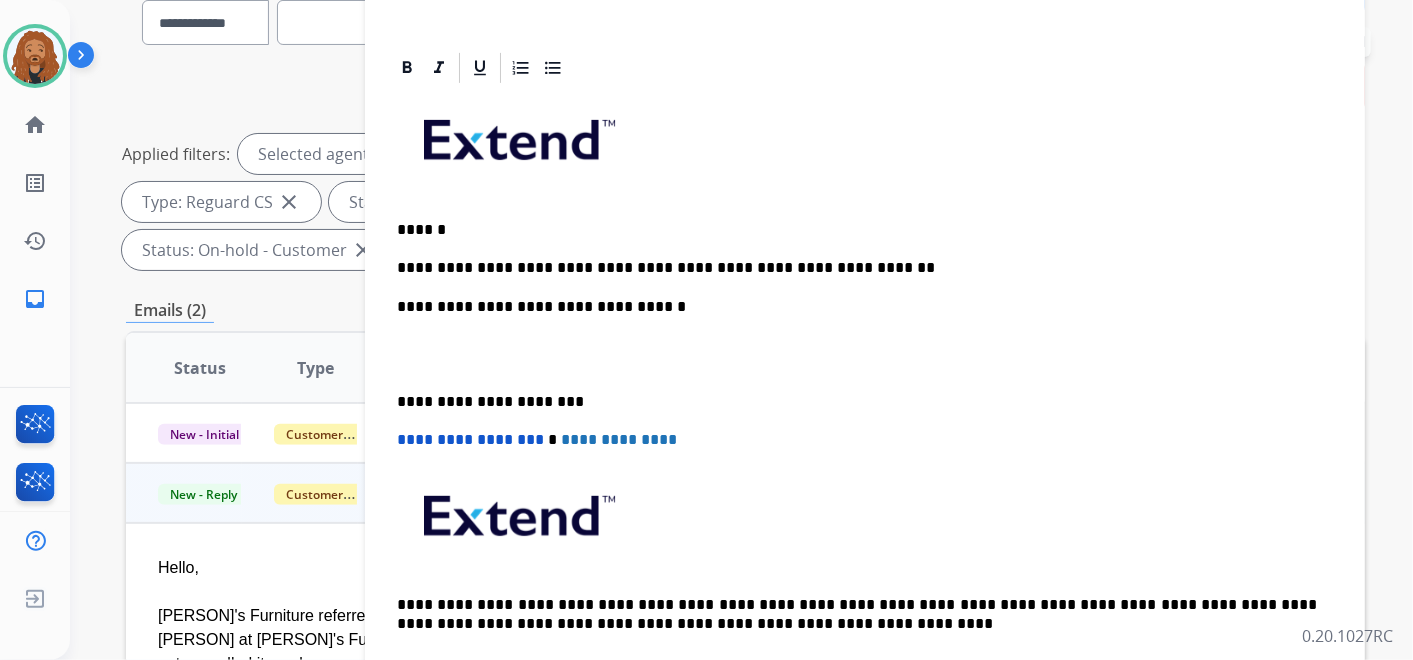 click on "**********" at bounding box center [857, 268] 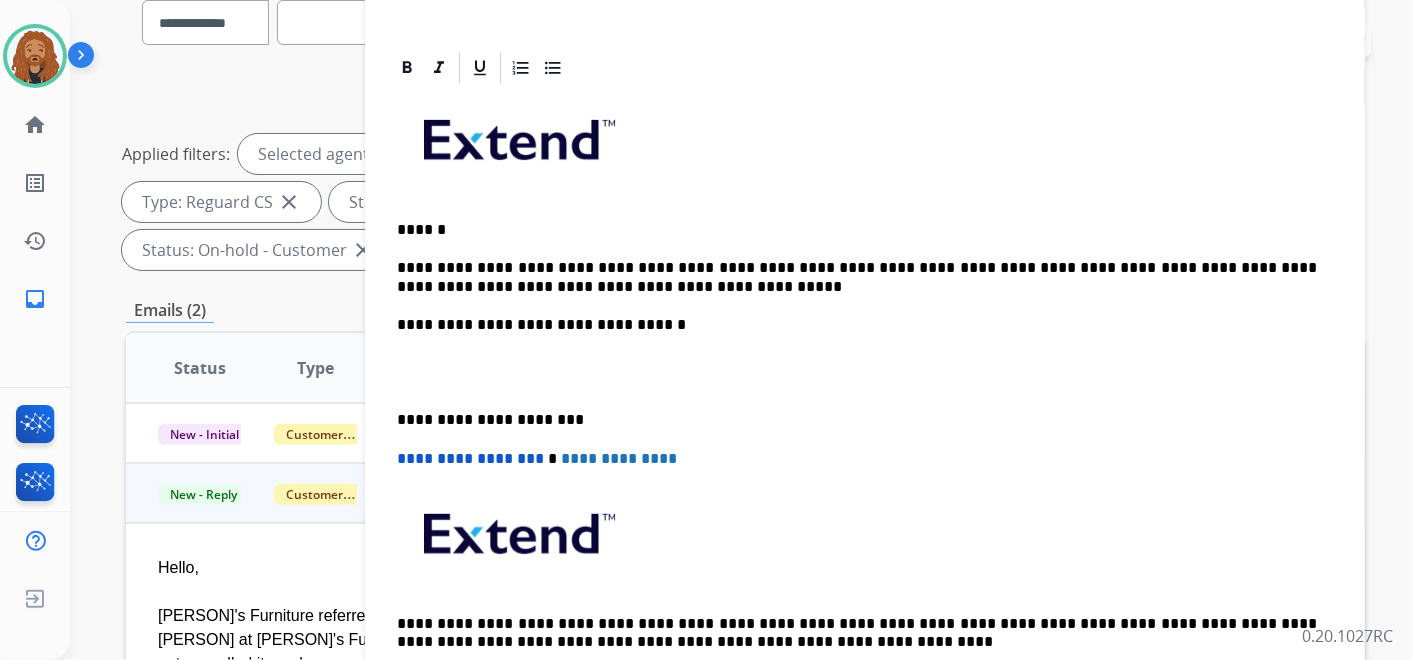 click at bounding box center [865, 372] 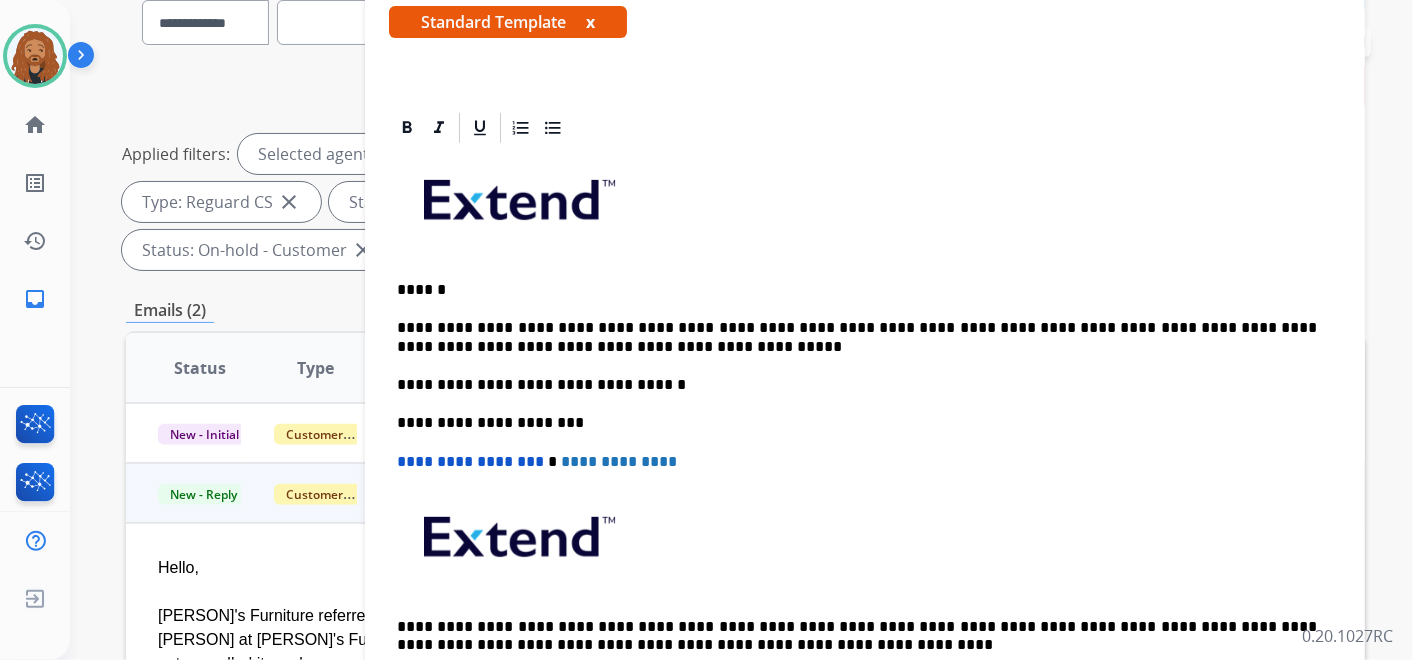 scroll, scrollTop: 333, scrollLeft: 0, axis: vertical 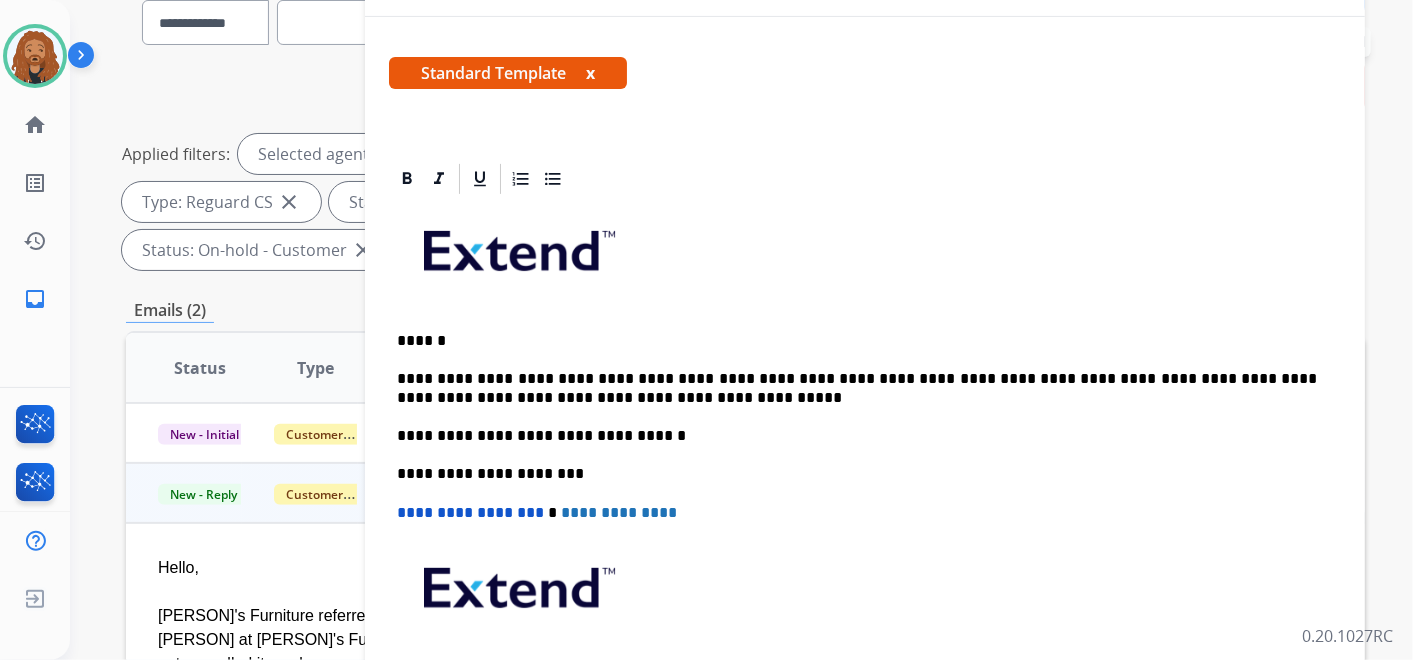 click on "**********" at bounding box center [857, 388] 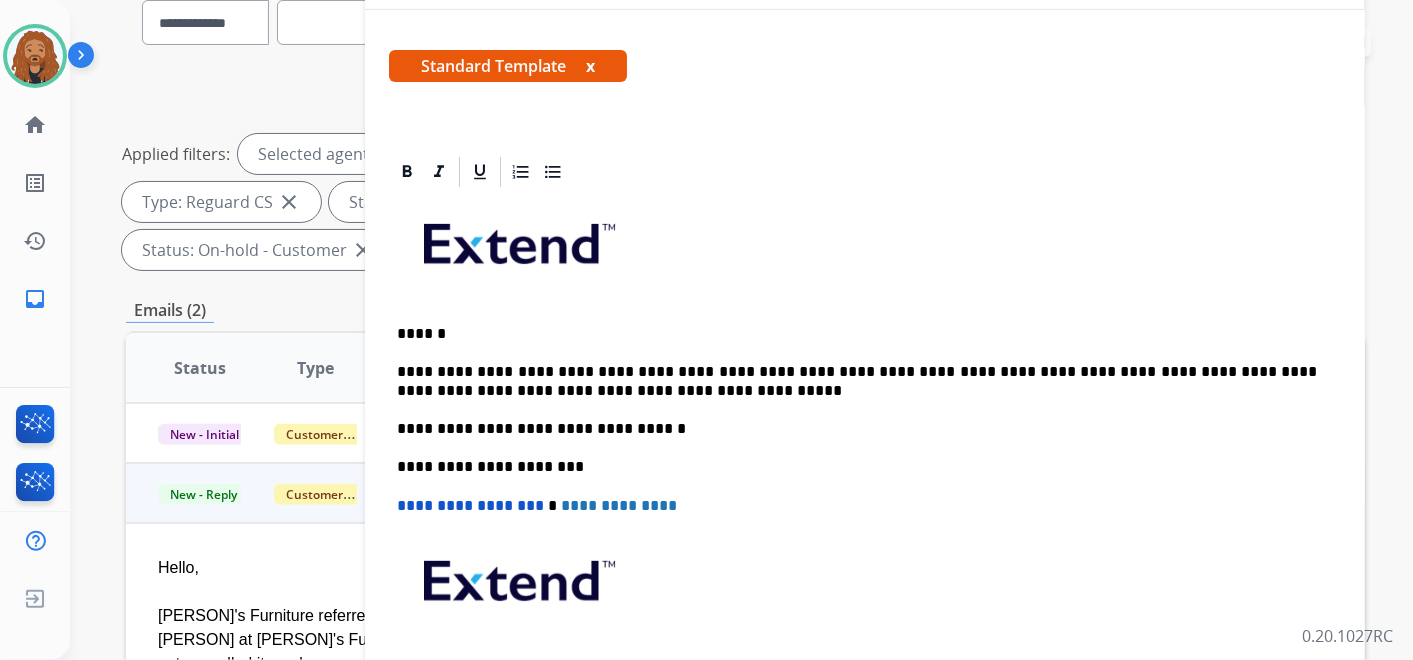 scroll, scrollTop: 333, scrollLeft: 0, axis: vertical 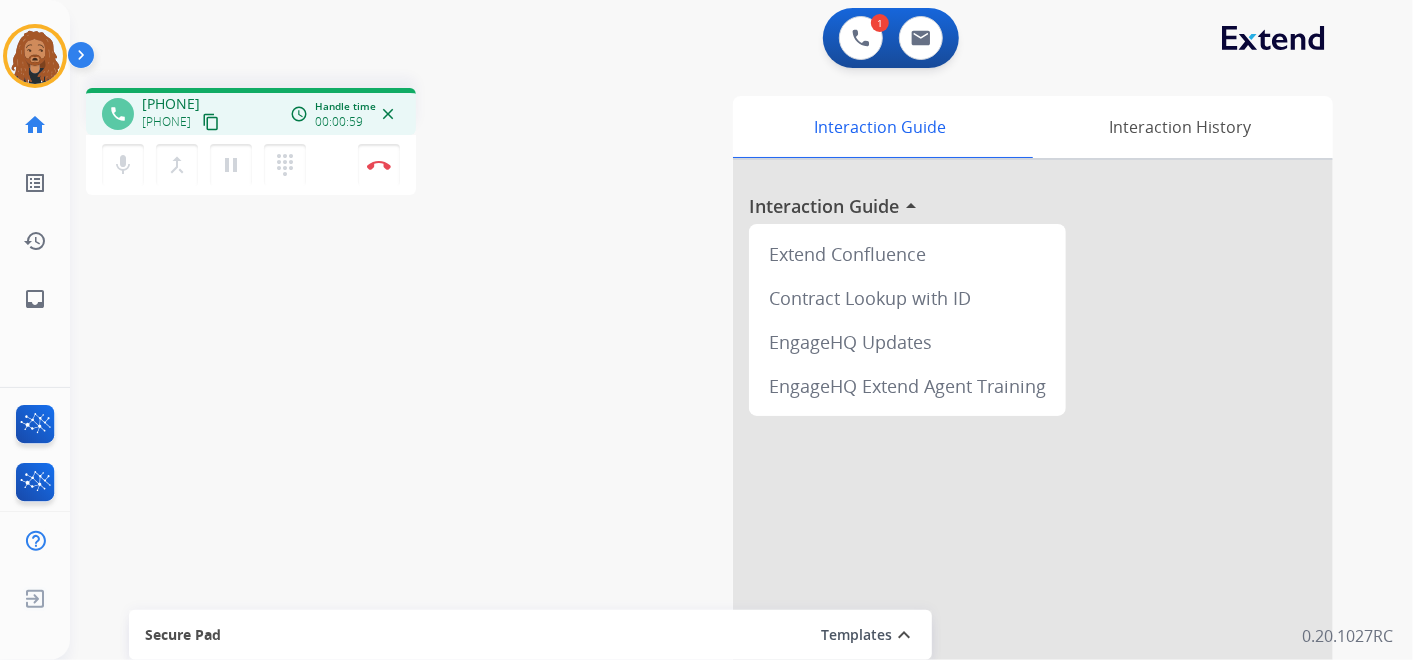click on "content_copy" at bounding box center [211, 122] 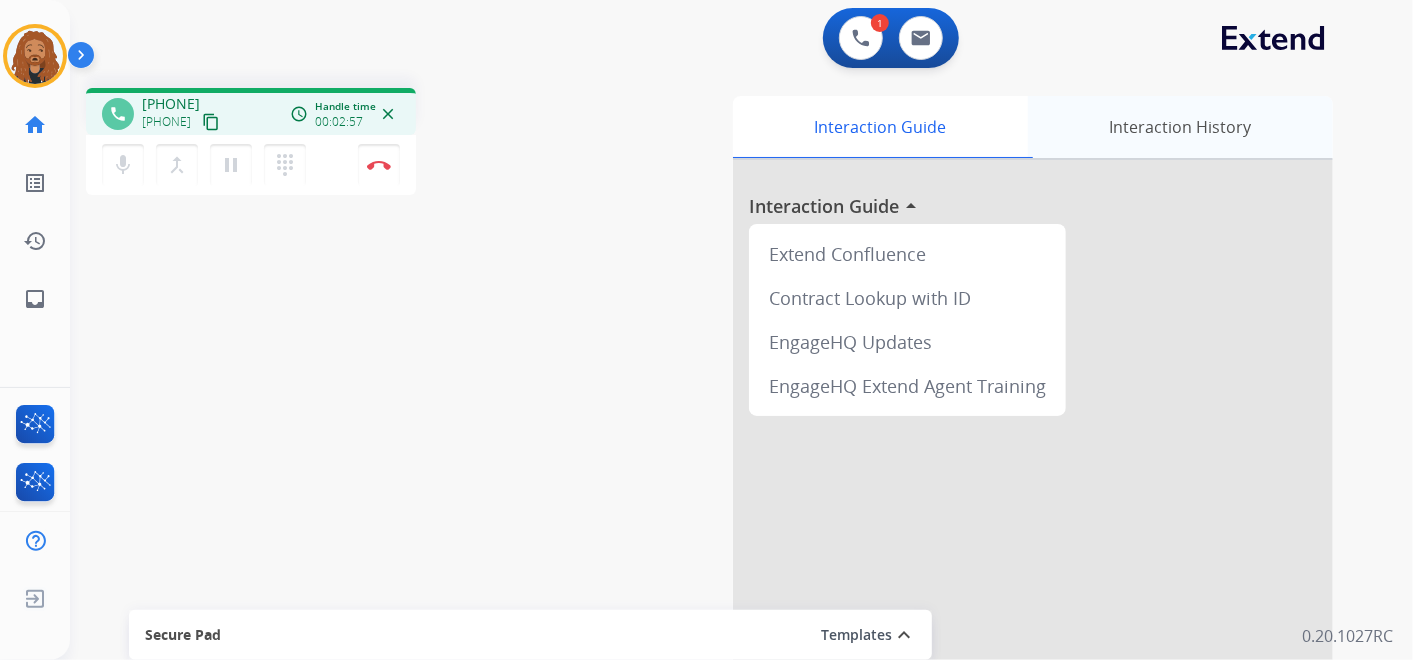 click on "Interaction History" at bounding box center (1180, 127) 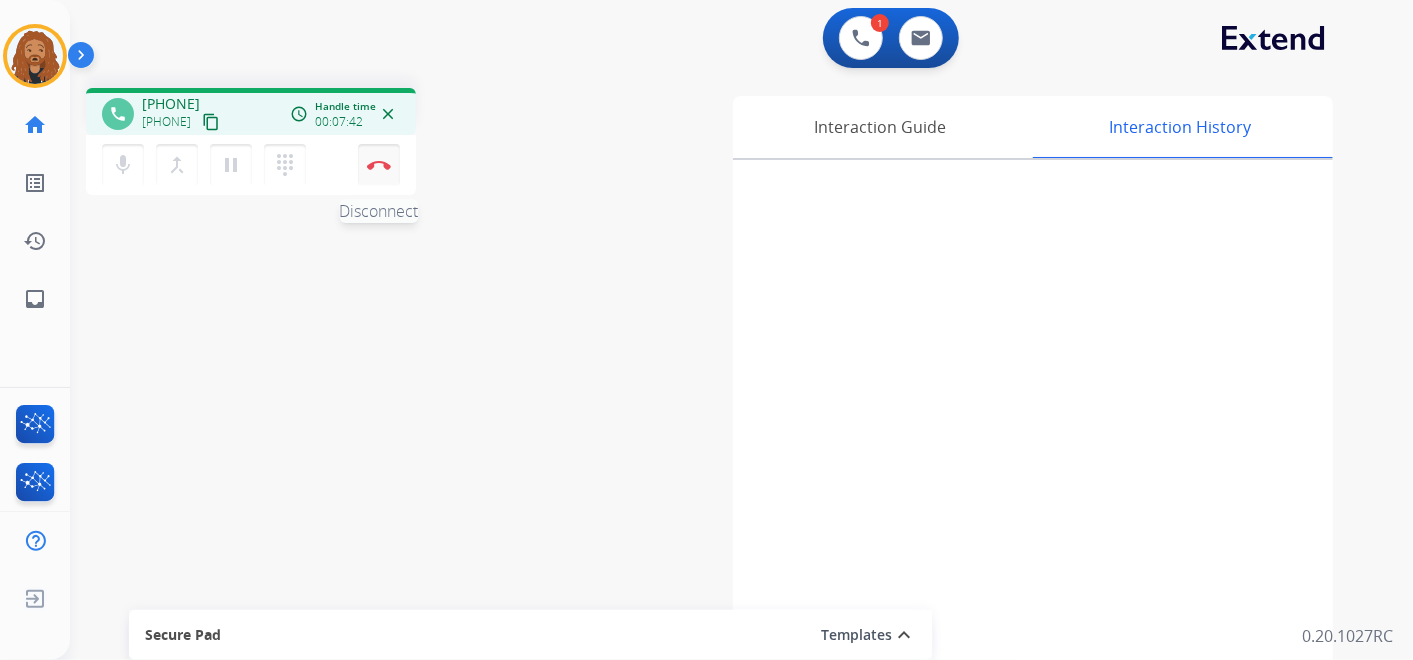 click on "Disconnect" at bounding box center [379, 165] 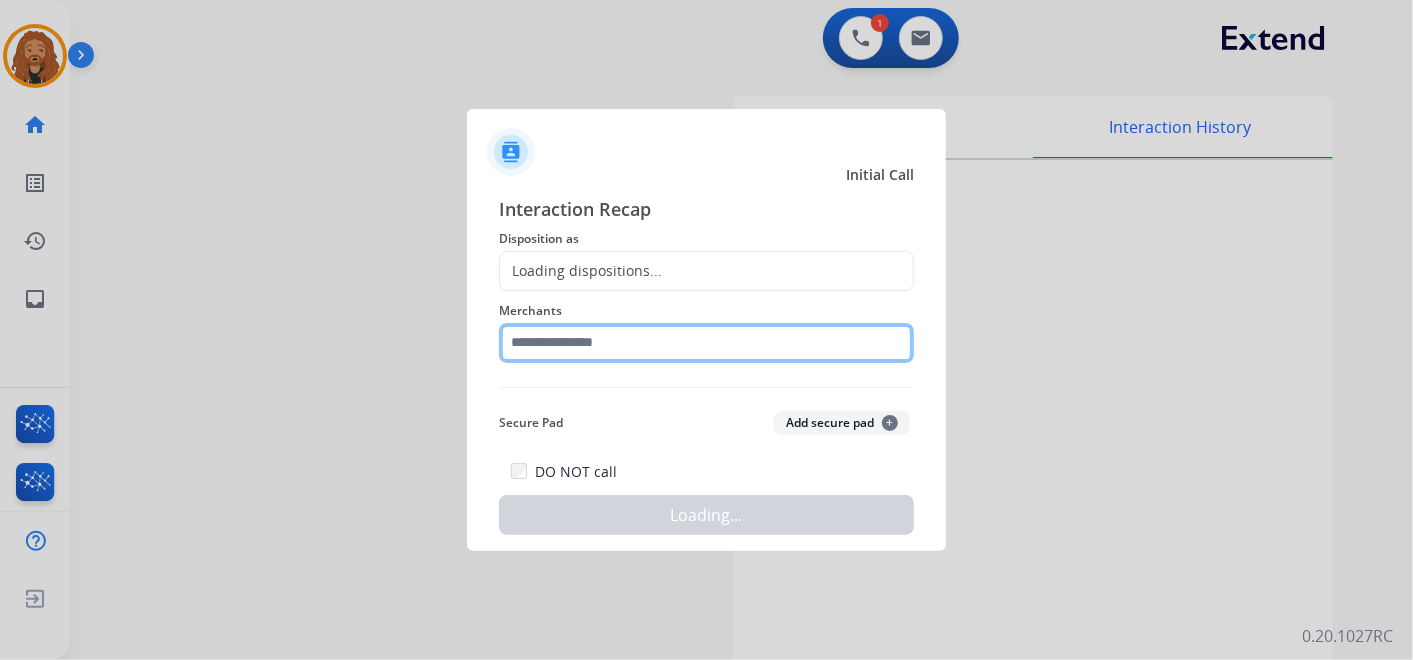 click 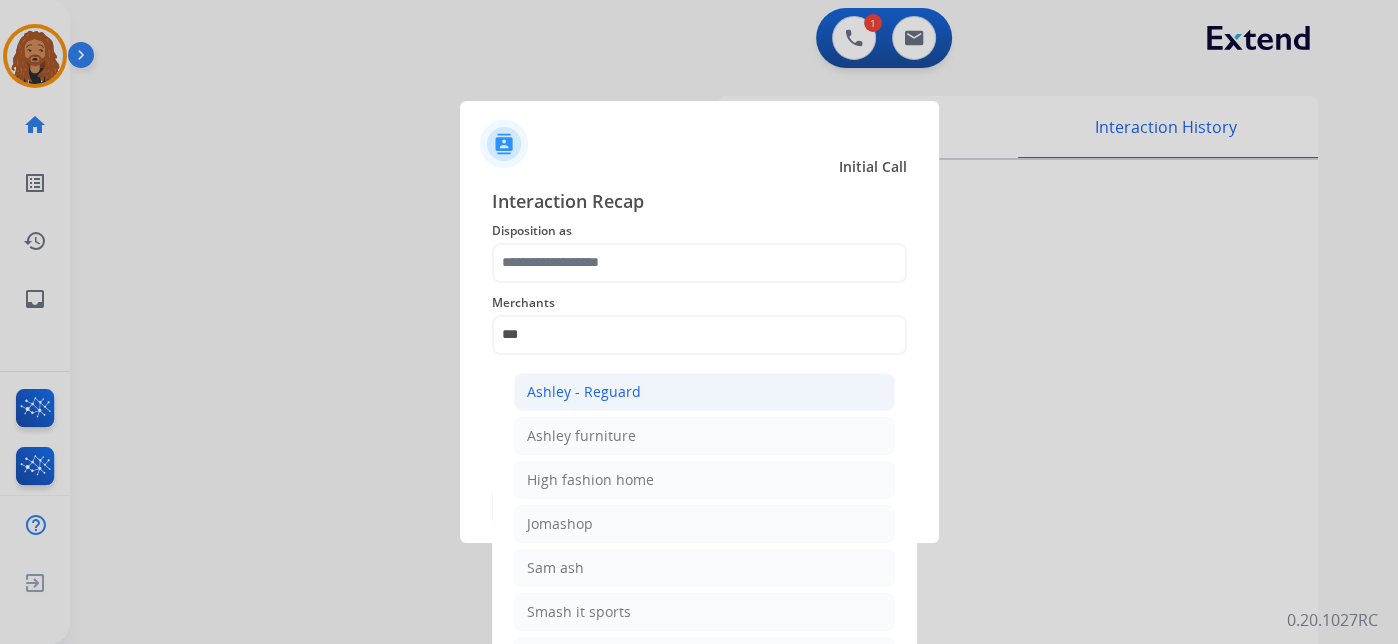 click on "Ashley - Reguard" 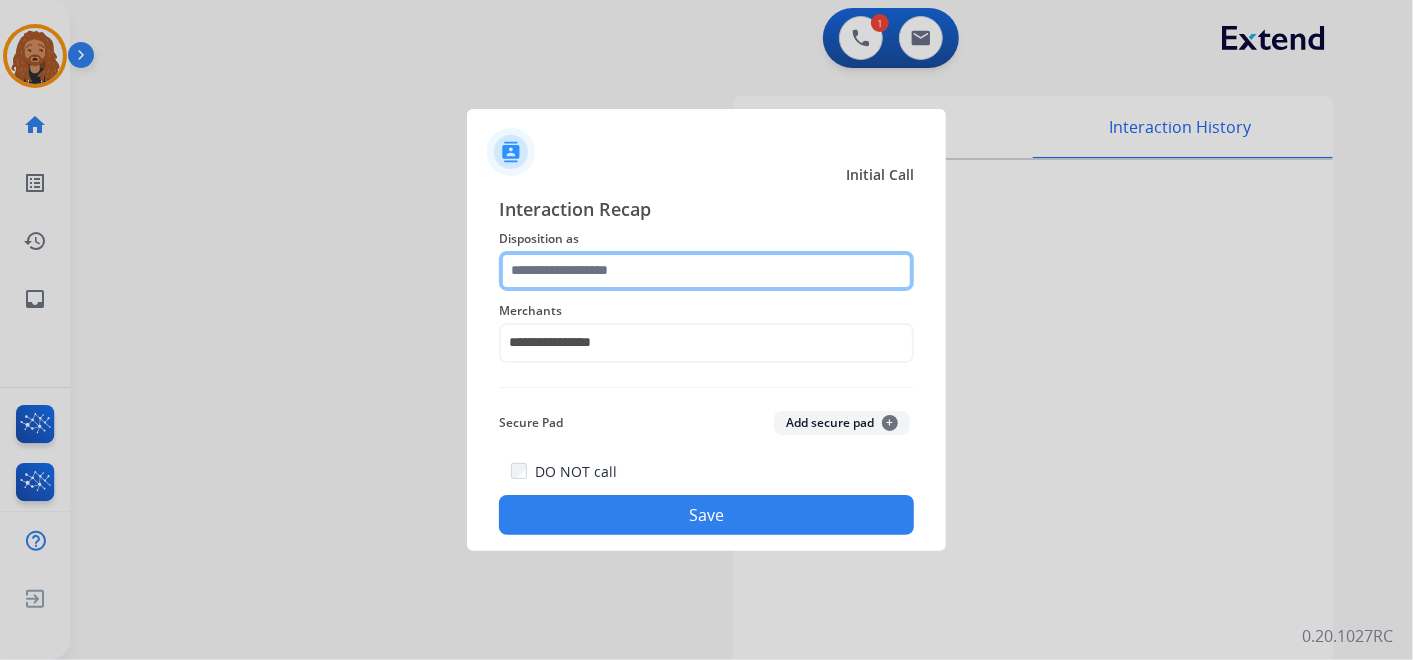 click 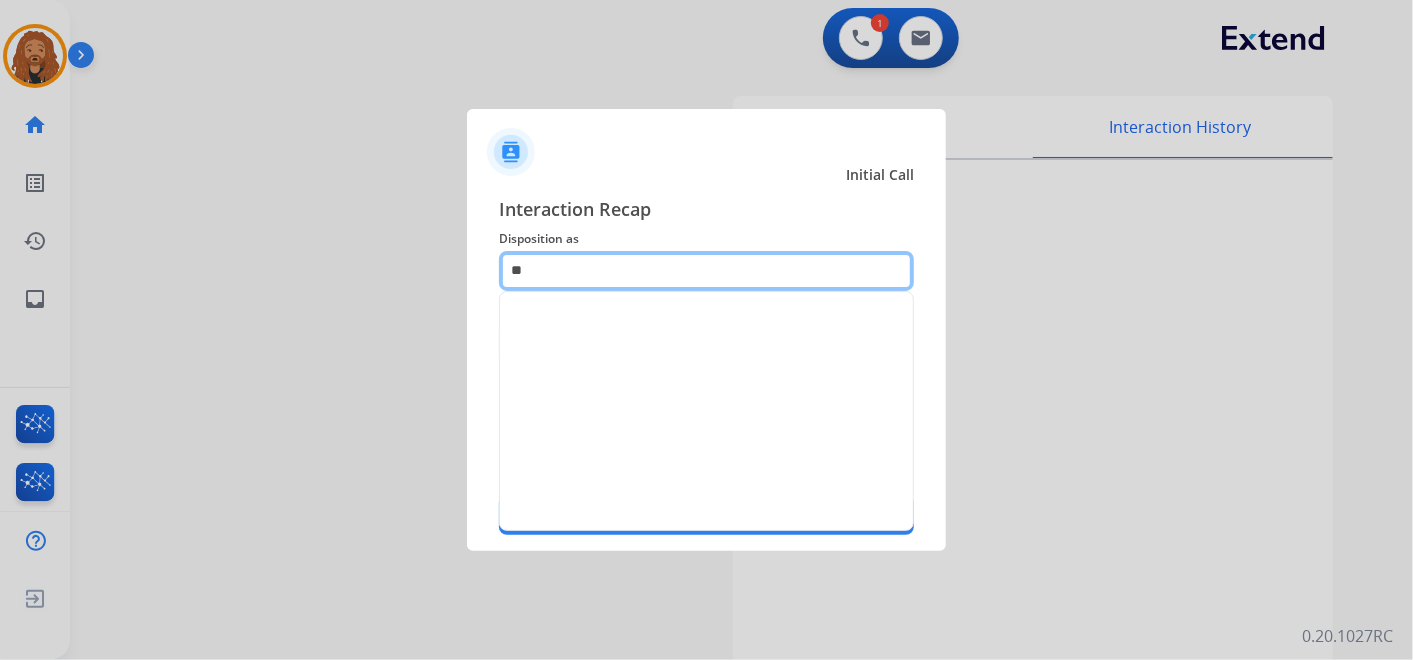 type on "*" 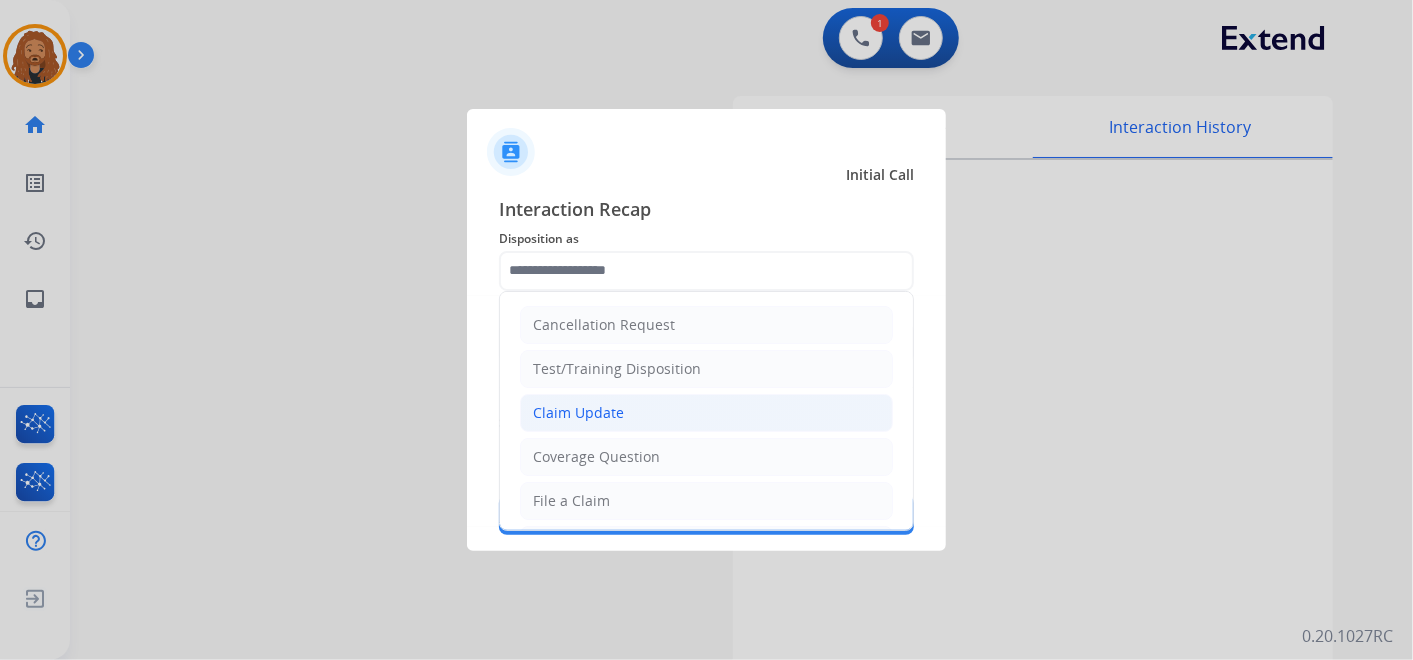 click on "Claim Update" 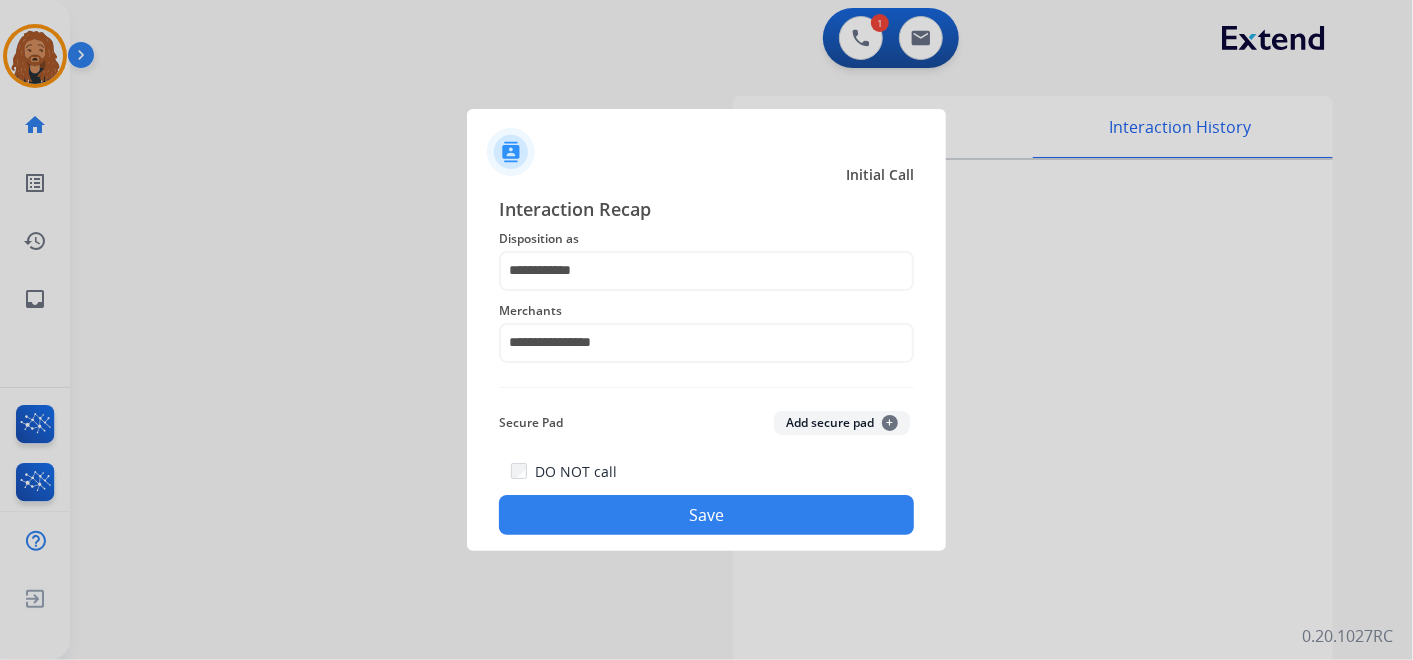 click on "Save" 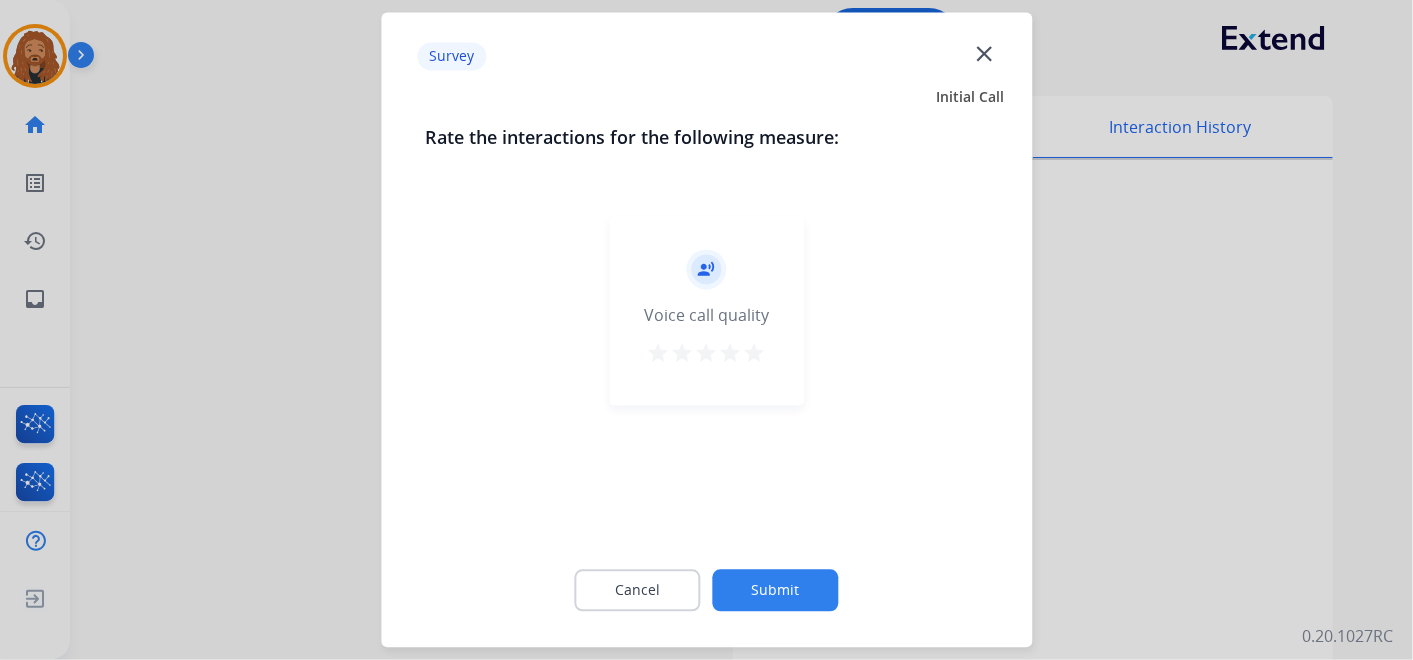 click on "star" at bounding box center (755, 354) 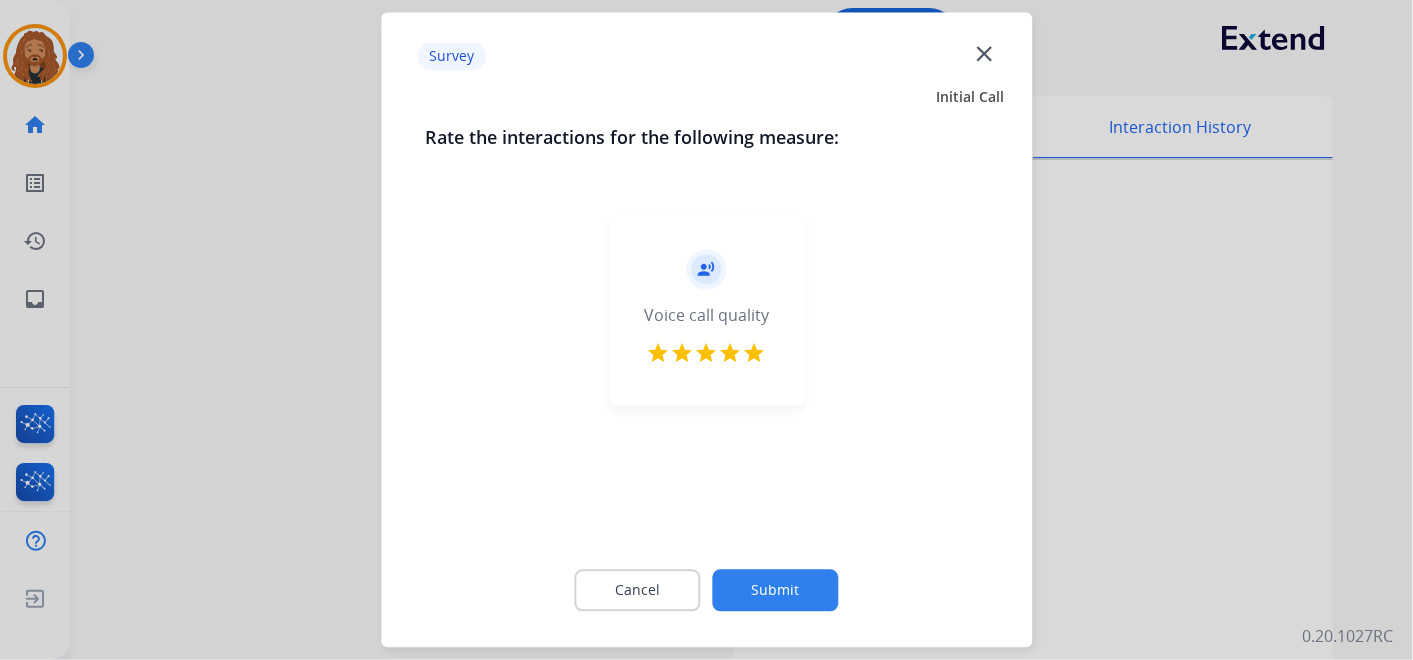 click on "Submit" 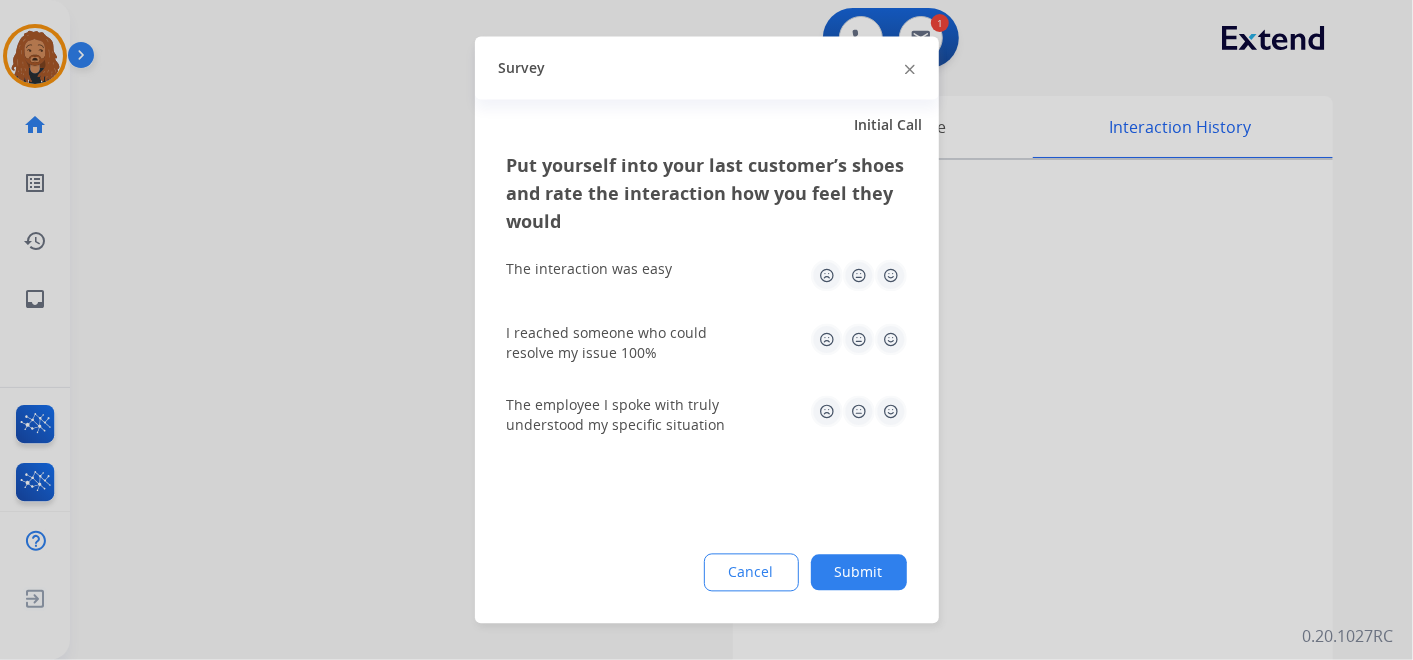 drag, startPoint x: 872, startPoint y: 405, endPoint x: 885, endPoint y: 397, distance: 15.264338 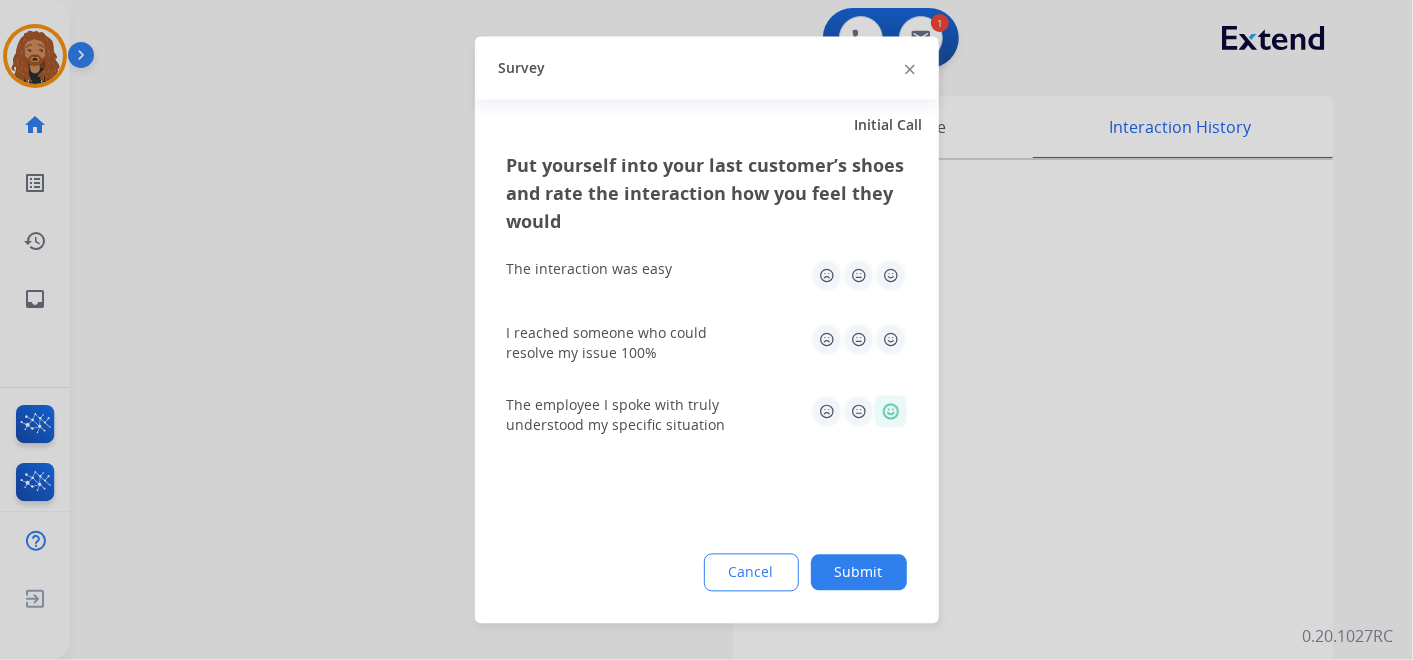 click on "I reached someone who could resolve my issue 100%" 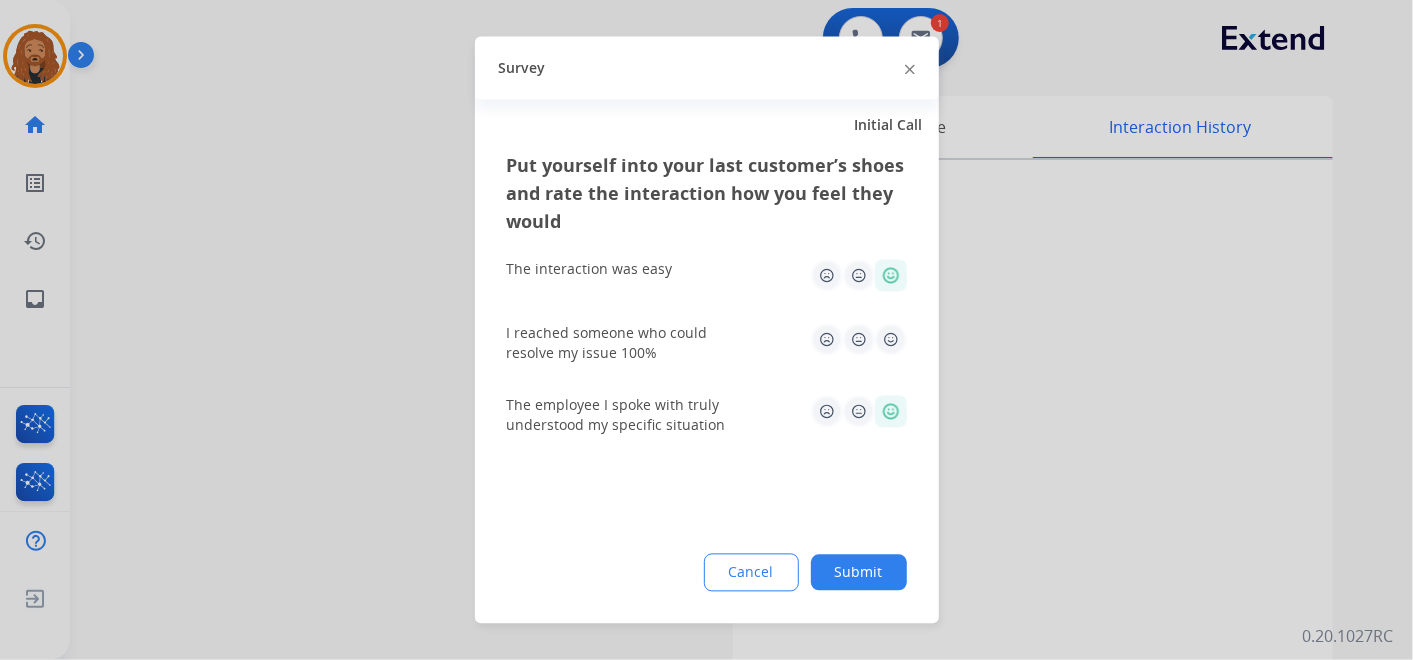 click 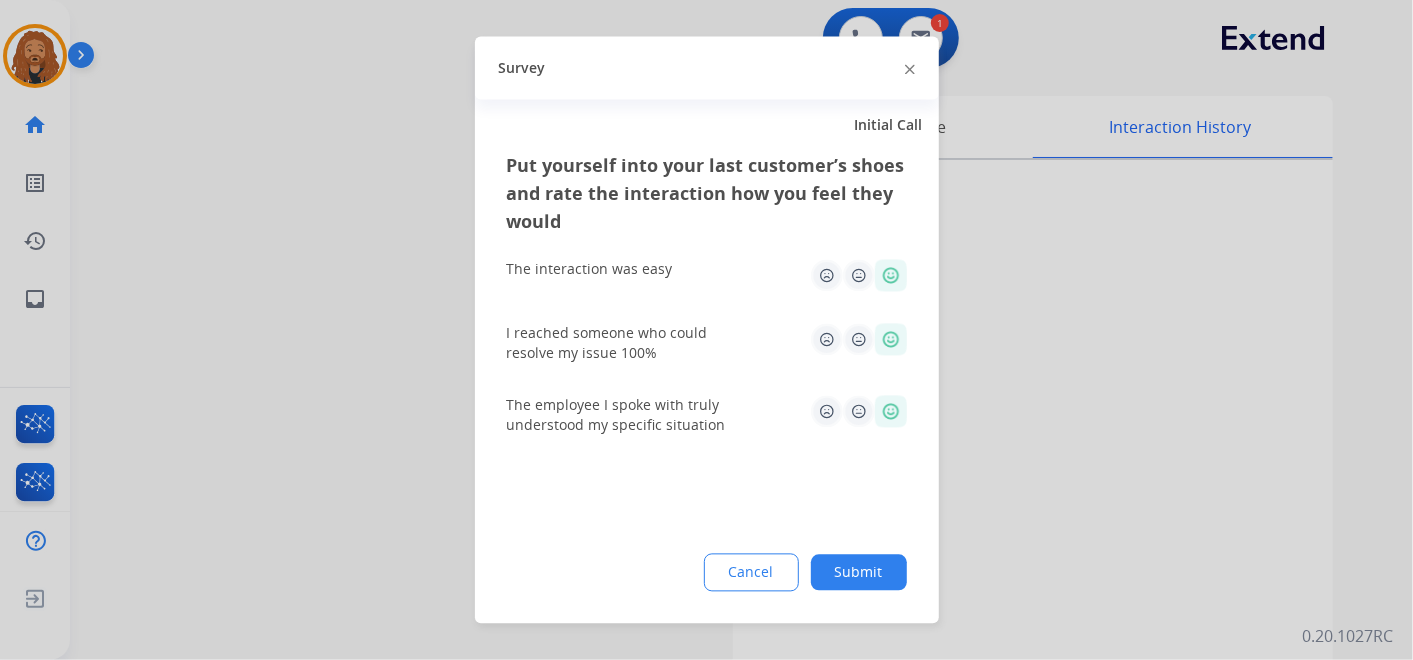 click on "Submit" 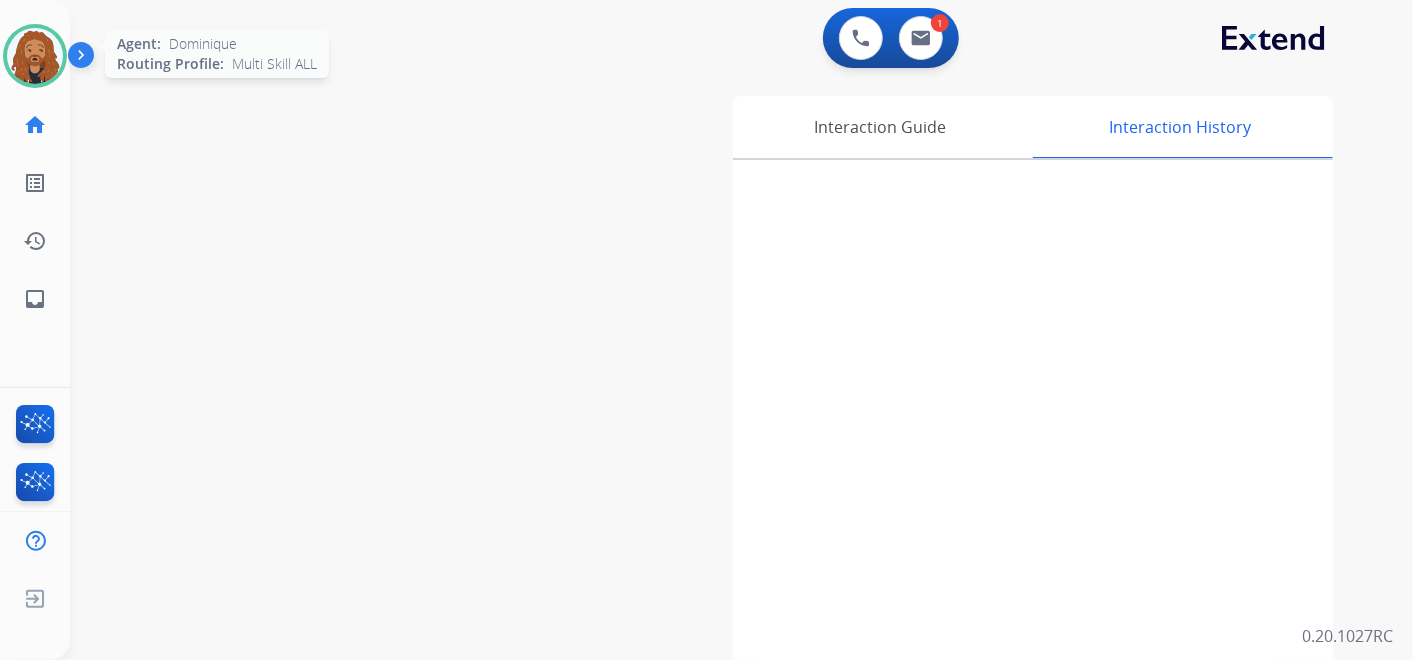 drag, startPoint x: 29, startPoint y: 55, endPoint x: 39, endPoint y: 52, distance: 10.440307 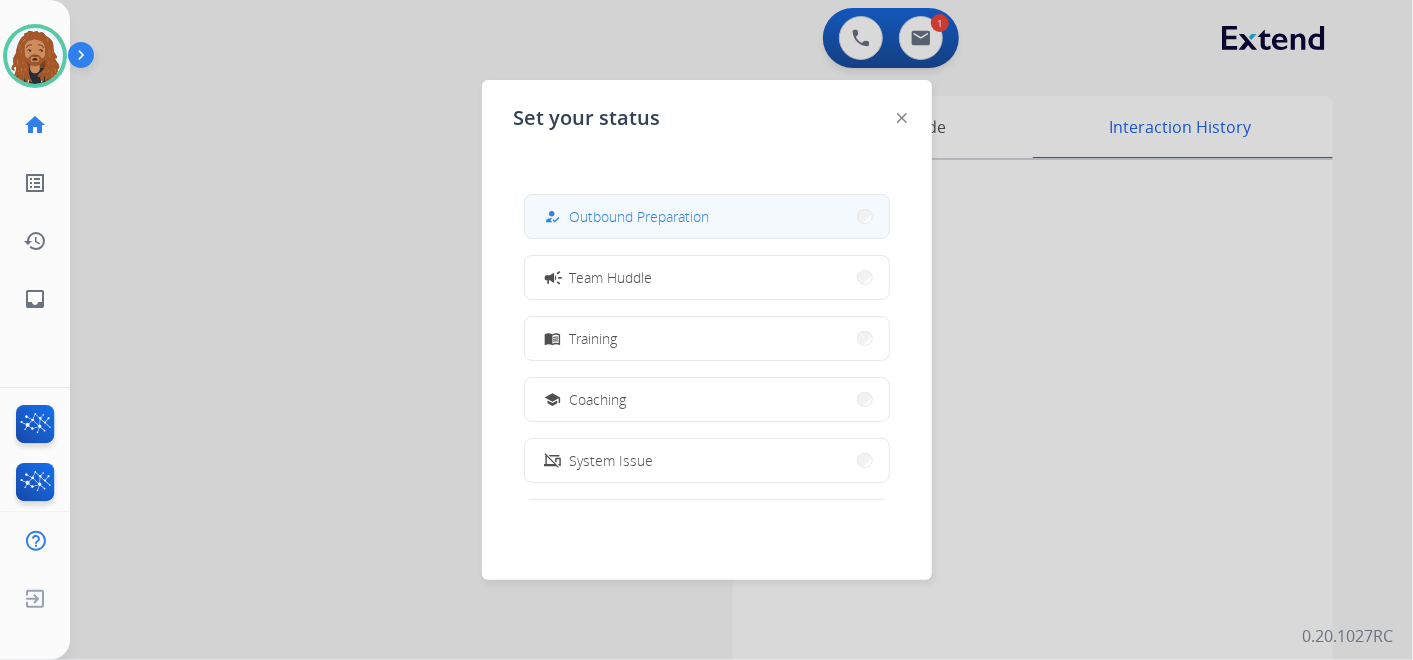 scroll, scrollTop: 377, scrollLeft: 0, axis: vertical 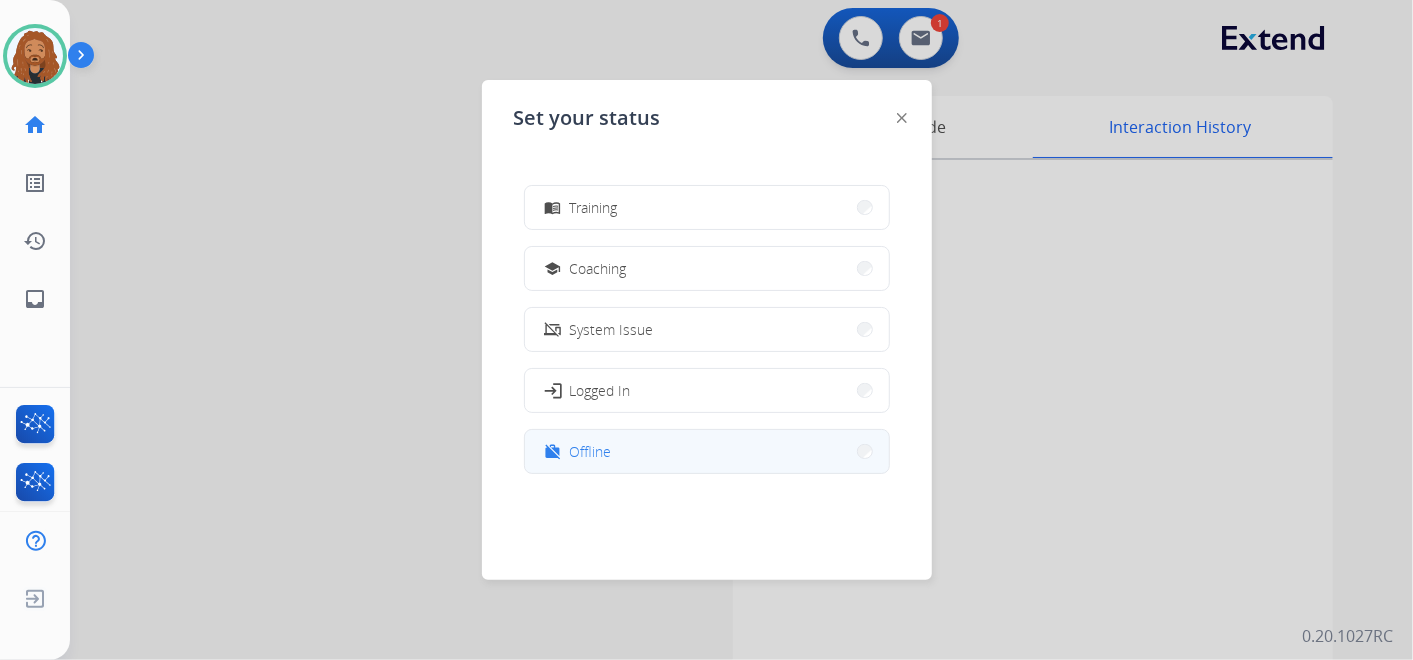 click on "work_off Offline" at bounding box center (707, 451) 